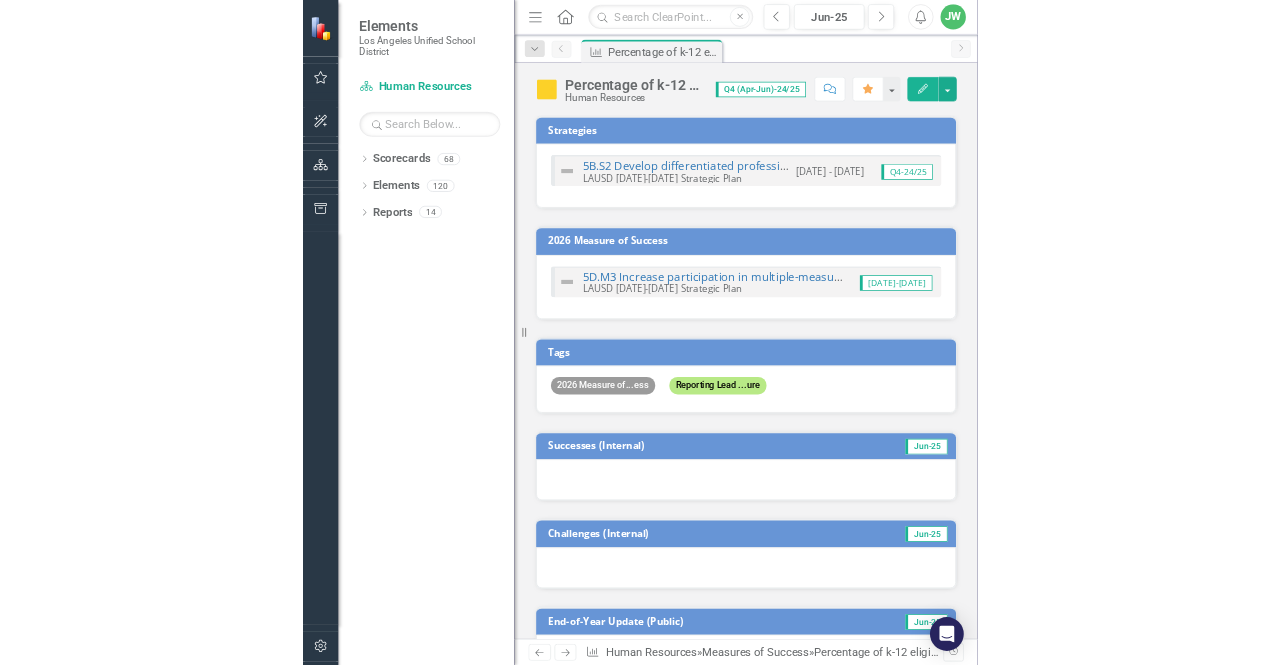 scroll, scrollTop: 0, scrollLeft: 0, axis: both 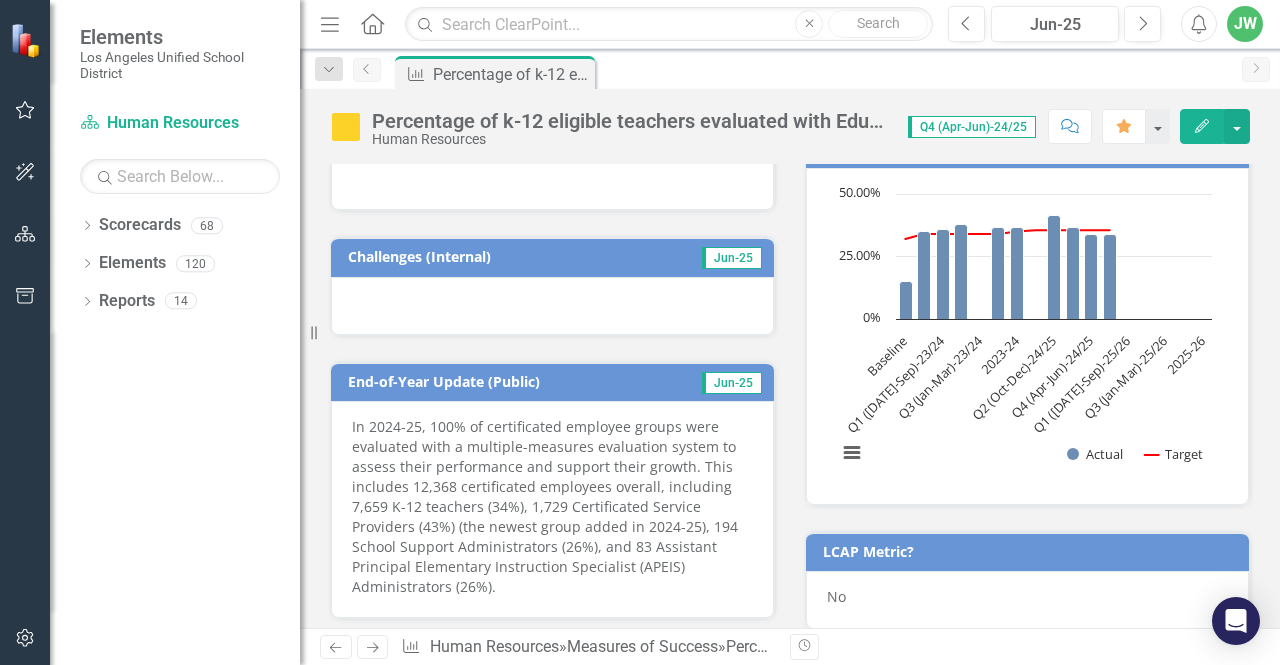 click on "Previous" 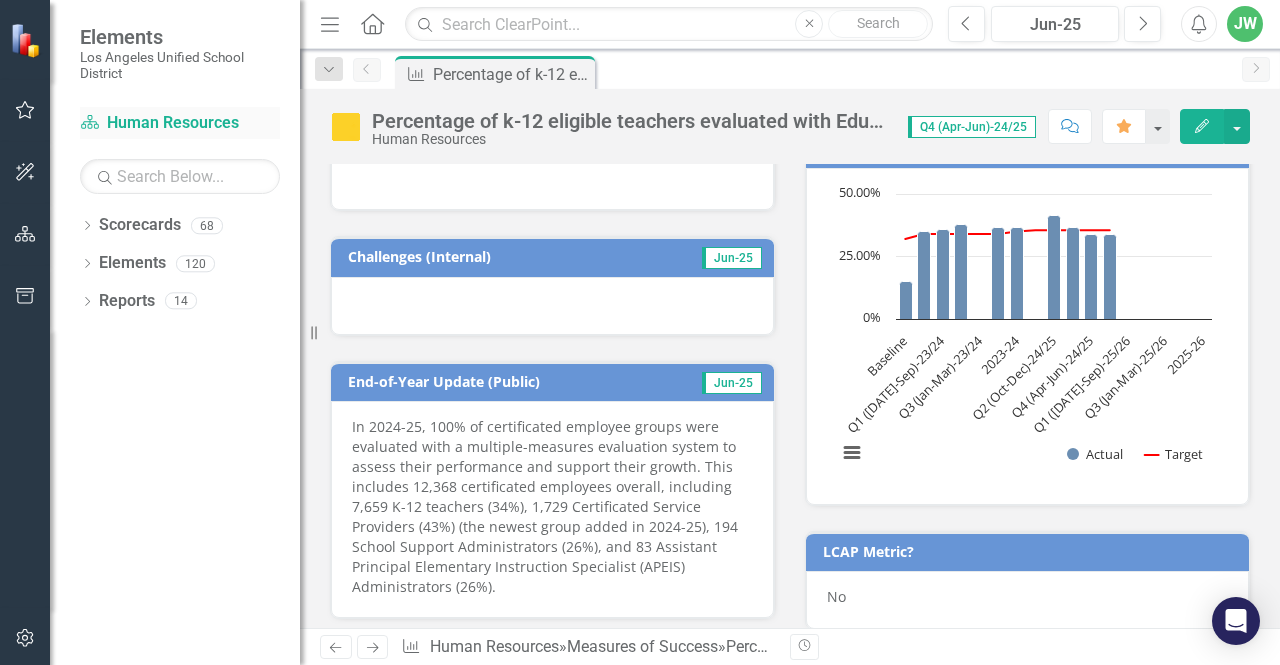 click on "Scorecard Human Resources" at bounding box center (180, 123) 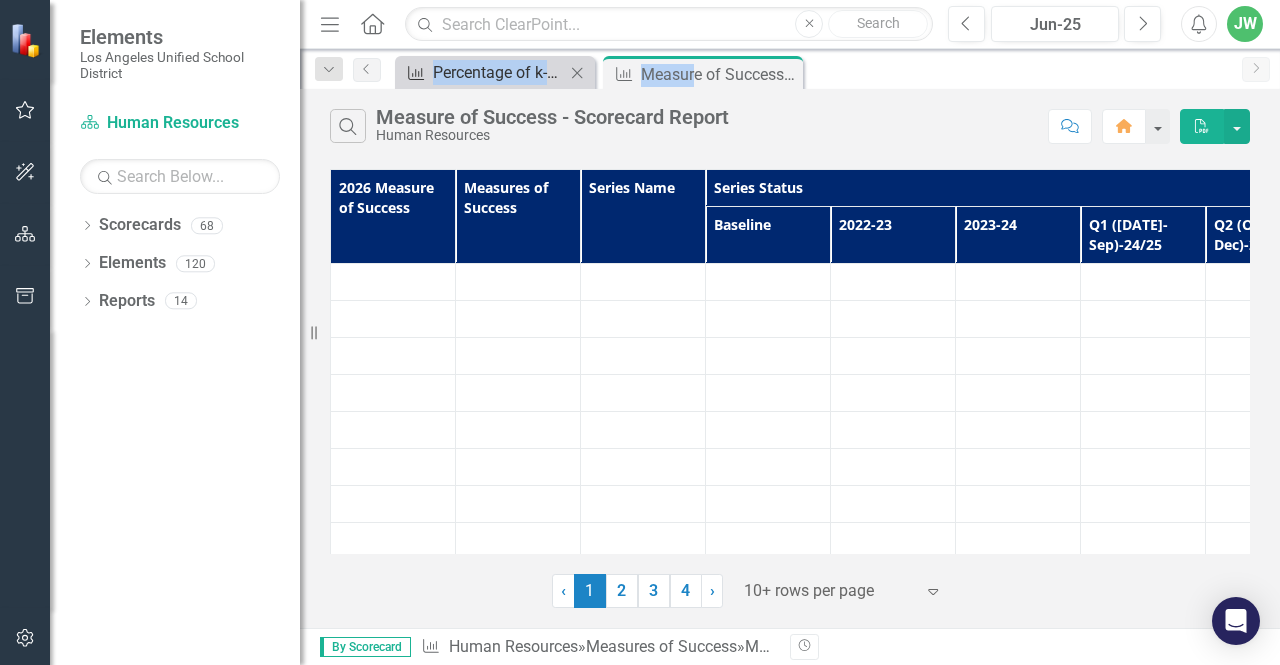 drag, startPoint x: 696, startPoint y: 66, endPoint x: 416, endPoint y: 77, distance: 280.21597 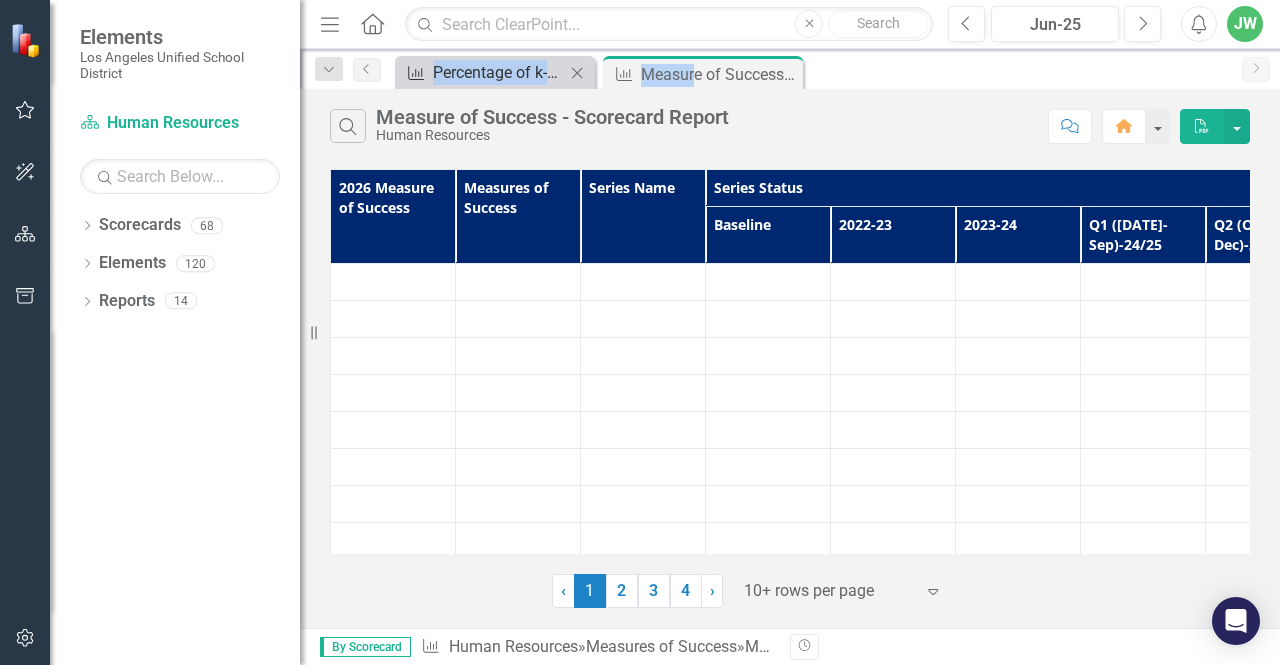 click on "Measures of Success Percentage of k-12 eligible teachers evaluated with Educator Development and Support system will meet or exceed LCAP Goal (35%) Close Measures of Success Measure of Success - Scorecard Report Pin Close" at bounding box center [811, 72] 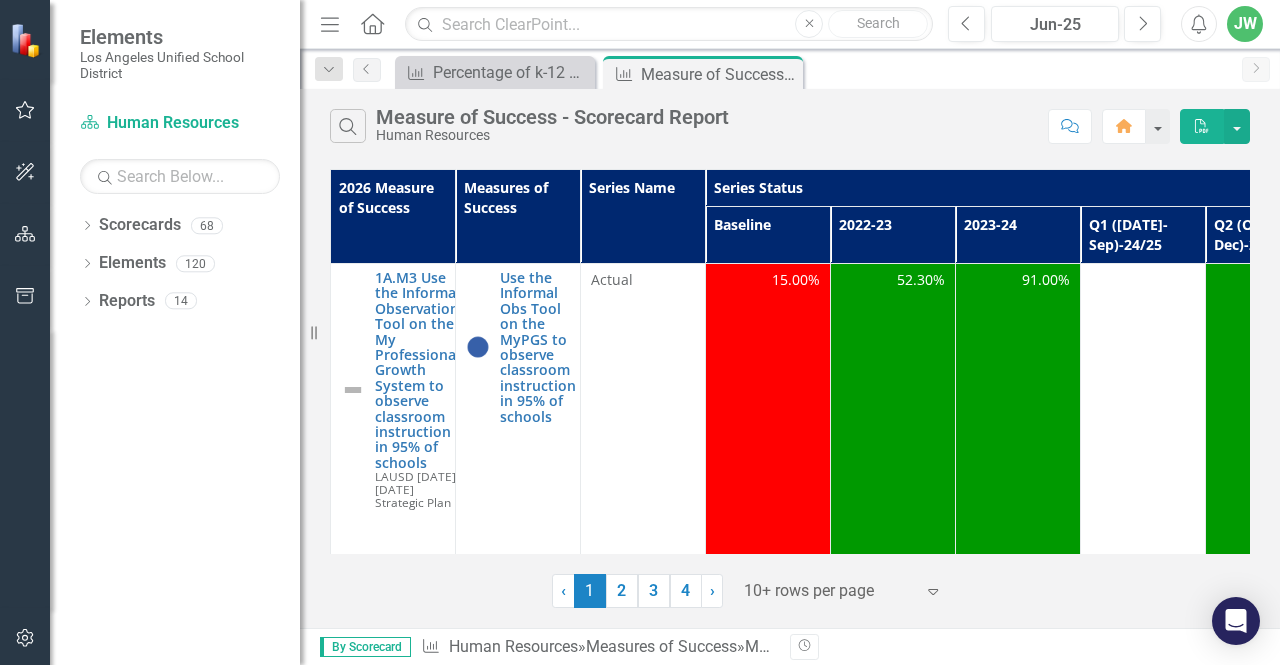 click on "Measures of Success Percentage of k-12 eligible teachers evaluated with Educator Development and Support system will meet or exceed LCAP Goal (35%) Close Measures of Success Measure of Success - Scorecard Report Pin Close" at bounding box center (811, 72) 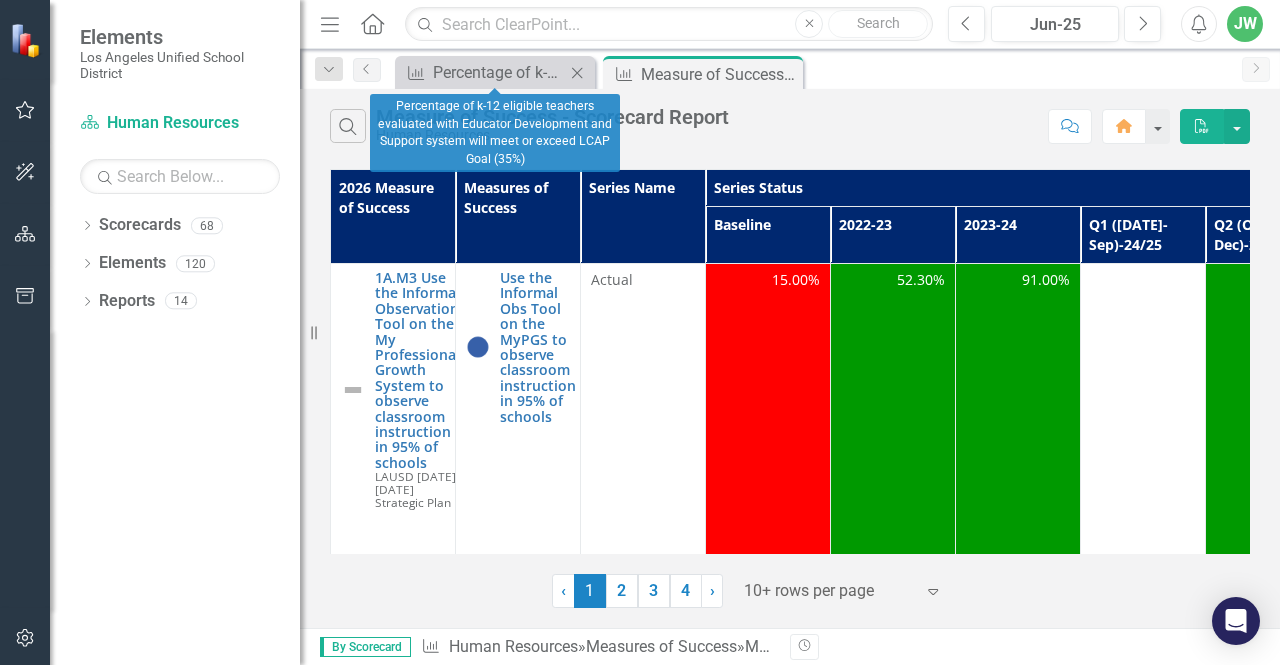 click on "Close" 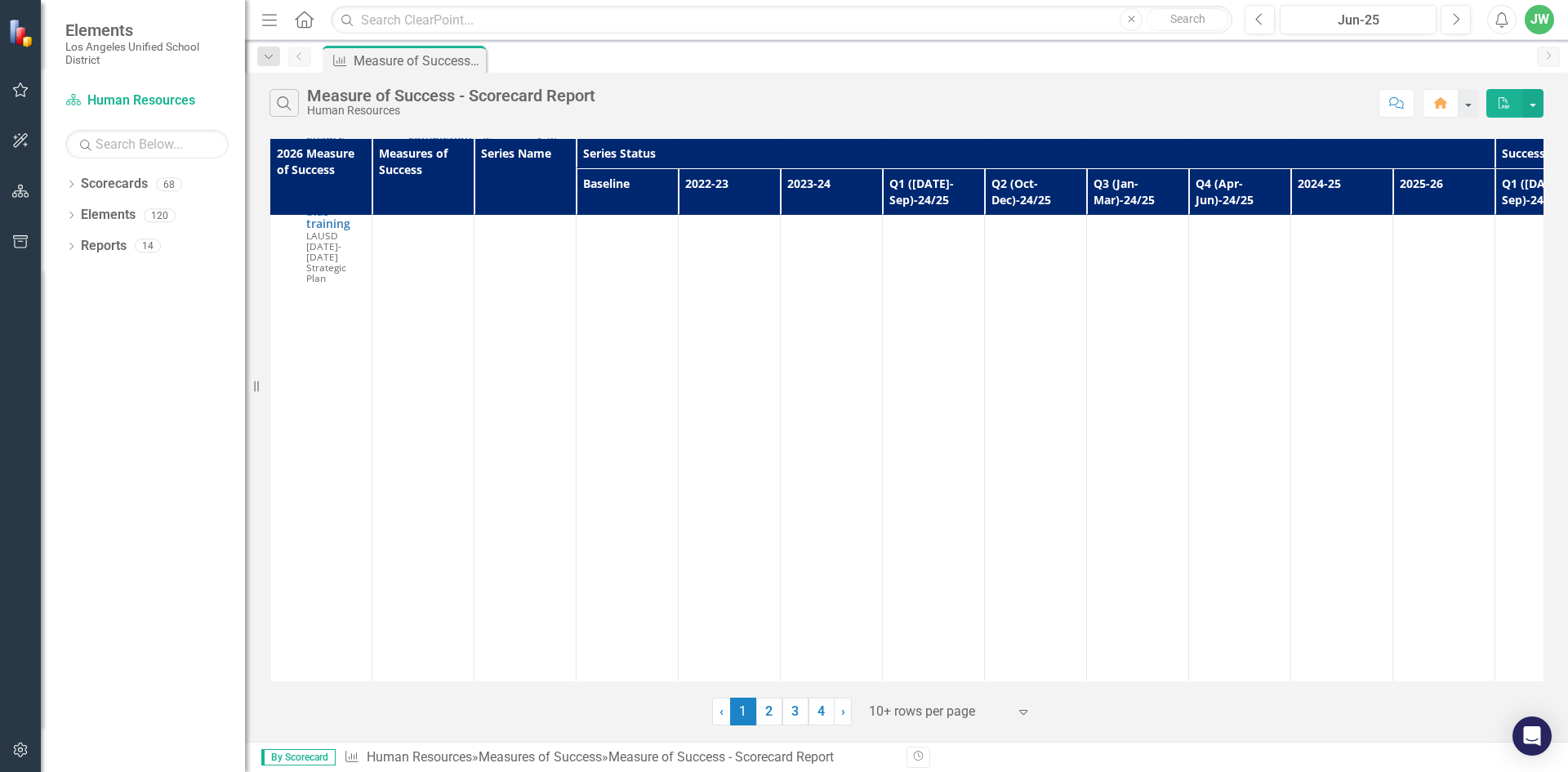 scroll, scrollTop: 1307, scrollLeft: 0, axis: vertical 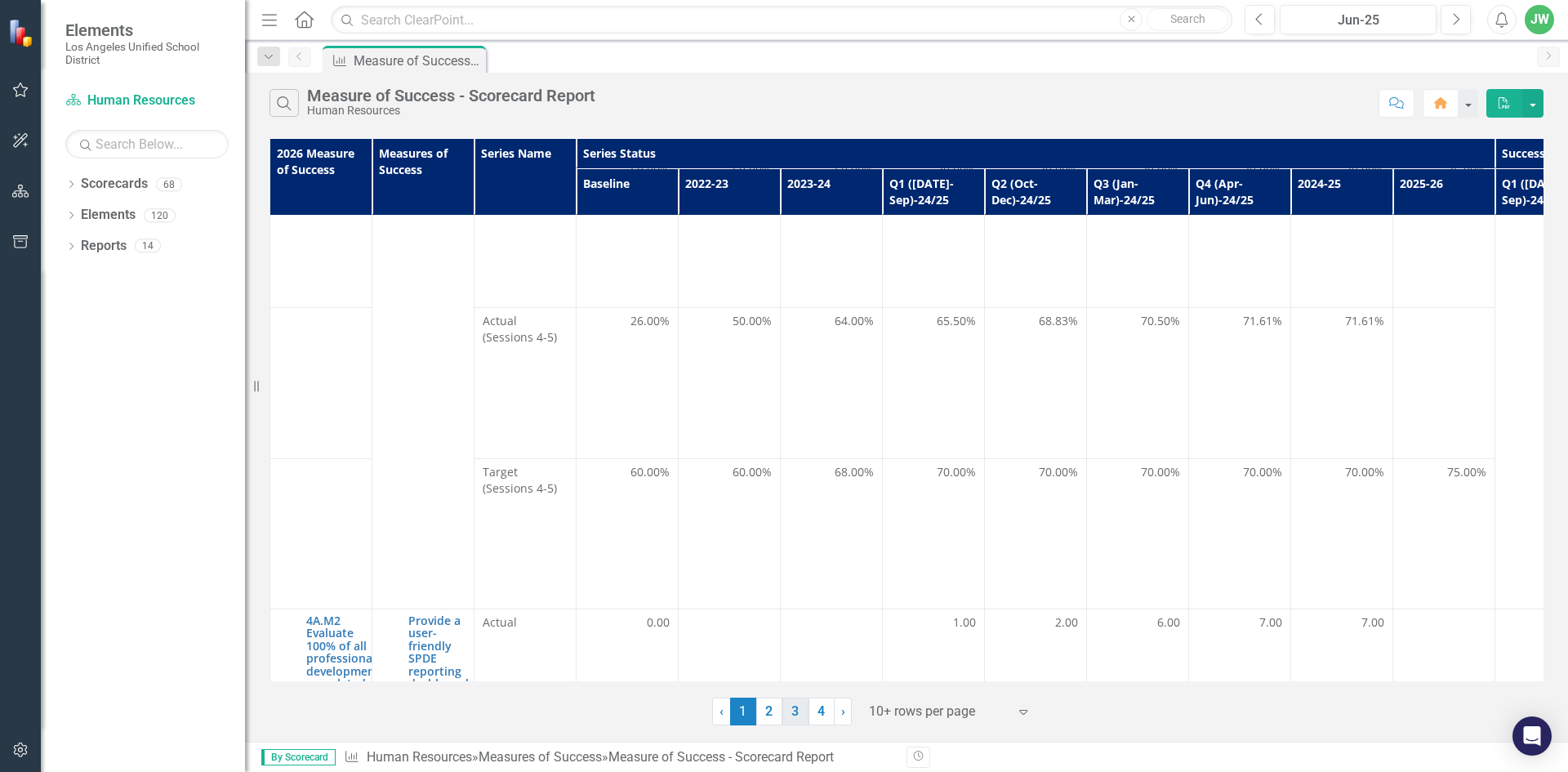 click on "3" at bounding box center (795, 712) 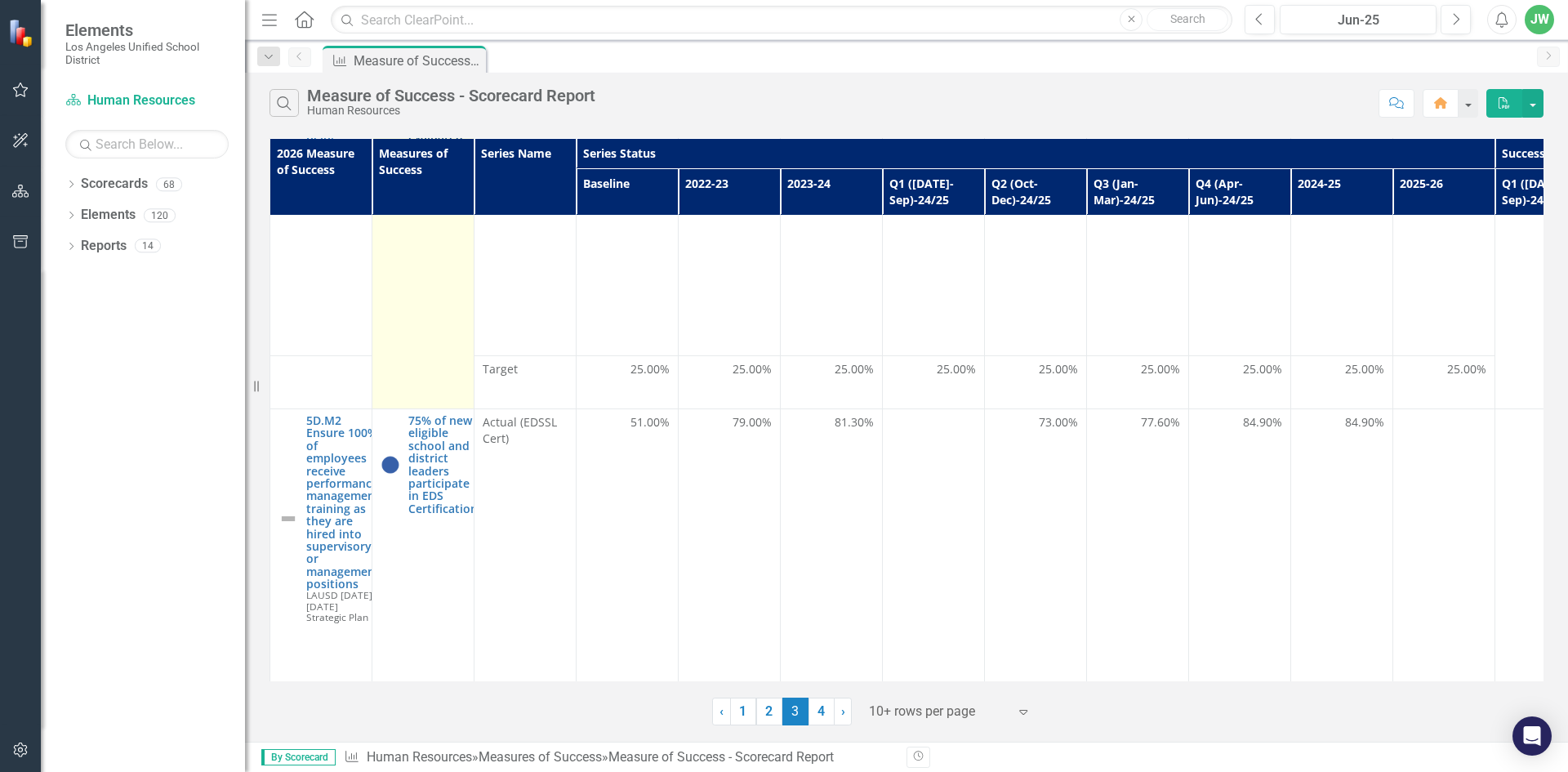 scroll, scrollTop: 1797, scrollLeft: 0, axis: vertical 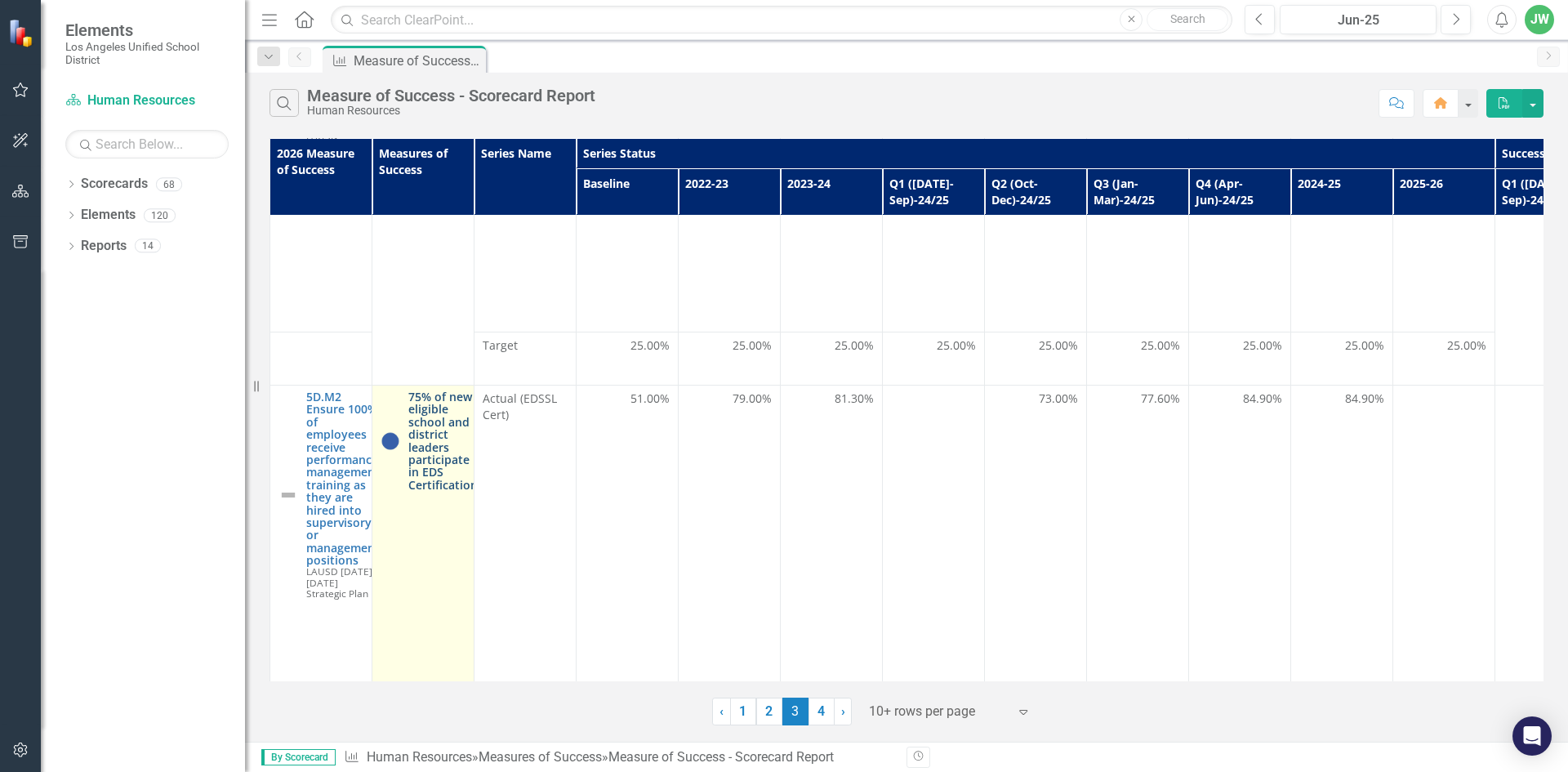 click on "75% of new eligible school and district leaders participate in EDS Certification." at bounding box center [444, 440] 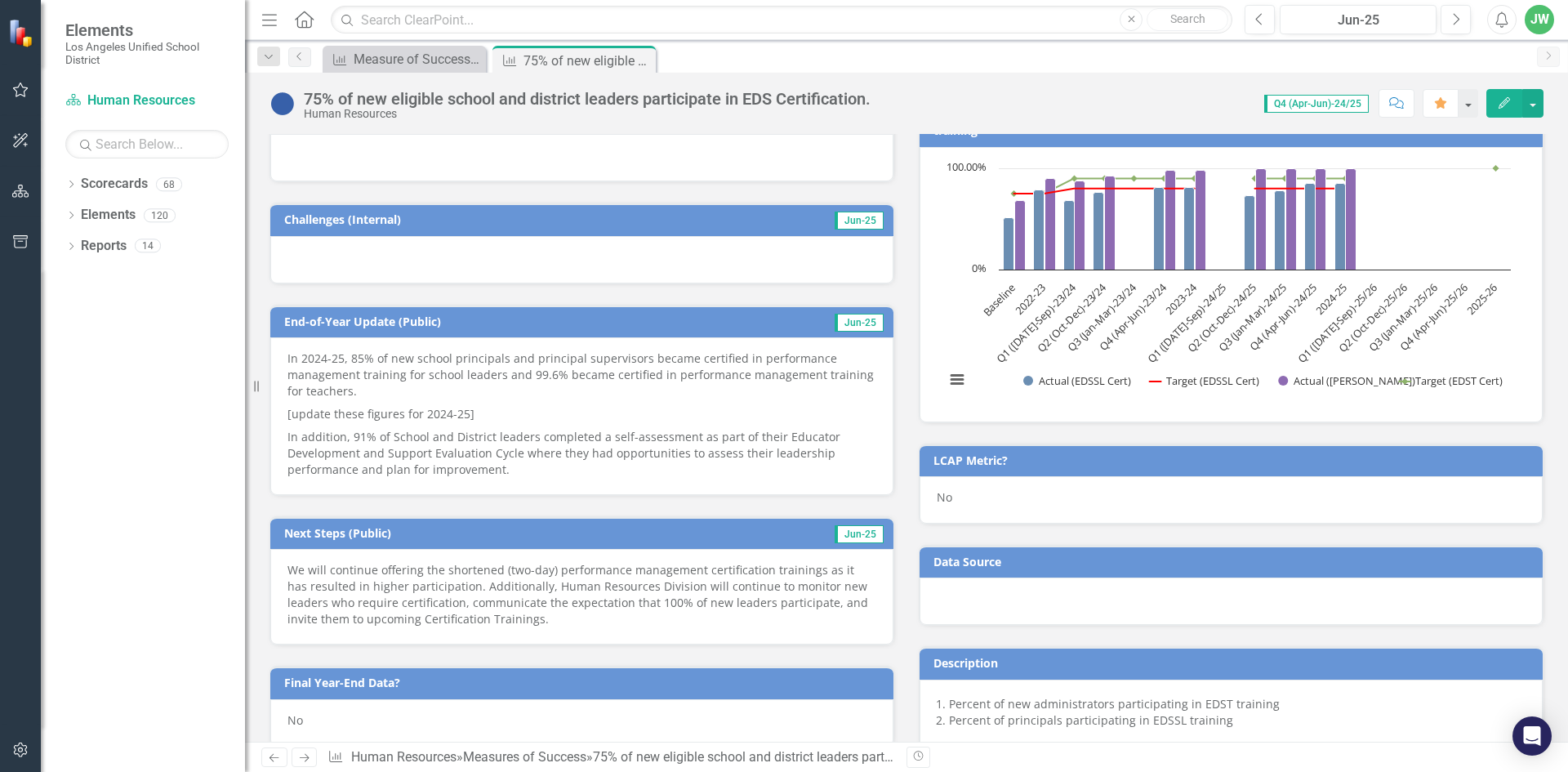 scroll, scrollTop: 408, scrollLeft: 0, axis: vertical 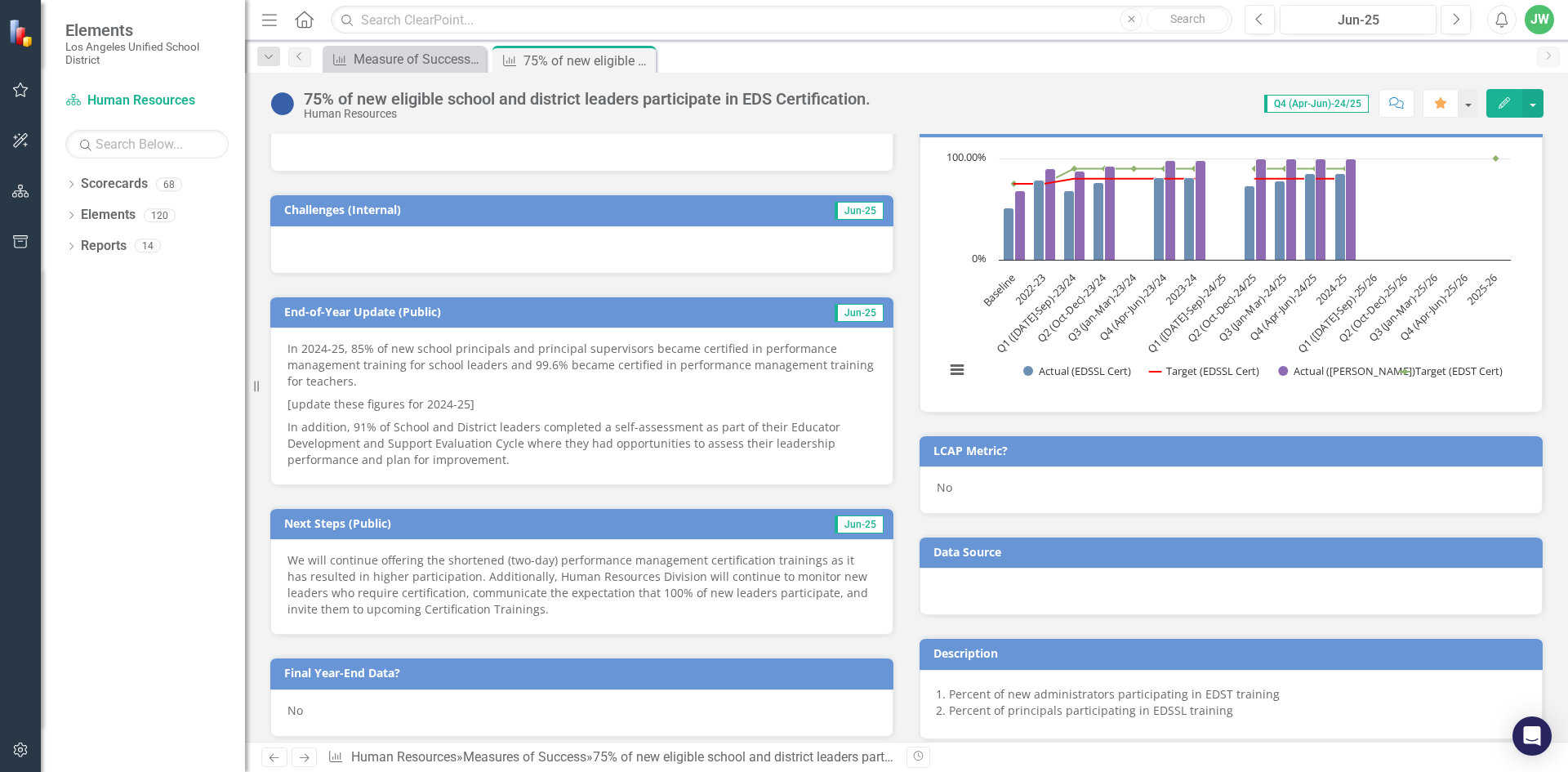 drag, startPoint x: 374, startPoint y: 431, endPoint x: 390, endPoint y: 424, distance: 17.464249 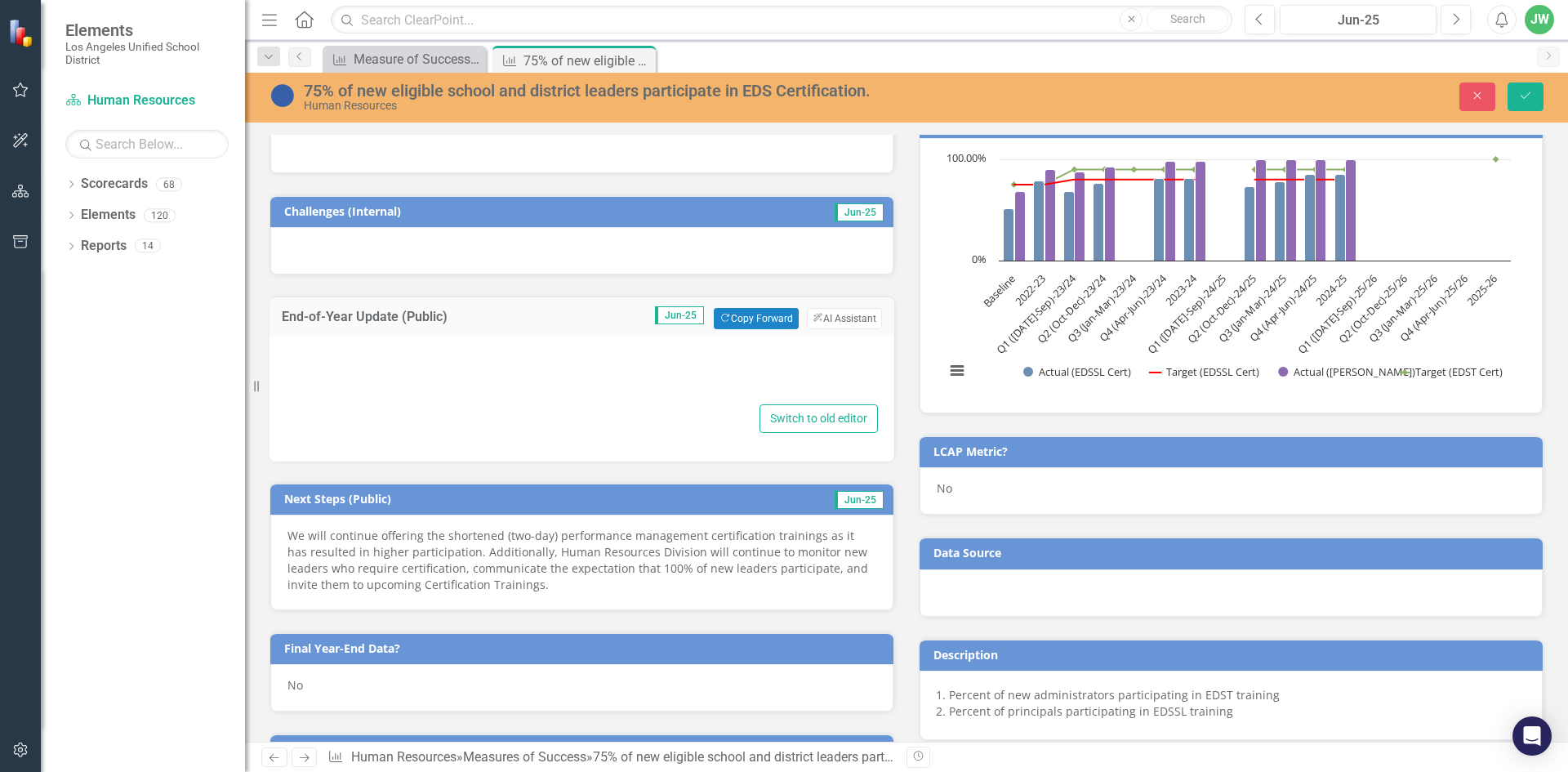 type on "<p>In 2024-25, 85% of new school principals and principal supervisors became certified in performance management training for school leaders and 99.6% became certified in performance management training for teachers.</p>
<p>[update these figures for 2024-25]</p>
<p>In addition, 91% of School and District leaders completed a self-assessment as part of their Educator Development and Support Evaluation Cycle where they had opportunities to assess their leadership performance and plan for improvement.</p>" 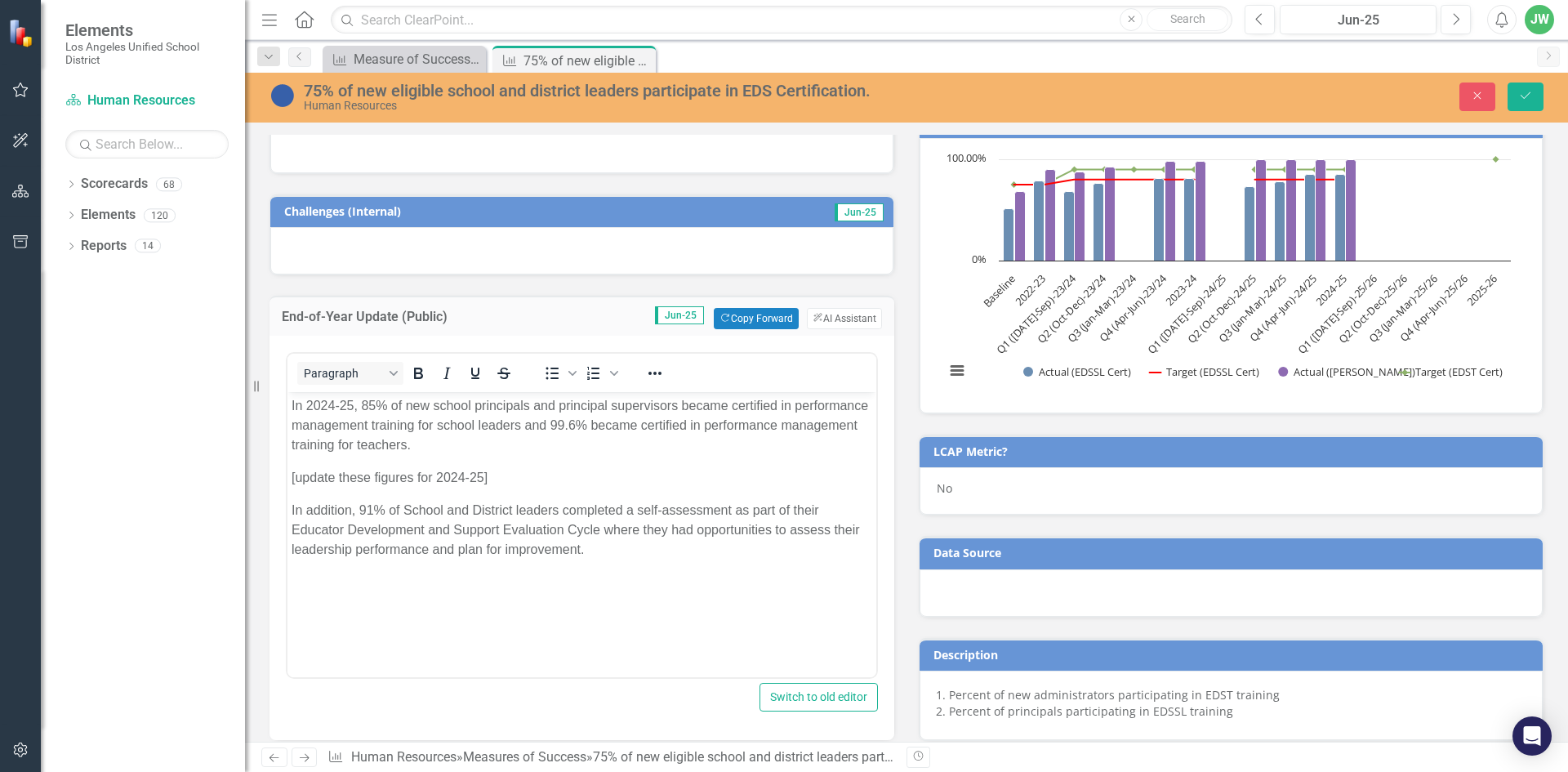scroll, scrollTop: 0, scrollLeft: 0, axis: both 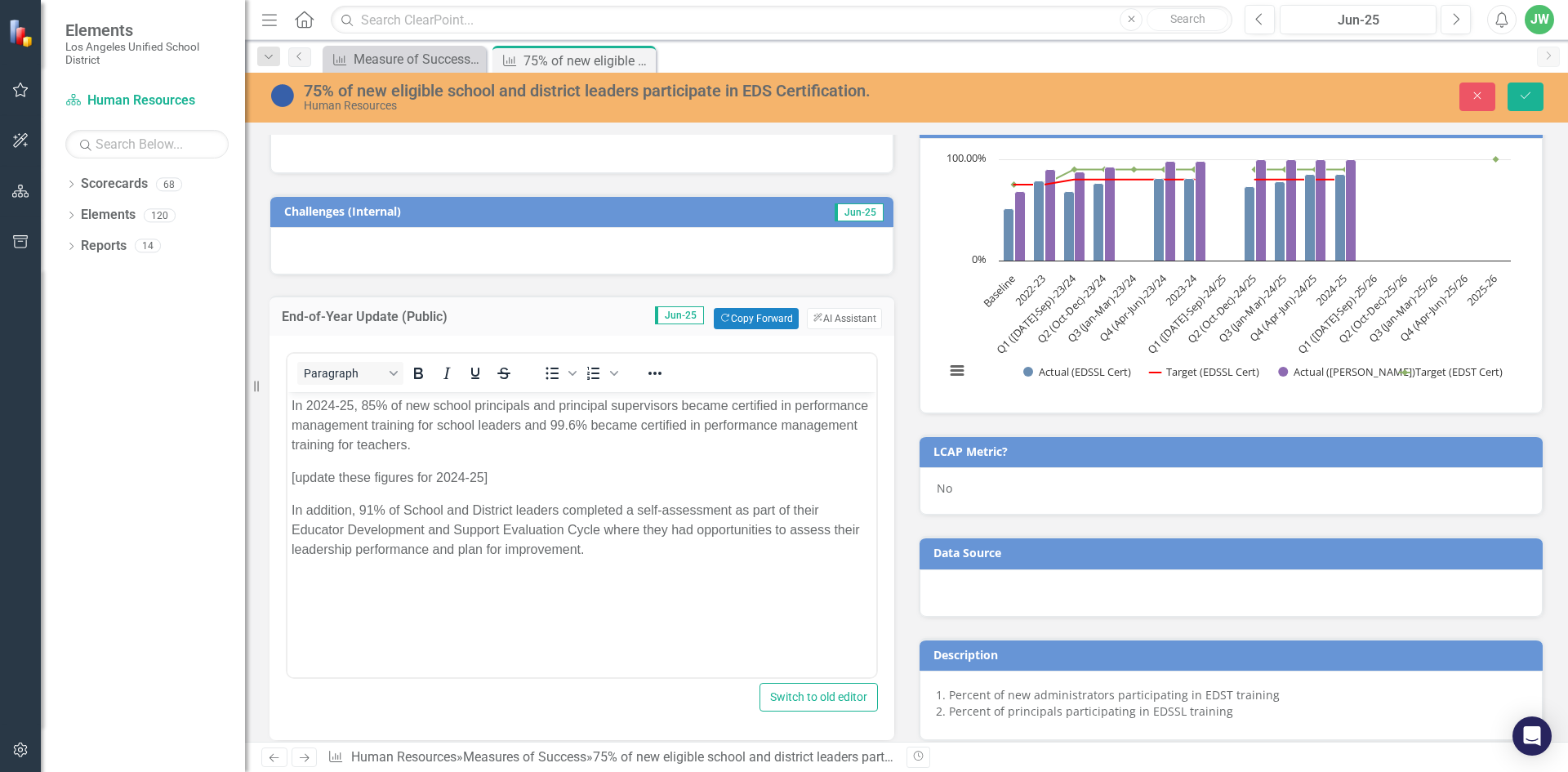 click on "In 2024-25, 85% of new school principals and principal supervisors became certified in performance management training for school leaders and 99.6% became certified in performance management training for teachers." at bounding box center (581, 425) 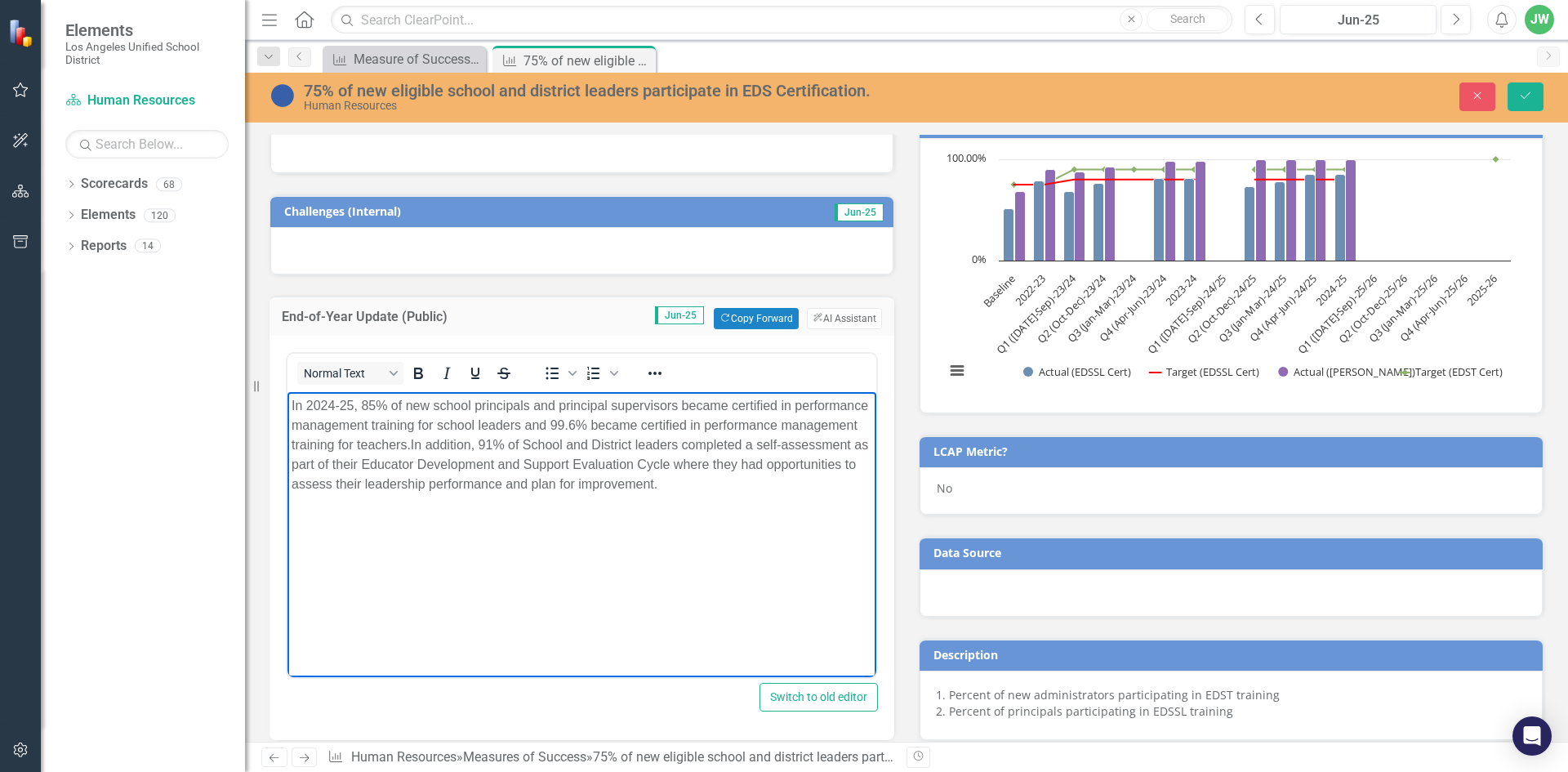 type 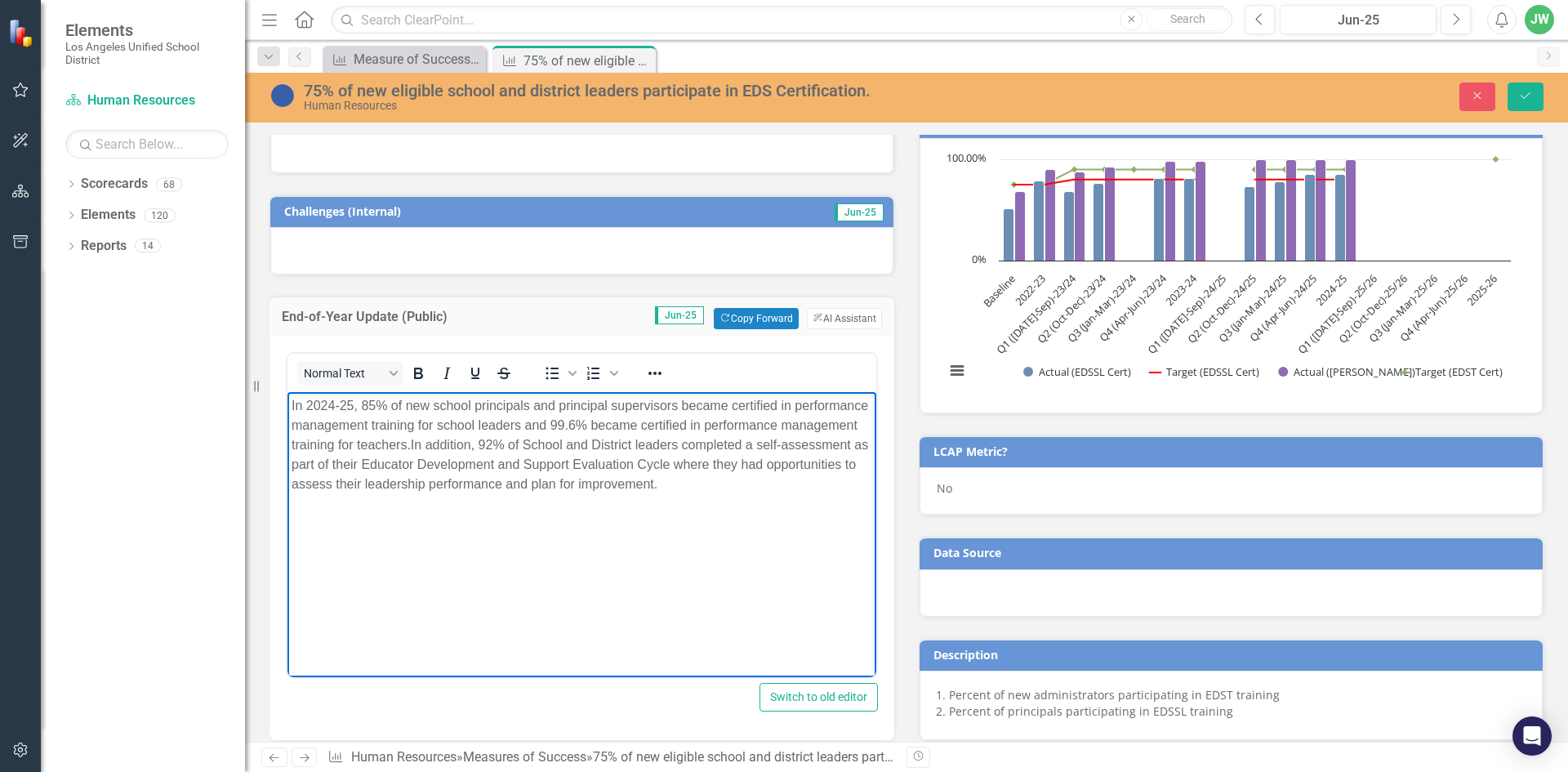 click on "In 2024-25, 85% of new school principals and principal supervisors became certified in performance management training for school leaders and 99.6% became certified in performance management training for teachers.  In addition, 92% of School and District leaders completed a self-assessment as part of their Educator Development and Support Evaluation Cycle where they had opportunities to assess their leadership performance and plan for improvement." at bounding box center [581, 444] 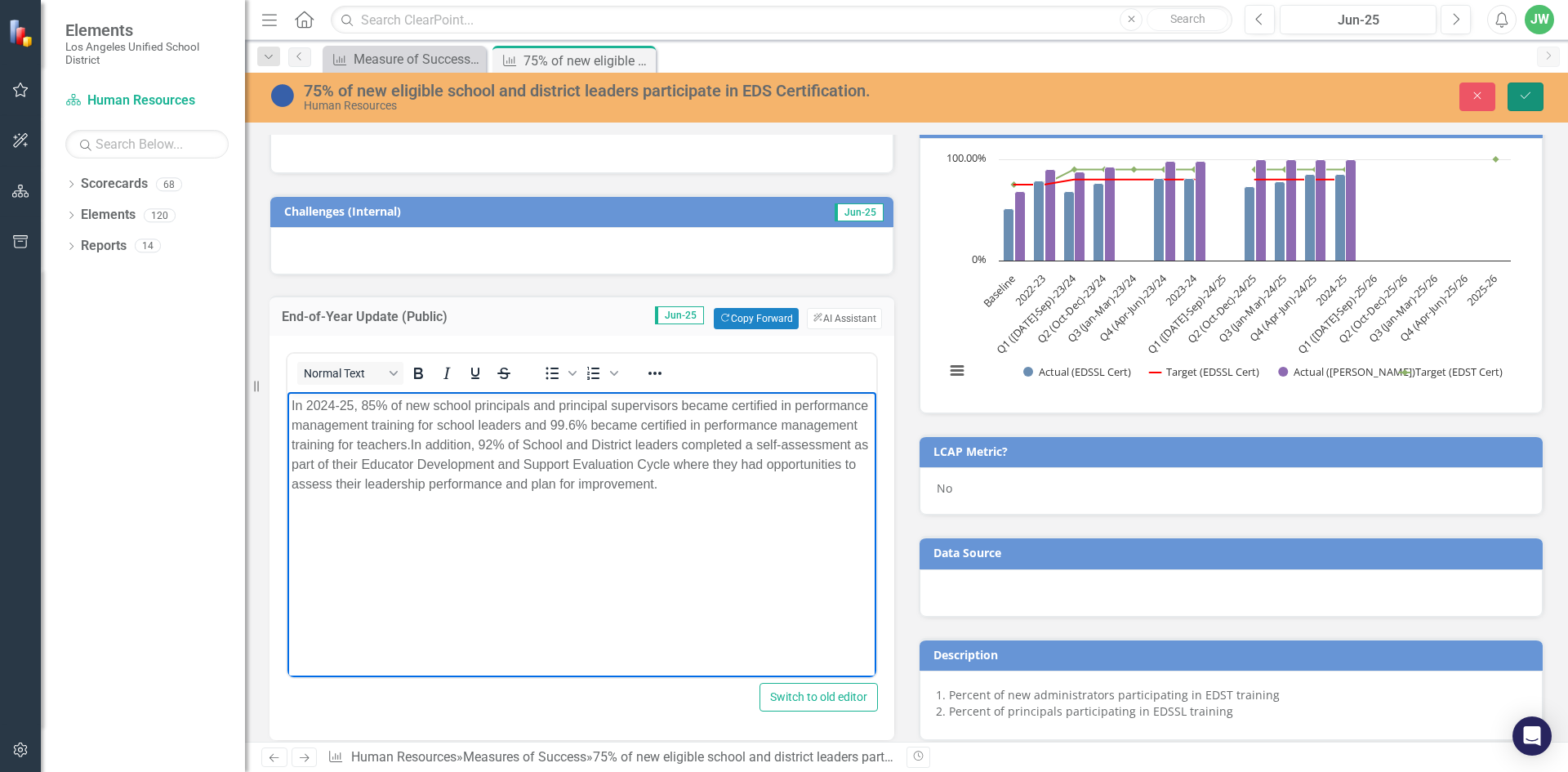 click on "Save" 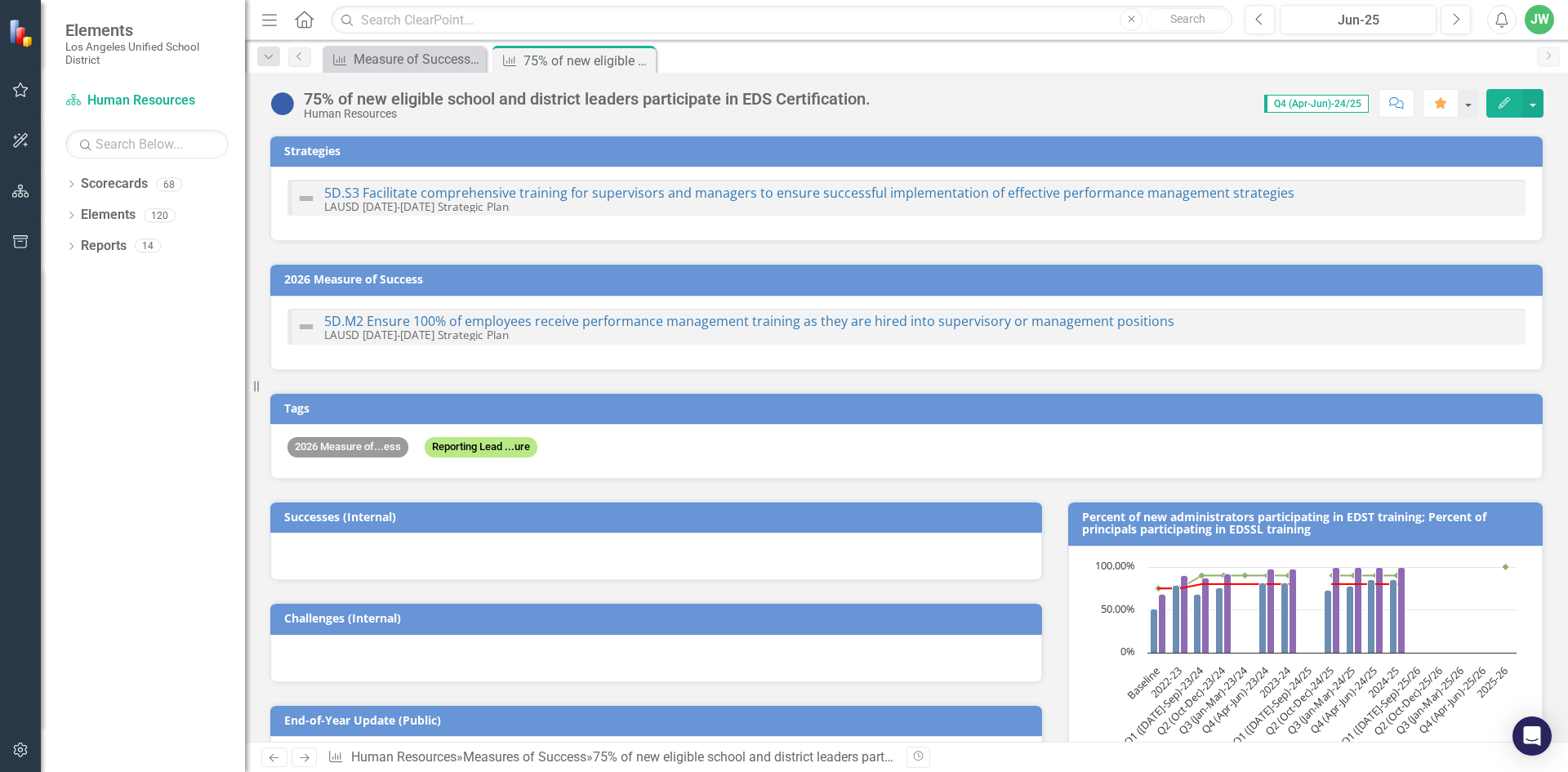 checkbox on "false" 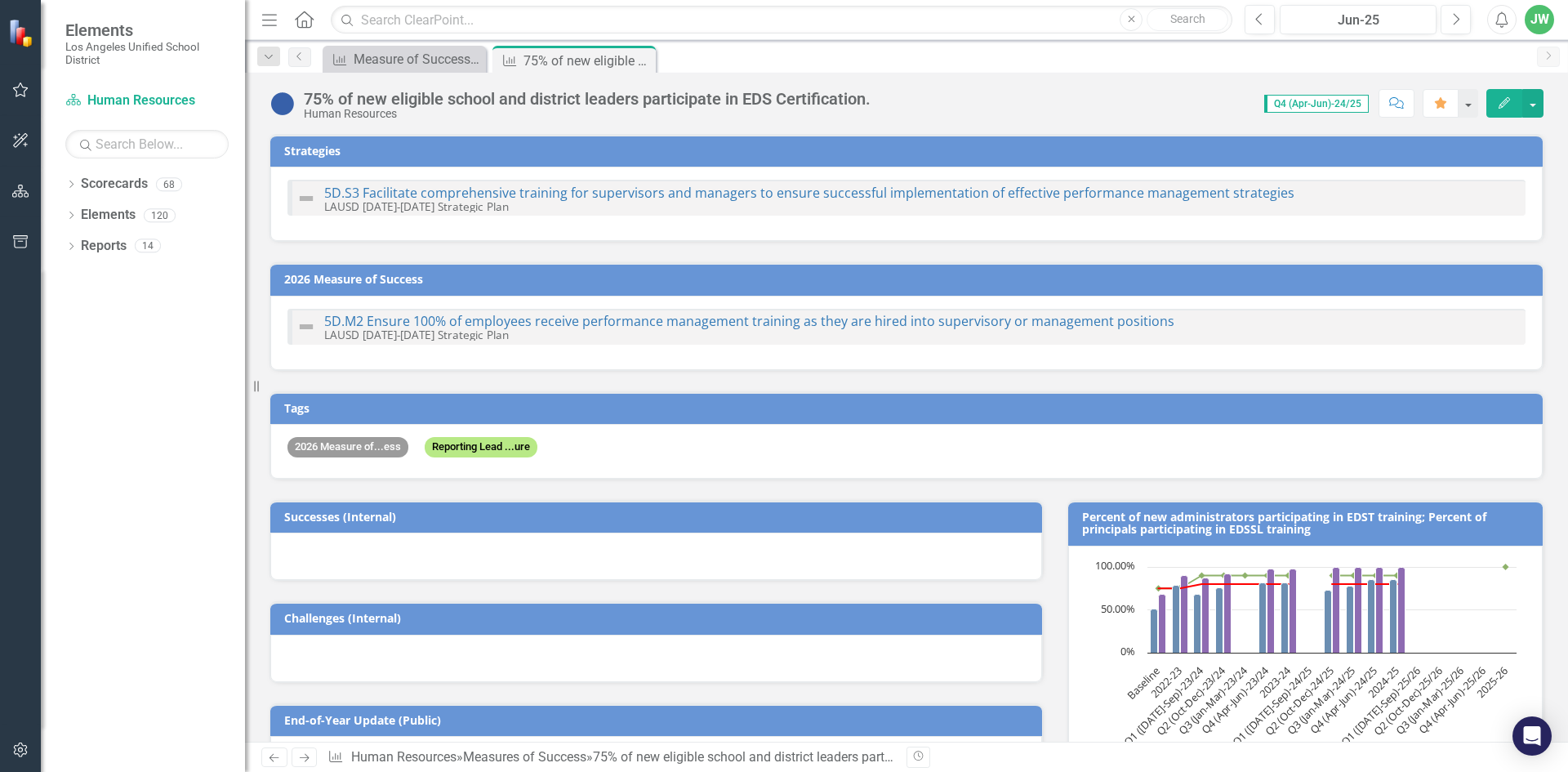 checkbox on "false" 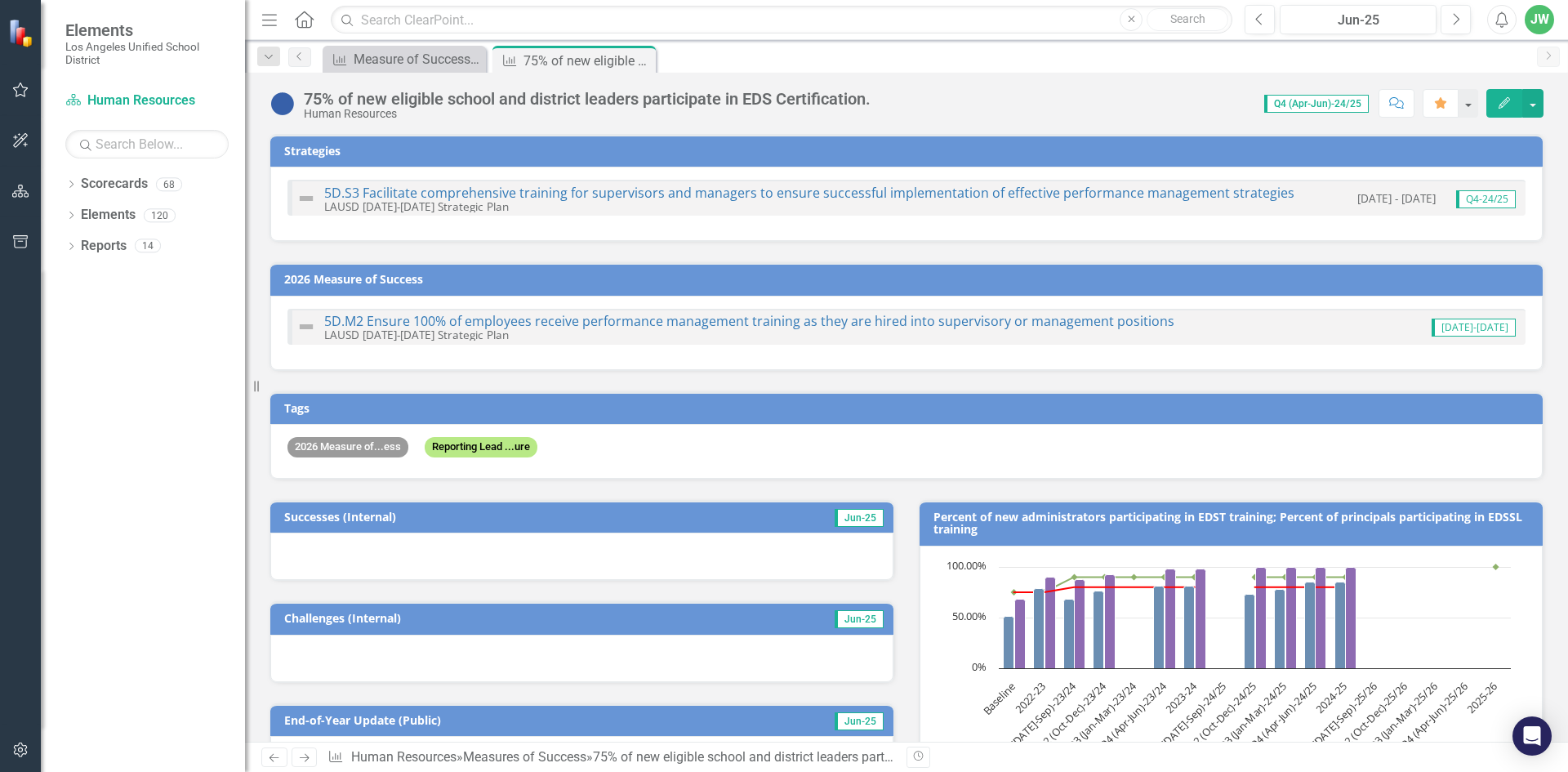 checkbox on "true" 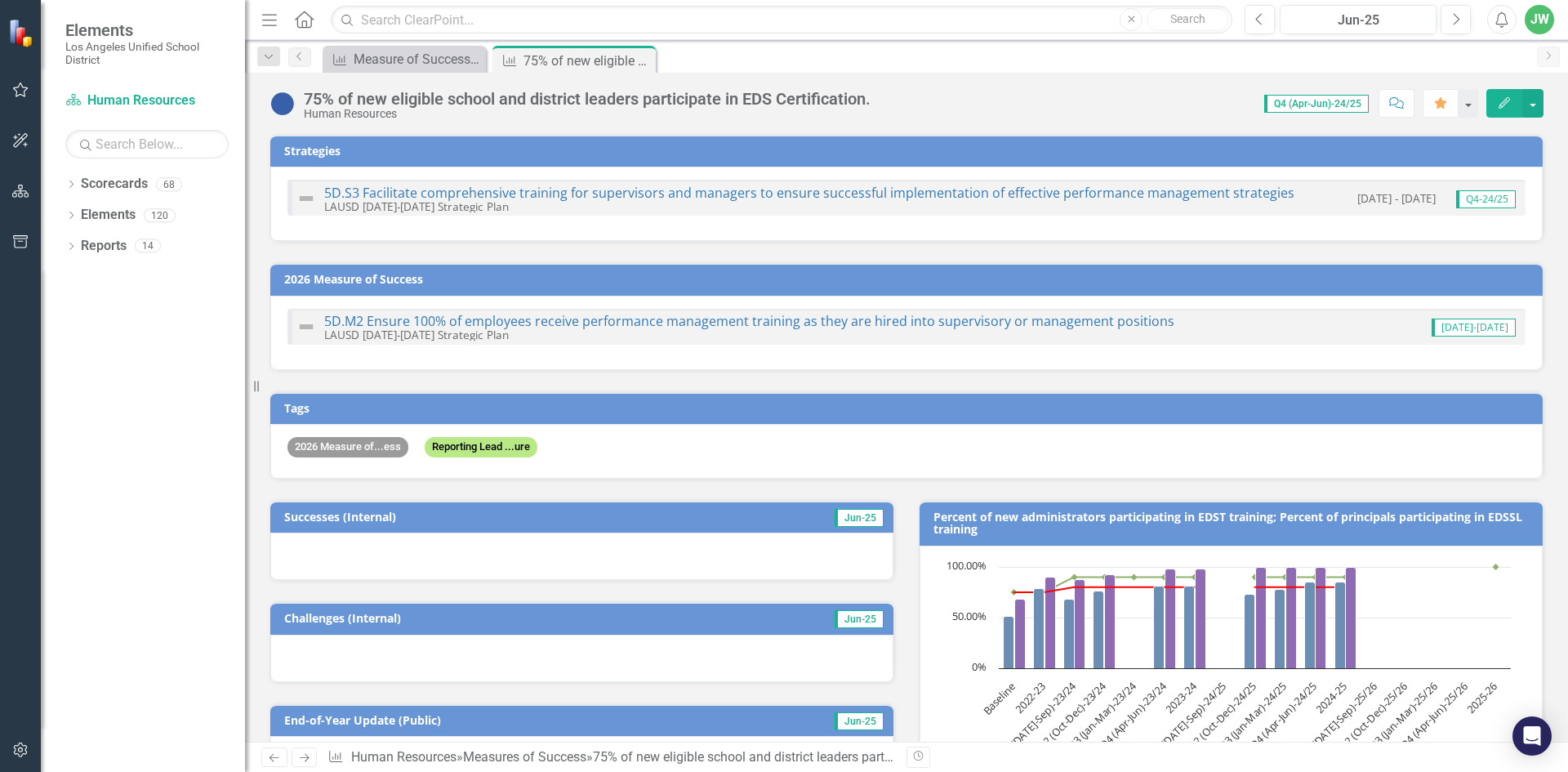 checkbox on "true" 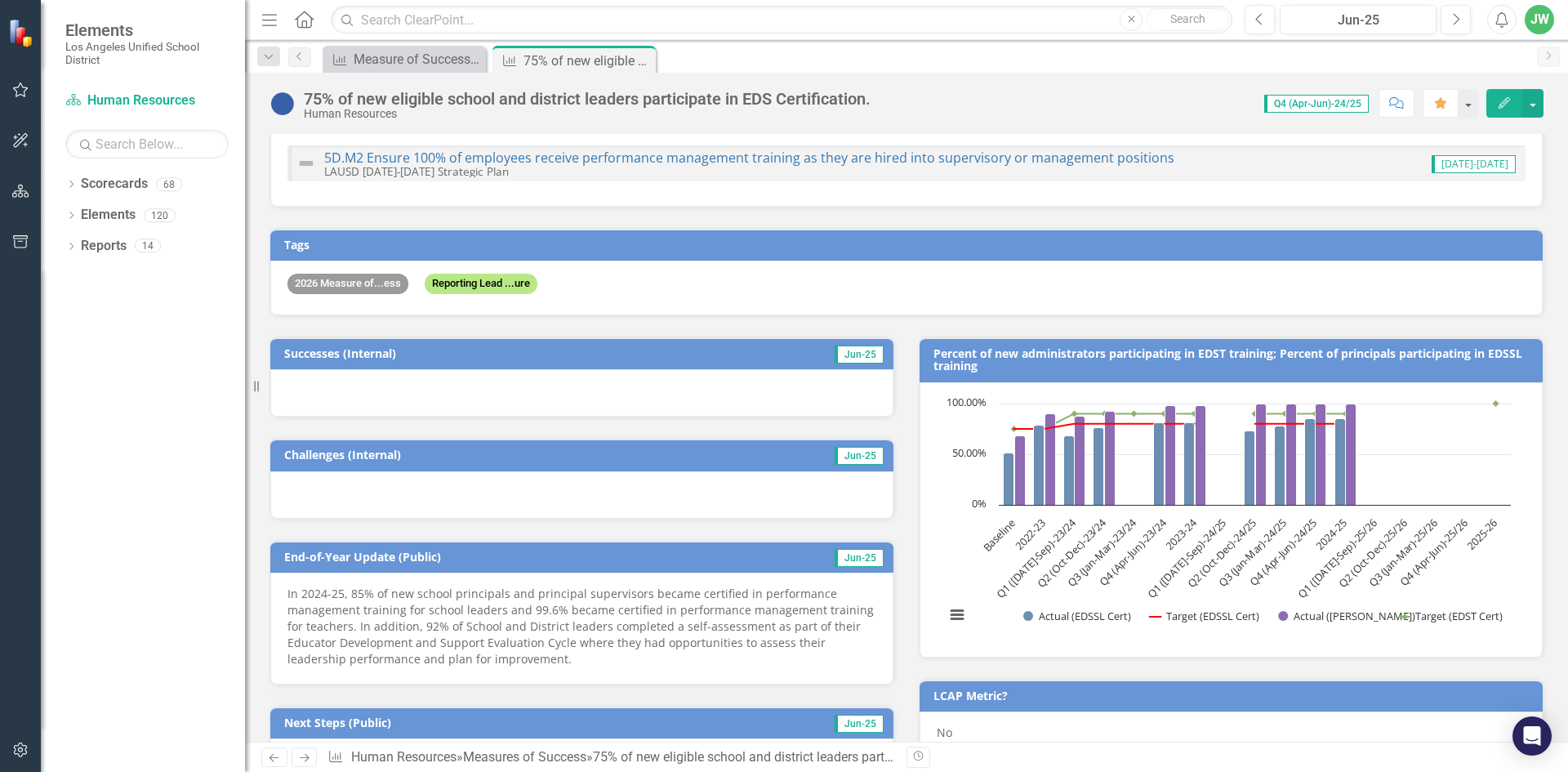 scroll, scrollTop: 408, scrollLeft: 0, axis: vertical 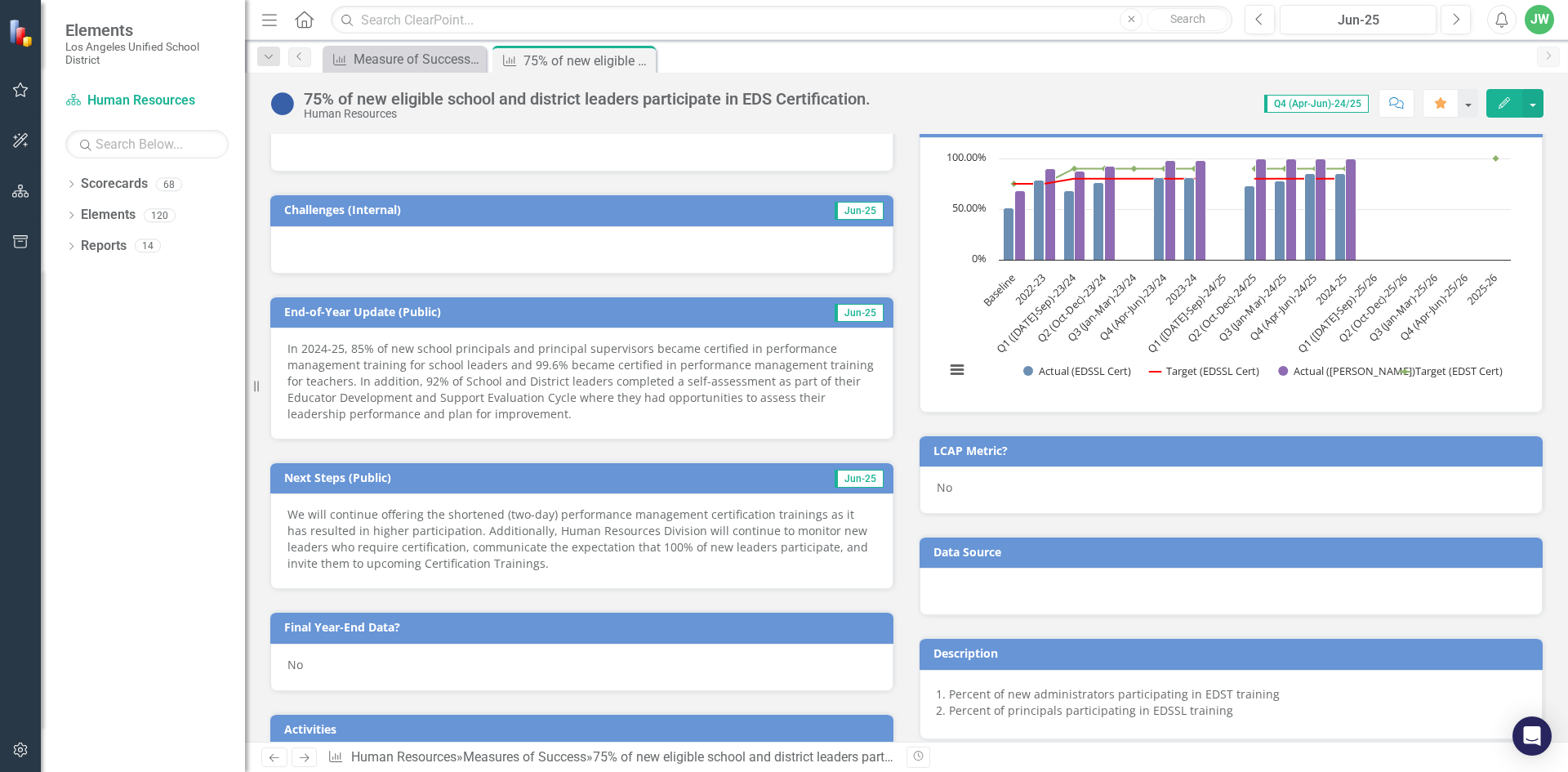 click on "We will continue offering the shortened (two-day) performance management certification trainings as it has resulted in higher participation. Additionally, Human Resources Division will continue to monitor new leaders who require certification, communicate the expectation that 100% of new leaders participate, and invite them to upcoming Certification Trainings." at bounding box center (581, 539) 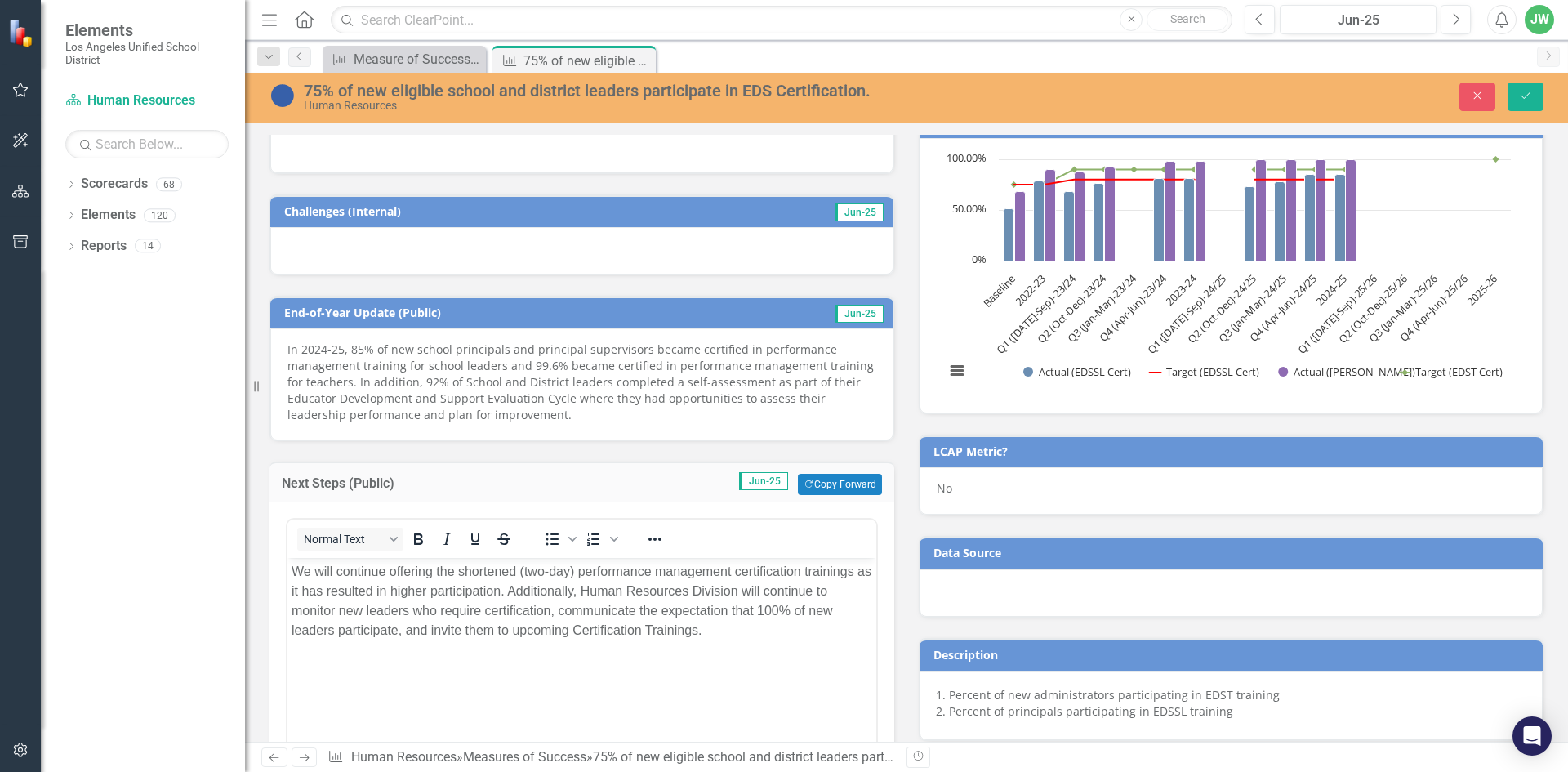 scroll, scrollTop: 0, scrollLeft: 0, axis: both 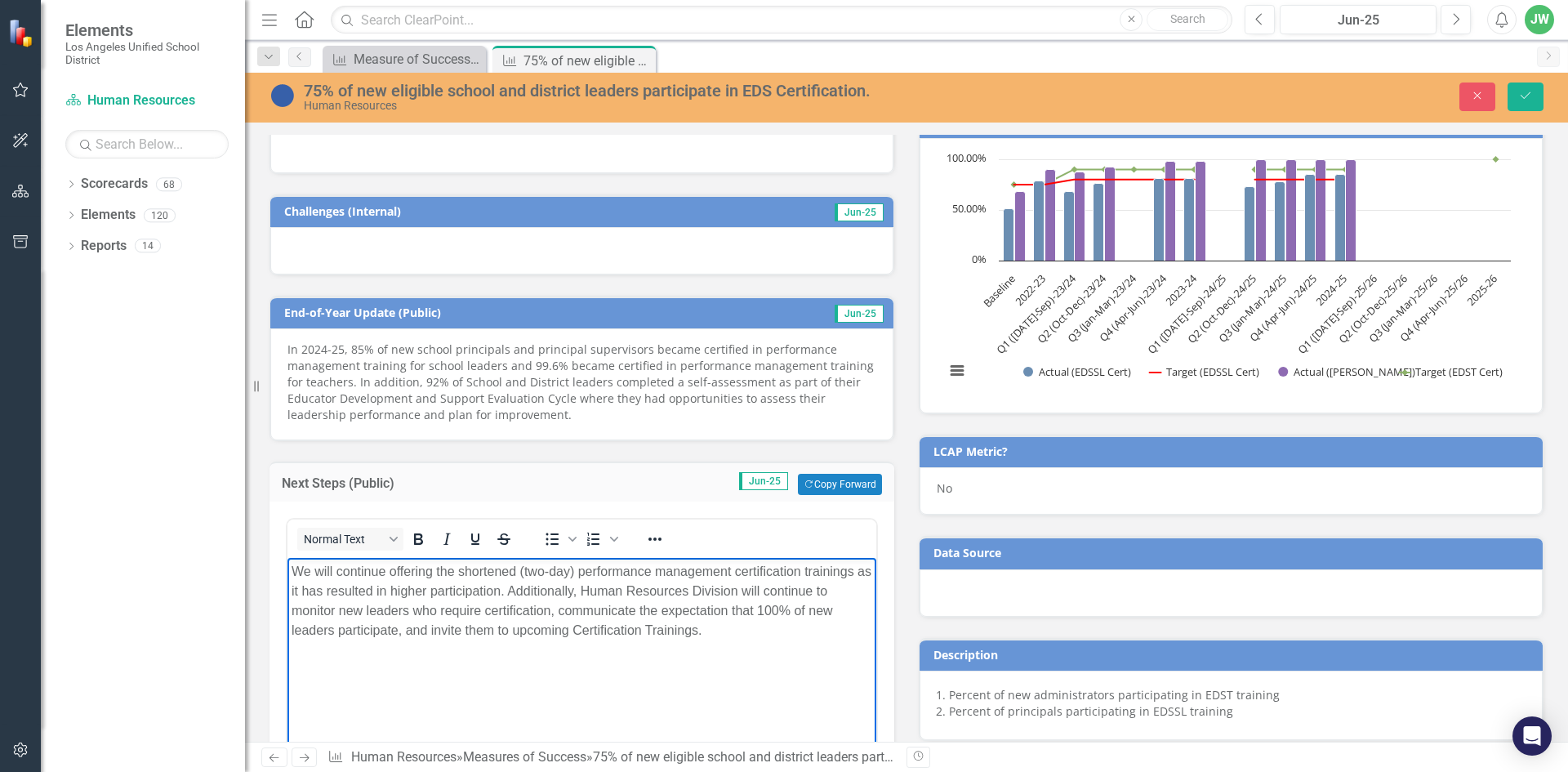 click on "We will continue offering the shortened (two-day) performance management certification trainings as it has resulted in higher participation. Additionally, Human Resources Division will continue to monitor new leaders who require certification, communicate the expectation that 100% of new leaders participate, and invite them to upcoming Certification Trainings." at bounding box center [581, 601] 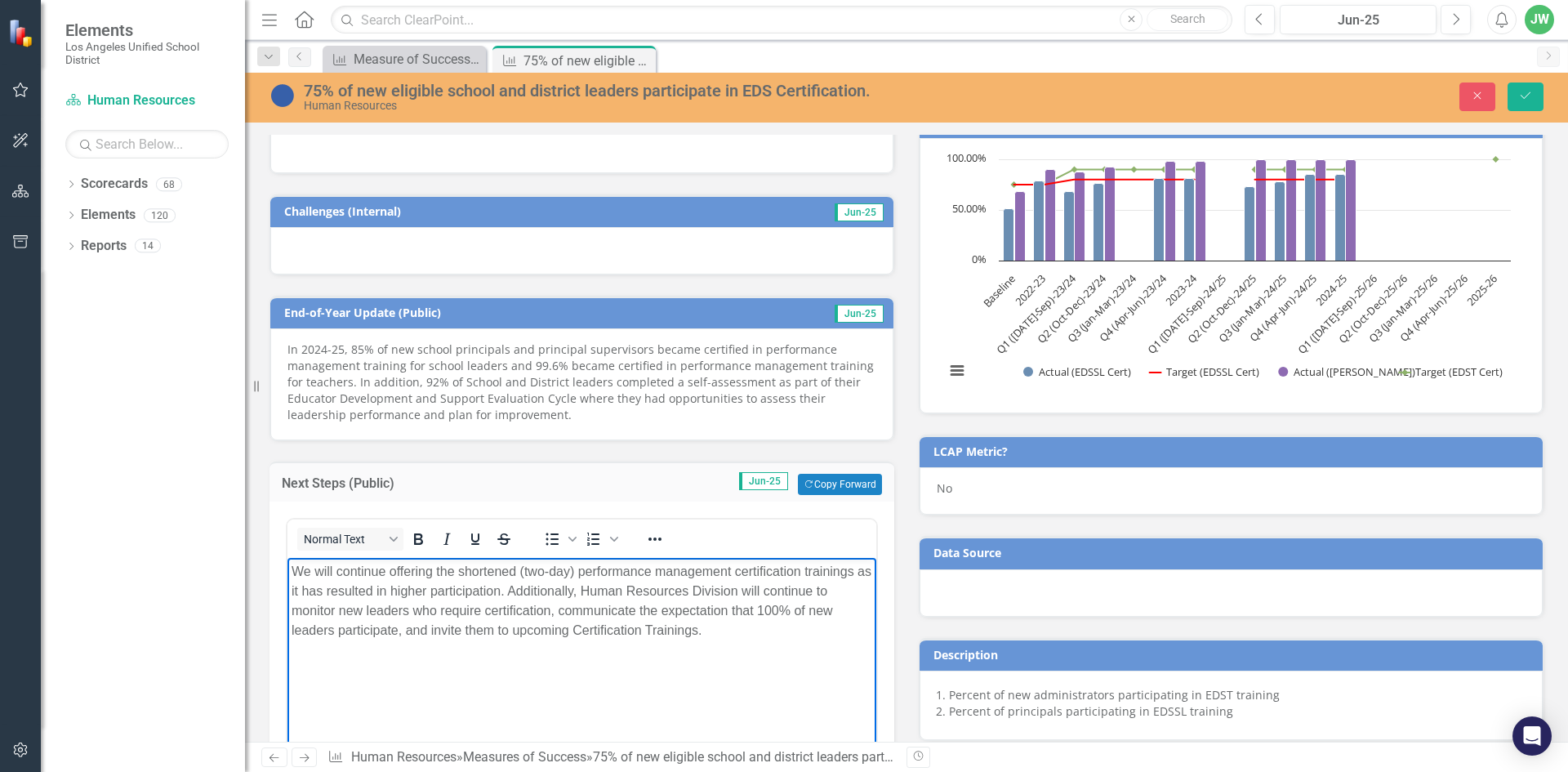 type 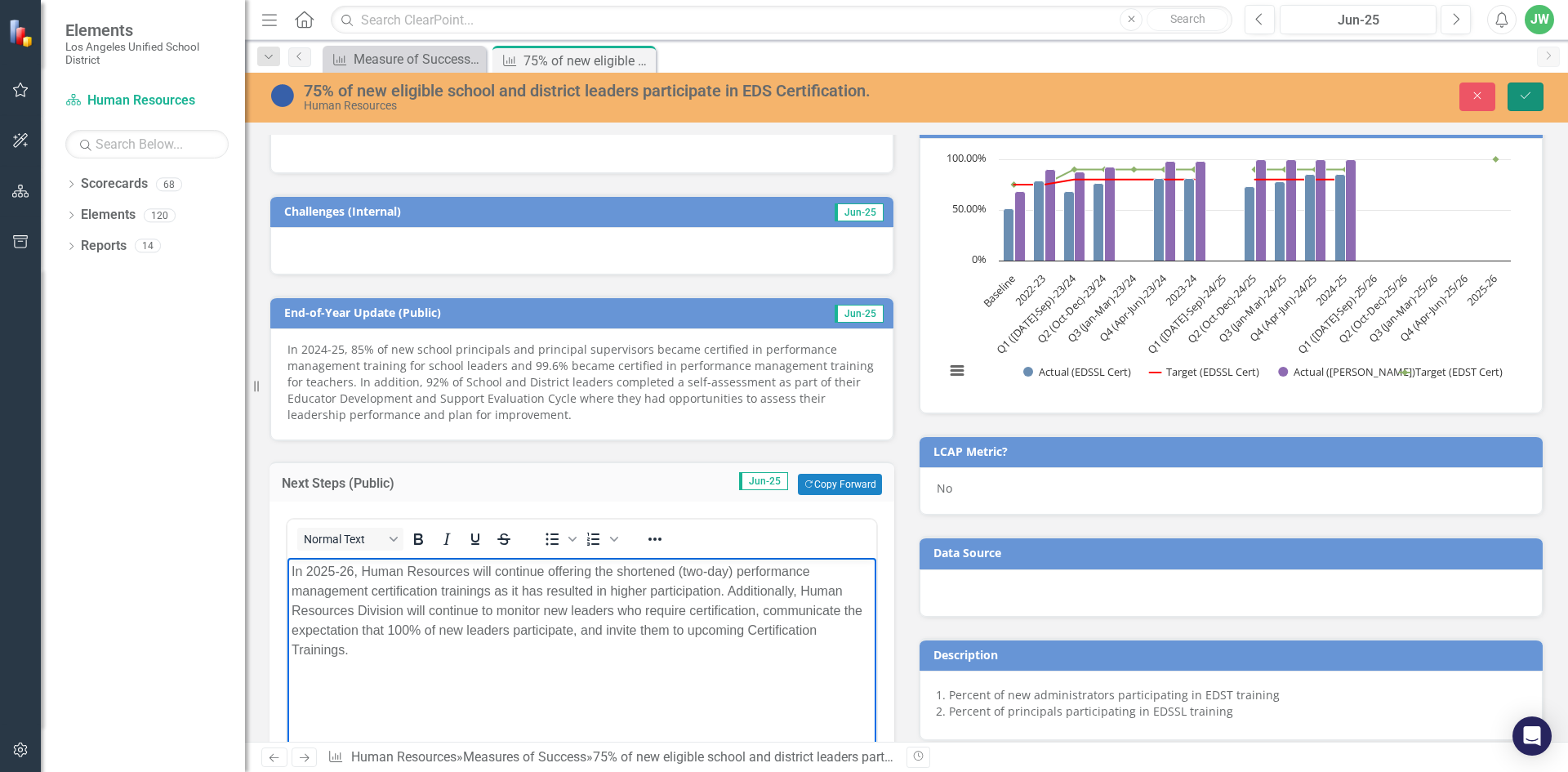 click on "Save" 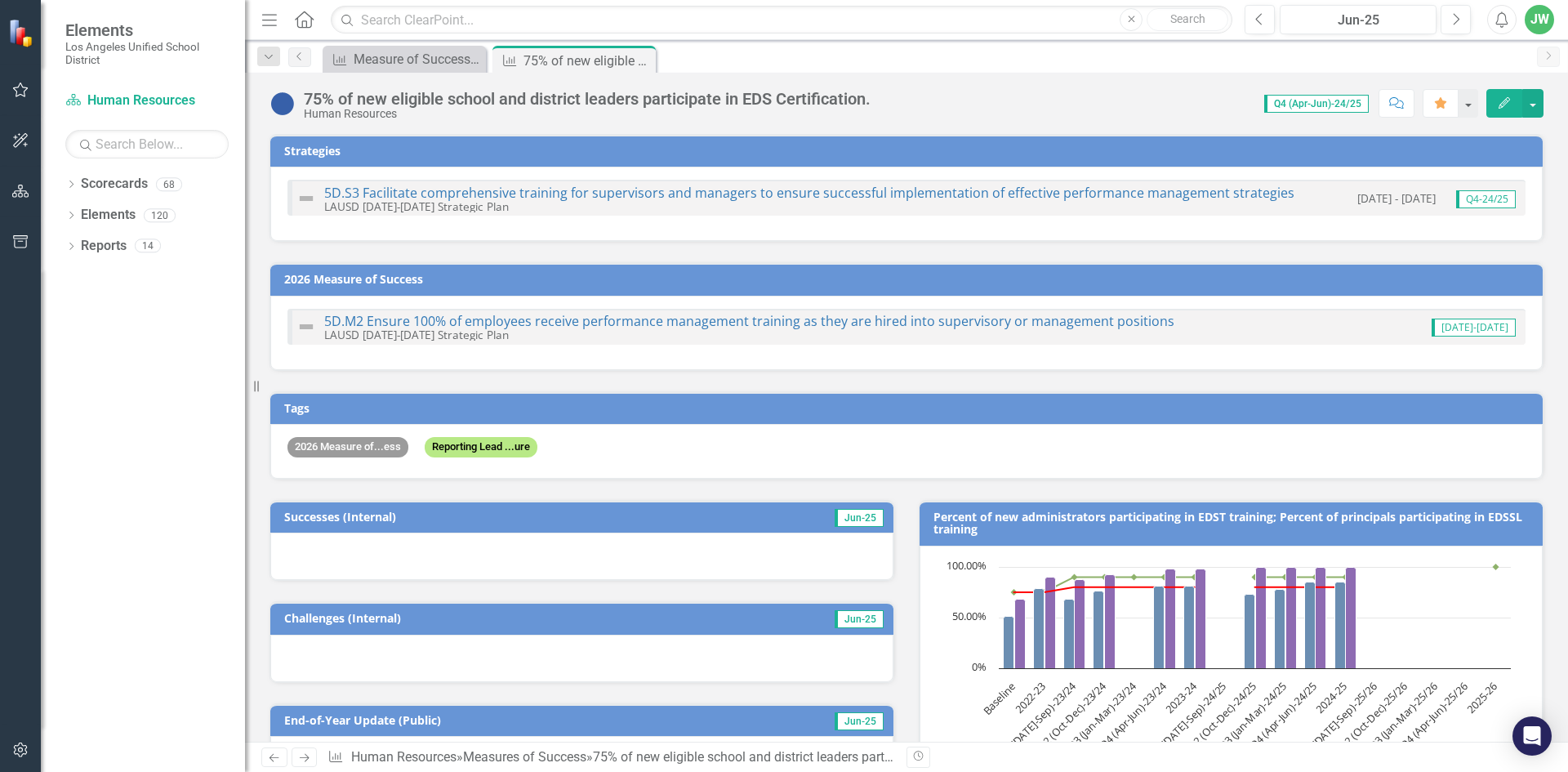 checkbox on "false" 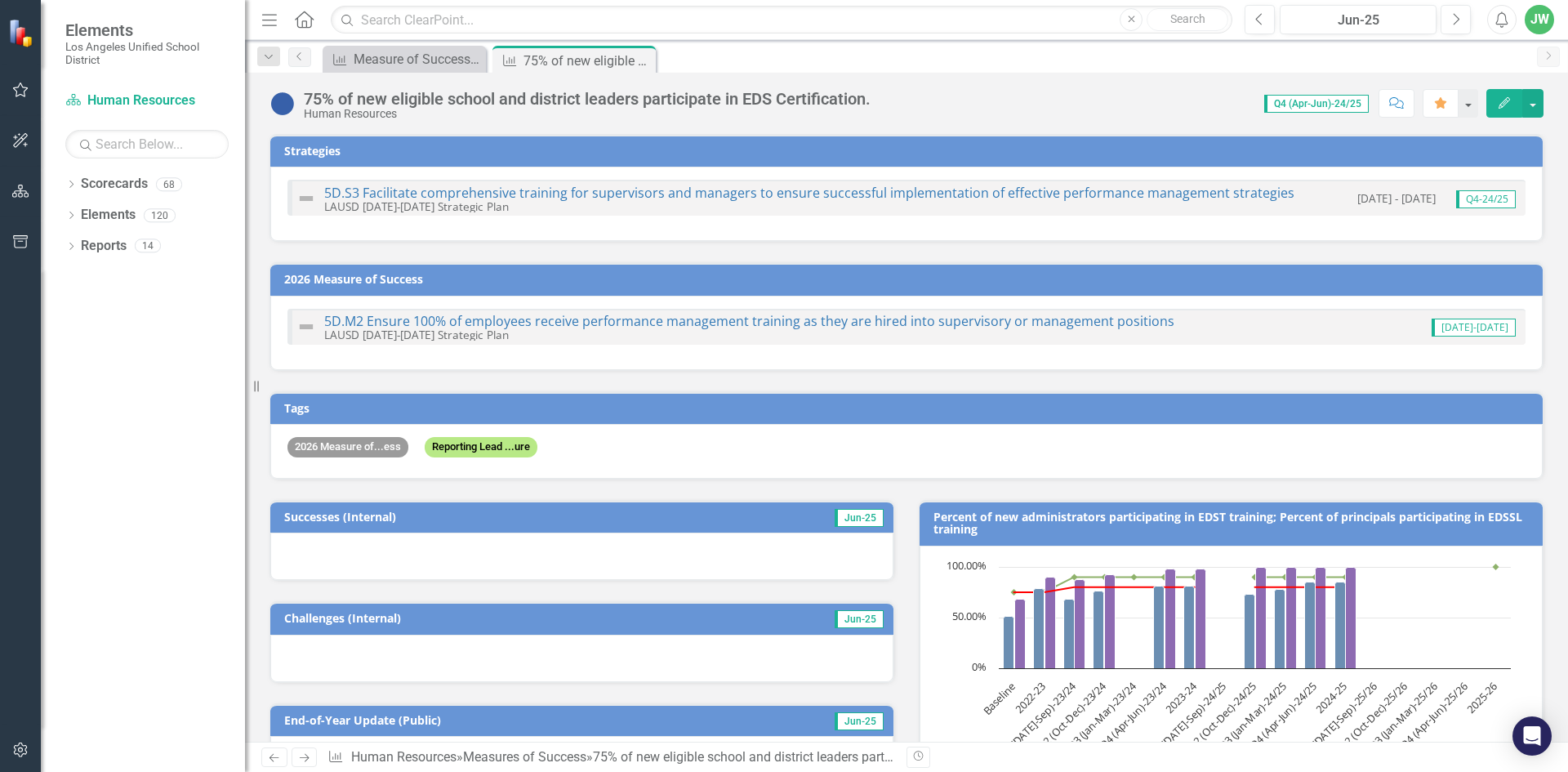 checkbox on "false" 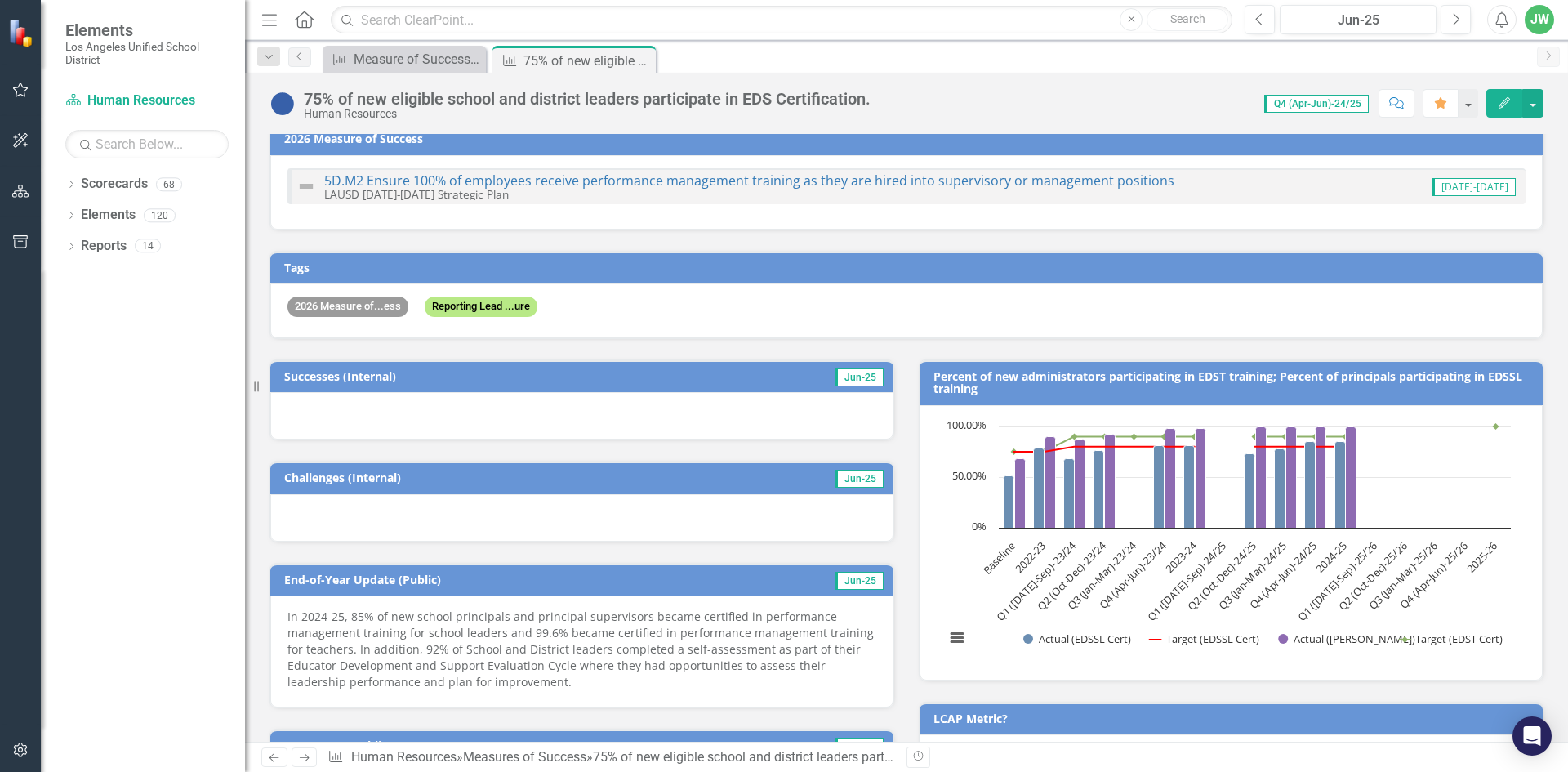 scroll, scrollTop: 0, scrollLeft: 0, axis: both 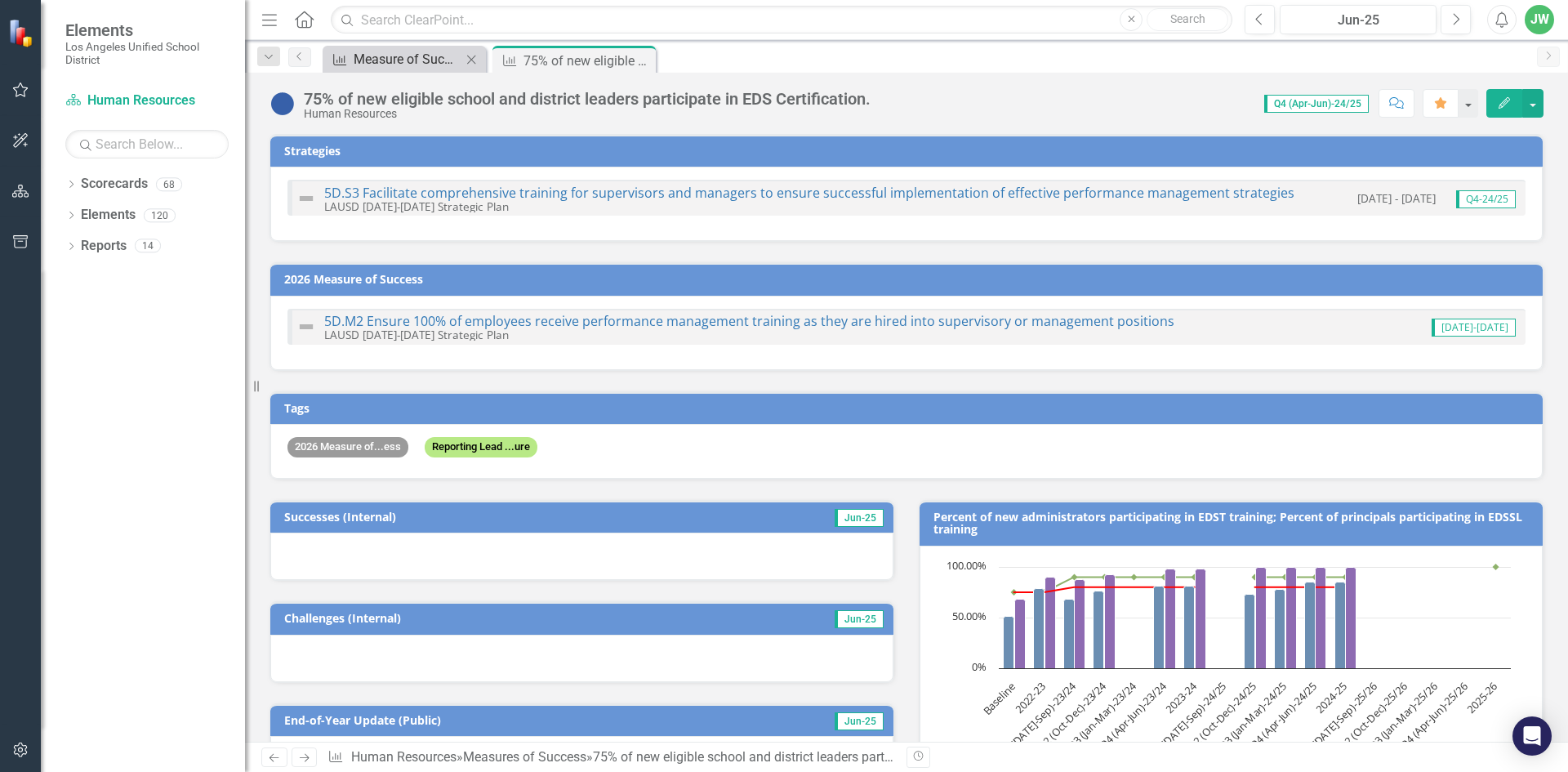 click on "Measure of Success - Scorecard Report" at bounding box center (408, 59) 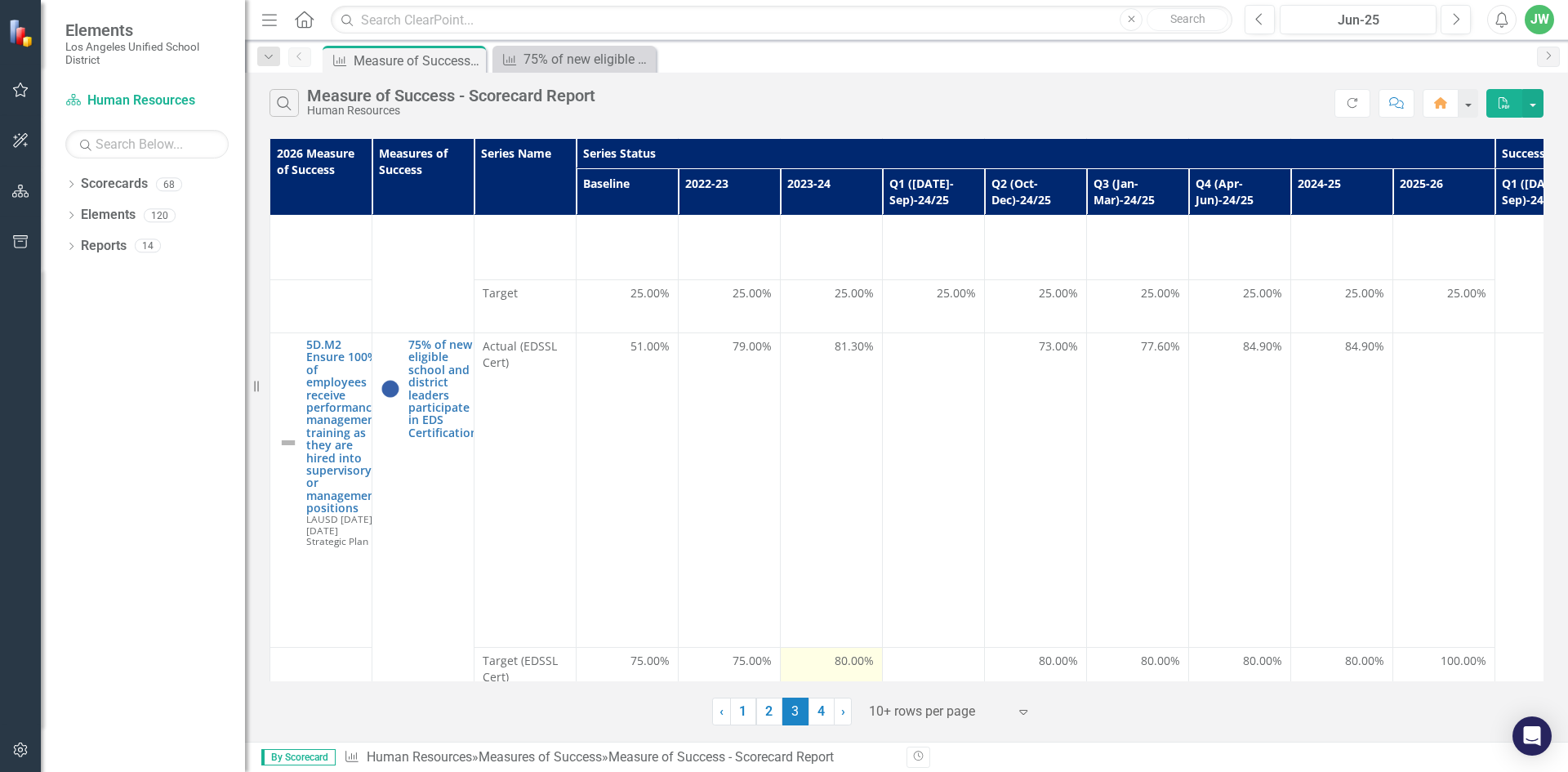 scroll, scrollTop: 1879, scrollLeft: 0, axis: vertical 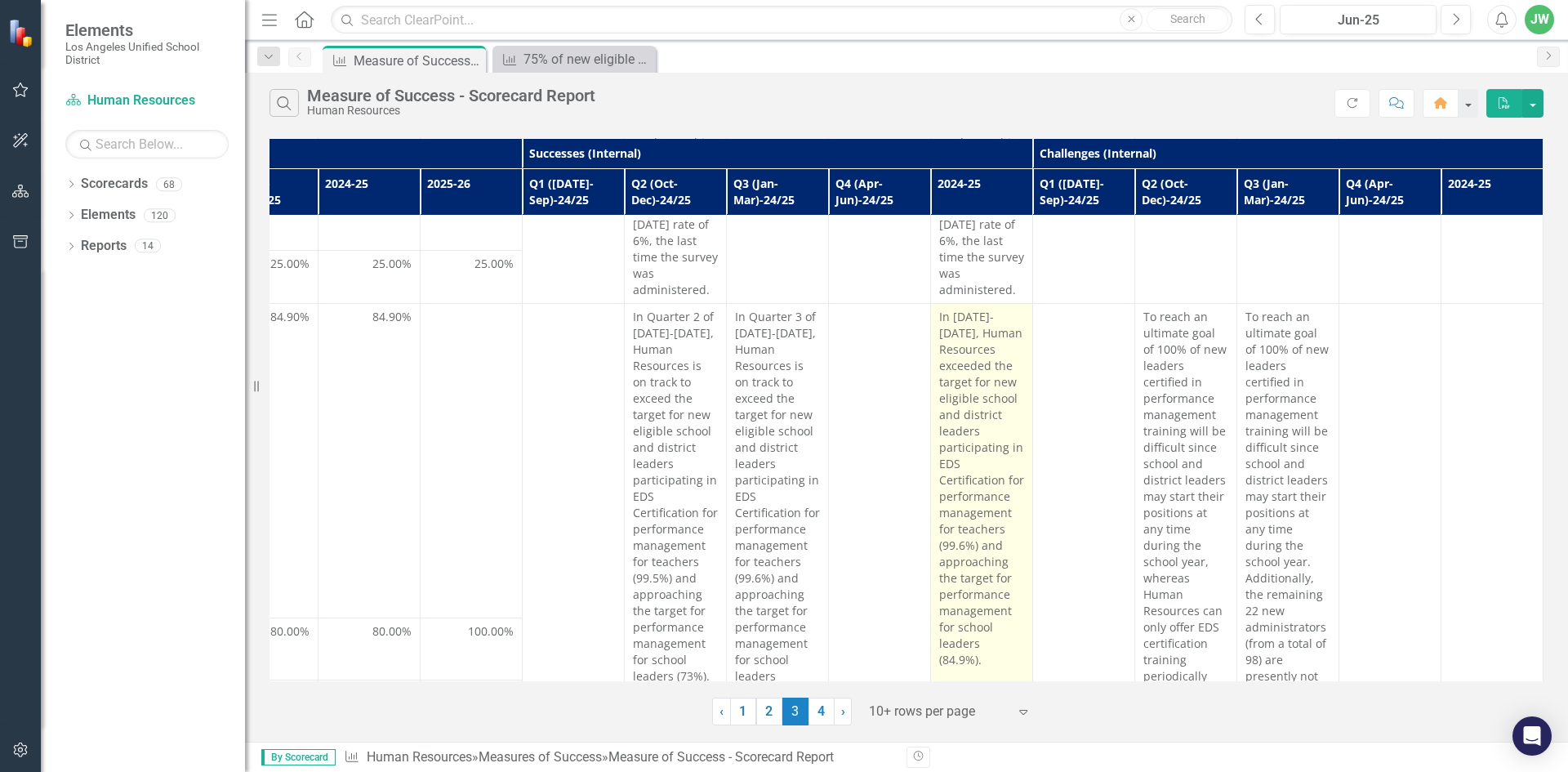 click on "In [DATE]-[DATE], Human Resources exceeded the target for new eligible school and district leaders participating in EDS Certification for performance management for teachers (99.6%) and approaching the target for performance management for school leaders (84.9%)." at bounding box center [982, 489] 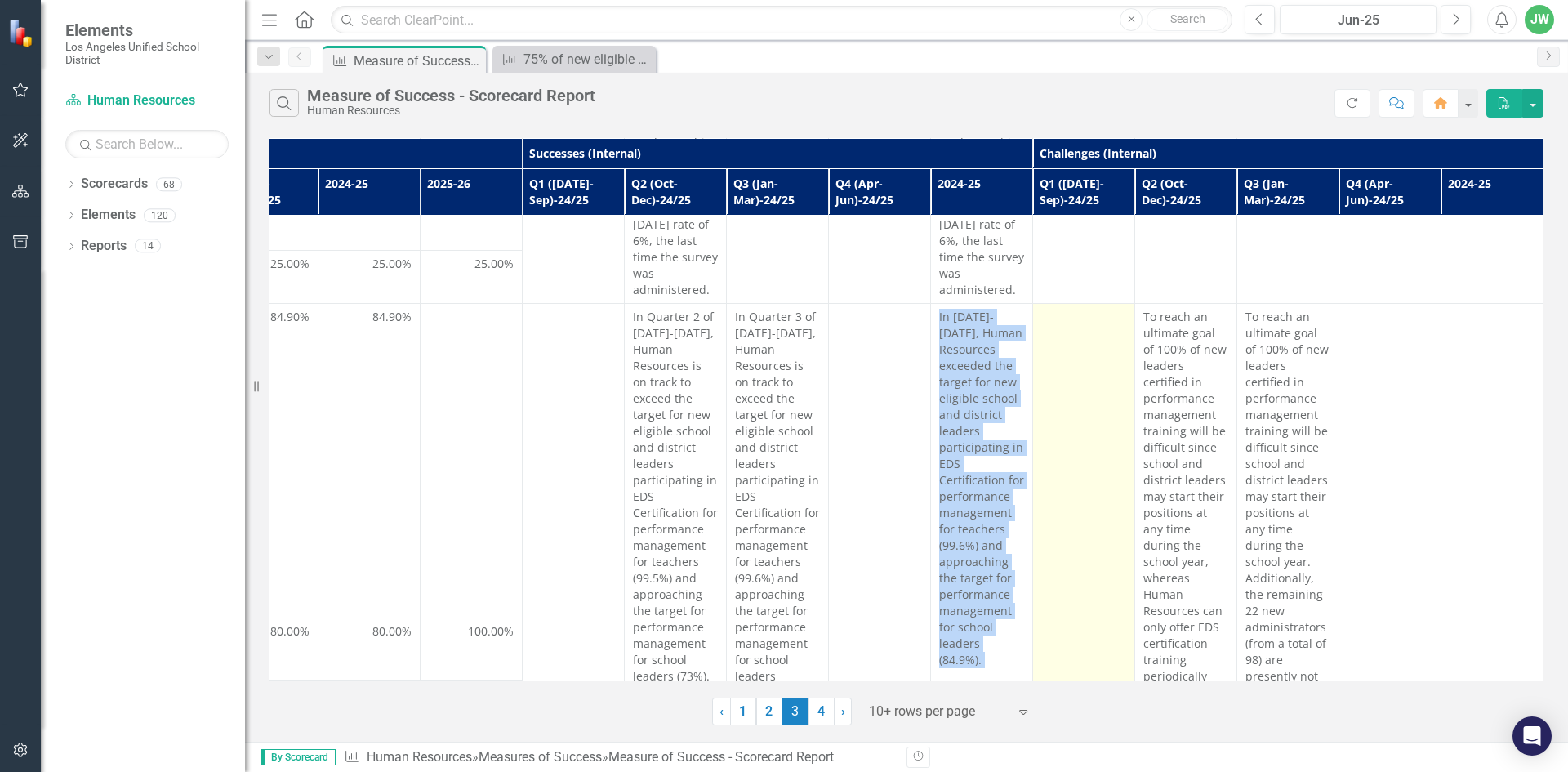drag, startPoint x: 929, startPoint y: 269, endPoint x: 1032, endPoint y: 609, distance: 355.25906 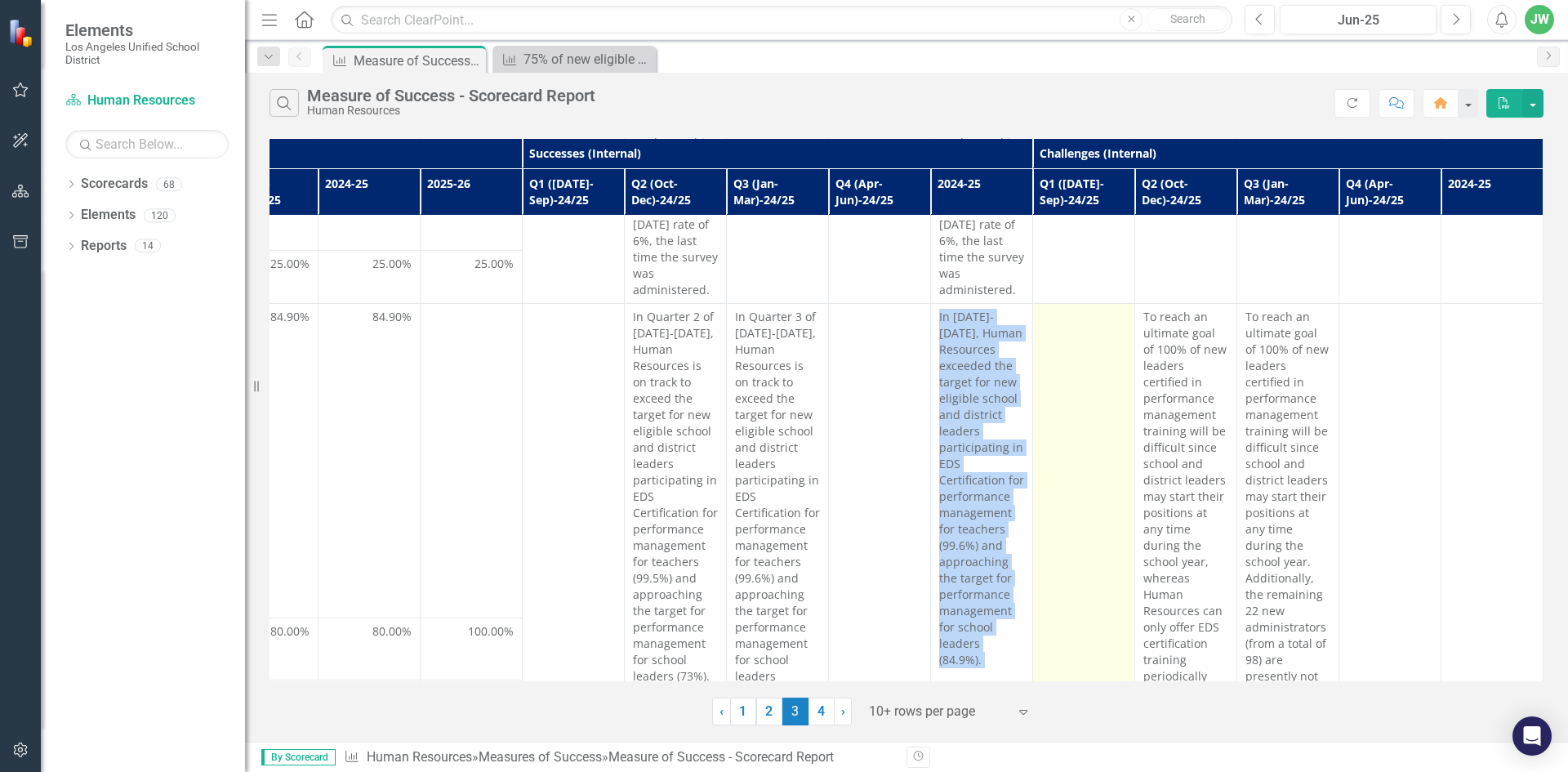 click on "5D.M2 Ensure 100% of employees receive performance management training as they are hired into supervisory or management positions LAUSD [DATE]-[DATE] Strategic Plan Edit Edit Measures of Success Link Open Element 75% of new eligible school and district leaders participate in EDS Certification. Edit Edit Measures of Success Link Open Element Actual (EDSSL Cert) 51.00% 79.00% 81.30% 73.00% 77.60% 84.90% 84.90% In Quarter 2 of [DATE]-[DATE], Human Resources is on track to exceed the target for new eligible school and district leaders participating in EDS Certification for performance management for teachers (99.5%) and approaching the target for performance management for school leaders (73%). In Quarter 3 of [DATE]-[DATE], Human Resources is on track to exceed the target for new eligible school and district leaders participating in EDS Certification for performance management for teachers (99.6%) and approaching the target for performance management for school leaders (77.6%)." at bounding box center (421, 461) 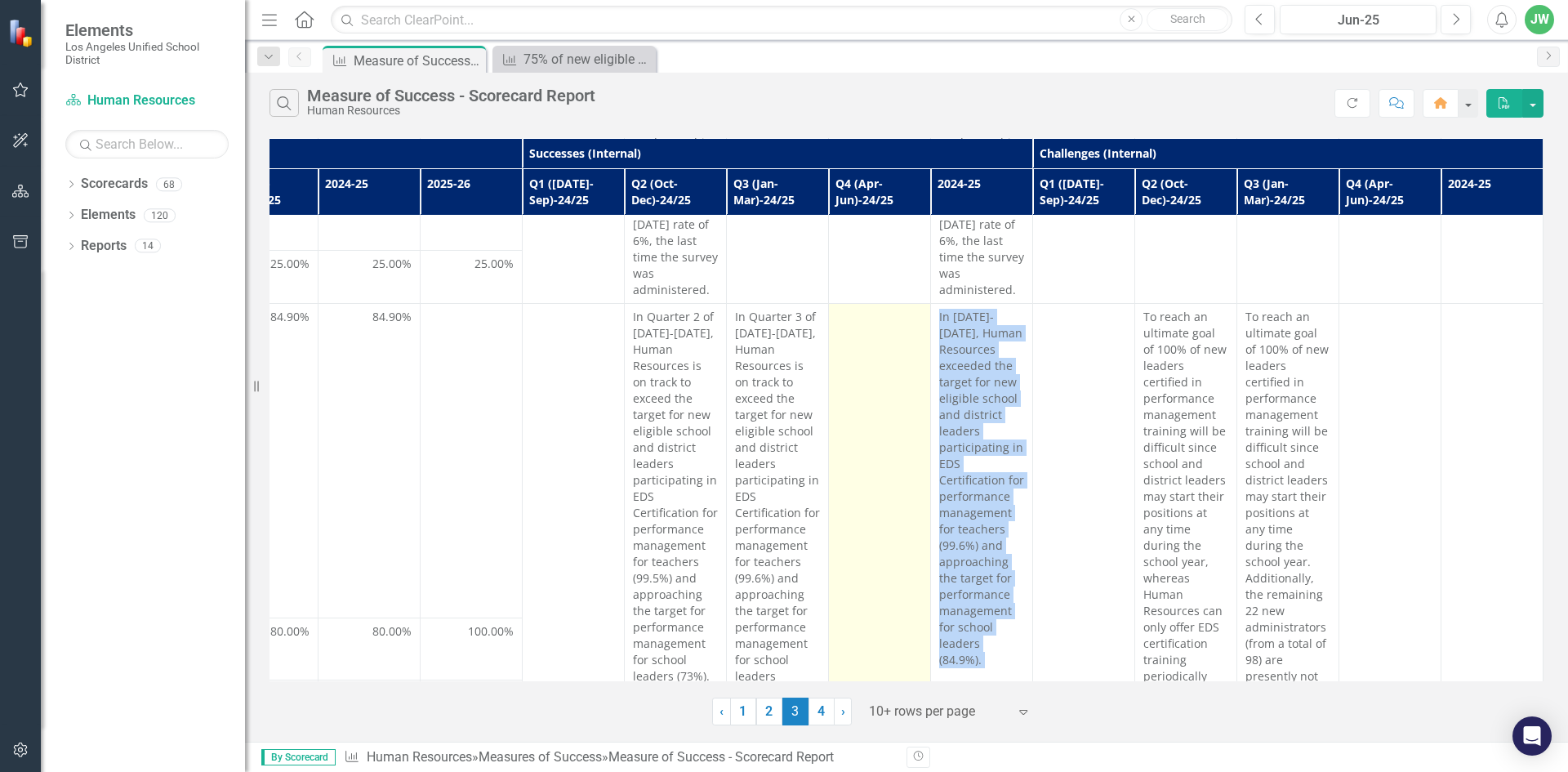 copy on "In [DATE]-[DATE], Human Resources exceeded the target for new eligible school and district leaders participating in EDS Certification for performance management for teachers (99.6%) and approaching the target for performance management for school leaders (84.9%)." 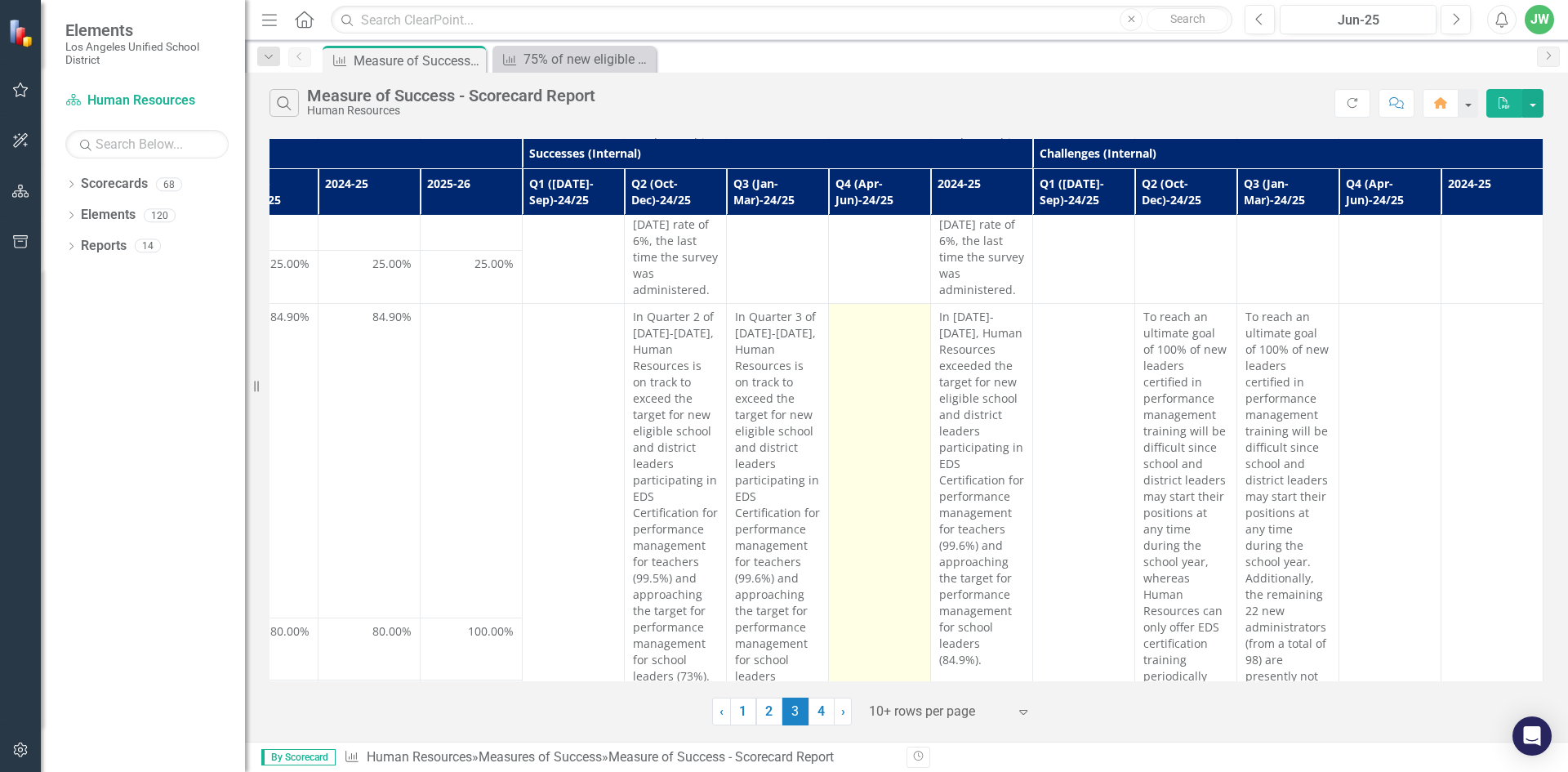 click at bounding box center [880, 554] 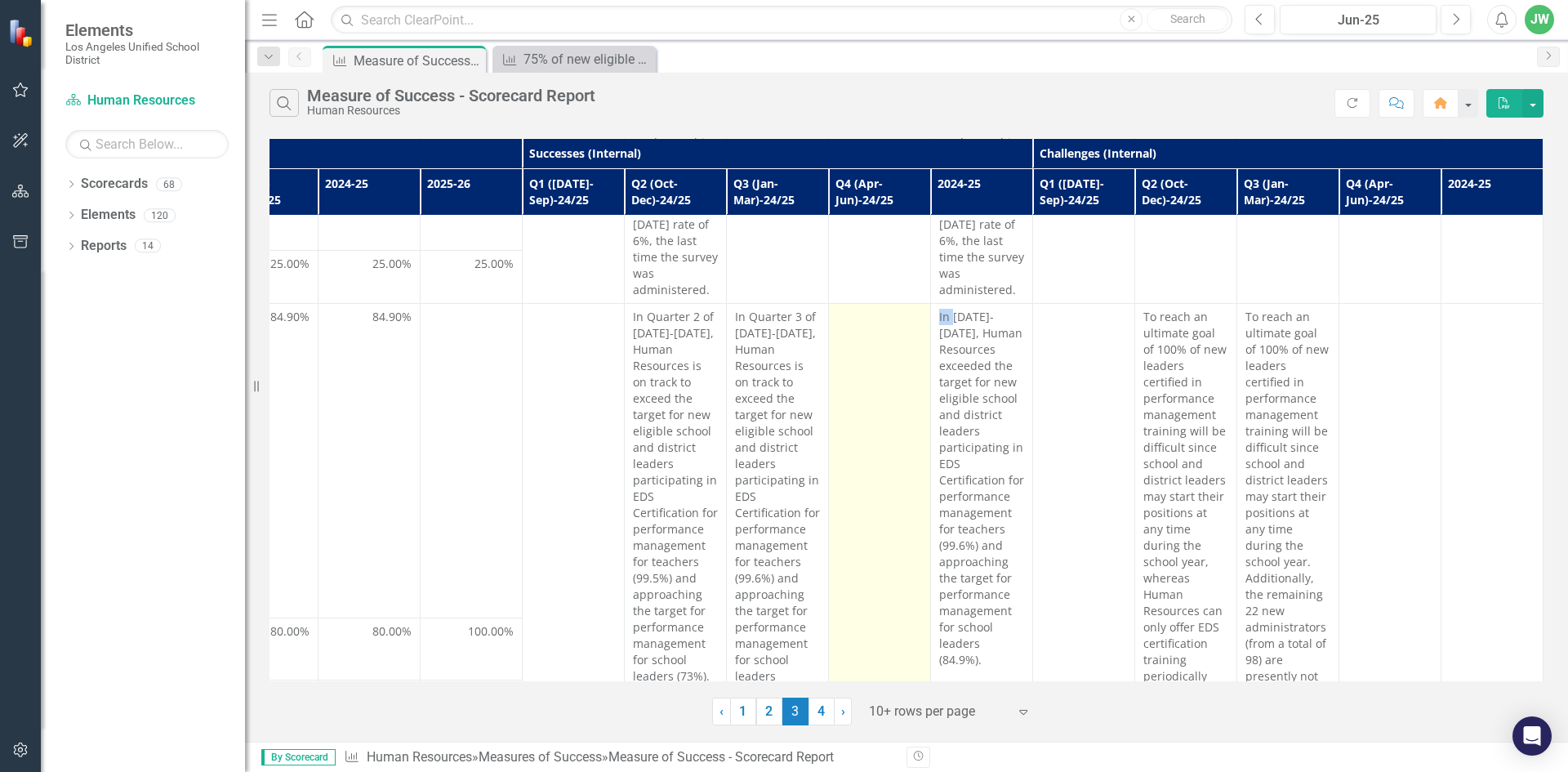 click at bounding box center (880, 554) 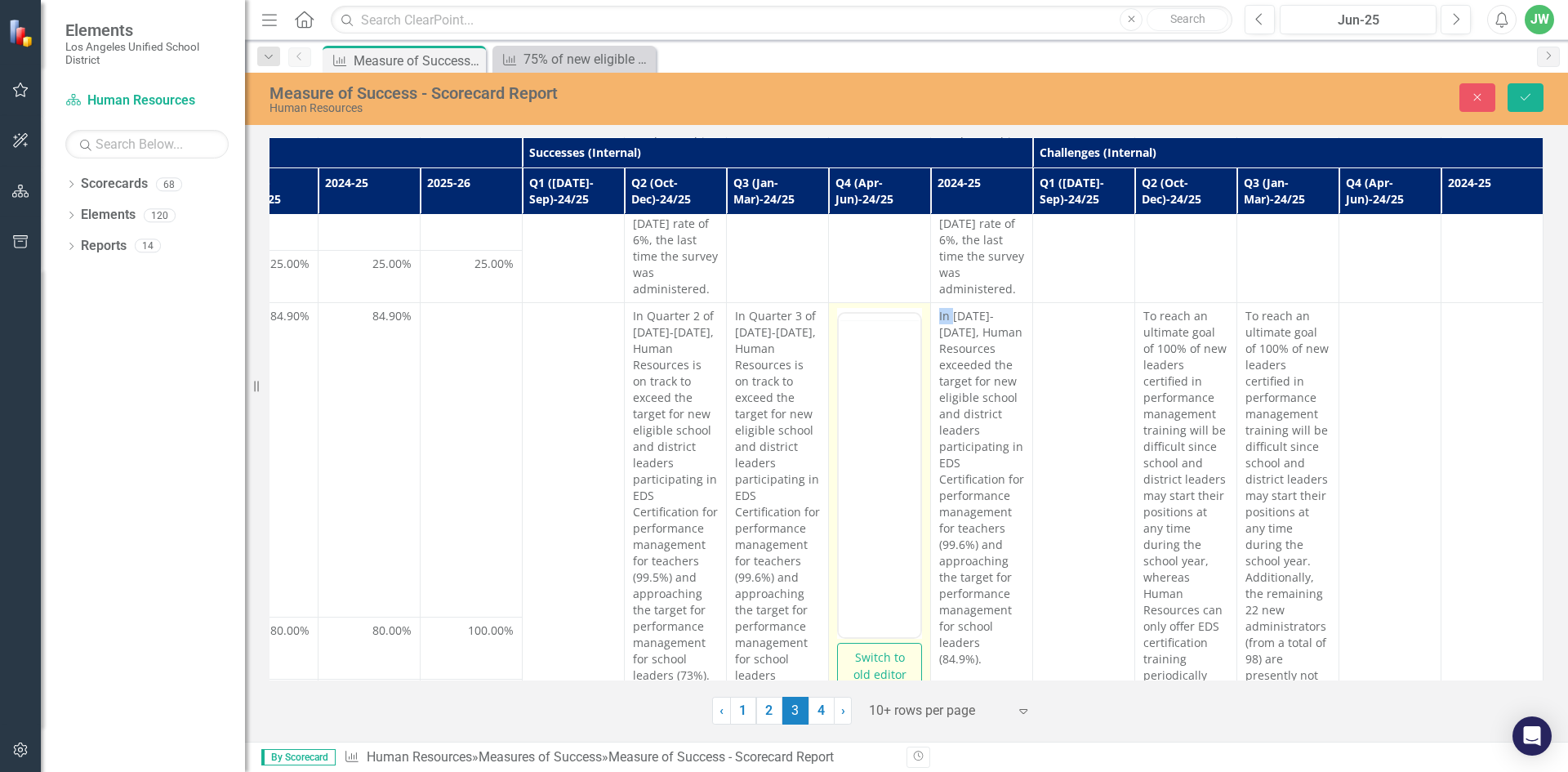 scroll, scrollTop: 0, scrollLeft: 0, axis: both 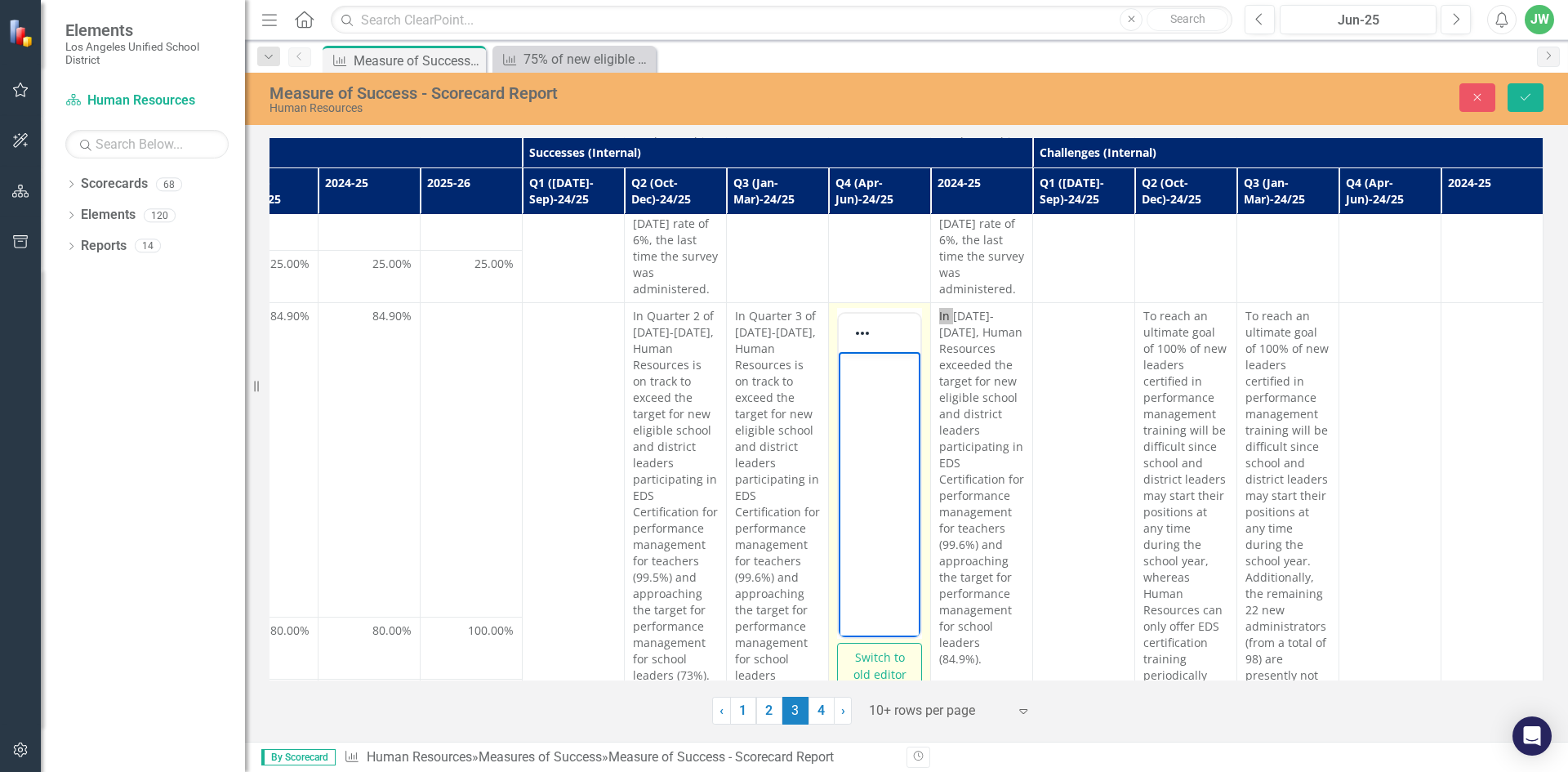click at bounding box center [880, 475] 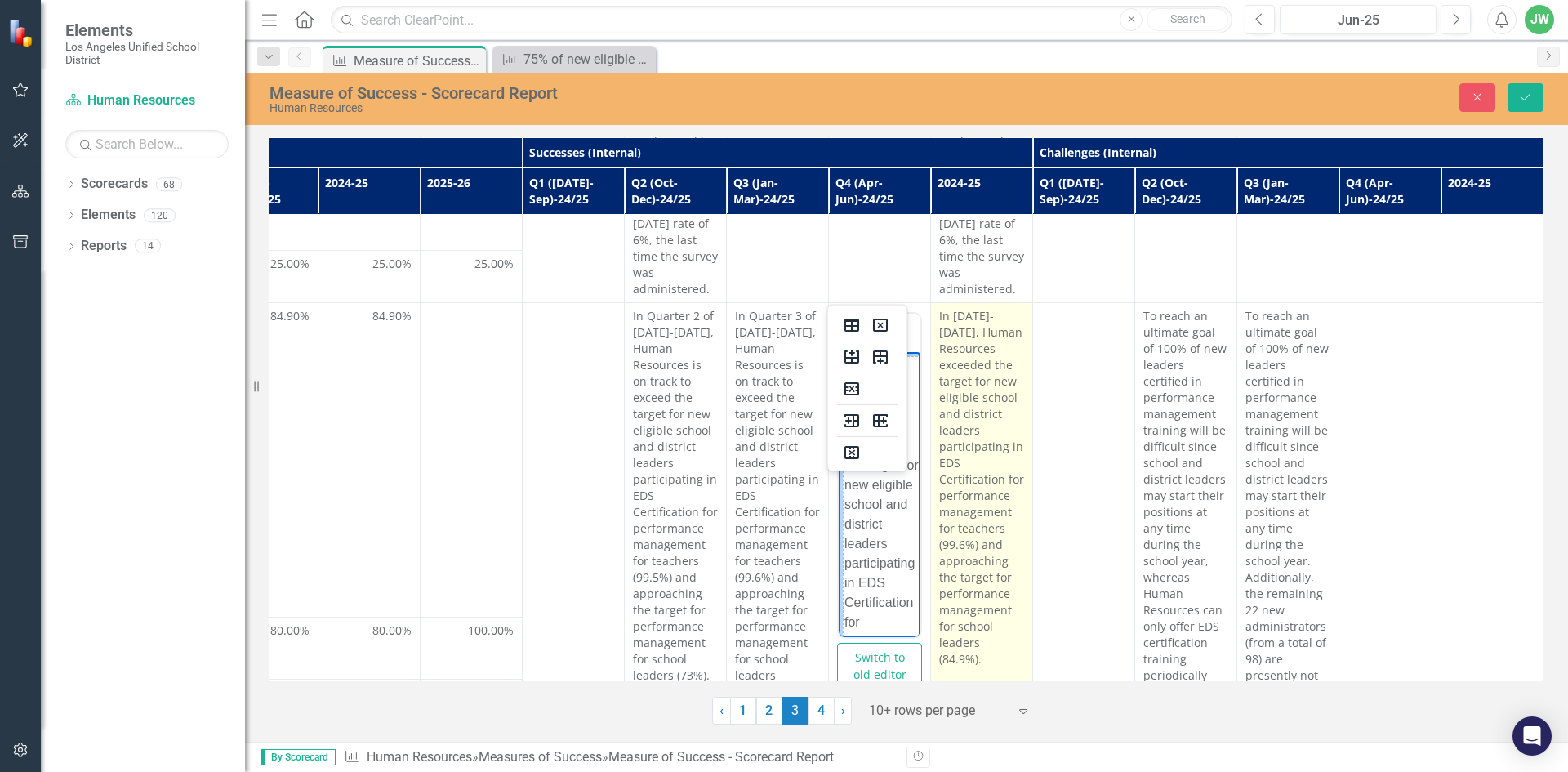 click on "In [DATE]-[DATE], Human Resources exceeded the target for new eligible school and district leaders participating in EDS Certification for performance management for teachers (99.6%) and approaching the target for performance management for school leaders (84.9%)." at bounding box center [982, 488] 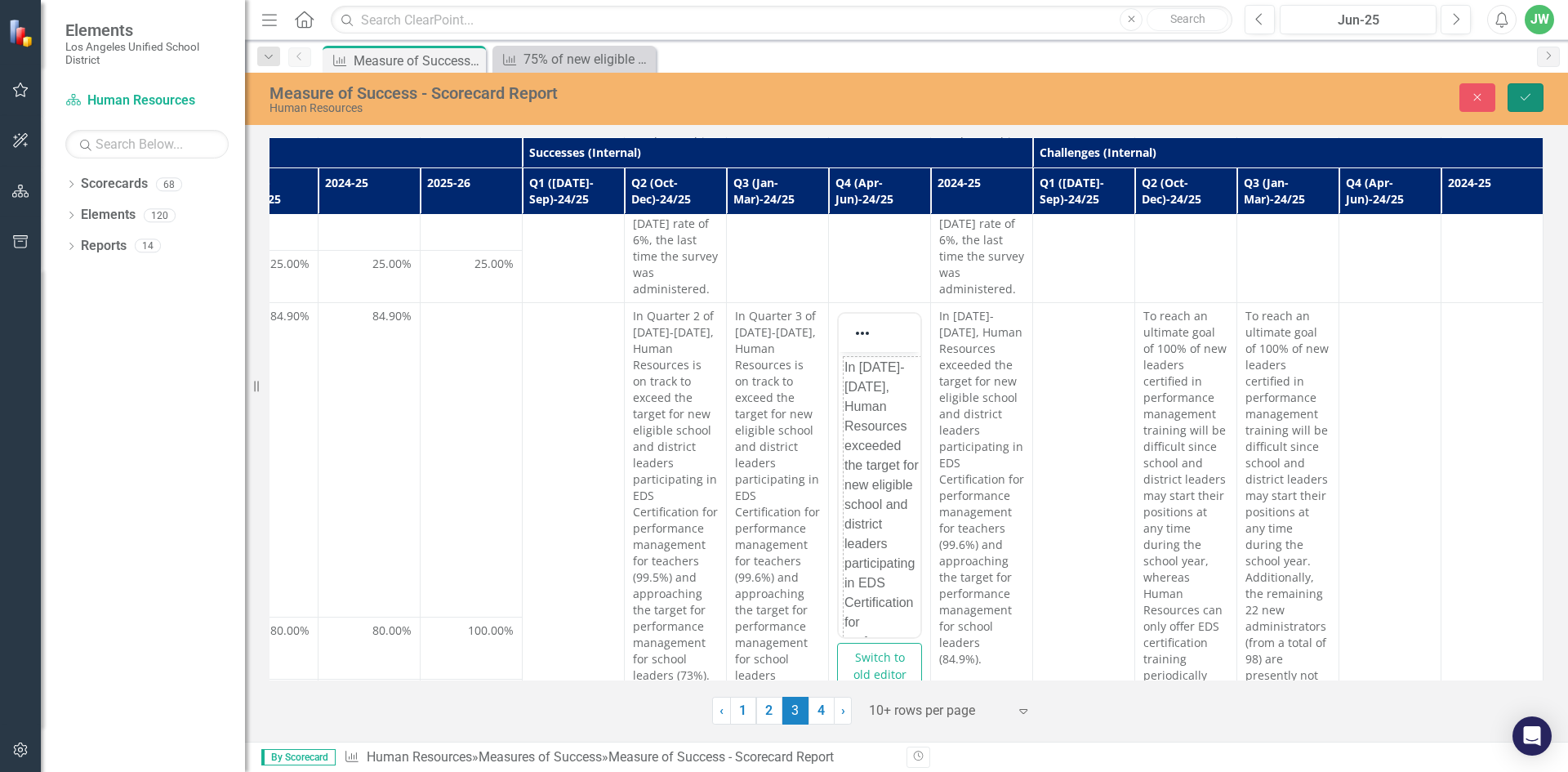 click 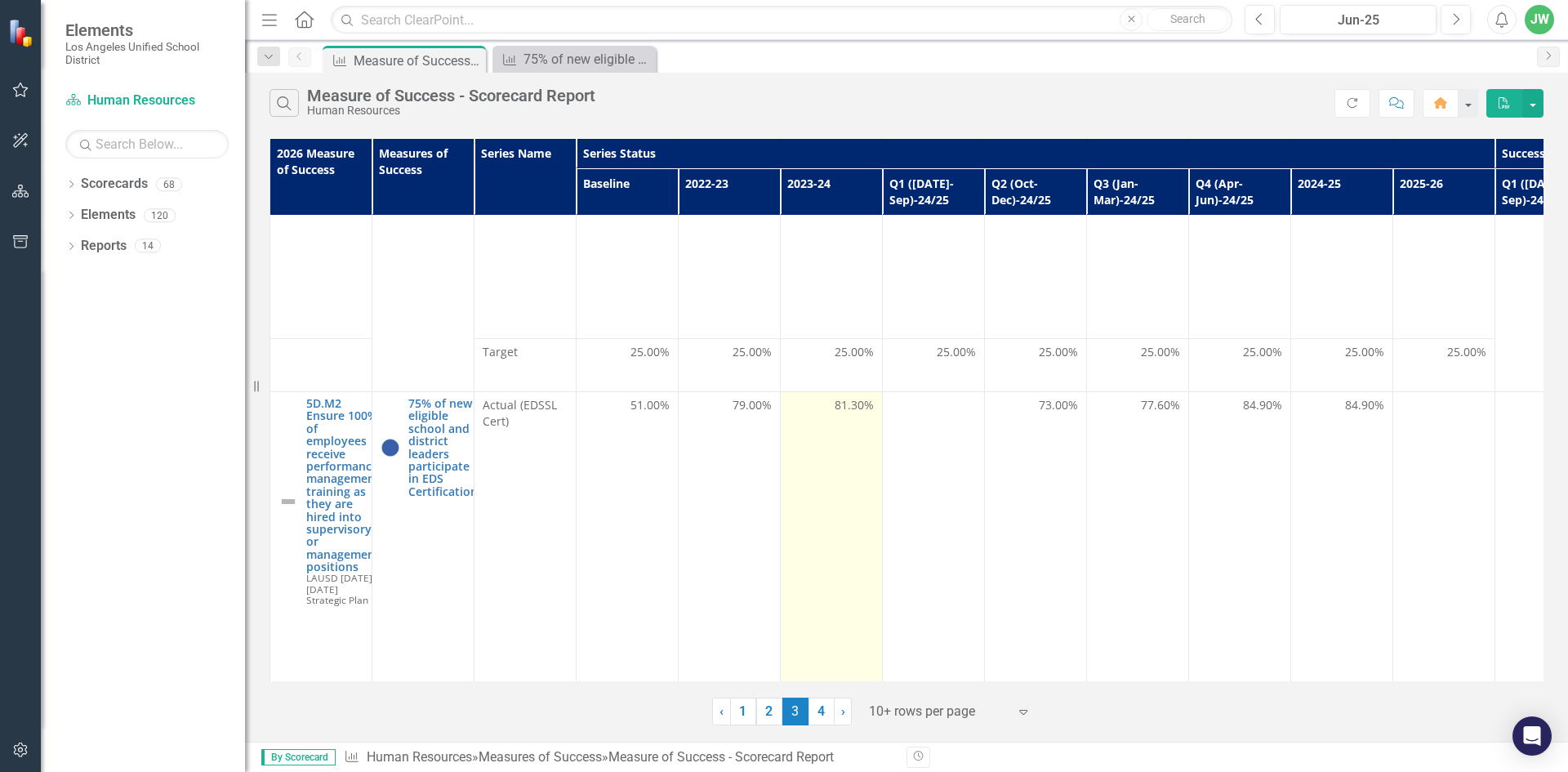 scroll, scrollTop: 1879, scrollLeft: 0, axis: vertical 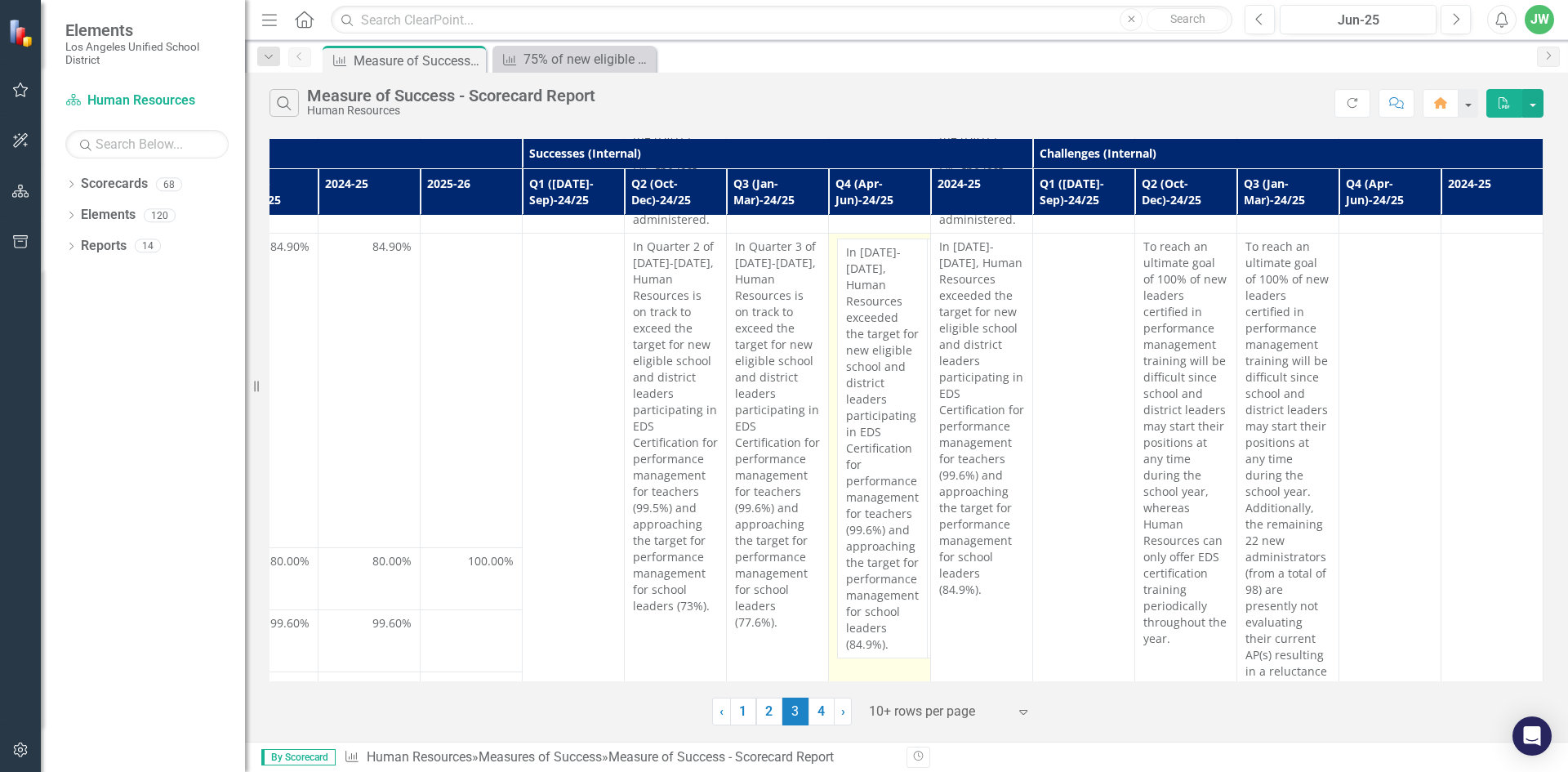 click on "In [DATE]-[DATE], Human Resources exceeded the target for new eligible school and district leaders participating in EDS Certification for performance management for teachers (99.6%) and approaching the target for performance management for school leaders (84.9%)." at bounding box center (882, 448) 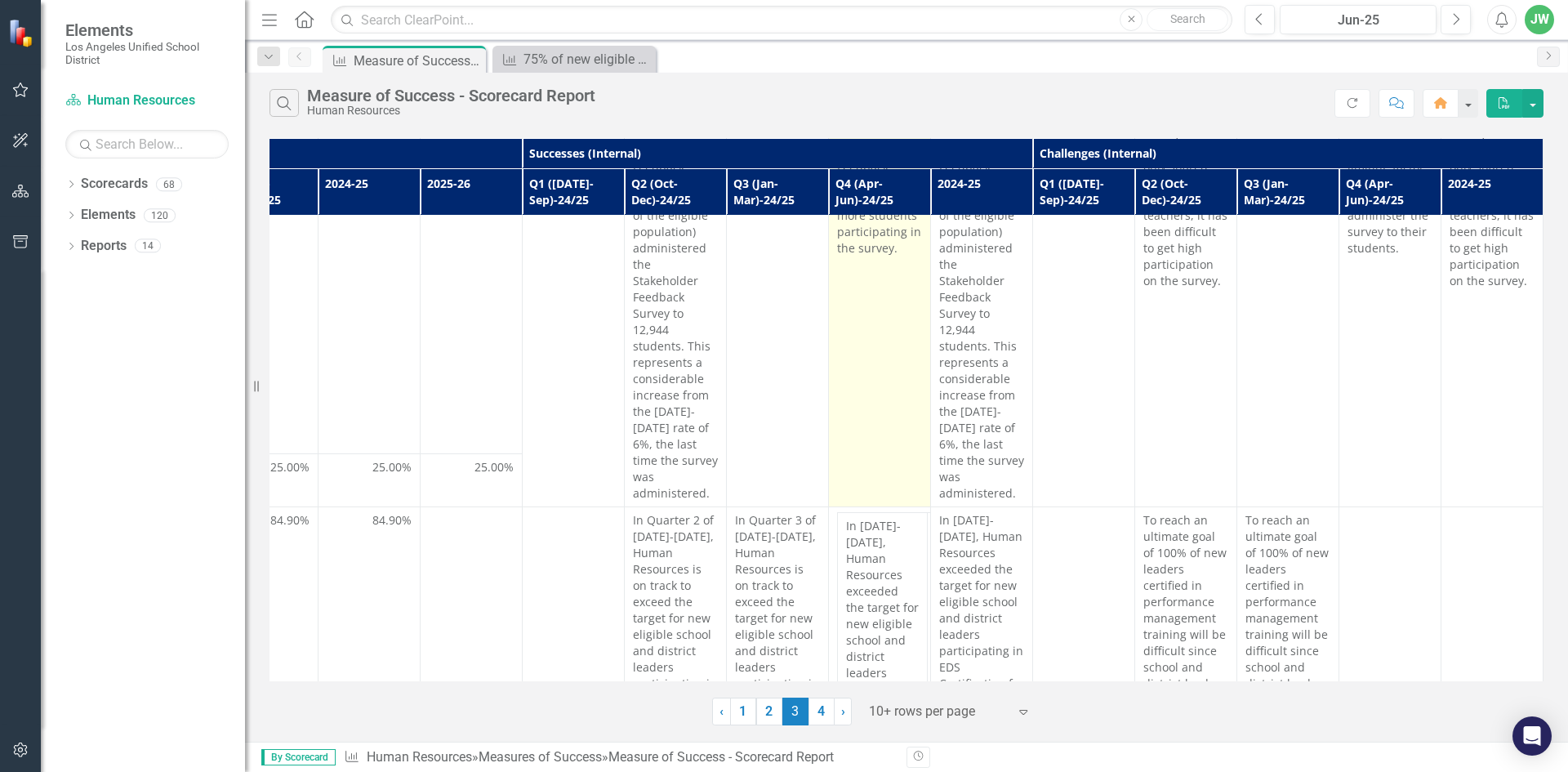 scroll, scrollTop: 1704, scrollLeft: 985, axis: both 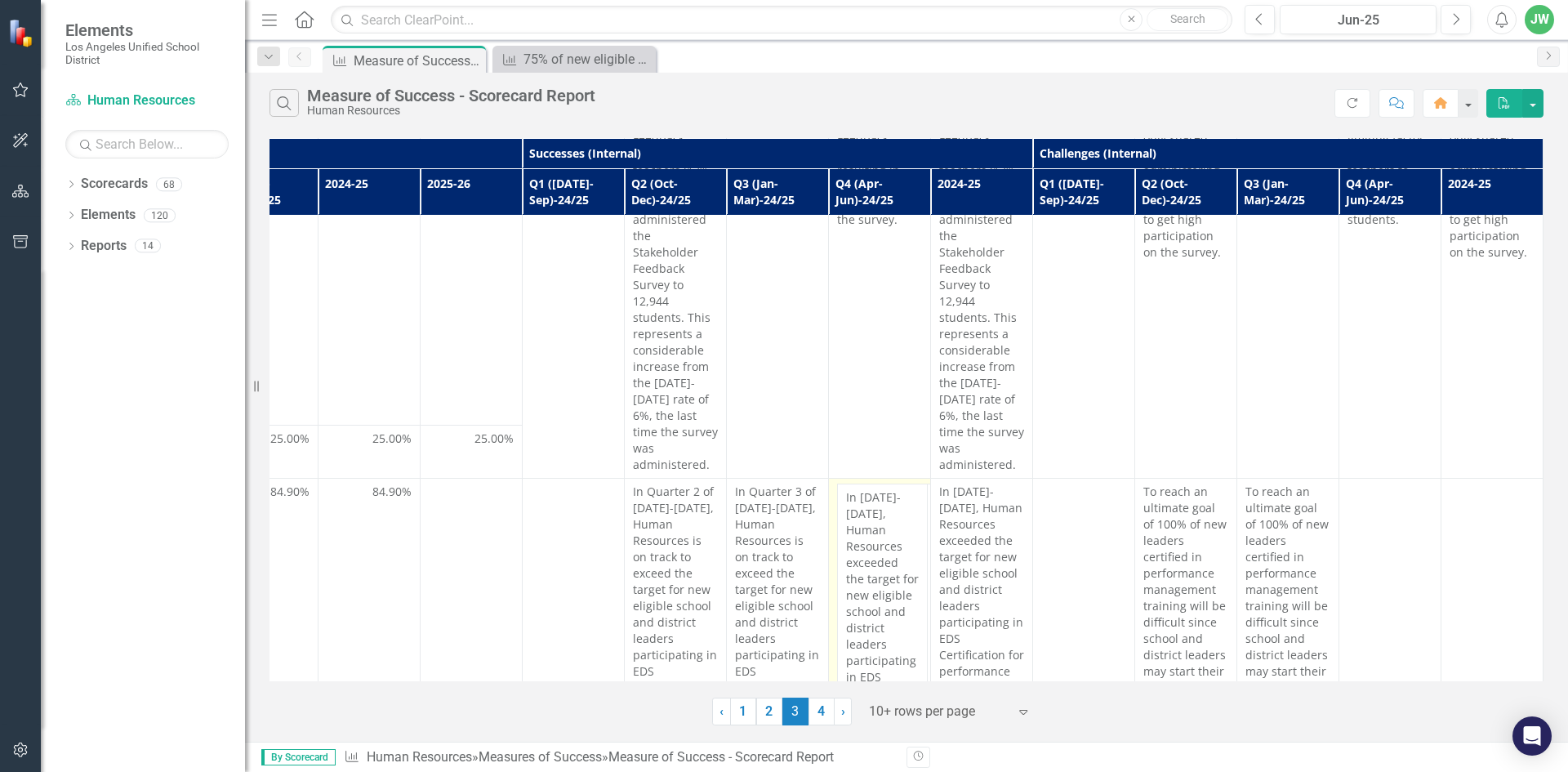 click on "In [DATE]-[DATE], Human Resources exceeded the target for new eligible school and district leaders participating in EDS Certification for performance management for teachers (99.6%) and approaching the target for performance management for school leaders (84.9%)." at bounding box center (882, 694) 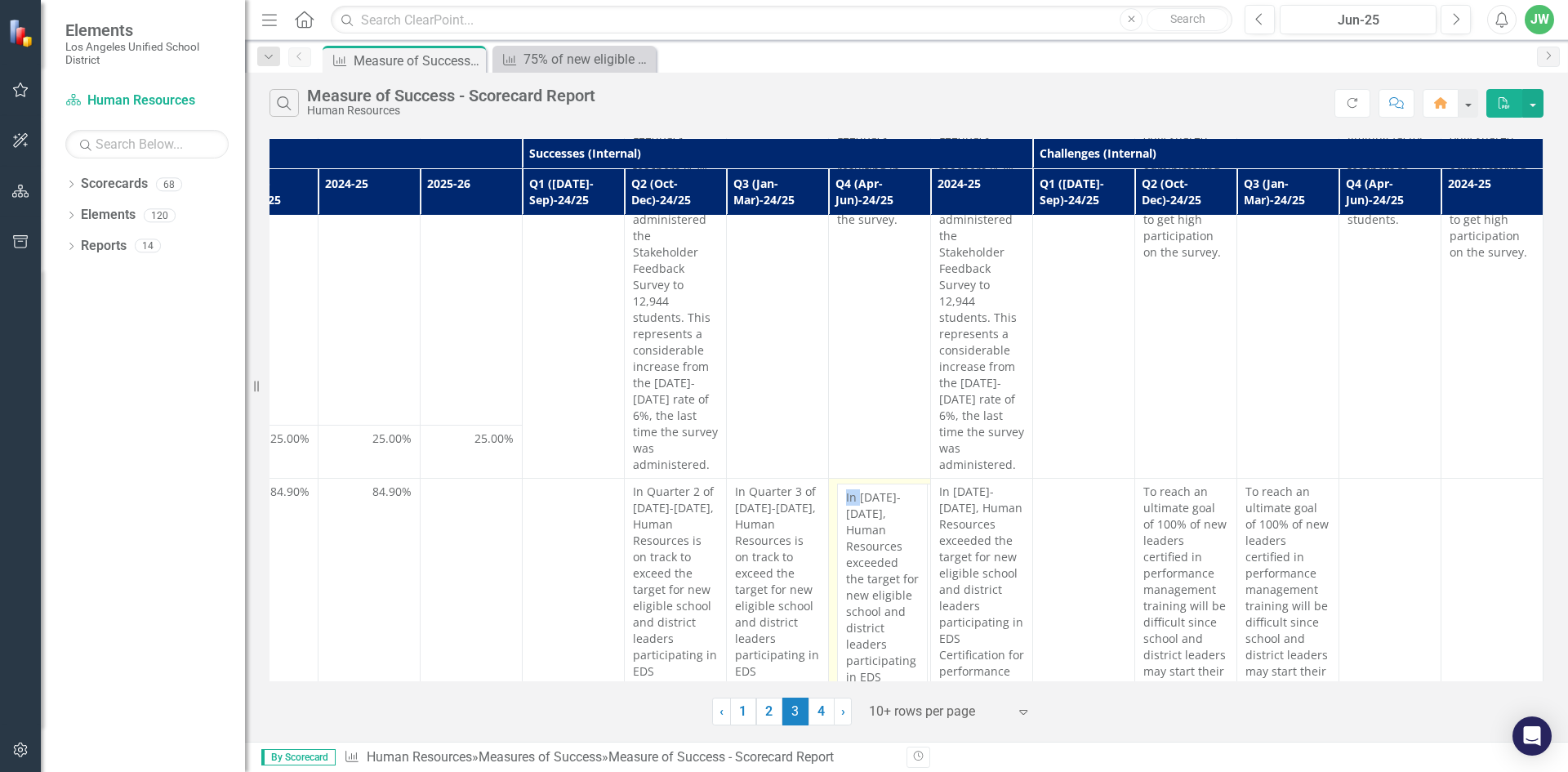 click on "In [DATE]-[DATE], Human Resources exceeded the target for new eligible school and district leaders participating in EDS Certification for performance management for teachers (99.6%) and approaching the target for performance management for school leaders (84.9%)." at bounding box center (882, 694) 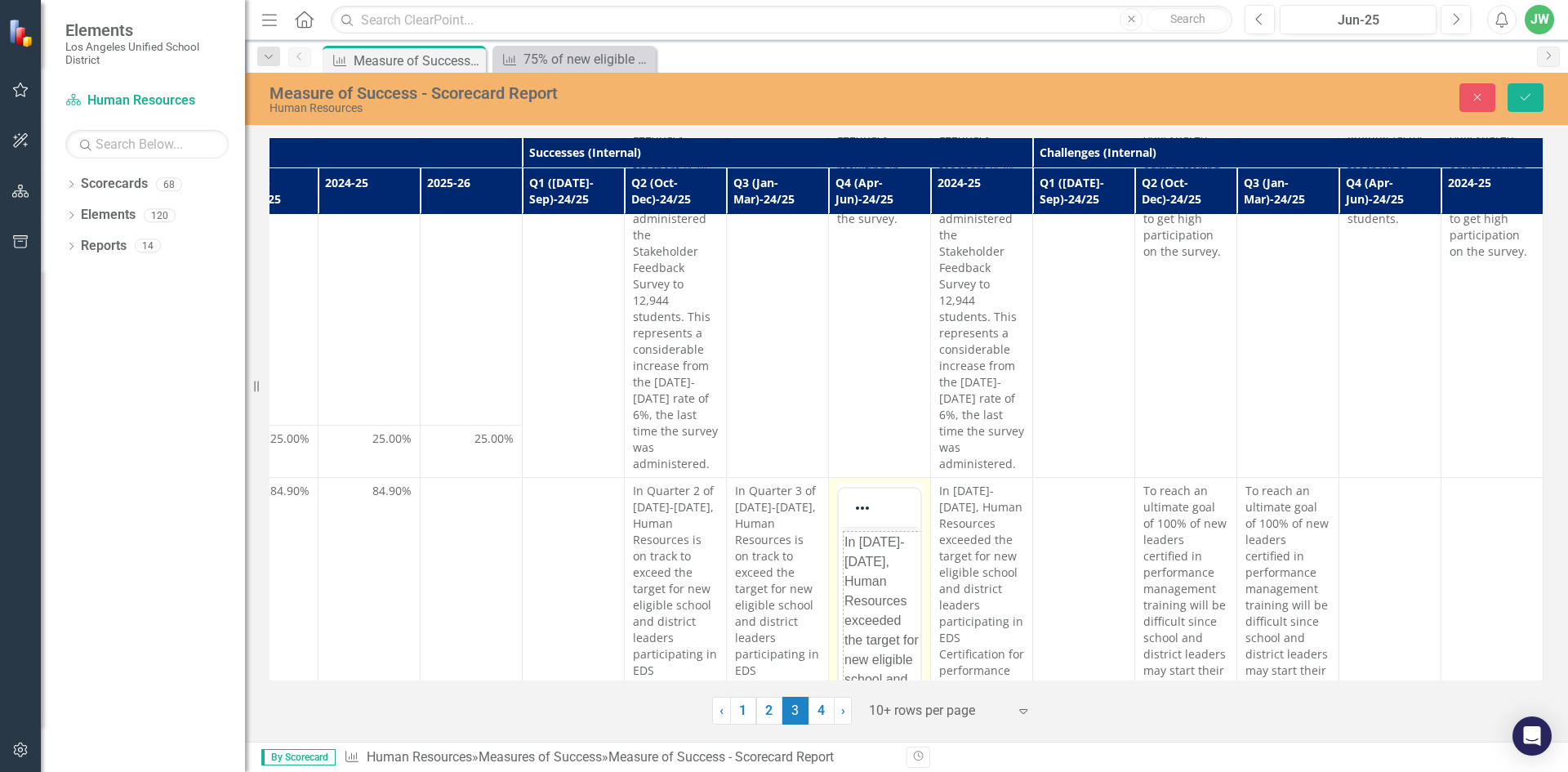 scroll, scrollTop: 0, scrollLeft: 0, axis: both 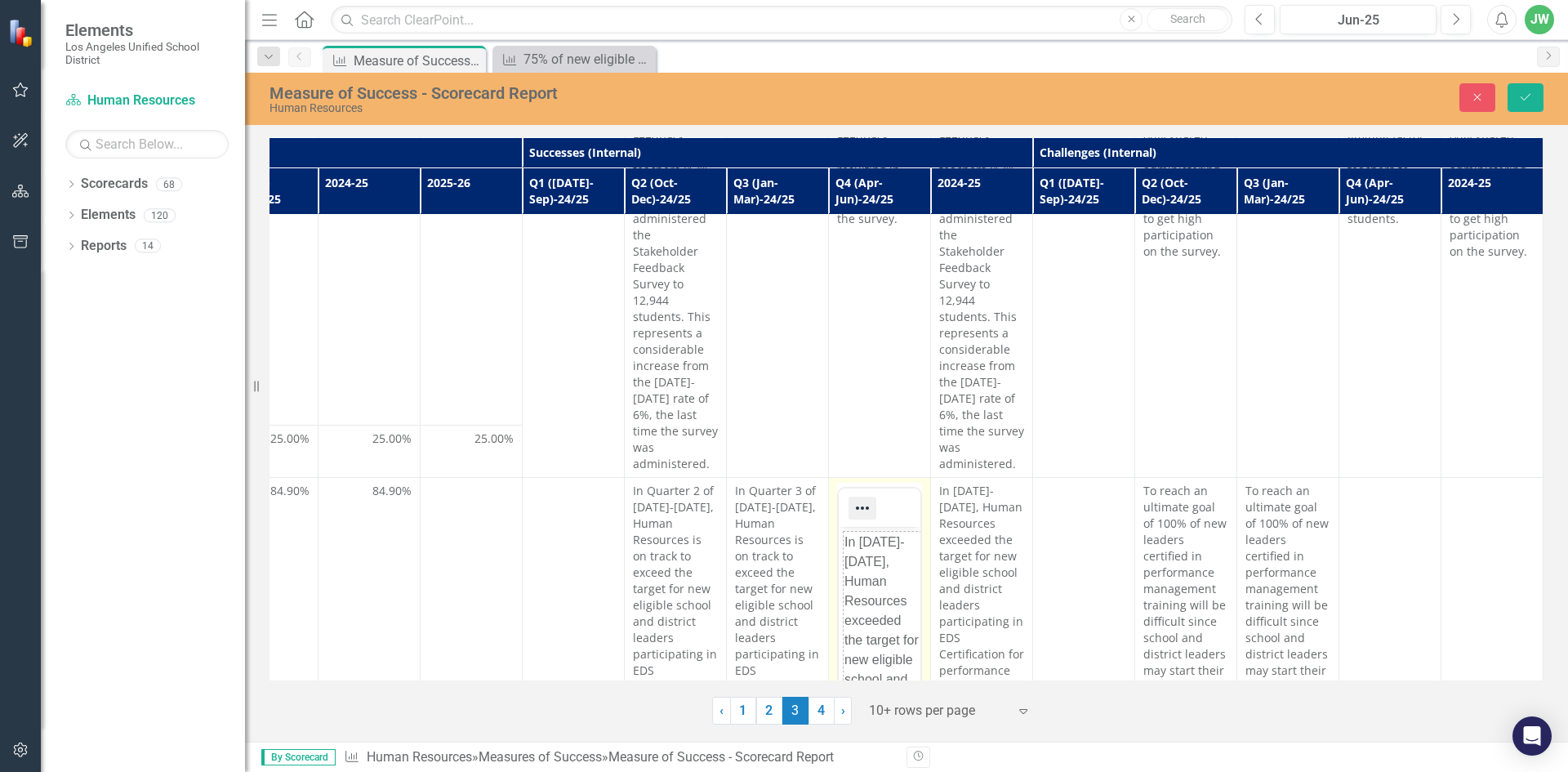 click 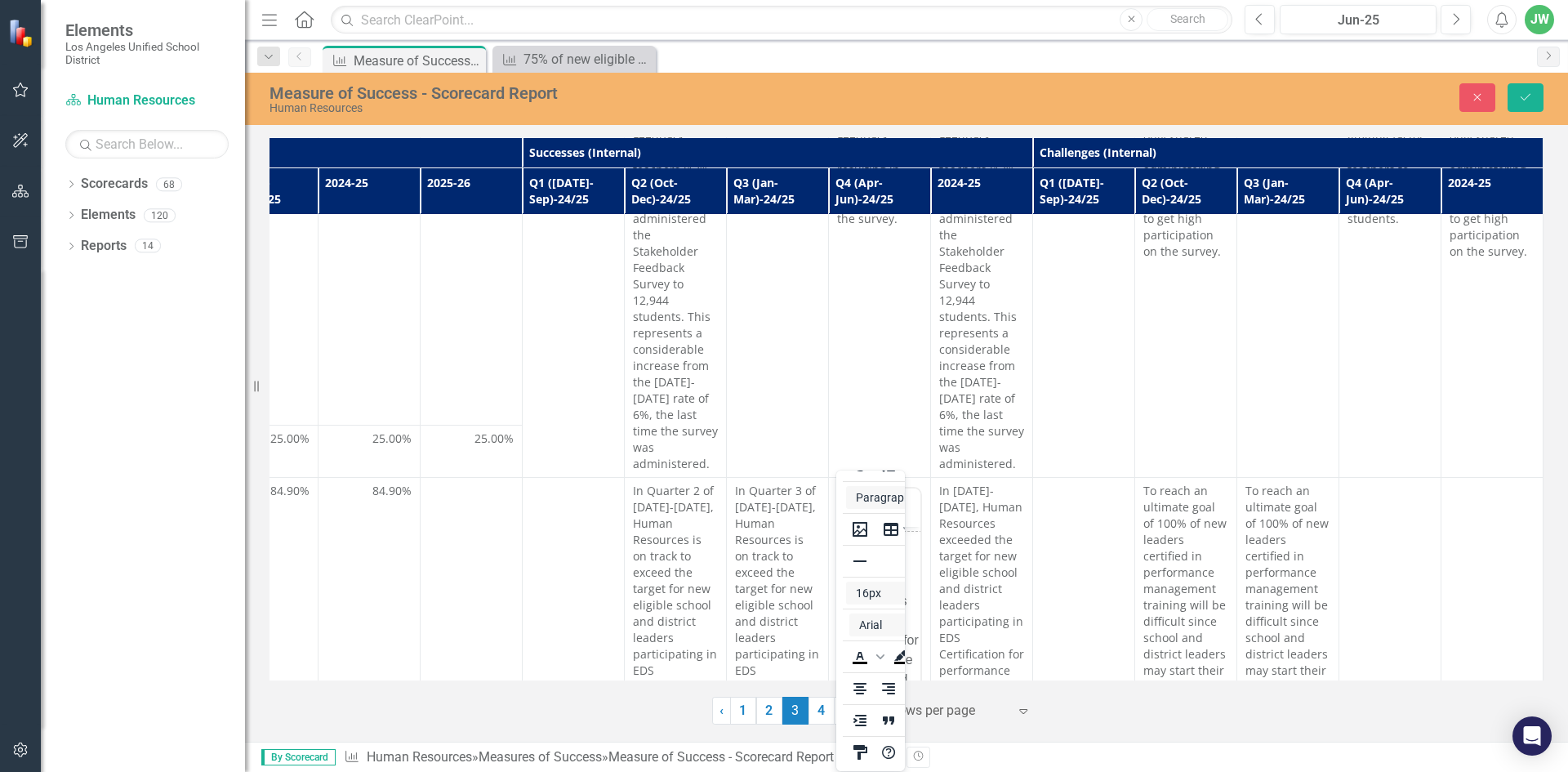 scroll, scrollTop: 0, scrollLeft: 0, axis: both 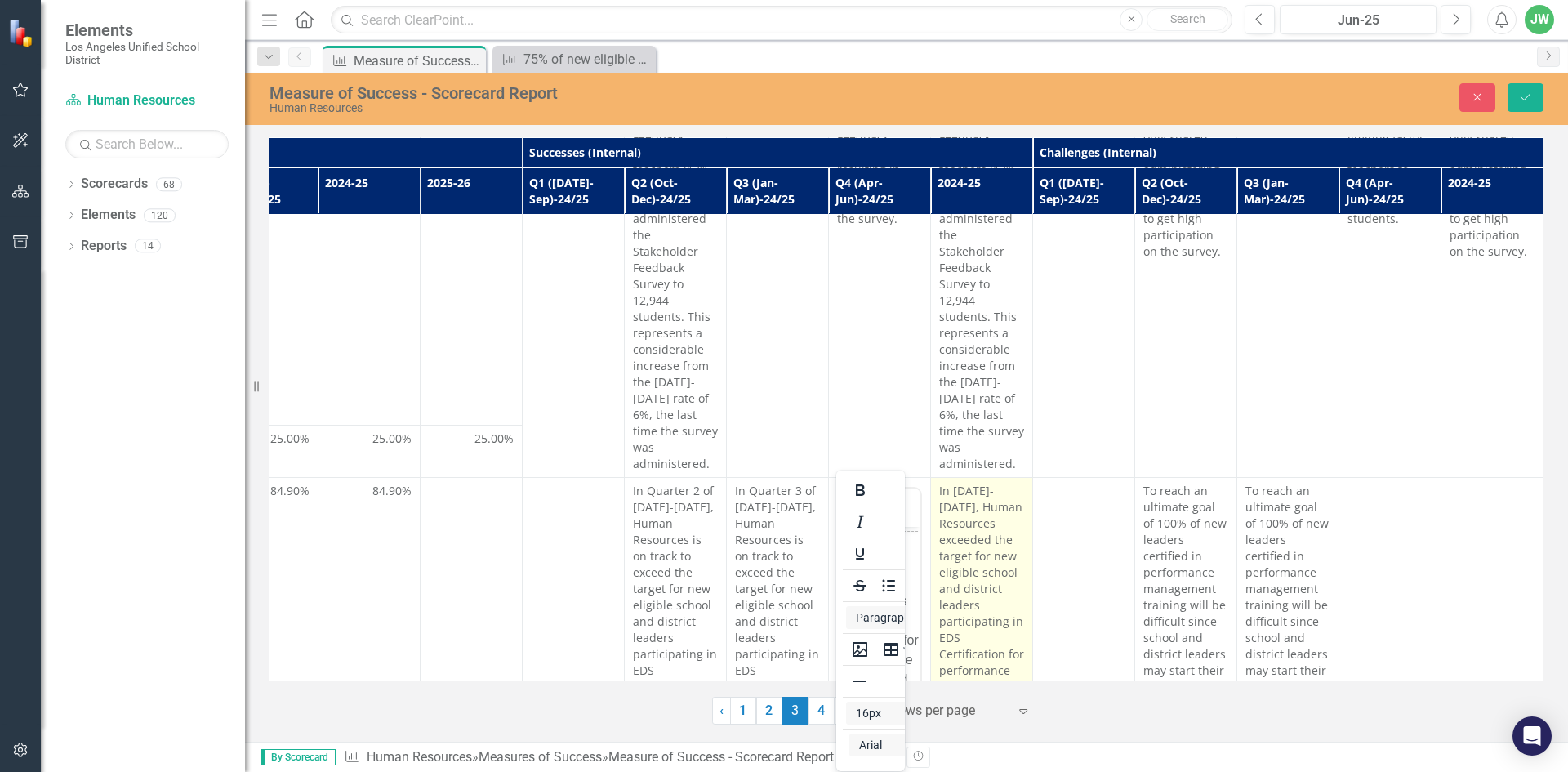 click on "In [DATE]-[DATE], Human Resources exceeded the target for new eligible school and district leaders participating in EDS Certification for performance management for teachers (99.6%) and approaching the target for performance management for school leaders (84.9%)." at bounding box center (982, 663) 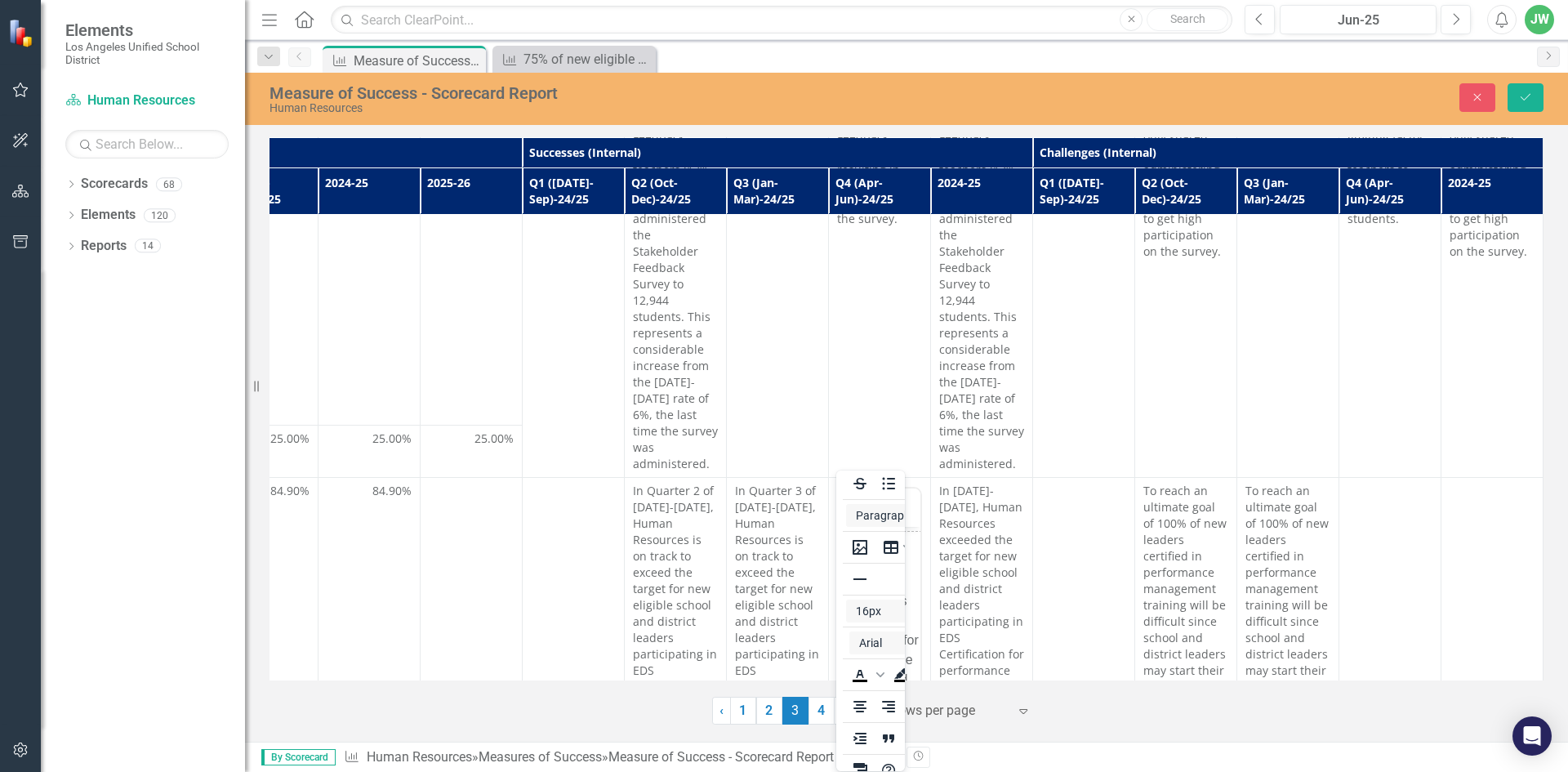 scroll, scrollTop: 120, scrollLeft: 0, axis: vertical 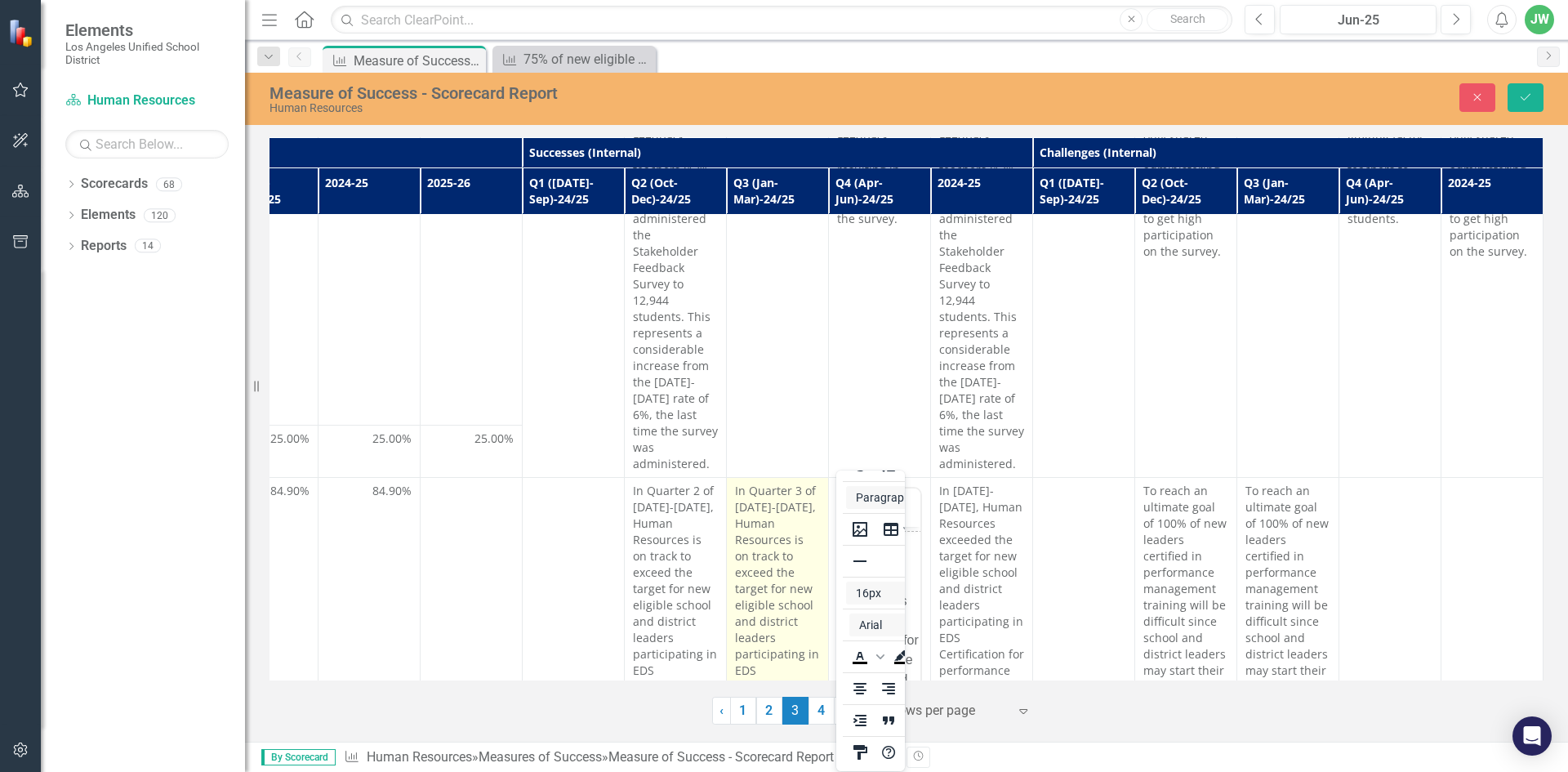 click on "In Quarter 3 of [DATE]-[DATE], Human Resources is on track to exceed the target for new eligible school and district leaders participating in EDS Certification for performance management for teachers (99.6%) and approaching the target for performance management for school leaders (77.6%)." at bounding box center (777, 679) 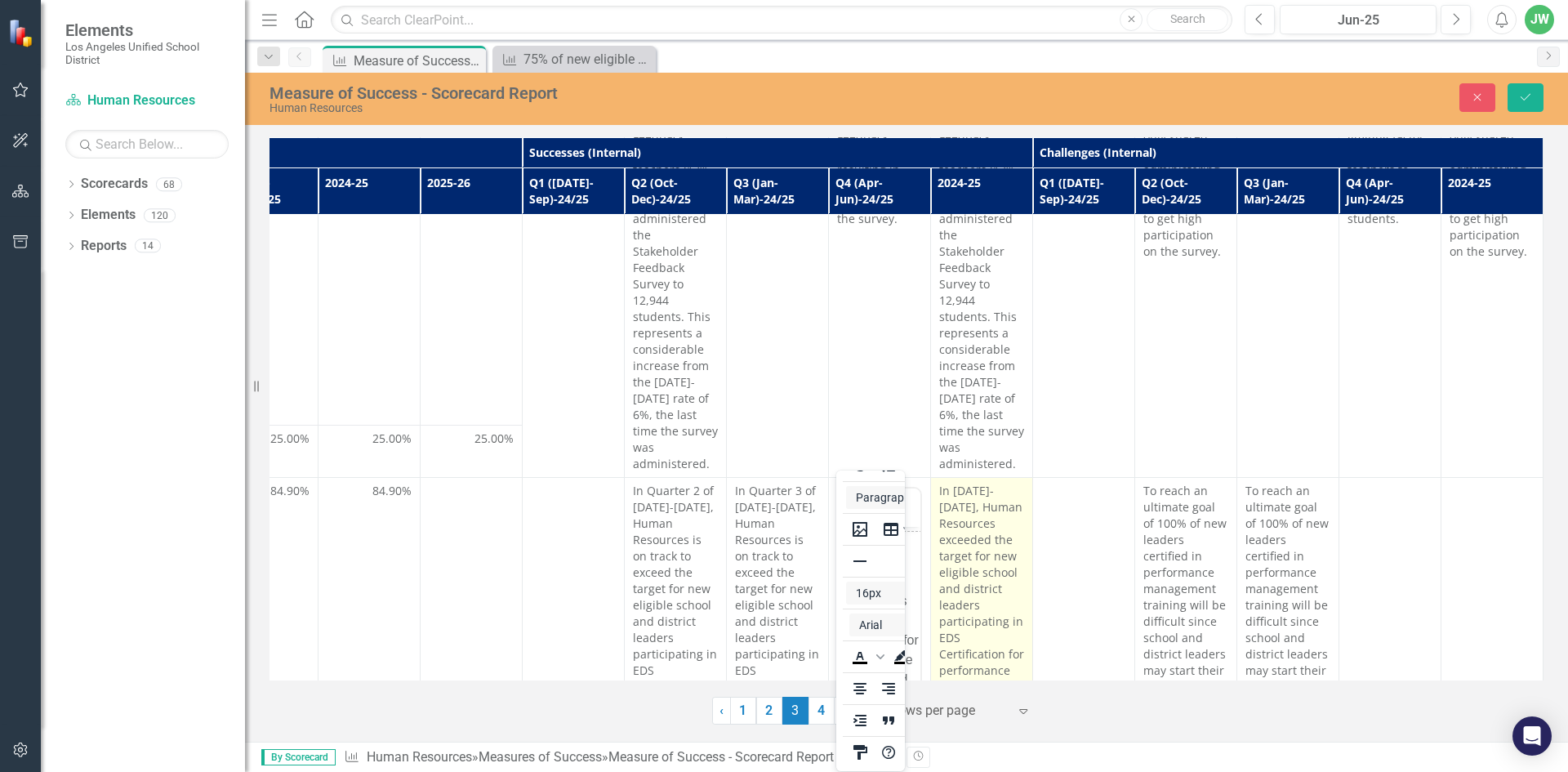 click on "In [DATE]-[DATE], Human Resources exceeded the target for new eligible school and district leaders participating in EDS Certification for performance management for teachers (99.6%) and approaching the target for performance management for school leaders (84.9%)." at bounding box center [982, 663] 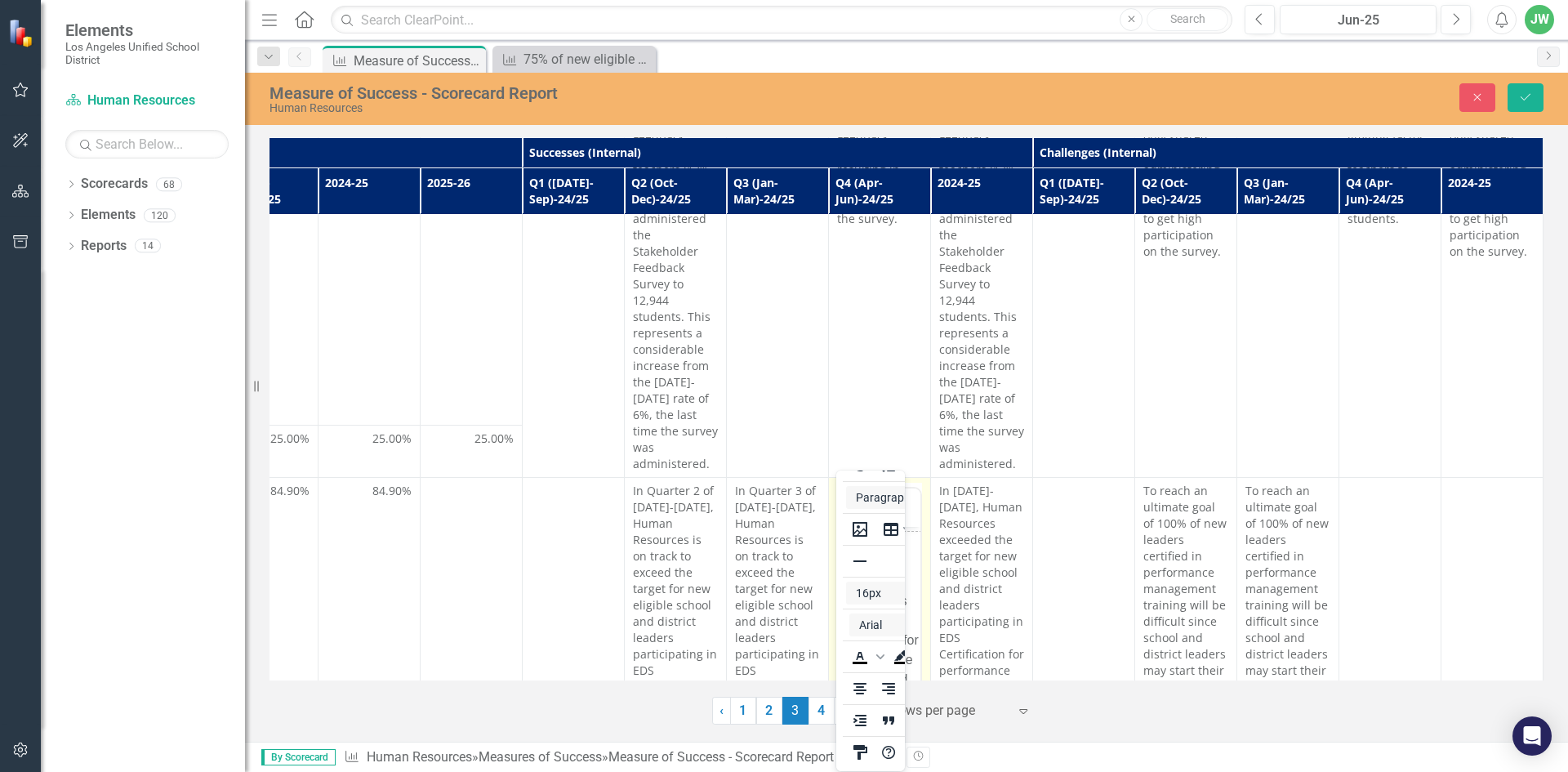 click 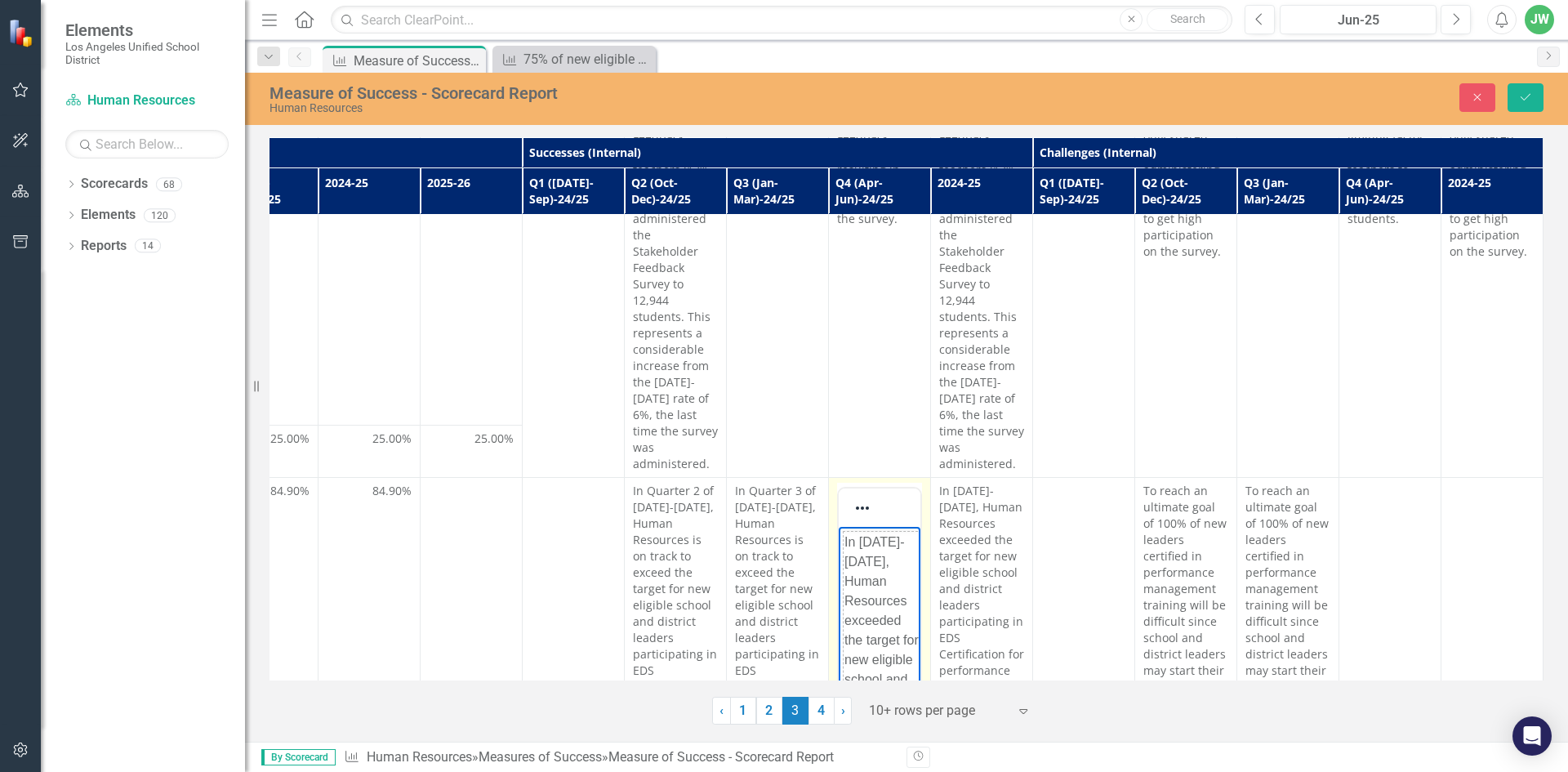 click on "In [DATE]-[DATE], Human Resources exceeded the target for new eligible school and district leaders participating in EDS Certification for performance management for teachers (99.6%) and approaching the target for performance management for school leaders (84.9%)." at bounding box center (880, 784) 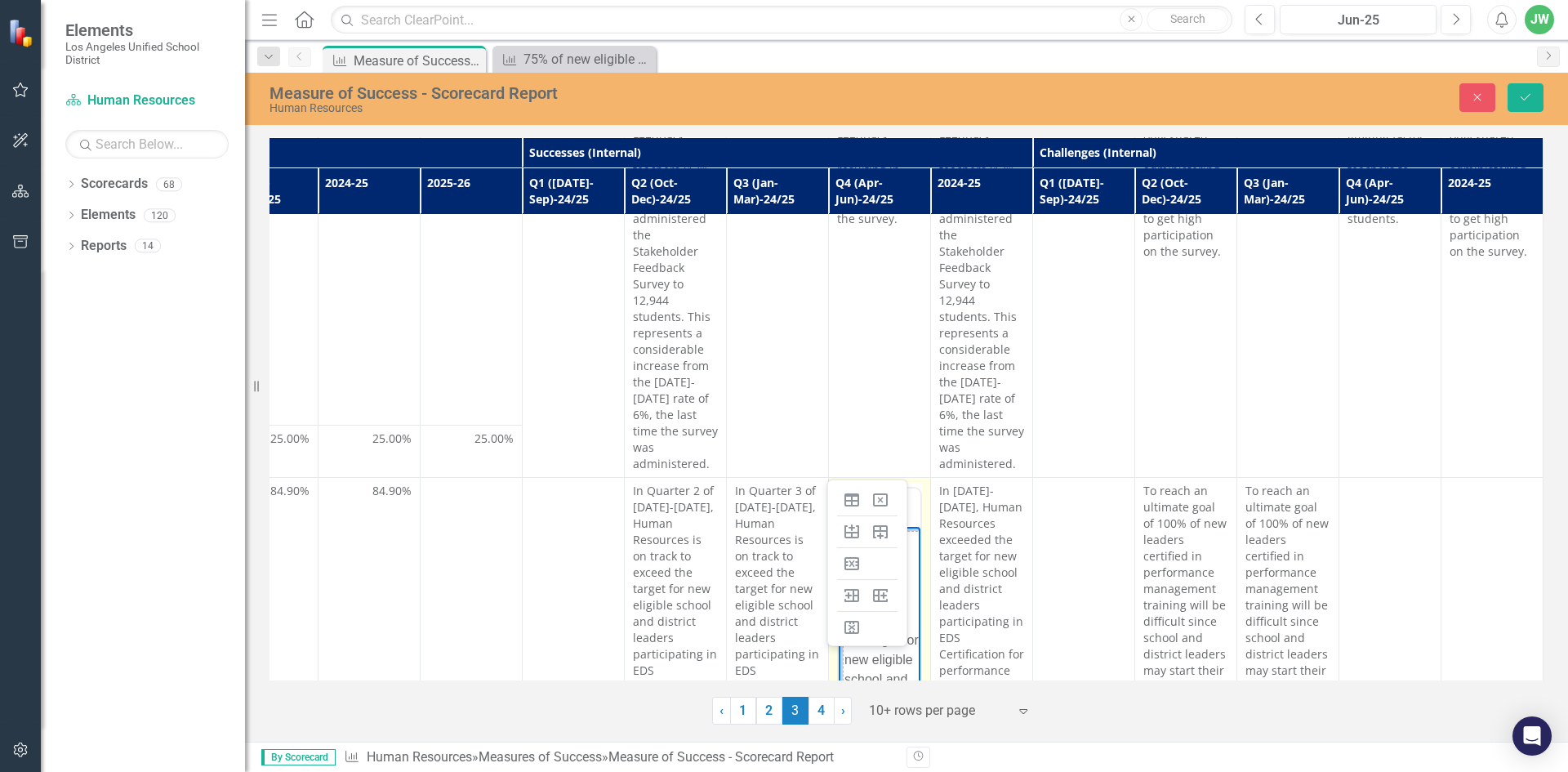 click on "In [DATE]-[DATE], Human Resources exceeded the target for new eligible school and district leaders participating in EDS Certification for performance management for teachers (99.6%) and approaching the target for performance management for school leaders (84.9%)." at bounding box center [882, 778] 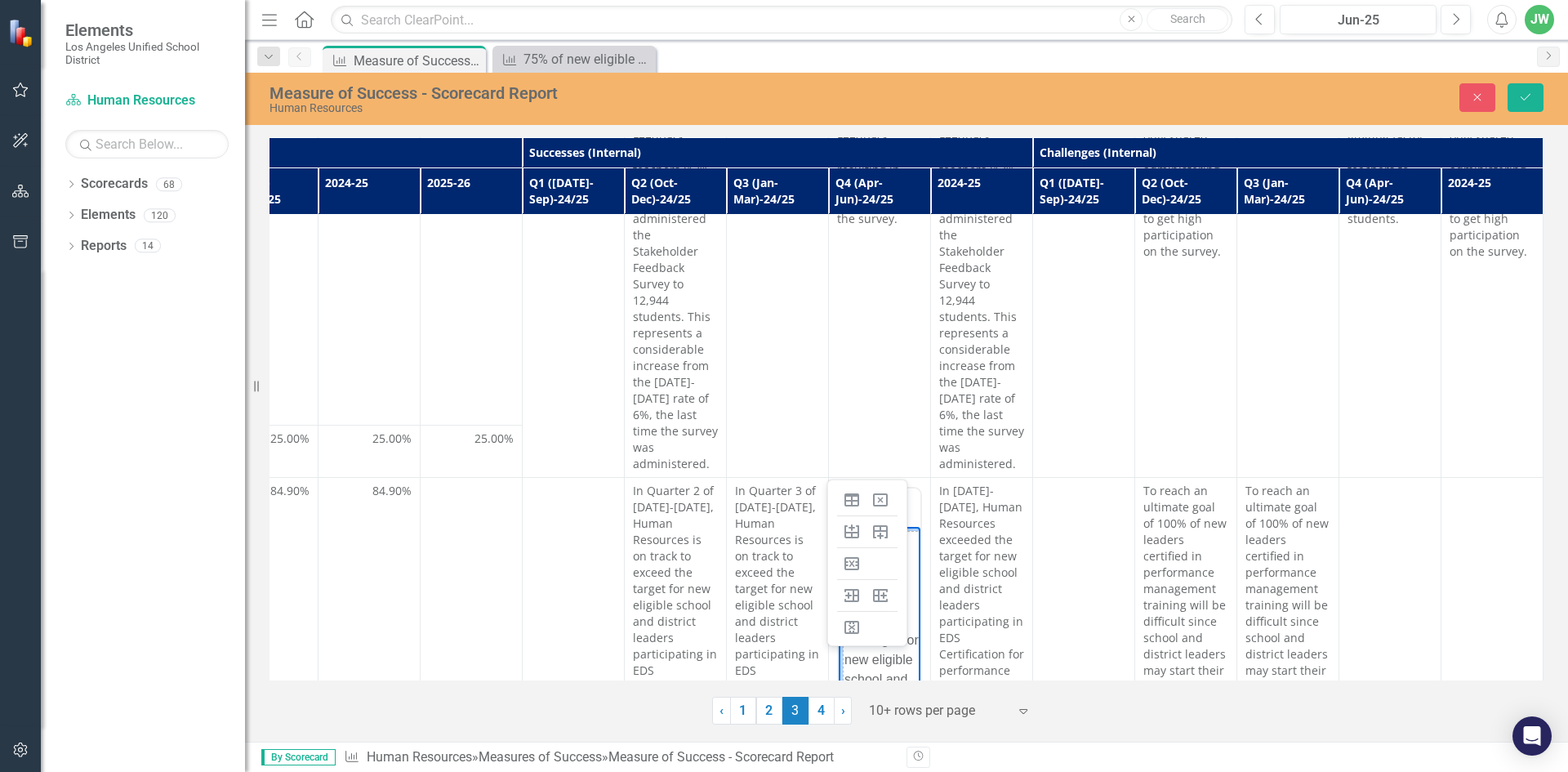 click 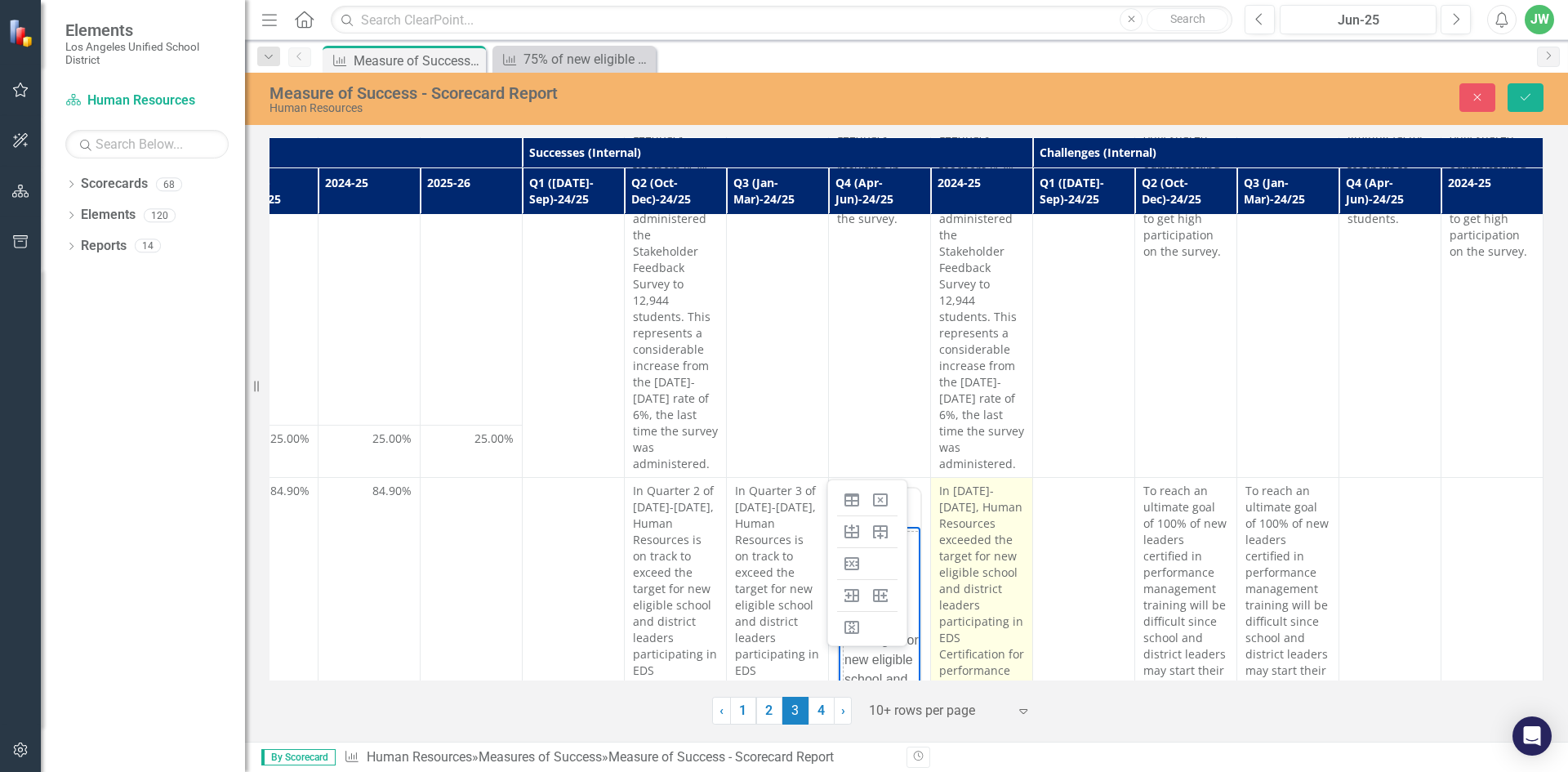 click on "In [DATE]-[DATE], Human Resources exceeded the target for new eligible school and district leaders participating in EDS Certification for performance management for teachers (99.6%) and approaching the target for performance management for school leaders (84.9%)." at bounding box center (982, 663) 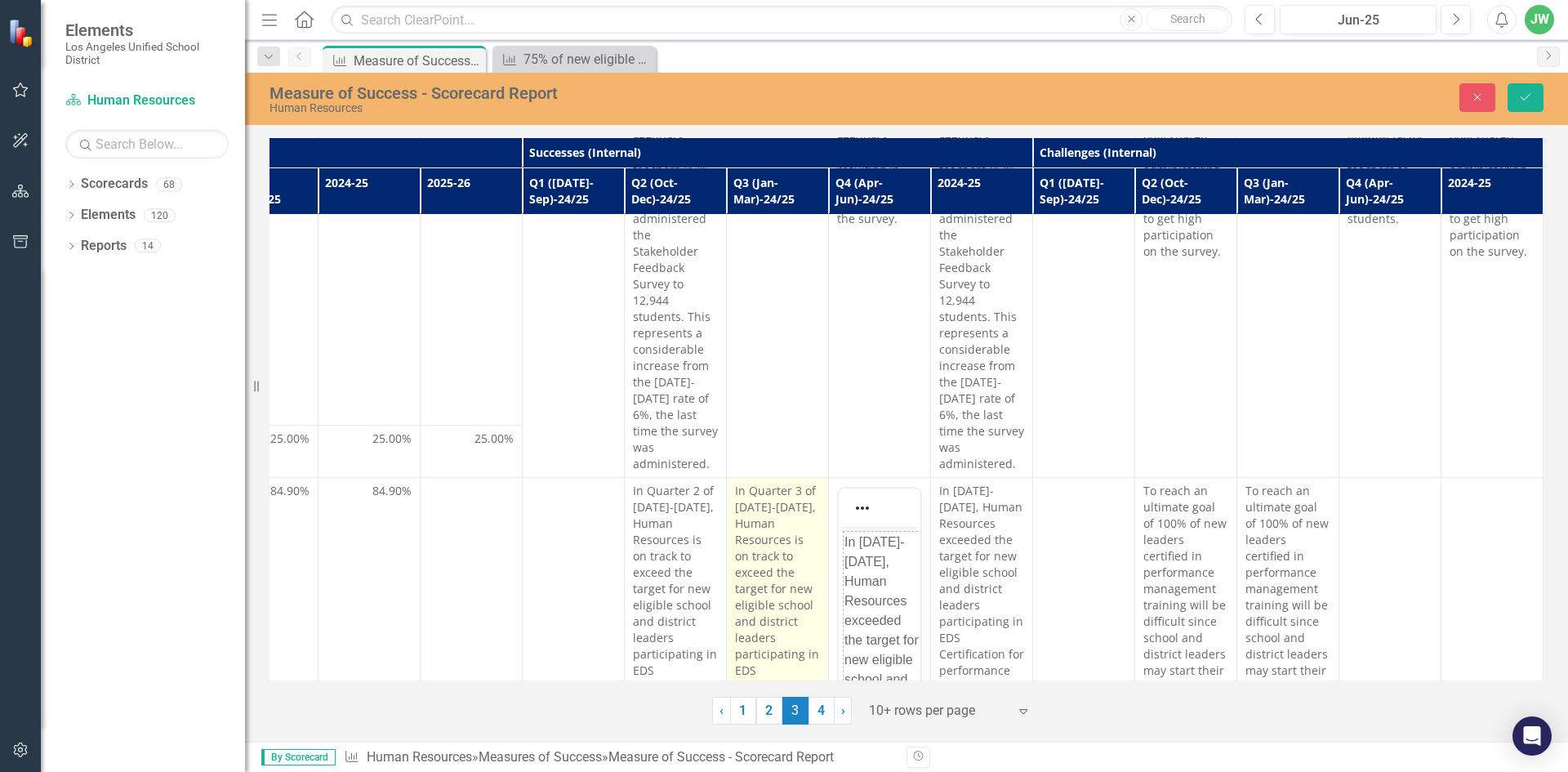 click on "In Quarter 3 of [DATE]-[DATE], Human Resources is on track to exceed the target for new eligible school and district leaders participating in EDS Certification for performance management for teachers (99.6%) and approaching the target for performance management for school leaders (77.6%)." at bounding box center [777, 679] 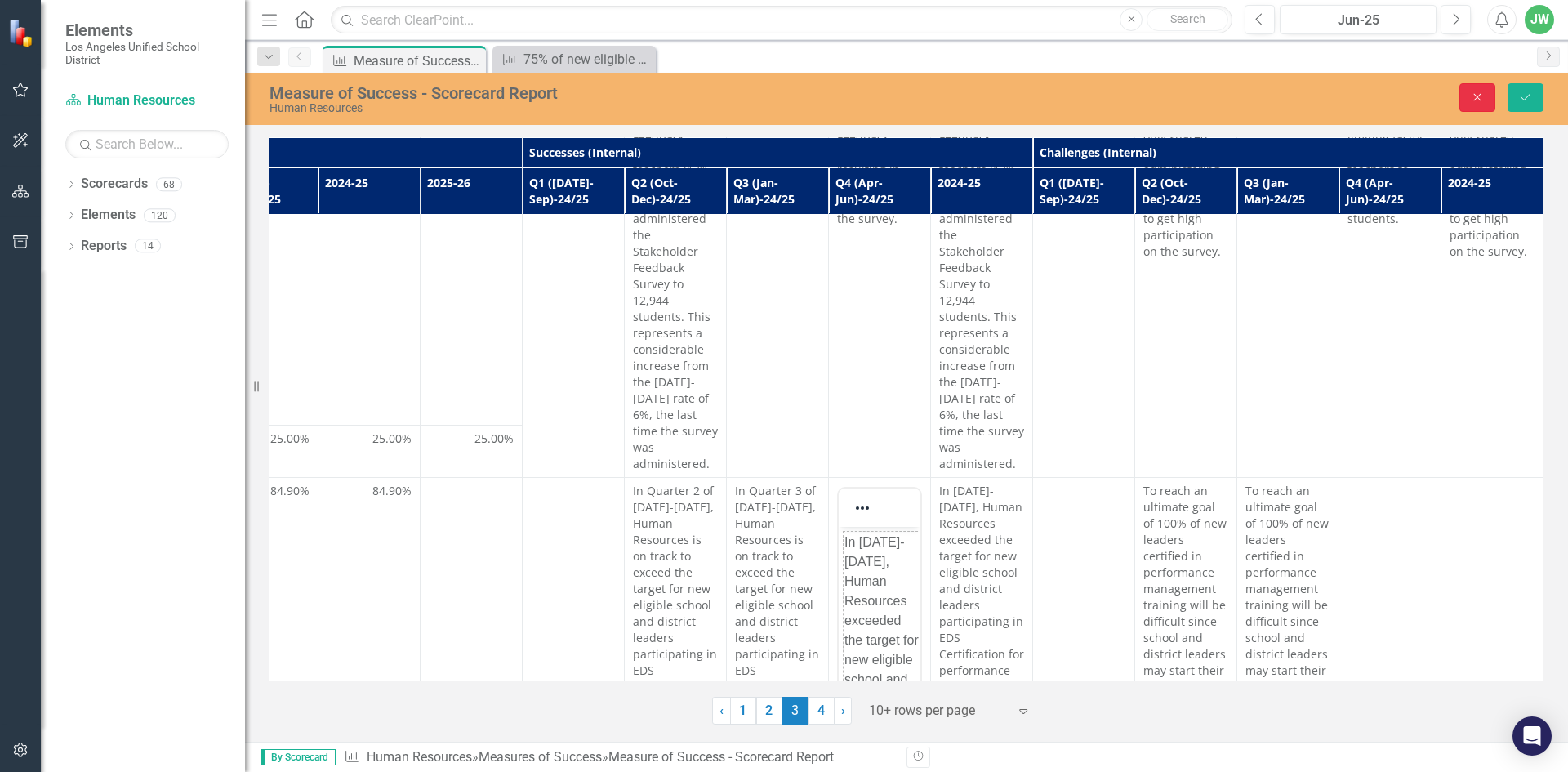 click on "Close" at bounding box center [1477, 97] 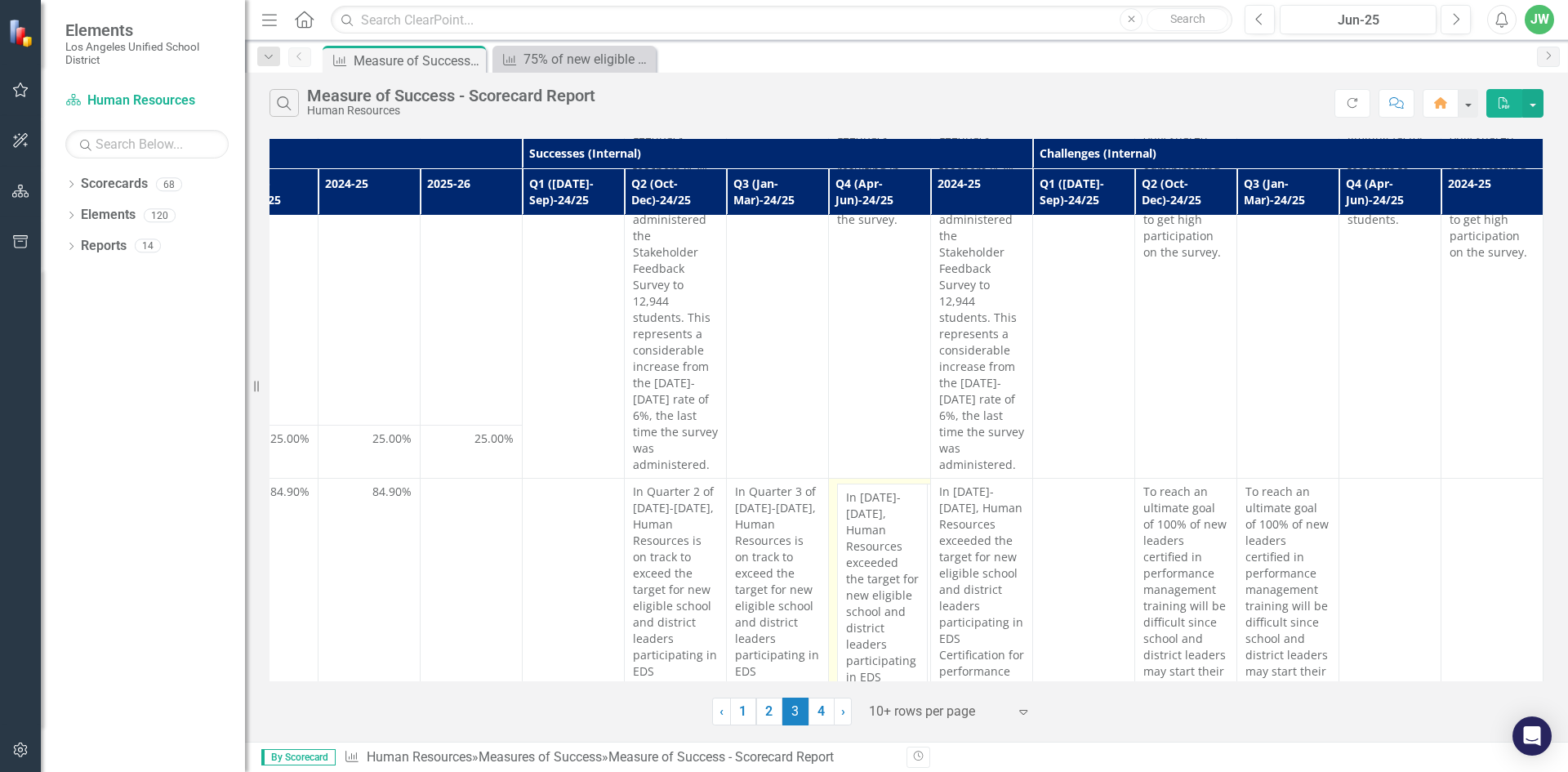 scroll, scrollTop: 1786, scrollLeft: 985, axis: both 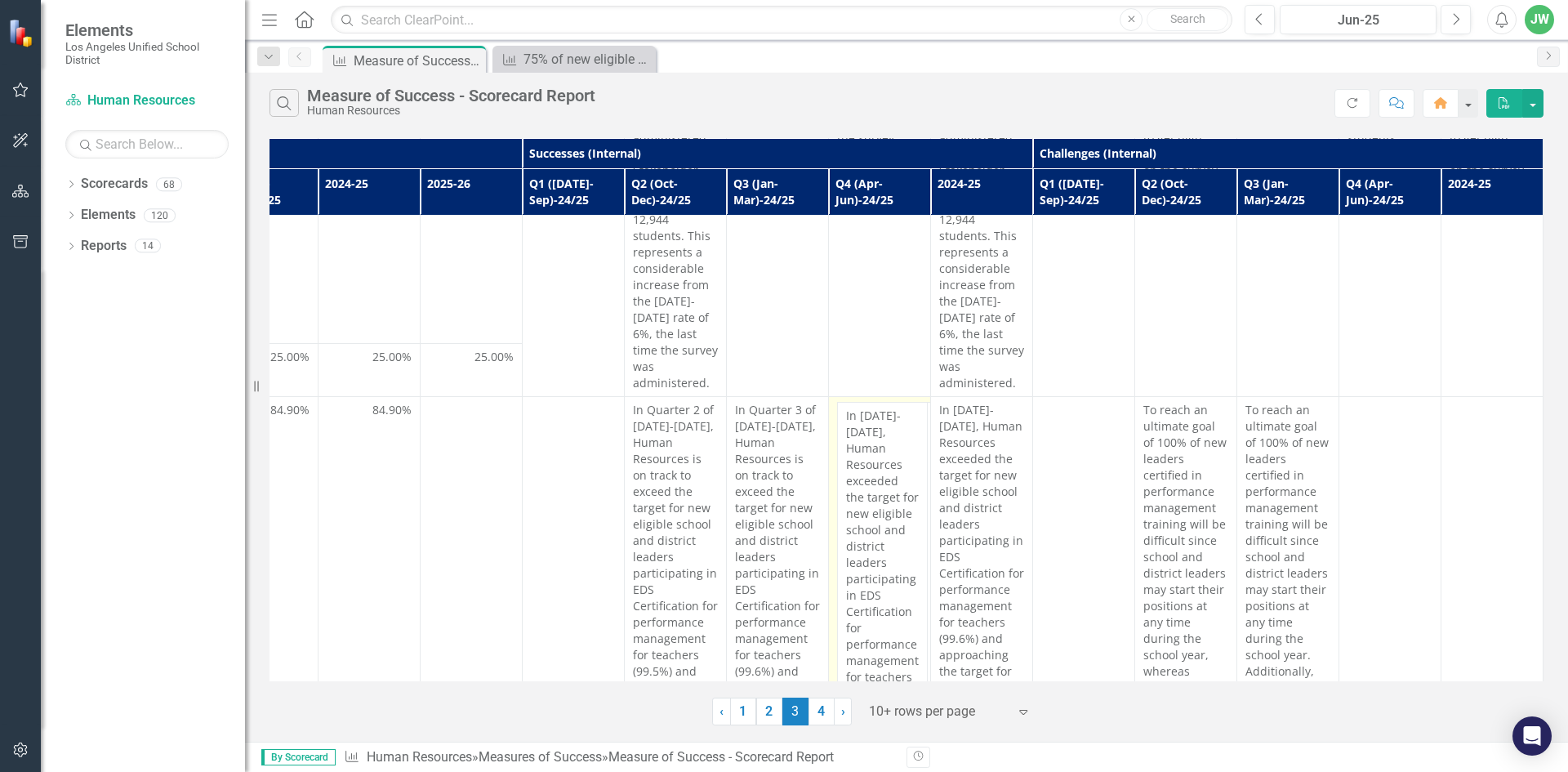 click on "In [DATE]-[DATE], Human Resources exceeded the target for new eligible school and district leaders participating in EDS Certification for performance management for teachers (99.6%) and approaching the target for performance management for school leaders (84.9%)." at bounding box center [880, 647] 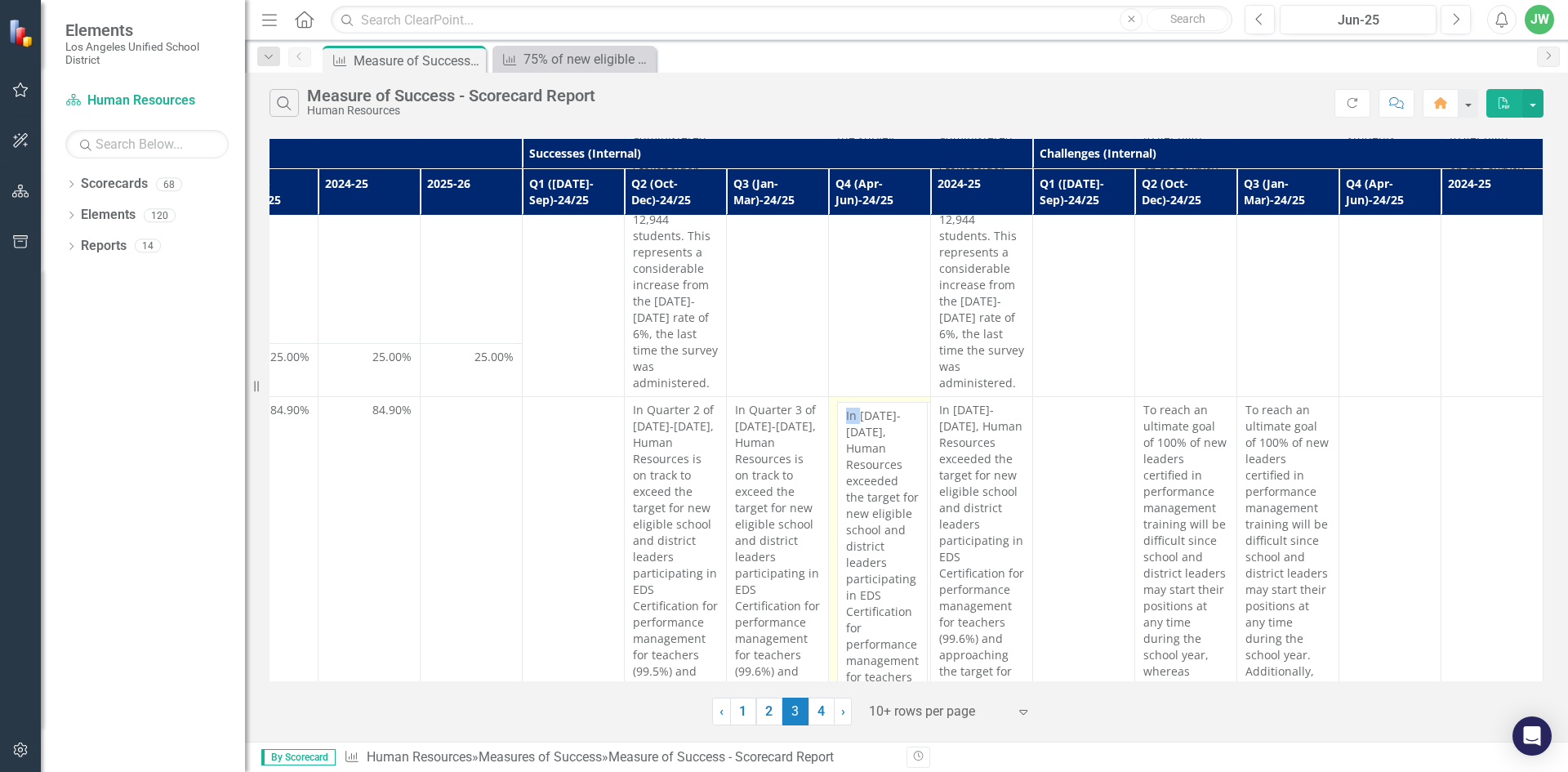 click on "In [DATE]-[DATE], Human Resources exceeded the target for new eligible school and district leaders participating in EDS Certification for performance management for teachers (99.6%) and approaching the target for performance management for school leaders (84.9%)." at bounding box center (880, 647) 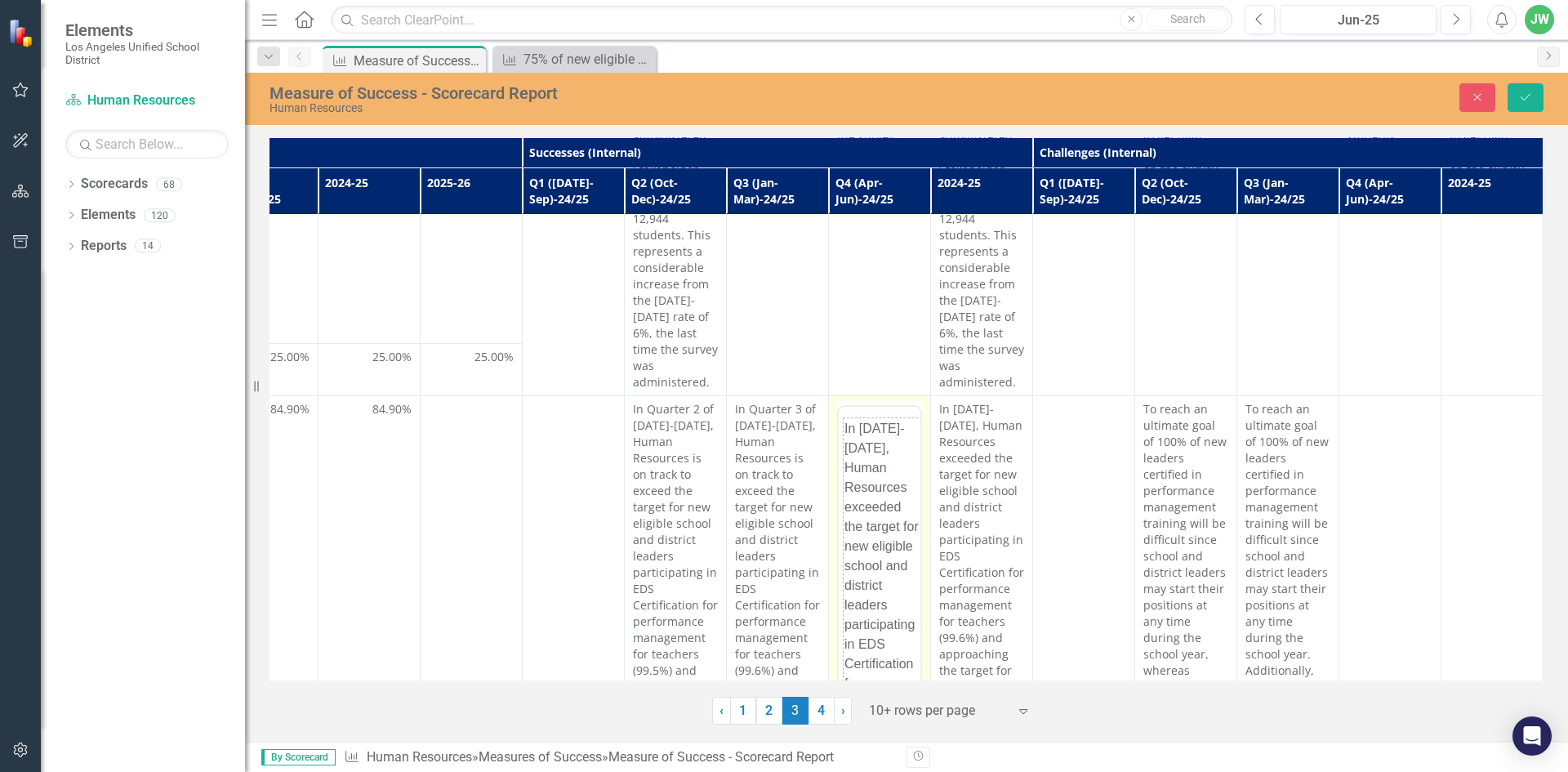 scroll, scrollTop: 0, scrollLeft: 0, axis: both 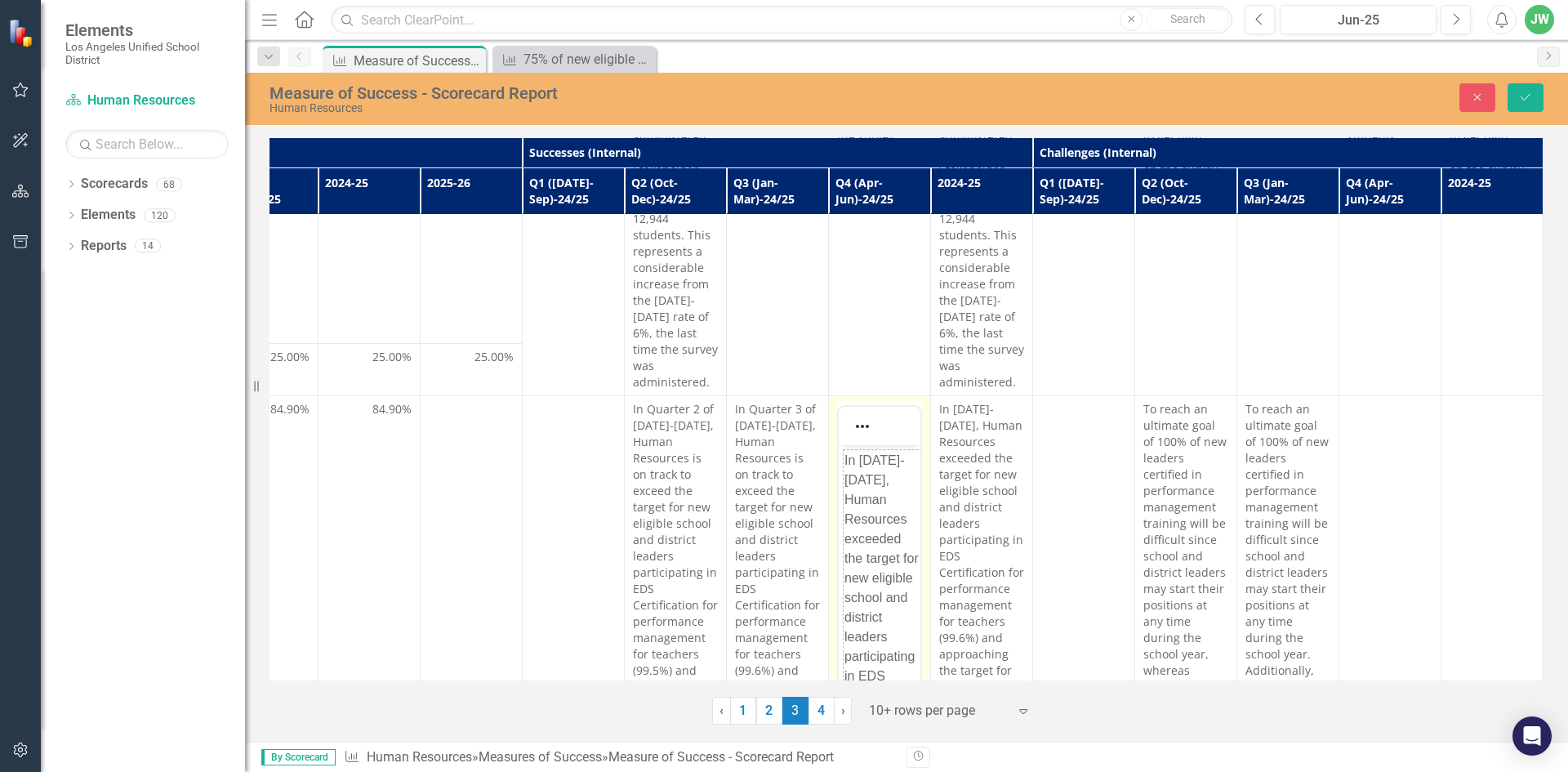 click on "In [DATE]-[DATE], Human Resources exceeded the target for new eligible school and district leaders participating in EDS Certification for performance management for teachers (99.6%) and approaching the target for performance management for school leaders (84.9%)." at bounding box center [880, 703] 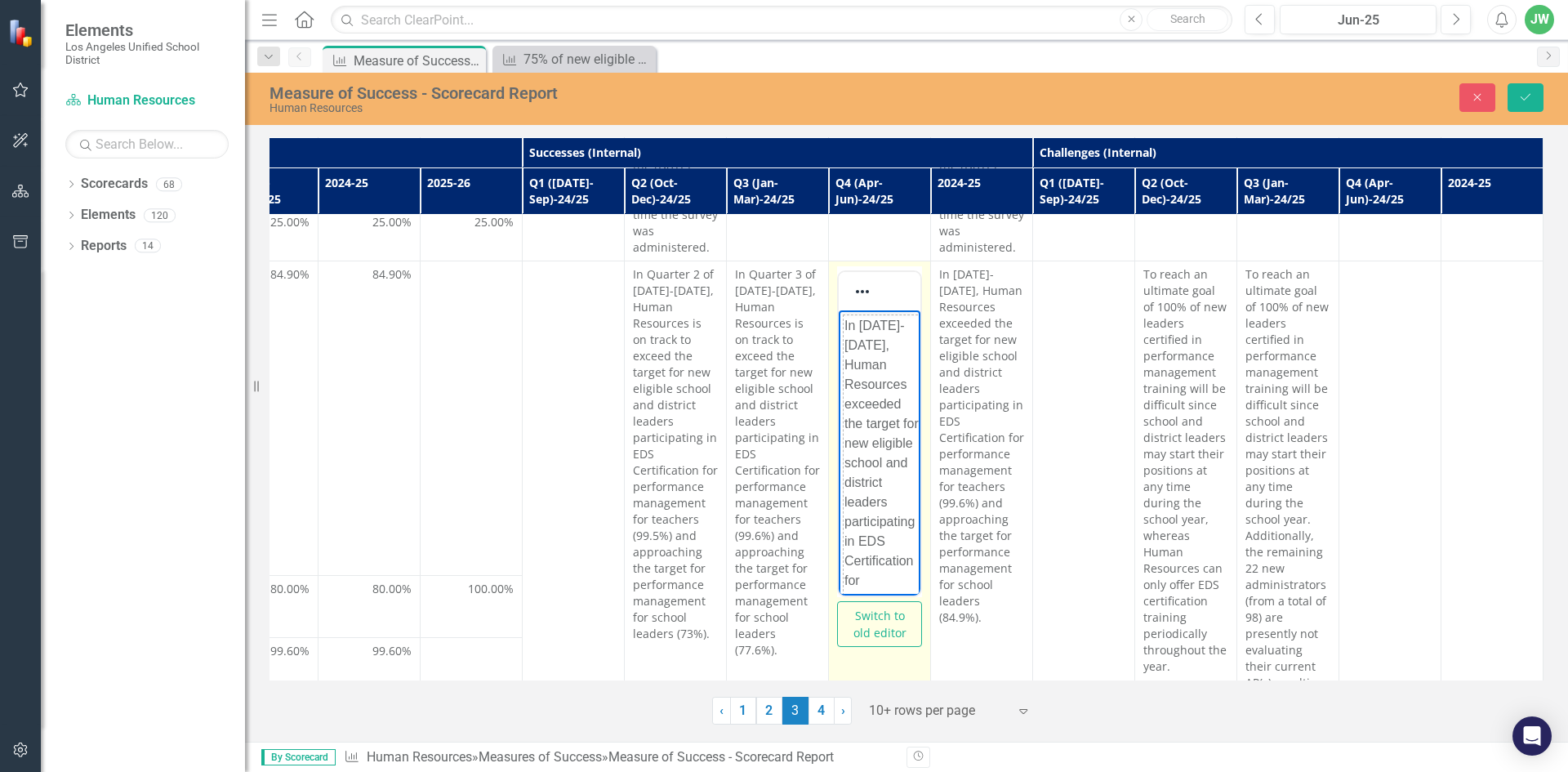 scroll, scrollTop: 1949, scrollLeft: 985, axis: both 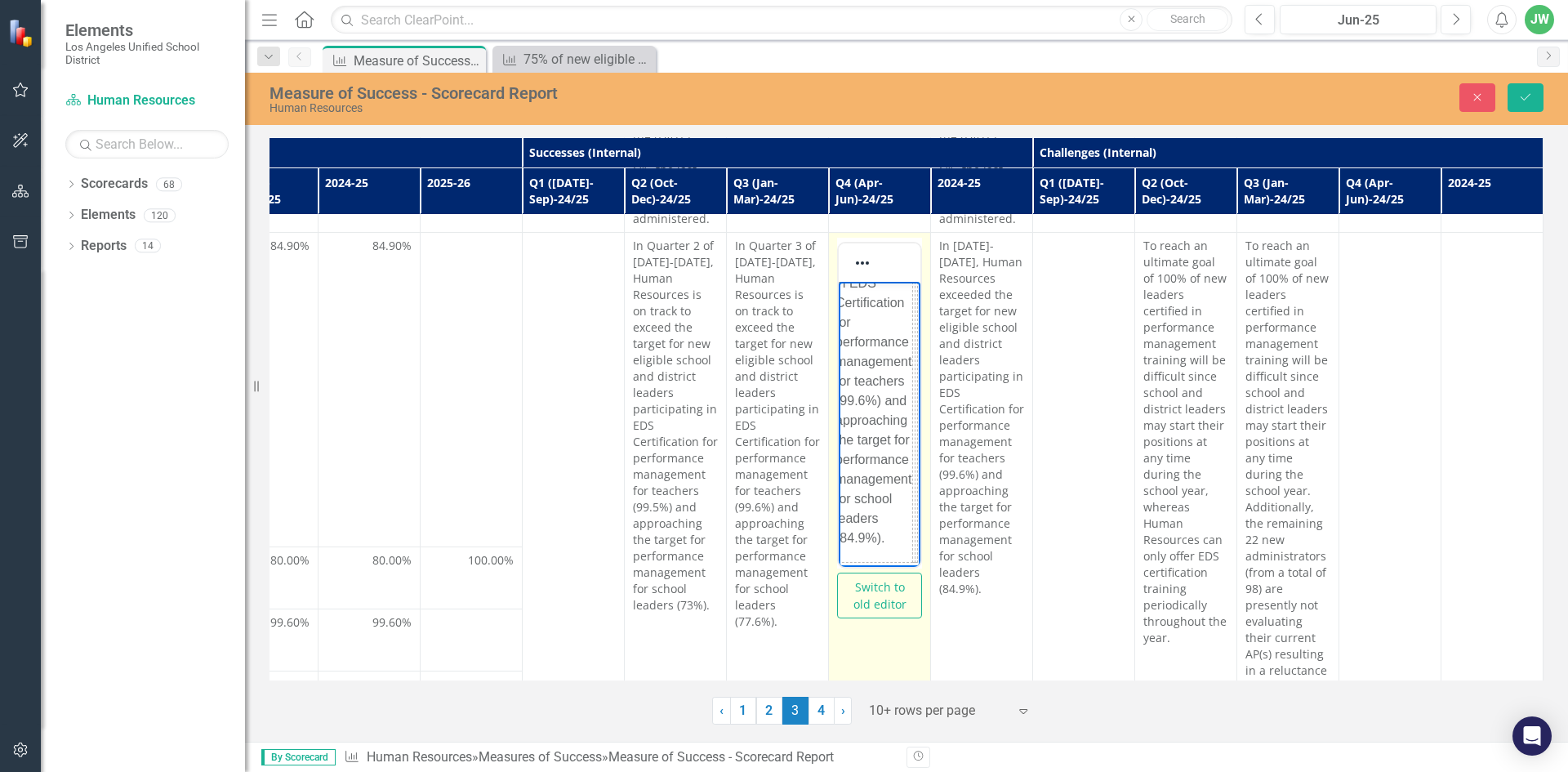 drag, startPoint x: 911, startPoint y: 500, endPoint x: 1661, endPoint y: 737, distance: 786.555 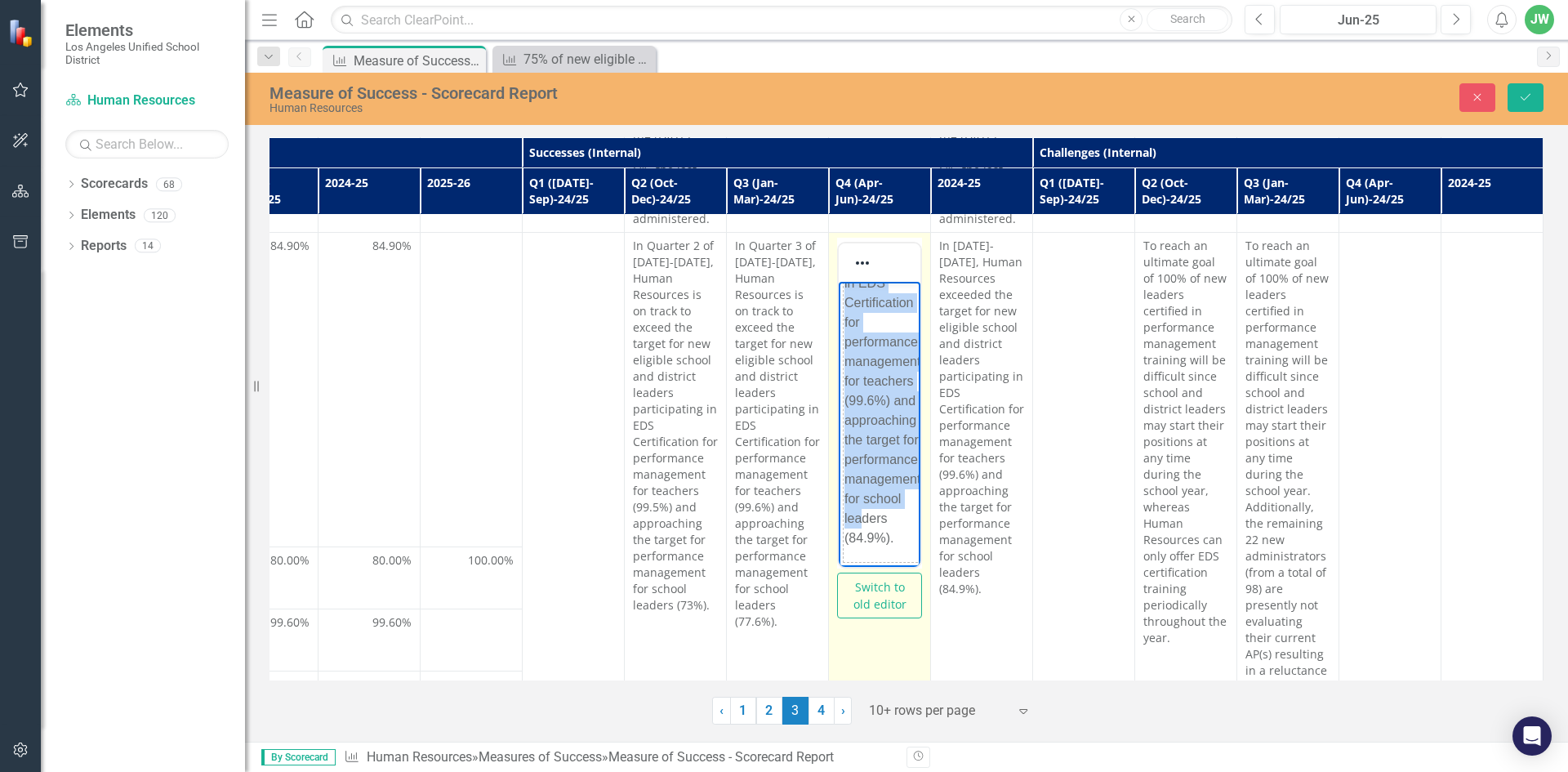 scroll, scrollTop: 239, scrollLeft: 21, axis: both 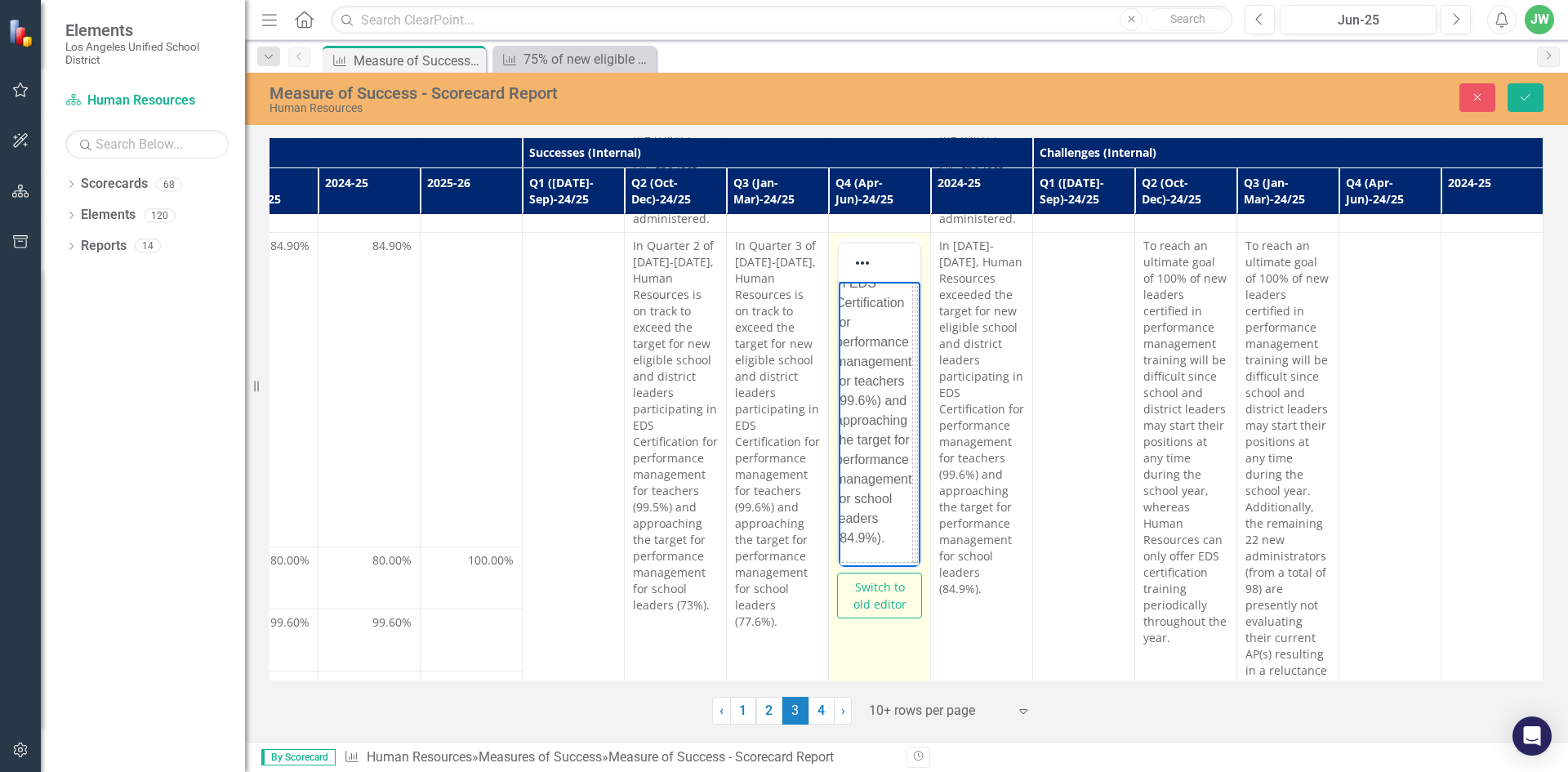 drag, startPoint x: 840, startPoint y: 521, endPoint x: 951, endPoint y: 522, distance: 111.0045 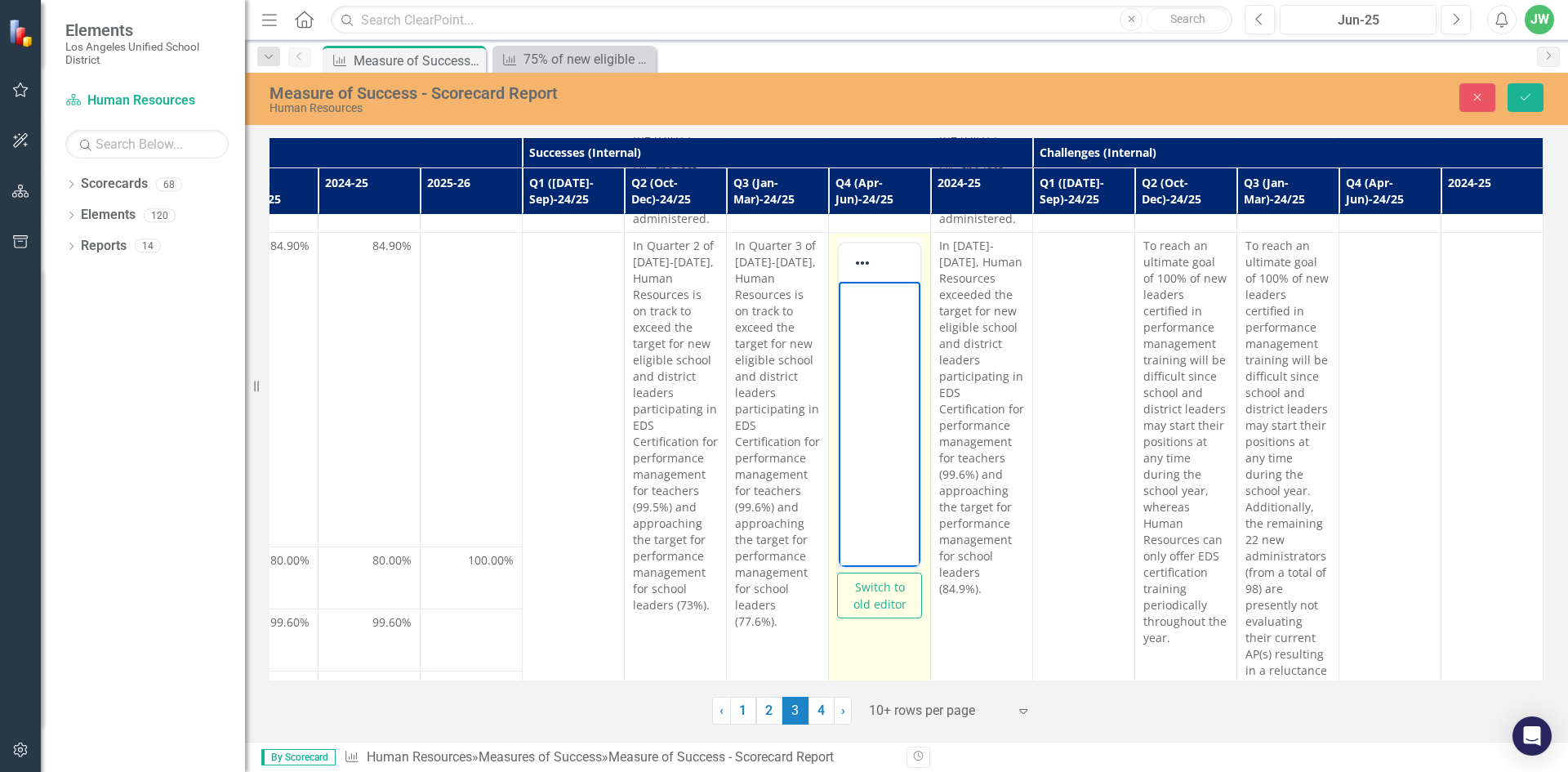 scroll, scrollTop: 0, scrollLeft: 0, axis: both 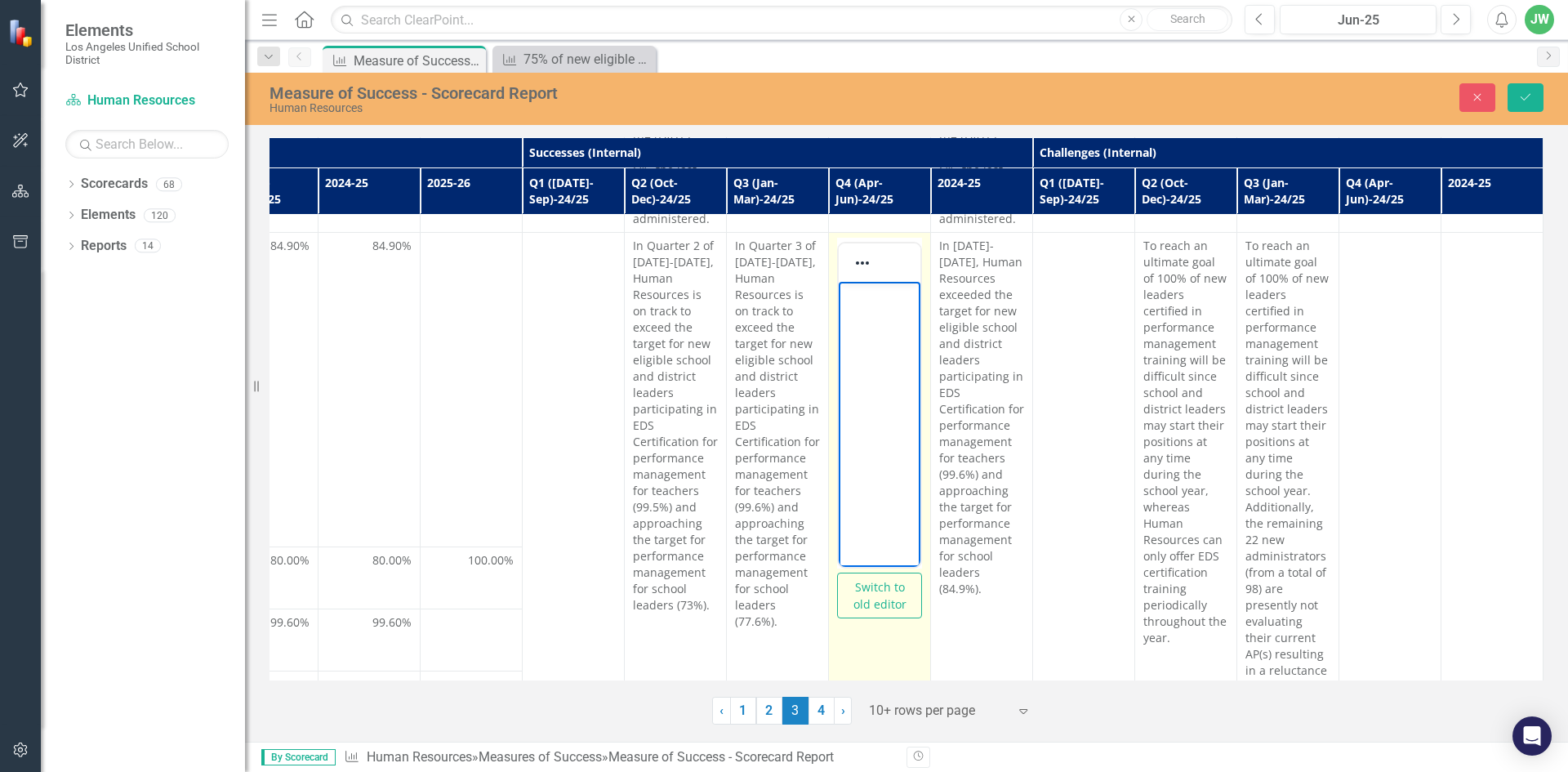 click at bounding box center (880, 404) 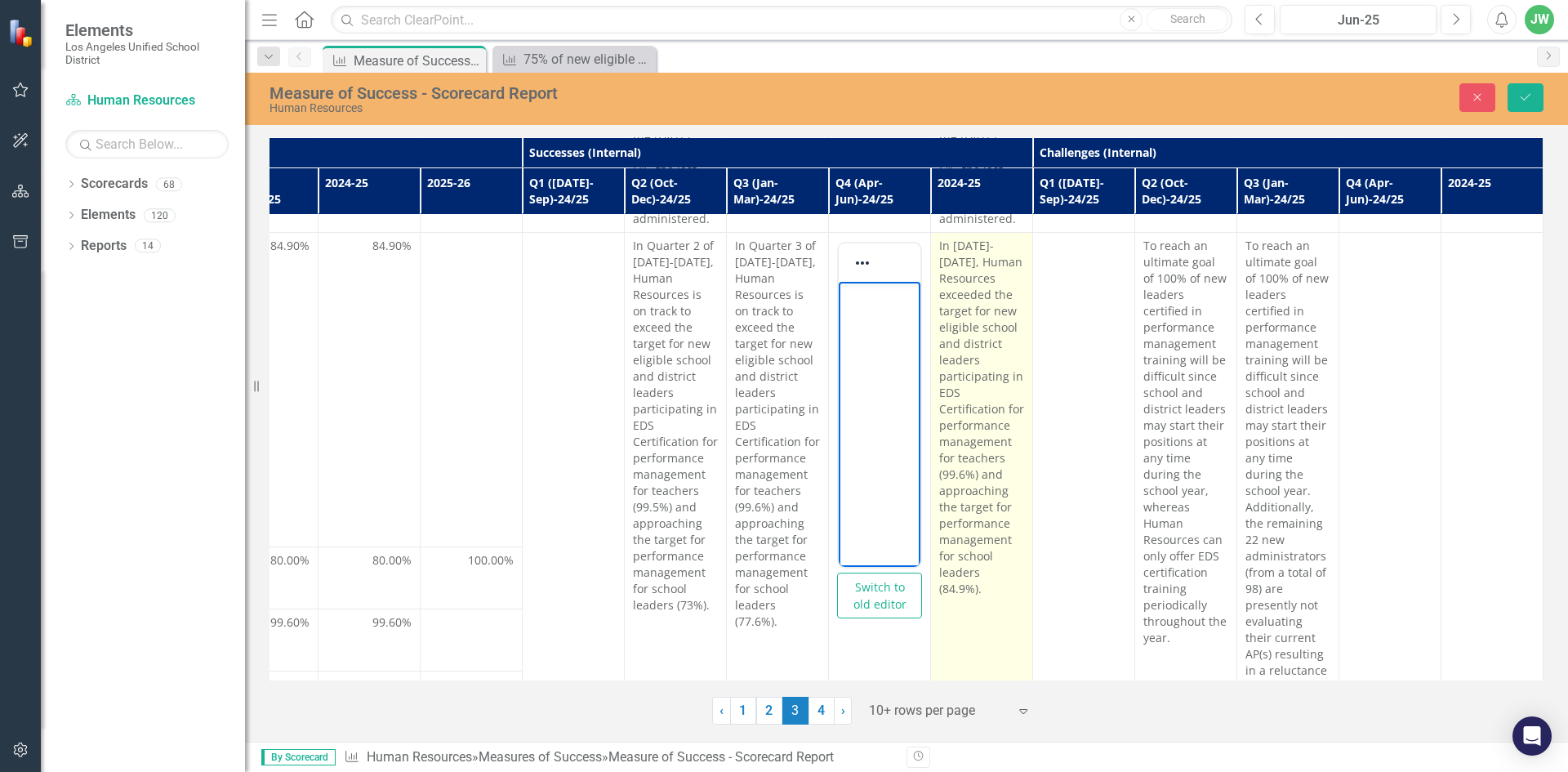 click on "In [DATE]-[DATE], Human Resources exceeded the target for new eligible school and district leaders participating in EDS Certification for performance management for teachers (99.6%) and approaching the target for performance management for school leaders (84.9%)." at bounding box center (982, 417) 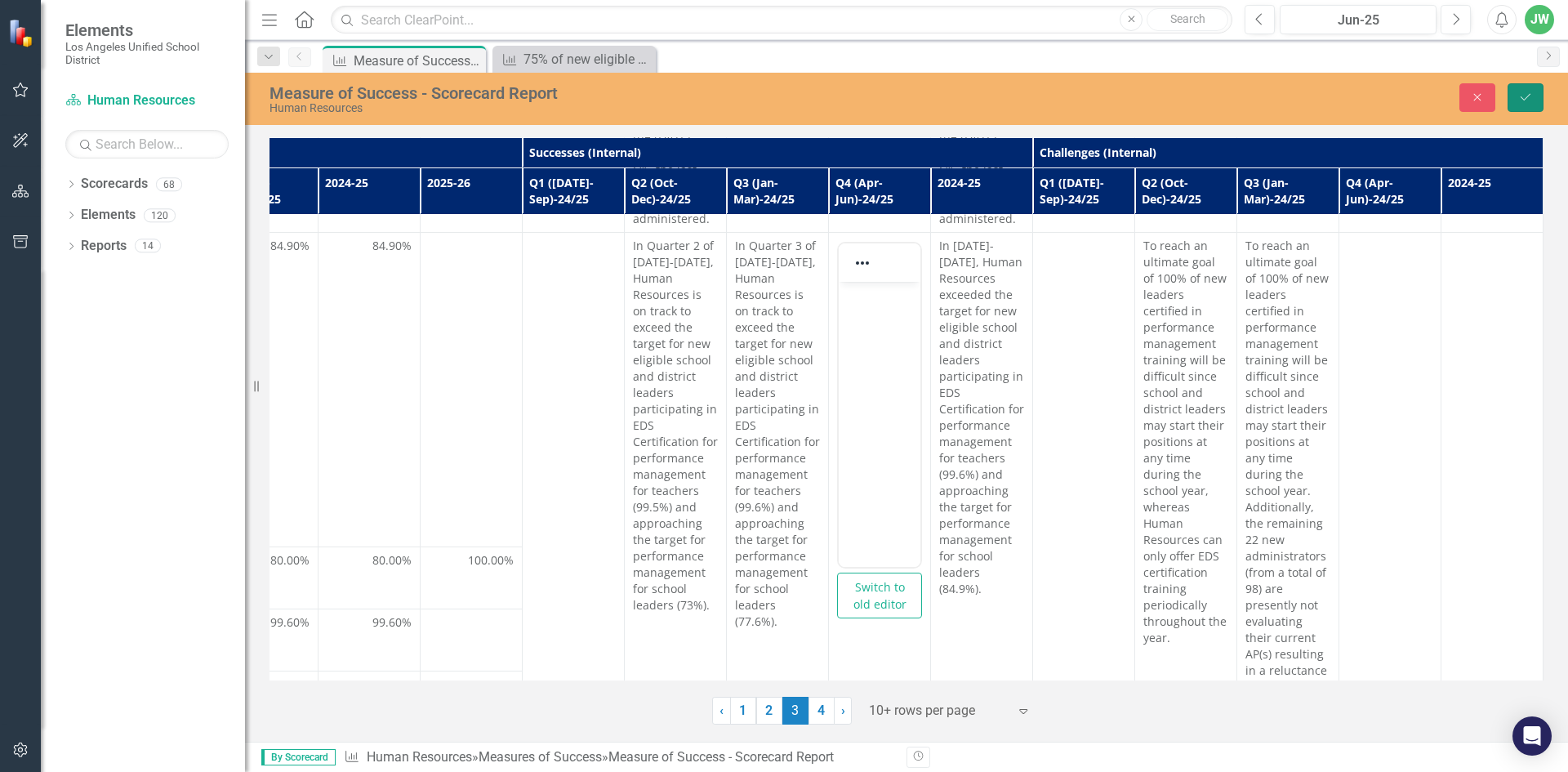 click on "Save" 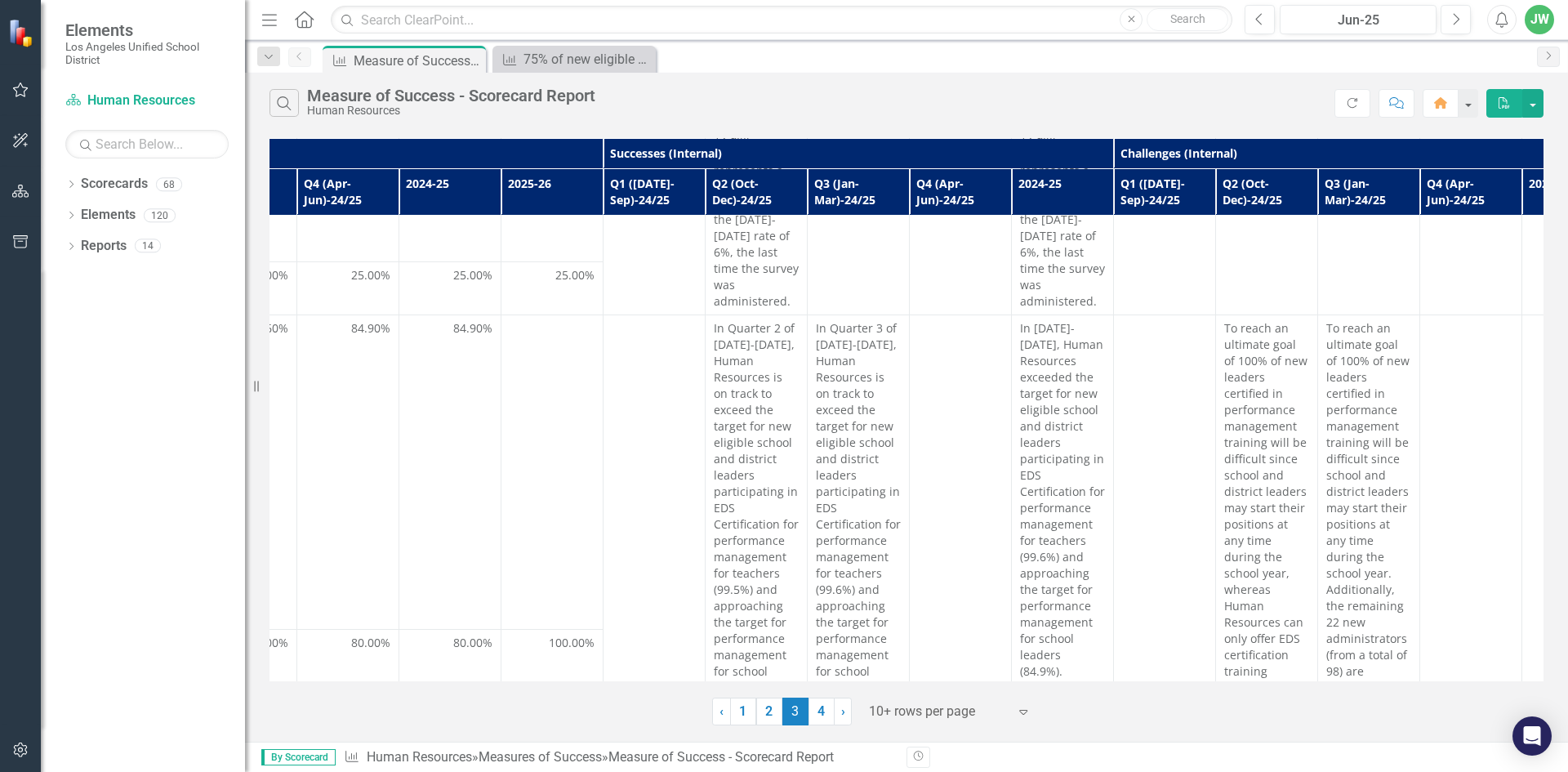 scroll, scrollTop: 1868, scrollLeft: 985, axis: both 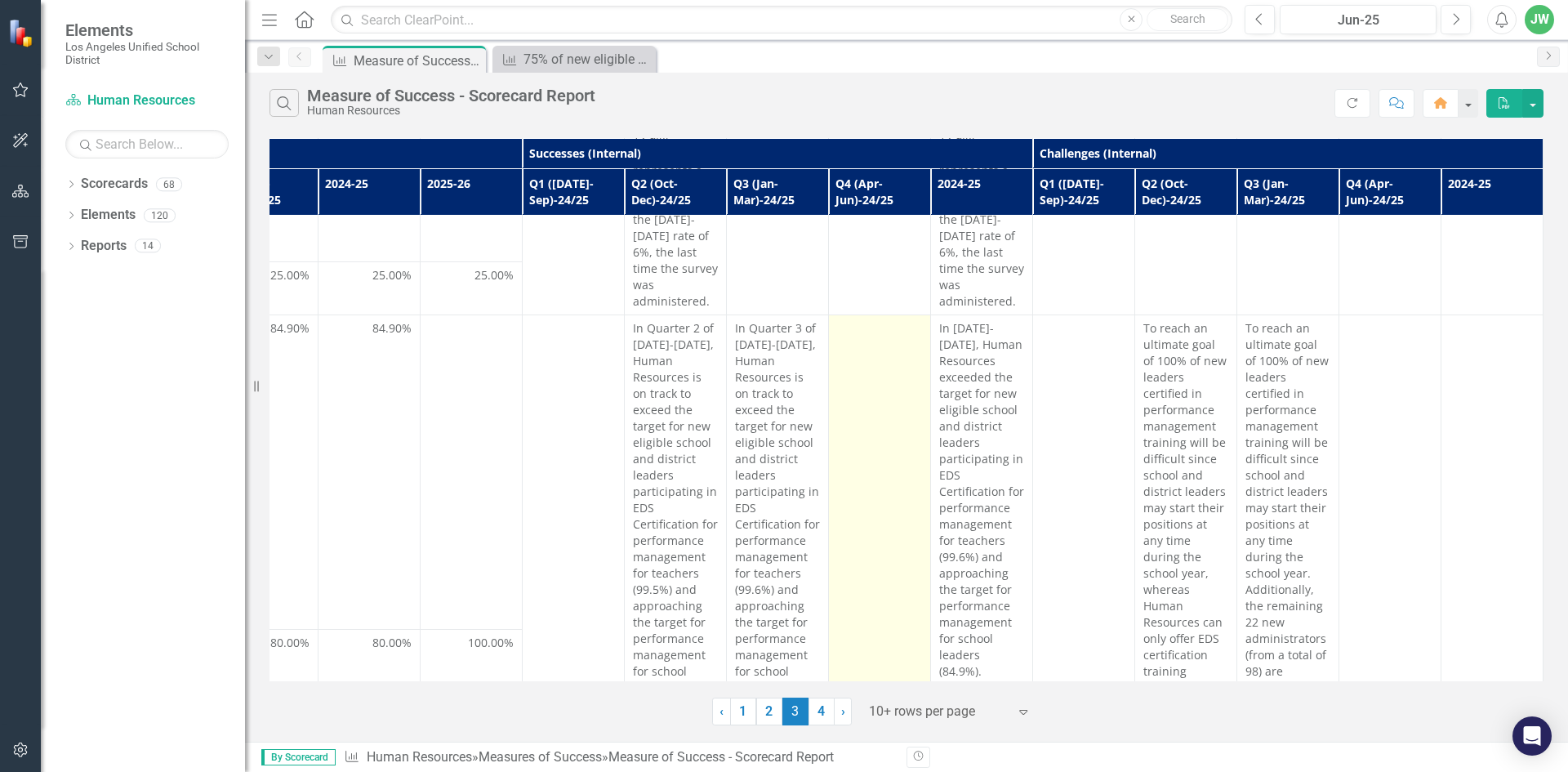 click at bounding box center (880, 565) 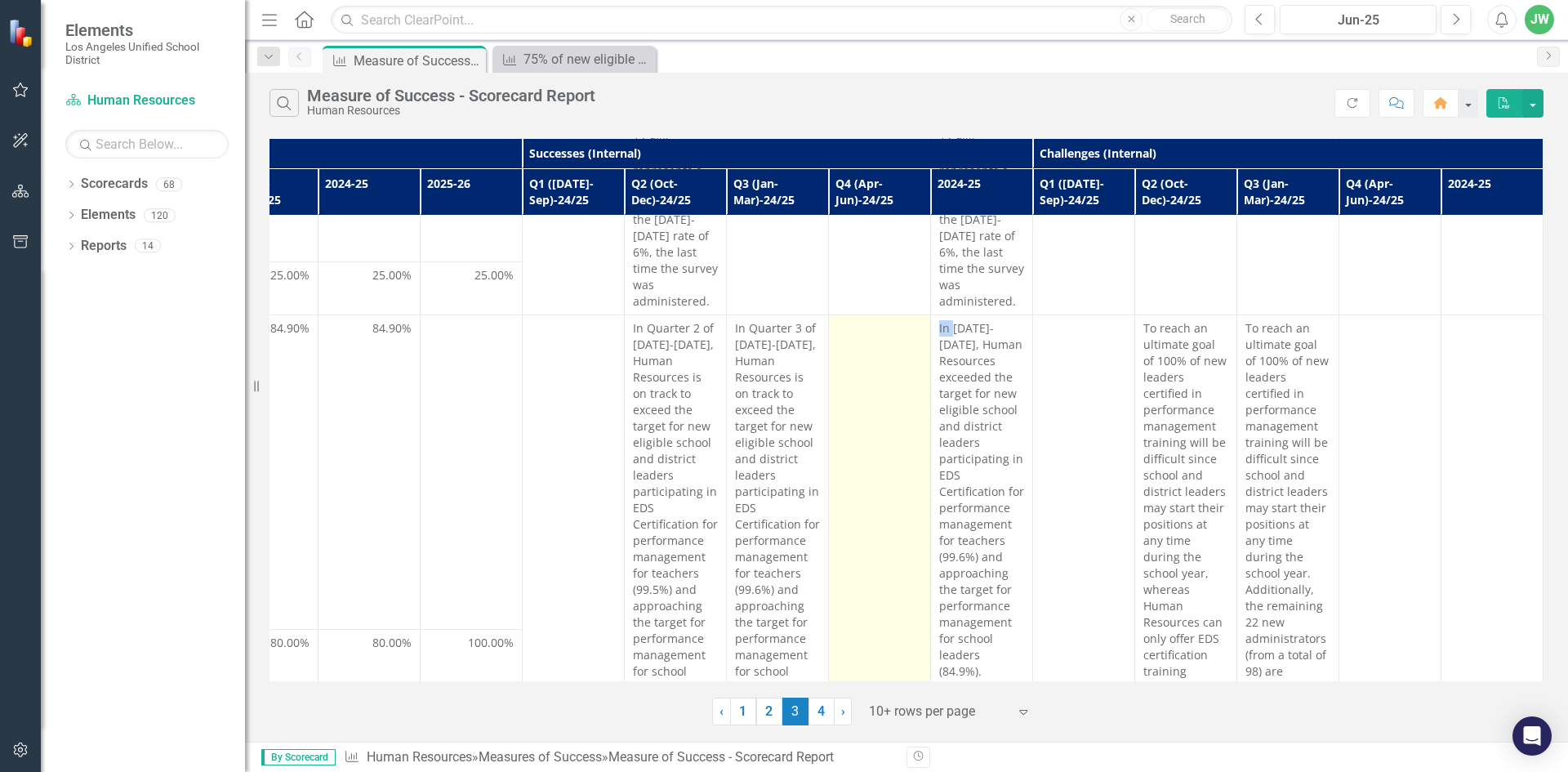 click at bounding box center [880, 565] 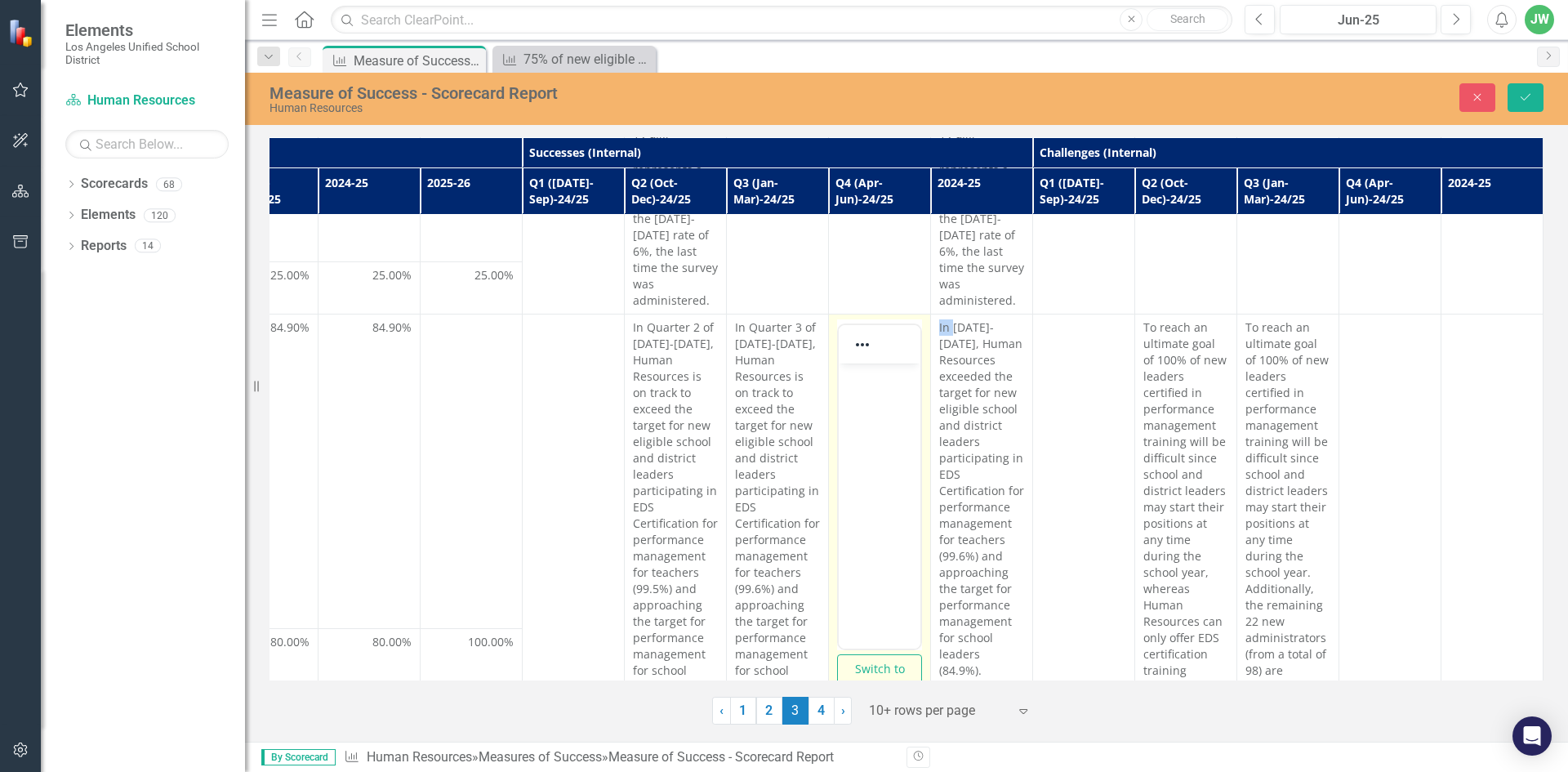 scroll, scrollTop: 0, scrollLeft: 0, axis: both 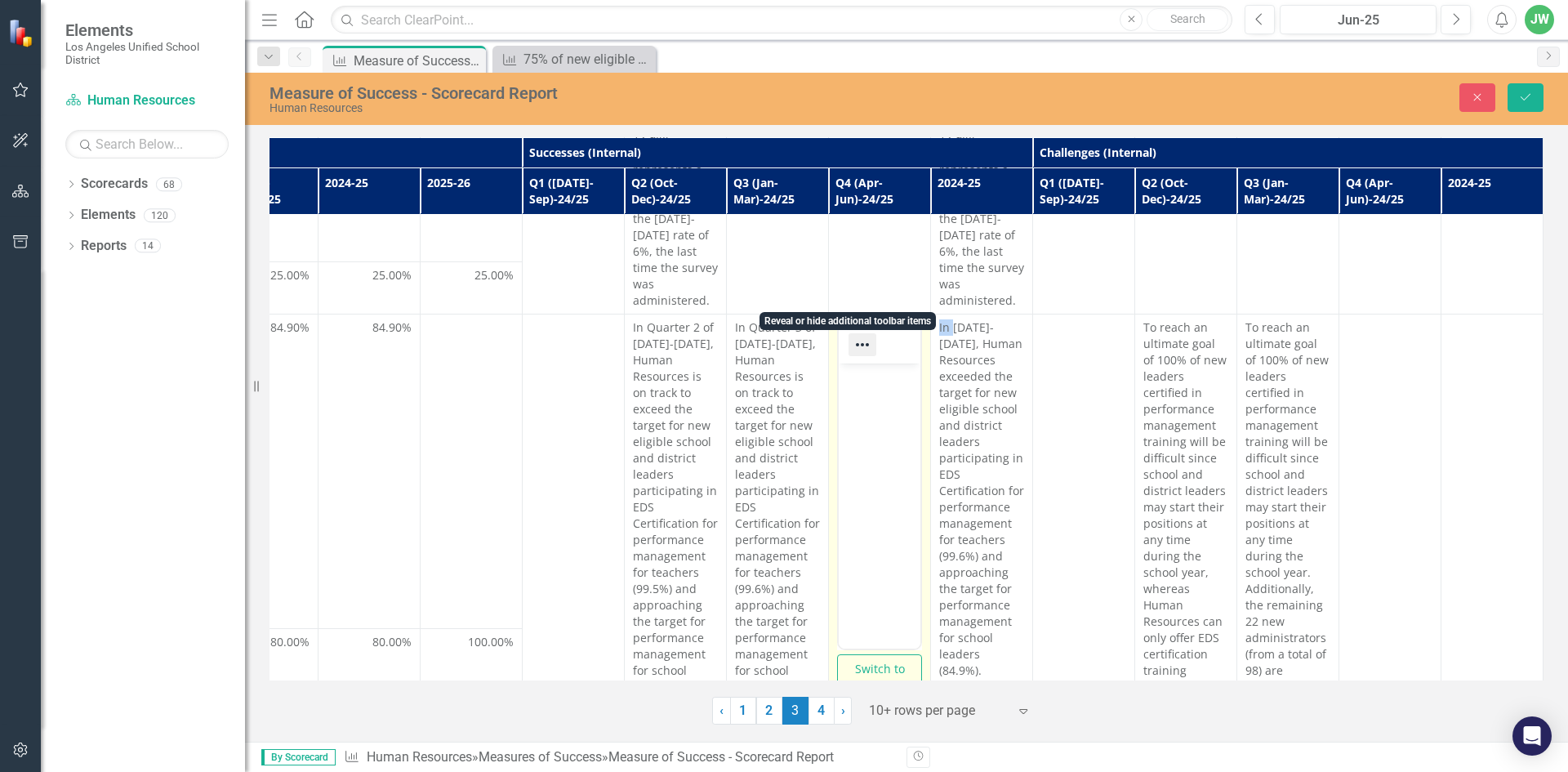 click 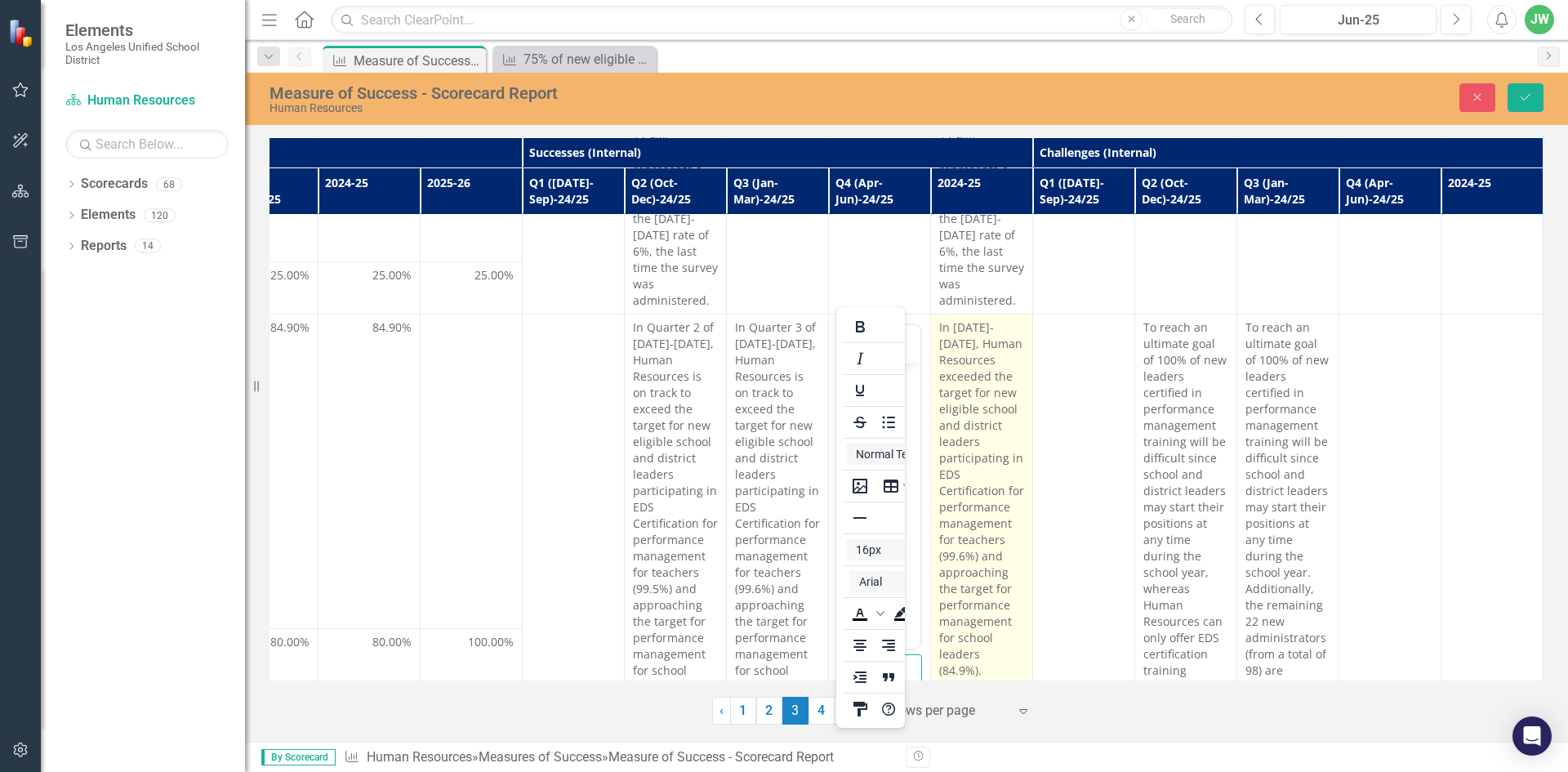 click on "In [DATE]-[DATE], Human Resources exceeded the target for new eligible school and district leaders participating in EDS Certification for performance management for teachers (99.6%) and approaching the target for performance management for school leaders (84.9%)." at bounding box center [982, 499] 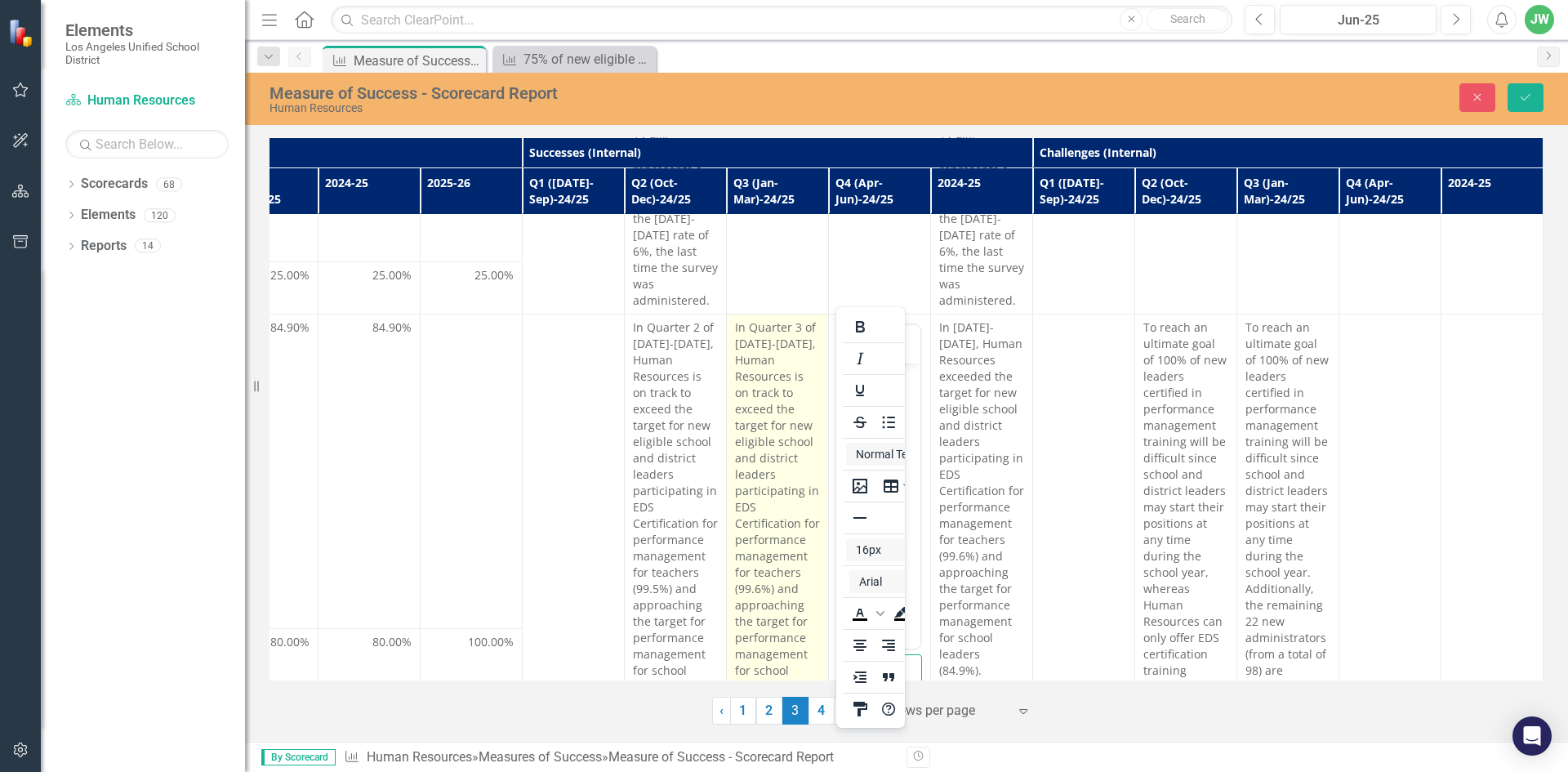 click on "In Quarter 3 of [DATE]-[DATE], Human Resources is on track to exceed the target for new eligible school and district leaders participating in EDS Certification for performance management for teachers (99.6%) and approaching the target for performance management for school leaders (77.6%)." at bounding box center [777, 515] 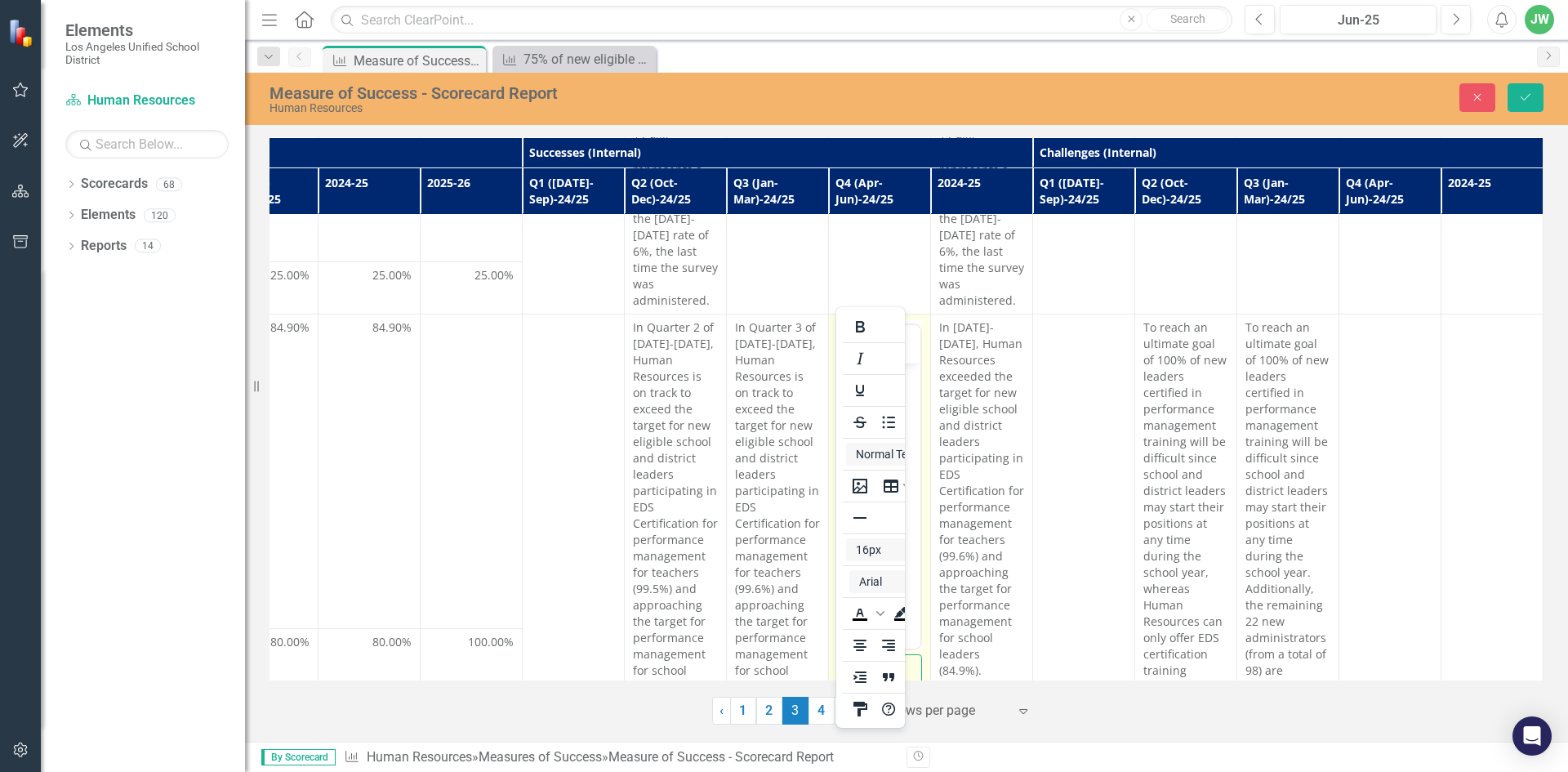click 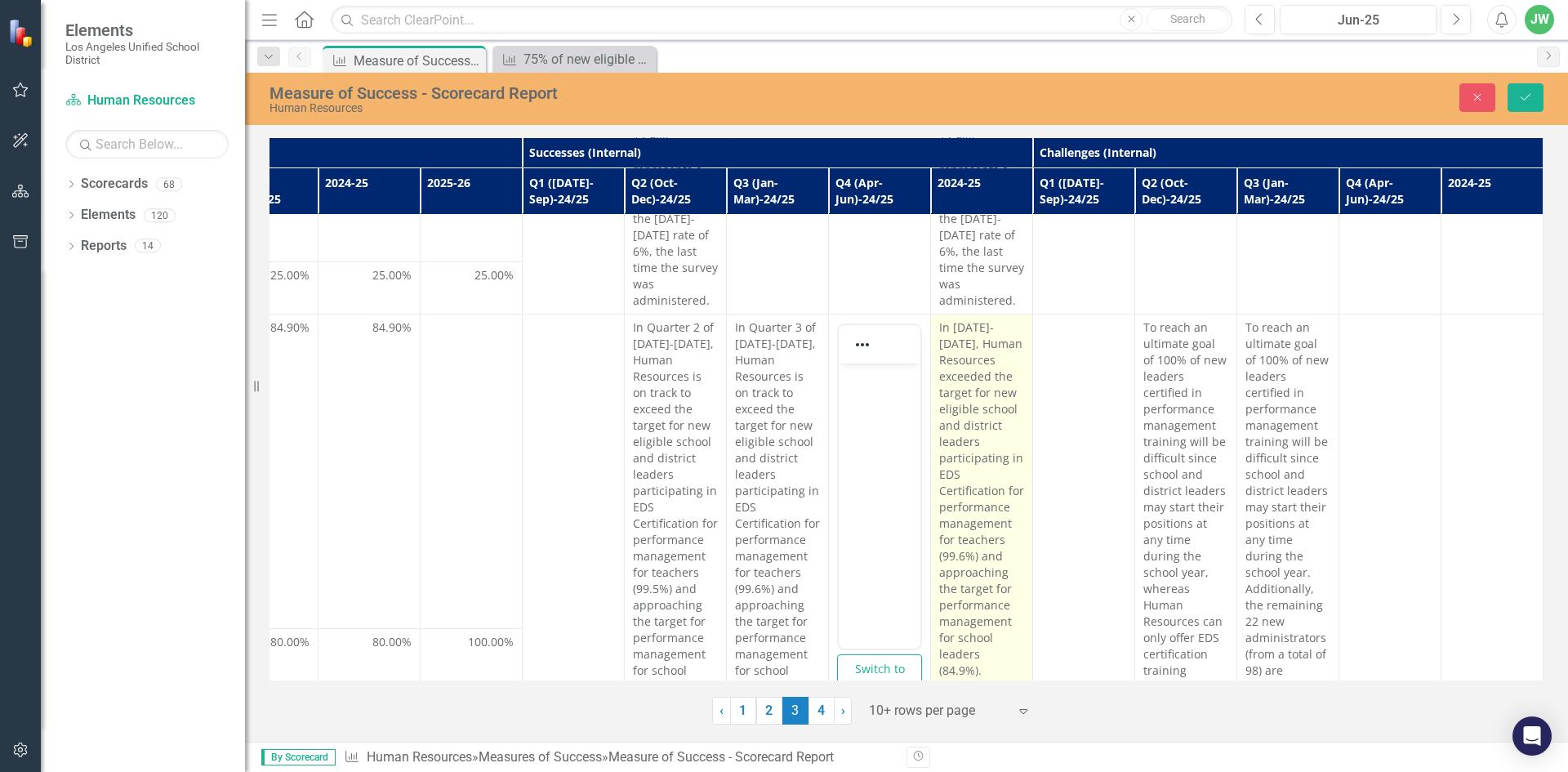 click on "In [DATE]-[DATE], Human Resources exceeded the target for new eligible school and district leaders participating in EDS Certification for performance management for teachers (99.6%) and approaching the target for performance management for school leaders (84.9%)." at bounding box center [982, 499] 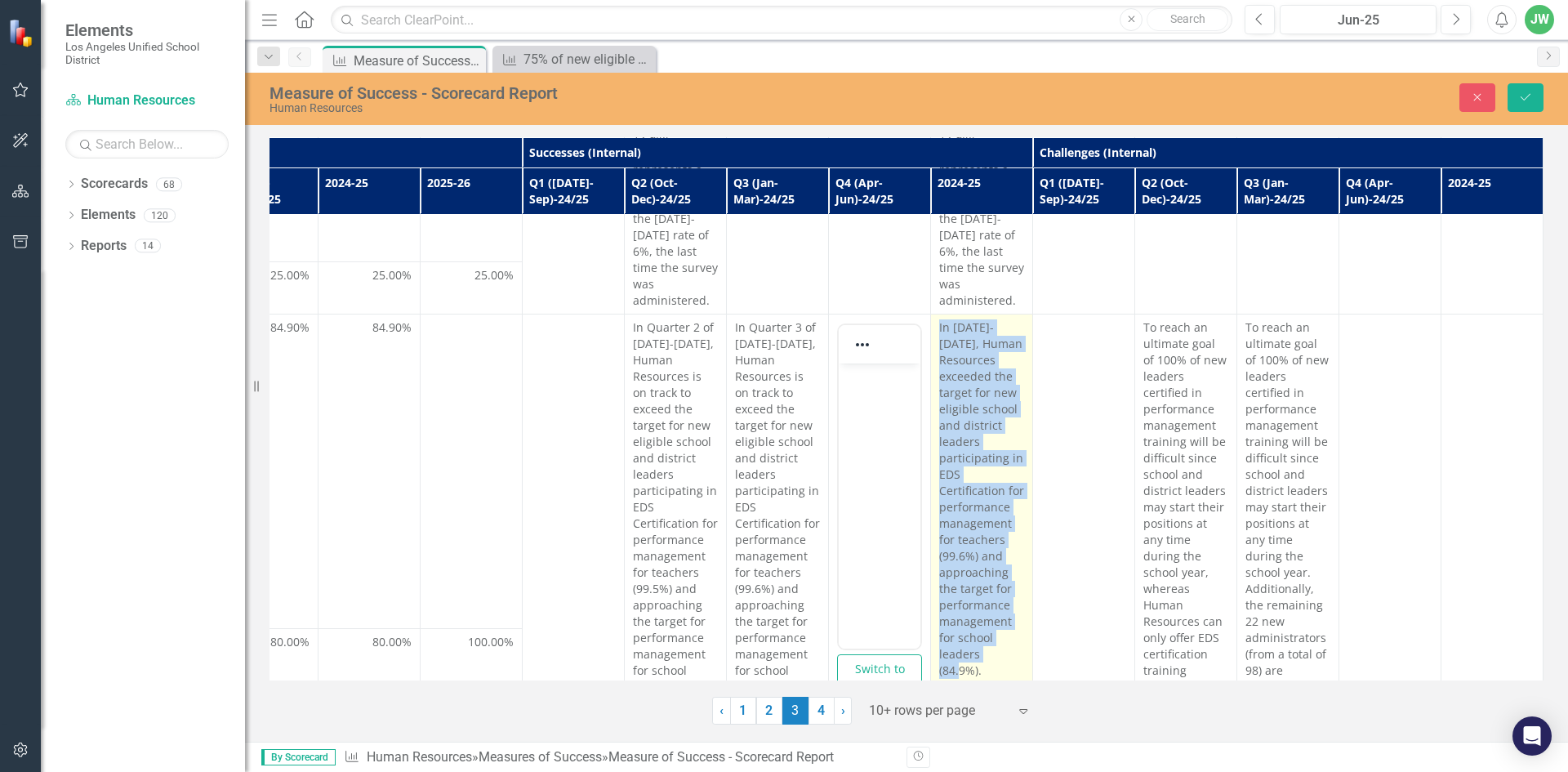 drag, startPoint x: 928, startPoint y: 278, endPoint x: 1011, endPoint y: 612, distance: 344.15839 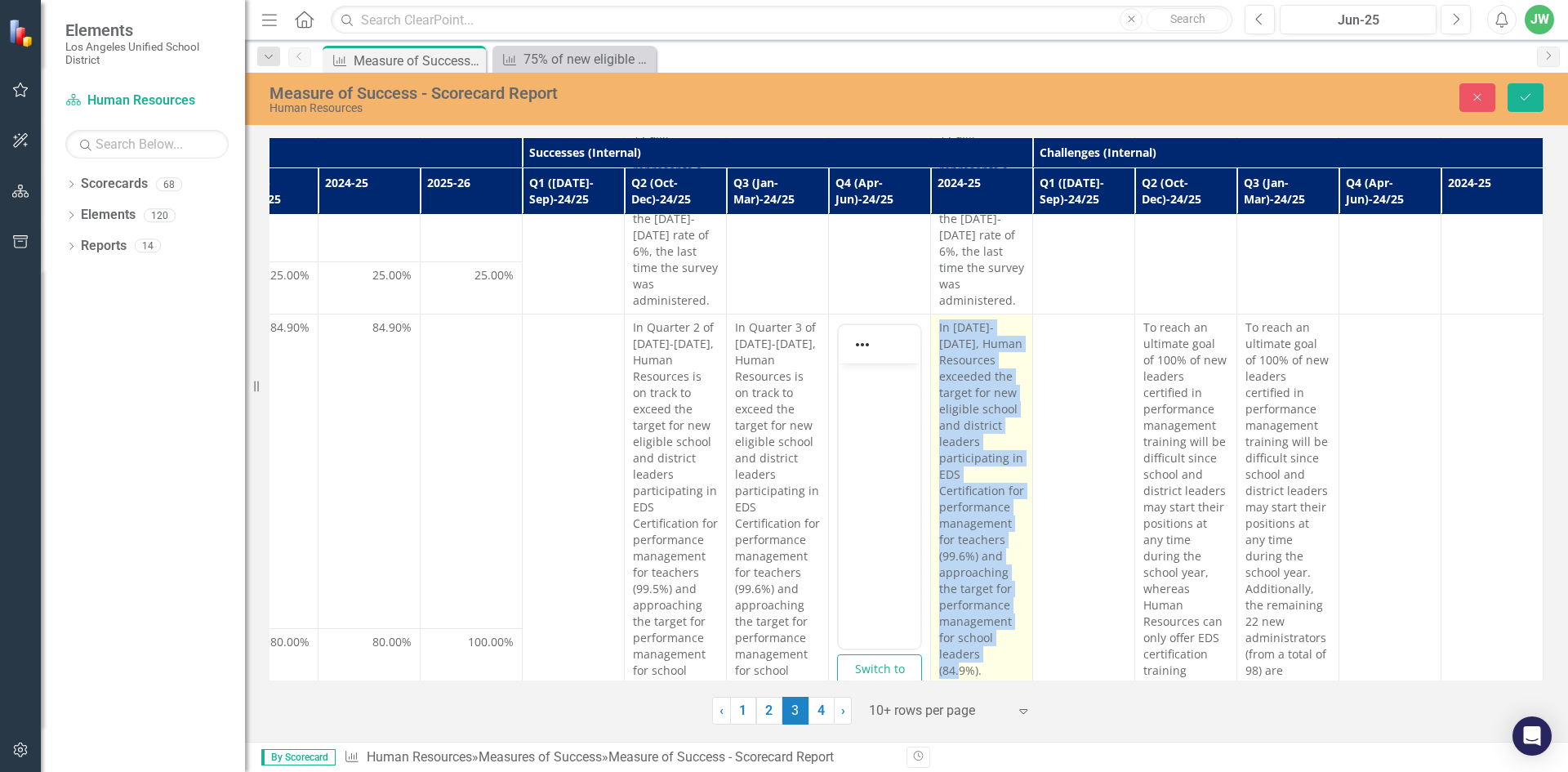 click on "In [DATE]-[DATE], Human Resources exceeded the target for new eligible school and district leaders participating in EDS Certification for performance management for teachers (99.6%) and approaching the target for performance management for school leaders (84.9%)." at bounding box center [982, 499] 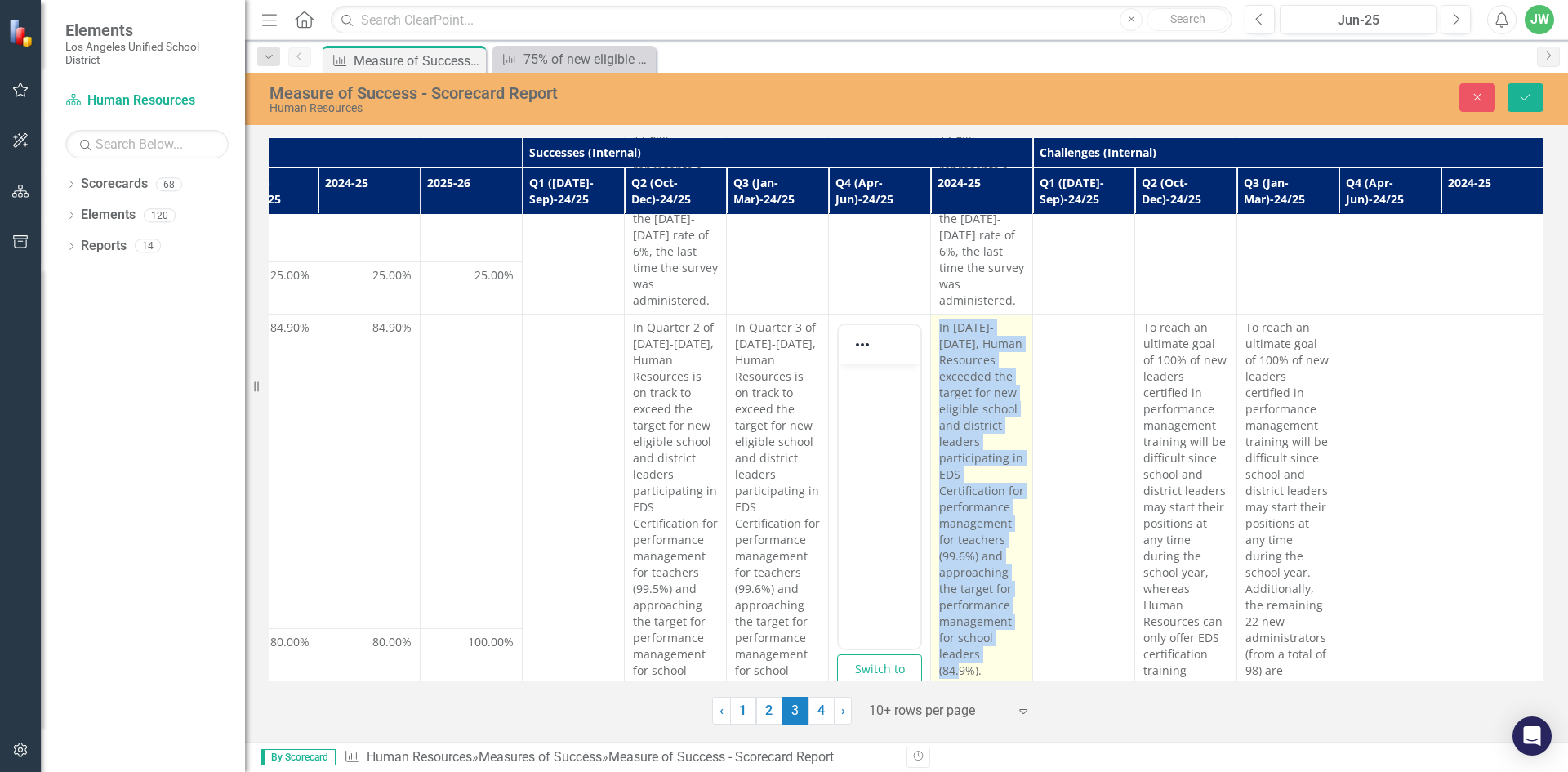 copy on "In [DATE]-[DATE], Human Resources exceeded the target for new eligible school and district leaders participating in EDS Certification for performance management for teachers (99.6%) and approaching the target for performance management for school leaders (84.9%)." 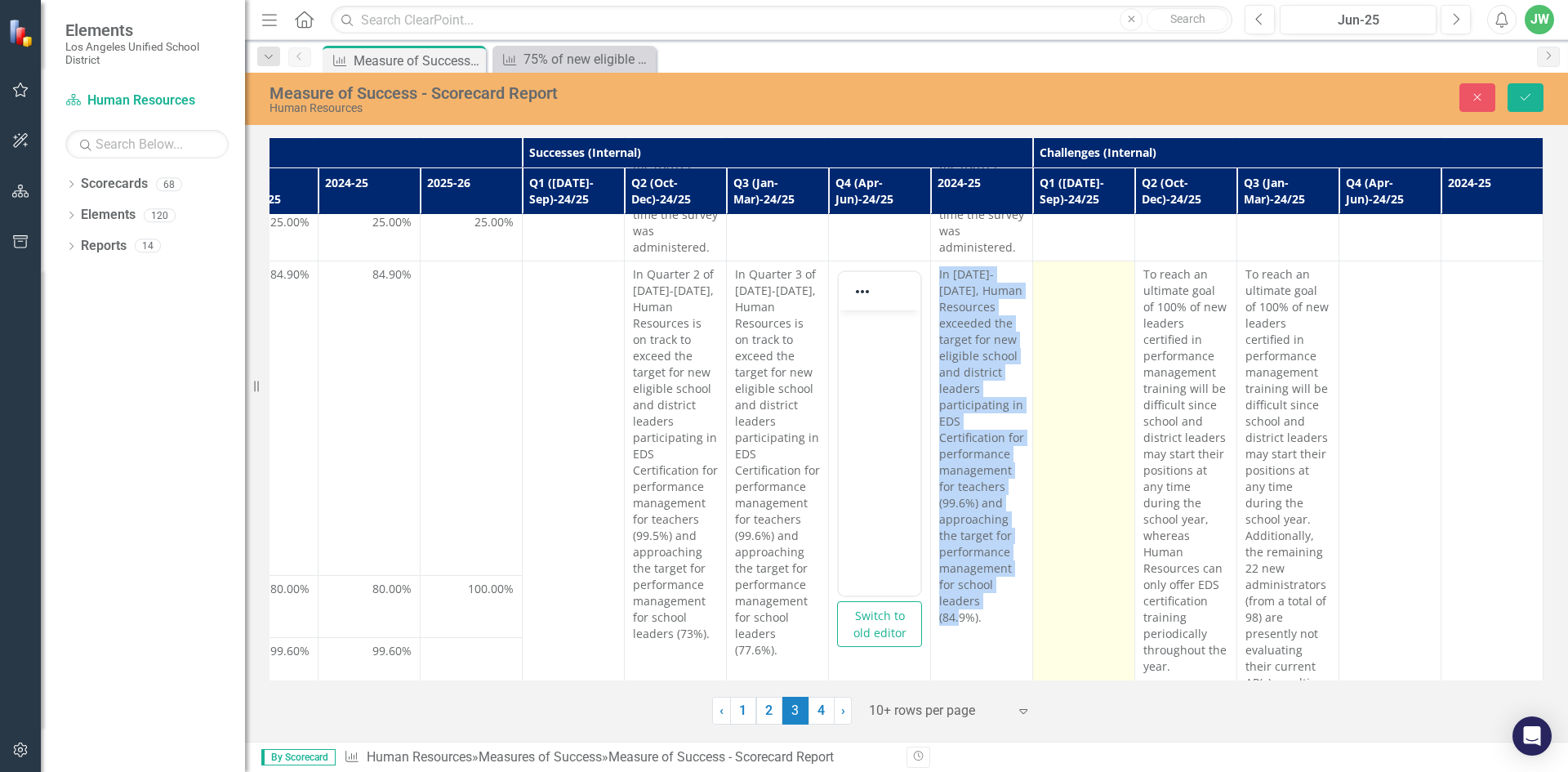 scroll, scrollTop: 1949, scrollLeft: 985, axis: both 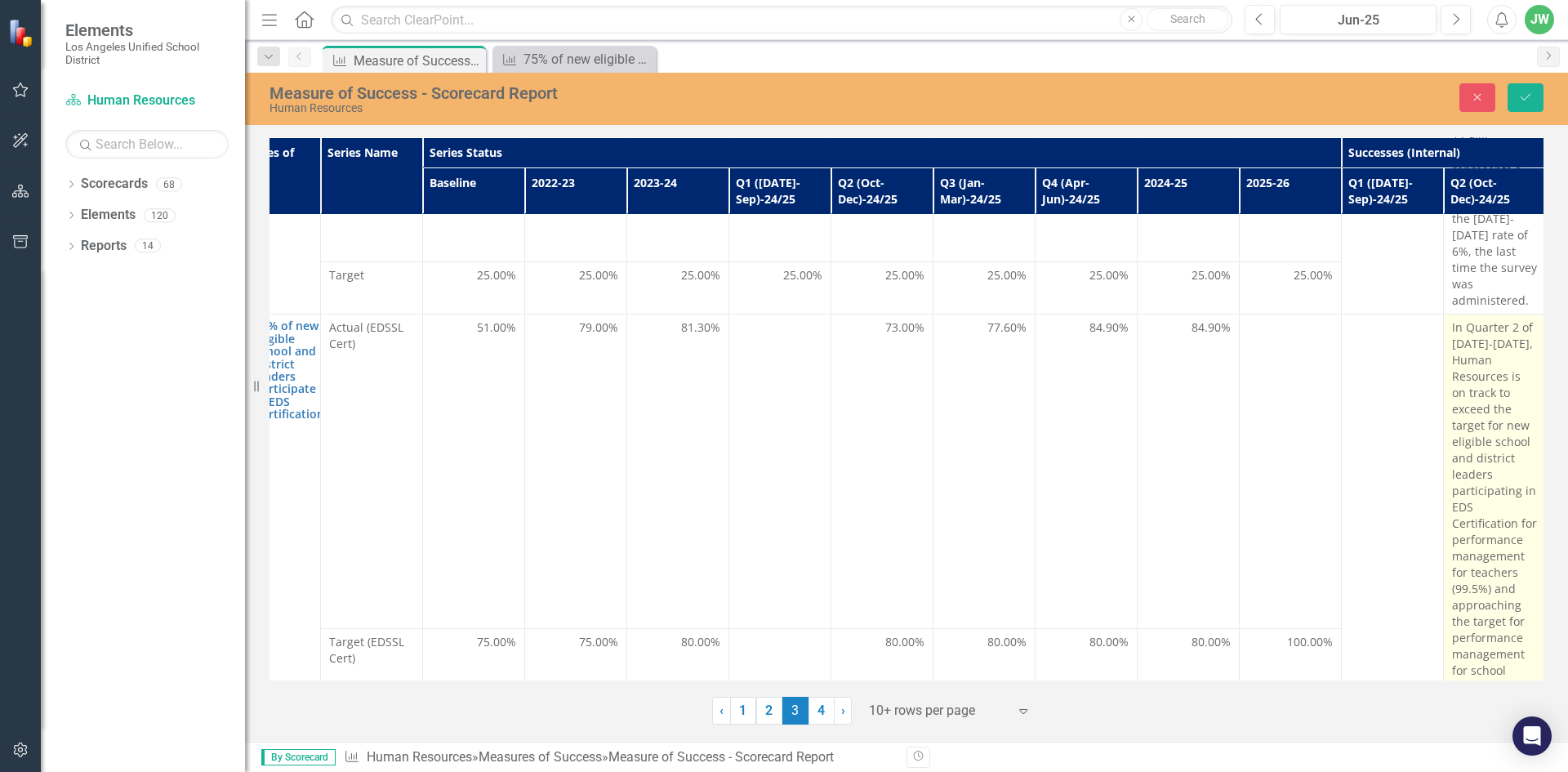 click on "In Quarter 2 of [DATE]-[DATE], Human Resources is on track to exceed the target for new eligible school and district leaders participating in EDS Certification for performance management for teachers (99.5%) and approaching the target for performance management for school leaders (73%)." at bounding box center (1494, 507) 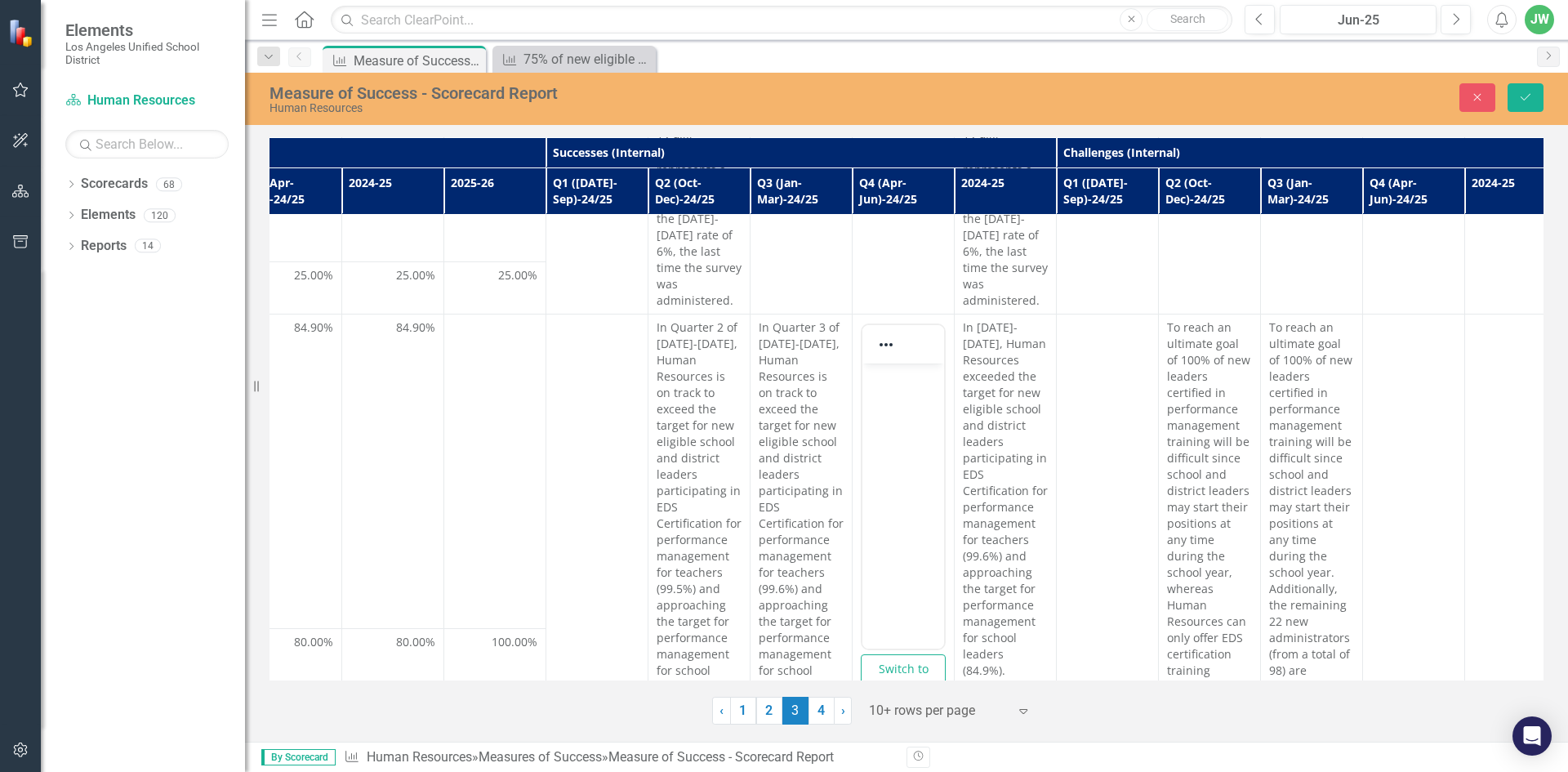 scroll, scrollTop: 1868, scrollLeft: 985, axis: both 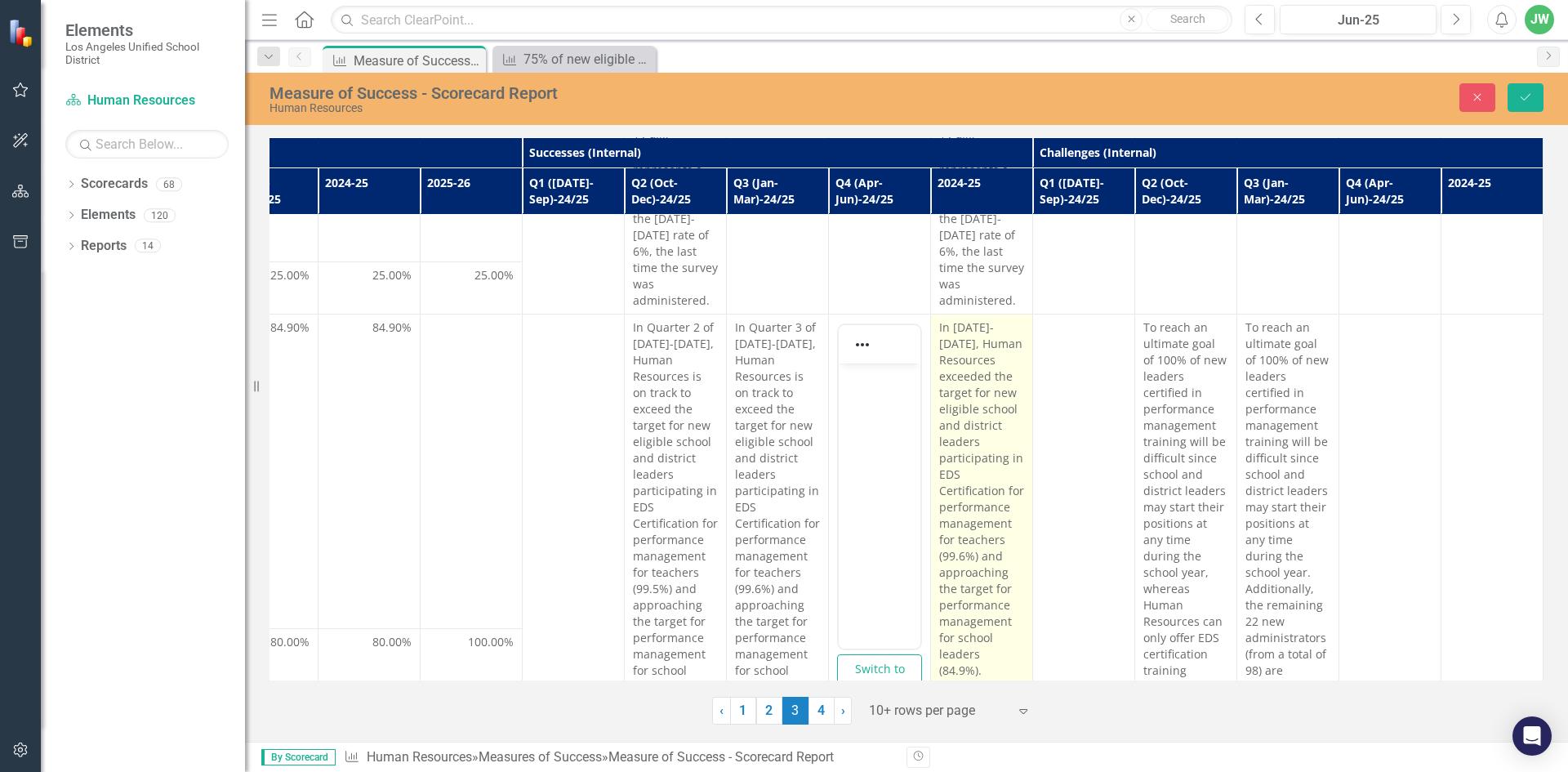 click on "In [DATE]-[DATE], Human Resources exceeded the target for new eligible school and district leaders participating in EDS Certification for performance management for teachers (99.6%) and approaching the target for performance management for school leaders (84.9%)." at bounding box center [982, 499] 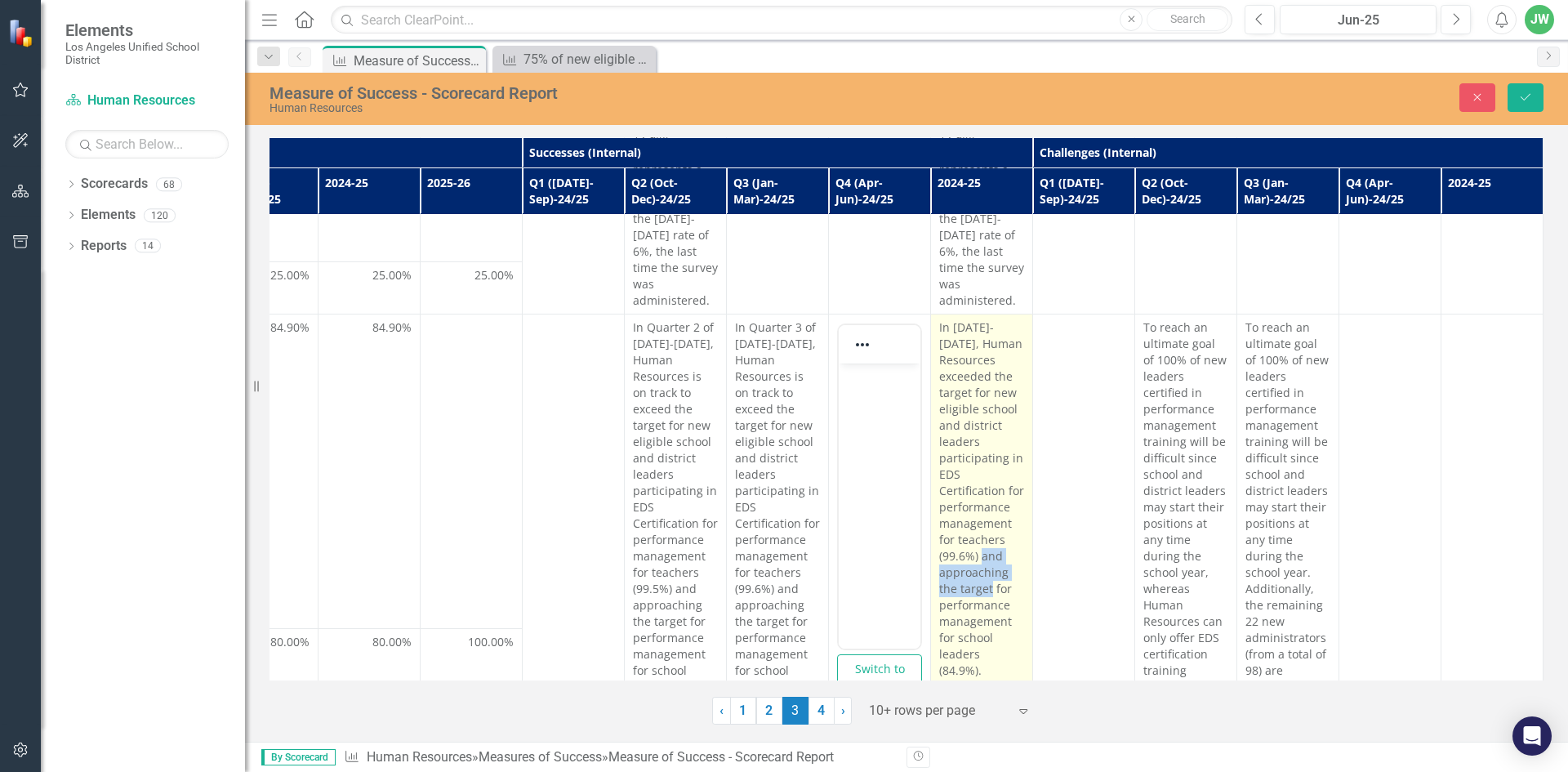 drag, startPoint x: 929, startPoint y: 524, endPoint x: 1010, endPoint y: 537, distance: 82.03658 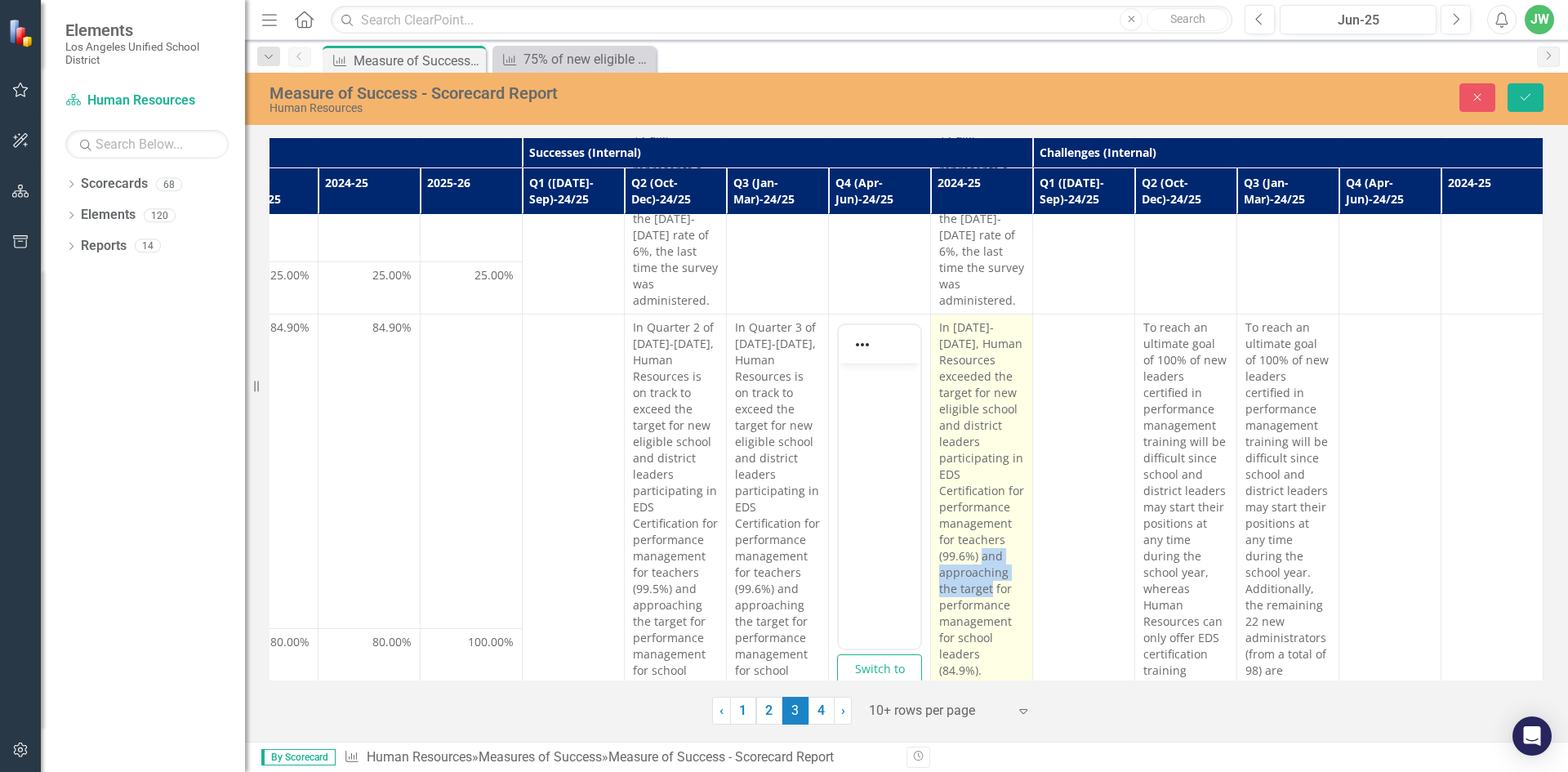 click on "In [DATE]-[DATE], Human Resources exceeded the target for new eligible school and district leaders participating in EDS Certification for performance management for teachers (99.6%) and approaching the target for performance management for school leaders (84.9%)." at bounding box center [982, 499] 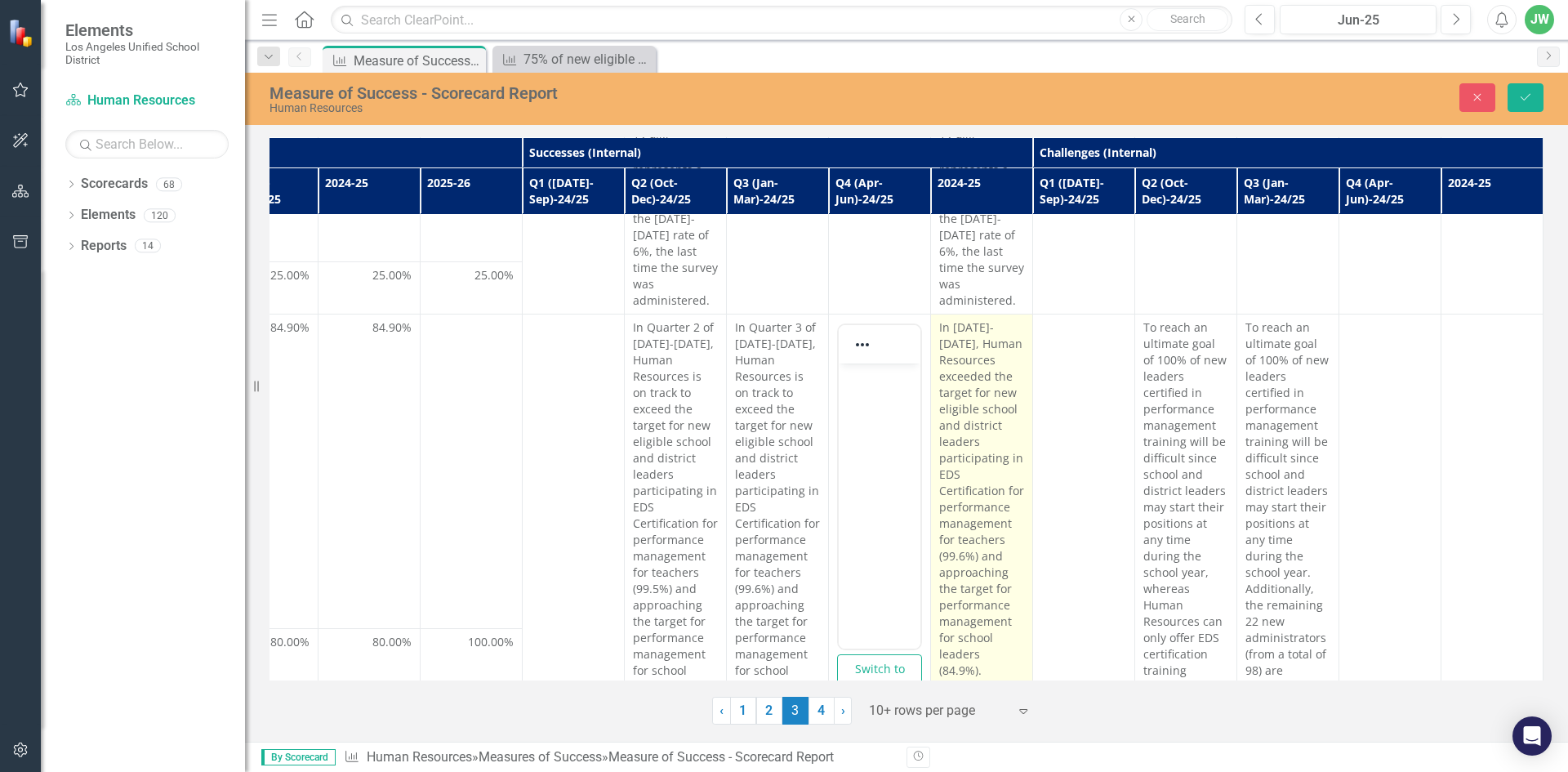 click on "In [DATE]-[DATE], Human Resources exceeded the target for new eligible school and district leaders participating in EDS Certification for performance management for teachers (99.6%) and approaching the target for performance management for school leaders (84.9%)." at bounding box center [982, 499] 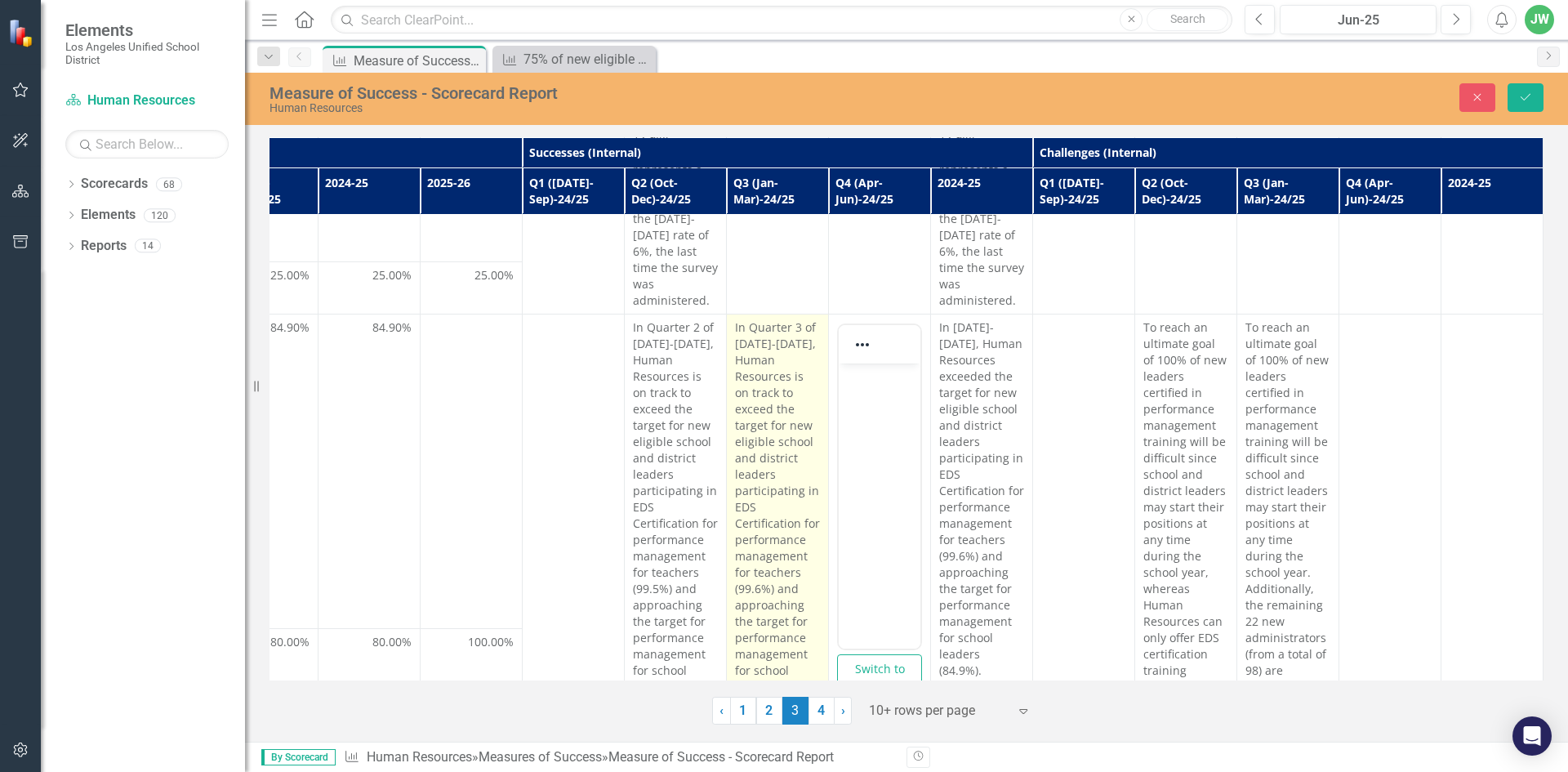 click on "In Quarter 3 of [DATE]-[DATE], Human Resources is on track to exceed the target for new eligible school and district leaders participating in EDS Certification for performance management for teachers (99.6%) and approaching the target for performance management for school leaders (77.6%)." at bounding box center [777, 515] 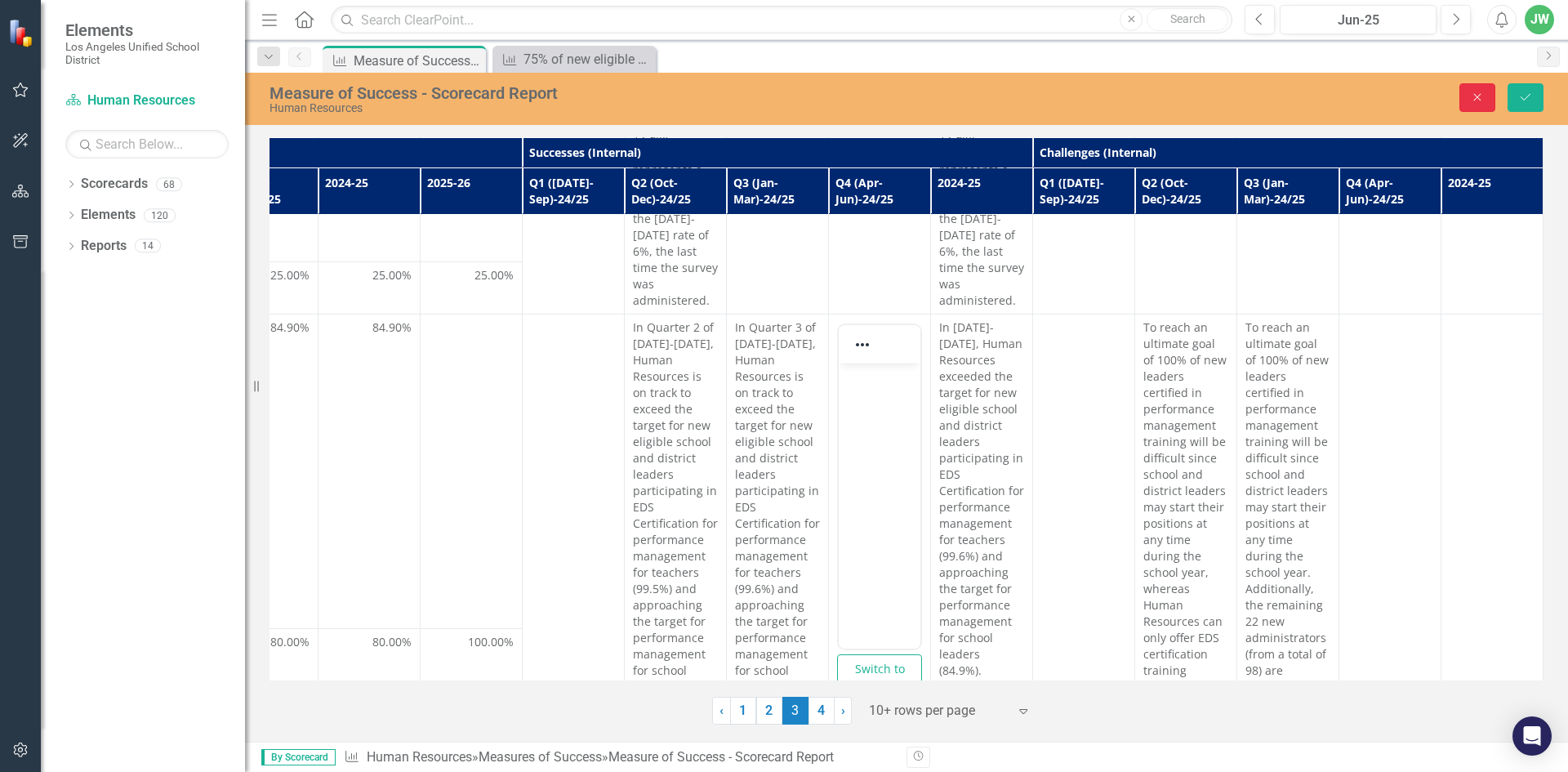 click on "Close" 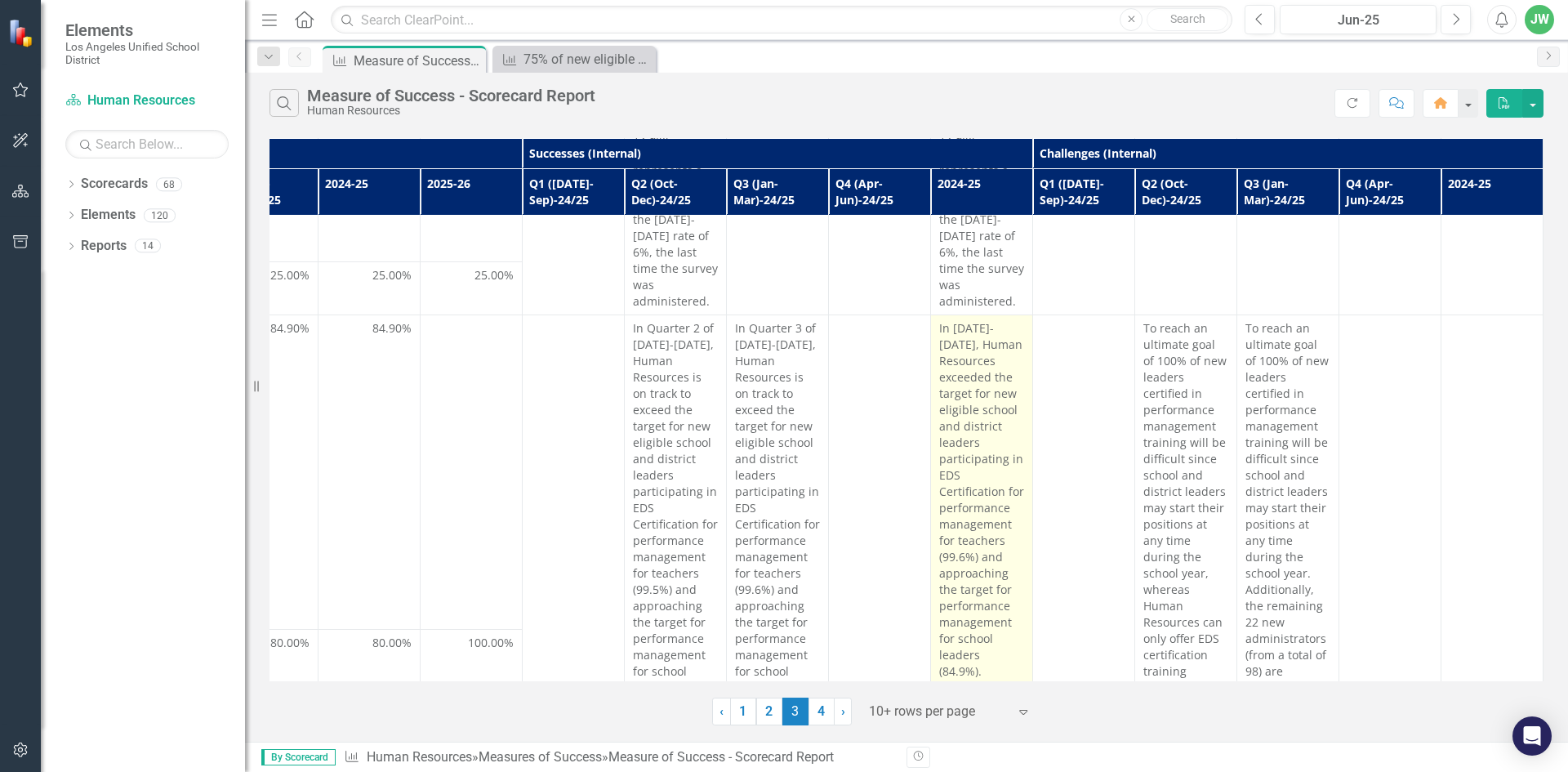 click on "In [DATE]-[DATE], Human Resources exceeded the target for new eligible school and district leaders participating in EDS Certification for performance management for teachers (99.6%) and approaching the target for performance management for school leaders (84.9%)." at bounding box center [982, 500] 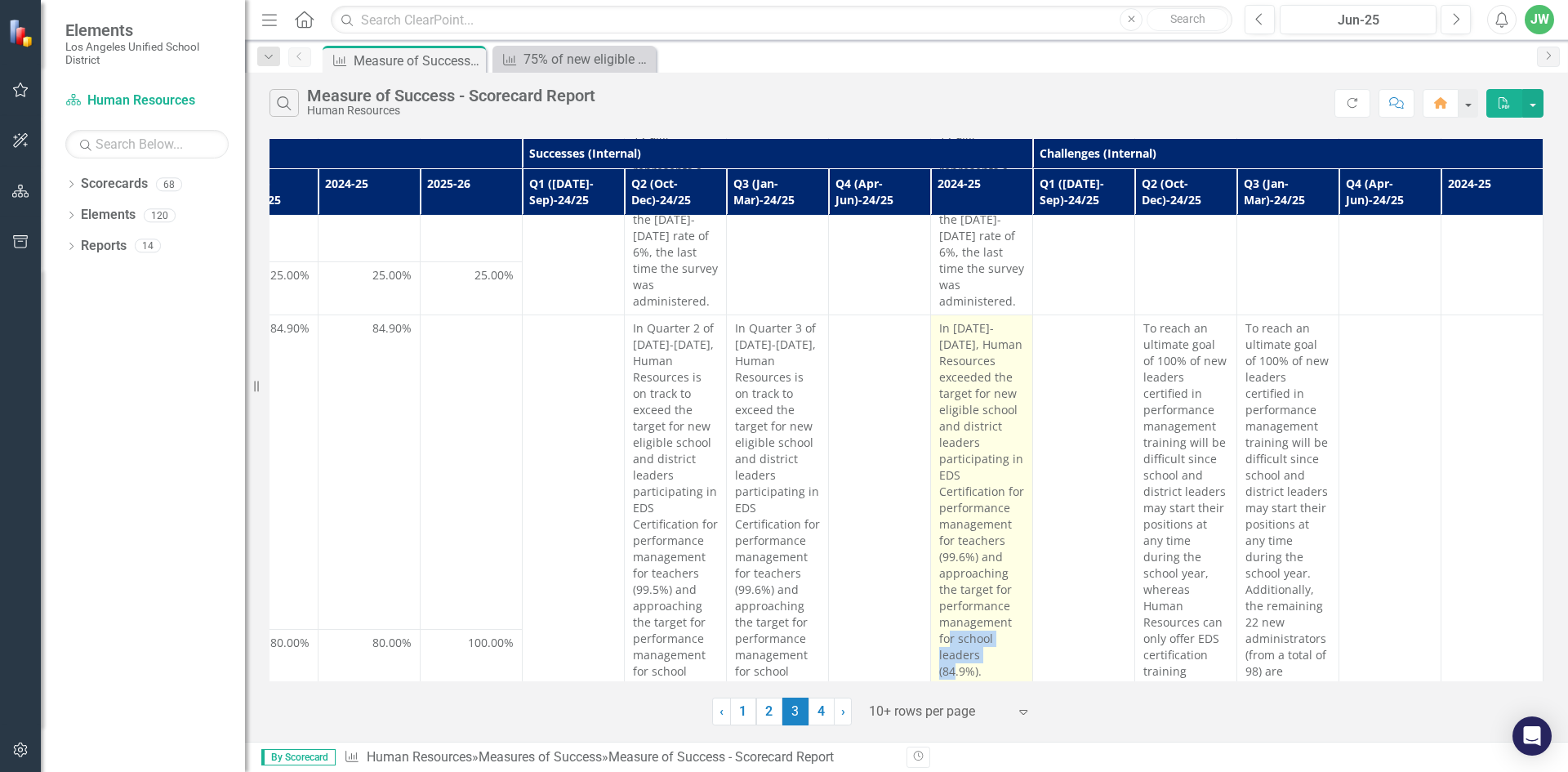 drag, startPoint x: 1009, startPoint y: 609, endPoint x: 957, endPoint y: 592, distance: 54.708317 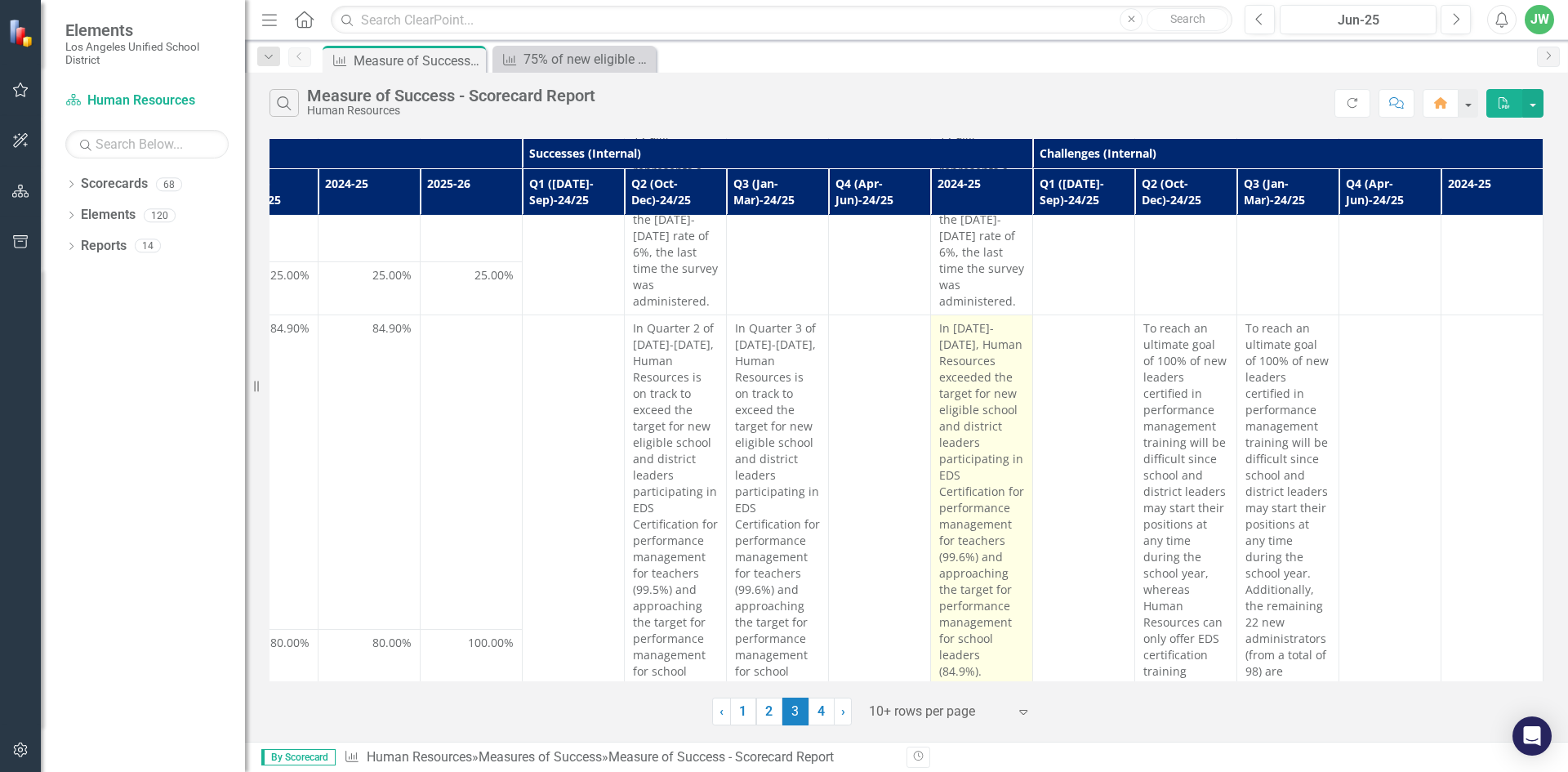 click on "In [DATE]-[DATE], Human Resources exceeded the target for new eligible school and district leaders participating in EDS Certification for performance management for teachers (99.6%) and approaching the target for performance management for school leaders (84.9%)." at bounding box center (982, 500) 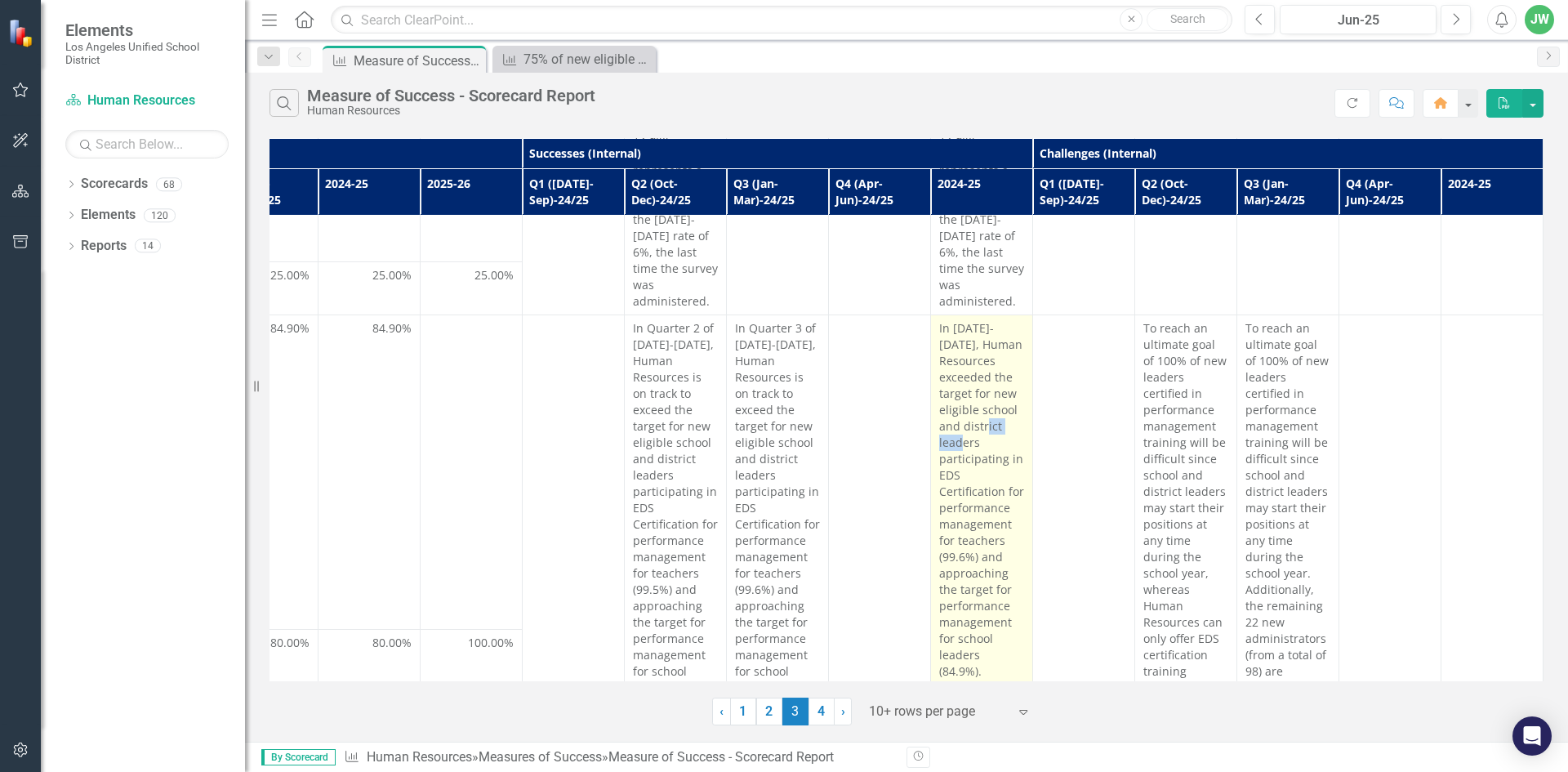 click on "In [DATE]-[DATE], Human Resources exceeded the target for new eligible school and district leaders participating in EDS Certification for performance management for teachers (99.6%) and approaching the target for performance management for school leaders (84.9%)." at bounding box center [982, 500] 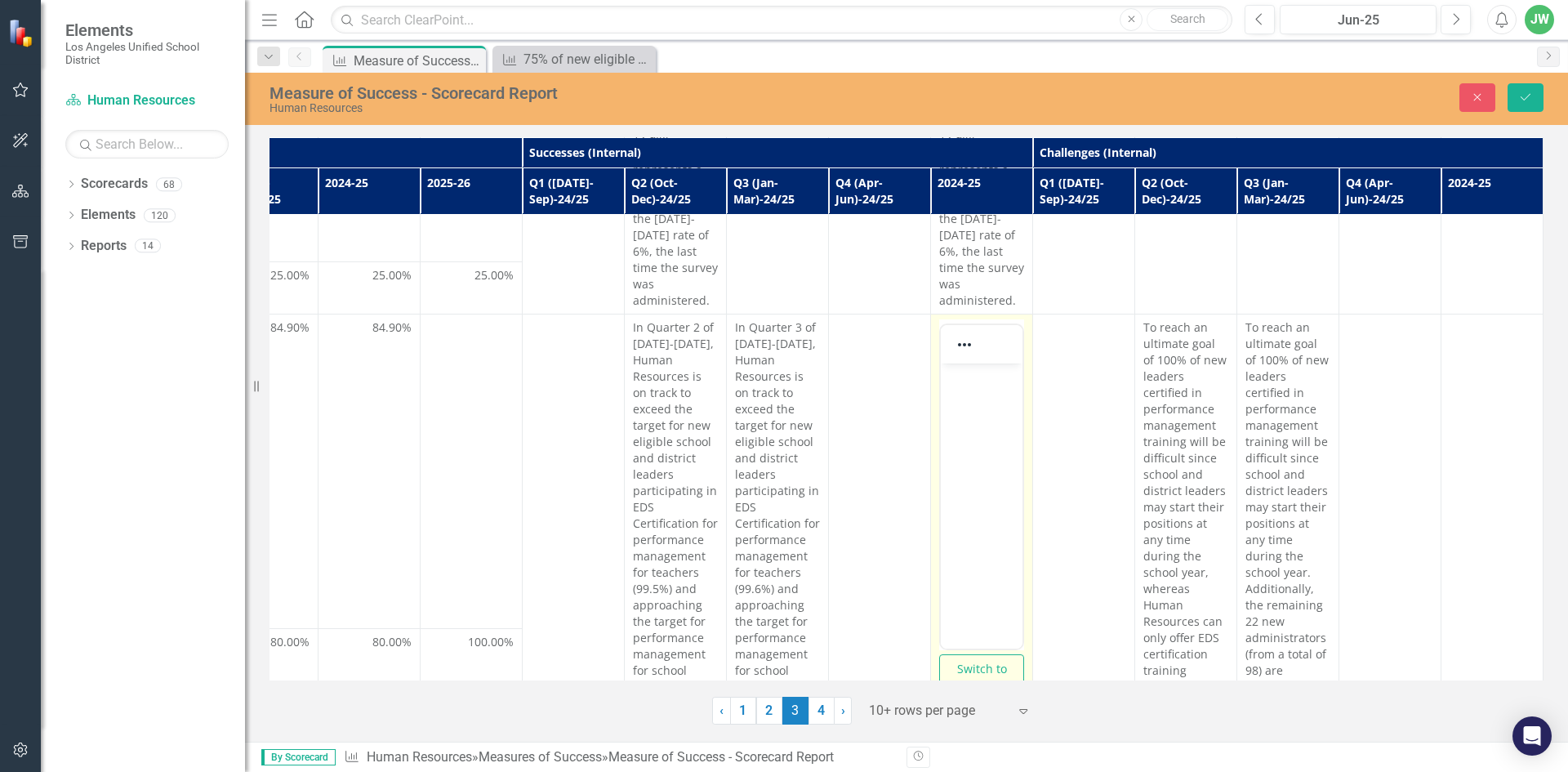 scroll, scrollTop: 0, scrollLeft: 0, axis: both 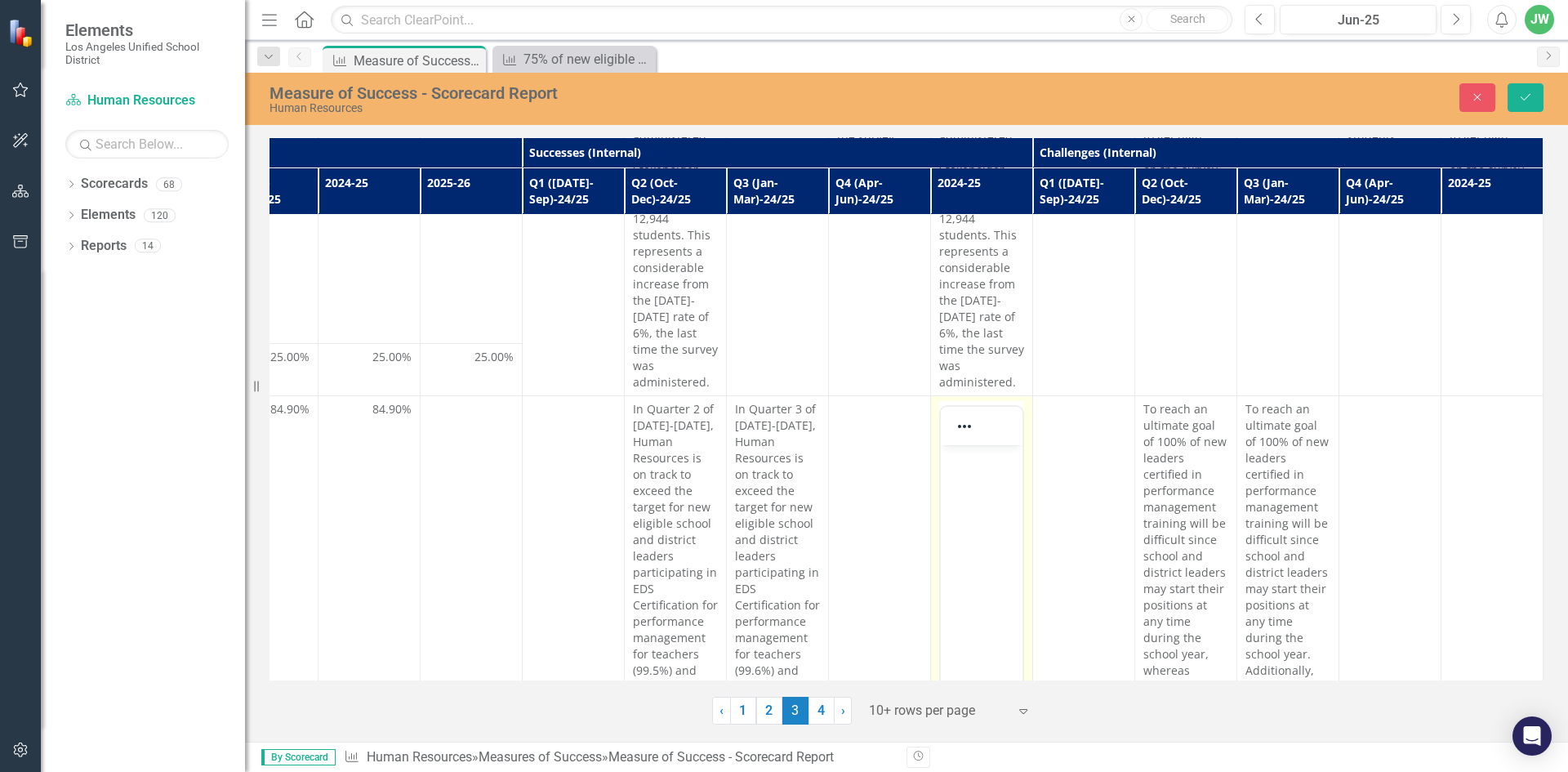 click at bounding box center (982, 568) 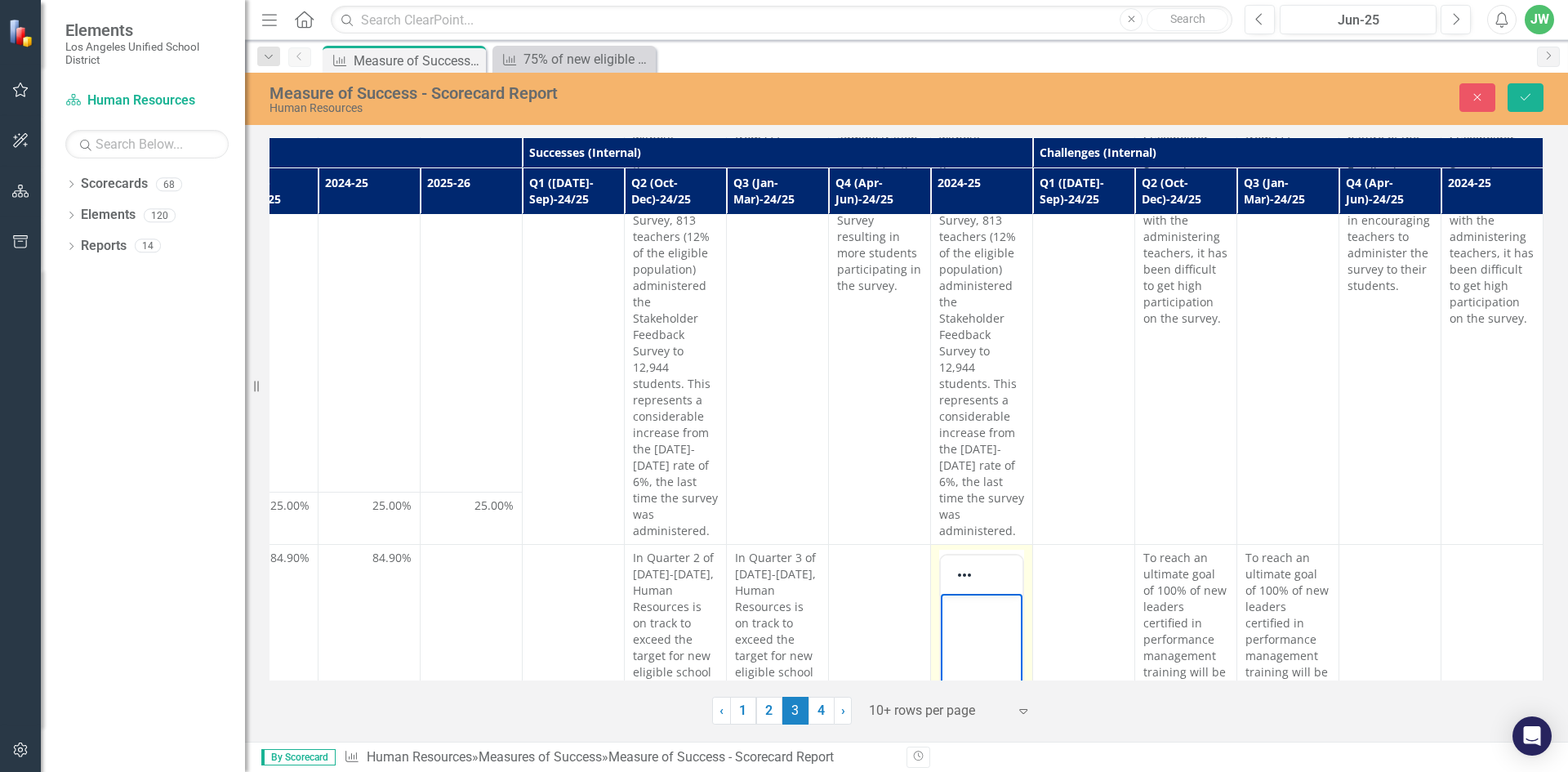scroll, scrollTop: 1786, scrollLeft: 985, axis: both 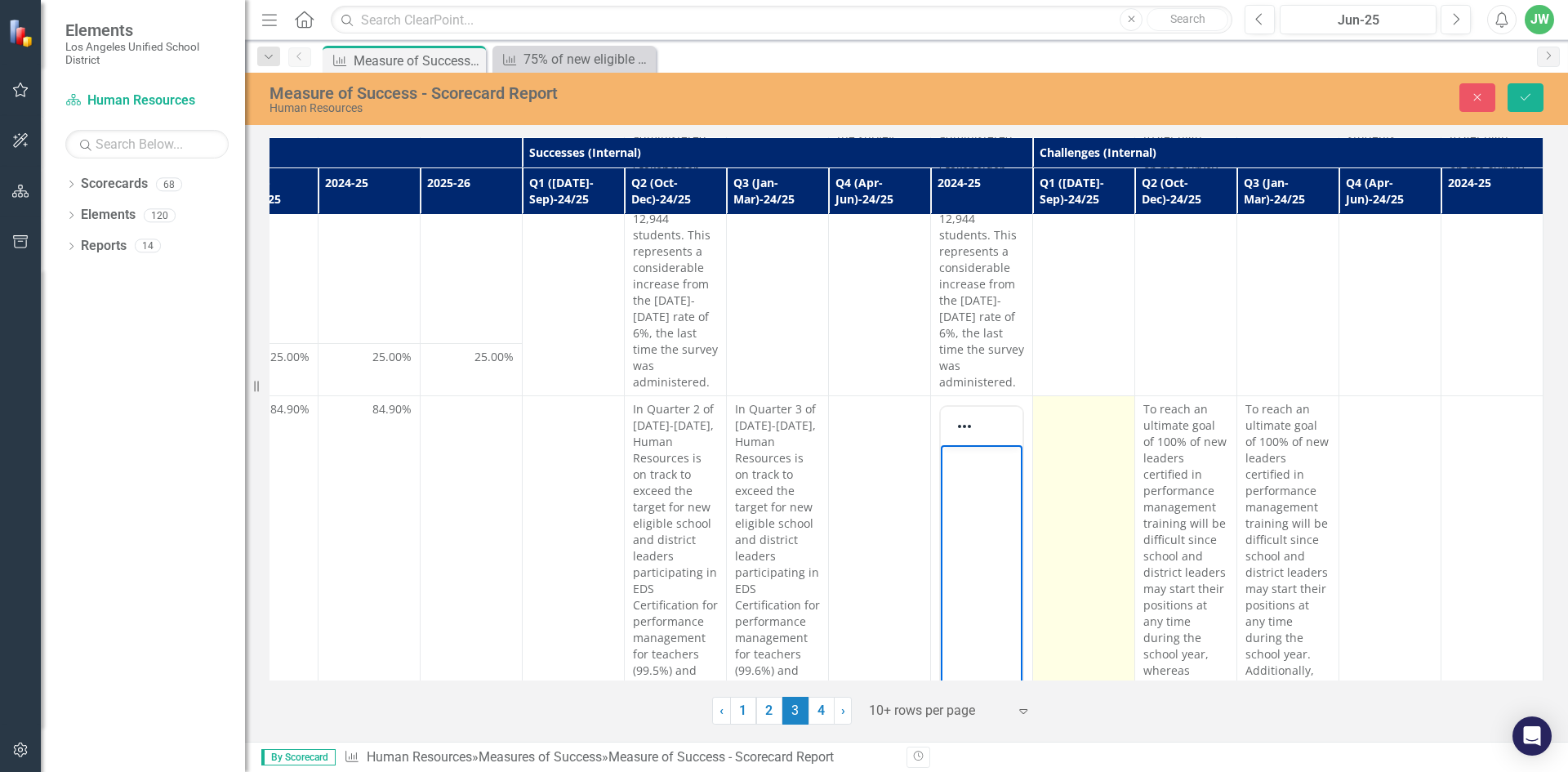 click at bounding box center (1084, 646) 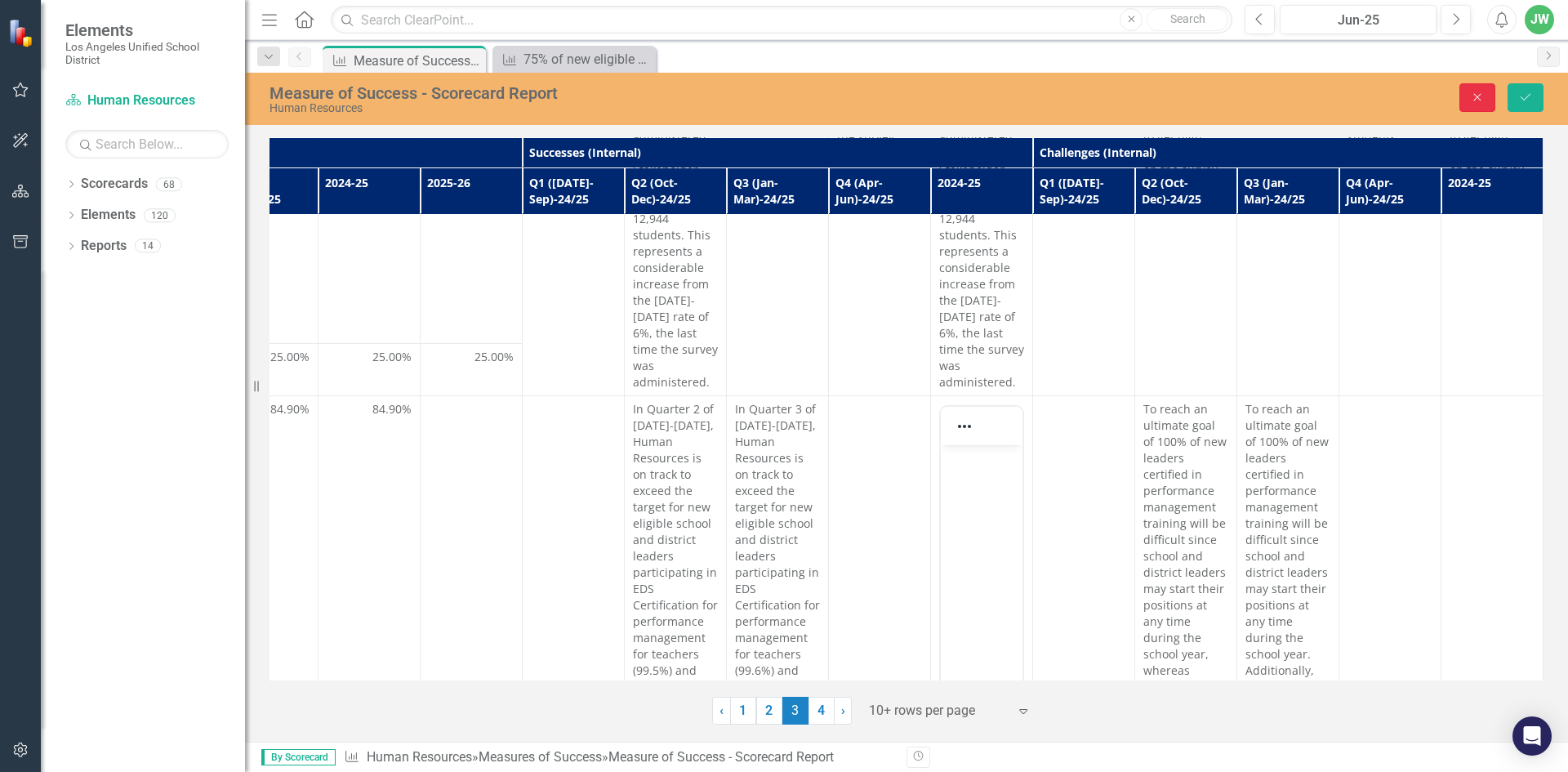 click on "Close" 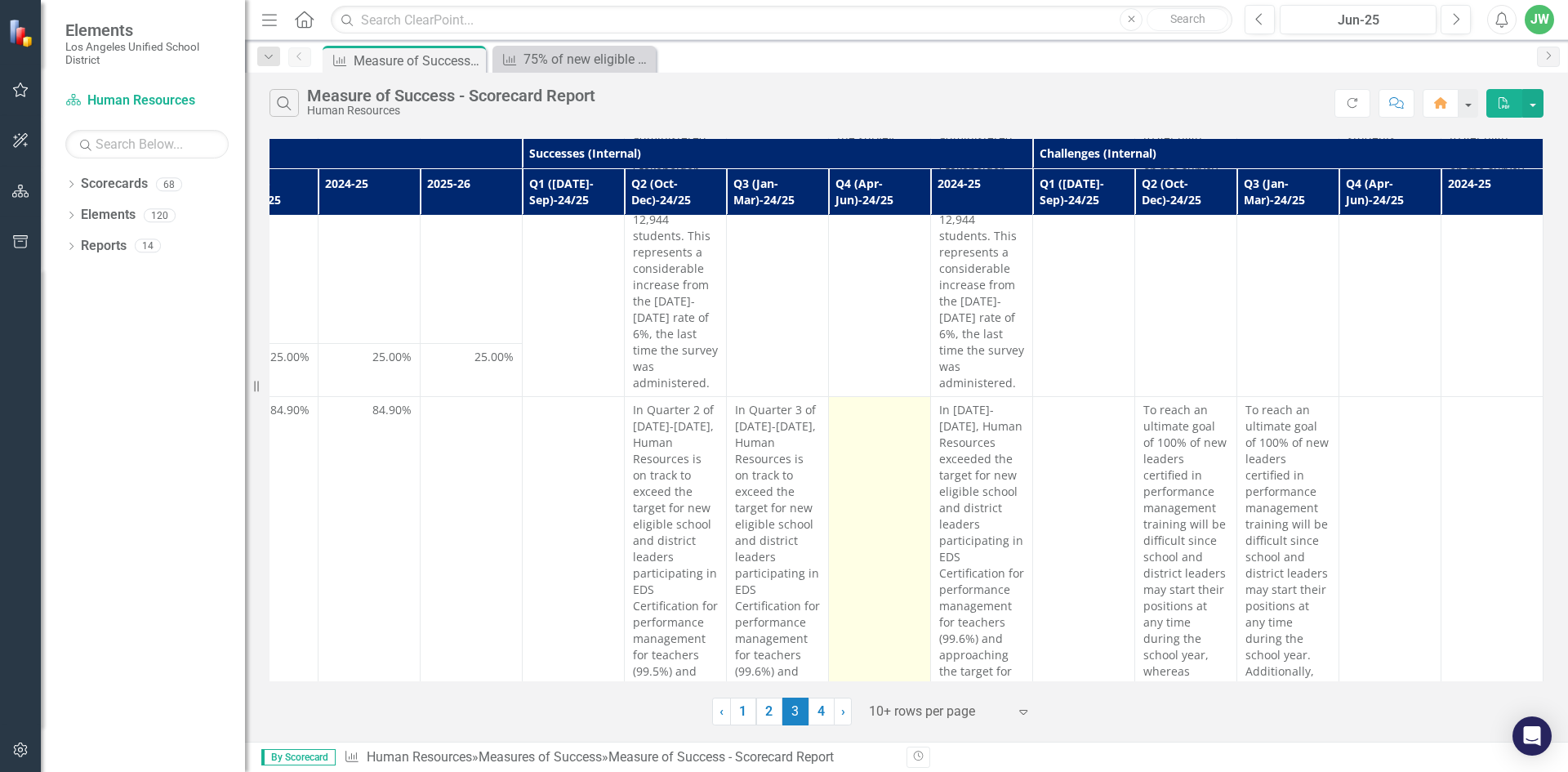 click at bounding box center (880, 647) 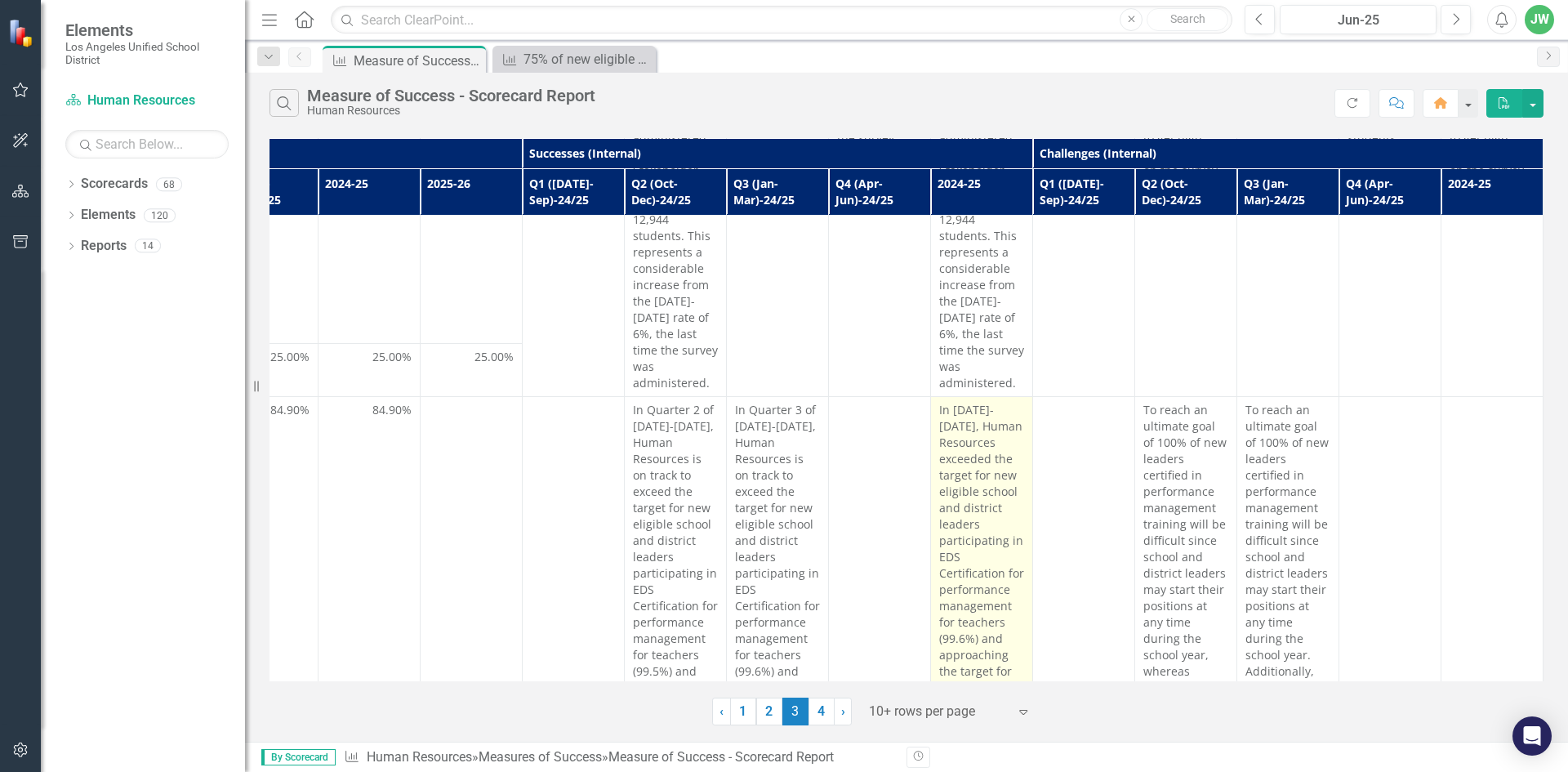 click on "In [DATE]-[DATE], Human Resources exceeded the target for new eligible school and district leaders participating in EDS Certification for performance management for teachers (99.6%) and approaching the target for performance management for school leaders (84.9%)." at bounding box center [982, 582] 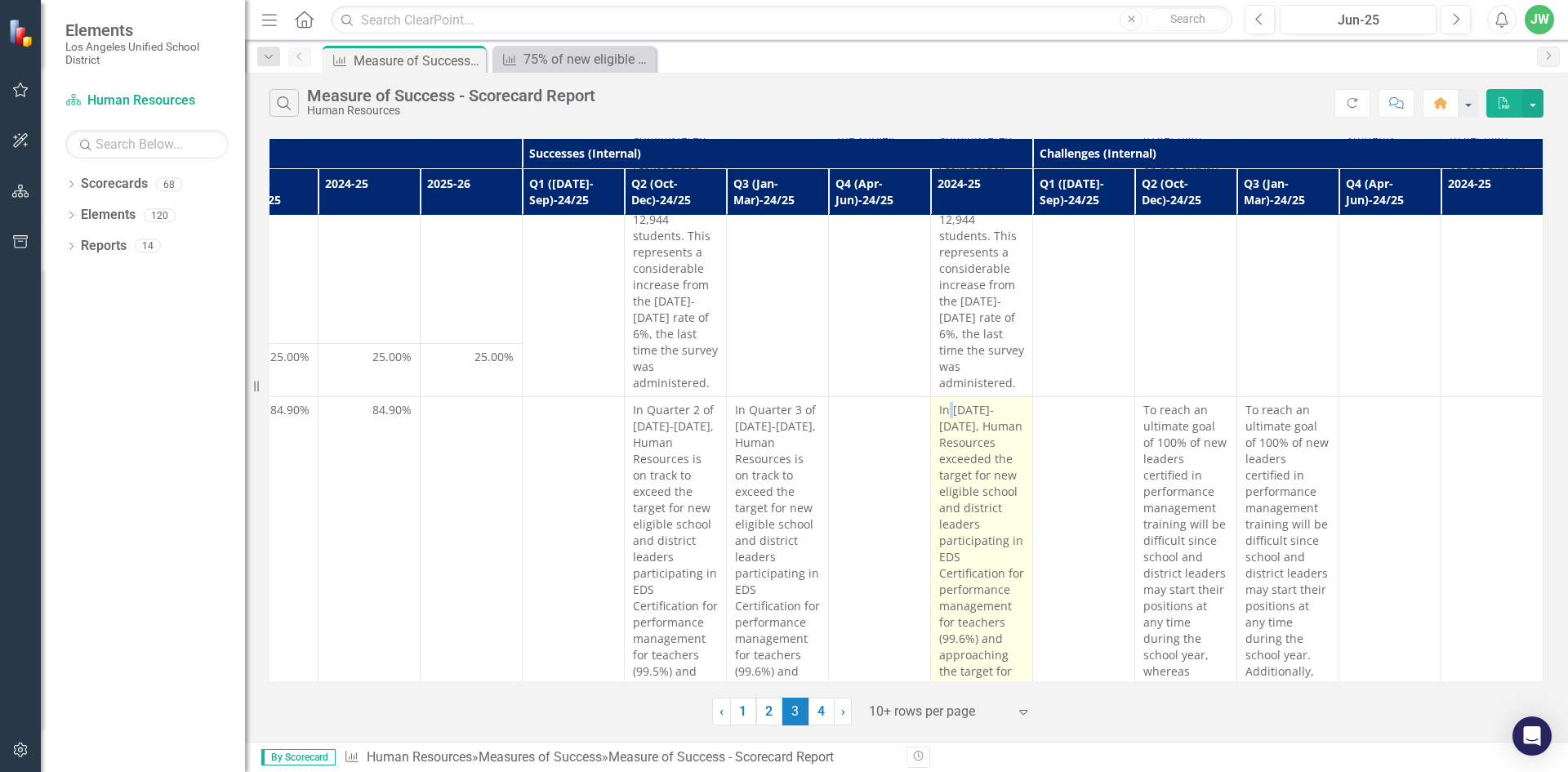 click on "In [DATE]-[DATE], Human Resources exceeded the target for new eligible school and district leaders participating in EDS Certification for performance management for teachers (99.6%) and approaching the target for performance management for school leaders (84.9%)." at bounding box center (982, 582) 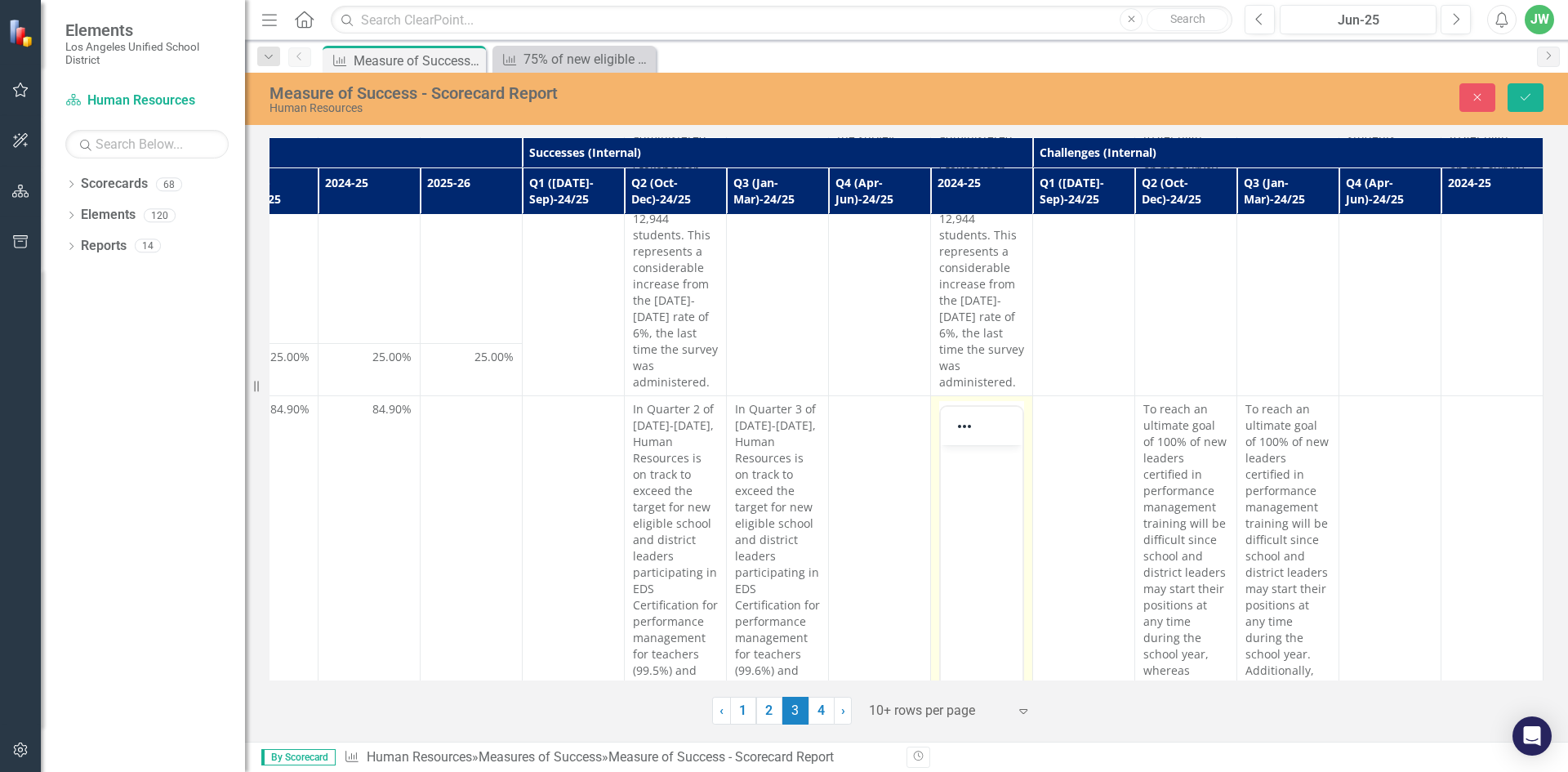 scroll, scrollTop: 0, scrollLeft: 0, axis: both 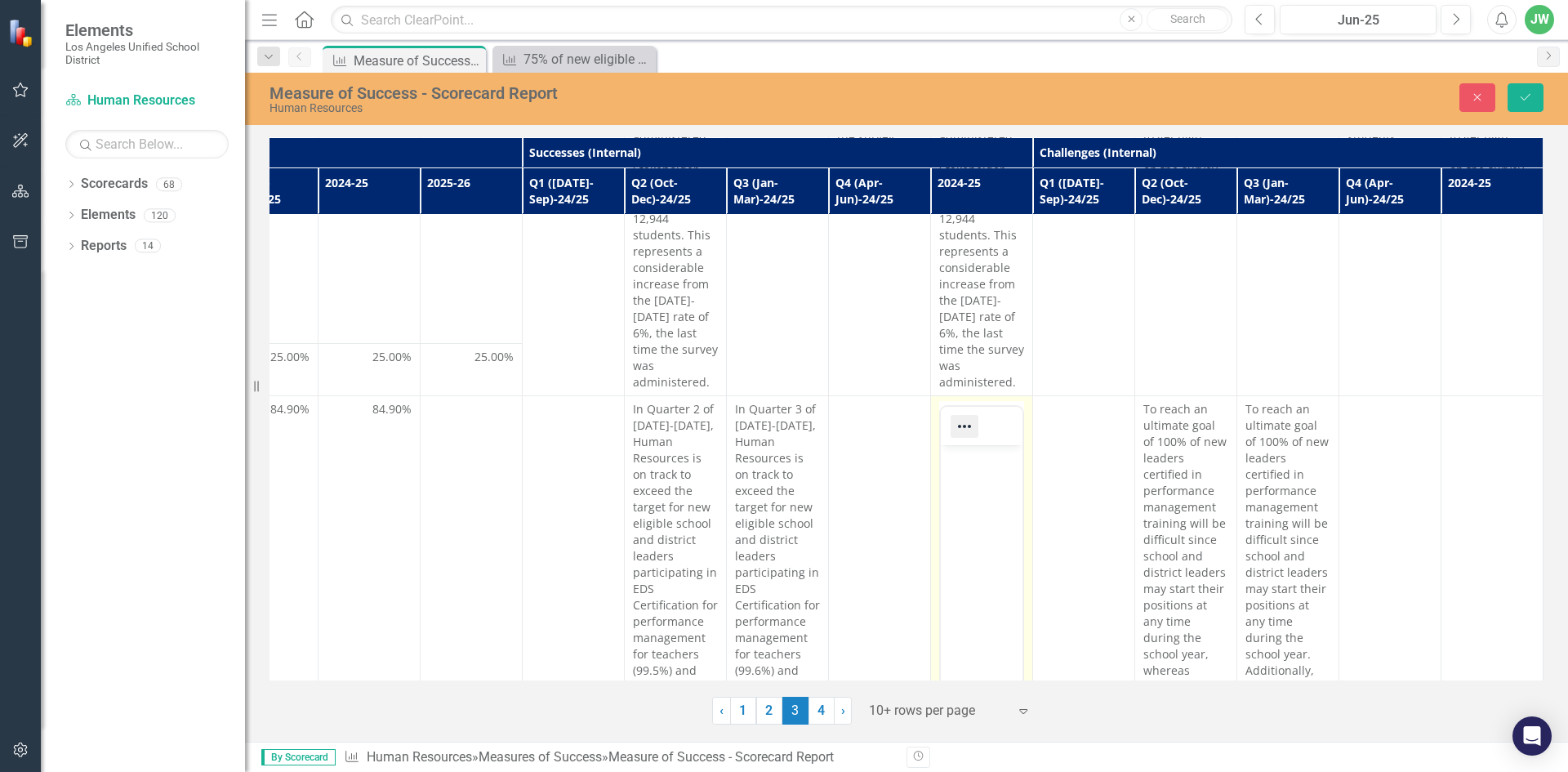 click 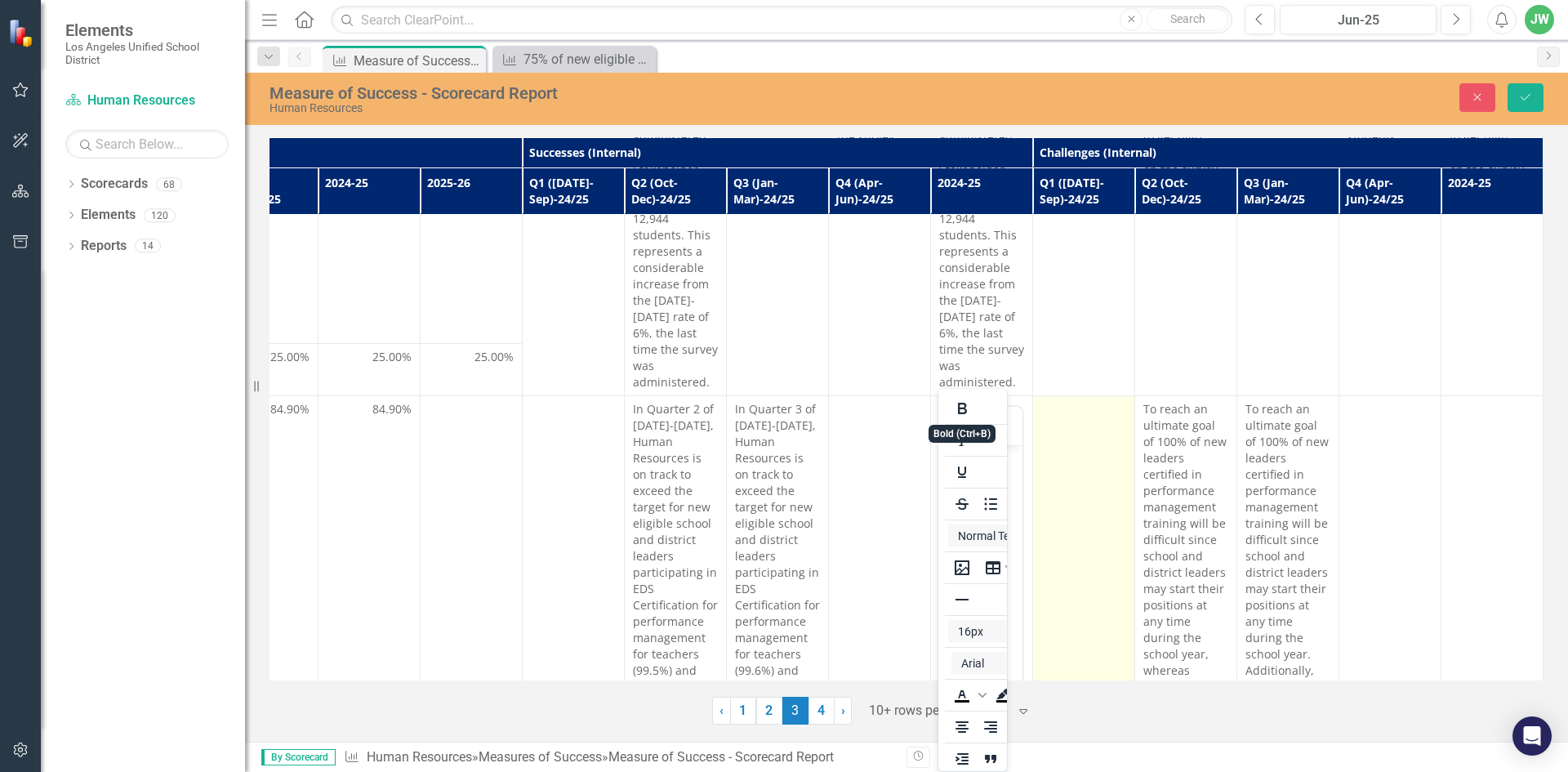click at bounding box center (1084, 646) 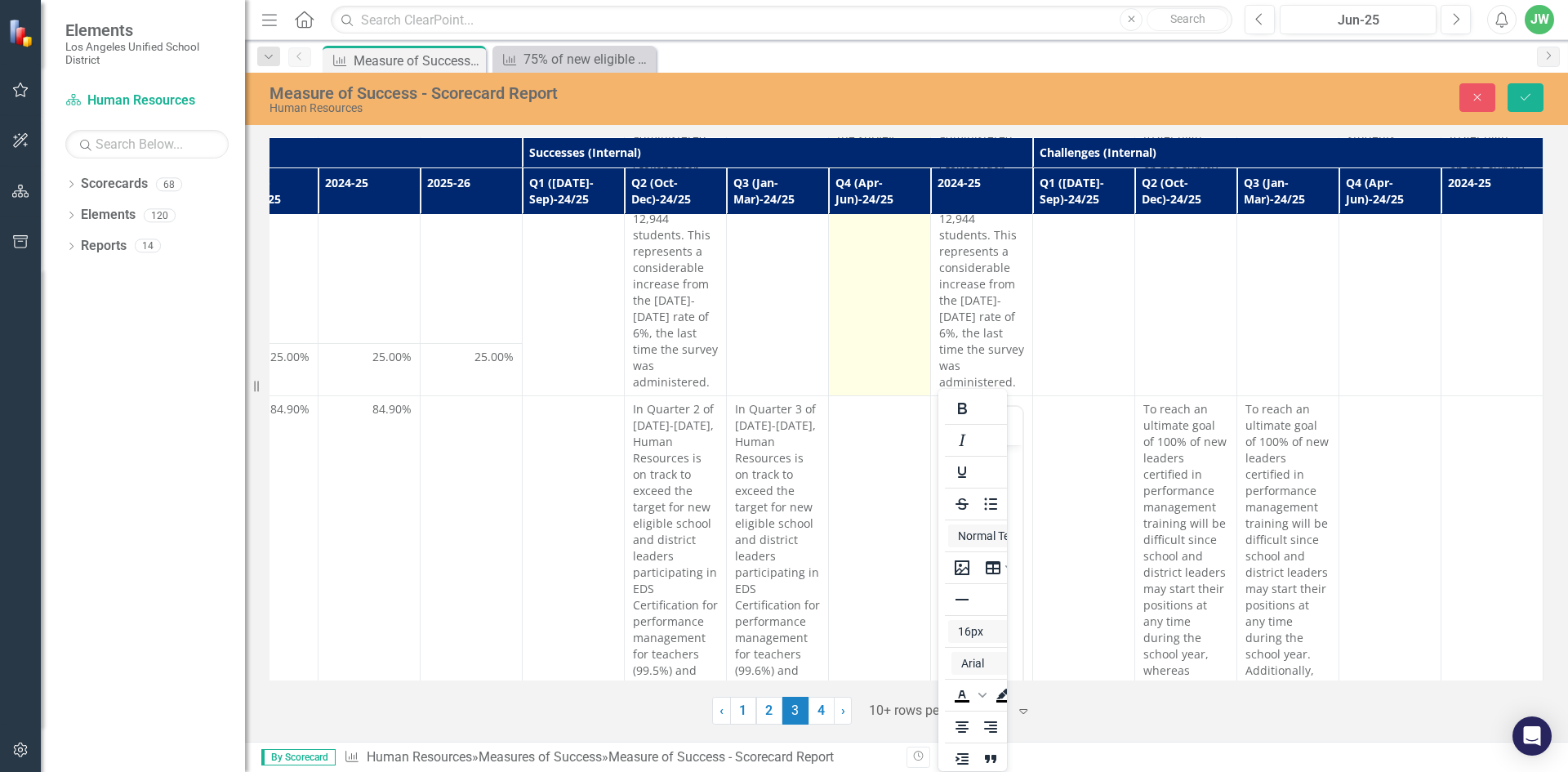 click on "A new administration window was created for the Stakeholder Feedback Survey resulting in more students participating in the survey." at bounding box center (880, 178) 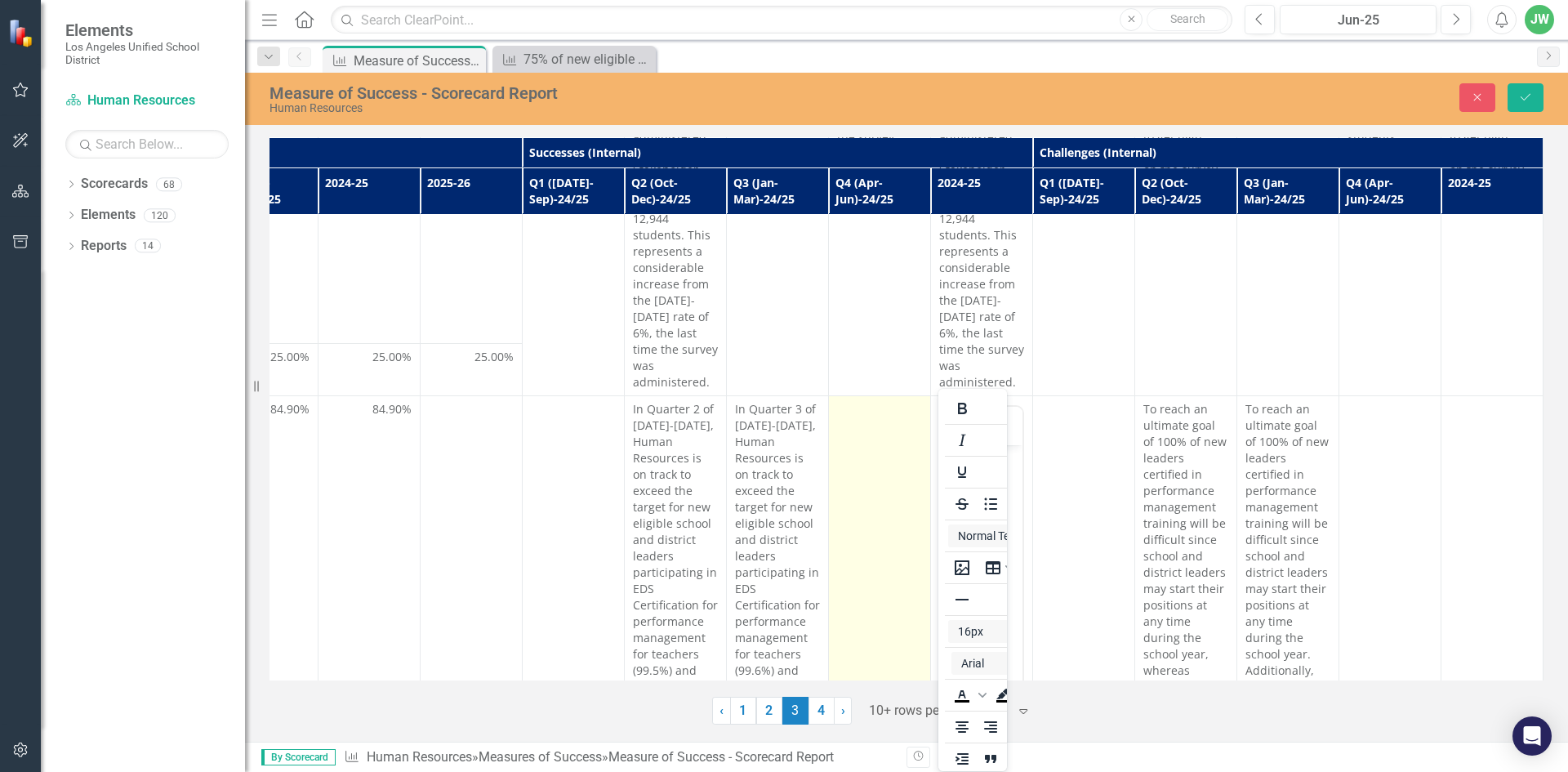 click at bounding box center (880, 646) 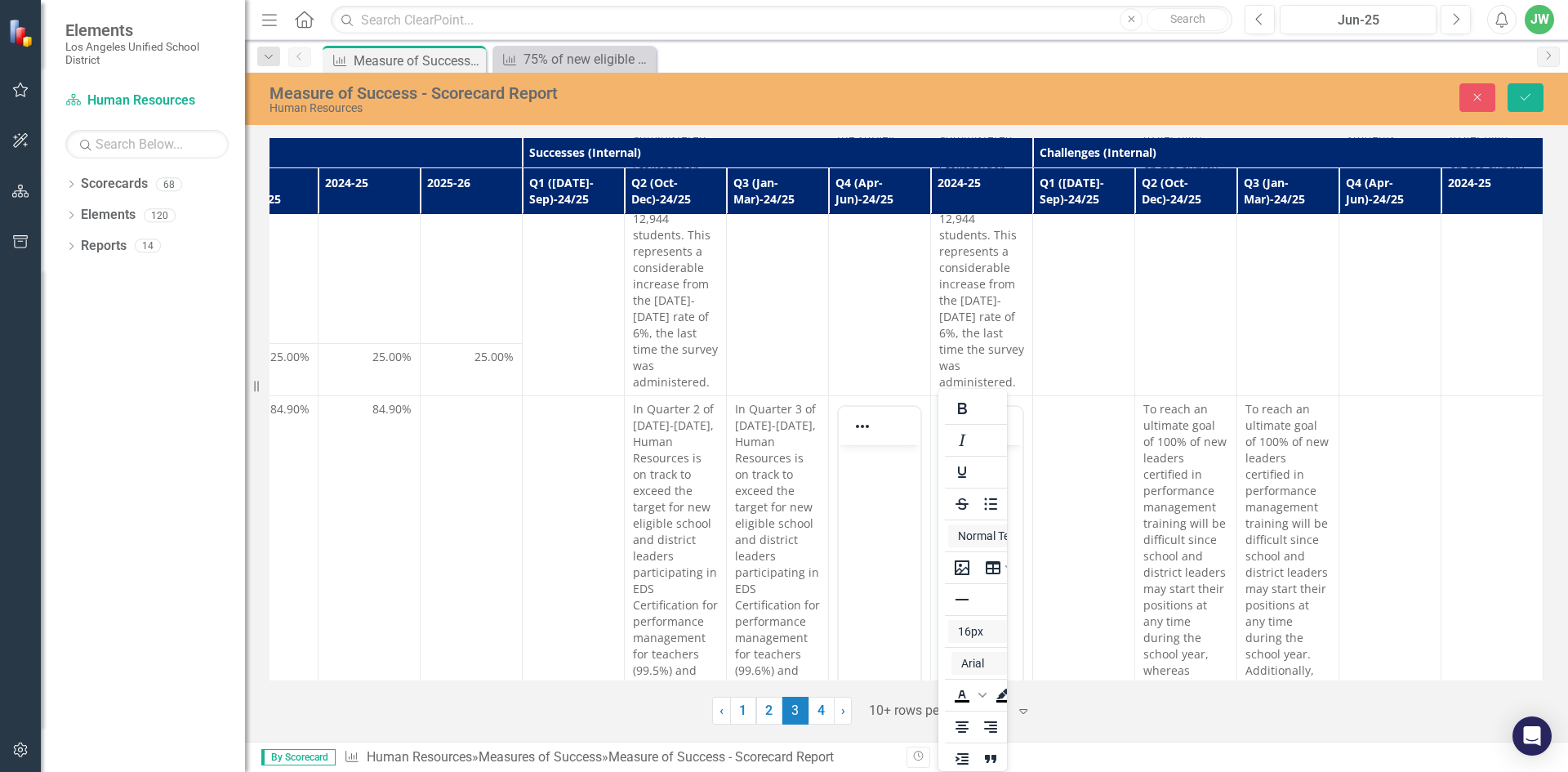 scroll, scrollTop: 0, scrollLeft: 0, axis: both 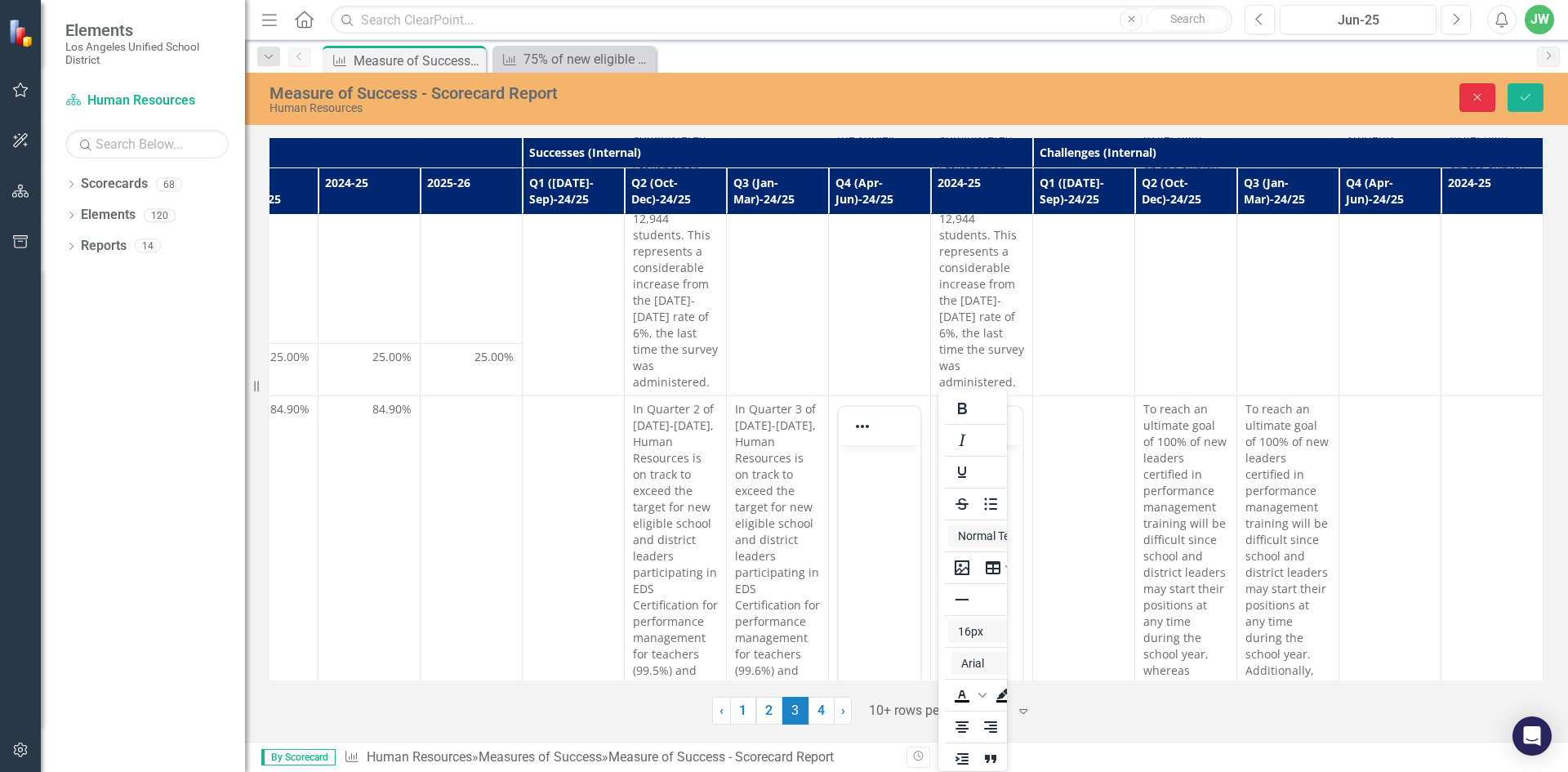click on "Close" at bounding box center [1477, 97] 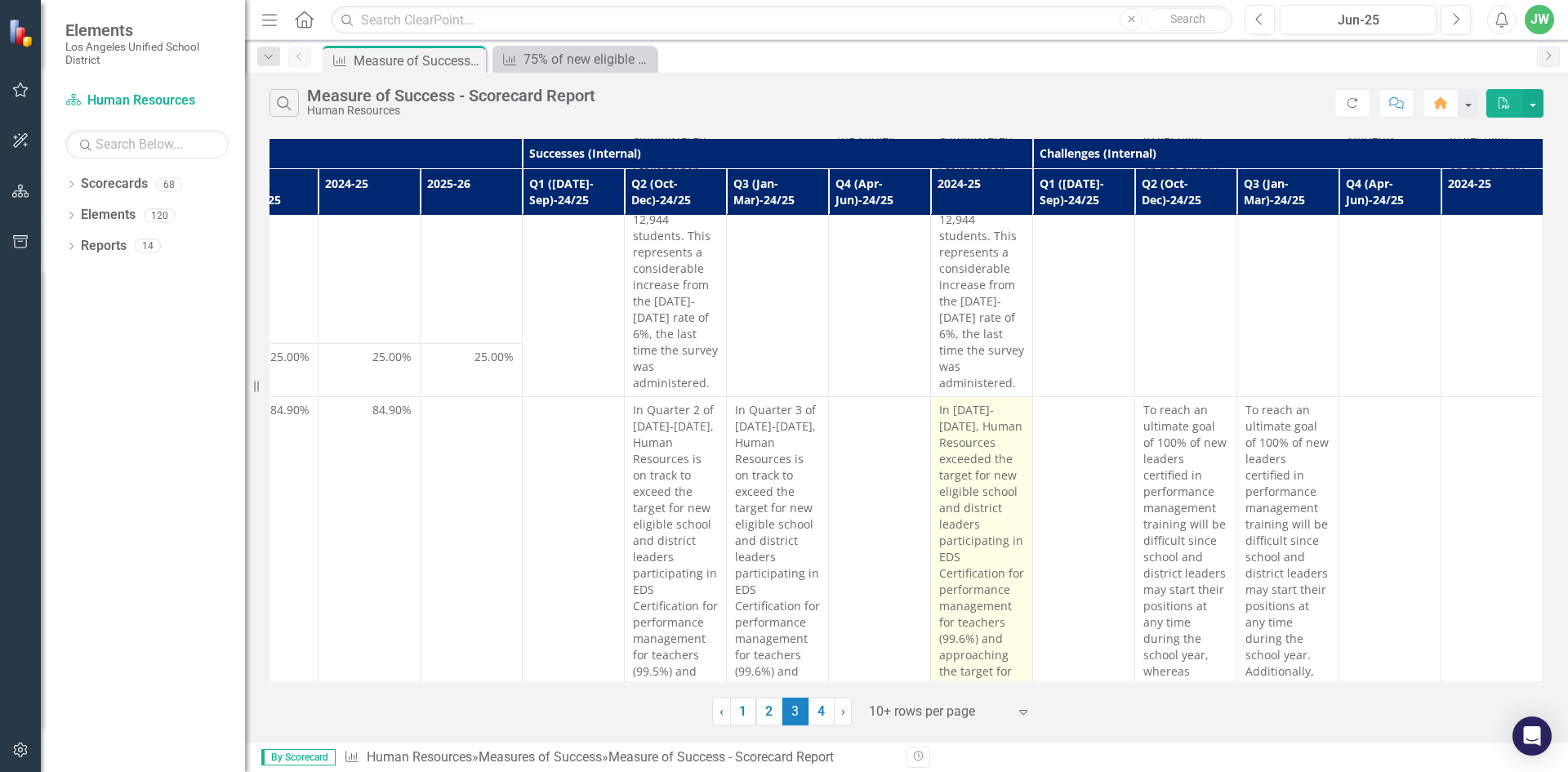 click on "In [DATE]-[DATE], Human Resources exceeded the target for new eligible school and district leaders participating in EDS Certification for performance management for teachers (99.6%) and approaching the target for performance management for school leaders (84.9%)." at bounding box center (982, 582) 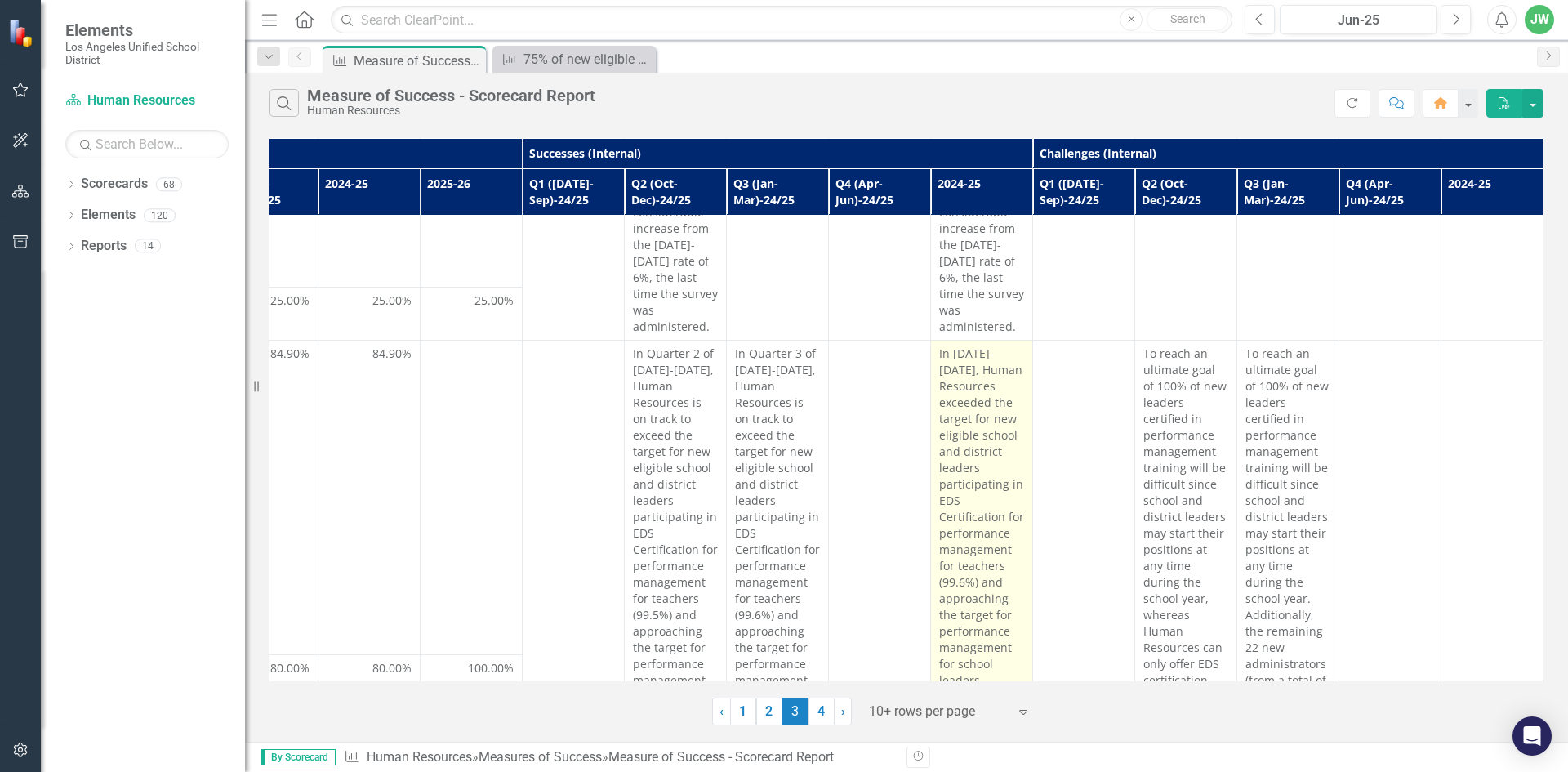 scroll, scrollTop: 1868, scrollLeft: 985, axis: both 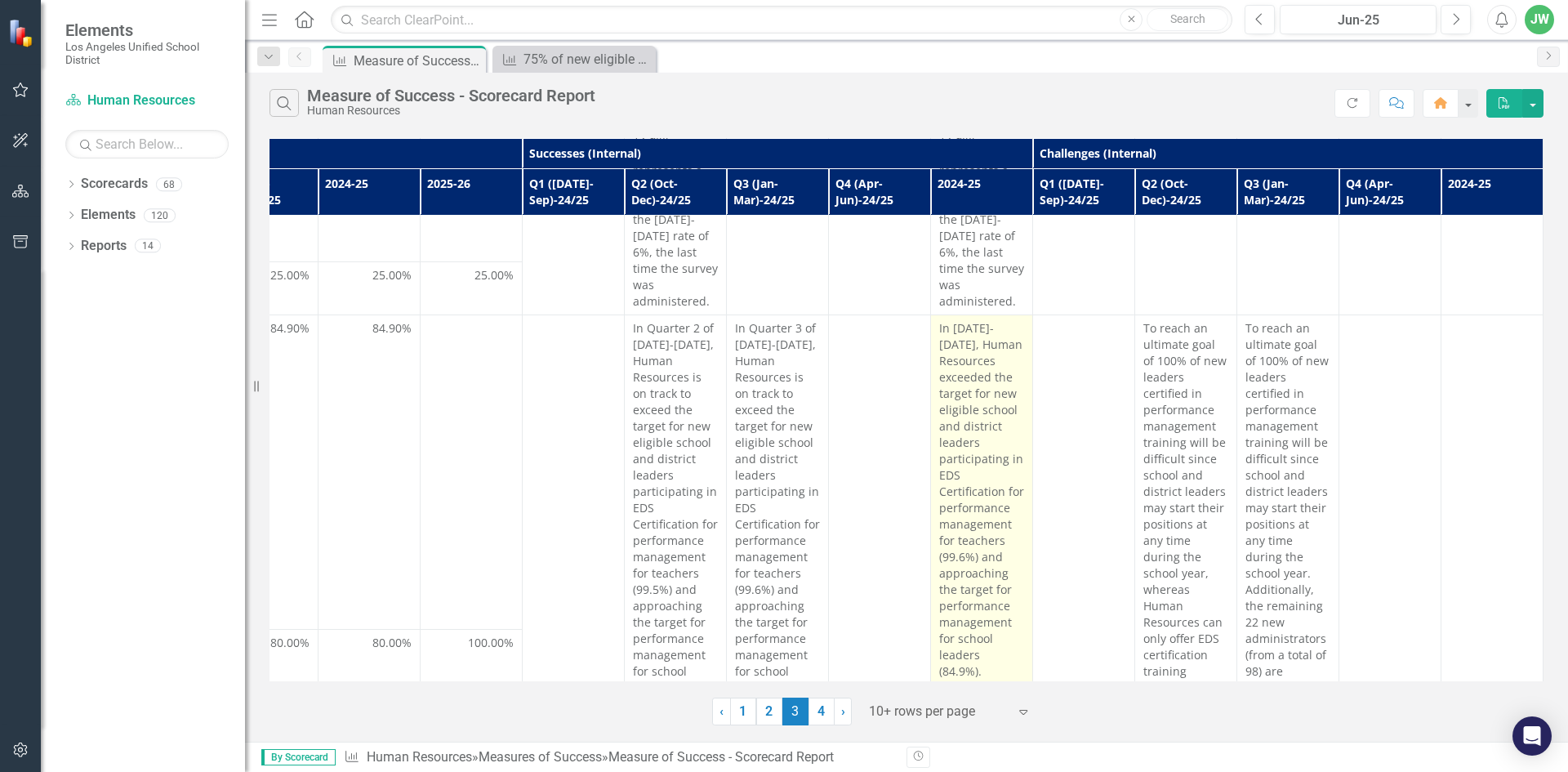 click on "In [DATE]-[DATE], Human Resources exceeded the target for new eligible school and district leaders participating in EDS Certification for performance management for teachers (99.6%) and approaching the target for performance management for school leaders (84.9%)." at bounding box center [982, 500] 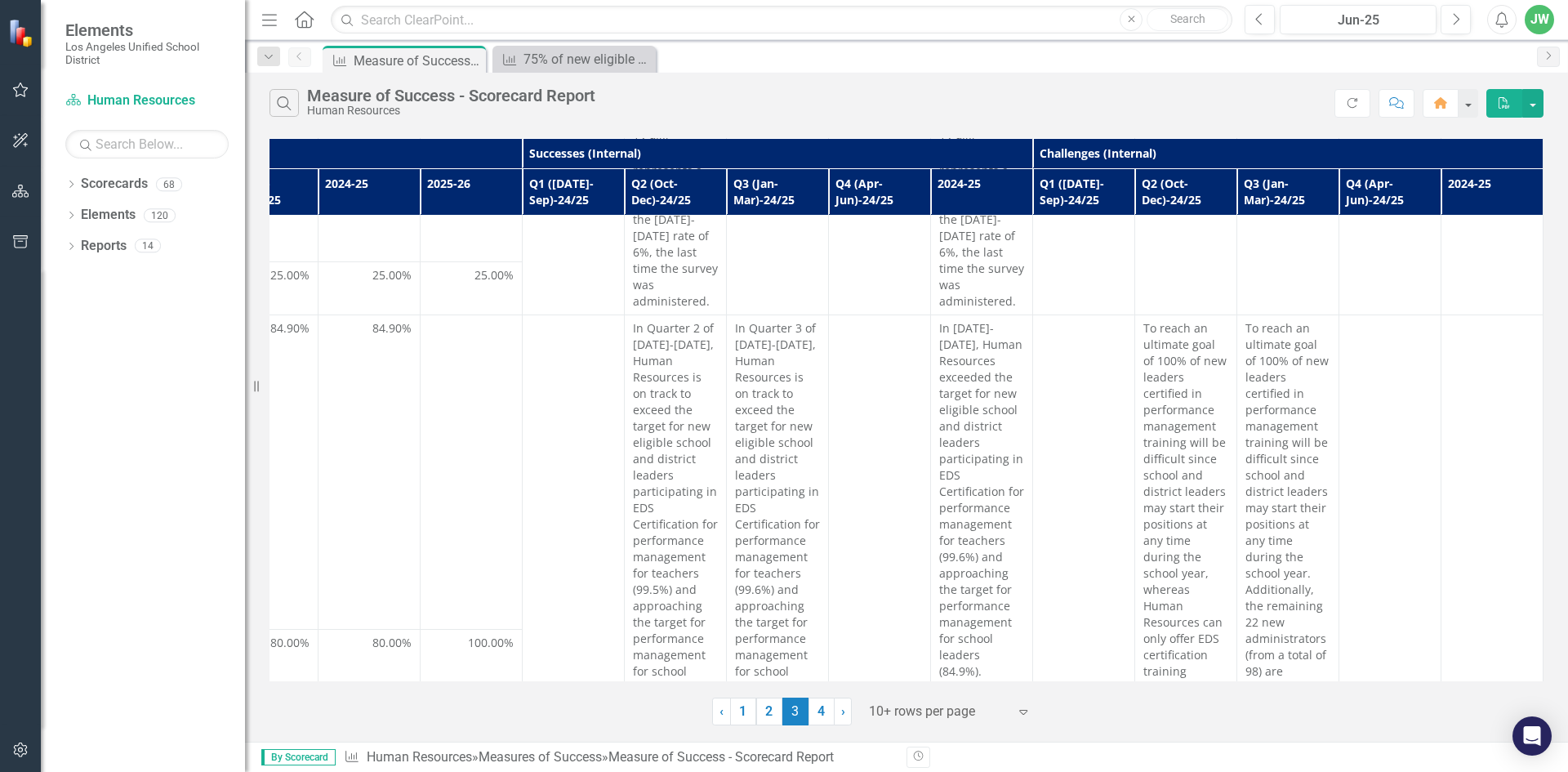 click on "2024-25" at bounding box center (982, 191) 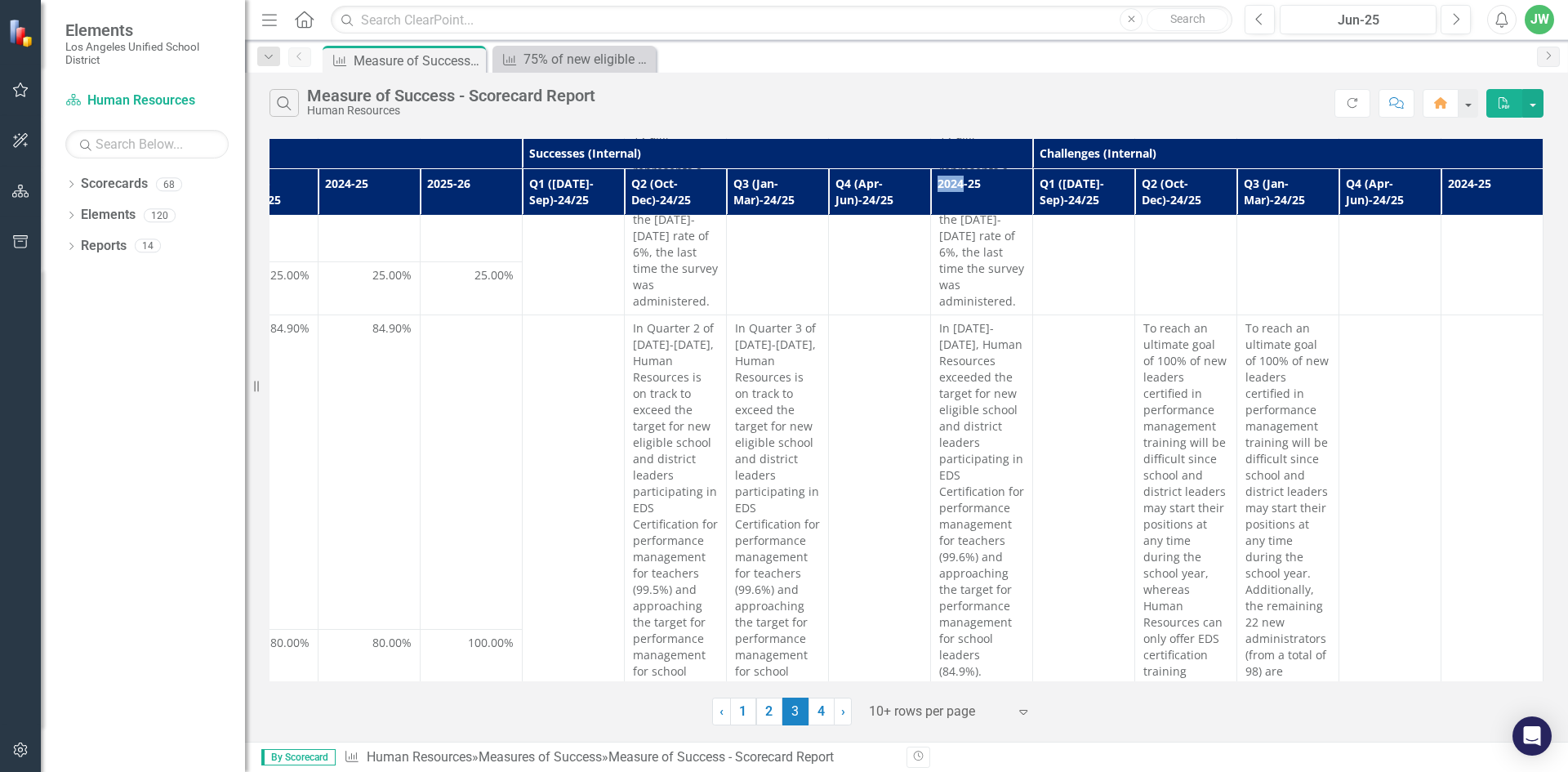 click on "2024-25" at bounding box center [982, 191] 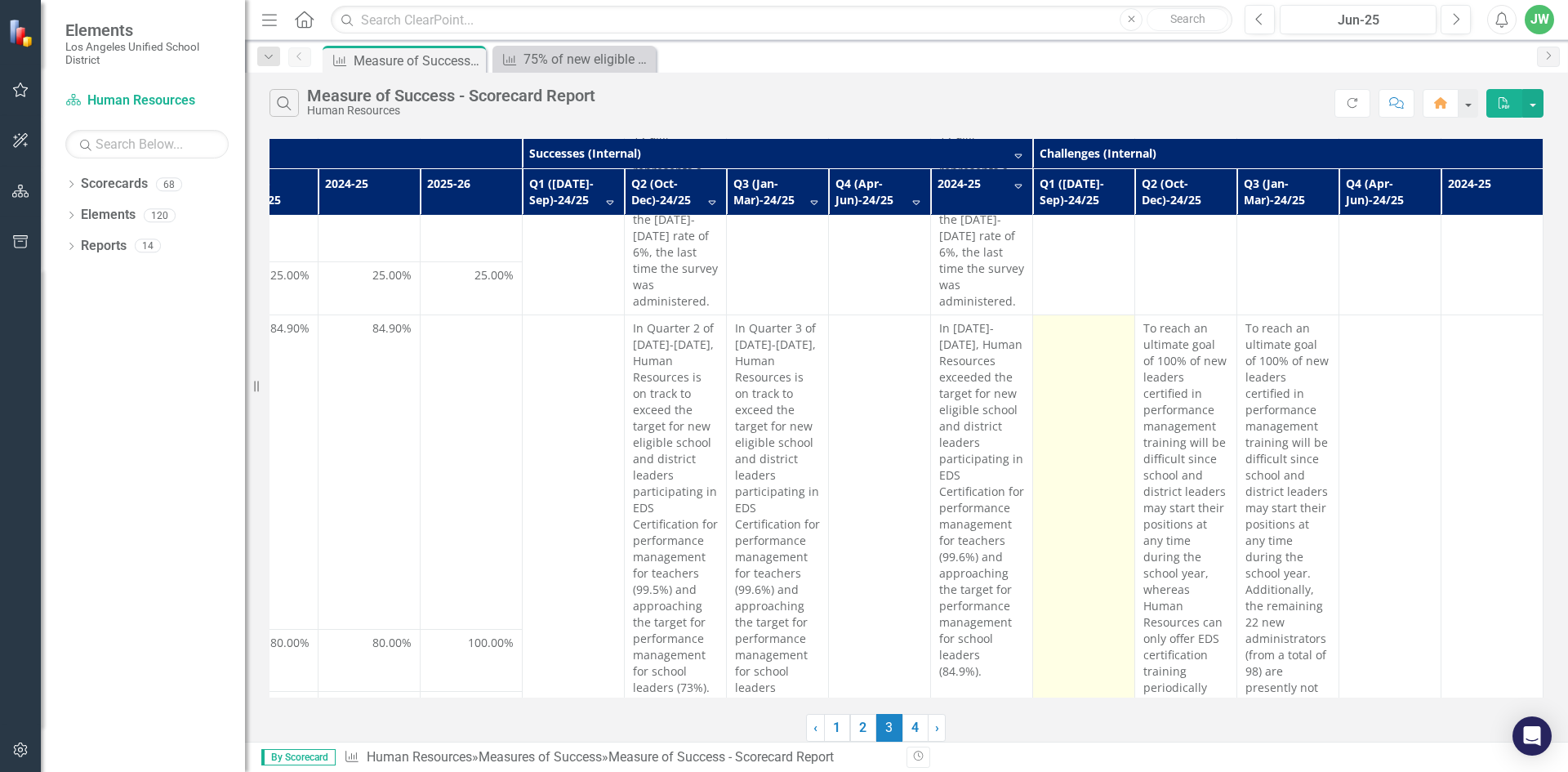 click at bounding box center [1084, 565] 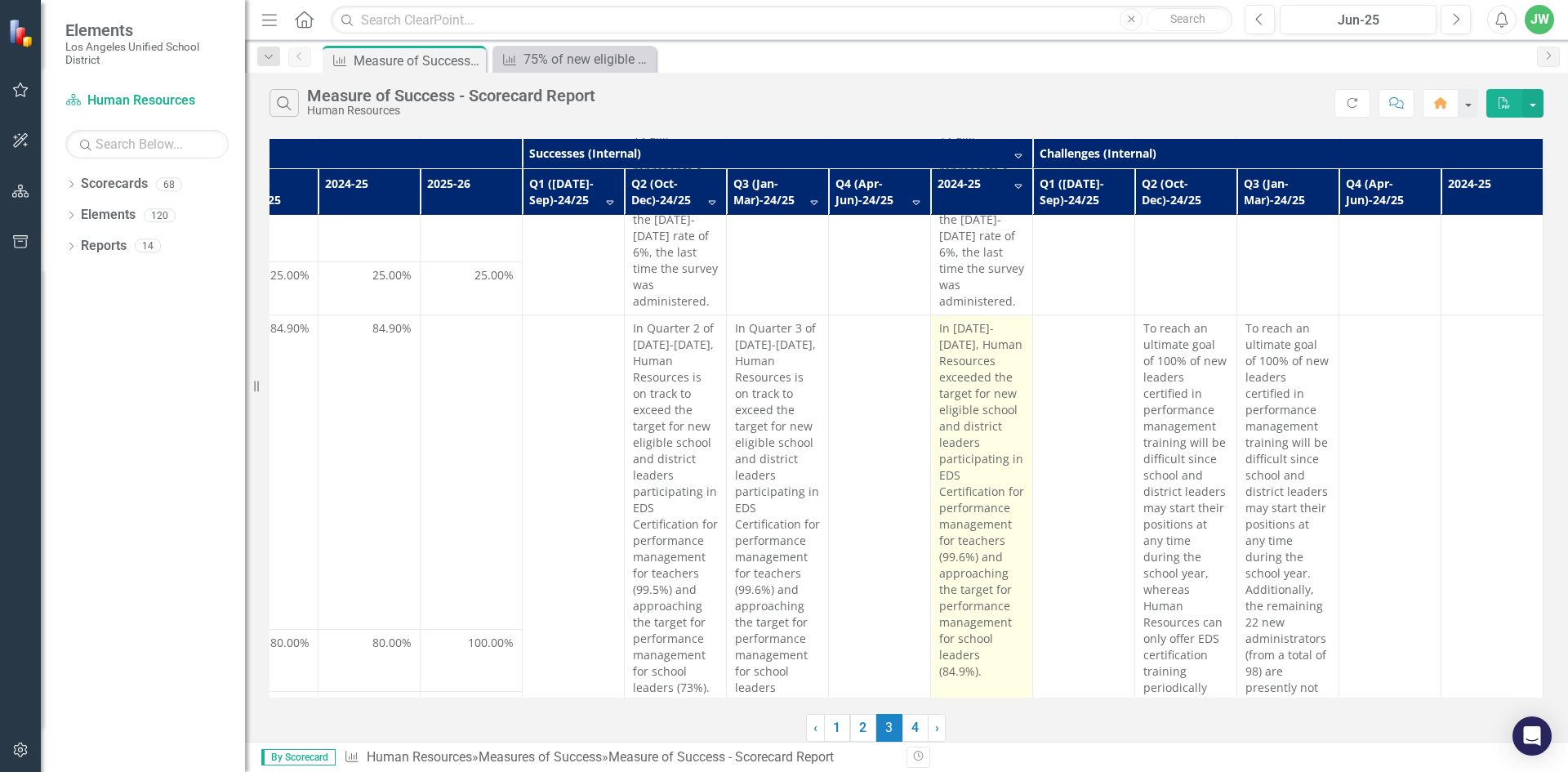 click on "In [DATE]-[DATE], Human Resources exceeded the target for new eligible school and district leaders participating in EDS Certification for performance management for teachers (99.6%) and approaching the target for performance management for school leaders (84.9%)." at bounding box center [982, 500] 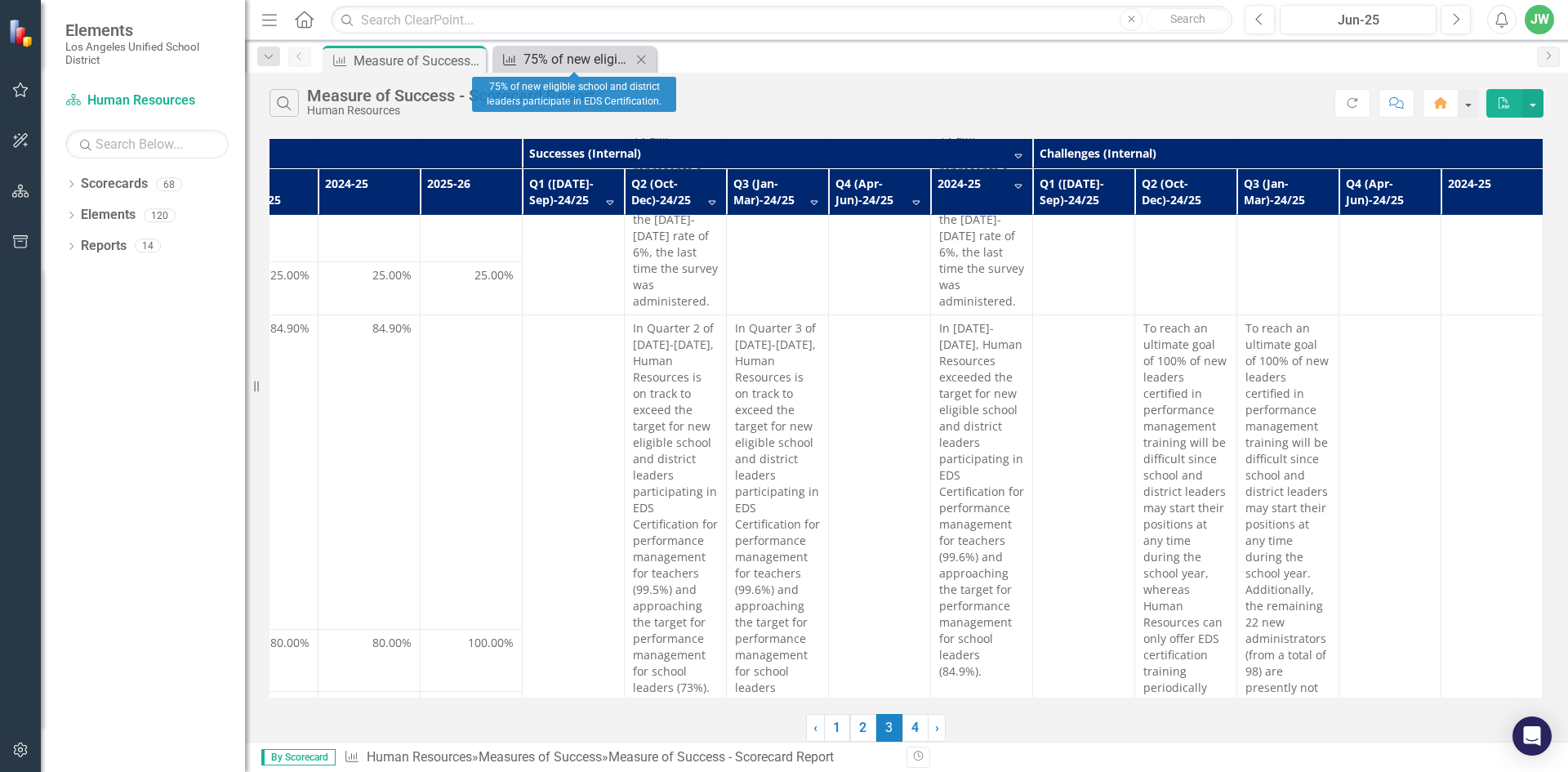 click on "75% of new eligible school and district leaders participate in EDS Certification." at bounding box center (577, 59) 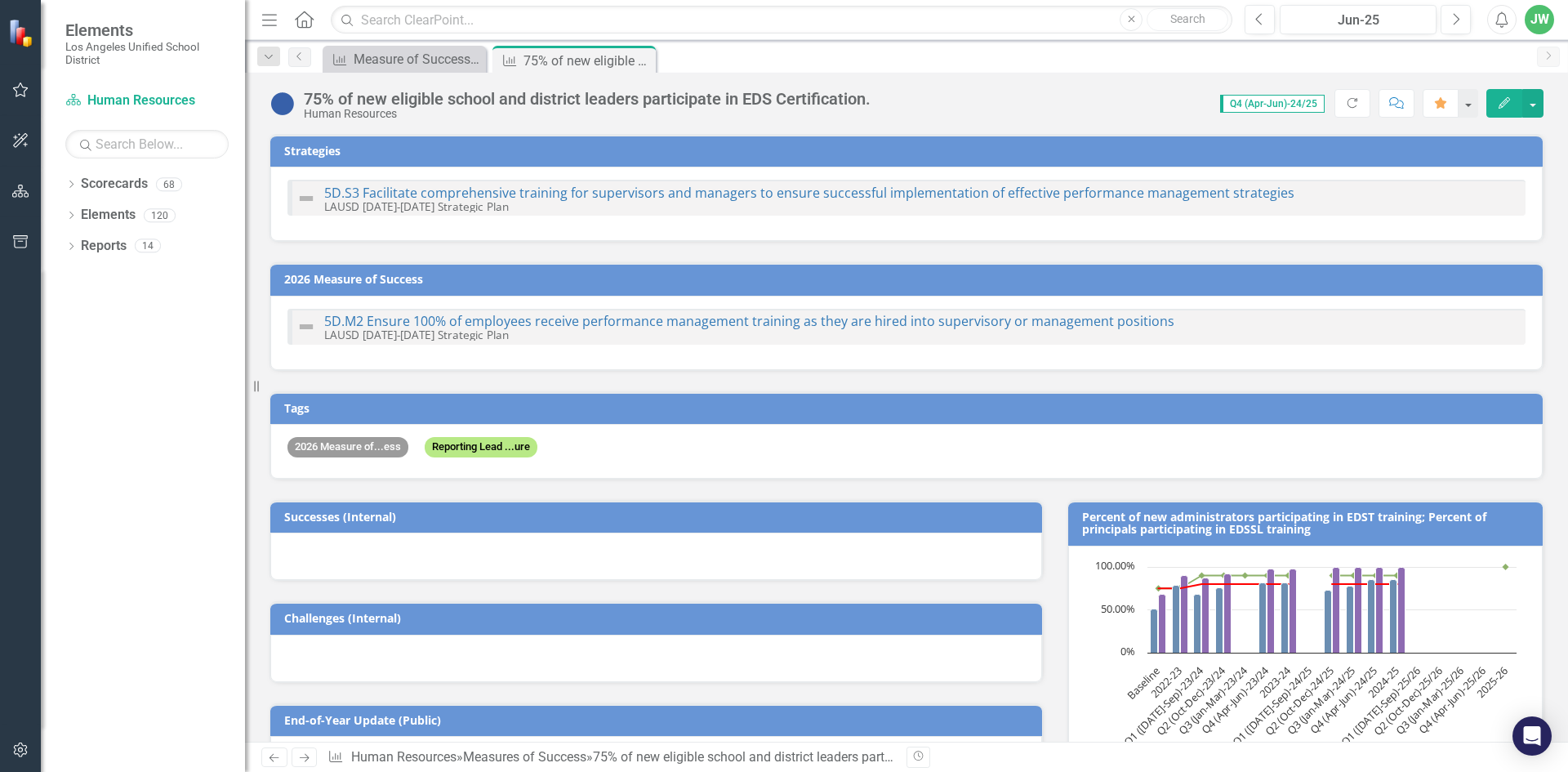 checkbox on "false" 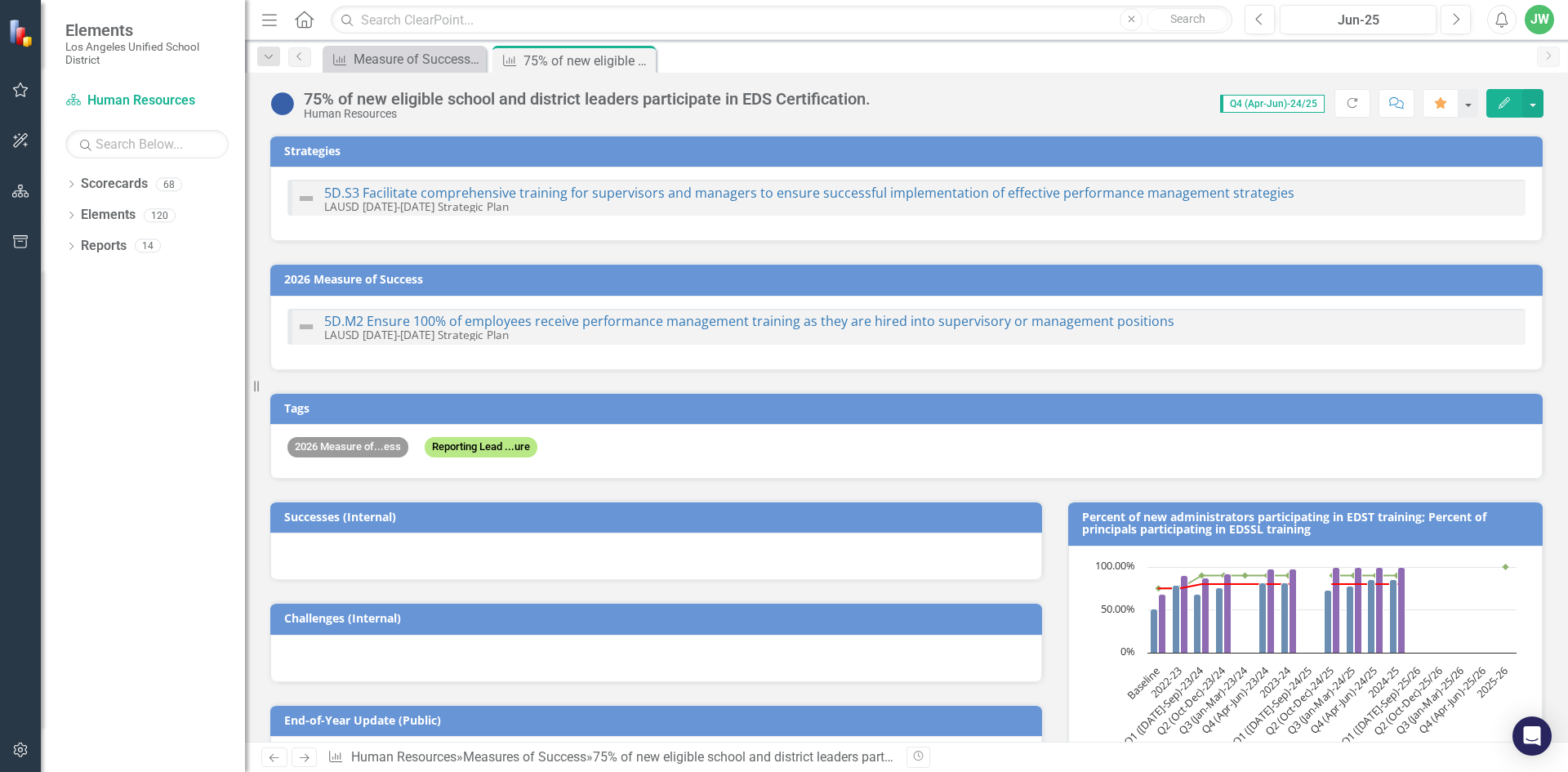 checkbox on "false" 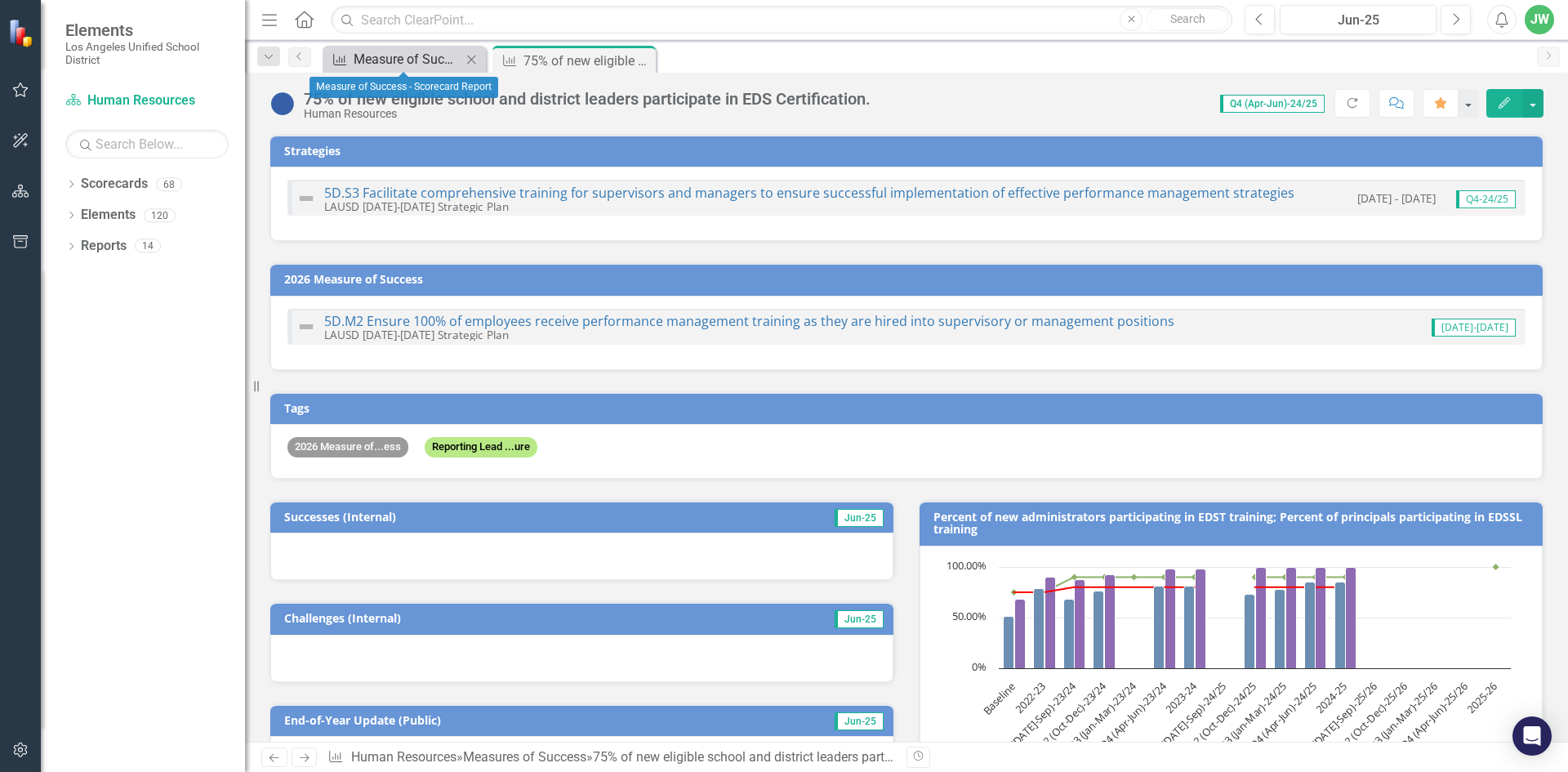 click on "Measure of Success - Scorecard Report" at bounding box center (408, 59) 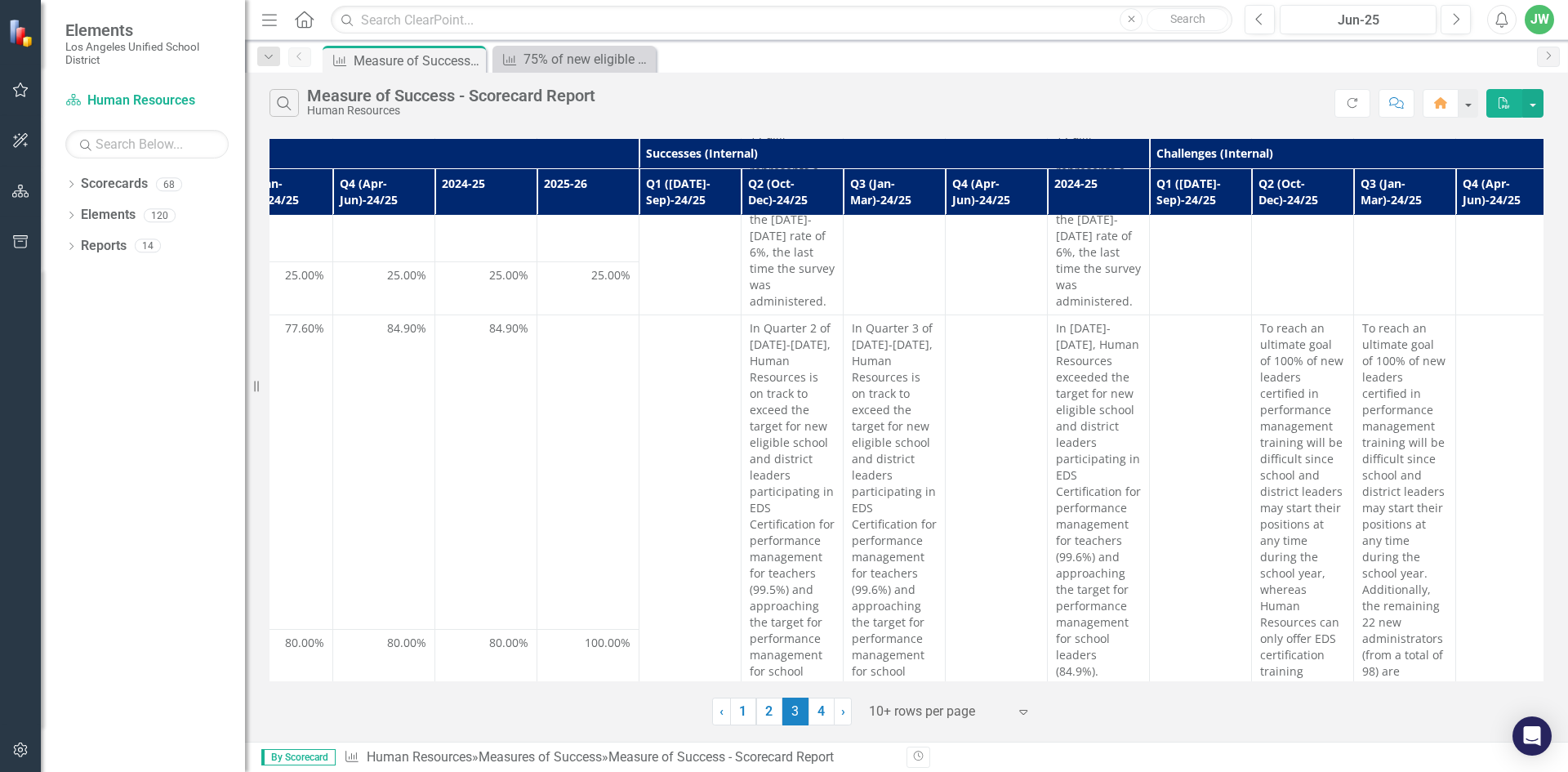 scroll, scrollTop: 1868, scrollLeft: 985, axis: both 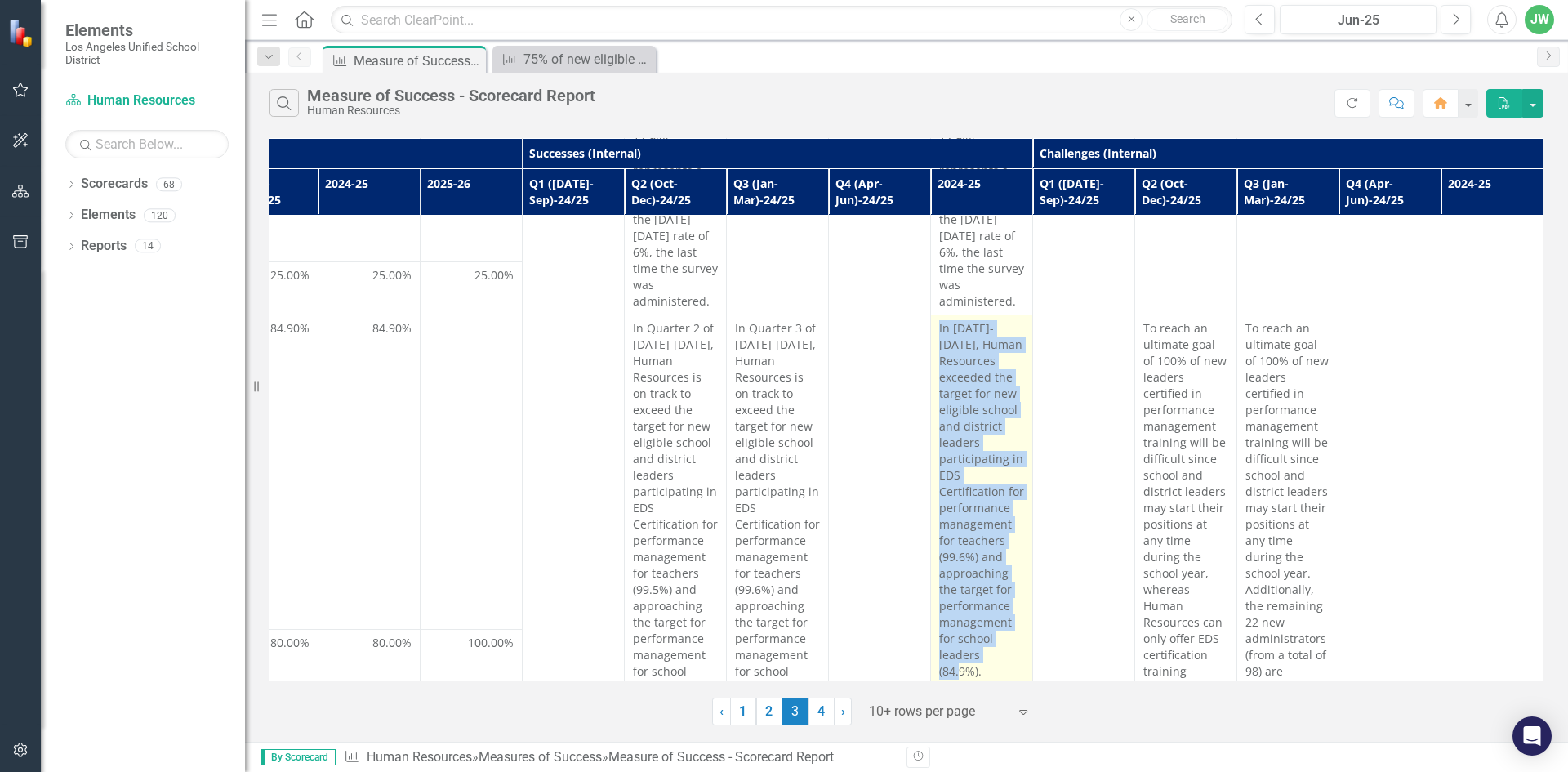 drag, startPoint x: 928, startPoint y: 279, endPoint x: 1012, endPoint y: 610, distance: 341.49231 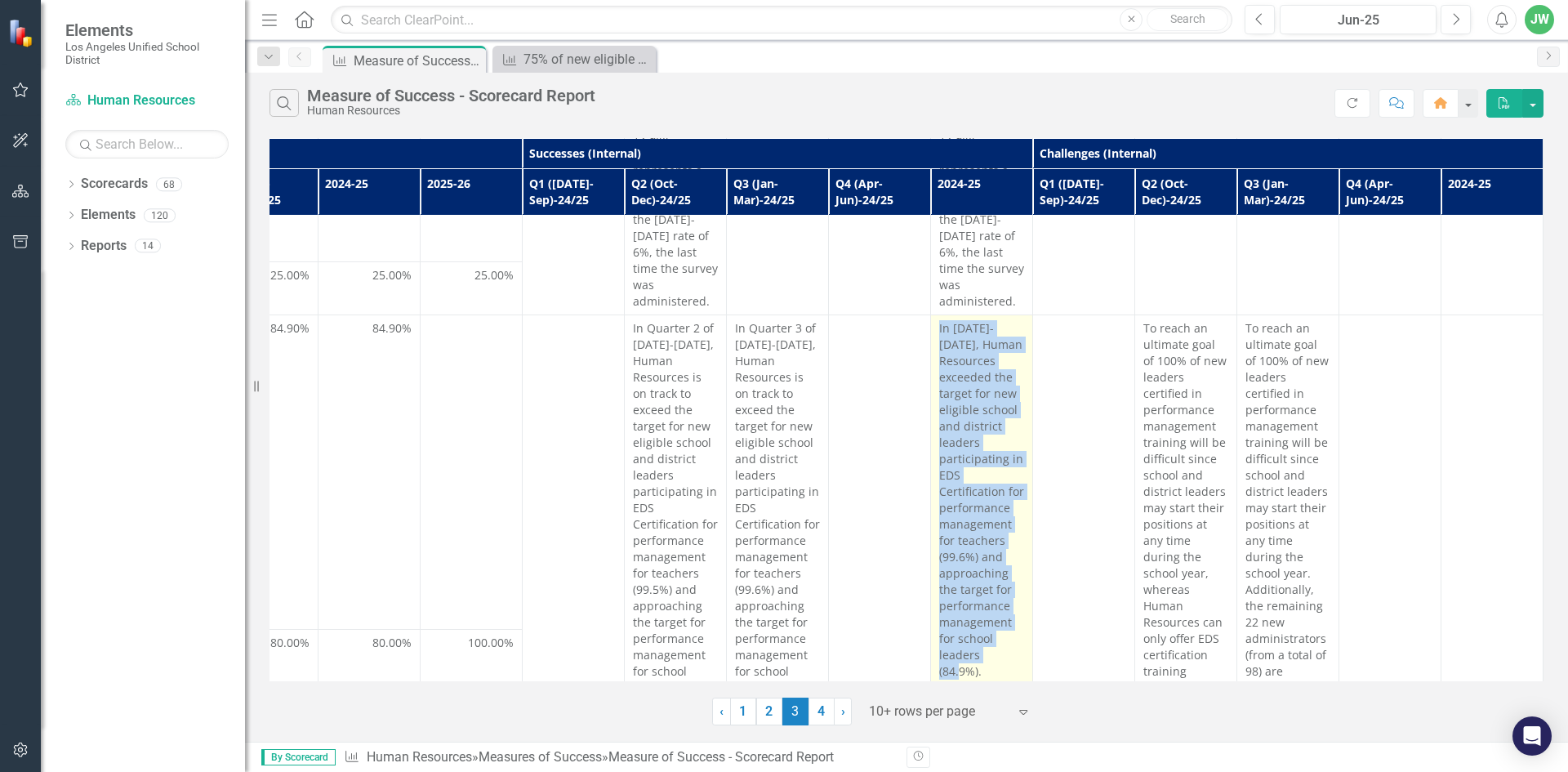 click on "In [DATE]-[DATE], Human Resources exceeded the target for new eligible school and district leaders participating in EDS Certification for performance management for teachers (99.6%) and approaching the target for performance management for school leaders (84.9%)." at bounding box center [982, 500] 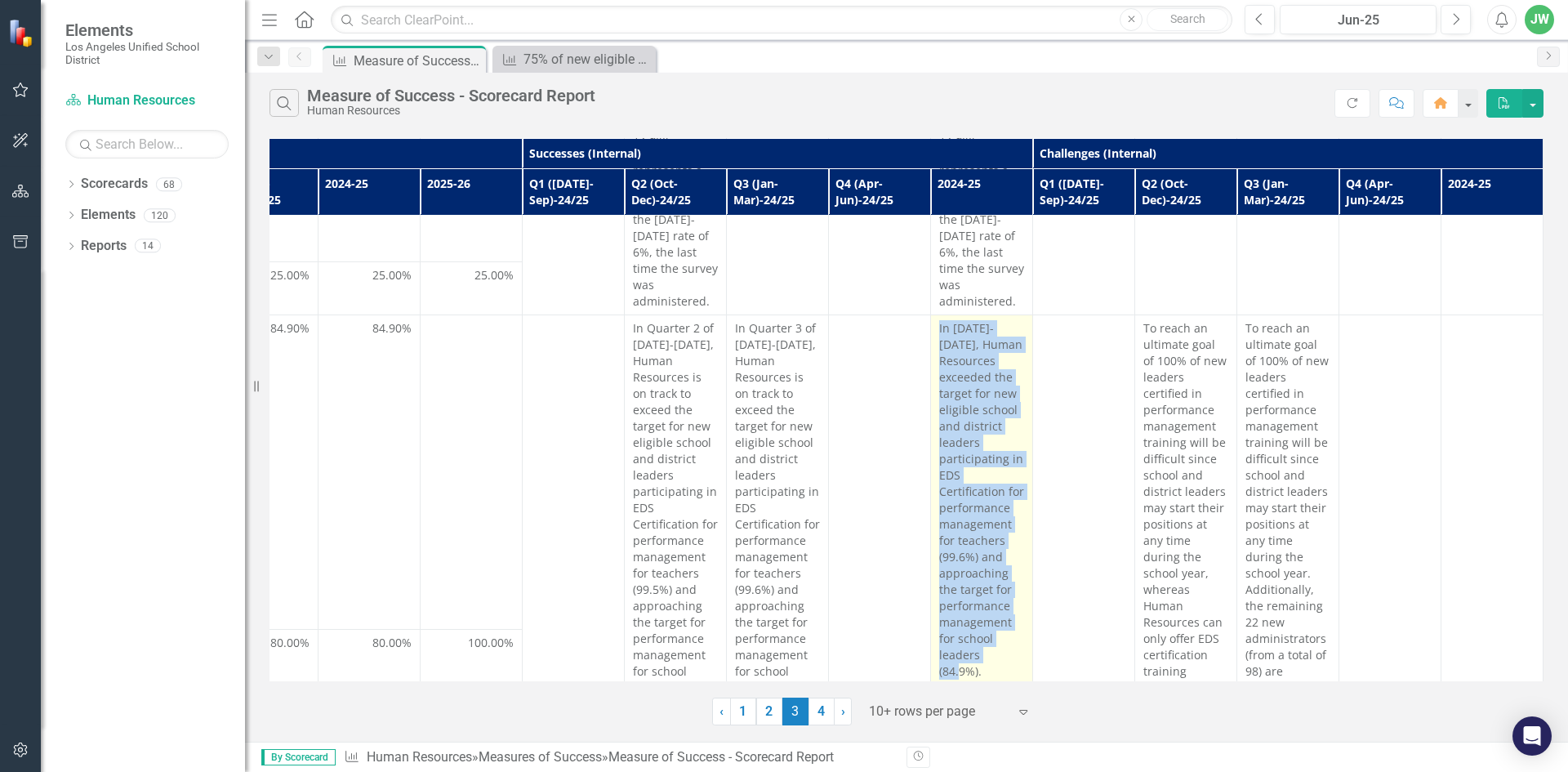 copy on "In [DATE]-[DATE], Human Resources exceeded the target for new eligible school and district leaders participating in EDS Certification for performance management for teachers (99.6%) and approaching the target for performance management for school leaders (84.9%)." 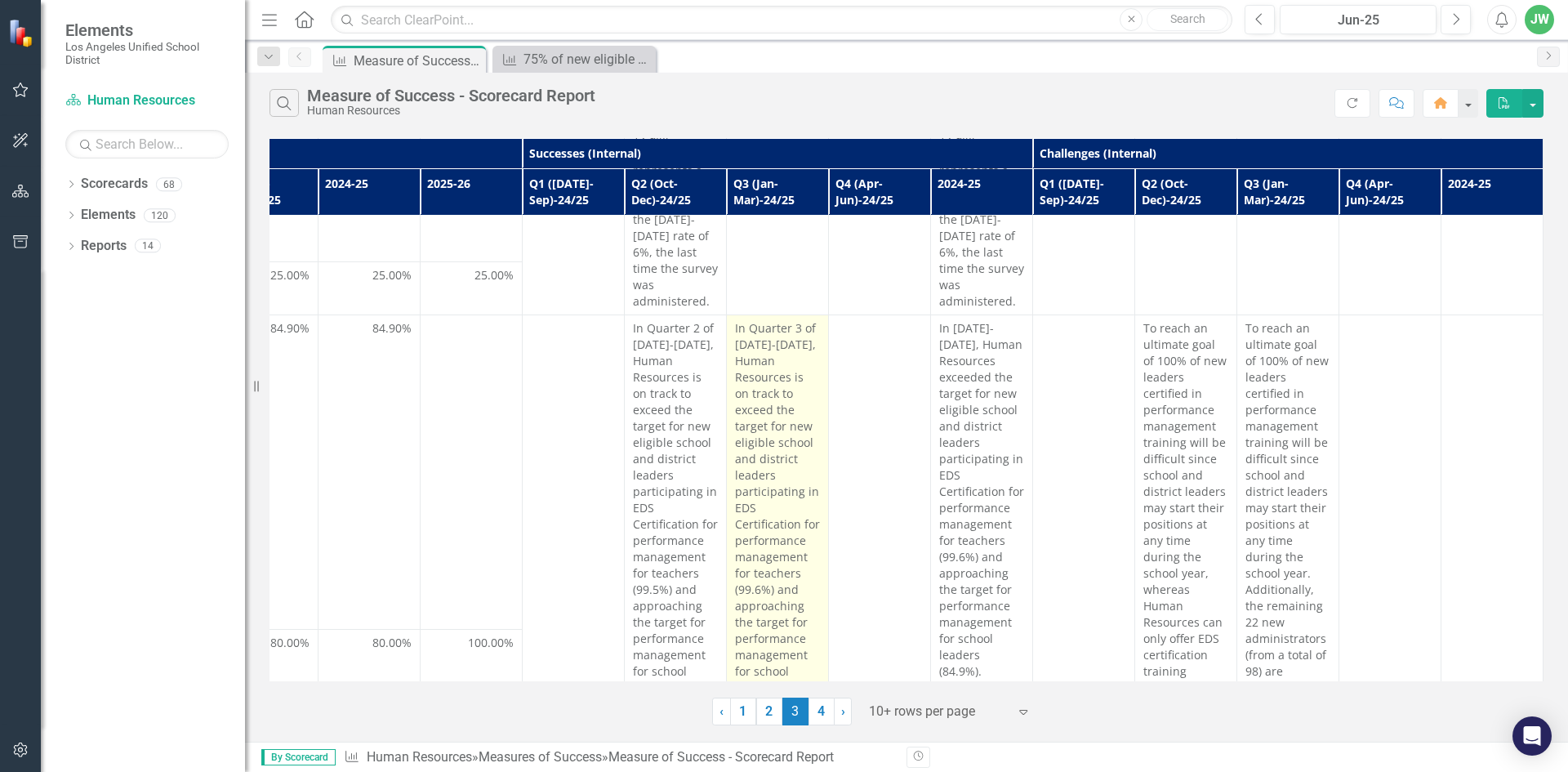 click on "In Quarter 3 of [DATE]-[DATE], Human Resources is on track to exceed the target for new eligible school and district leaders participating in EDS Certification for performance management for teachers (99.6%) and approaching the target for performance management for school leaders (77.6%)." at bounding box center (777, 516) 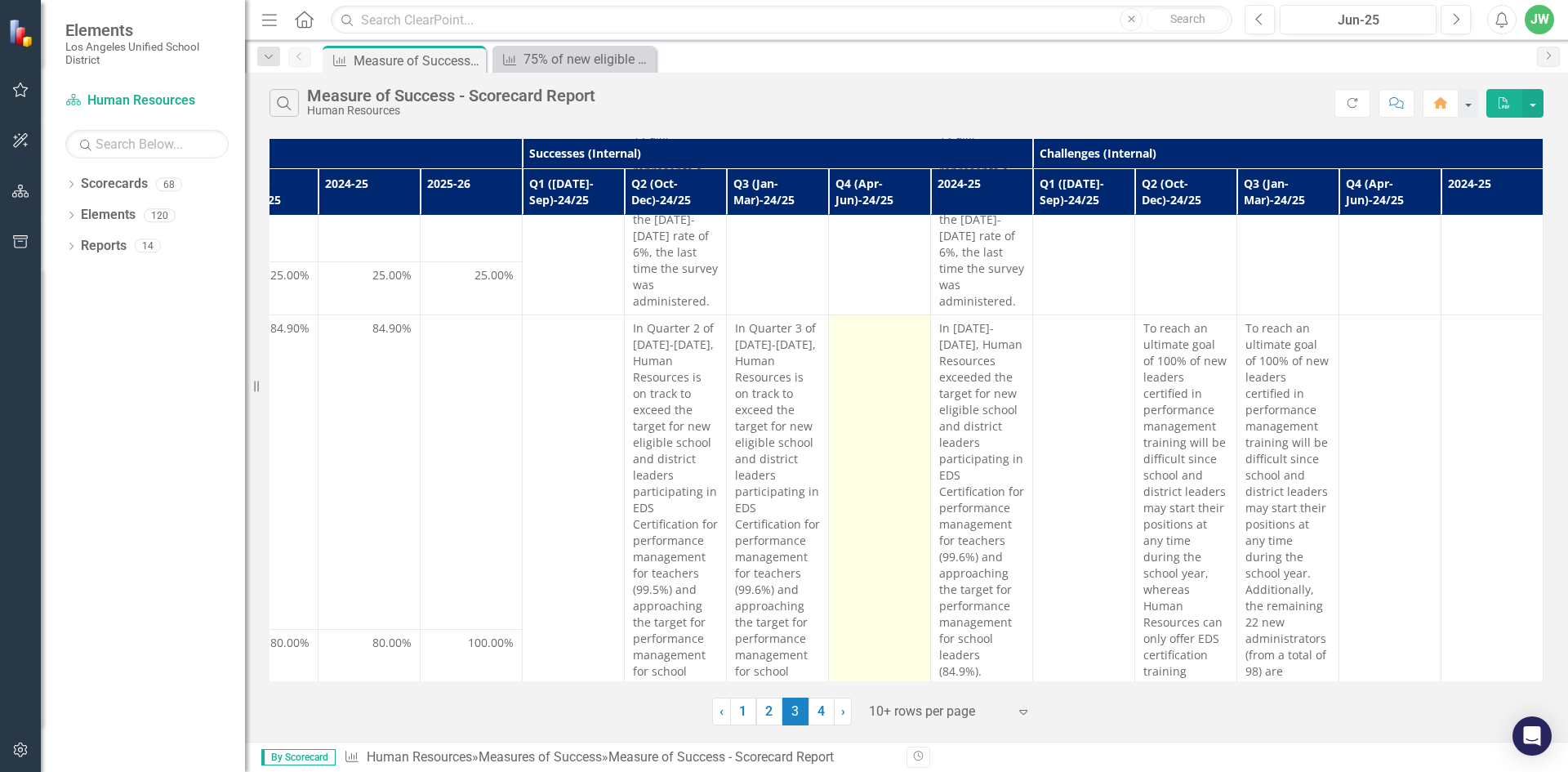 click at bounding box center (880, 565) 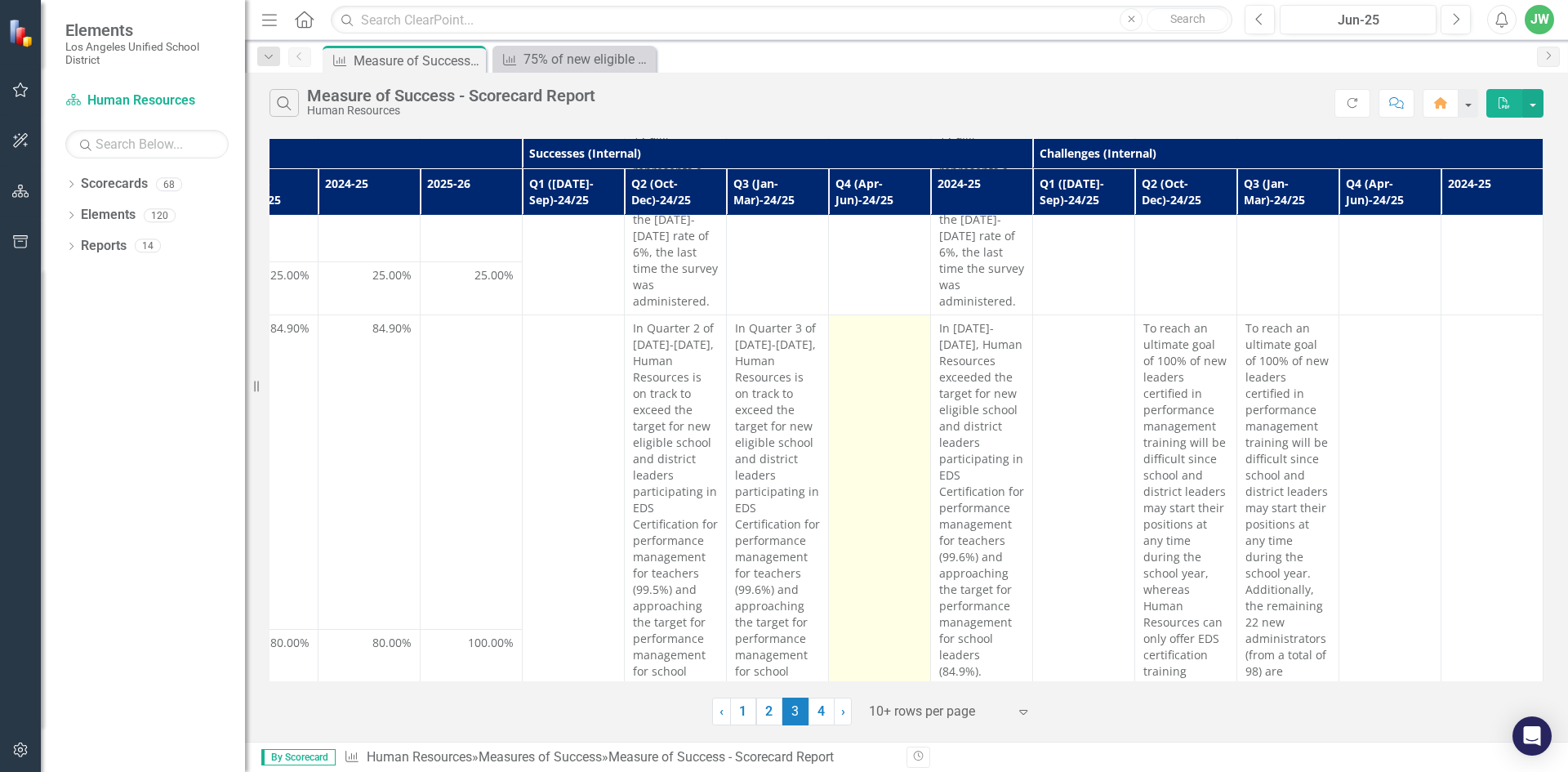 click at bounding box center (880, 330) 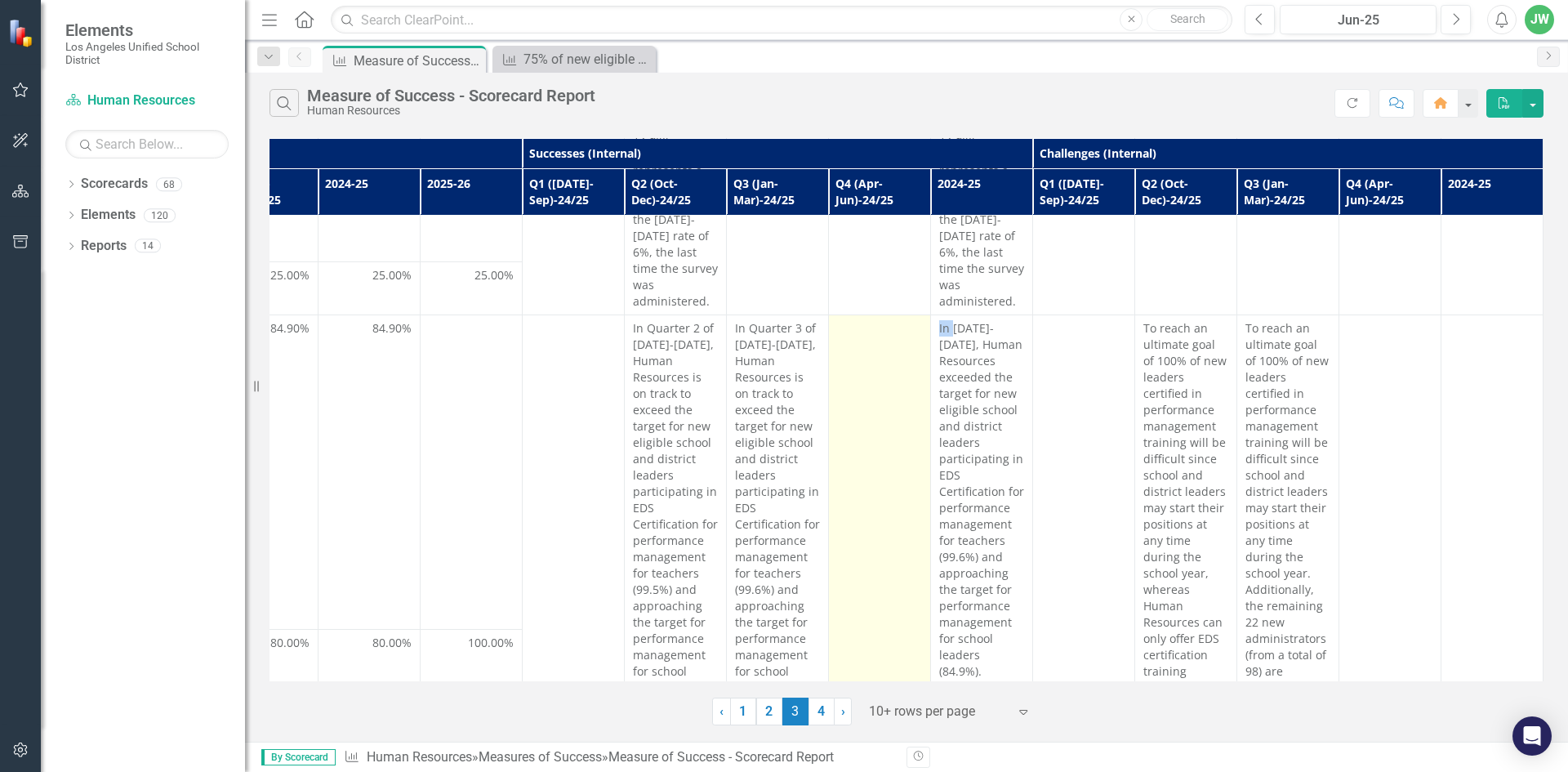 click at bounding box center (880, 330) 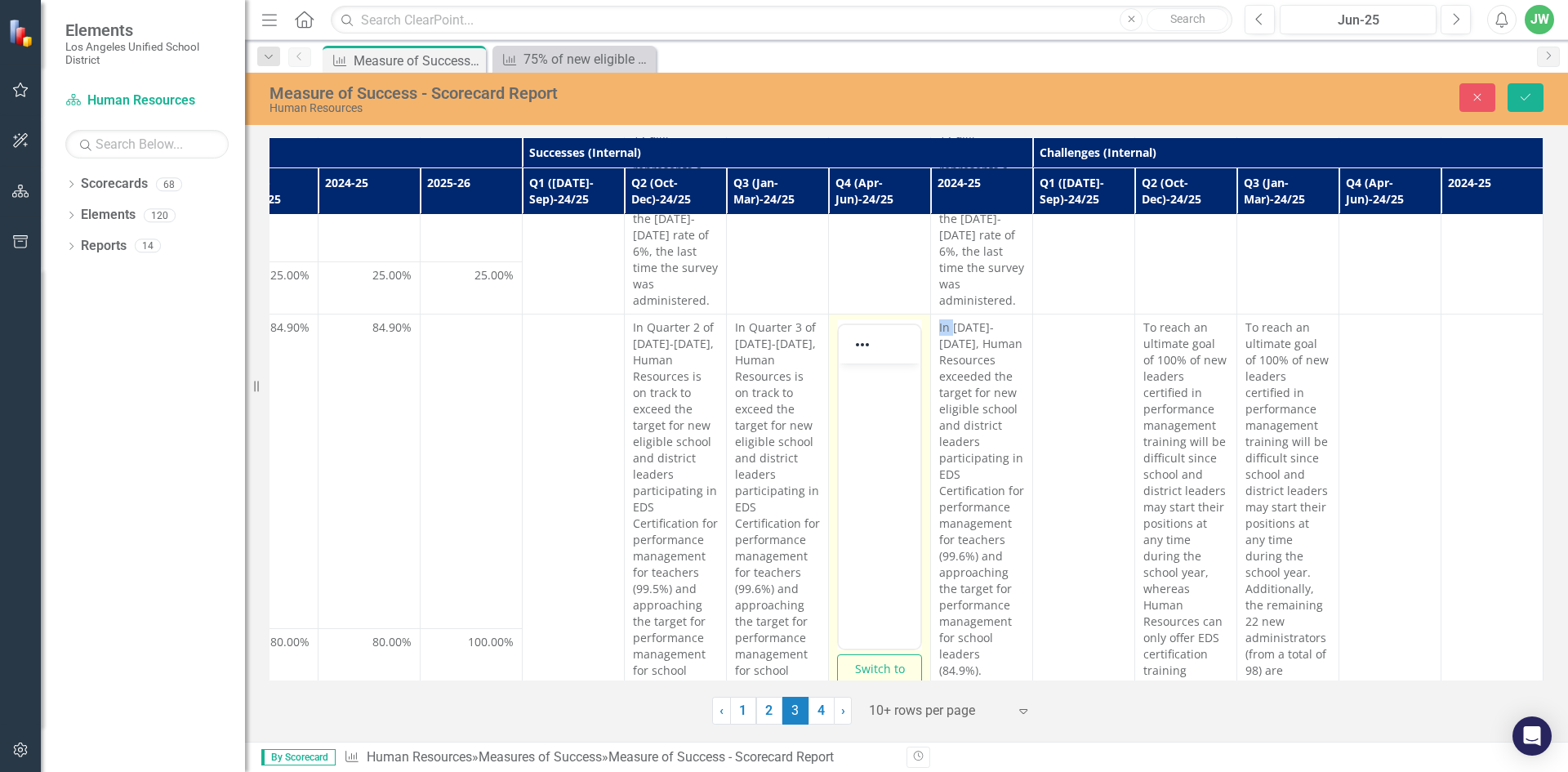 scroll, scrollTop: 0, scrollLeft: 0, axis: both 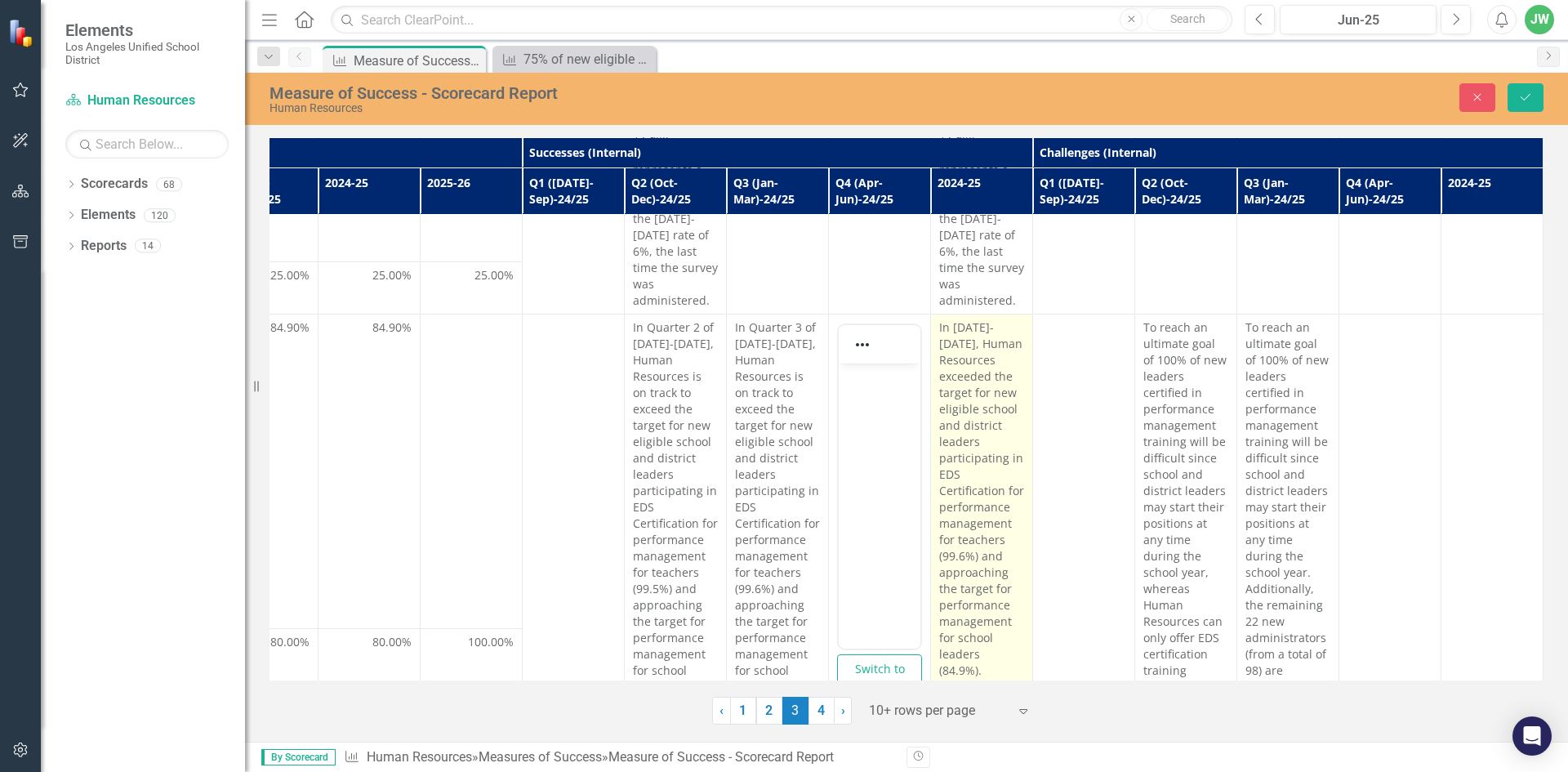 click on "In [DATE]-[DATE], Human Resources exceeded the target for new eligible school and district leaders participating in EDS Certification for performance management for teachers (99.6%) and approaching the target for performance management for school leaders (84.9%)." at bounding box center (982, 499) 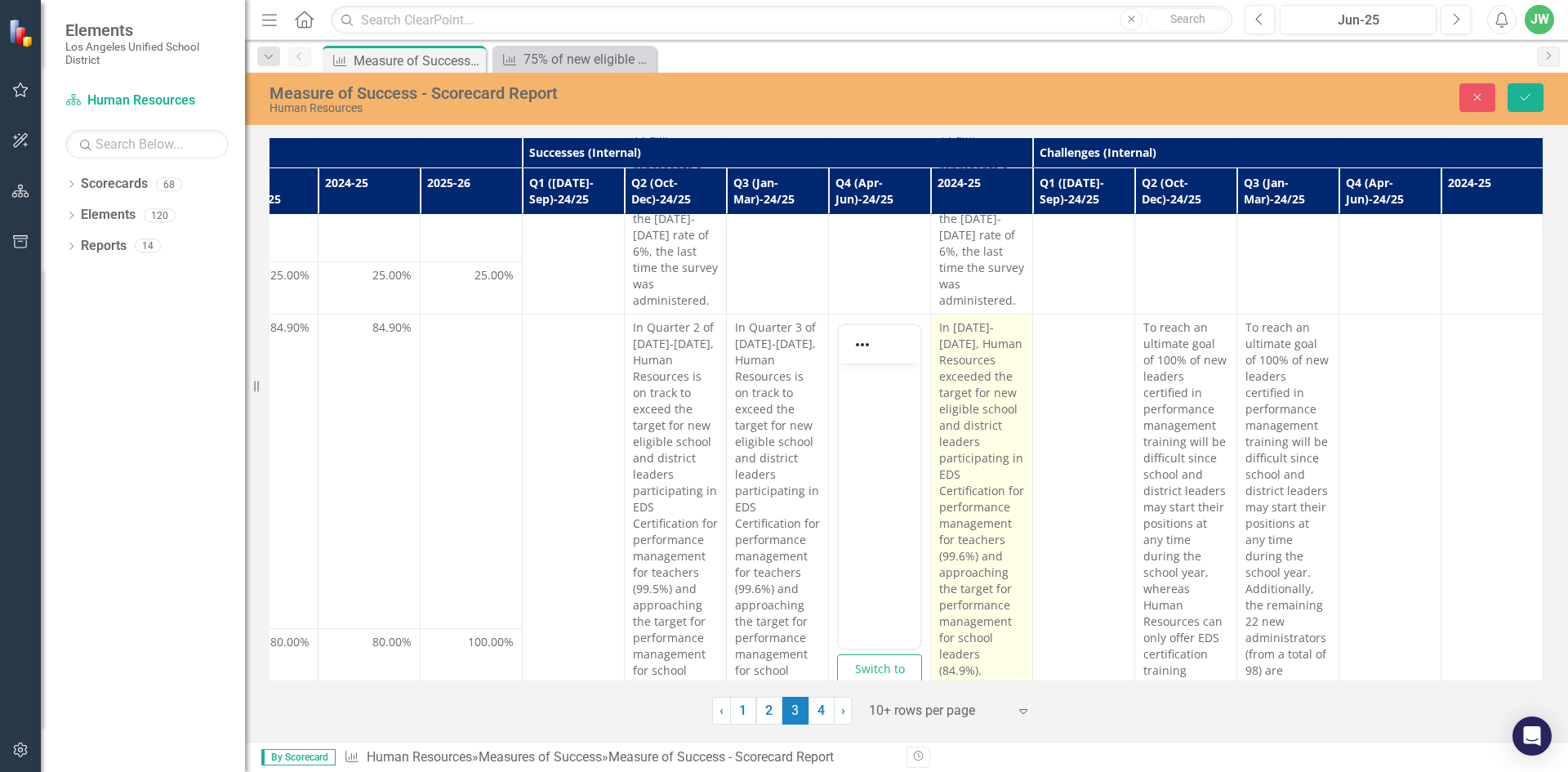 click on "In [DATE]-[DATE], Human Resources exceeded the target for new eligible school and district leaders participating in EDS Certification for performance management for teachers (99.6%) and approaching the target for performance management for school leaders (84.9%)." at bounding box center [982, 499] 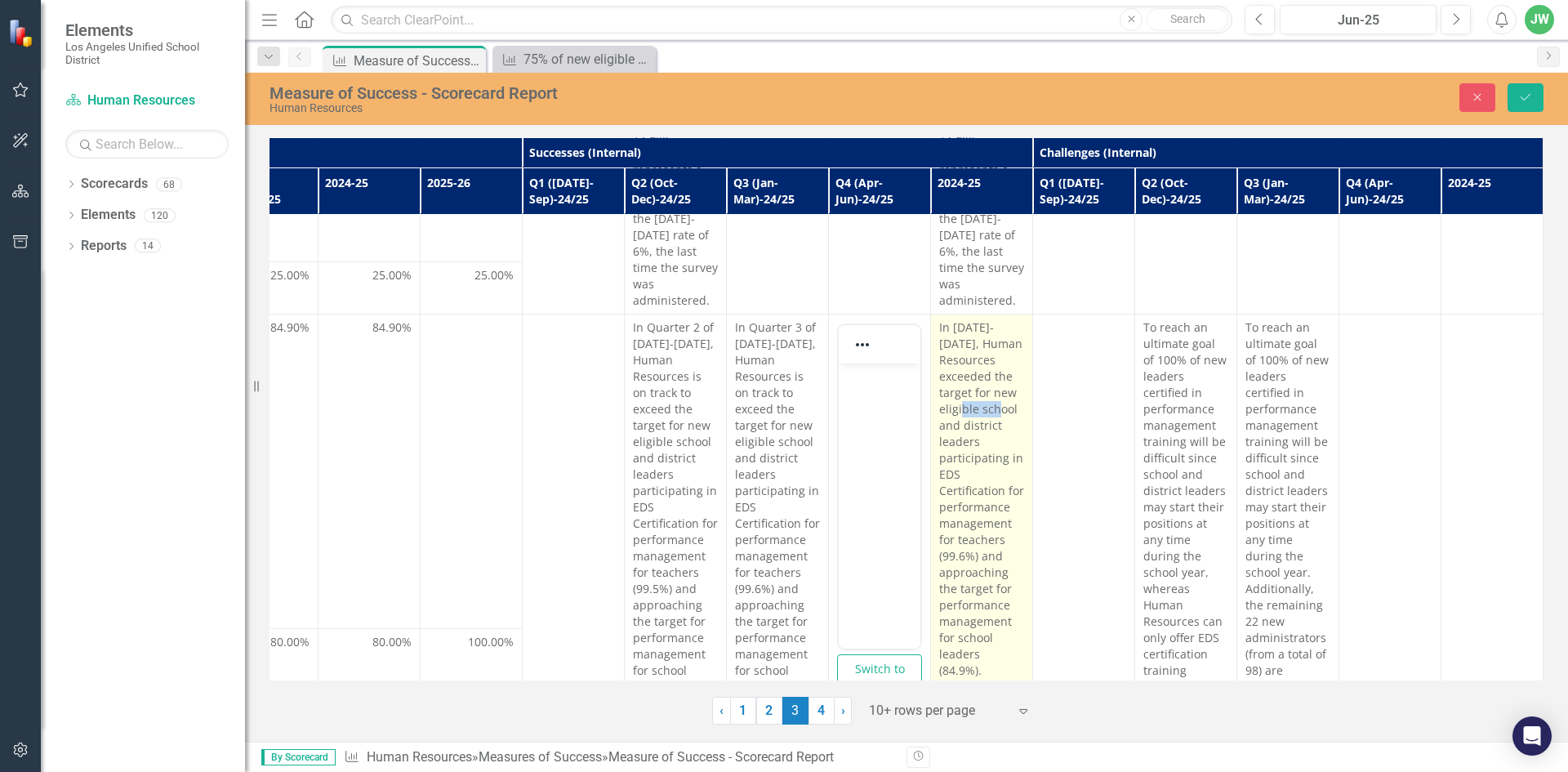 click on "In [DATE]-[DATE], Human Resources exceeded the target for new eligible school and district leaders participating in EDS Certification for performance management for teachers (99.6%) and approaching the target for performance management for school leaders (84.9%)." at bounding box center (982, 499) 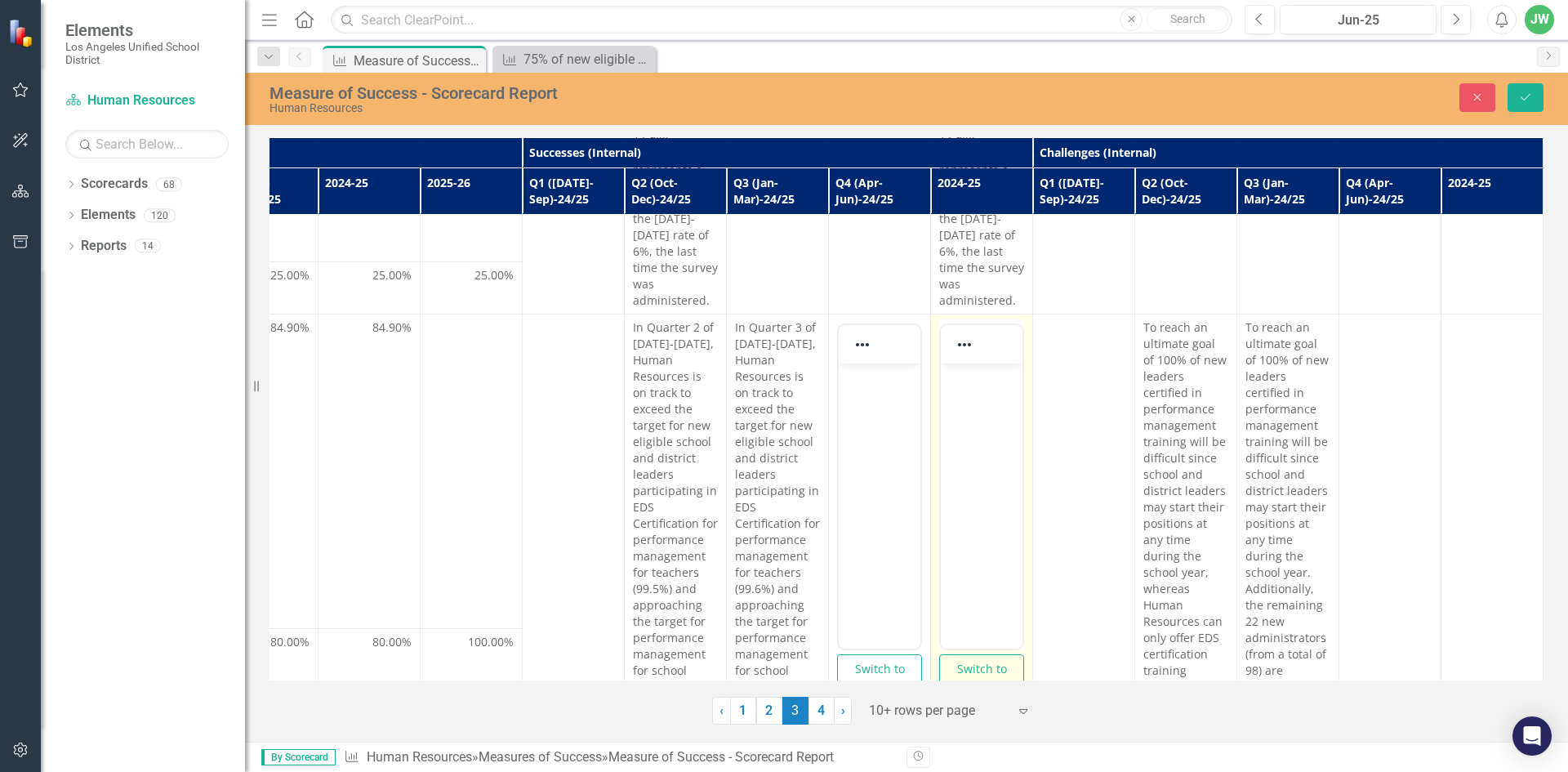 scroll, scrollTop: 0, scrollLeft: 0, axis: both 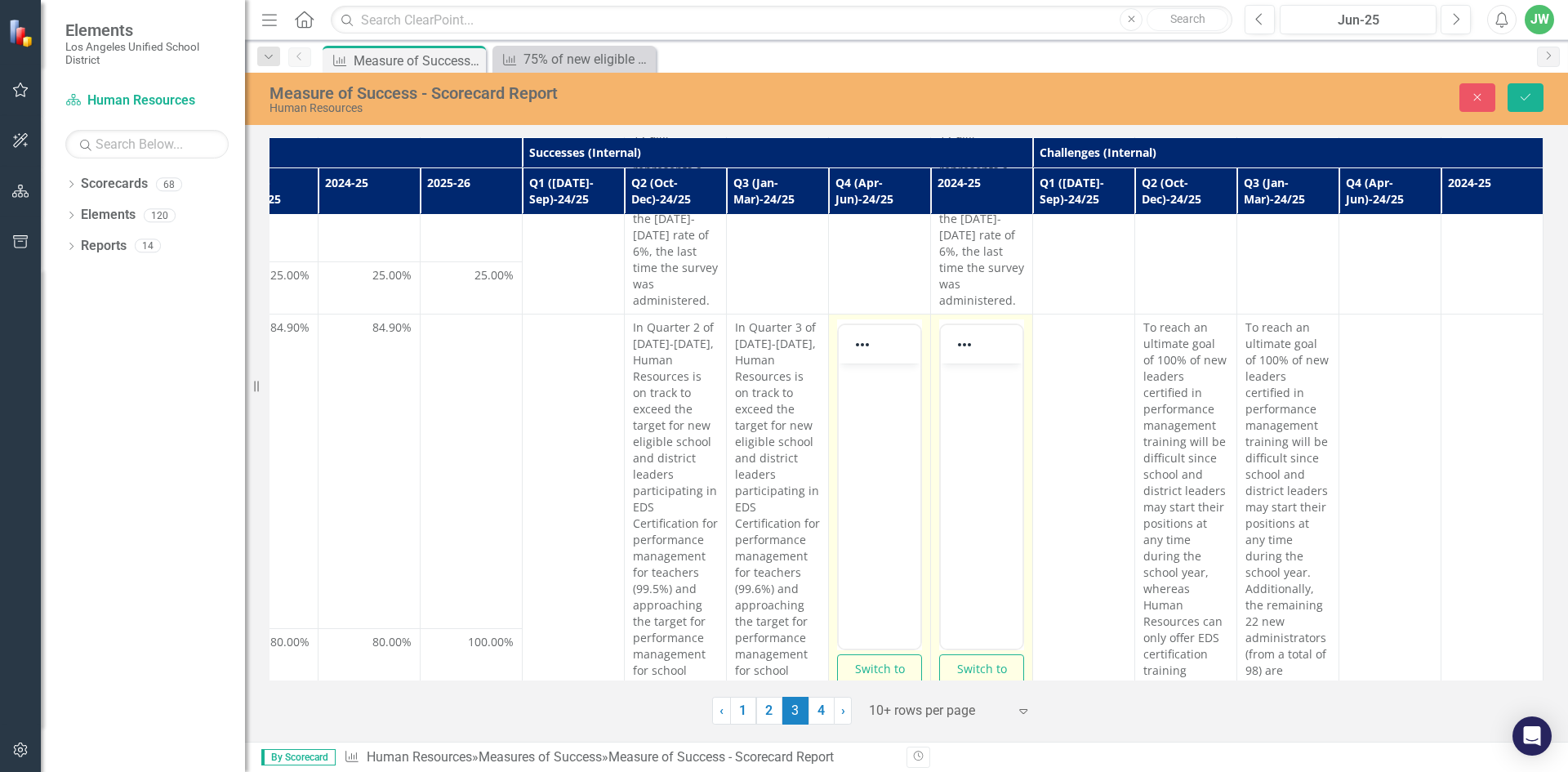 click at bounding box center [880, 487] 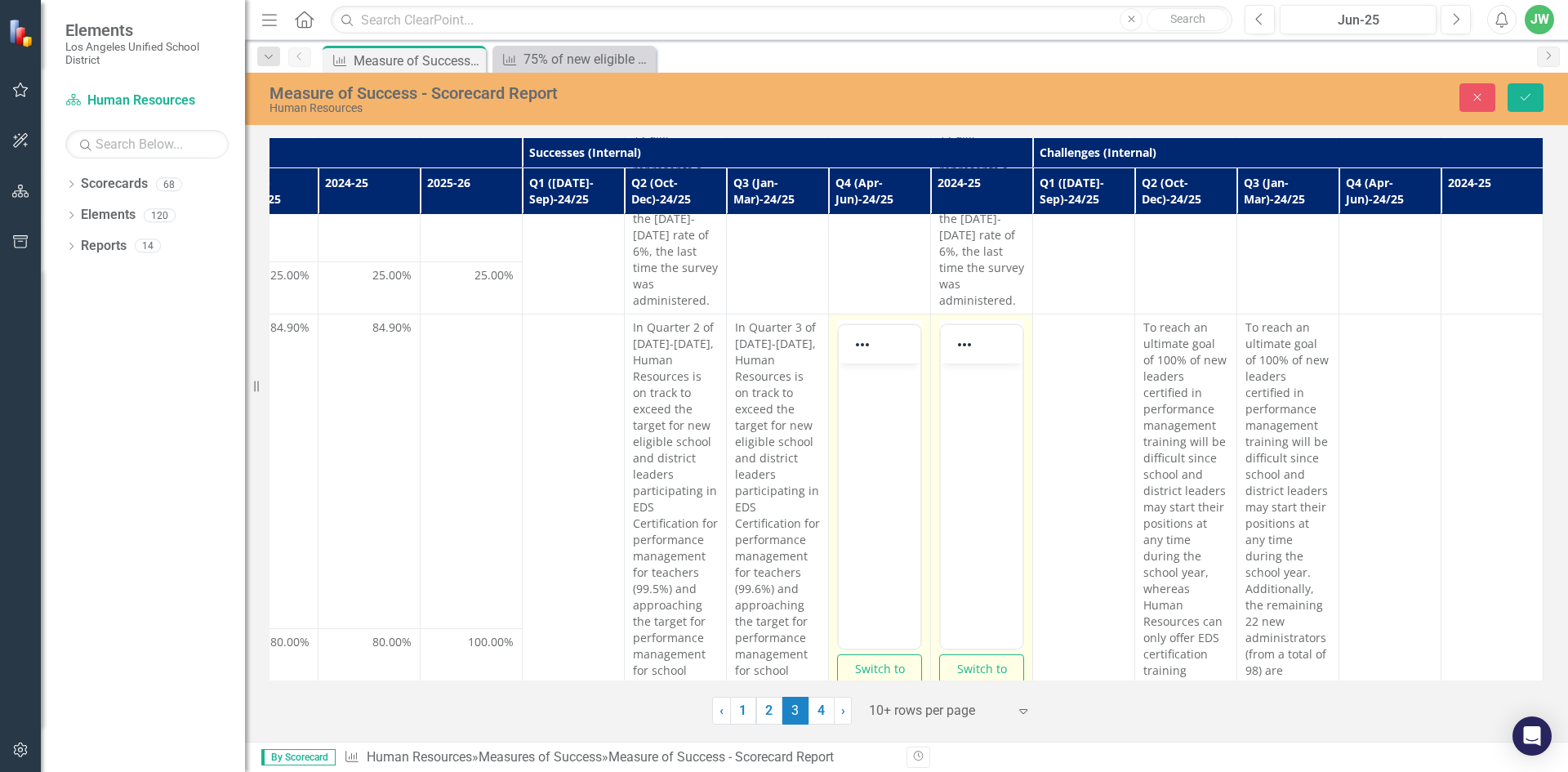 click at bounding box center (880, 486) 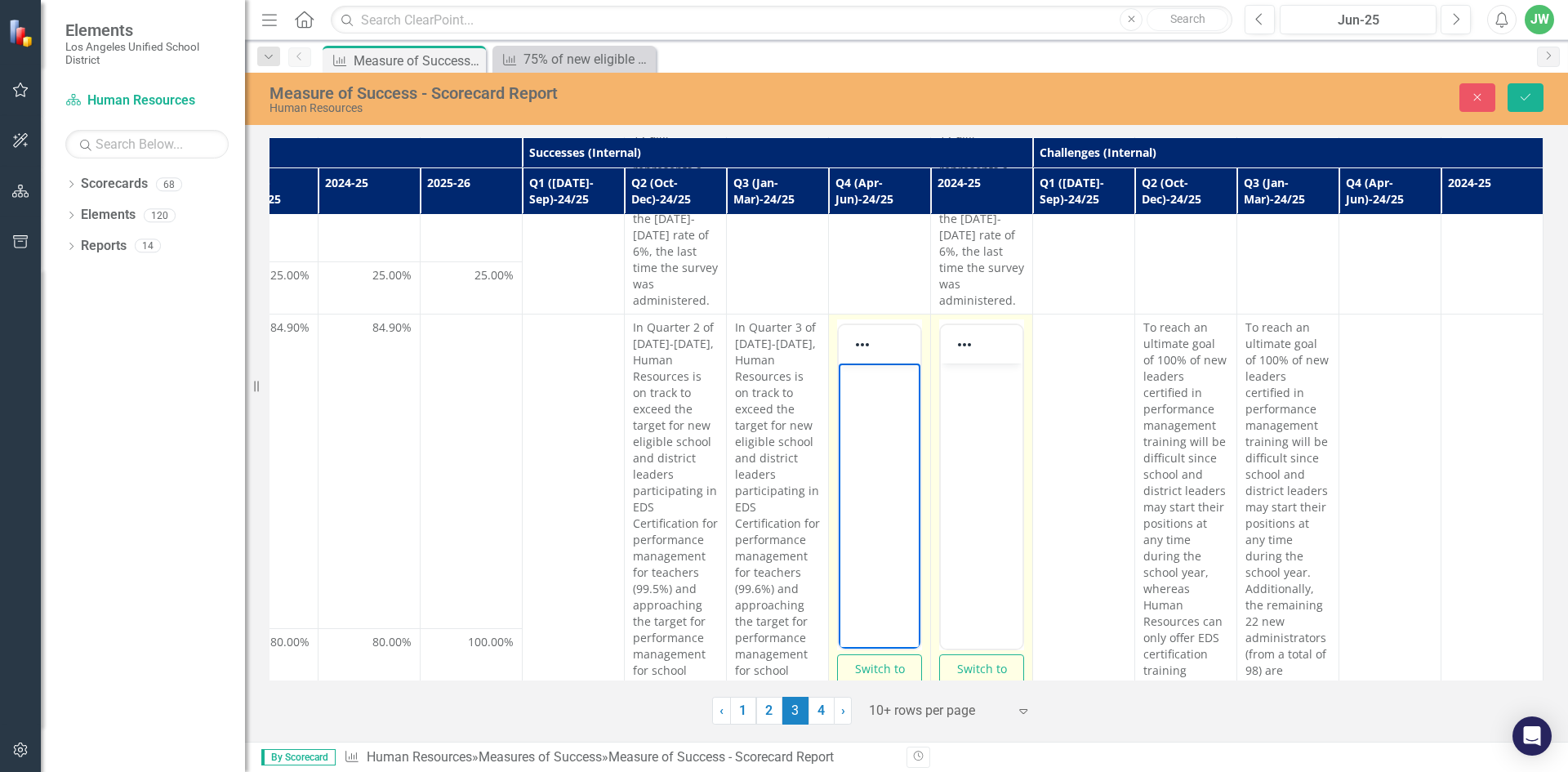 click at bounding box center [880, 486] 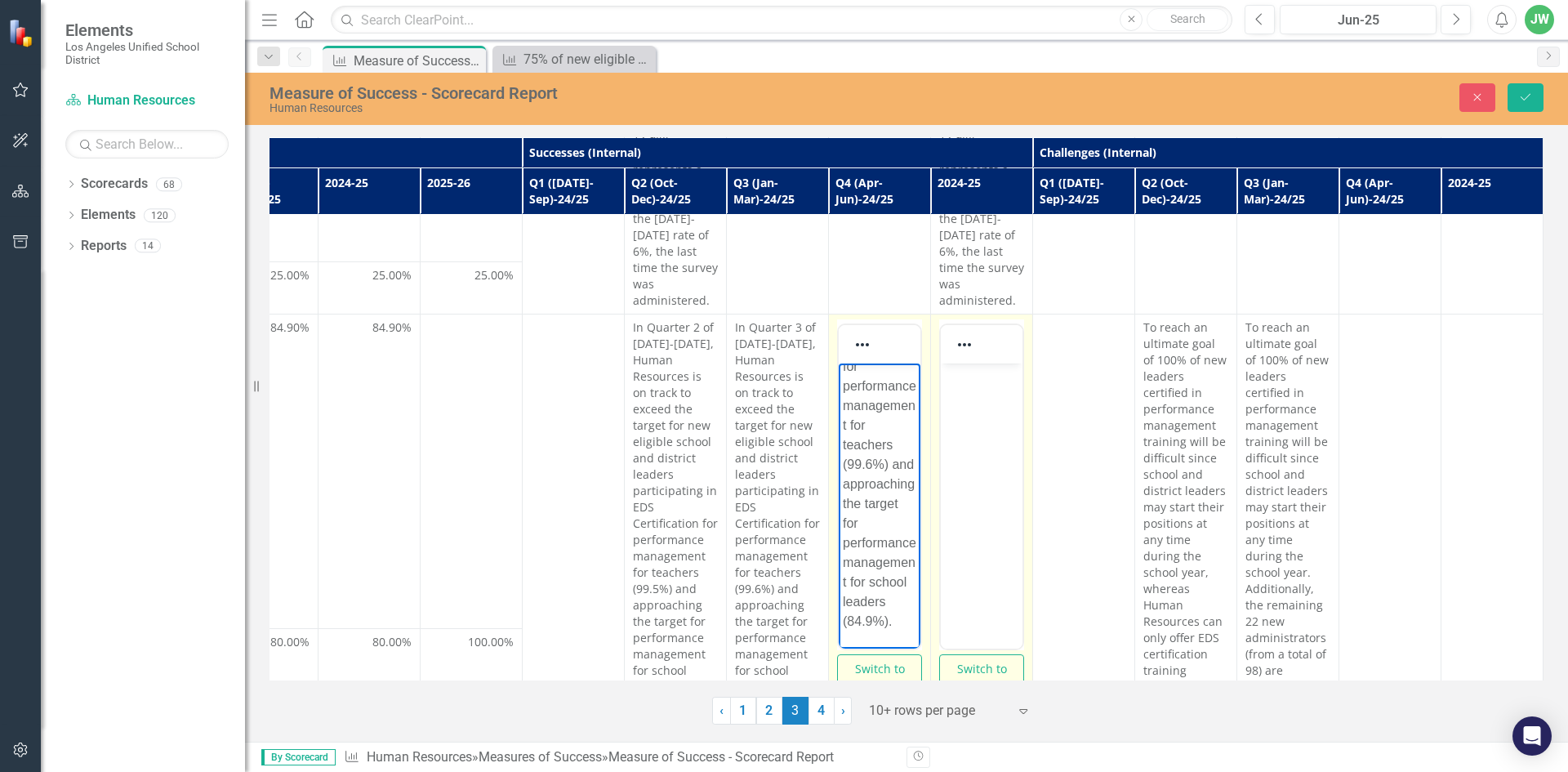 scroll, scrollTop: 403, scrollLeft: 0, axis: vertical 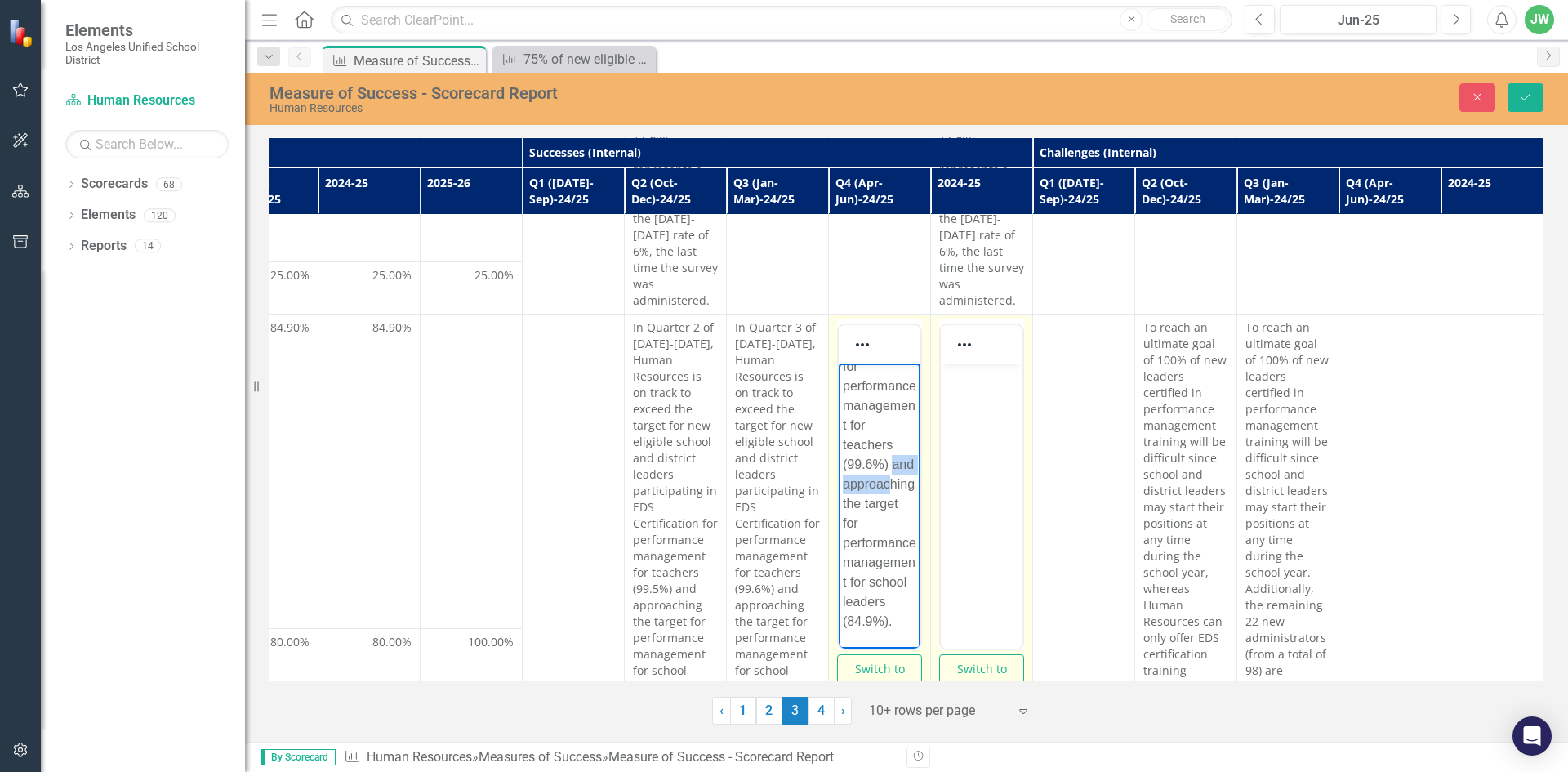drag, startPoint x: 842, startPoint y: 441, endPoint x: 856, endPoint y: 472, distance: 34.0147 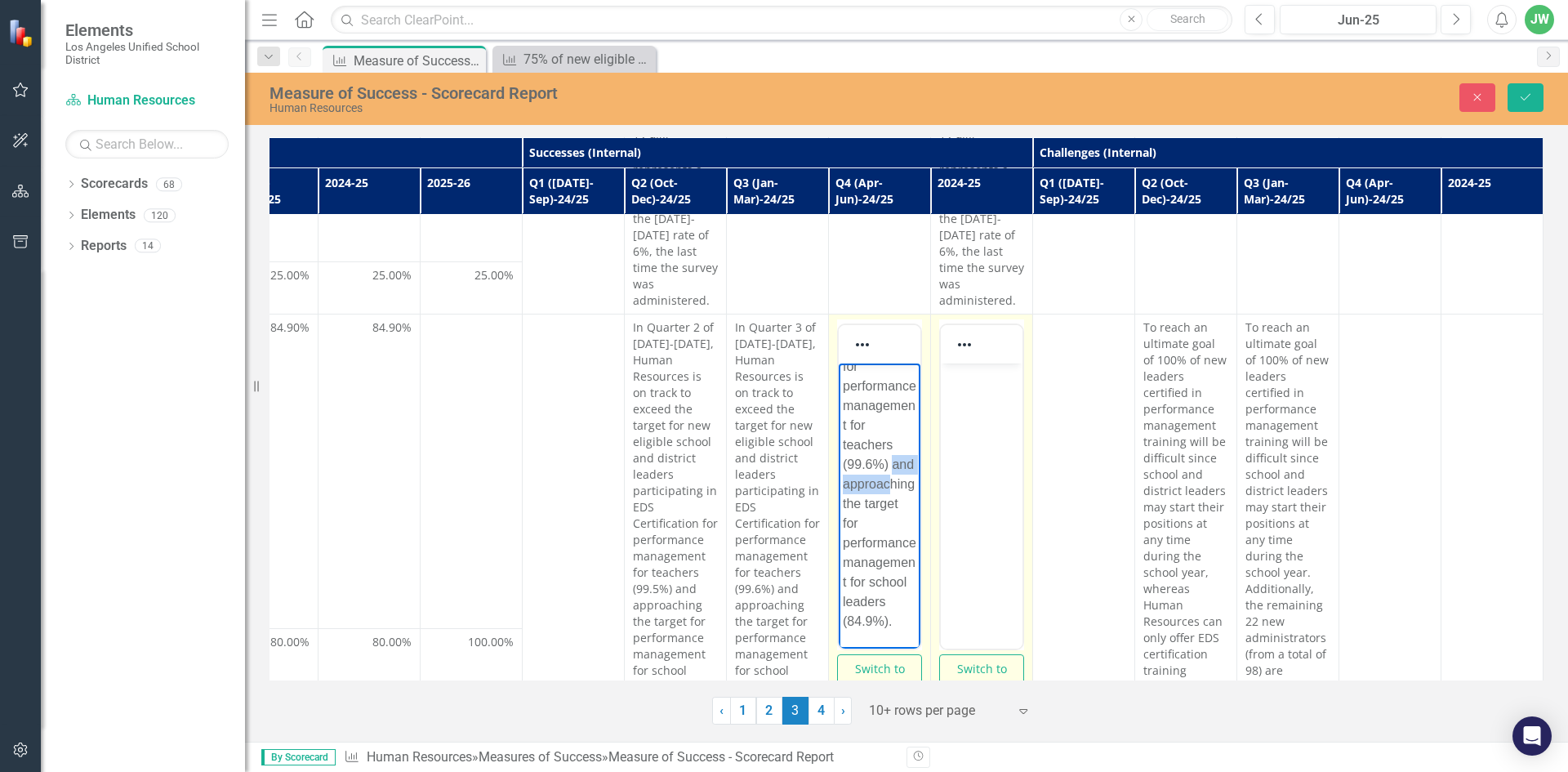 click on "In [DATE]-[DATE], Human Resources exceeded the target for new eligible school and district leaders participating in EDS Certification for performance management for teachers (99.6%) and approaching the target for performance management for school leaders (84.9%)." at bounding box center [880, 357] 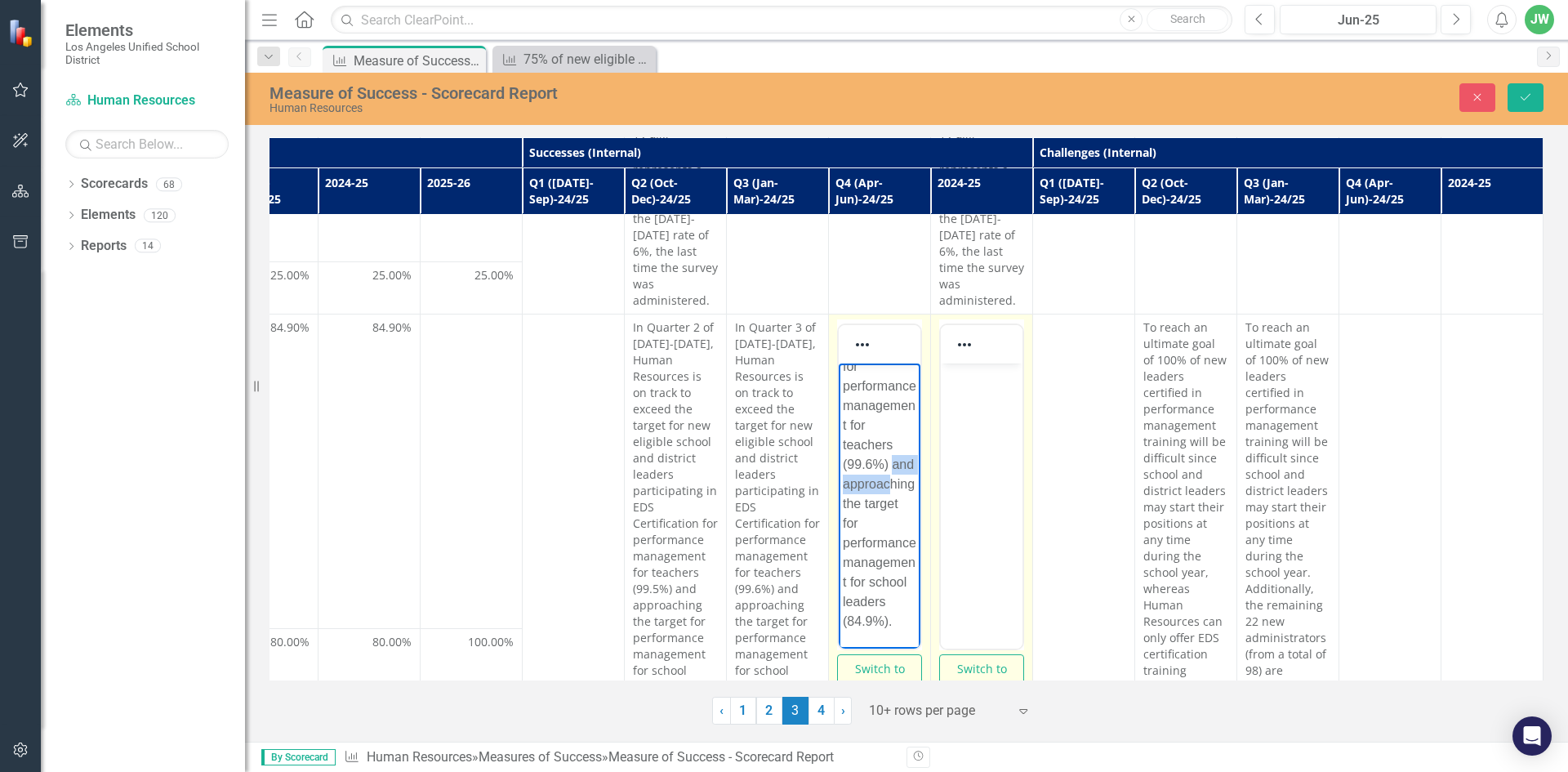 scroll, scrollTop: 403, scrollLeft: 0, axis: vertical 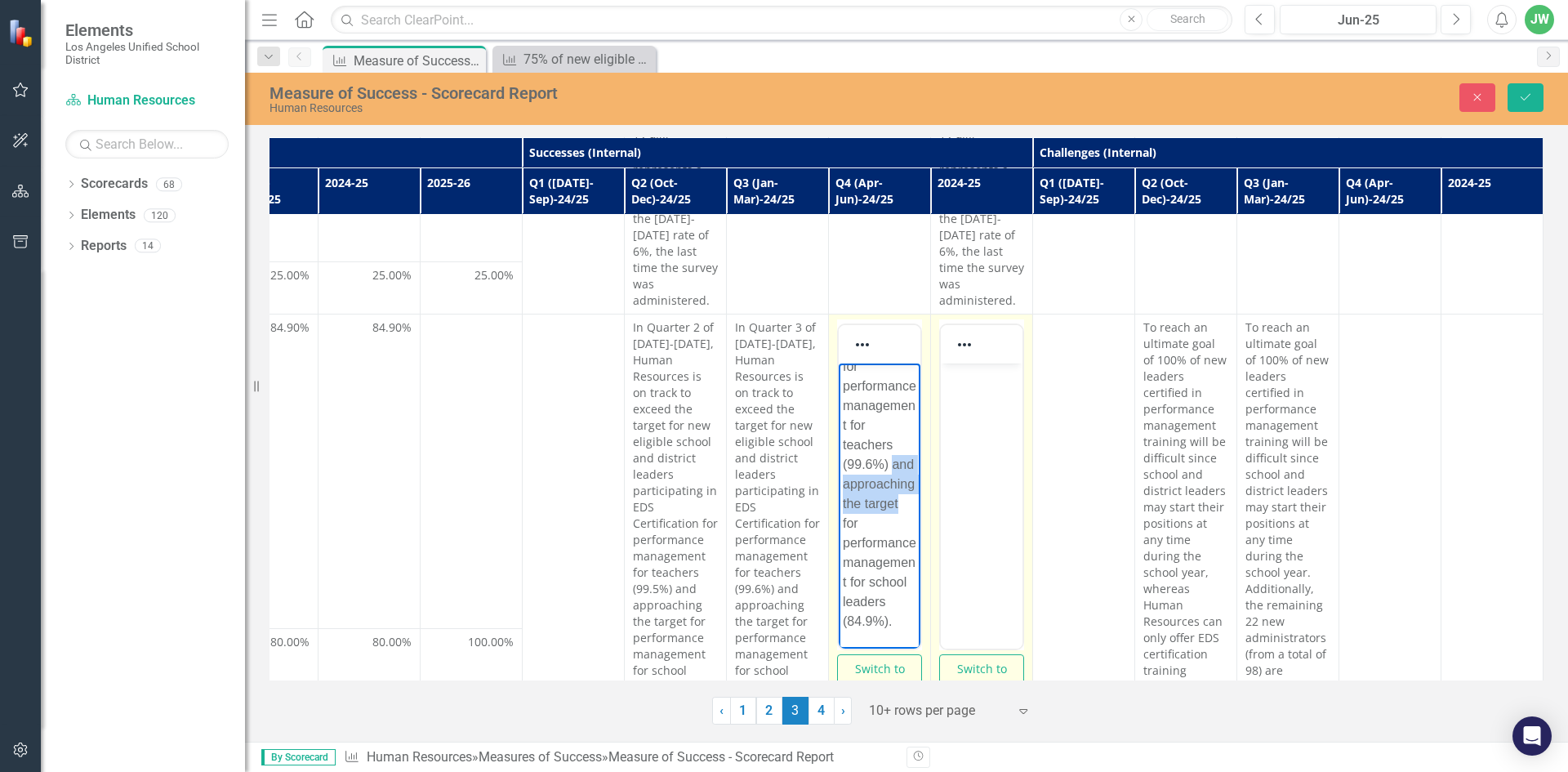 click on "In [DATE]-[DATE], Human Resources exceeded the target for new eligible school and district leaders participating in EDS Certification for performance management for teachers (99.6%) and approaching the target for performance management for school leaders (84.9%)." at bounding box center (880, 357) 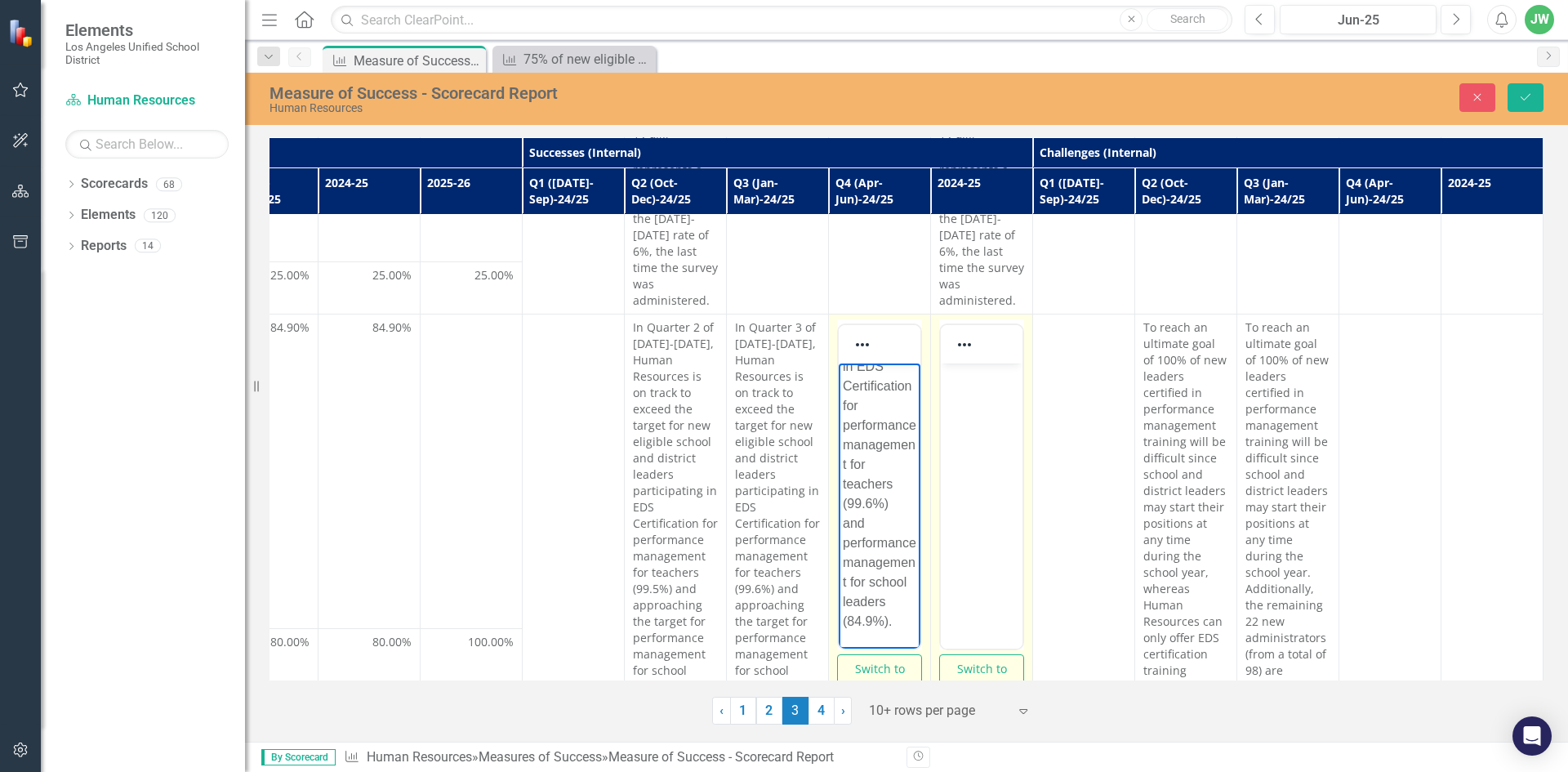 scroll, scrollTop: 344, scrollLeft: 0, axis: vertical 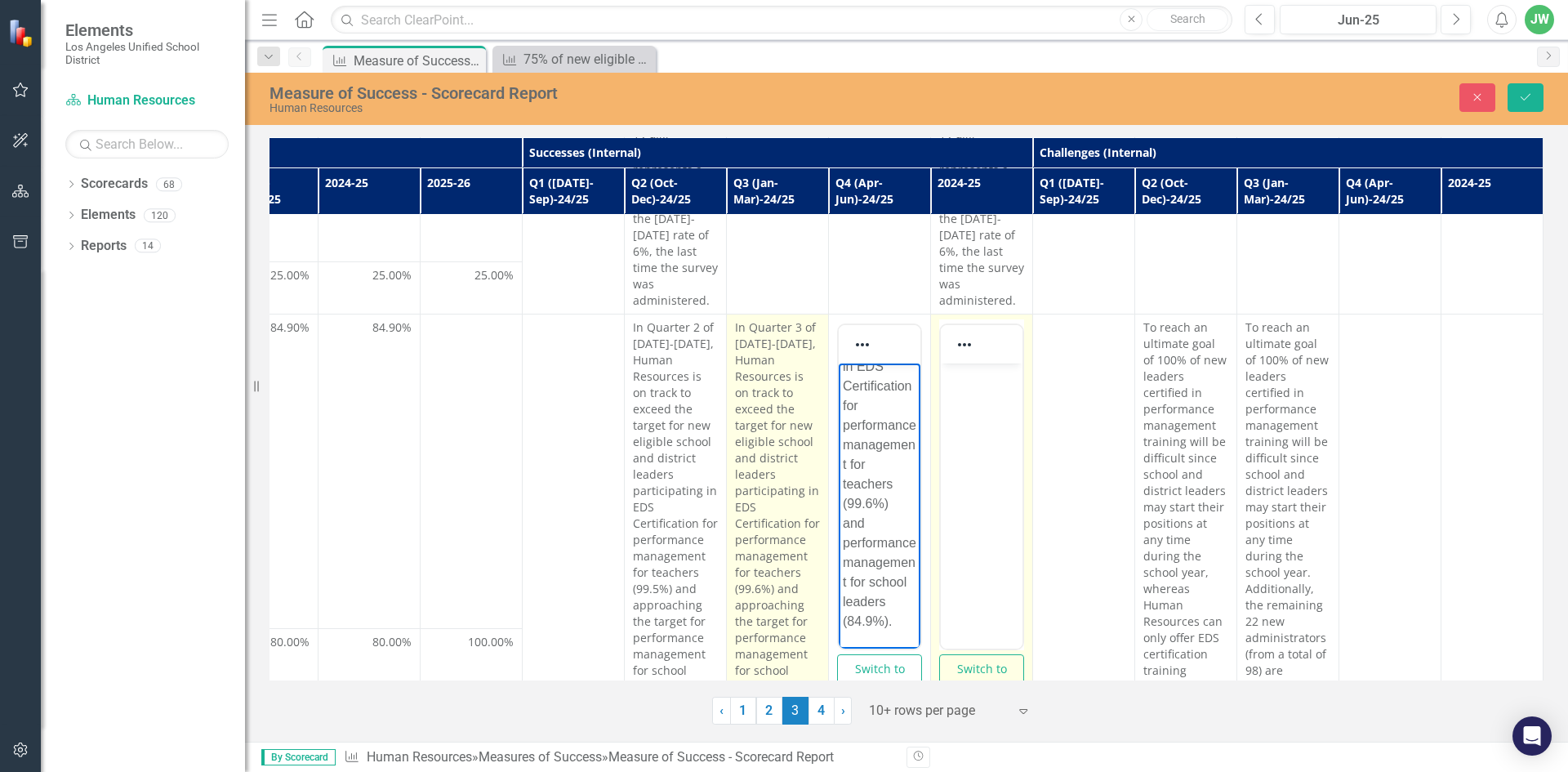 click on "In Quarter 3 of [DATE]-[DATE], Human Resources is on track to exceed the target for new eligible school and district leaders participating in EDS Certification for performance management for teachers (99.6%) and approaching the target for performance management for school leaders (77.6%)." at bounding box center (777, 515) 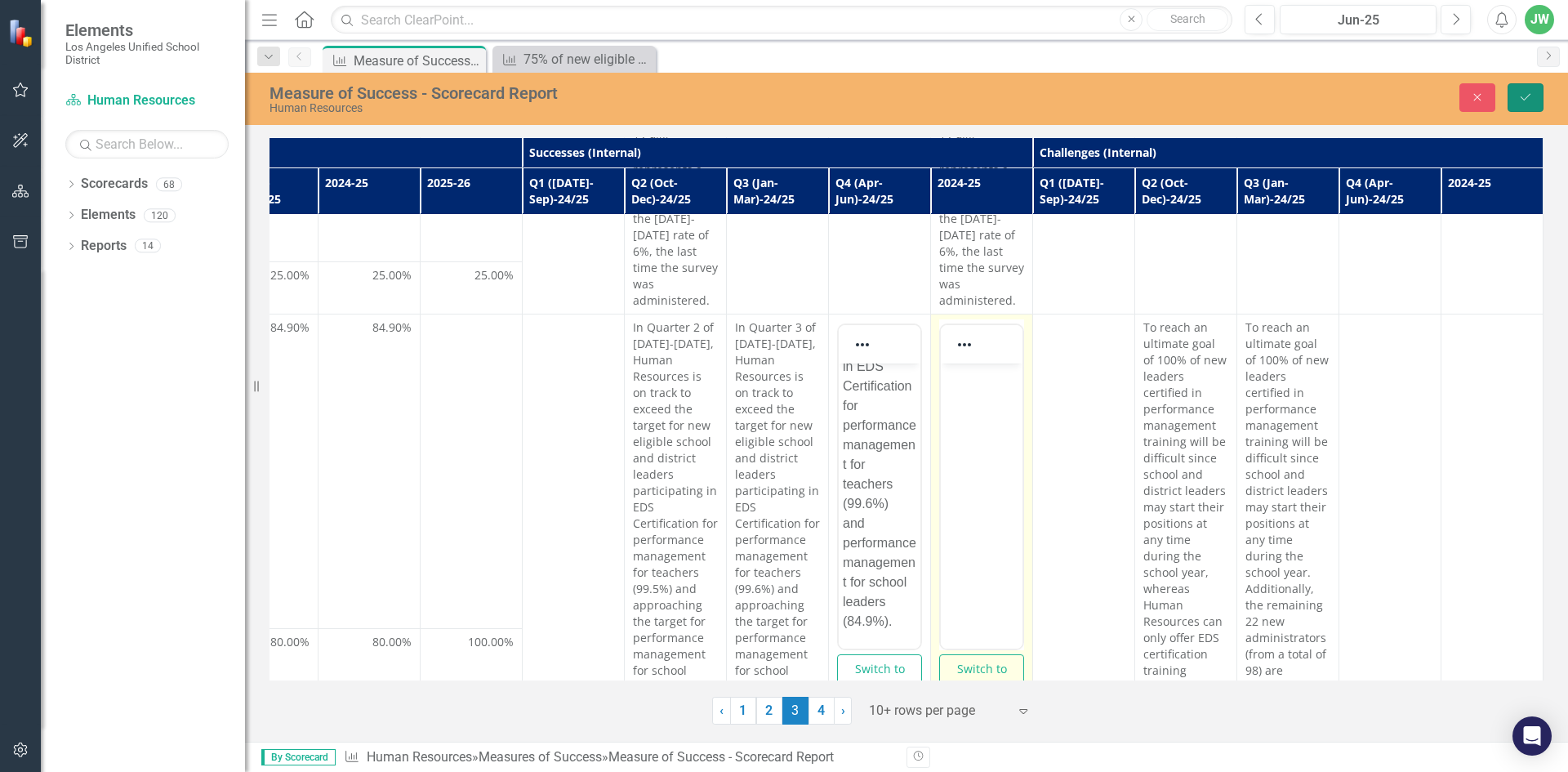 click on "Save" 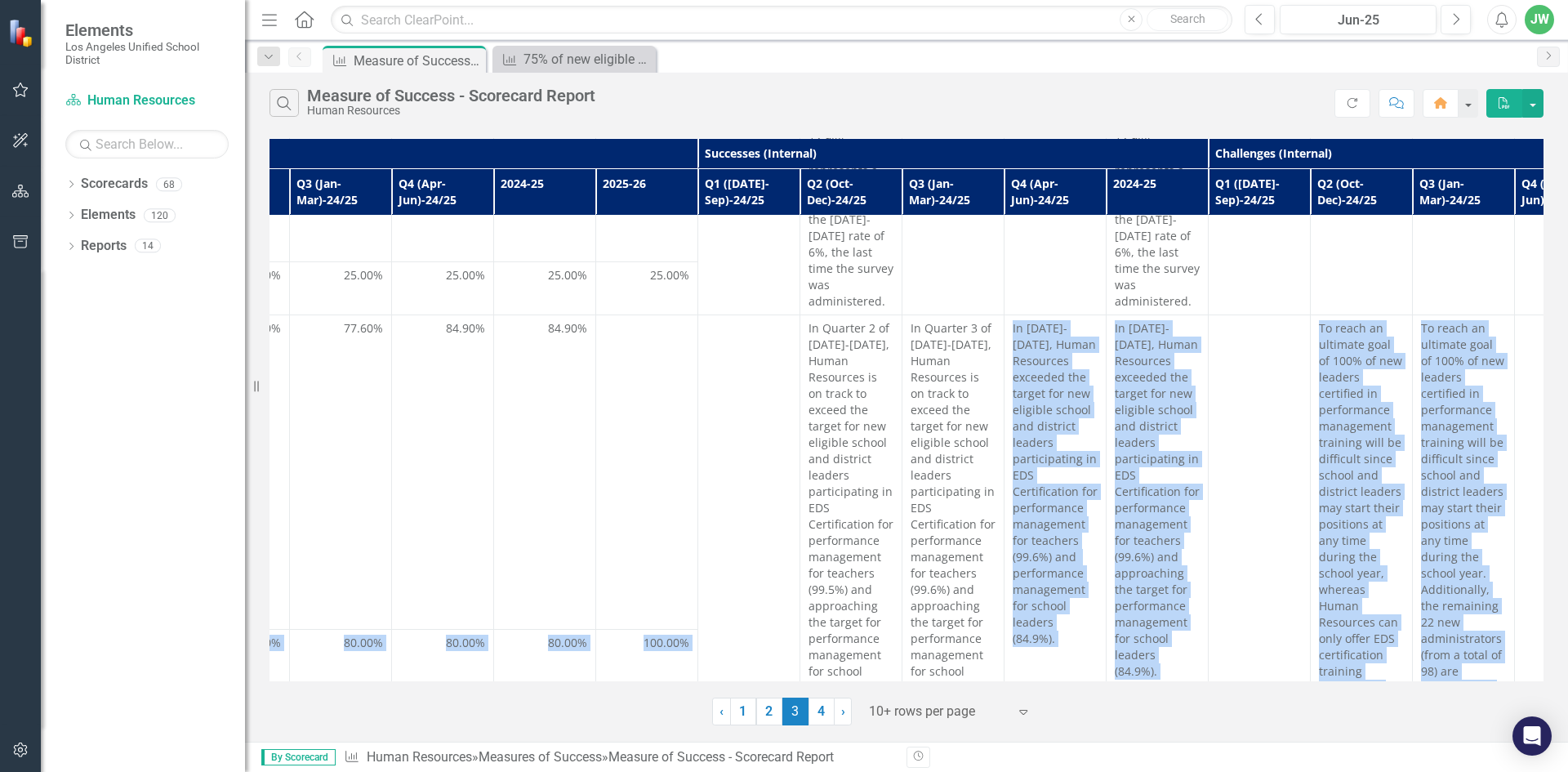 scroll, scrollTop: 1949, scrollLeft: 797, axis: both 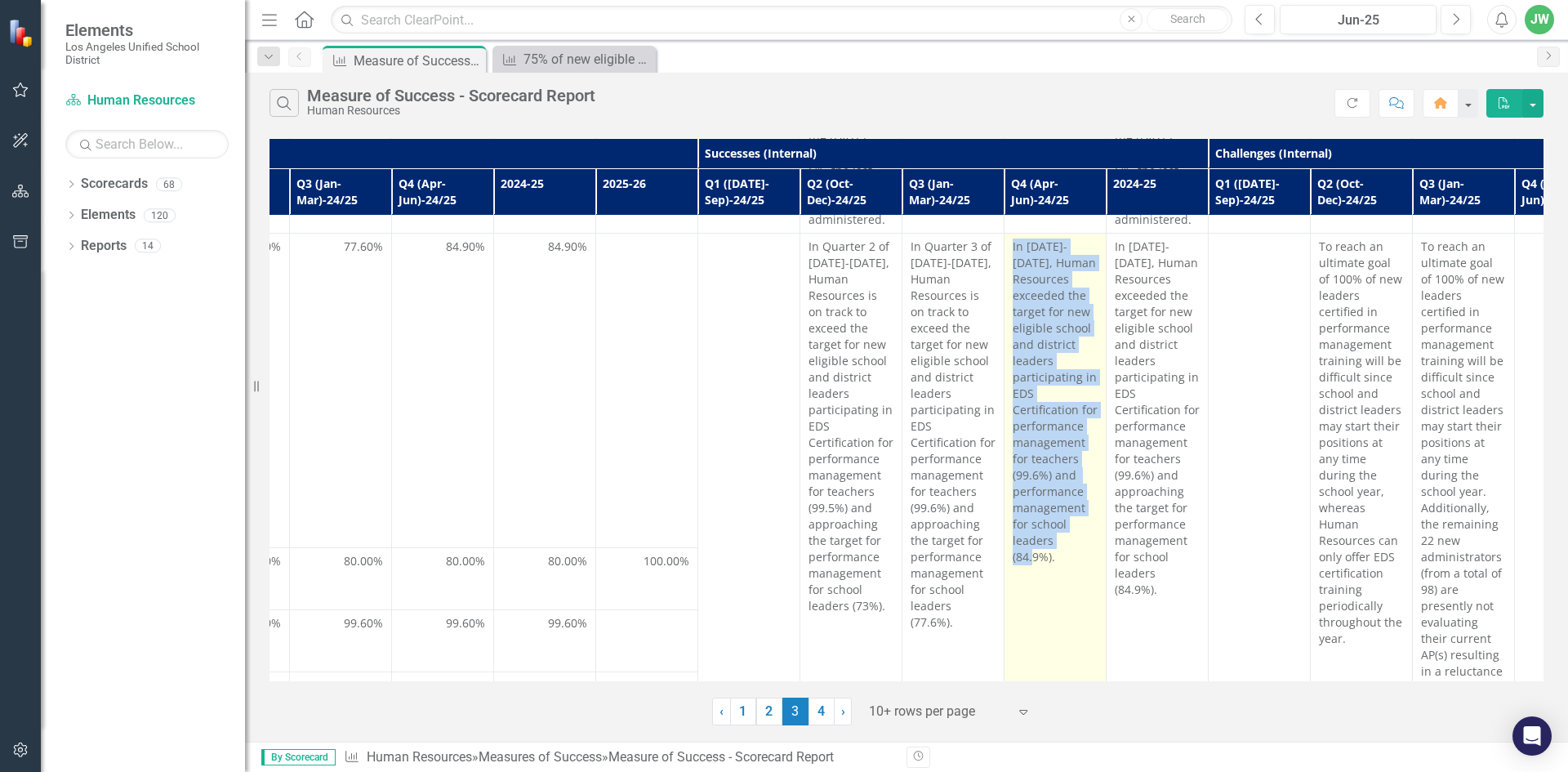 drag, startPoint x: 1013, startPoint y: 358, endPoint x: 1102, endPoint y: 492, distance: 160.8633 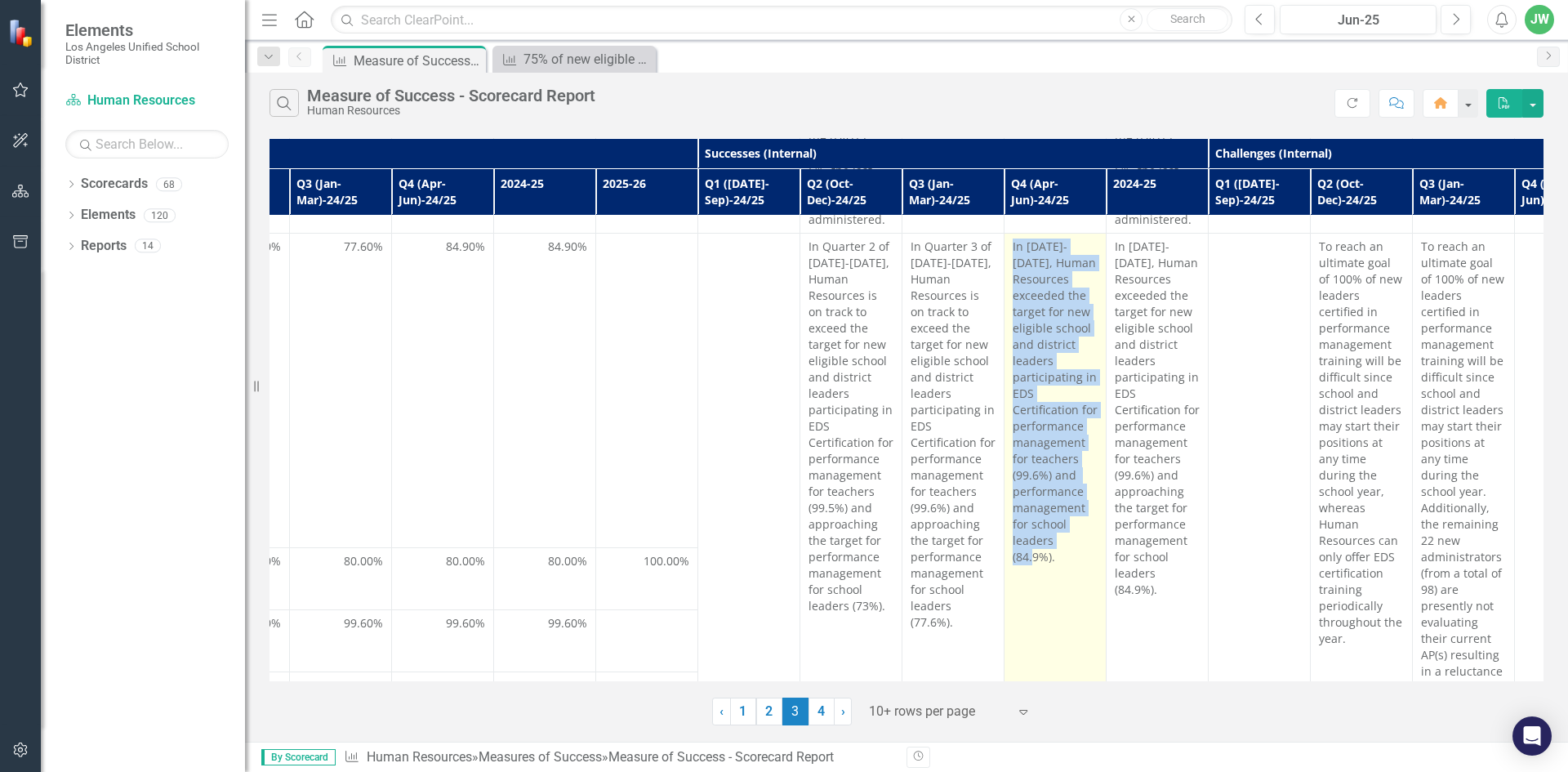 click on "In [DATE]-[DATE], Human Resources exceeded the target for new eligible school and district leaders participating in EDS Certification for performance management for teachers (99.6%) and  performance management for school leaders (84.9%)." at bounding box center [1055, 484] 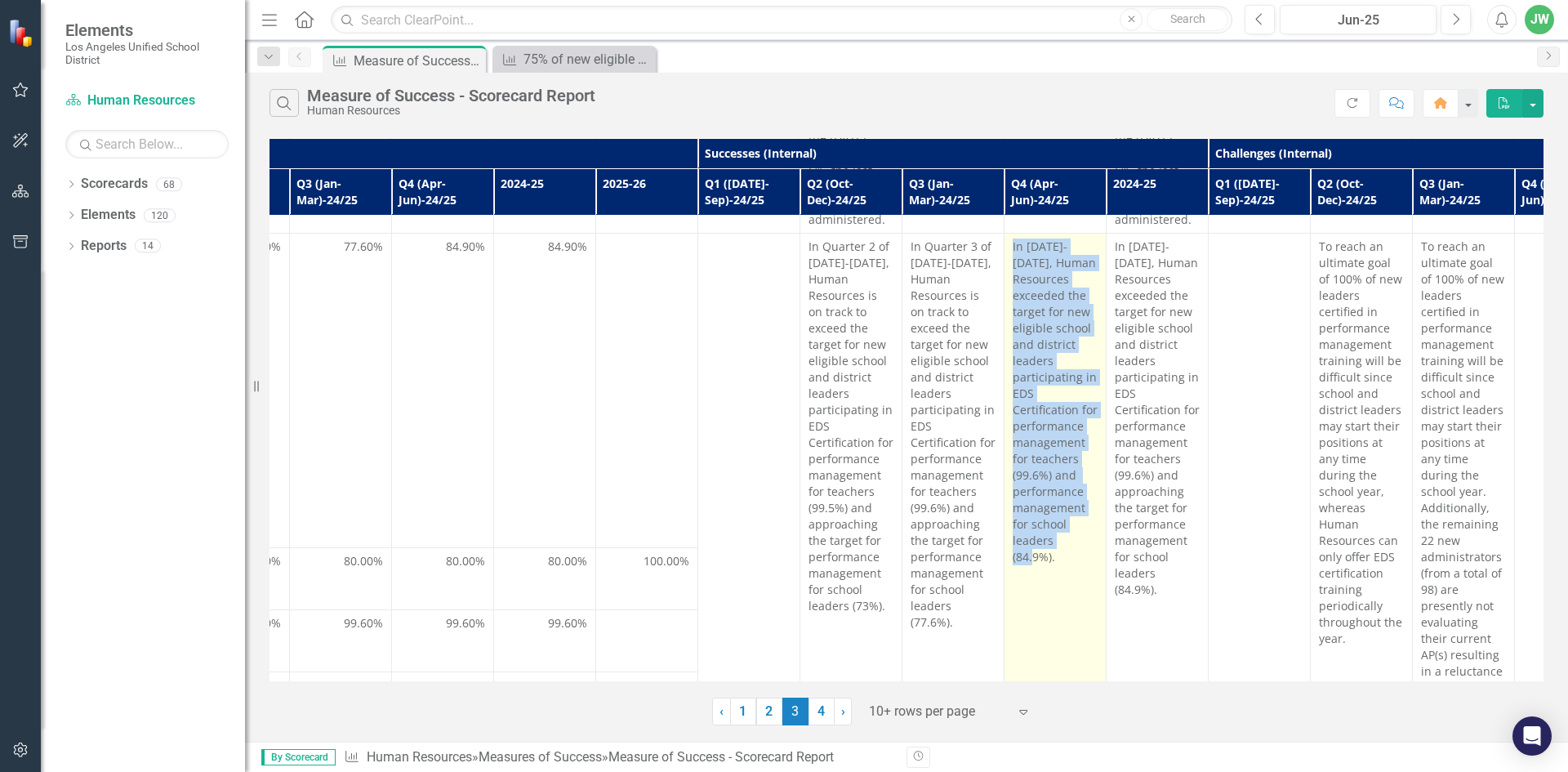 copy on "In [DATE]-[DATE], Human Resources exceeded the target for new eligible school and district leaders participating in EDS Certification for performance management for teachers (99.6%) and  performance management for school leaders (84.9%)." 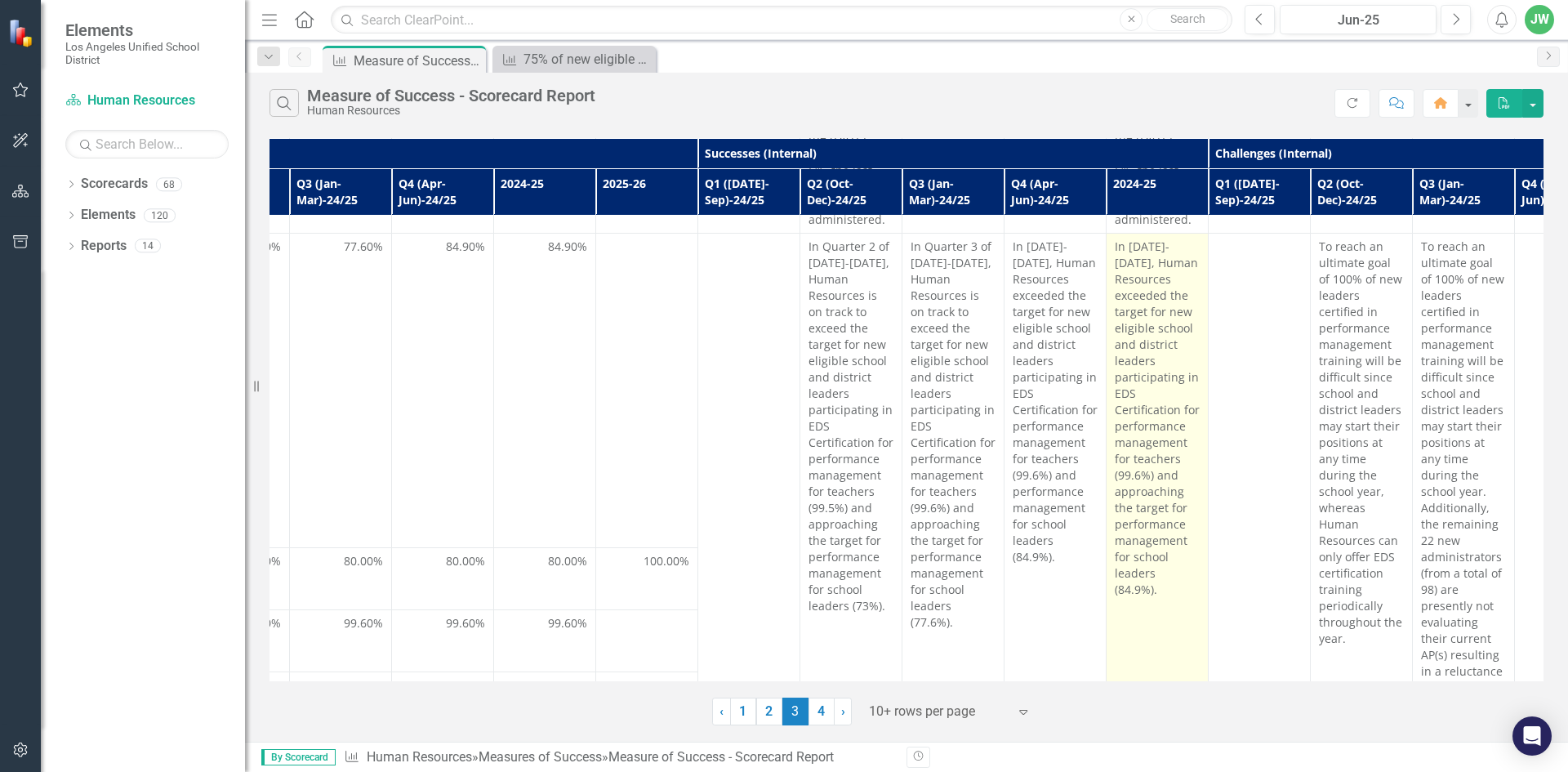 click on "In [DATE]-[DATE], Human Resources exceeded the target for new eligible school and district leaders participating in EDS Certification for performance management for teachers (99.6%) and approaching the target for performance management for school leaders (84.9%)." at bounding box center (1157, 418) 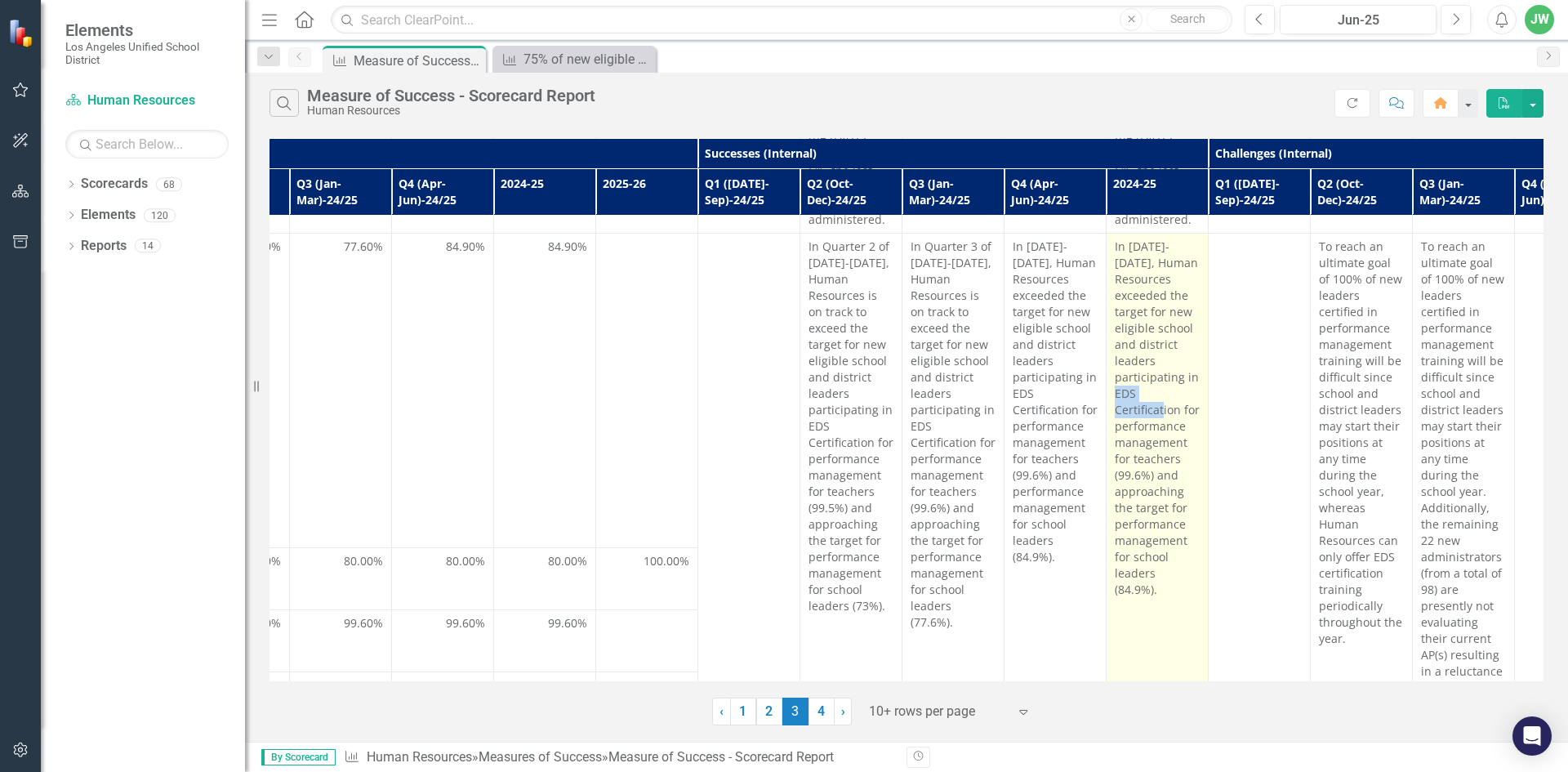 click on "In [DATE]-[DATE], Human Resources exceeded the target for new eligible school and district leaders participating in EDS Certification for performance management for teachers (99.6%) and approaching the target for performance management for school leaders (84.9%)." at bounding box center [1157, 418] 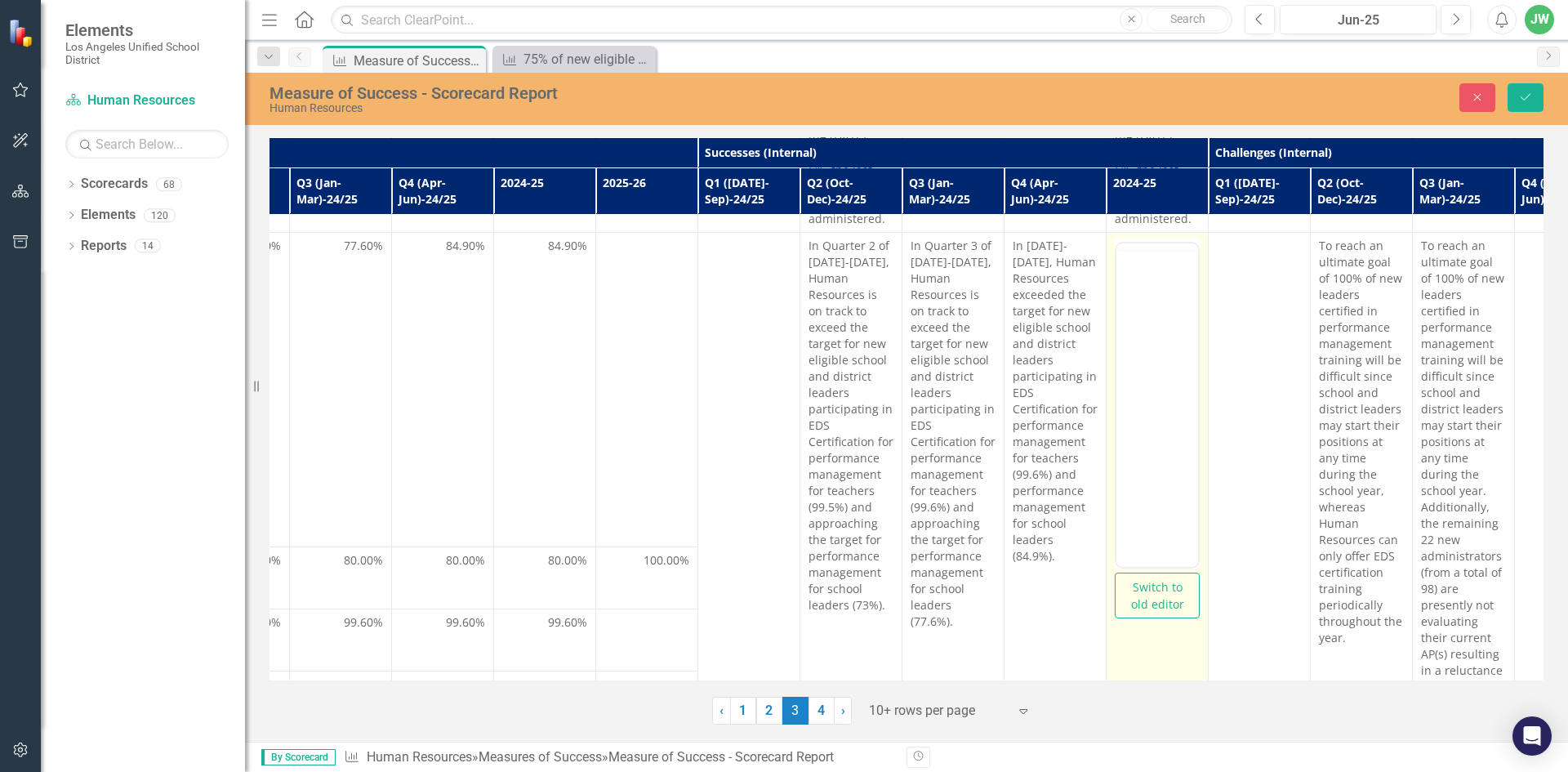 scroll, scrollTop: 0, scrollLeft: 0, axis: both 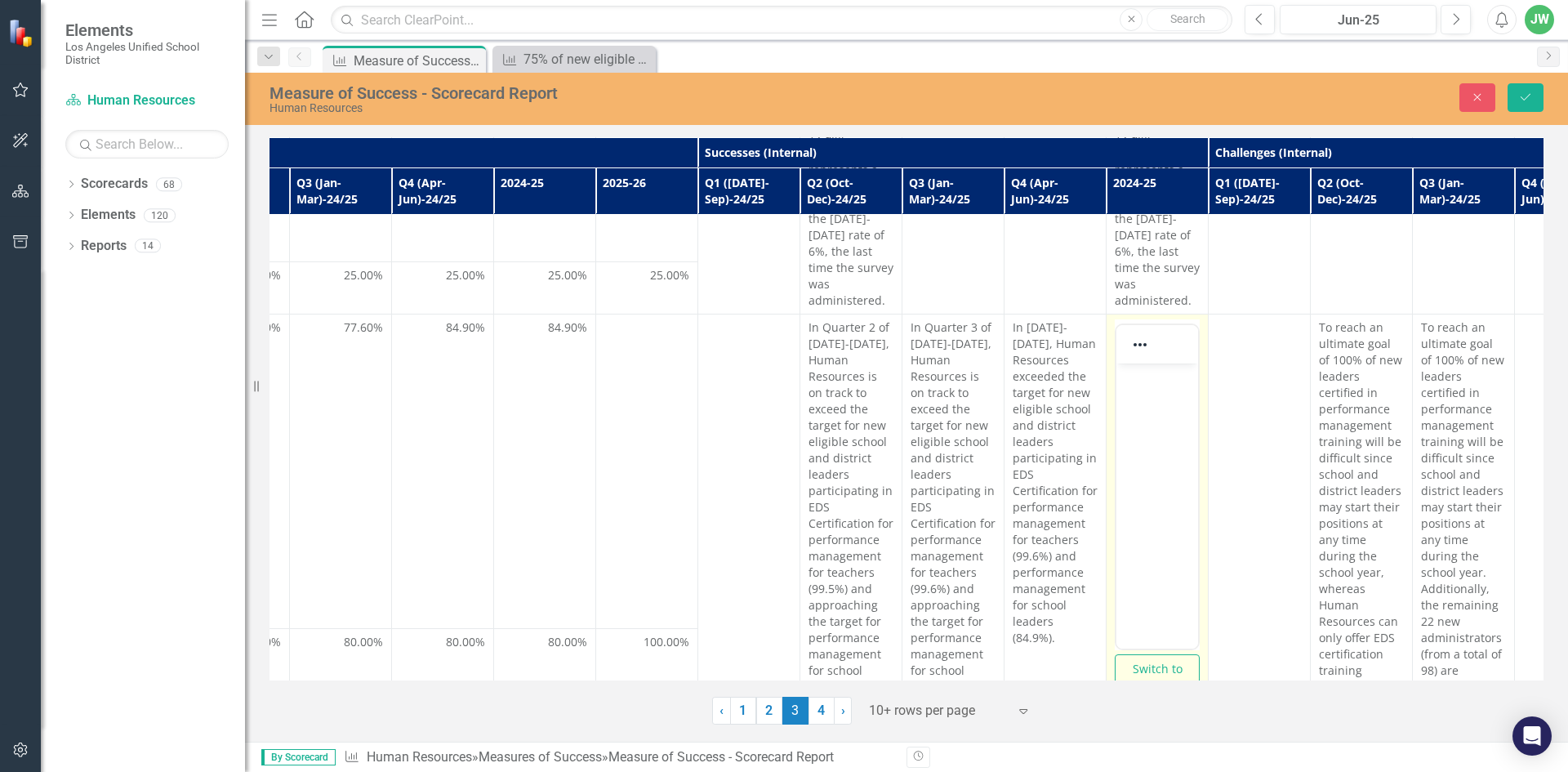click at bounding box center (1157, 486) 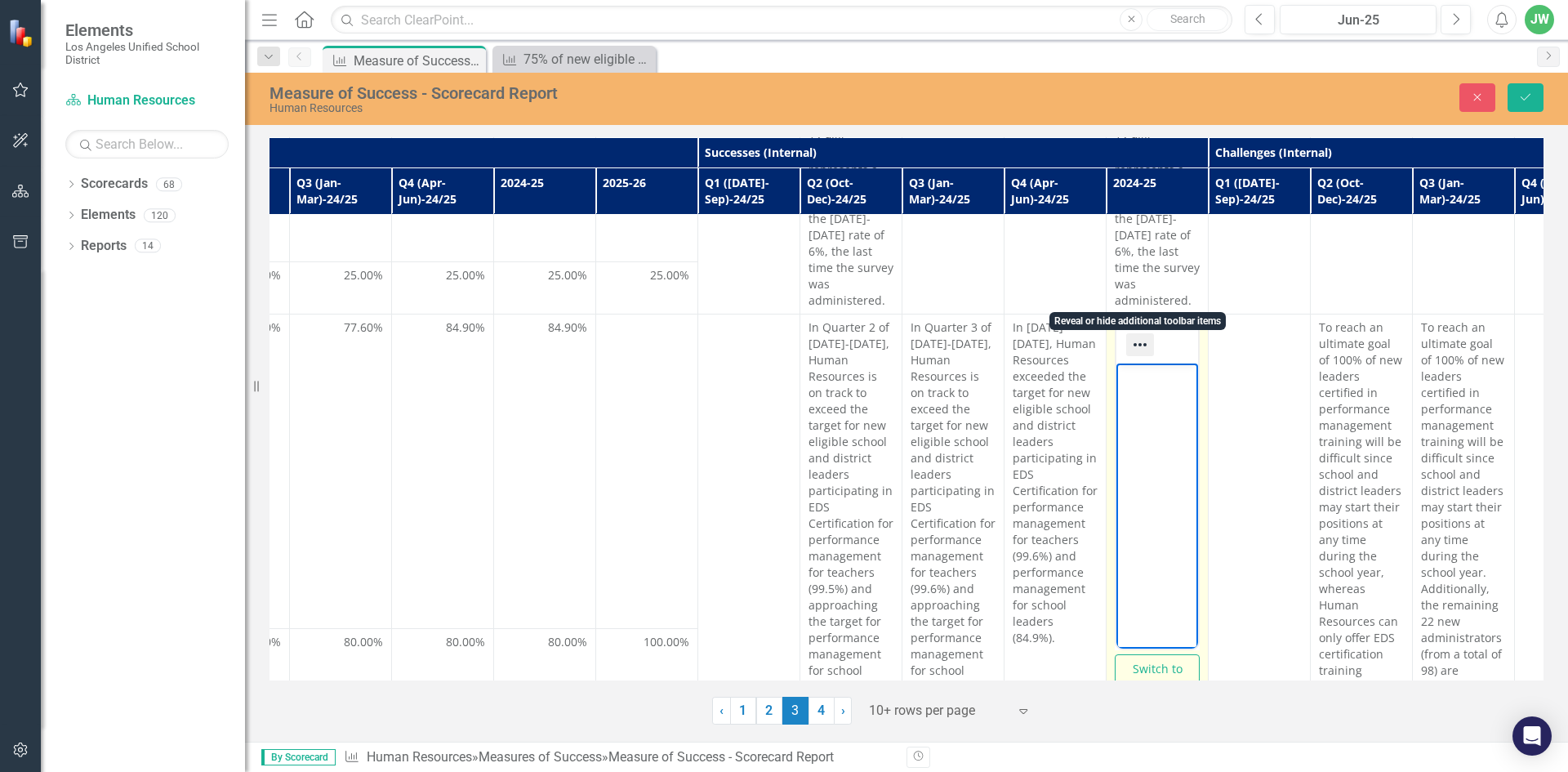 click 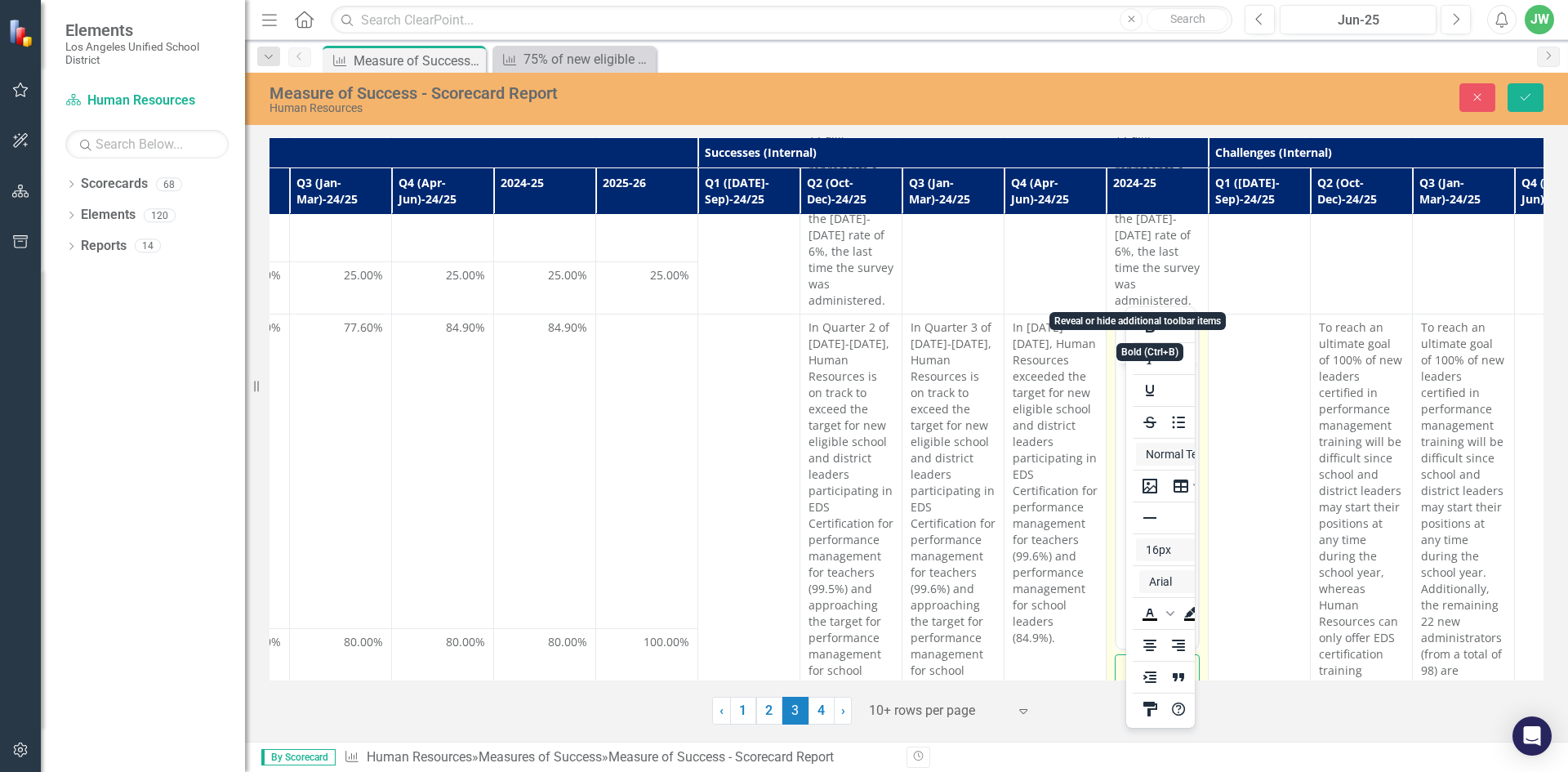 click 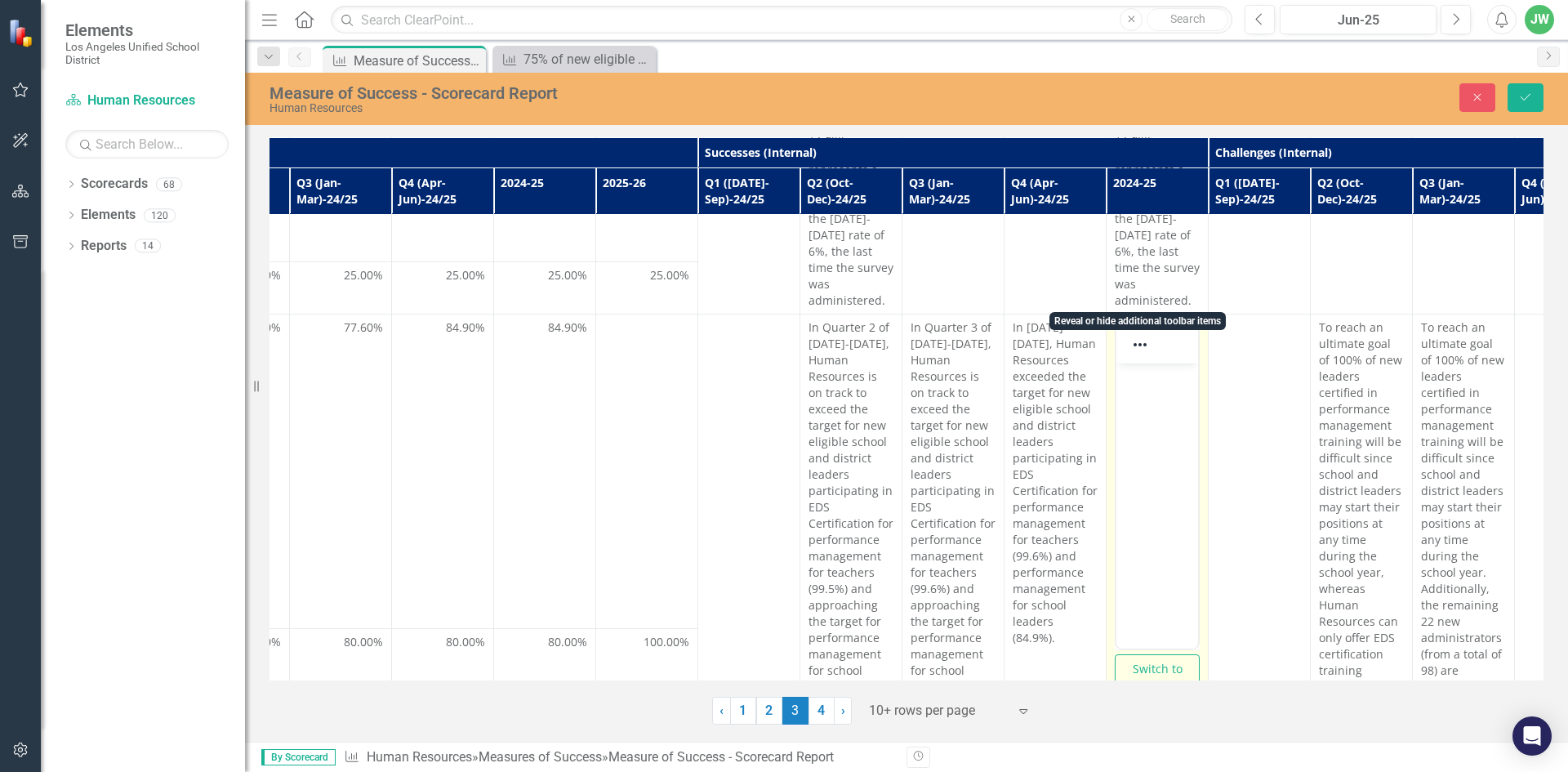 click at bounding box center (1157, 486) 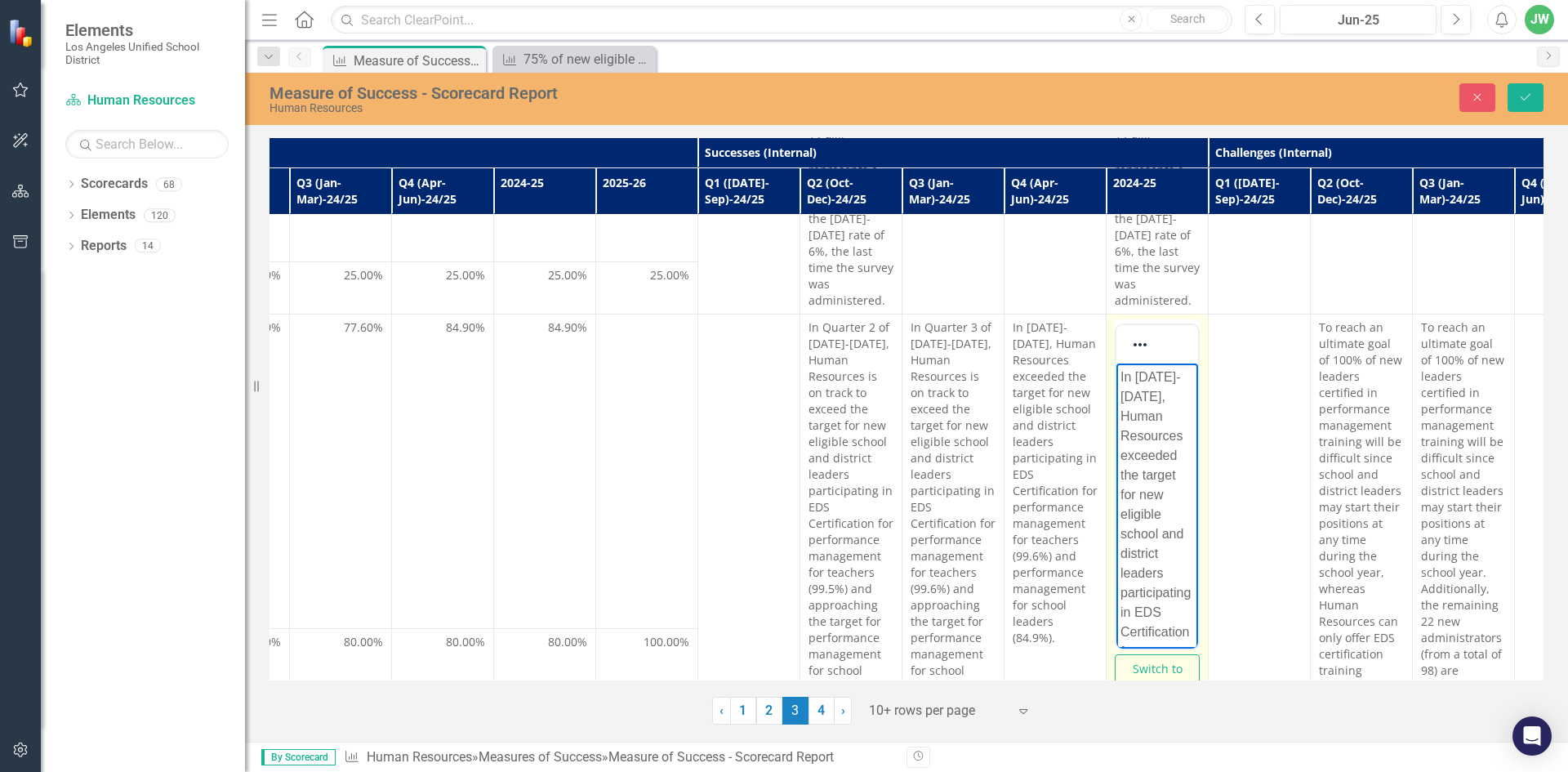 scroll, scrollTop: 324, scrollLeft: 0, axis: vertical 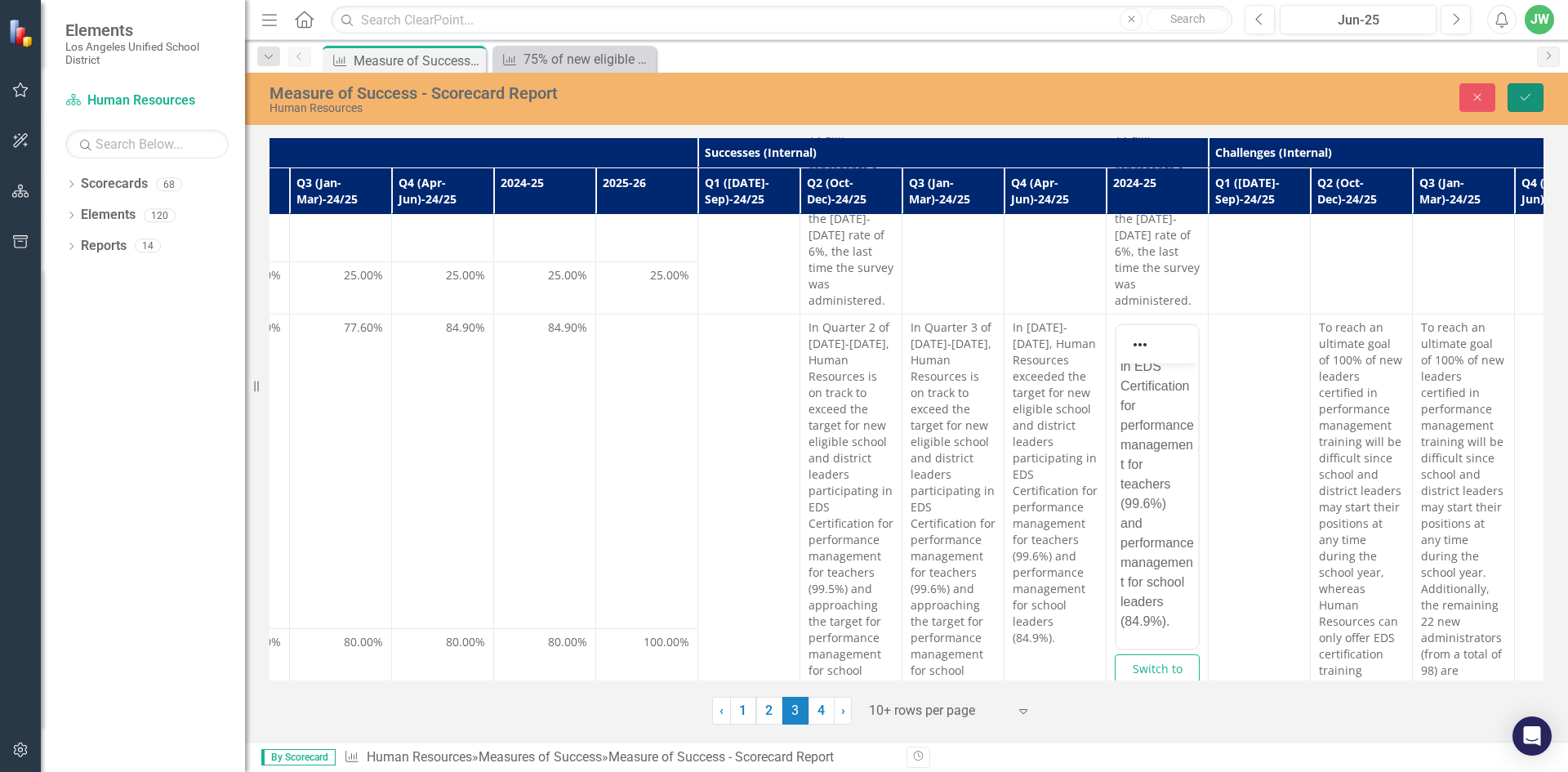 click on "Save" at bounding box center [1526, 97] 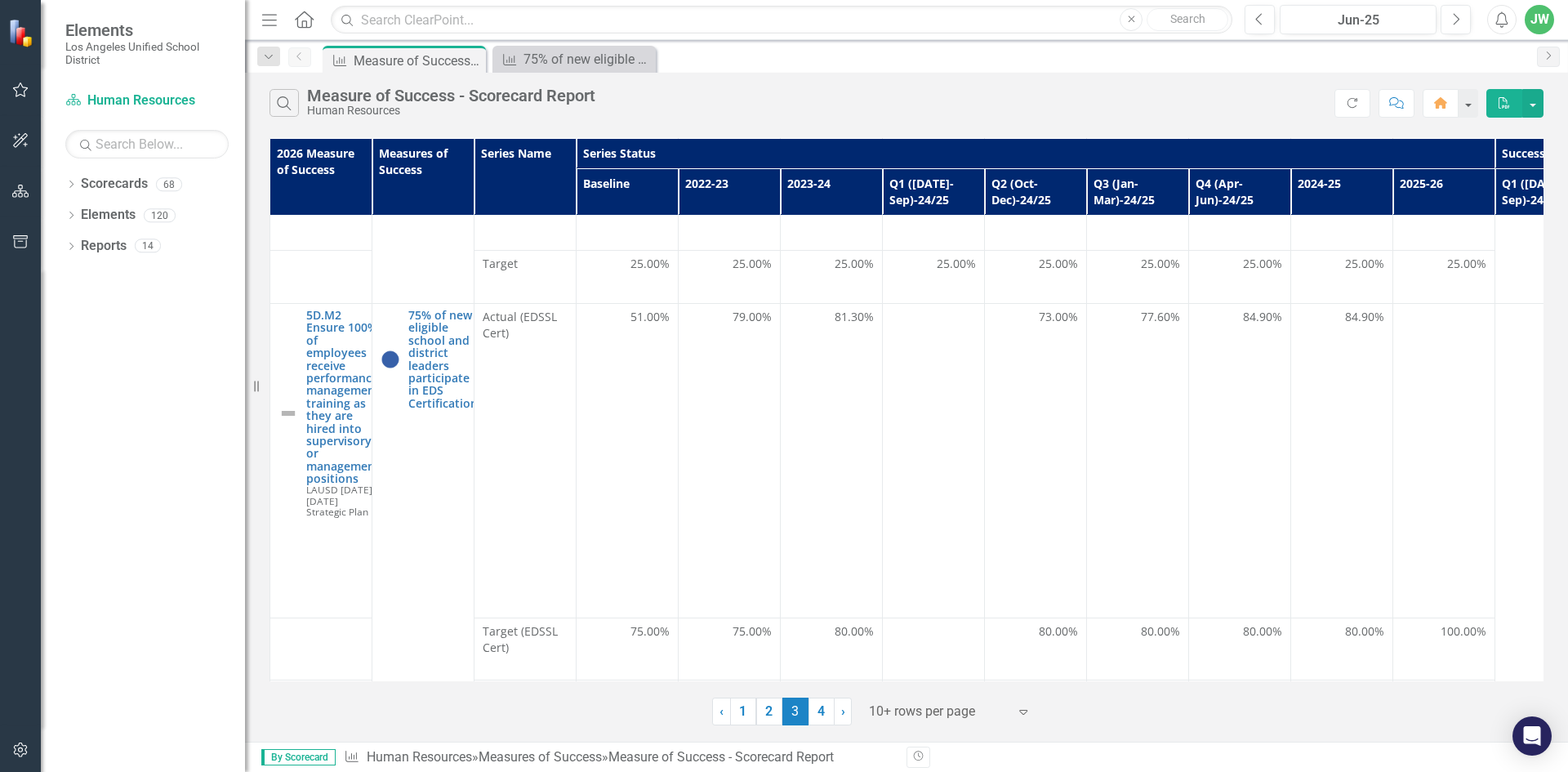 scroll, scrollTop: 1949, scrollLeft: 0, axis: vertical 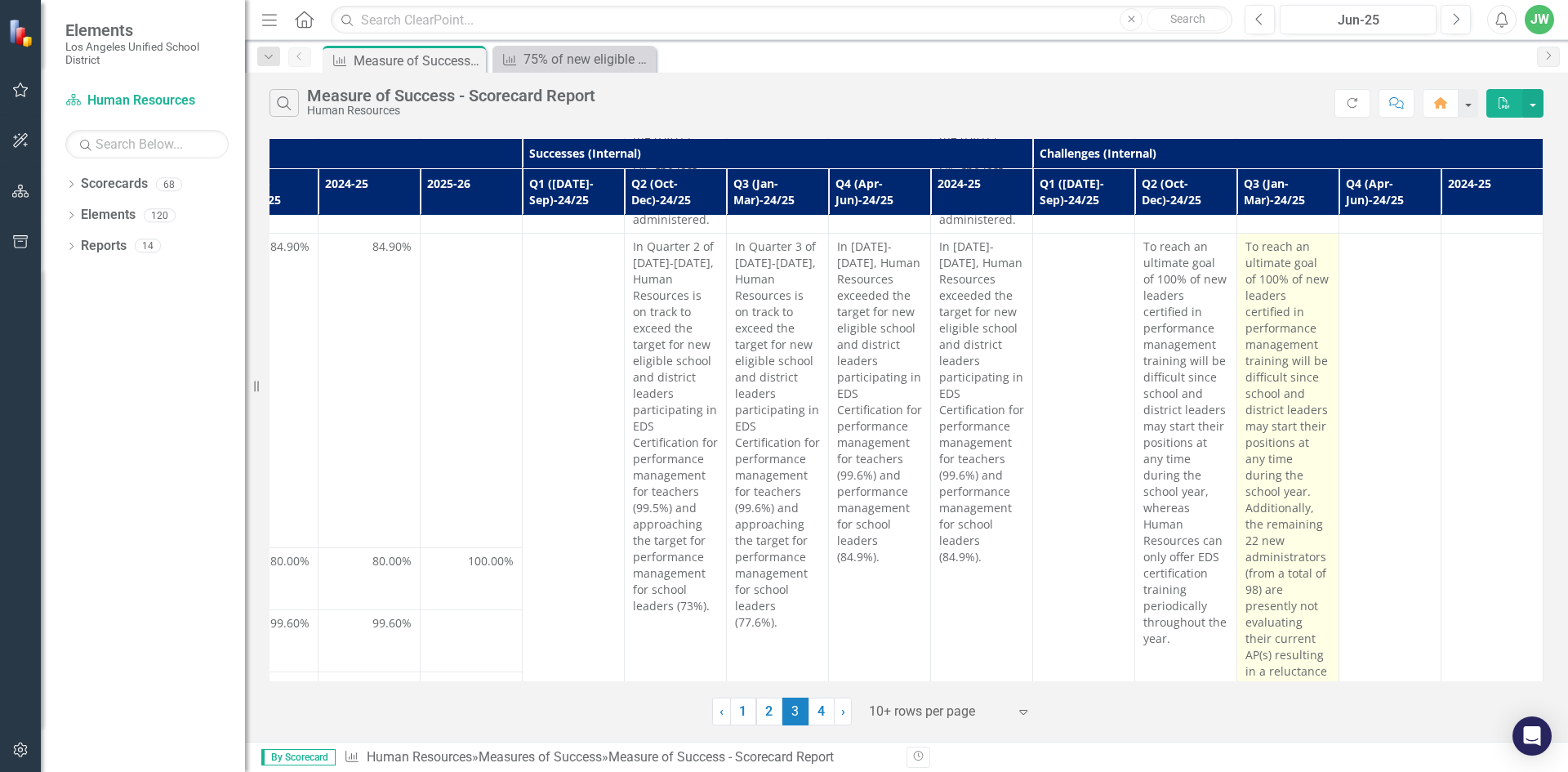 drag, startPoint x: 1234, startPoint y: 278, endPoint x: 1287, endPoint y: 658, distance: 383.67825 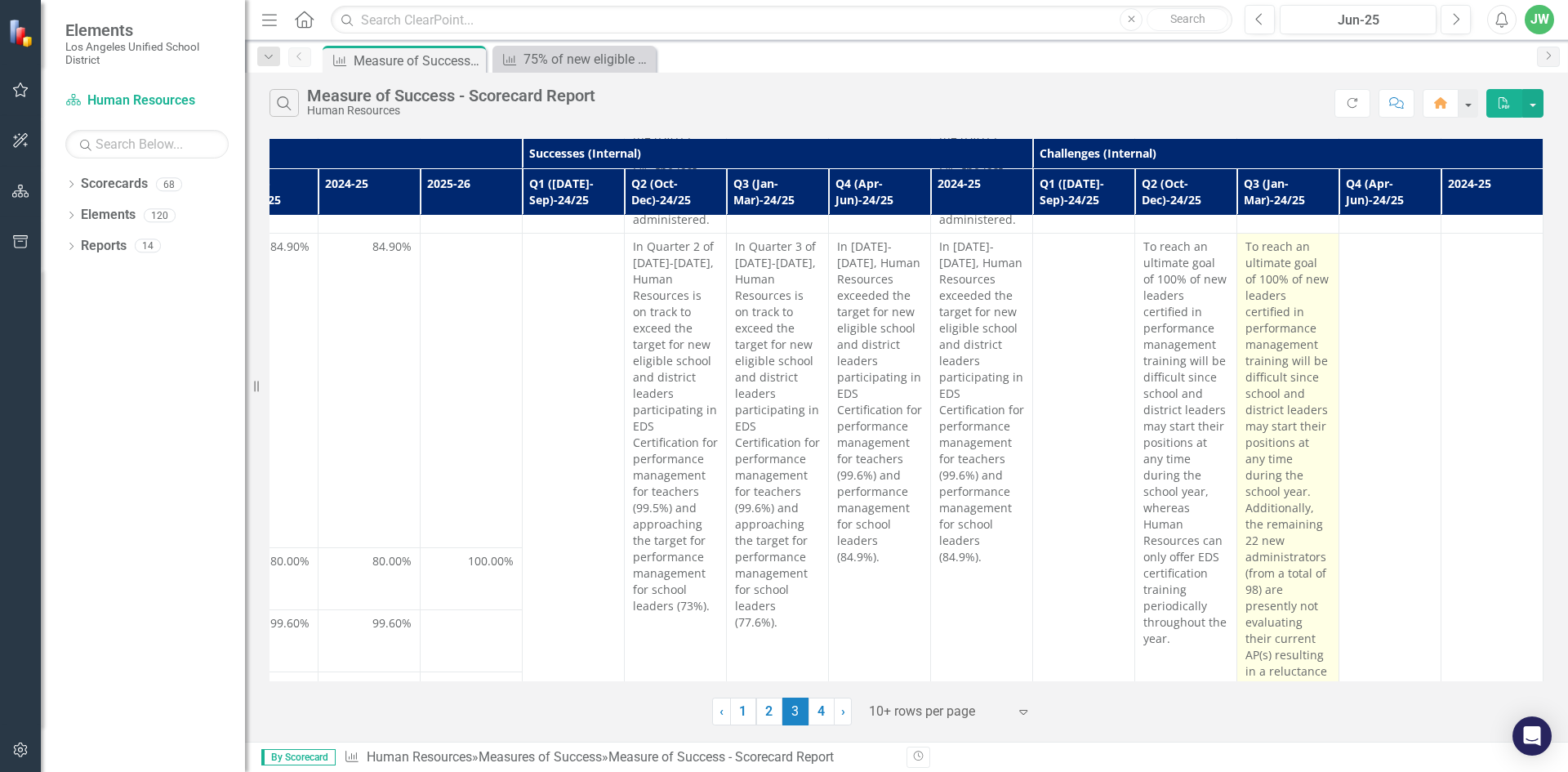 click on "To reach an ultimate goal of 100% of new leaders certified in performance management training will be difficult since school and district leaders may start their positions at any time during the school year. Additionally, the remaining 22 new administrators (from a total of 98) are presently not evaluating their current AP(s) resulting in a reluctance to attend certification training." at bounding box center [1288, 484] 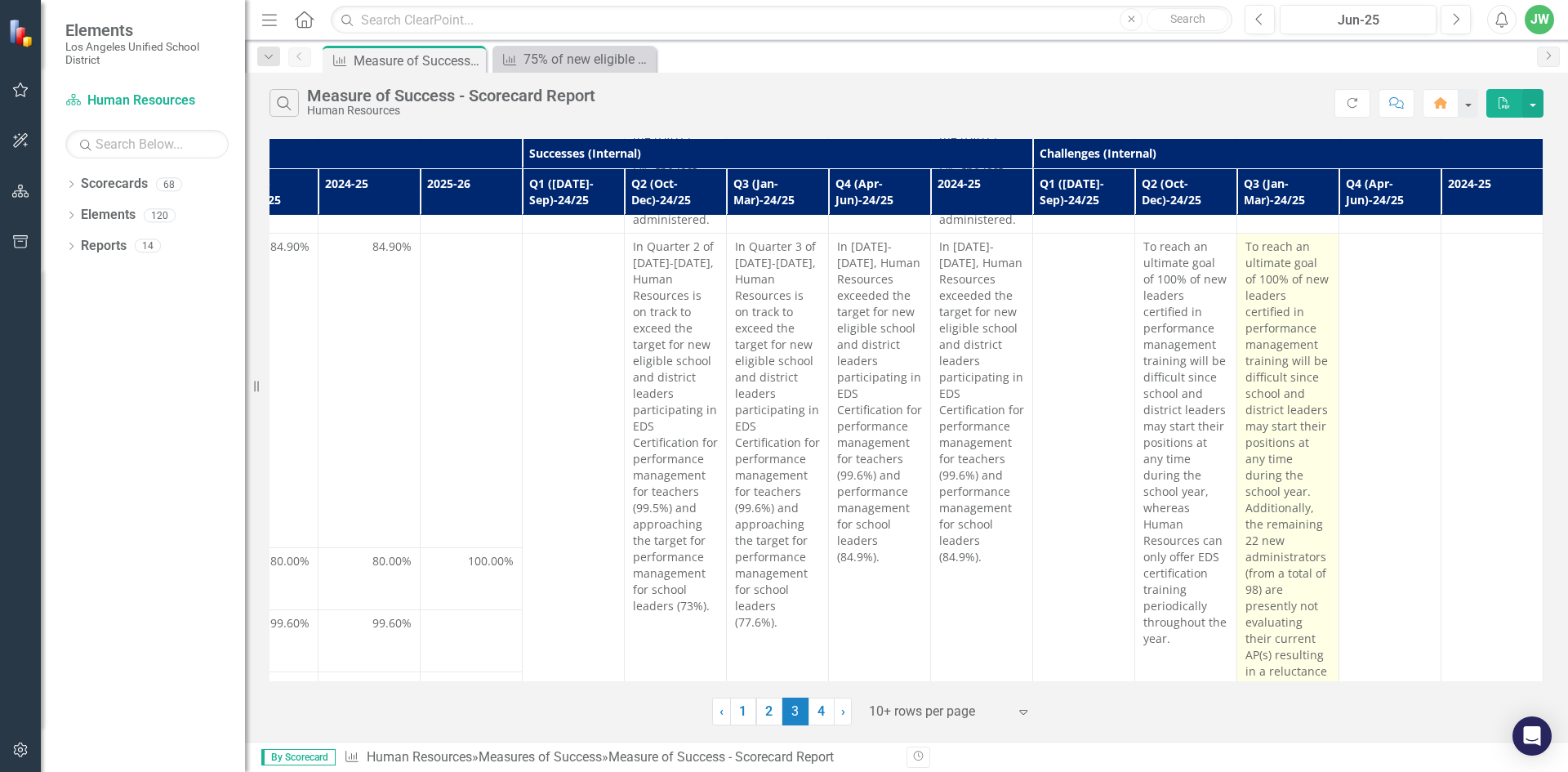 copy on "To reach an ultimate goal of 100% of new leaders certified in performance management training will be difficult since school and district leaders may start their positions at any time during the school year. Additionally, the remaining 22 new administrators (from a total of 98) are presently not evaluating their current AP(s) resulting in a reluctance to attend certification training." 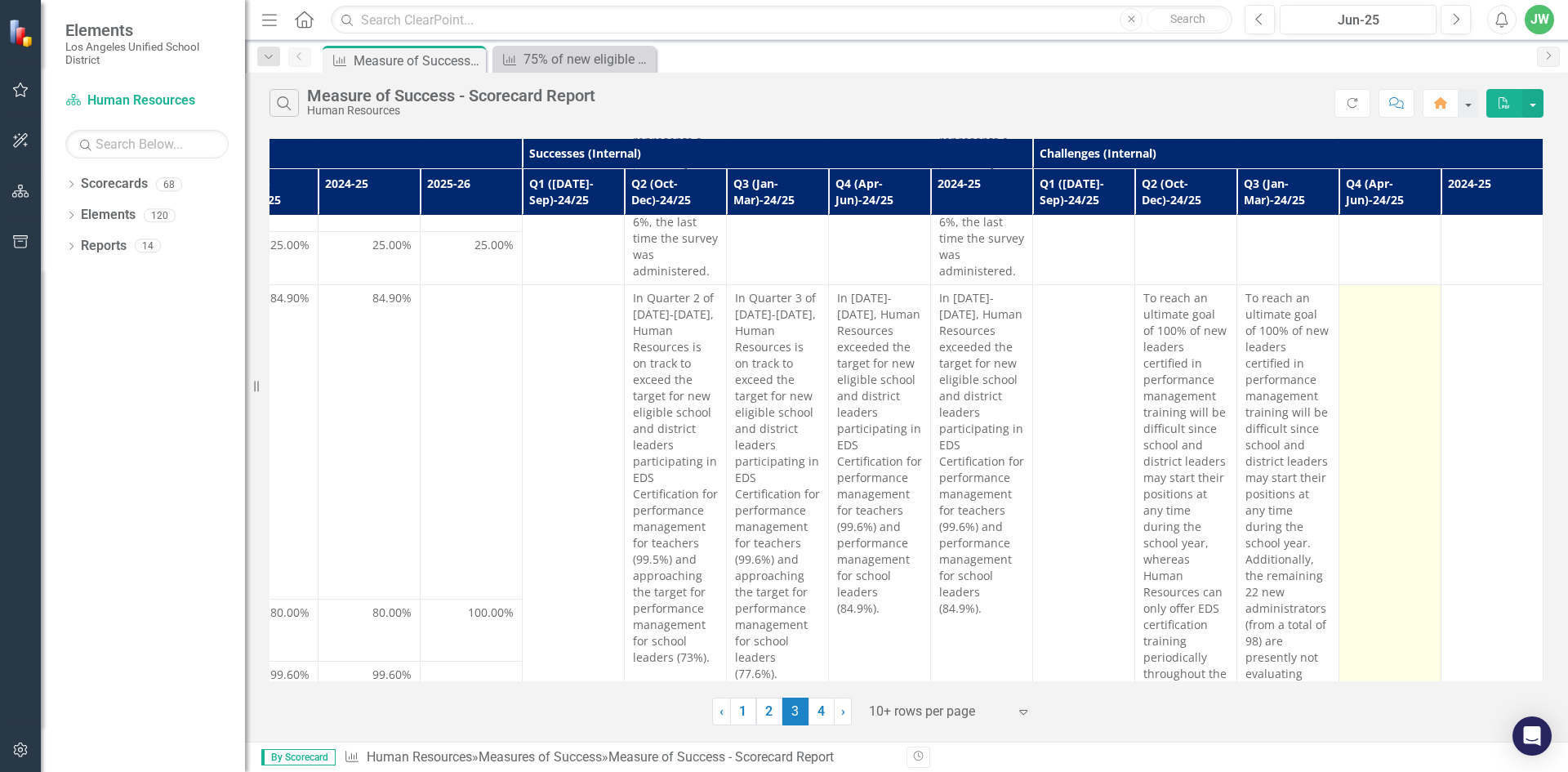 scroll, scrollTop: 1786, scrollLeft: 985, axis: both 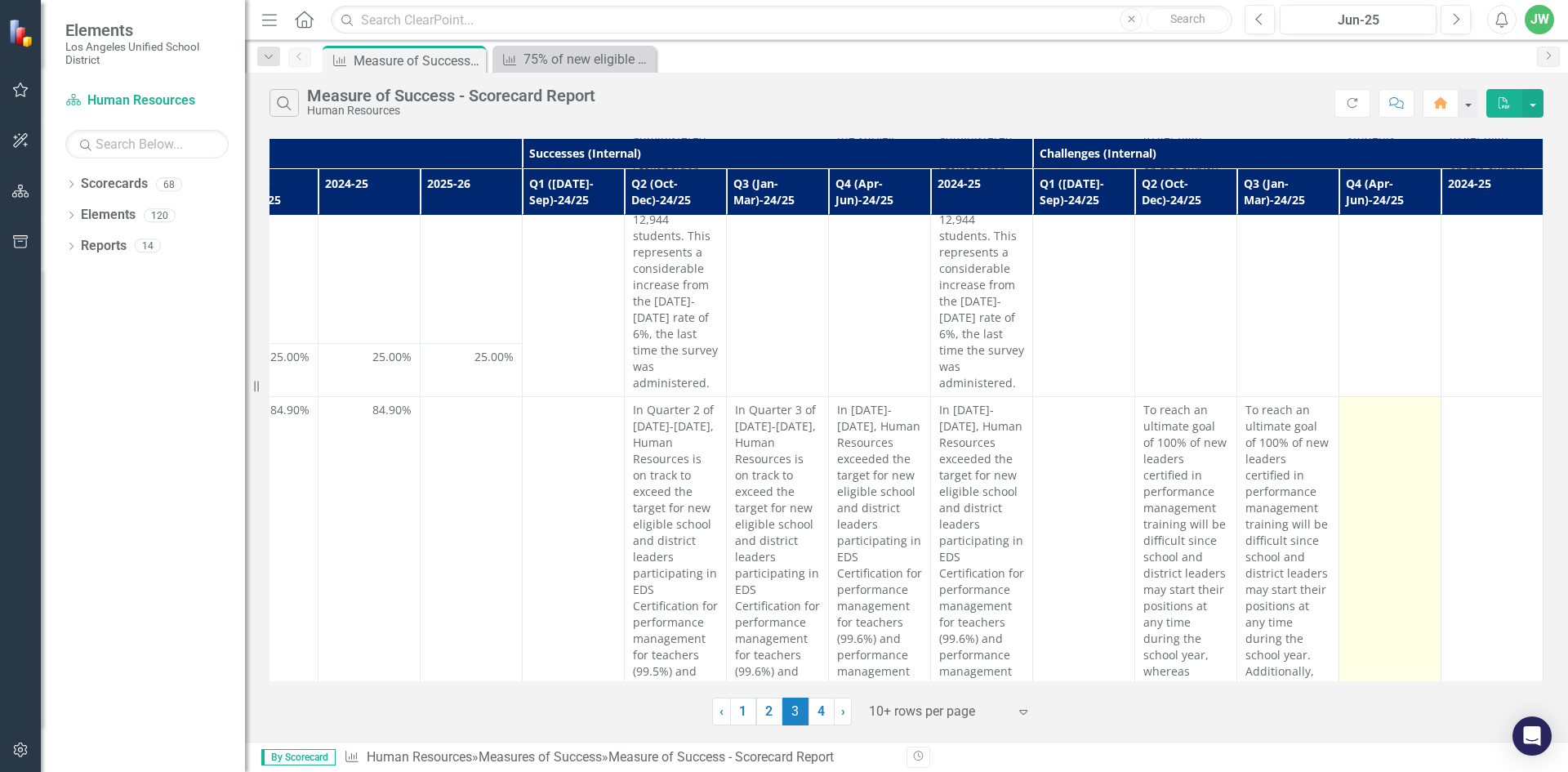 click at bounding box center [1390, 647] 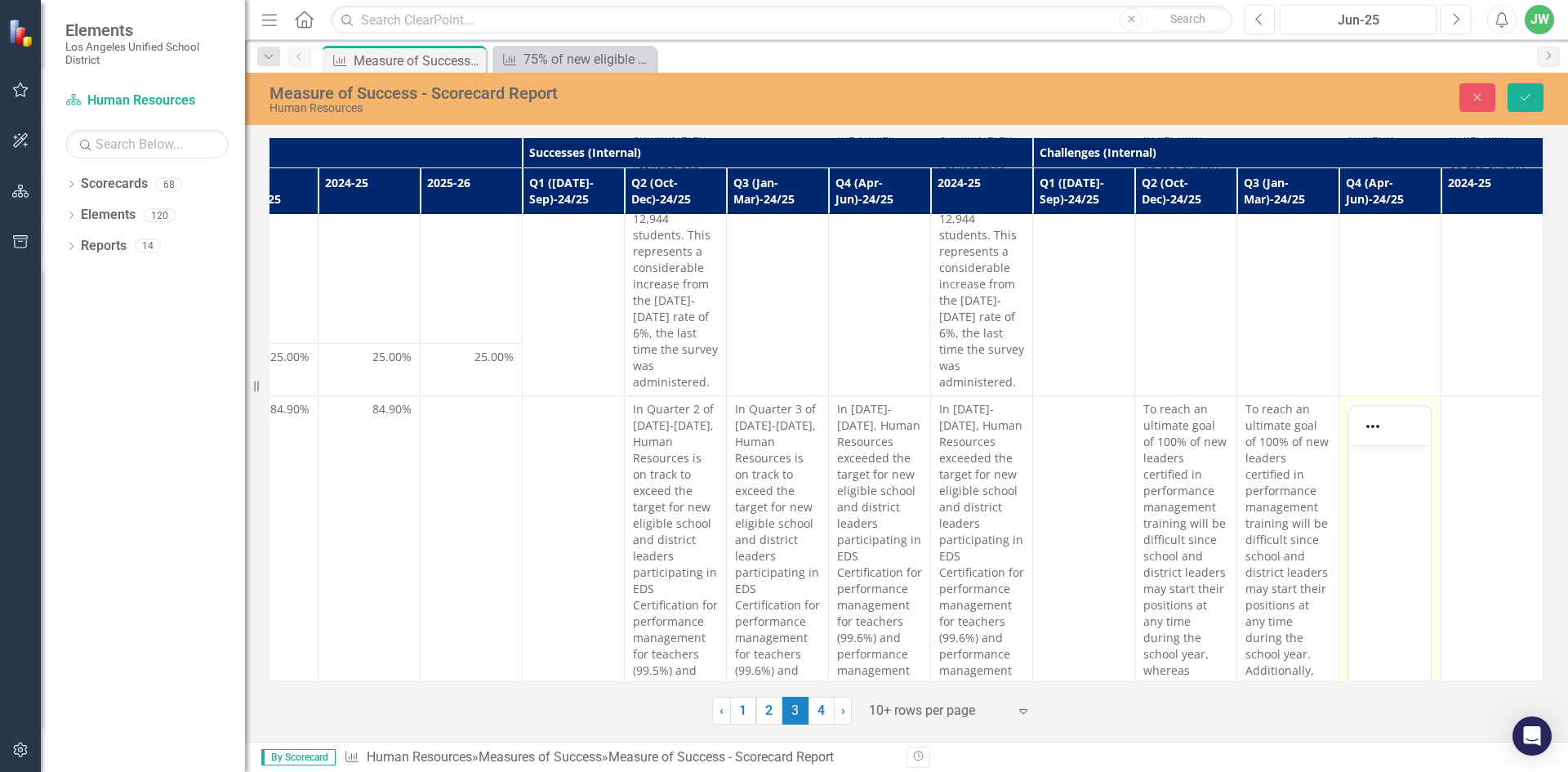 scroll, scrollTop: 0, scrollLeft: 0, axis: both 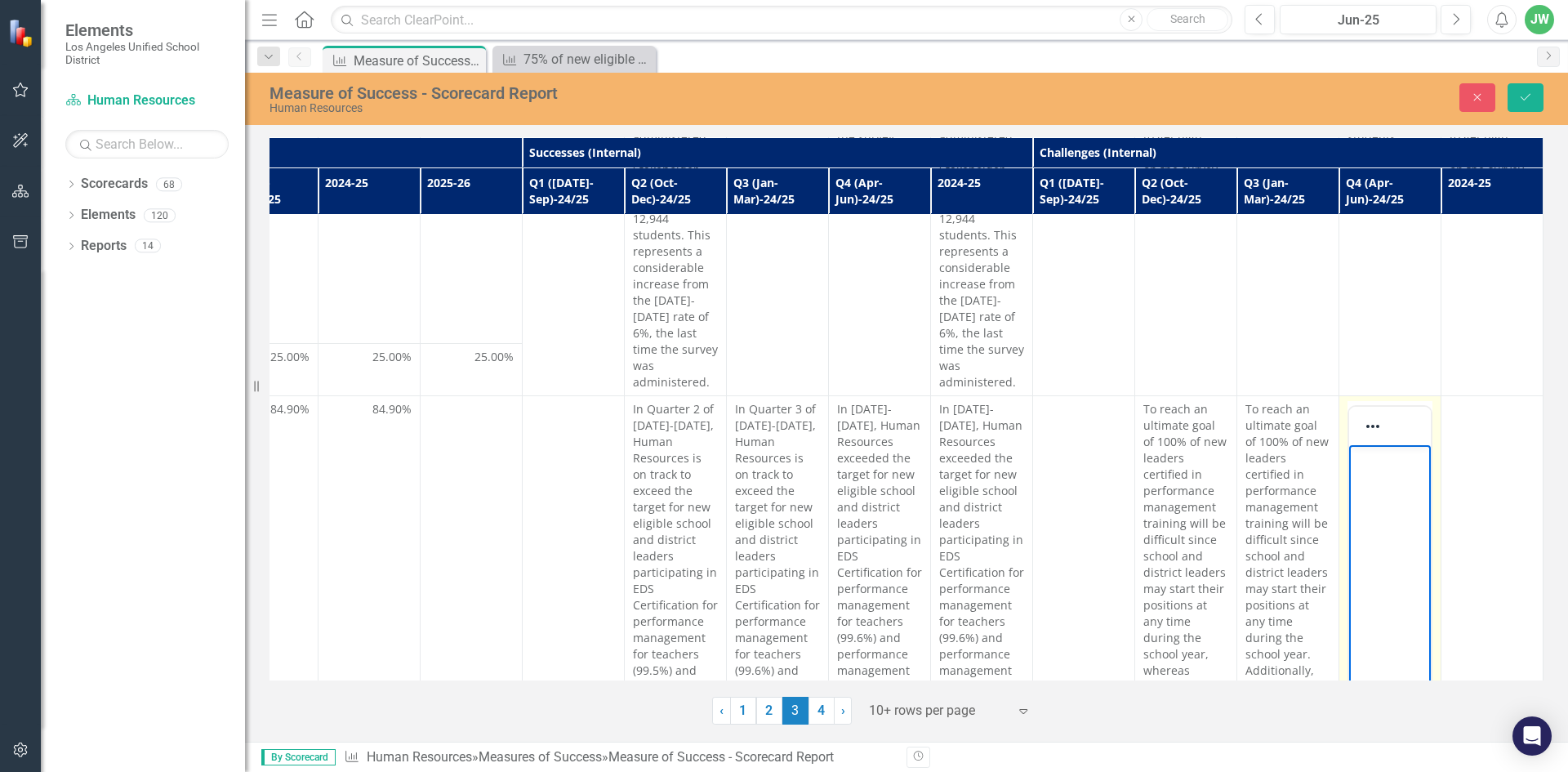 click at bounding box center (1390, 568) 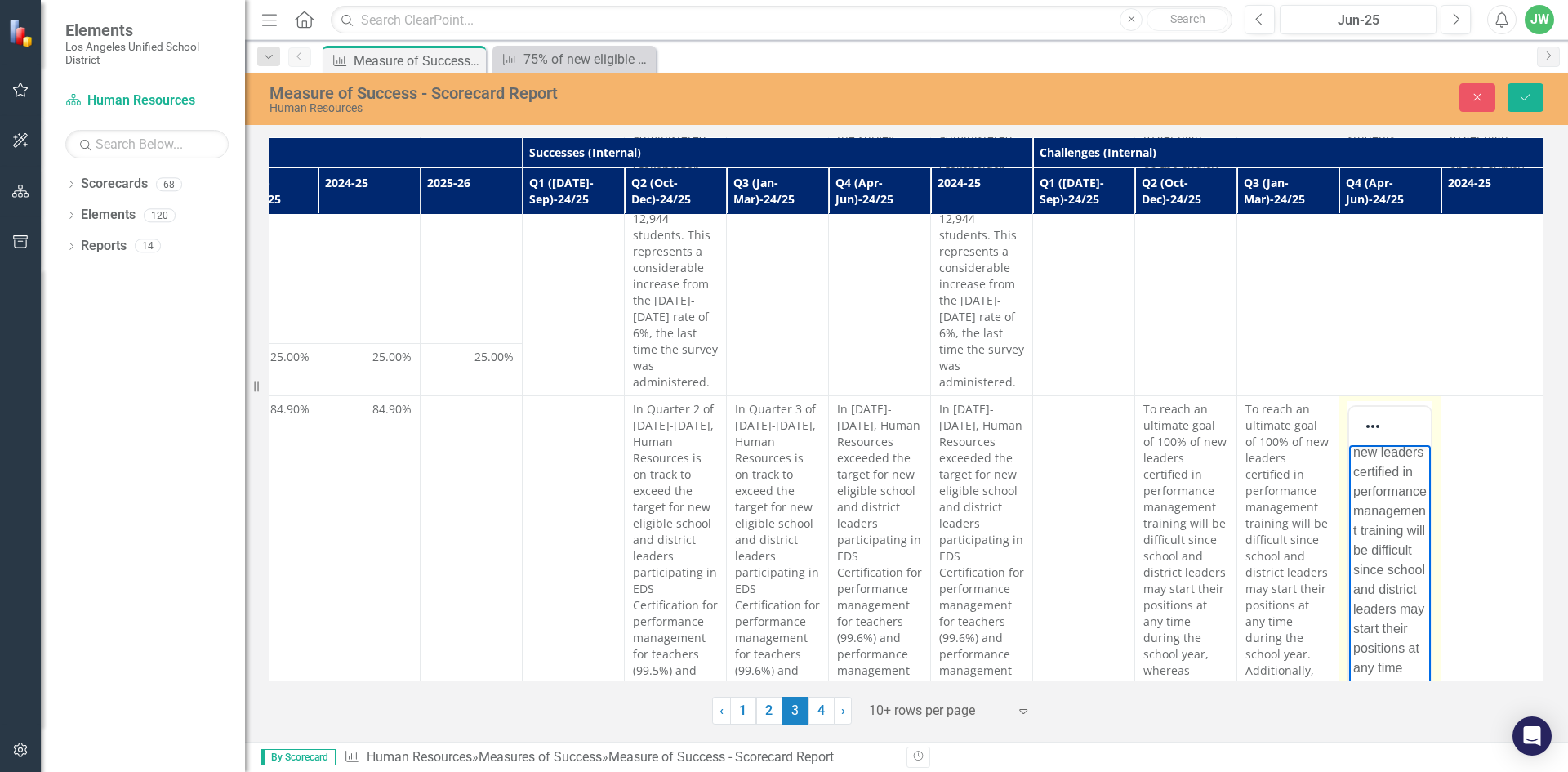 scroll, scrollTop: 0, scrollLeft: 0, axis: both 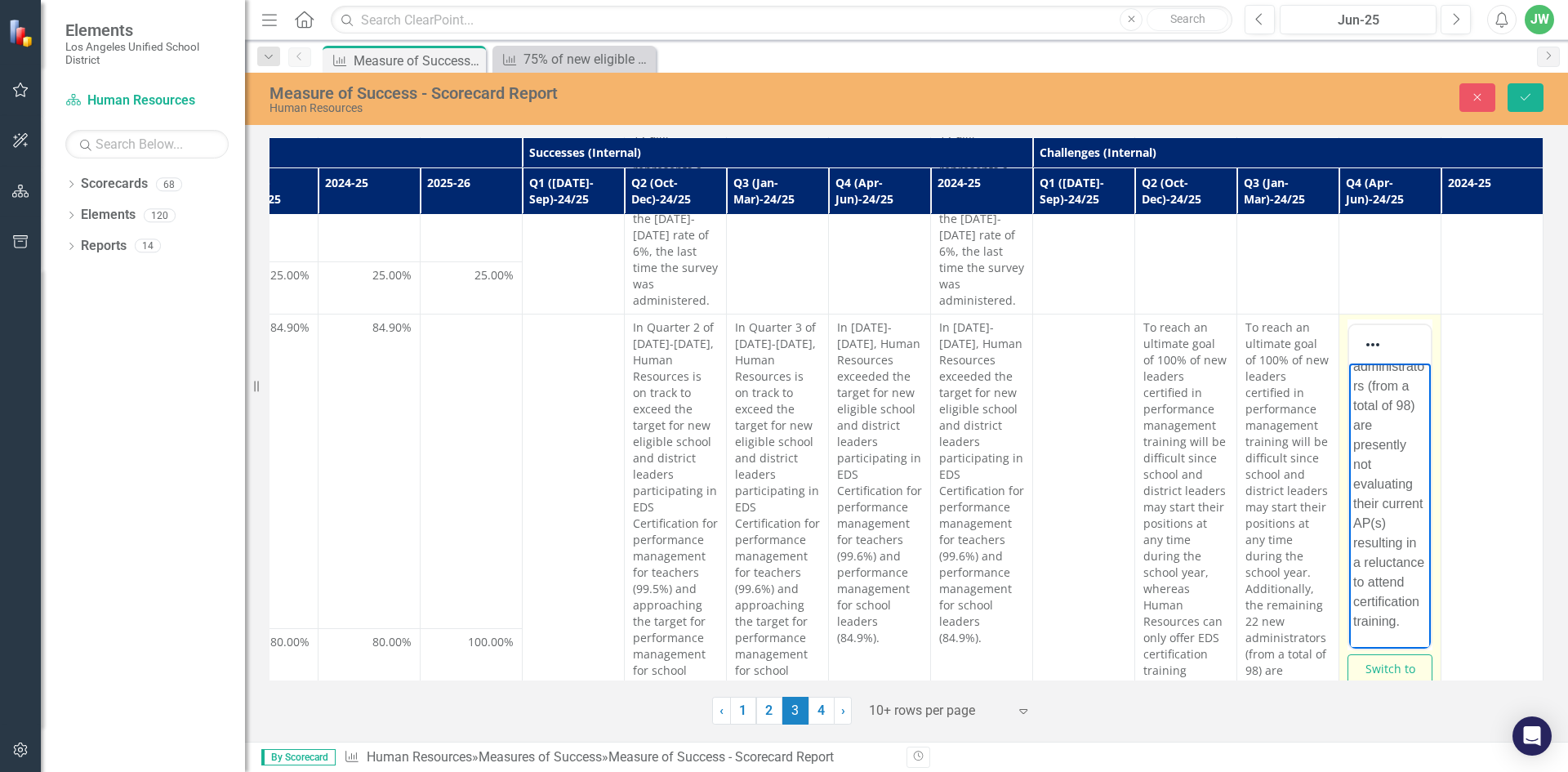click on "To reach an ultimate goal of 100% of new leaders certified in performance management training will be difficult since school and district leaders may start their positions at any time during the school year. Additionally, the remaining 22 new administrators (from a total of 98) are presently not evaluating their current AP(s) resulting in a reluctance to attend certification training." at bounding box center [1390, 279] 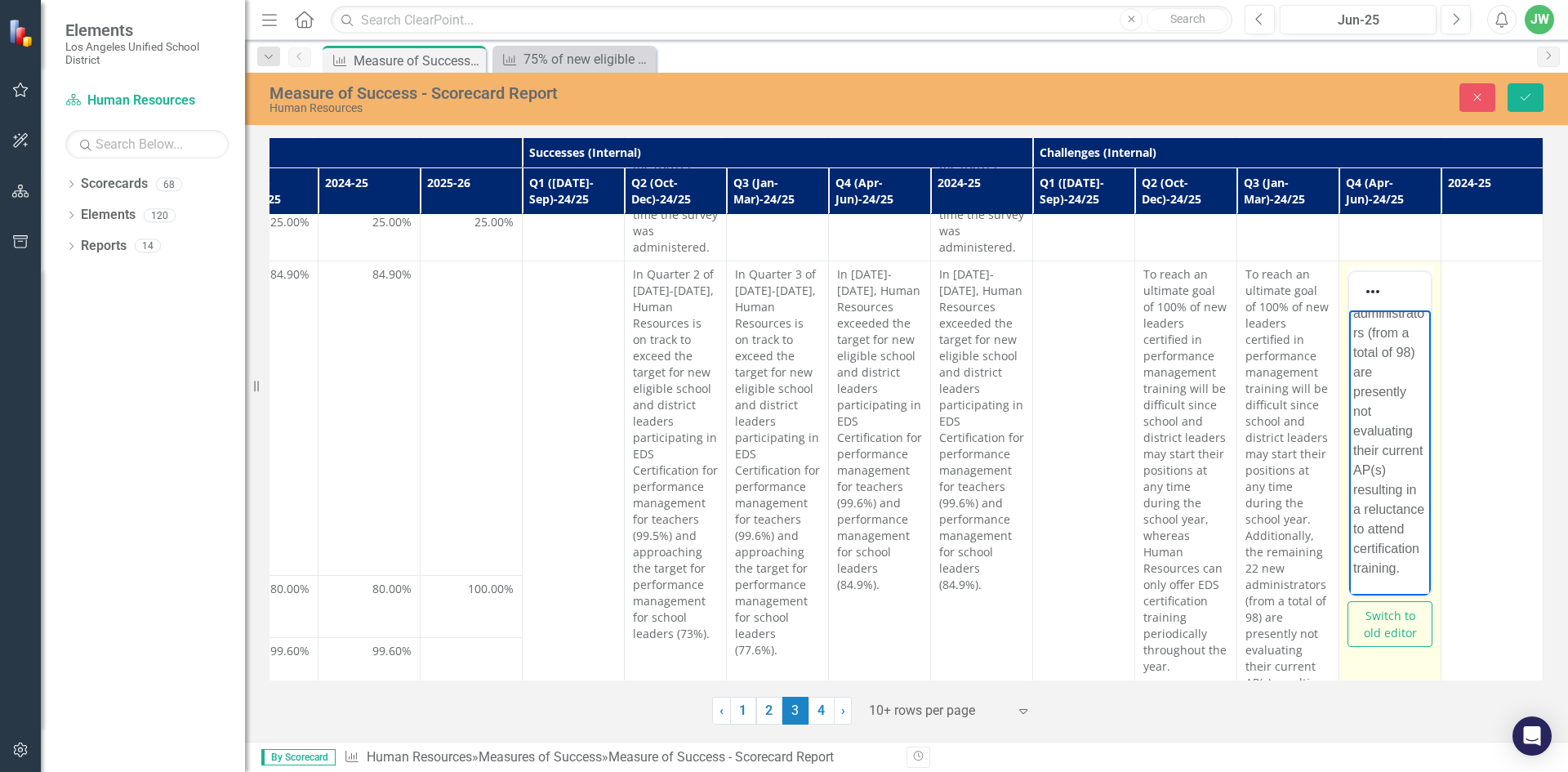 scroll, scrollTop: 1949, scrollLeft: 985, axis: both 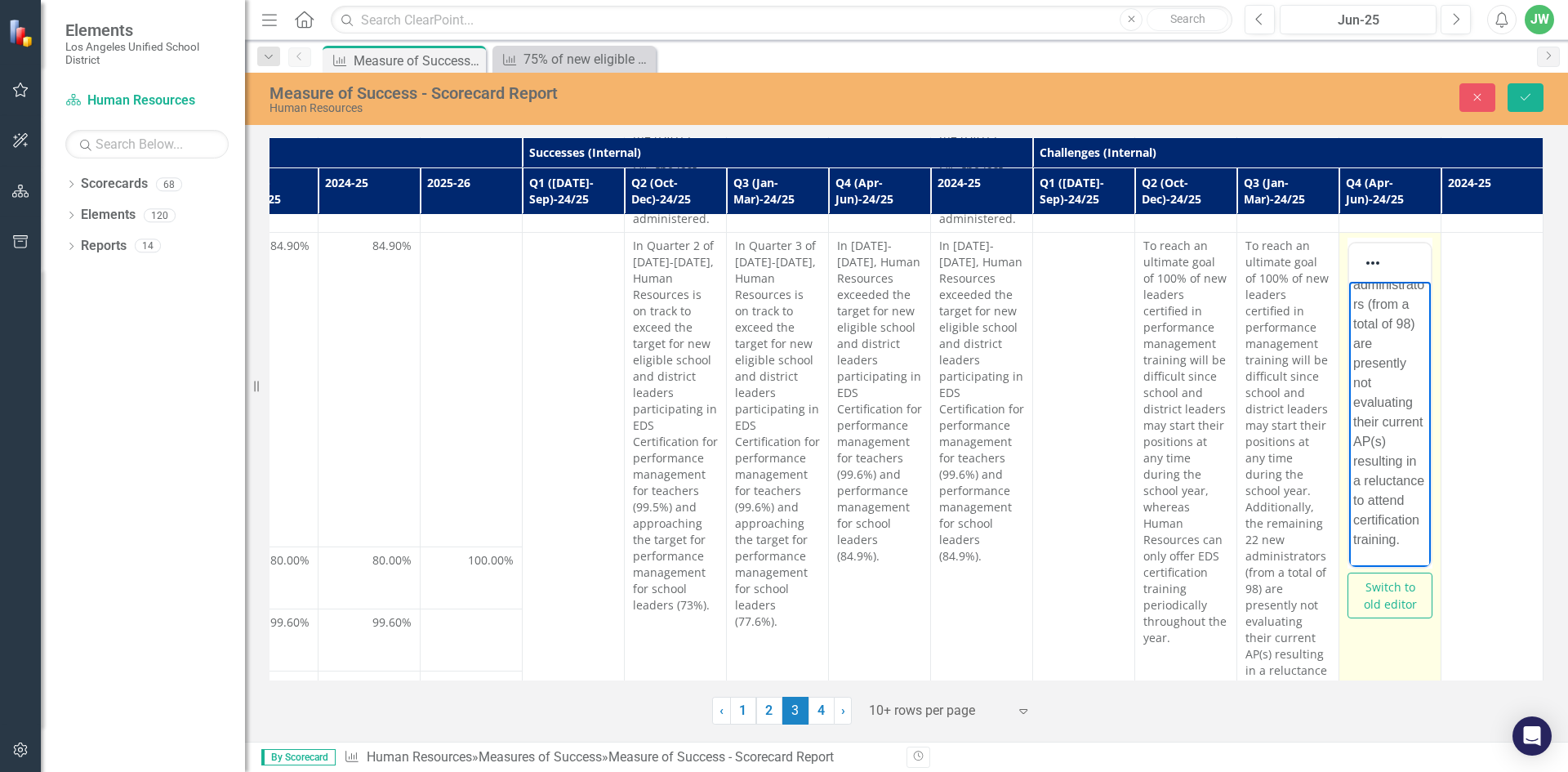 drag, startPoint x: 1351, startPoint y: 386, endPoint x: 1370, endPoint y: 390, distance: 19.416488 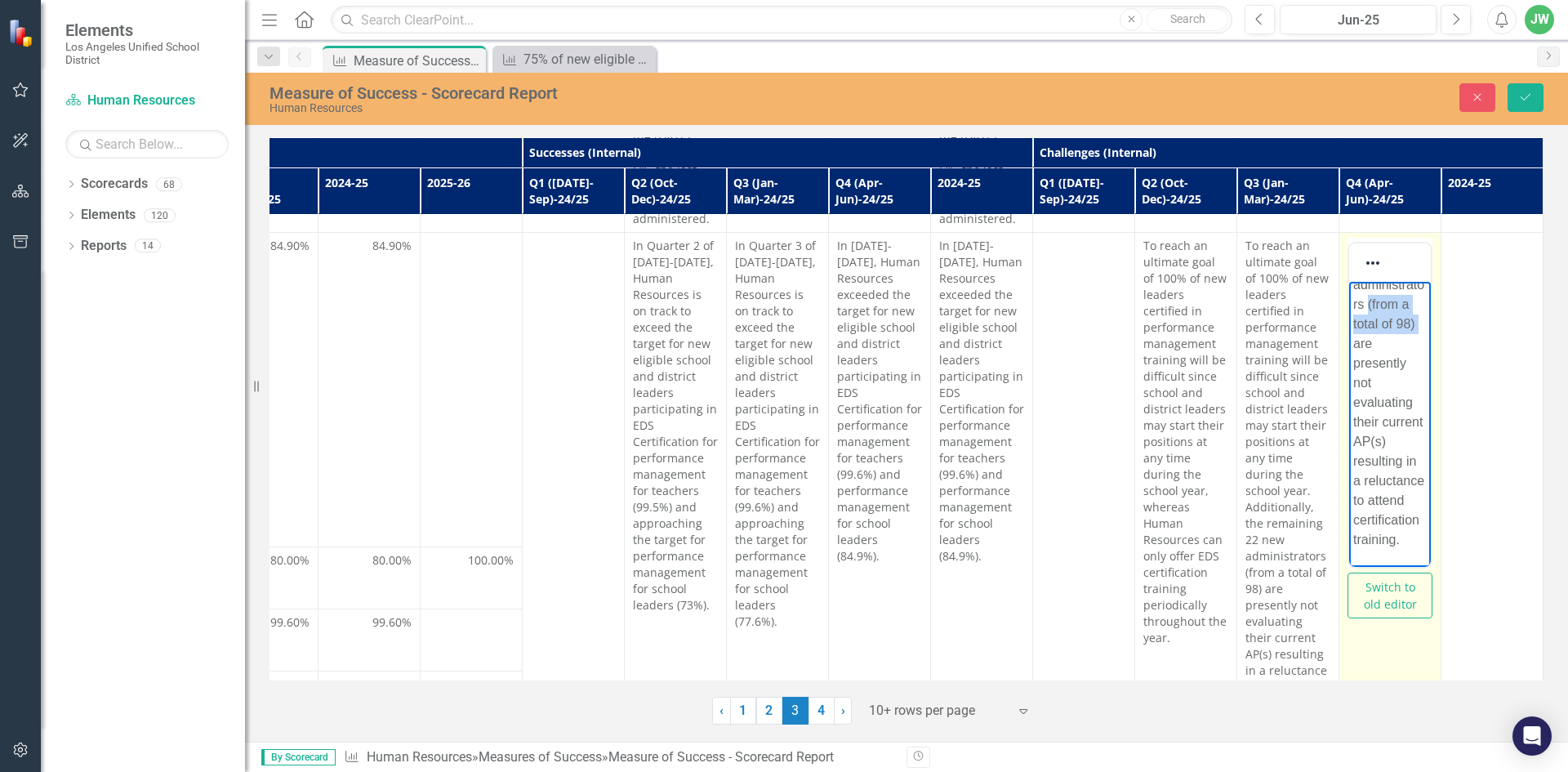 drag, startPoint x: 1379, startPoint y: 426, endPoint x: 1375, endPoint y: 464, distance: 38.209946 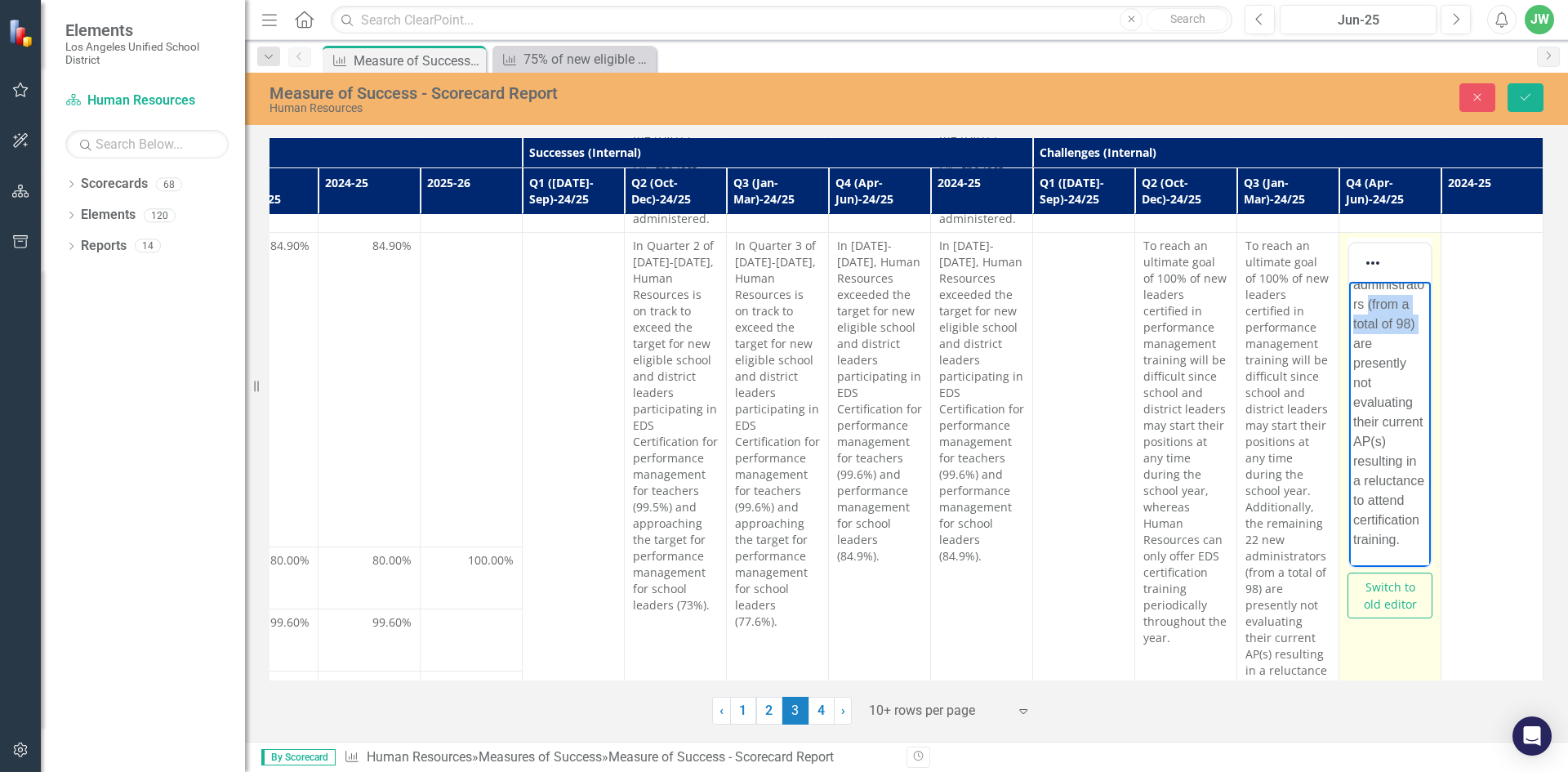click on "To reach an ultimate goal of 100% of new leaders certified in performance management training will be difficult since school and district leaders may start their positions at any time during the school year. Additionally, the remaining new administrators (from a total of 98) are presently not evaluating their current AP(s) resulting in a reluctance to attend certification training." at bounding box center [1390, 197] 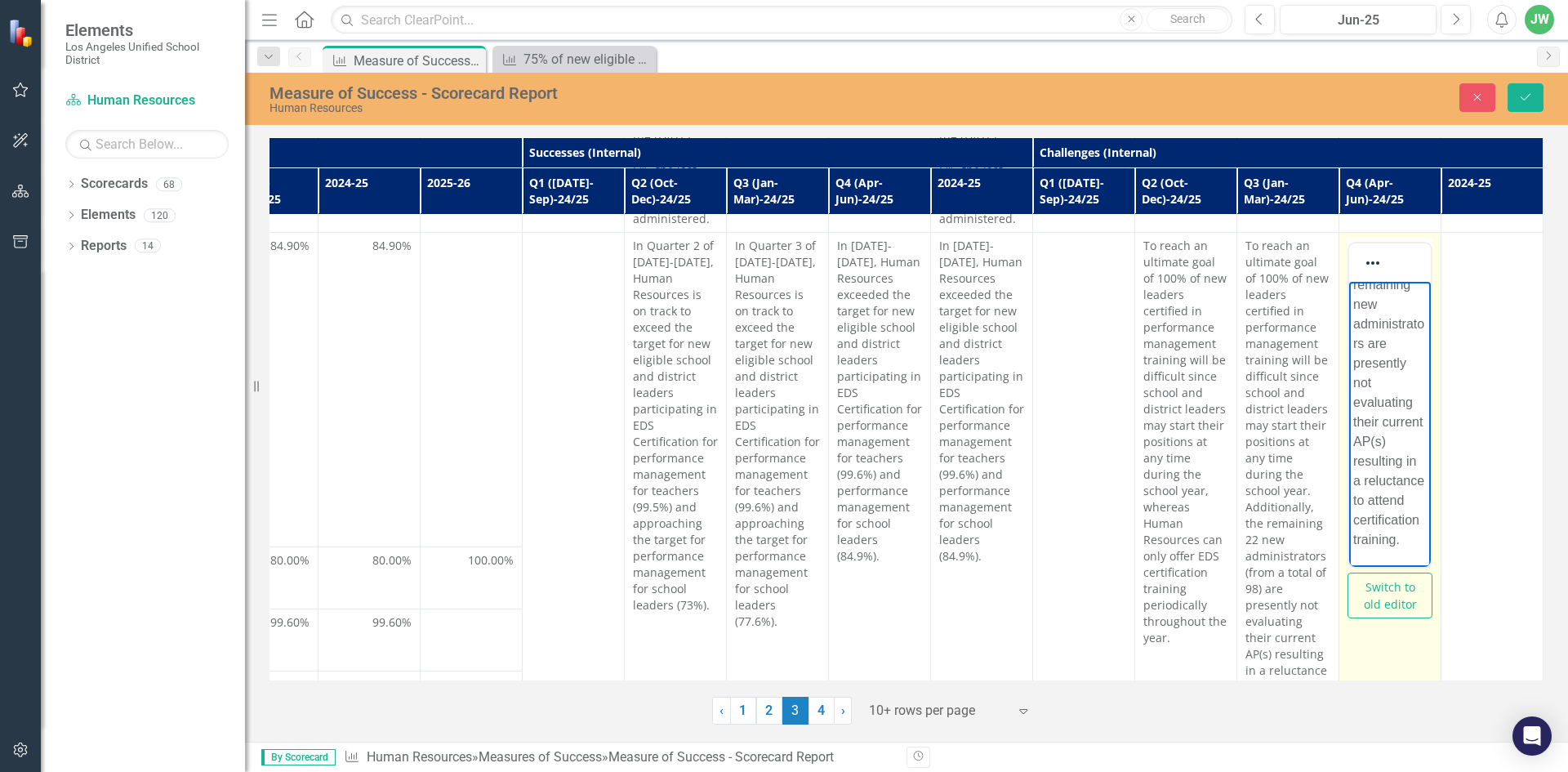 scroll, scrollTop: 638, scrollLeft: 0, axis: vertical 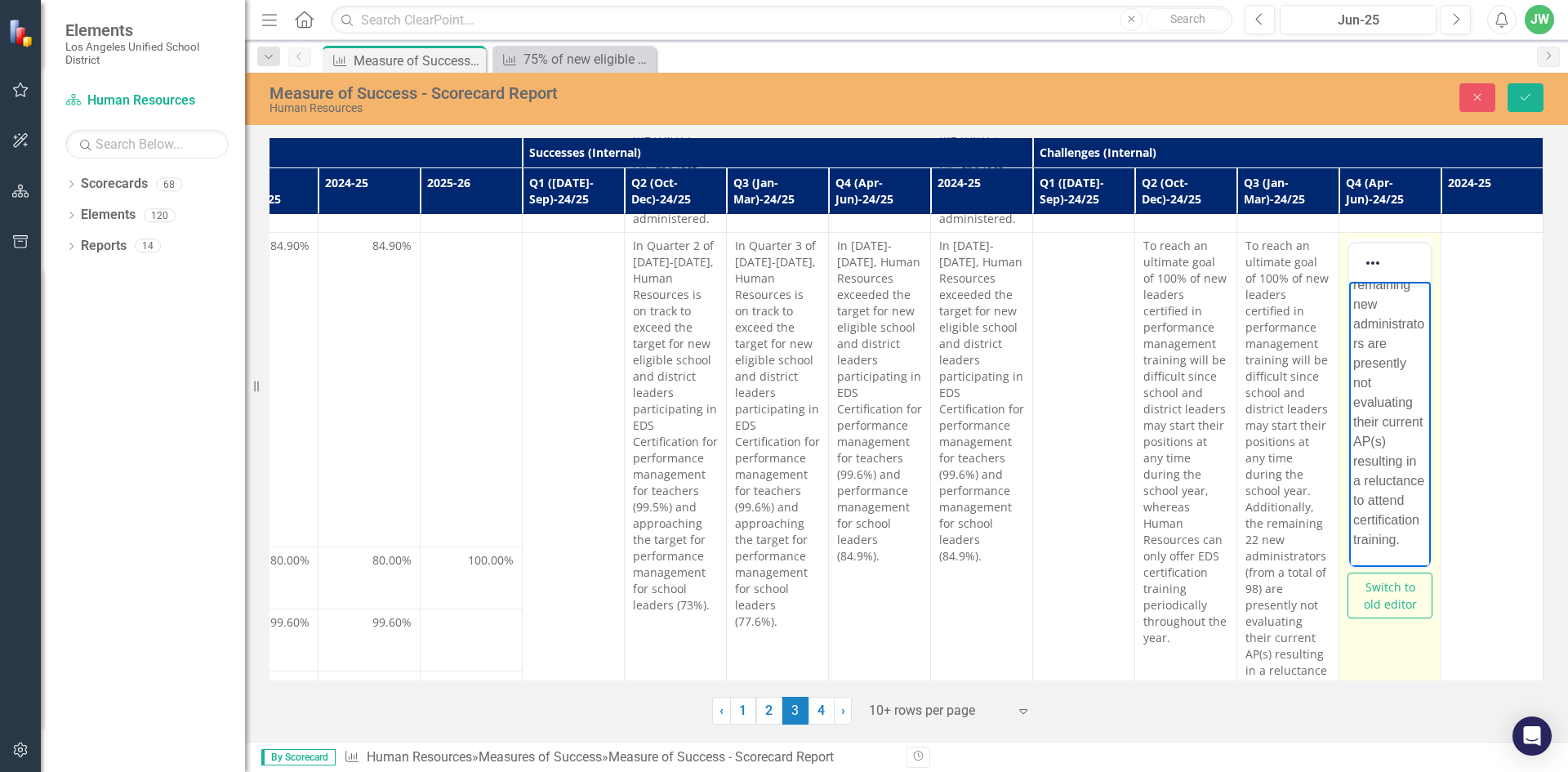 click on "To reach an ultimate goal of 100% of new leaders certified in performance management training will be difficult since school and district leaders may start their positions at any time during the school year. Additionally, the remaining new administrators are presently not evaluating their current AP(s) resulting in a reluctance to attend certification training." at bounding box center (1390, 216) 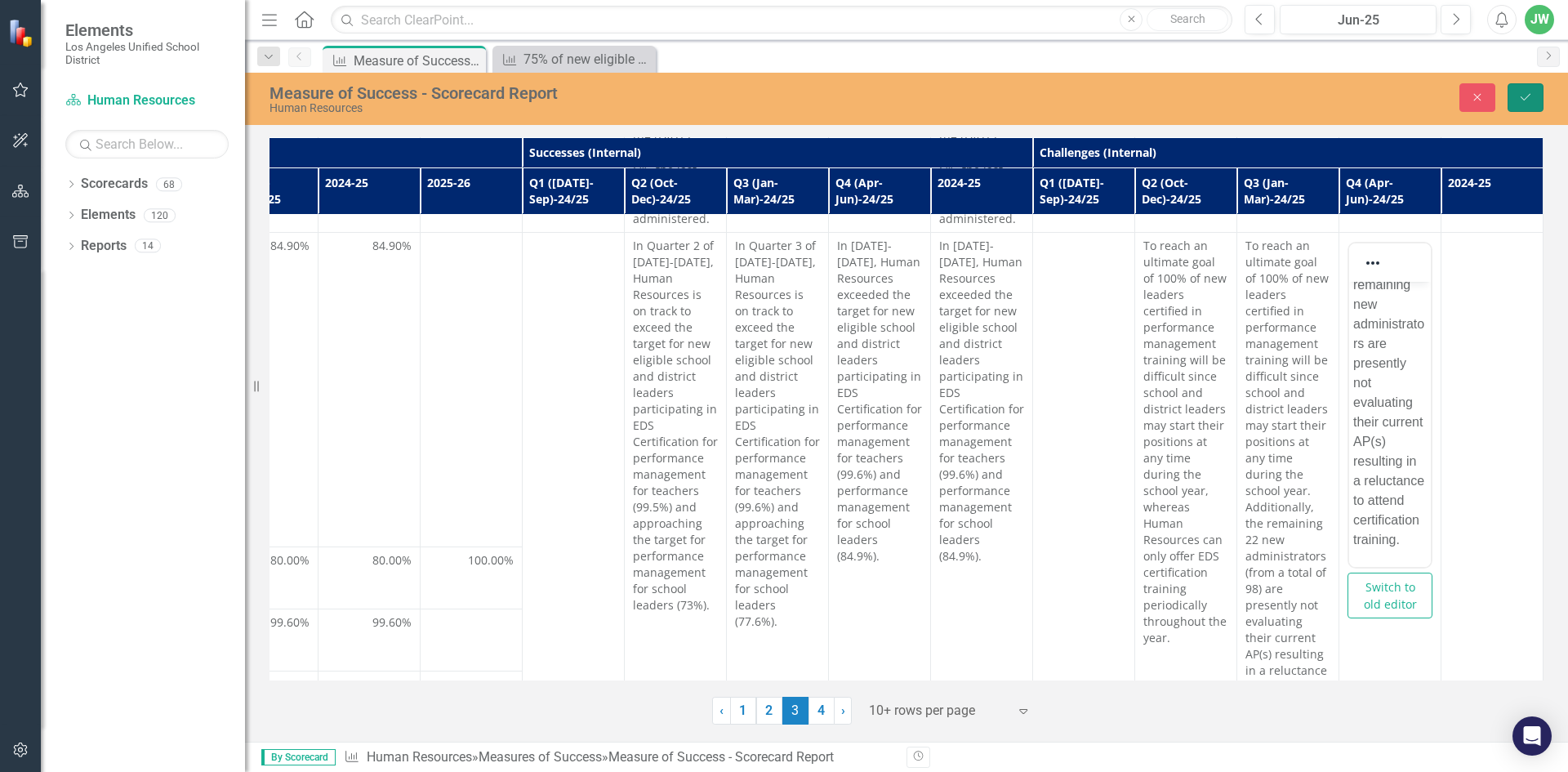 click on "Save" 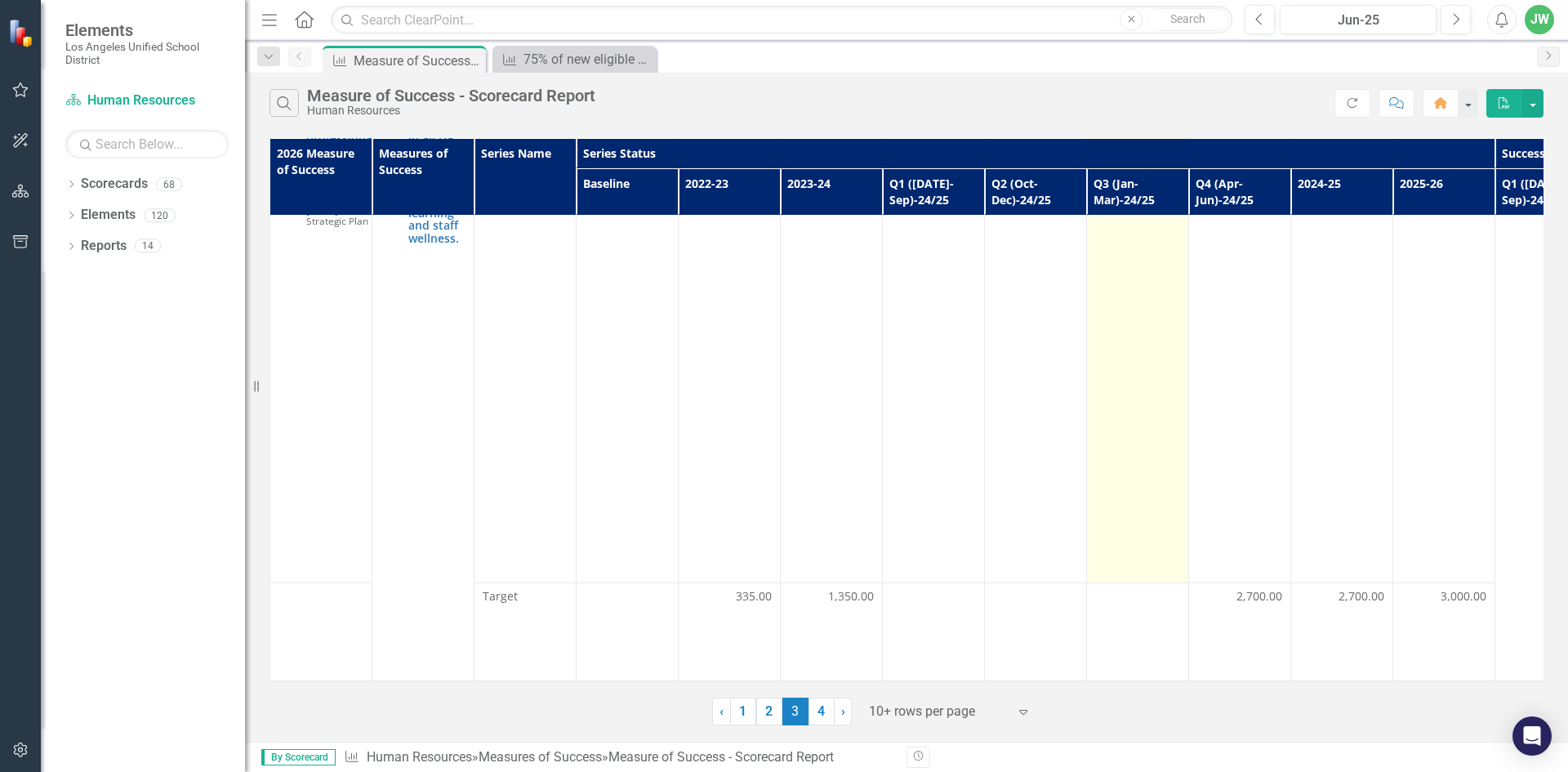 scroll, scrollTop: 1949, scrollLeft: 0, axis: vertical 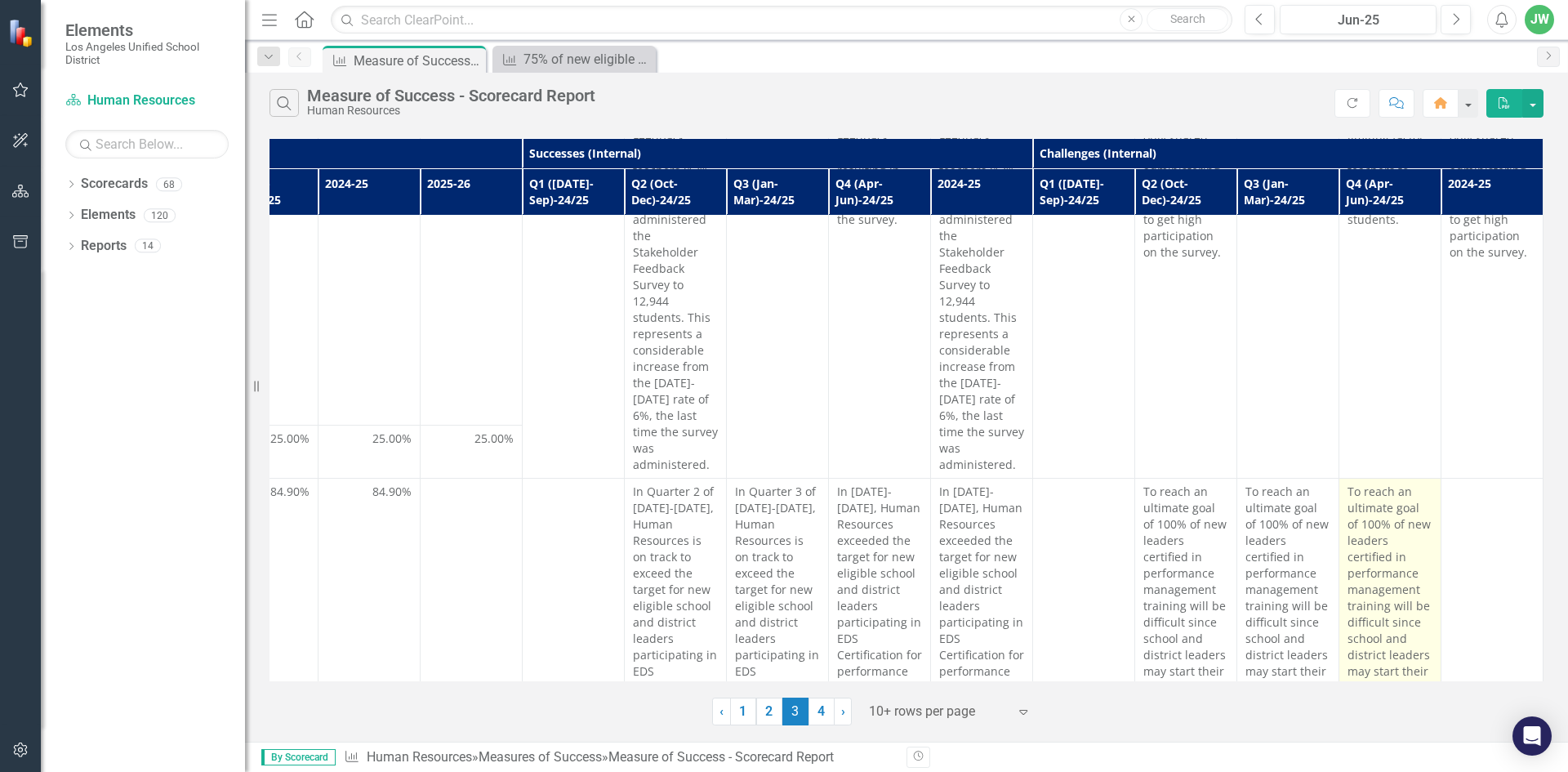 click on "To reach an ultimate goal of 100% of new leaders certified in performance management training will be difficult since school and district leaders may start their positions at any time during the school year. Additionally, the remaining new administrators are presently not evaluating their current AP(s) resulting in a reluctance to attend certification training." at bounding box center [1390, 712] 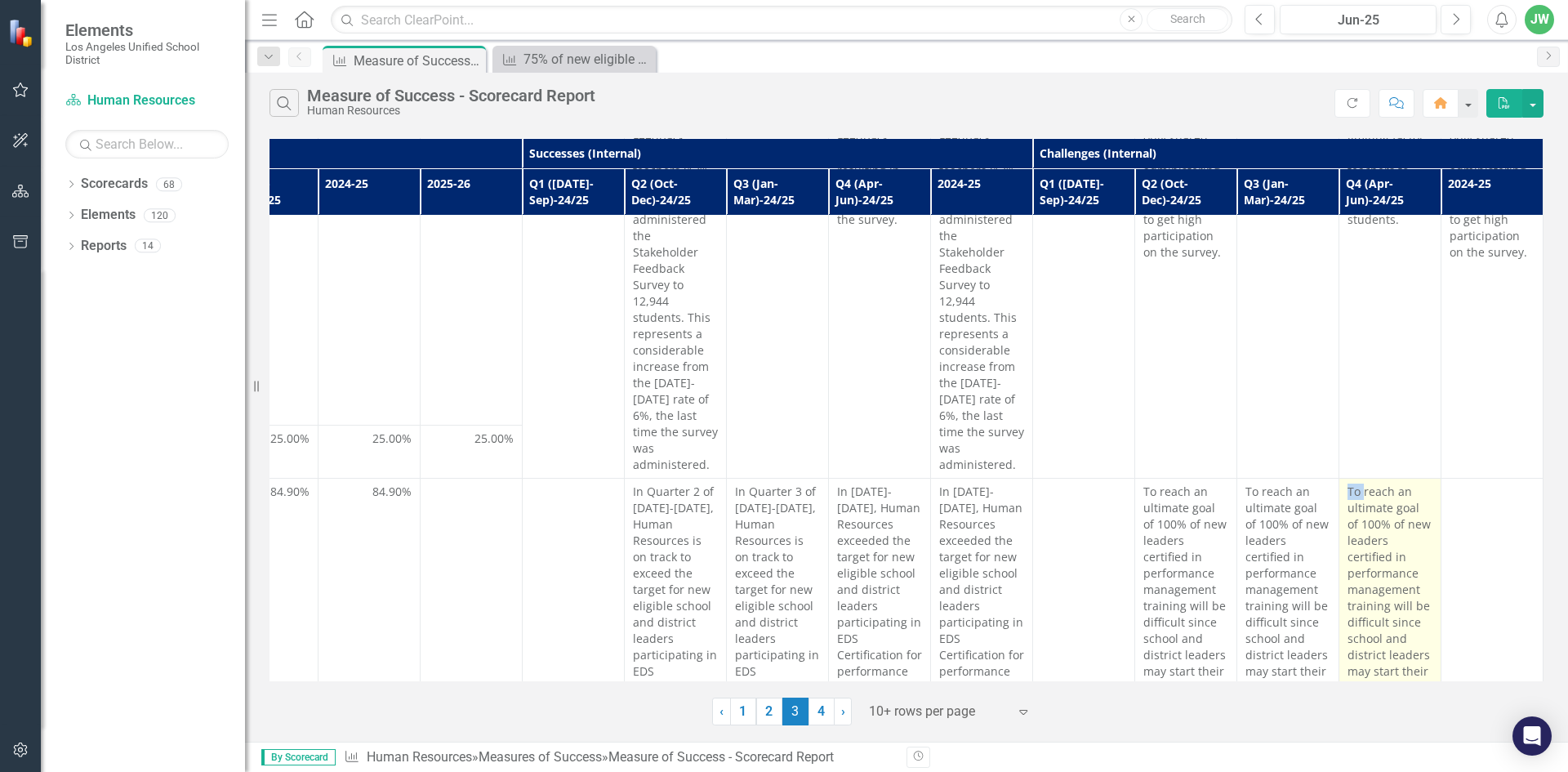 click on "To reach an ultimate goal of 100% of new leaders certified in performance management training will be difficult since school and district leaders may start their positions at any time during the school year. Additionally, the remaining new administrators are presently not evaluating their current AP(s) resulting in a reluctance to attend certification training." at bounding box center (1390, 712) 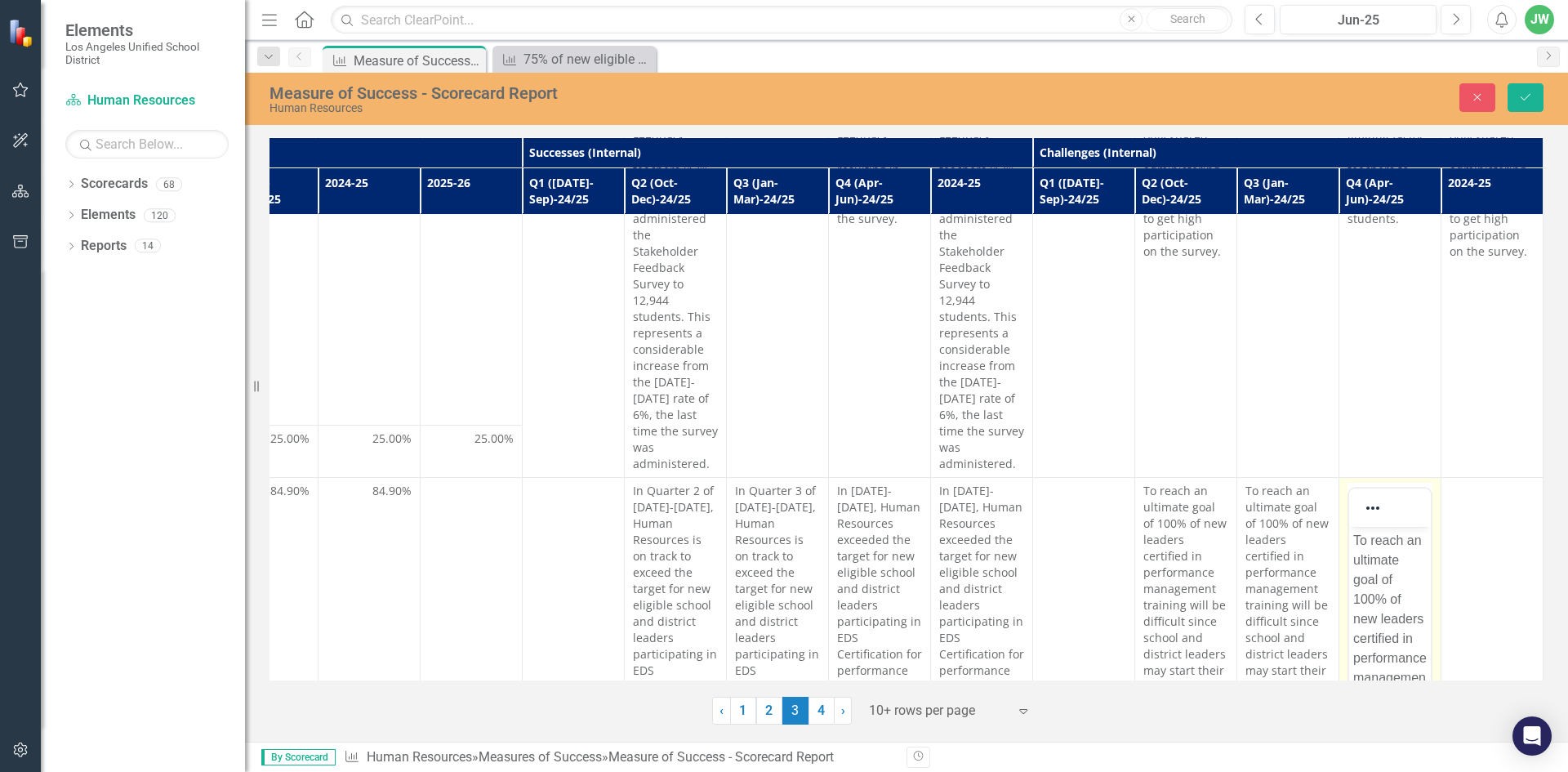 scroll, scrollTop: 0, scrollLeft: 0, axis: both 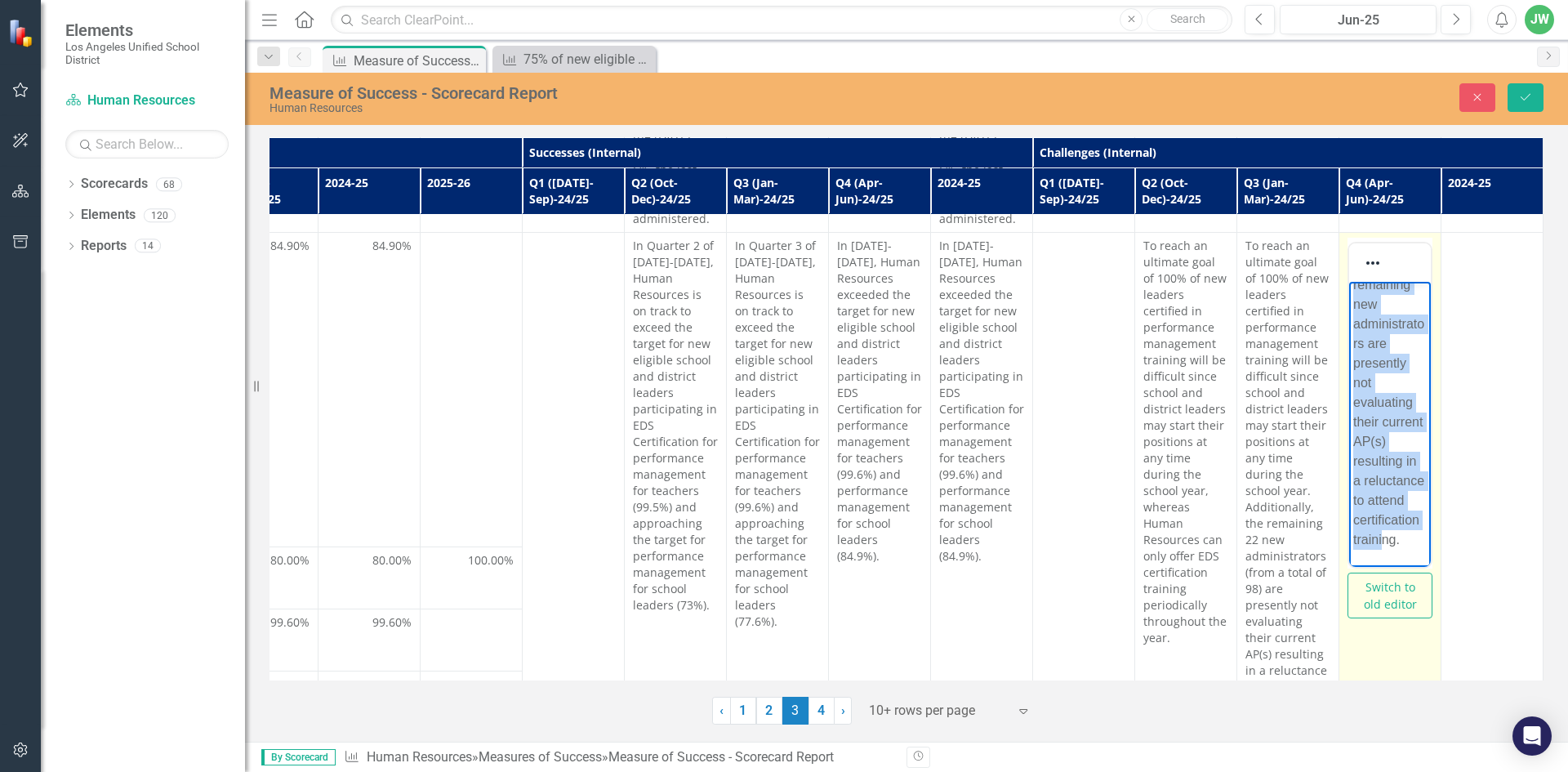 drag, startPoint x: 1350, startPoint y: 295, endPoint x: 1418, endPoint y: 559, distance: 272.61695 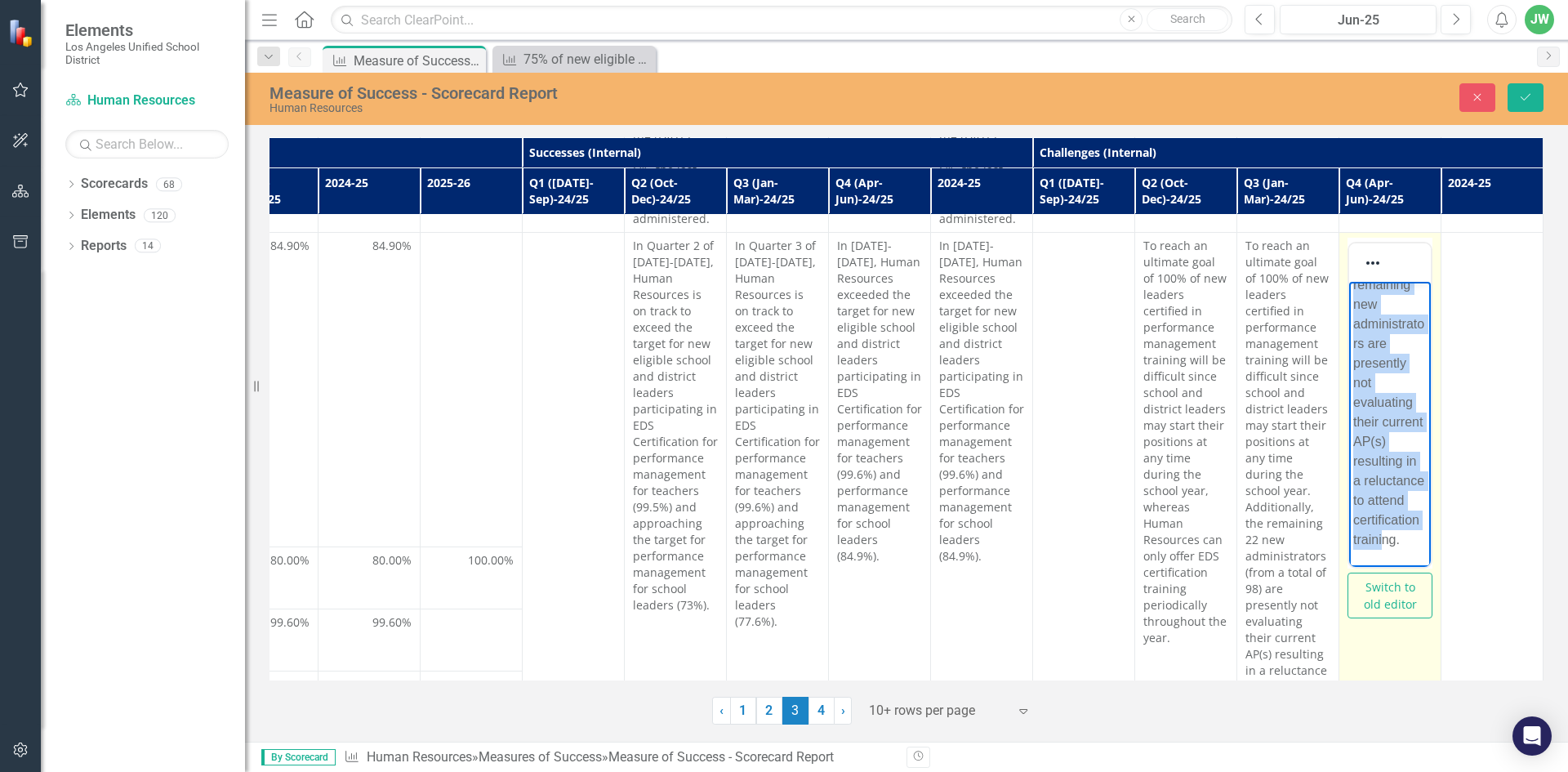 click on "To reach an ultimate goal of 100% of new leaders certified in performance management training will be difficult since school and district leaders may start their positions at any time during the school year. Additionally, the remaining new administrators are presently not evaluating their current AP(s) resulting in a reluctance to attend certification training." at bounding box center [1390, 223] 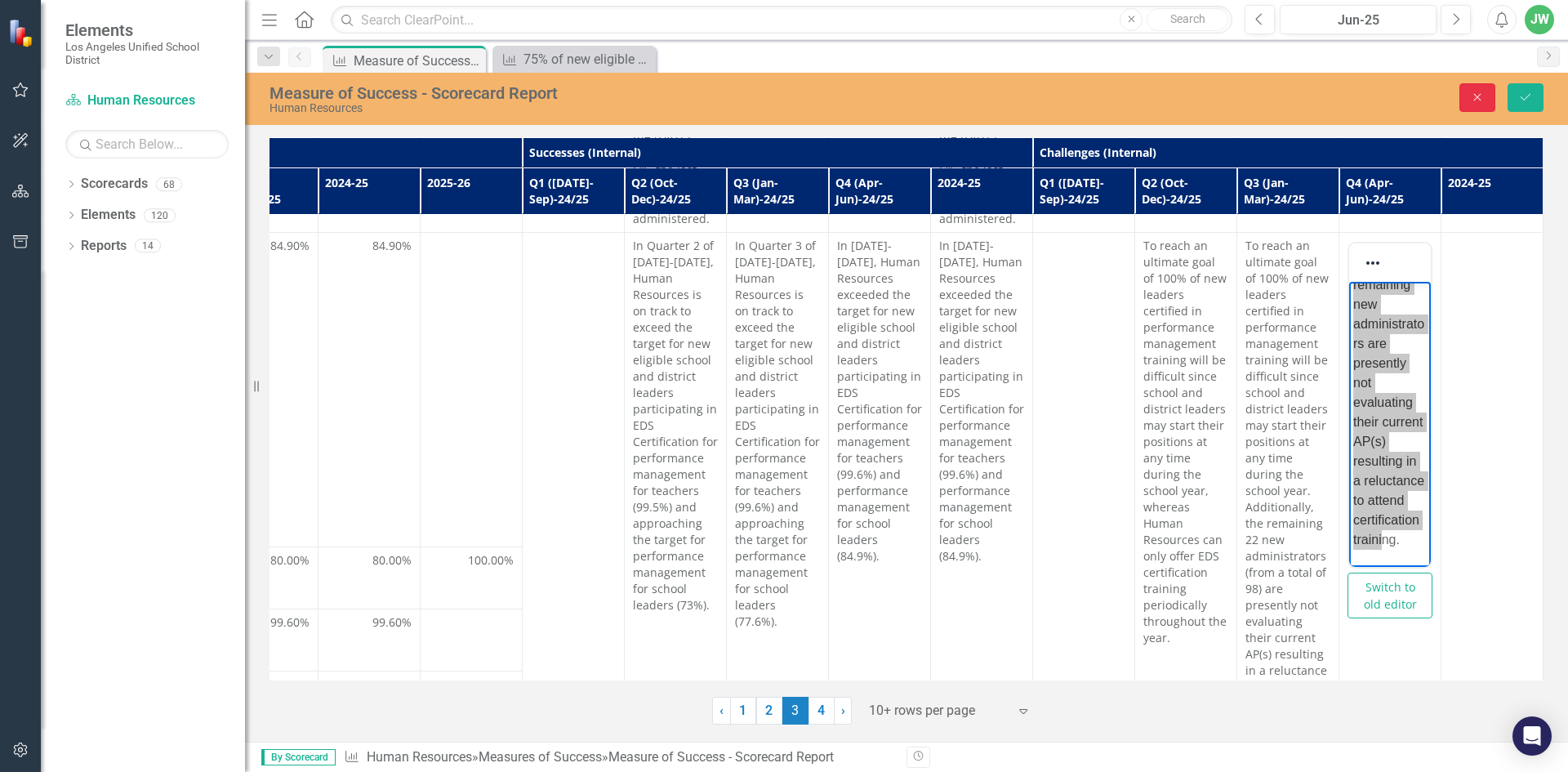 click on "Close" 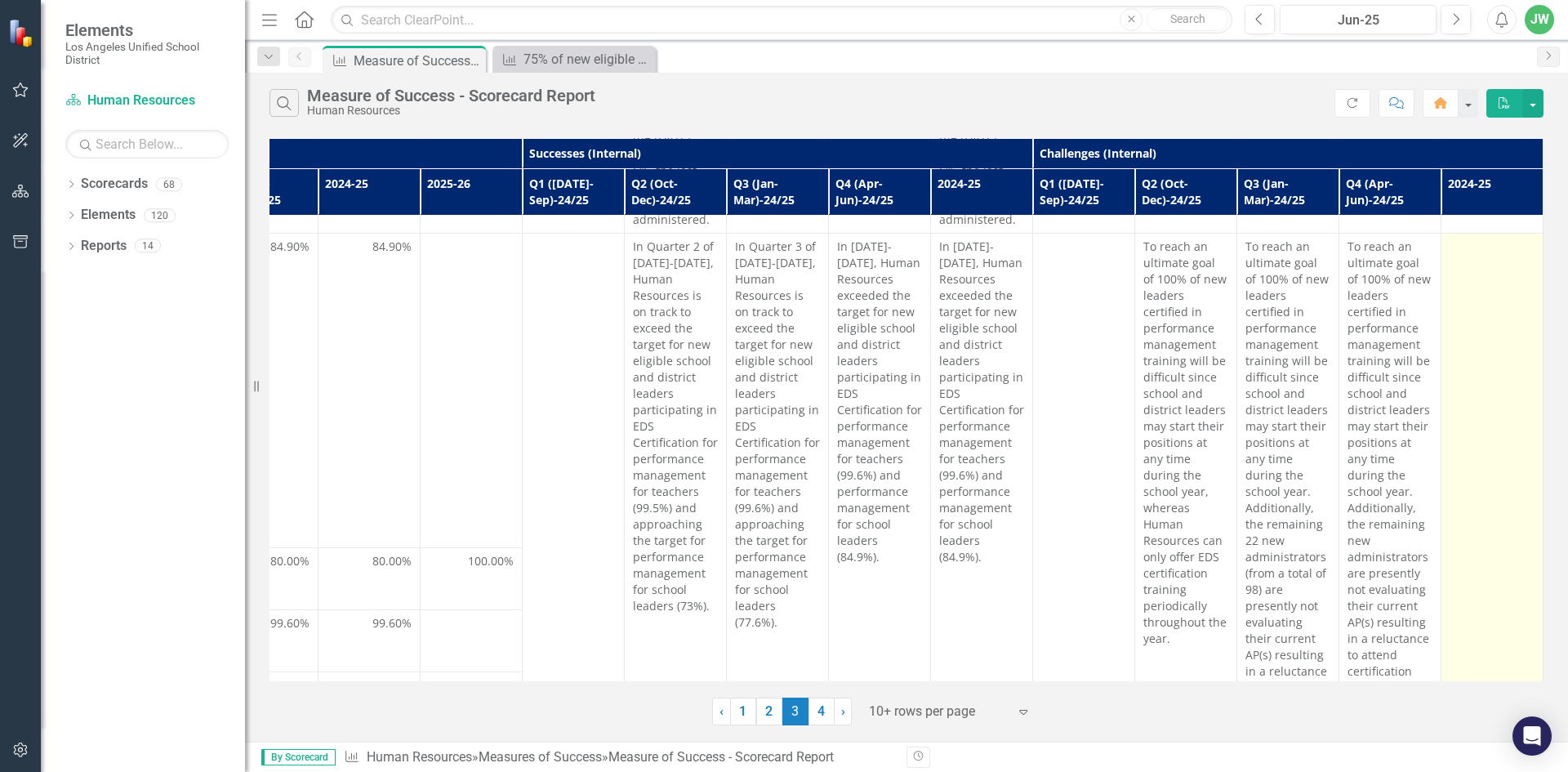 click at bounding box center [1492, 484] 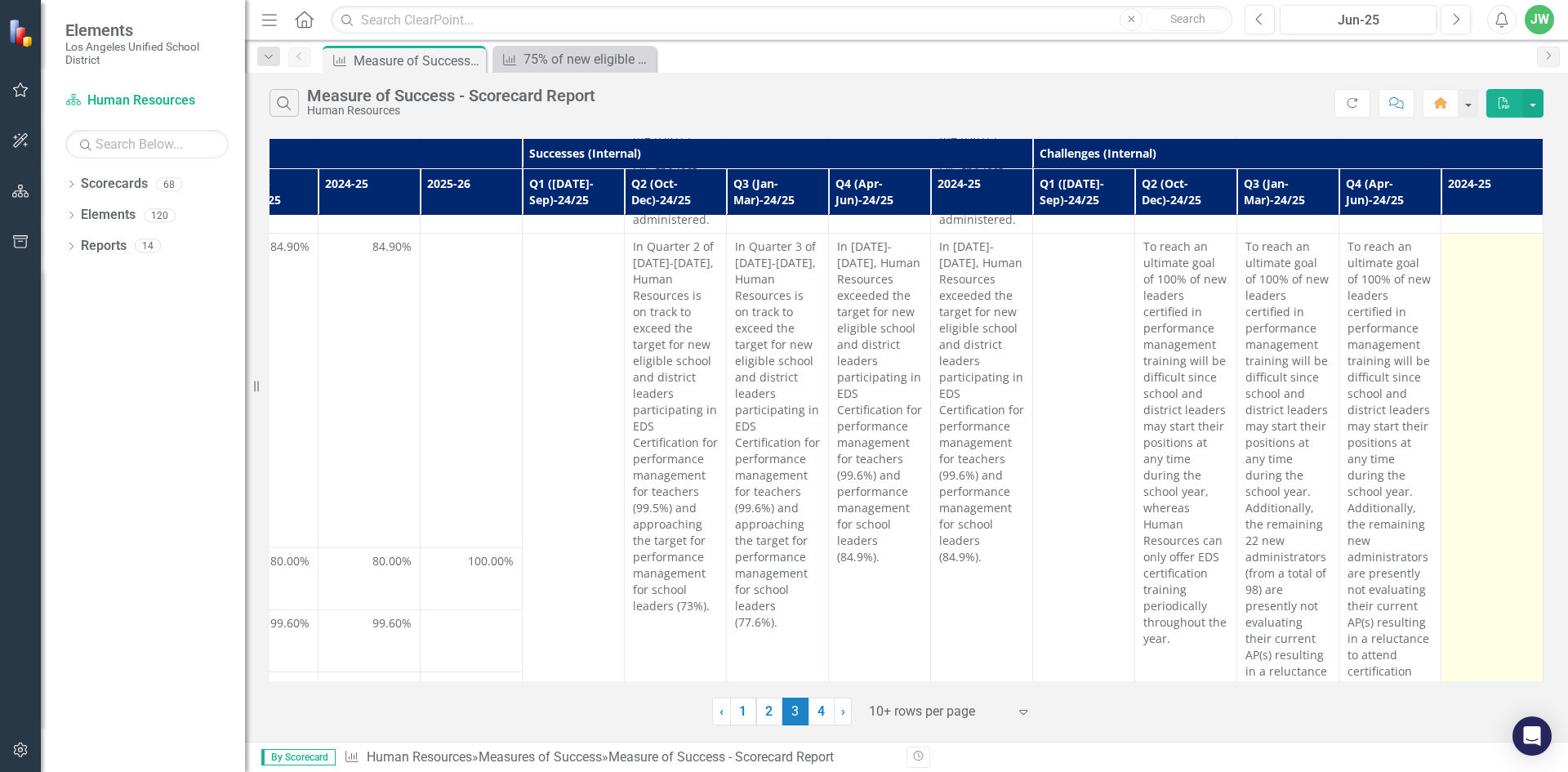 click at bounding box center (1492, 484) 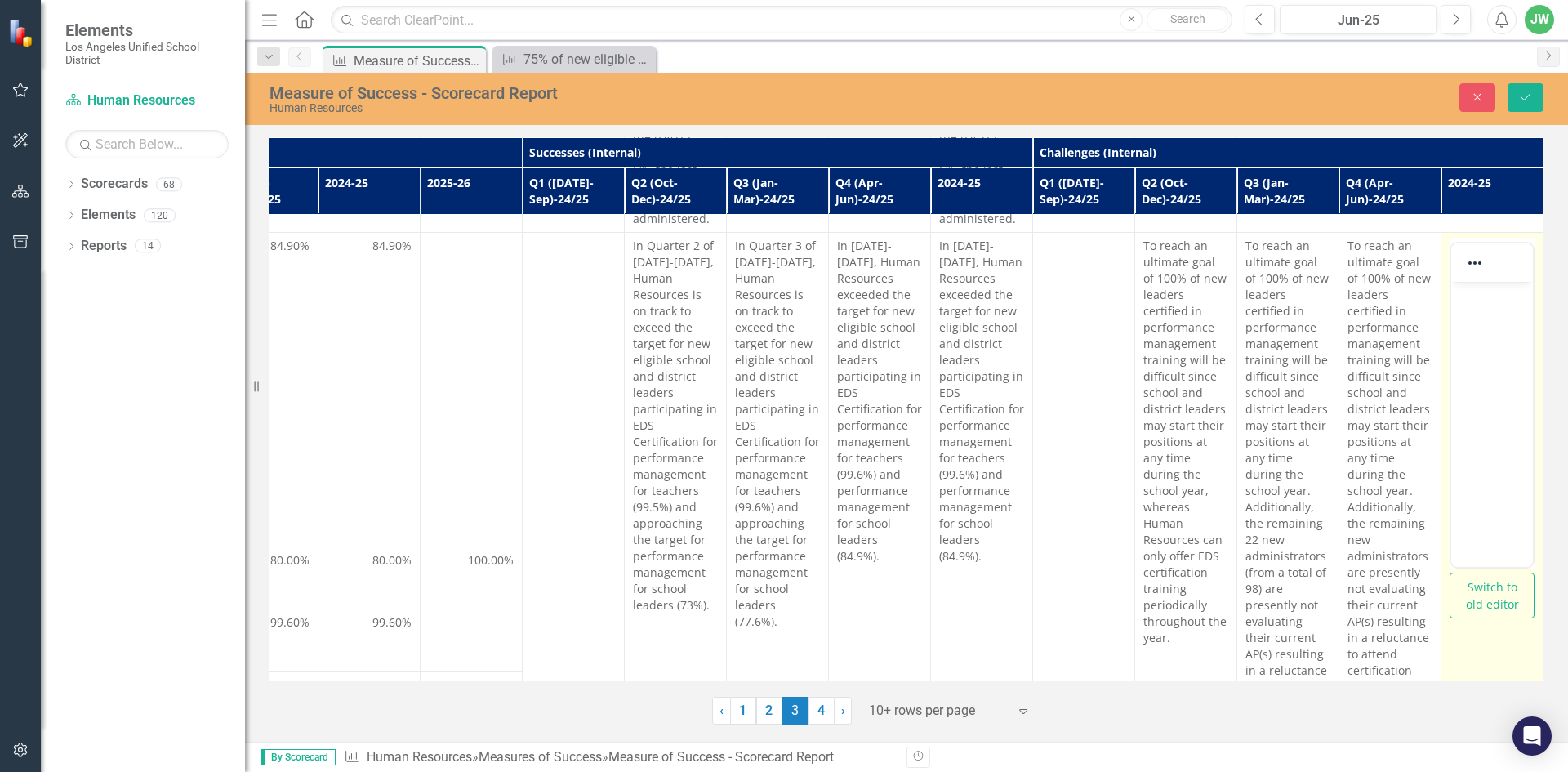 scroll, scrollTop: 0, scrollLeft: 0, axis: both 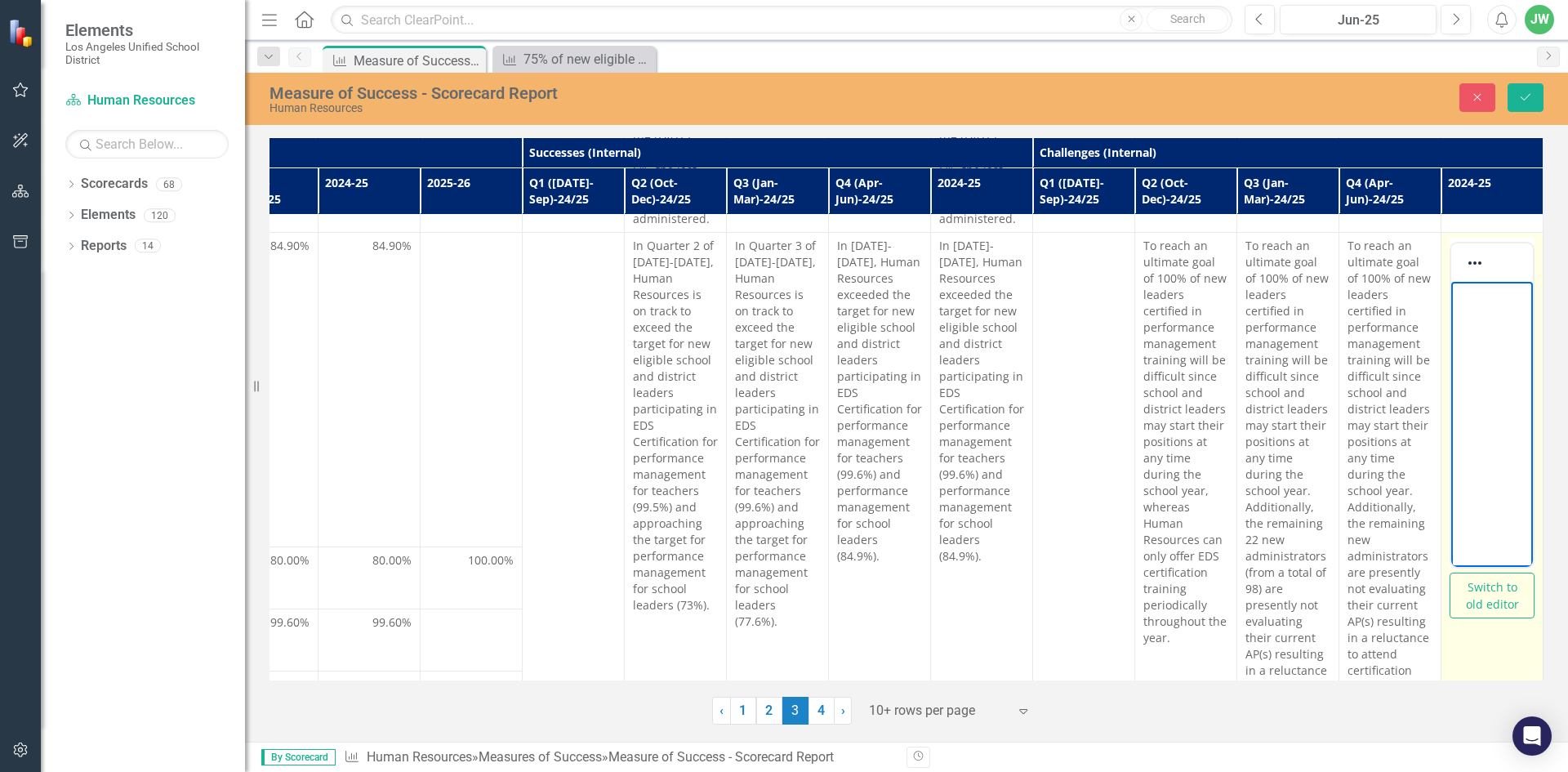 click at bounding box center (1492, 404) 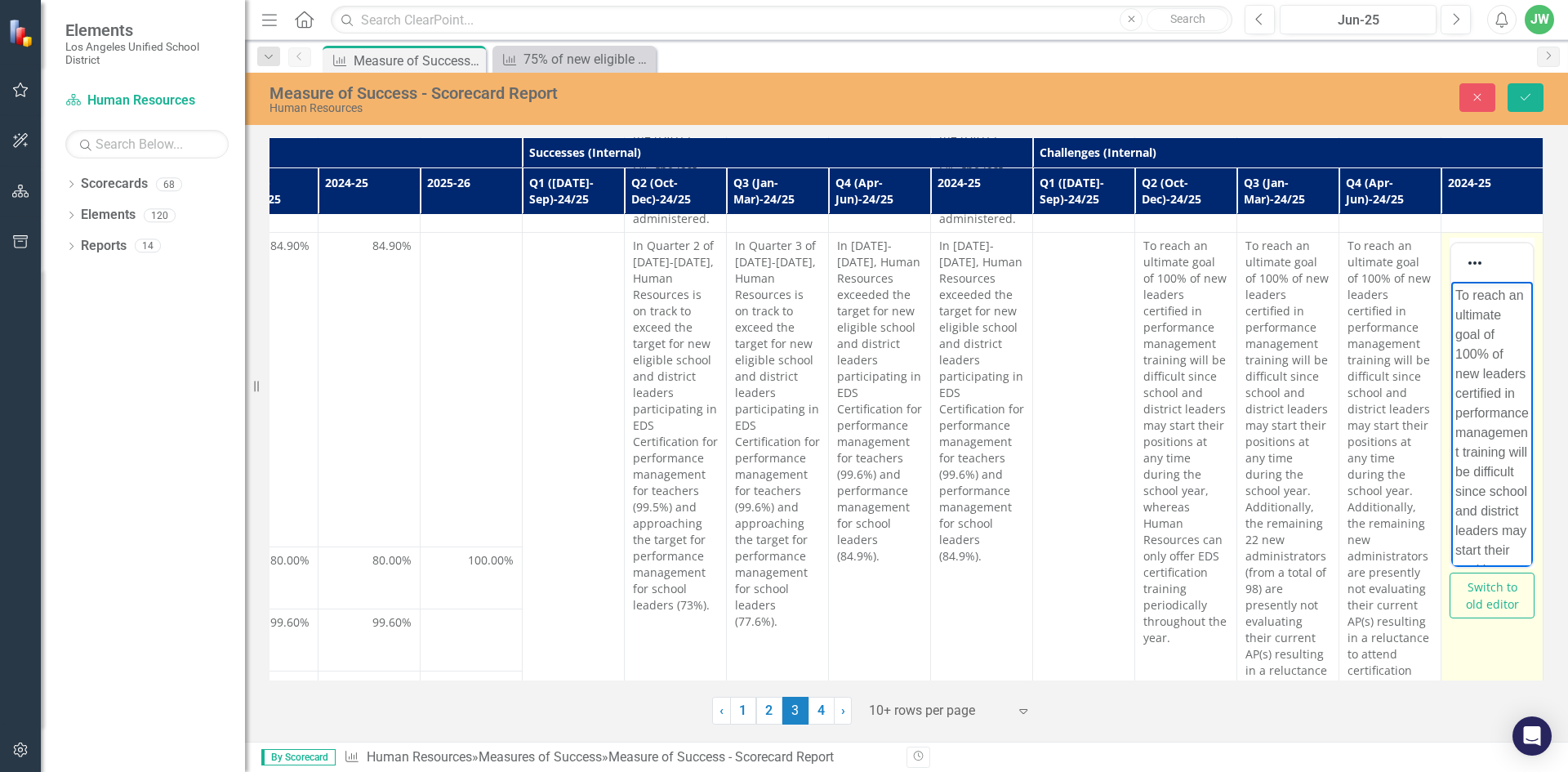 scroll, scrollTop: 618, scrollLeft: 0, axis: vertical 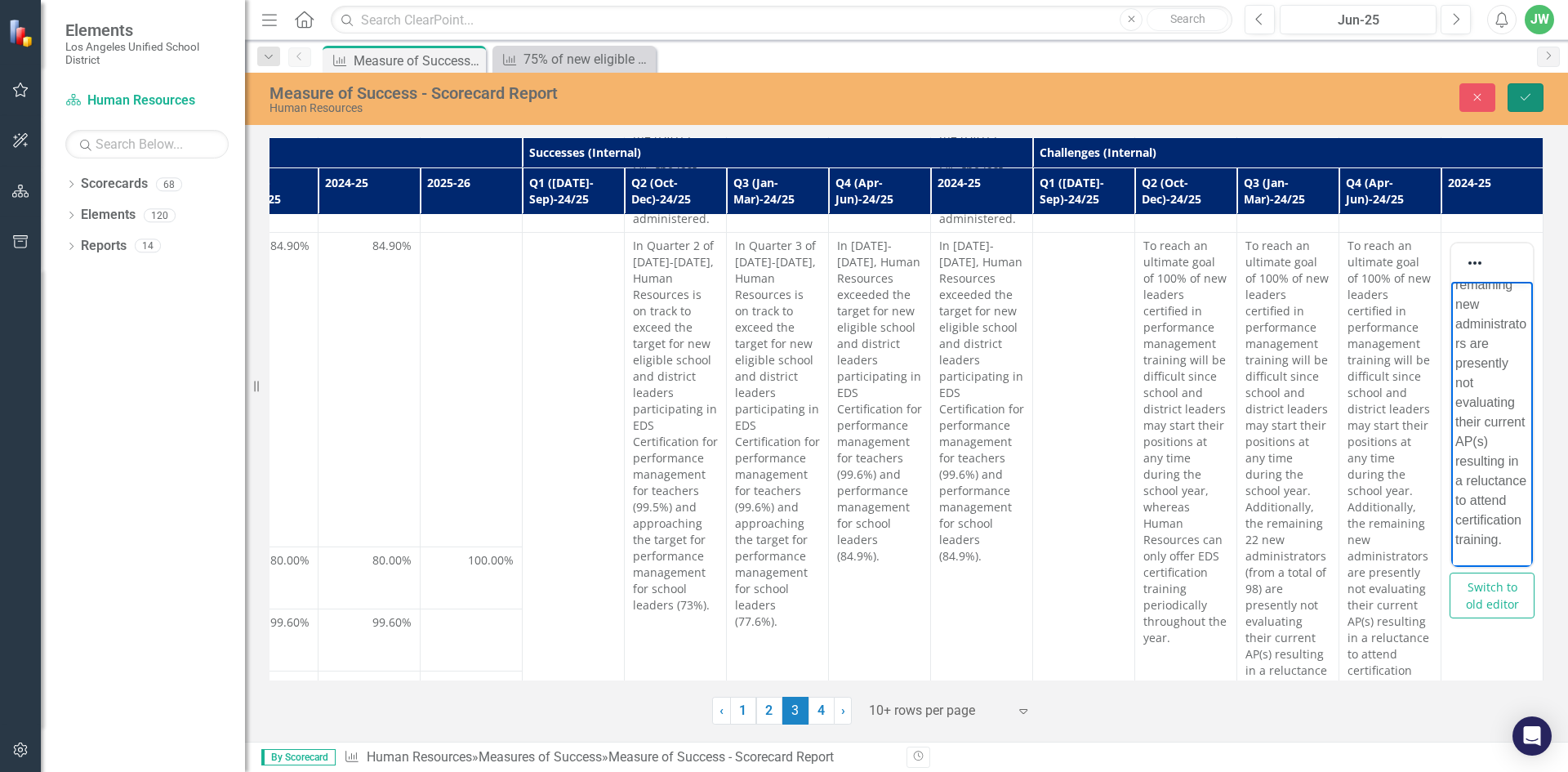 click on "Save" 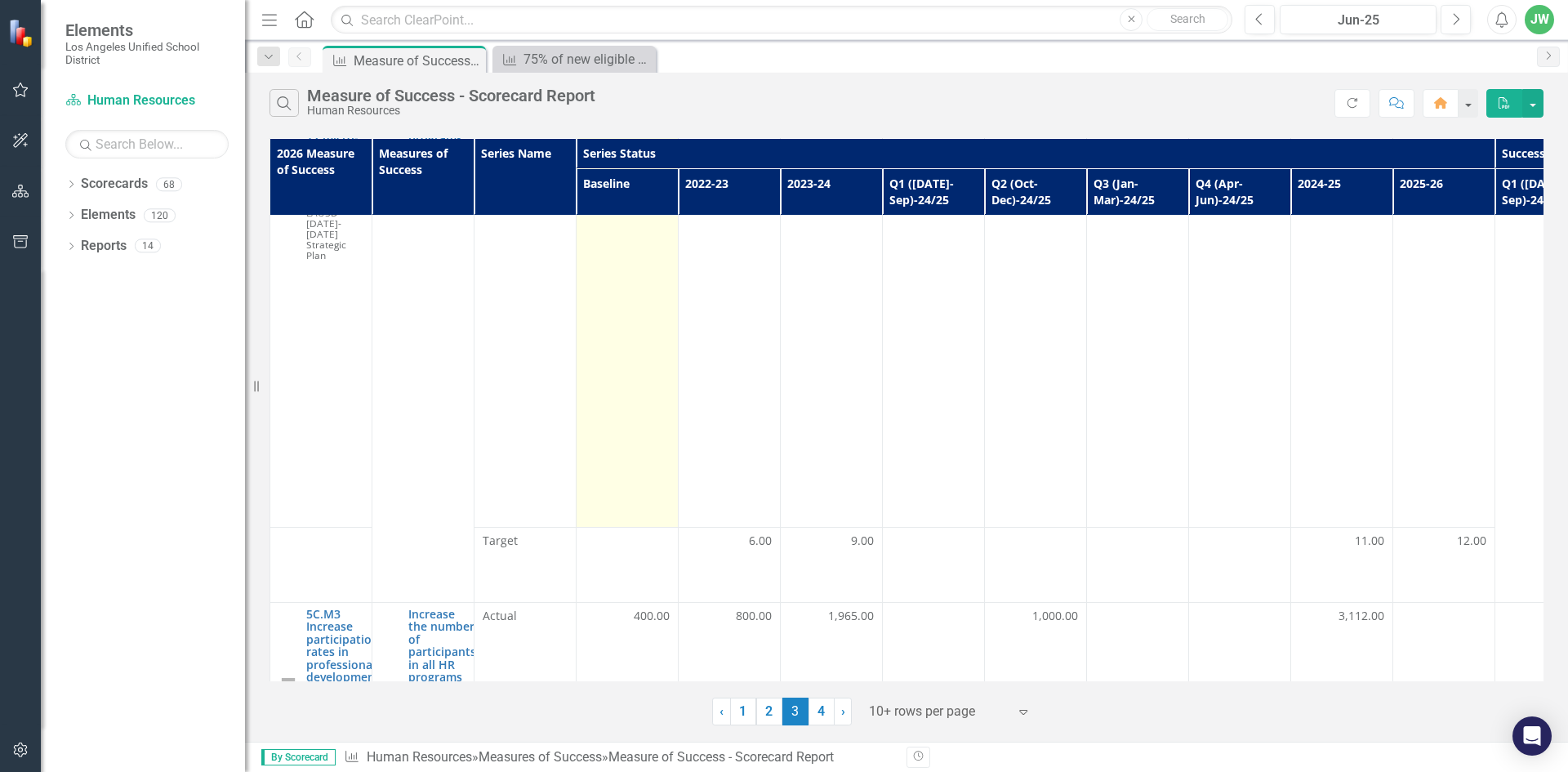 scroll, scrollTop: 0, scrollLeft: 0, axis: both 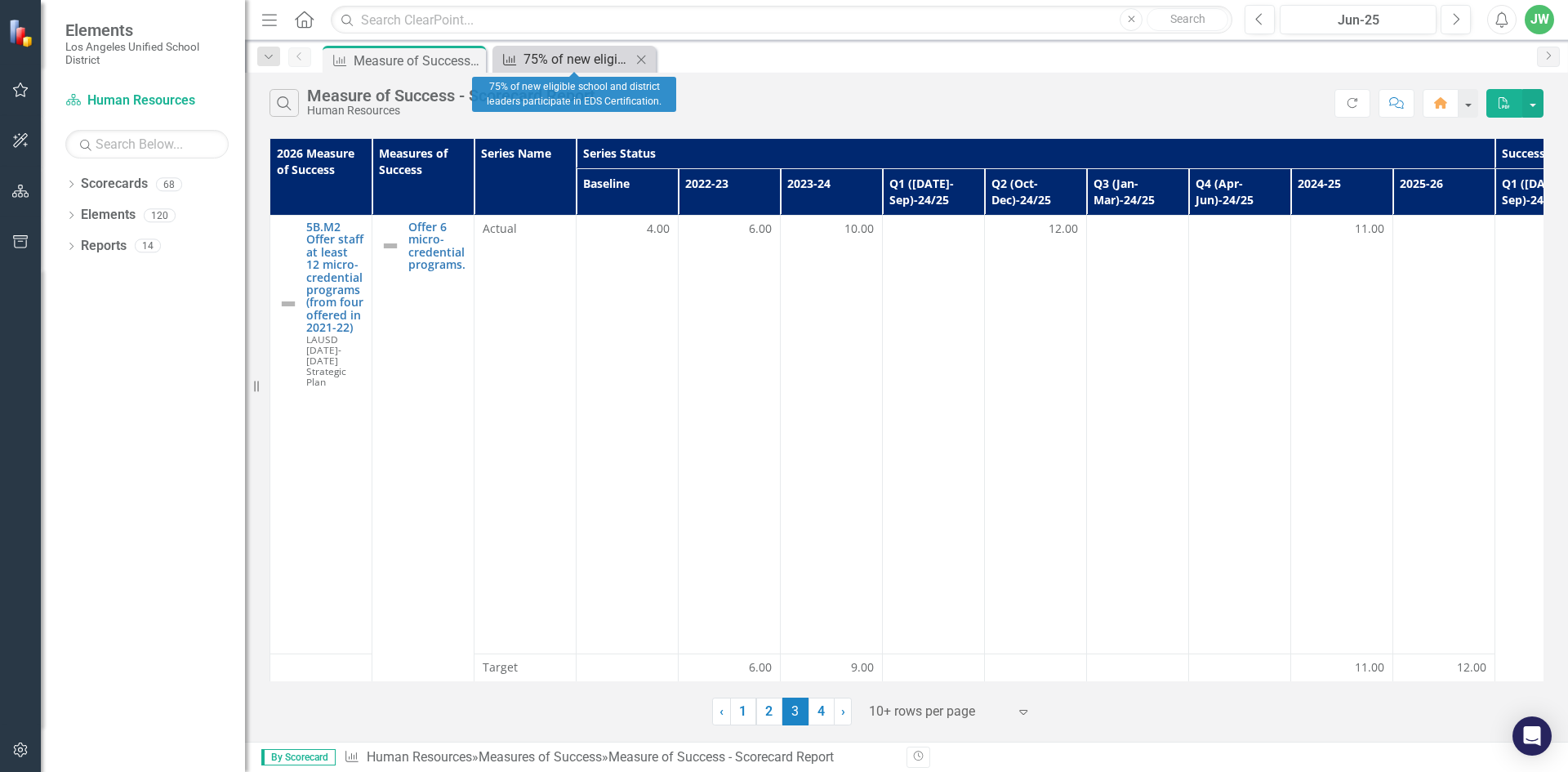 click on "75% of new eligible school and district leaders participate in EDS Certification." at bounding box center [577, 59] 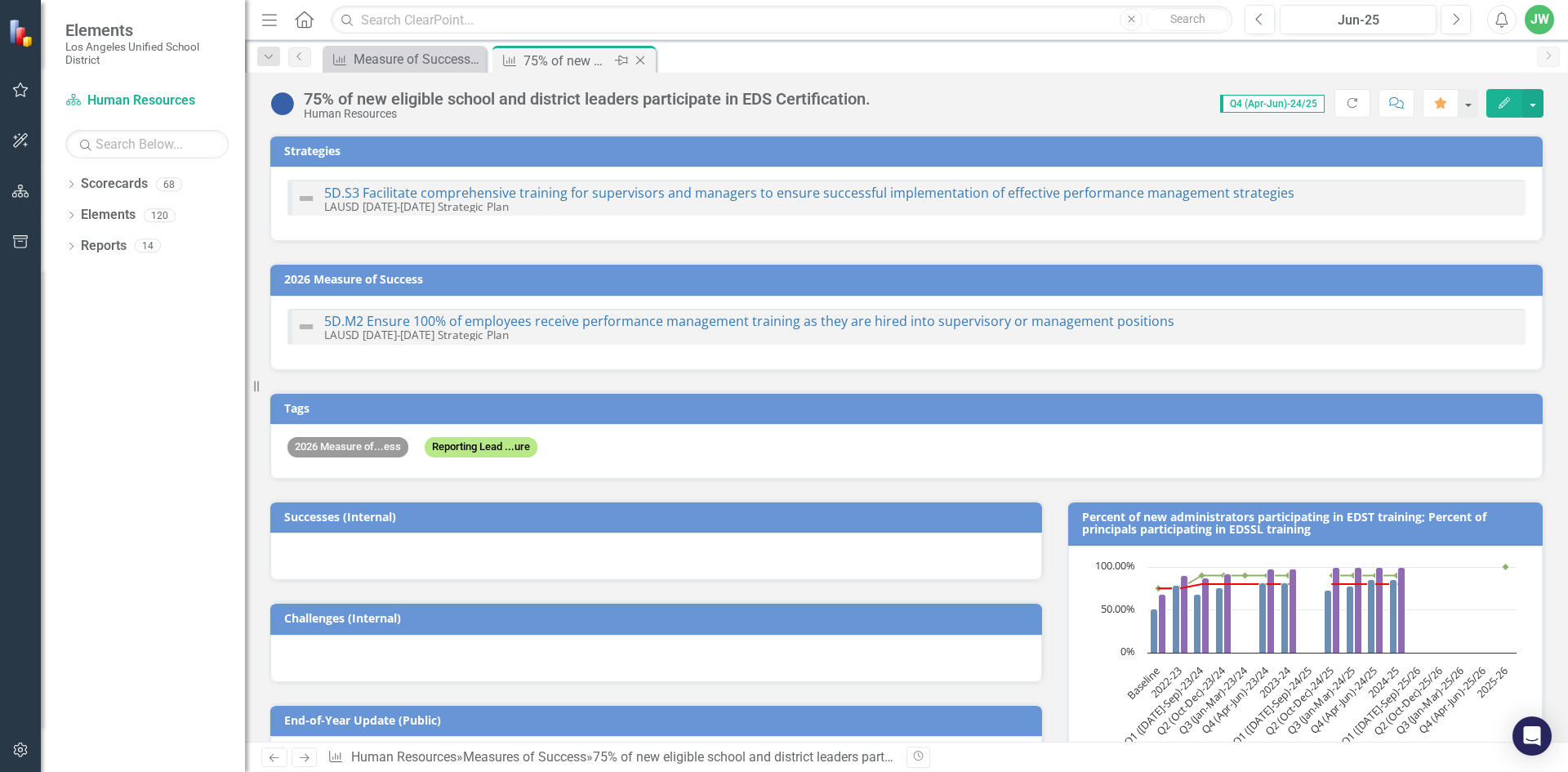 checkbox on "false" 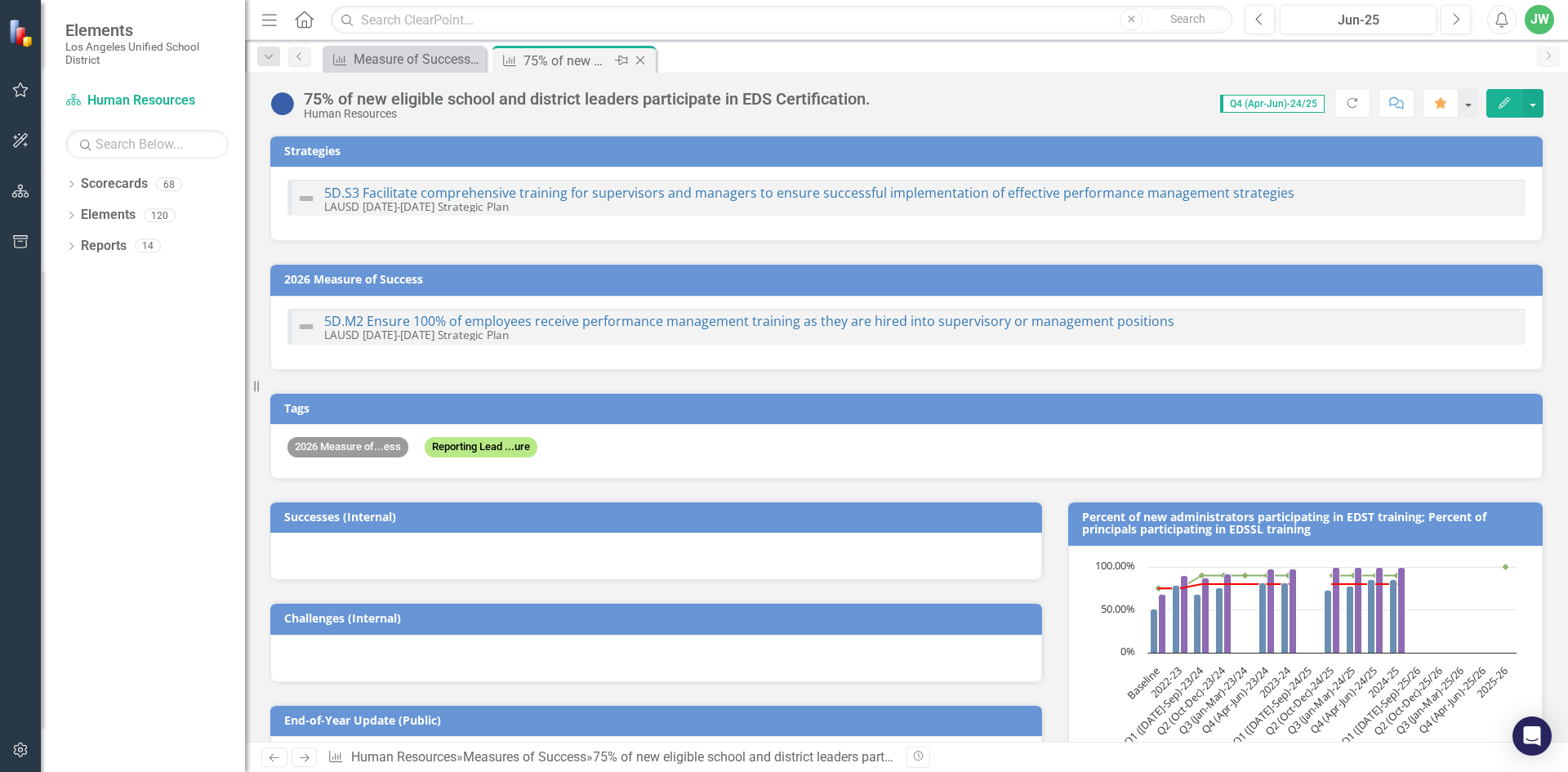 checkbox on "false" 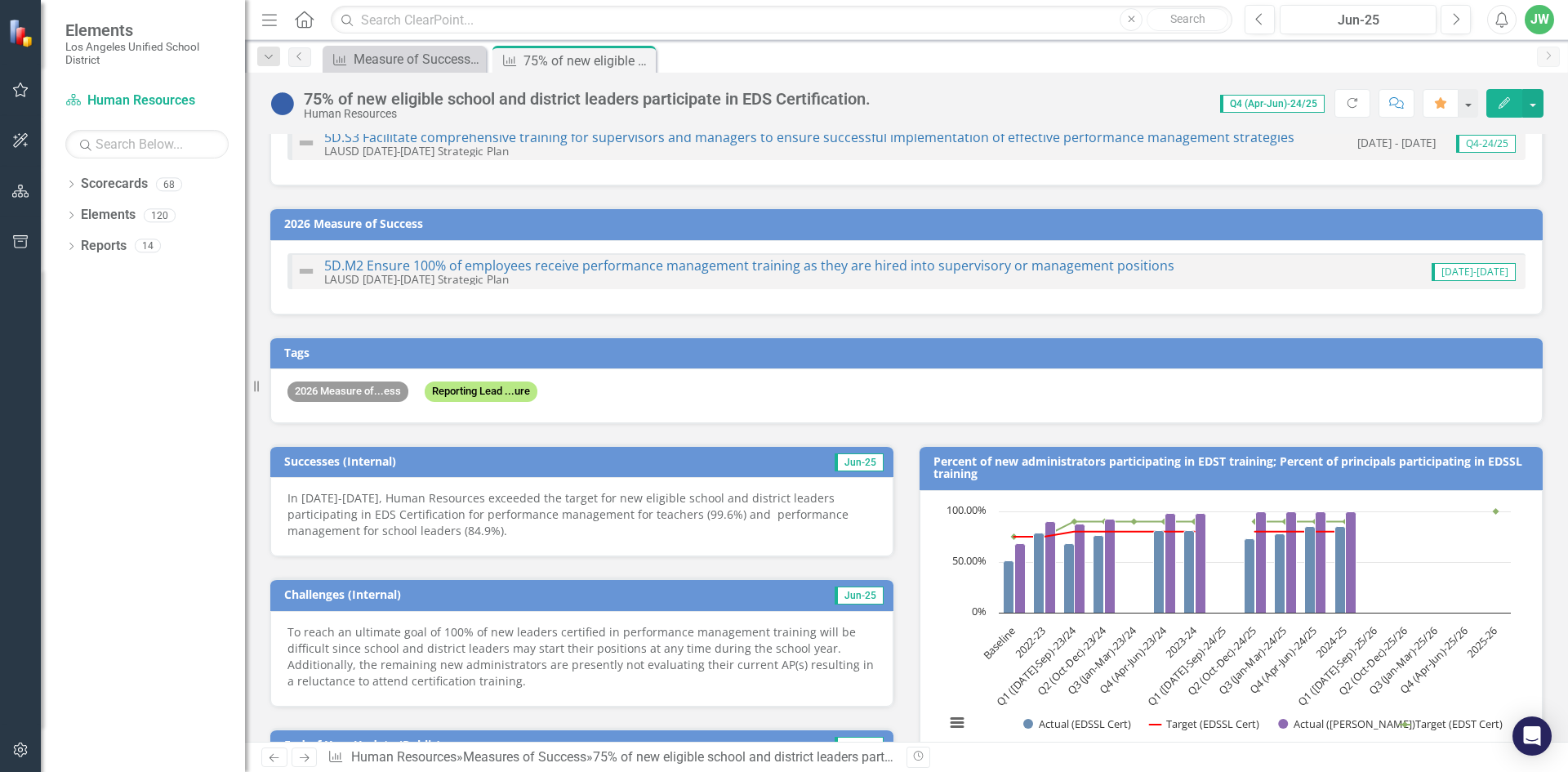 scroll, scrollTop: 82, scrollLeft: 0, axis: vertical 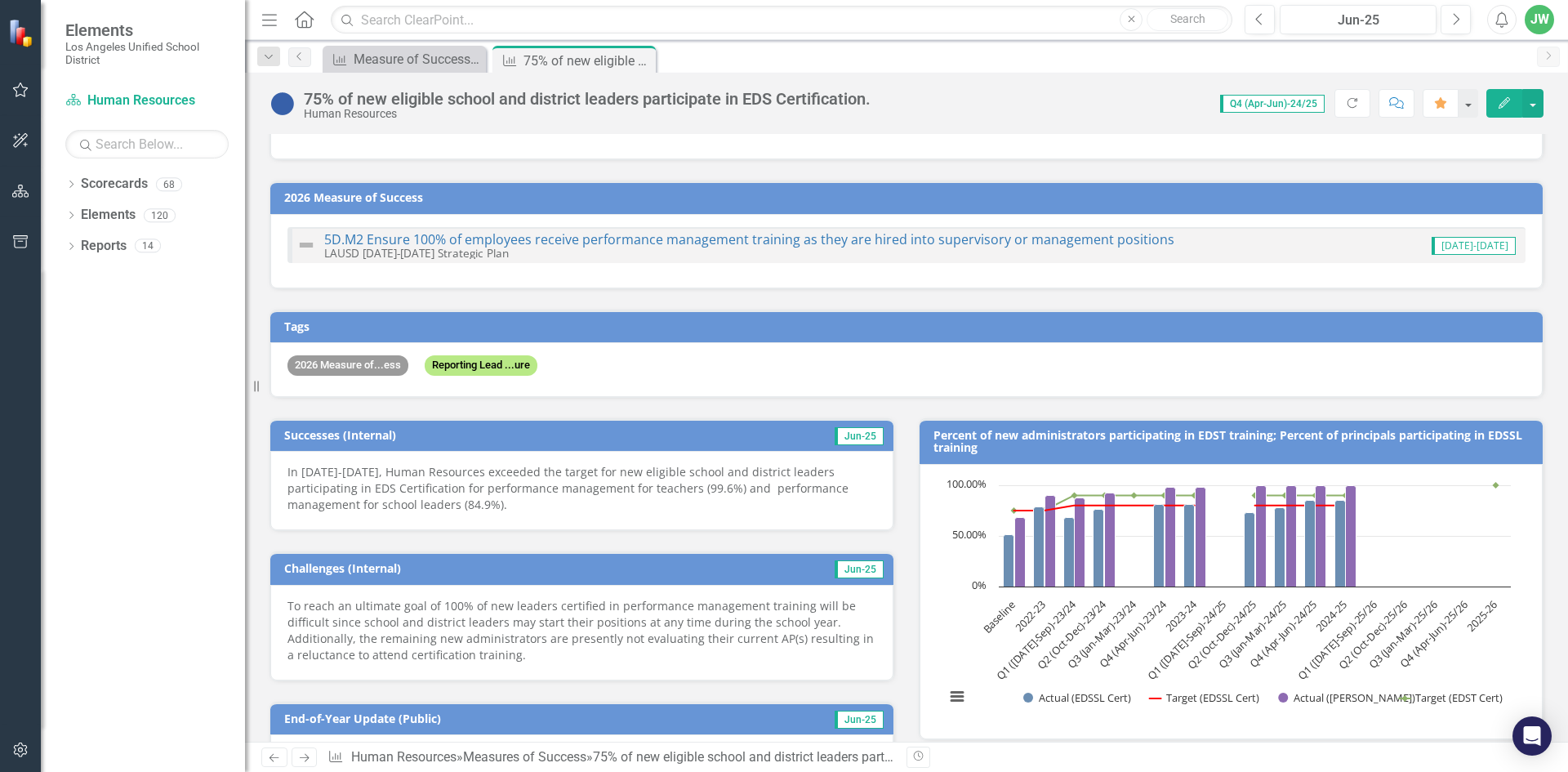 click on "In [DATE]-[DATE], Human Resources exceeded the target for new eligible school and district leaders participating in EDS Certification for performance management for teachers (99.6%) and  performance management for school leaders (84.9%)." at bounding box center [581, 489] 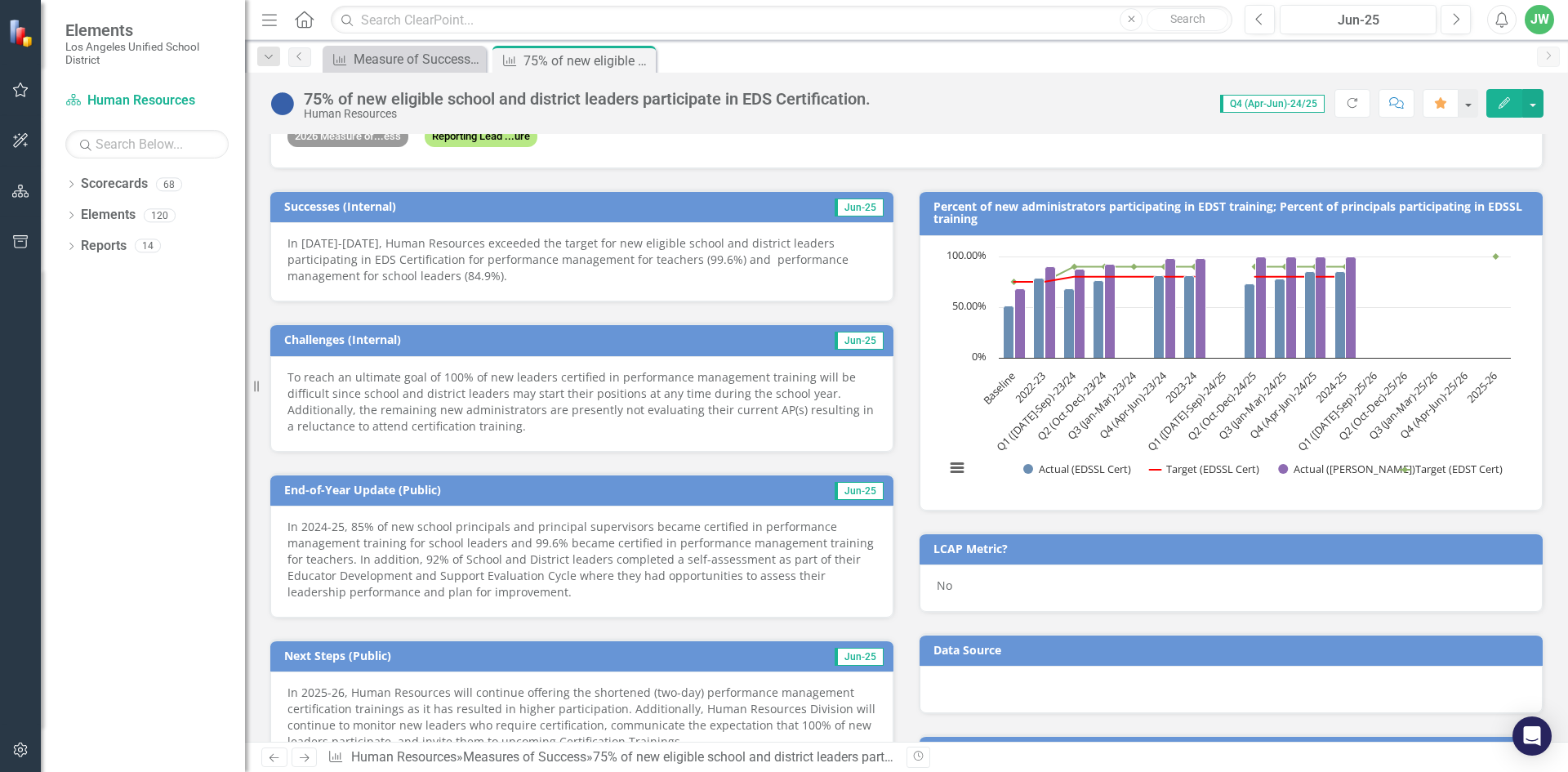 scroll, scrollTop: 327, scrollLeft: 0, axis: vertical 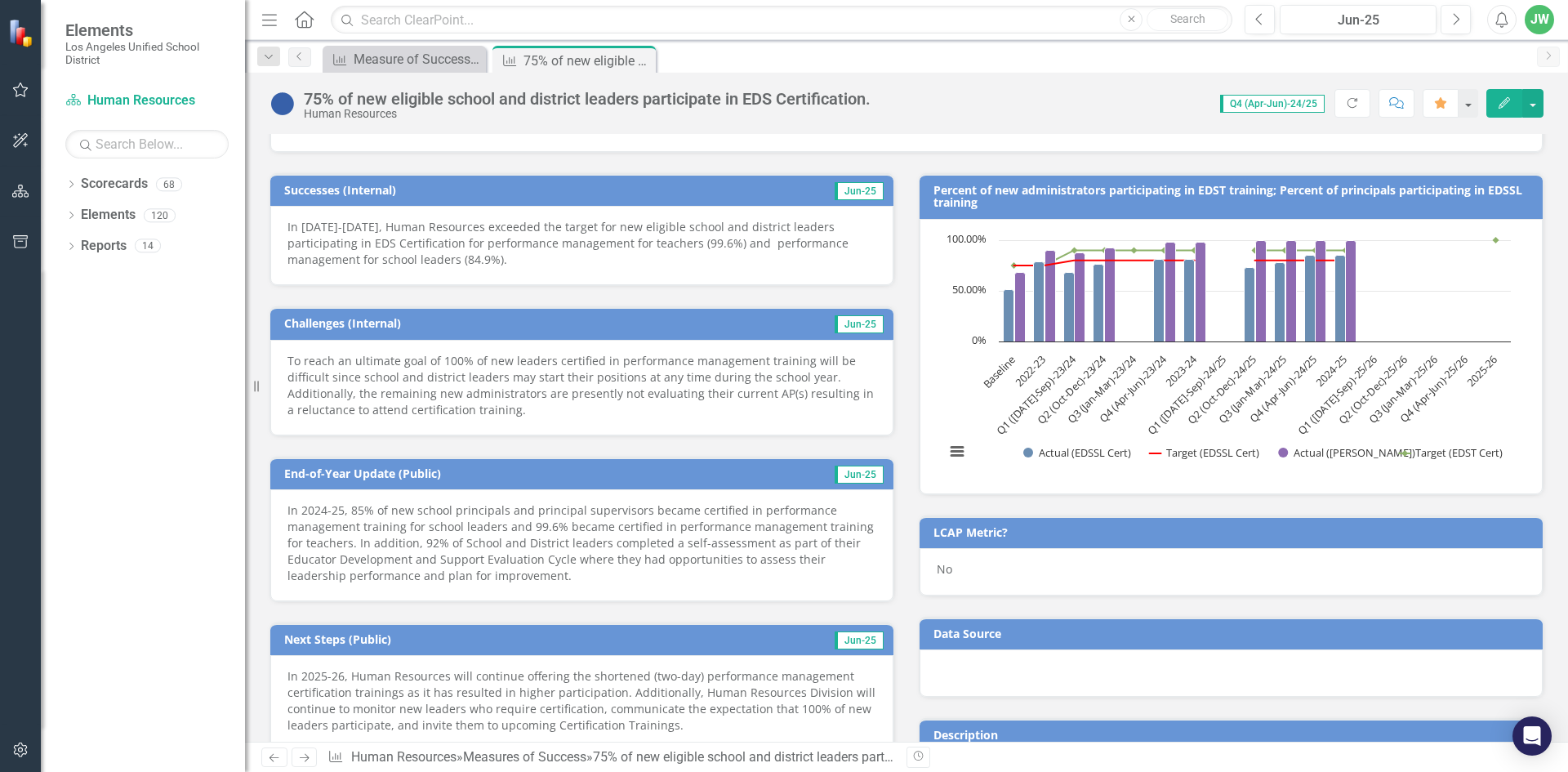 click on "To reach an ultimate goal of 100% of new leaders certified in performance management training will be difficult since school and district leaders may start their positions at any time during the school year. Additionally, the remaining new administrators are presently not evaluating their current AP(s) resulting in a reluctance to attend certification training." at bounding box center [581, 386] 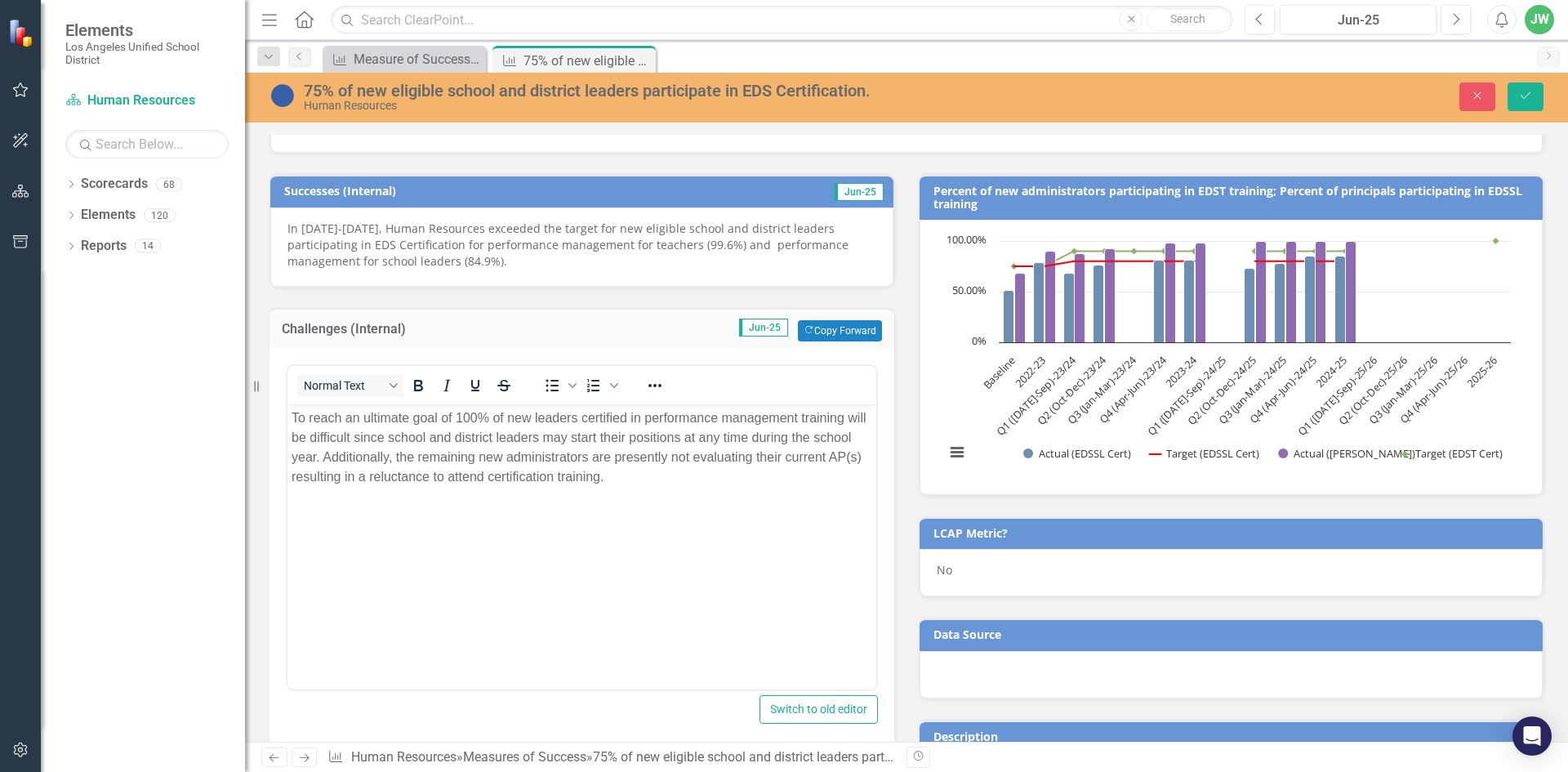 scroll, scrollTop: 0, scrollLeft: 0, axis: both 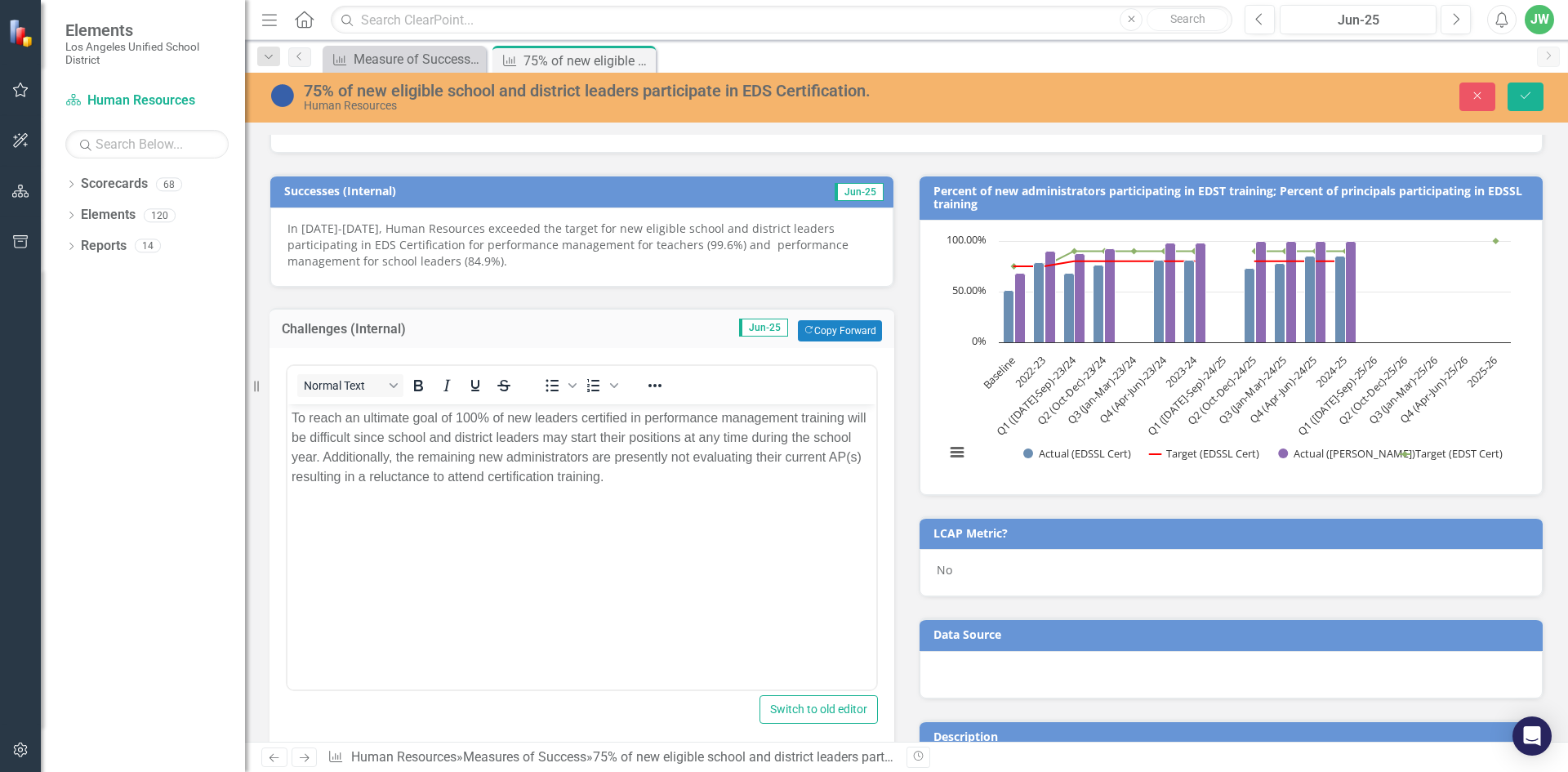 click on "To reach an ultimate goal of 100% of new leaders certified in performance management training will be difficult since school and district leaders may start their positions at any time during the school year. Additionally, the remaining new administrators are presently not evaluating their current AP(s) resulting in a reluctance to attend certification training." at bounding box center [581, 447] 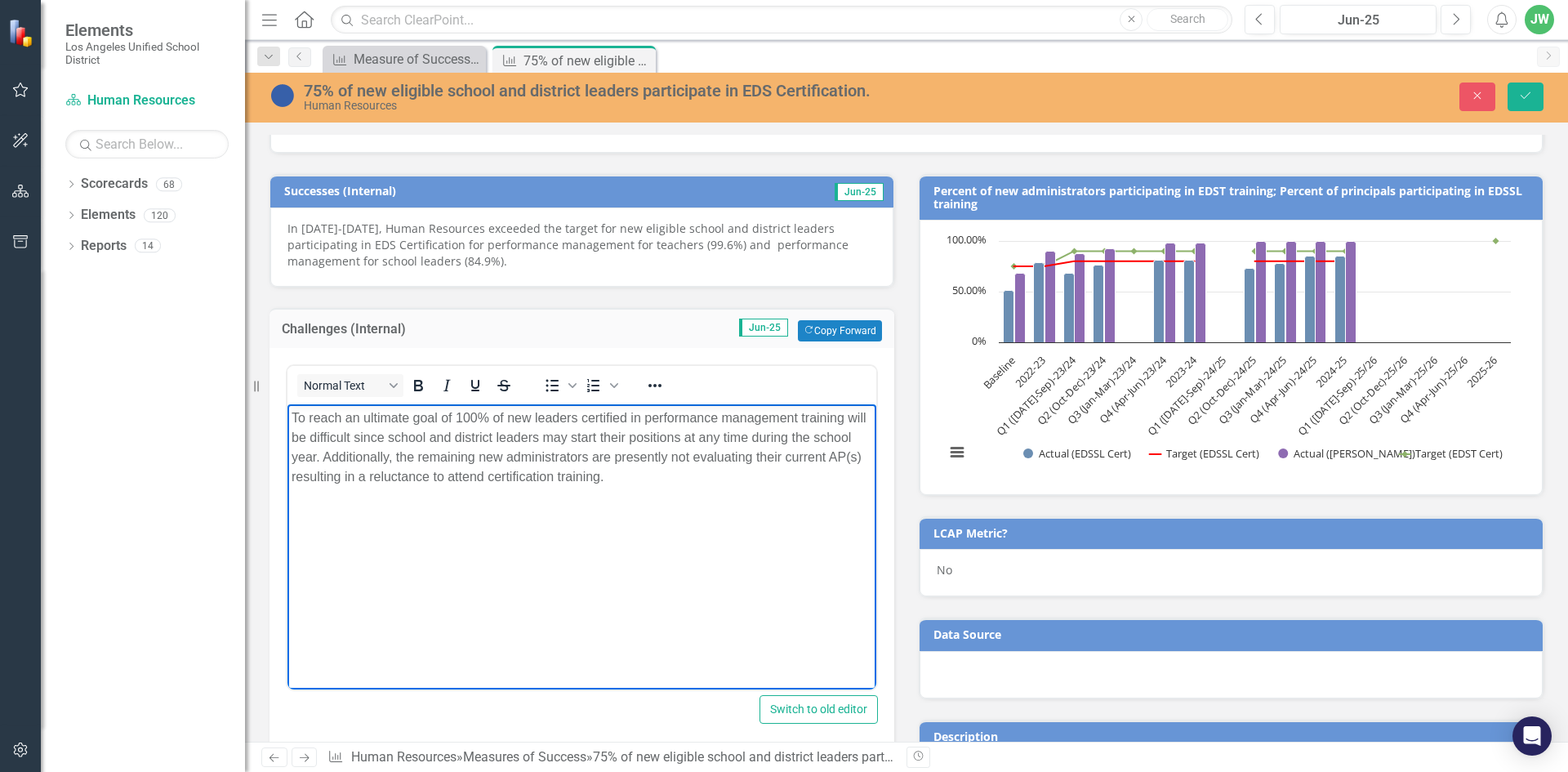 click on "To reach an ultimate goal of 100% of new leaders certified in performance management training will be difficult since school and district leaders may start their positions at any time during the school year. Additionally, the remaining new administrators are presently not evaluating their current AP(s) resulting in a reluctance to attend certification training." at bounding box center [581, 447] 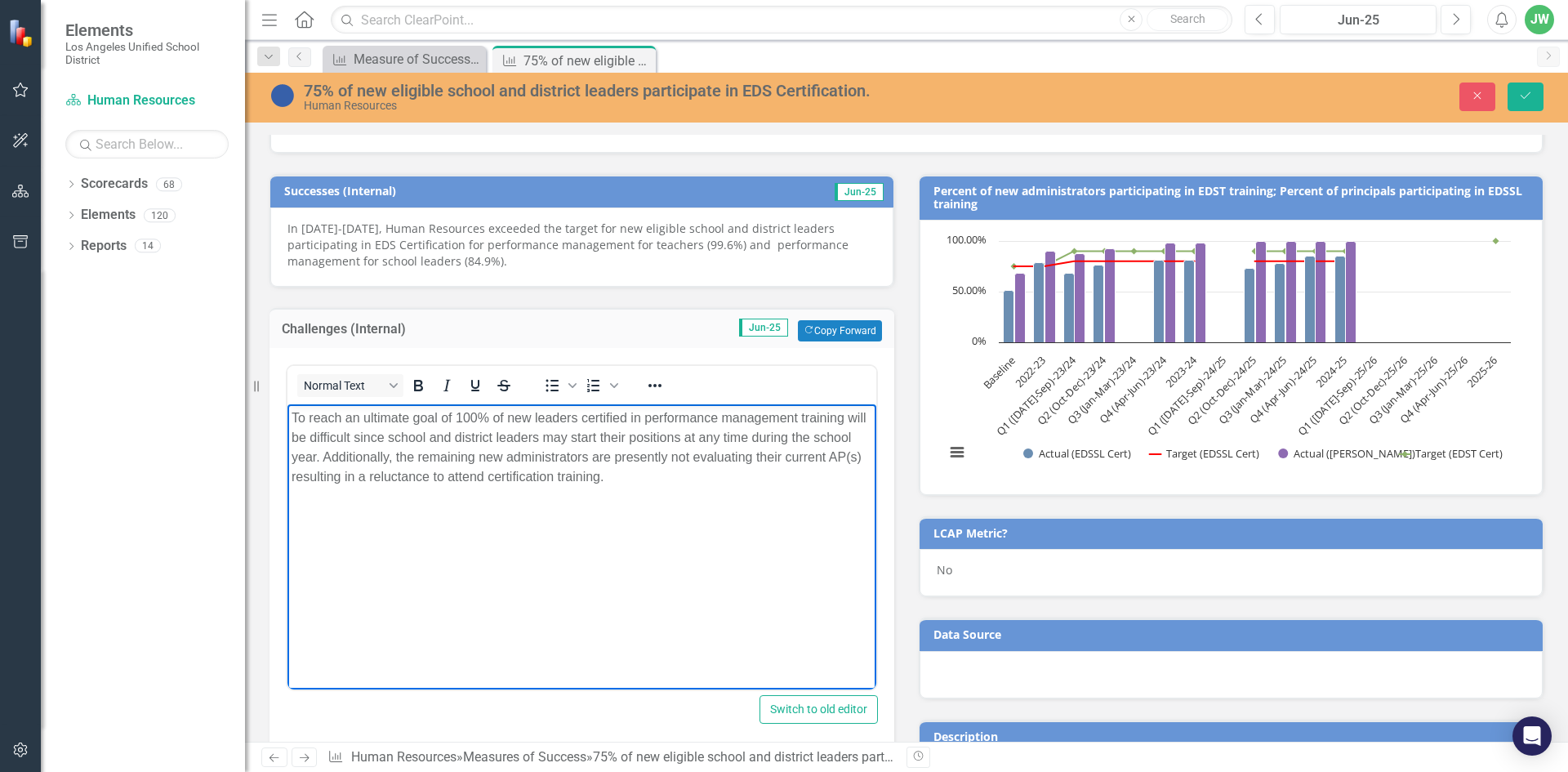 click on "To reach an ultimate goal of 100% of new leaders certified in performance management training will be difficult since school and district leaders may start their positions at any time during the school year. Additionally, the remaining new administrators are presently not evaluating their current AP(s) resulting in a reluctance to attend certification training." at bounding box center (581, 447) 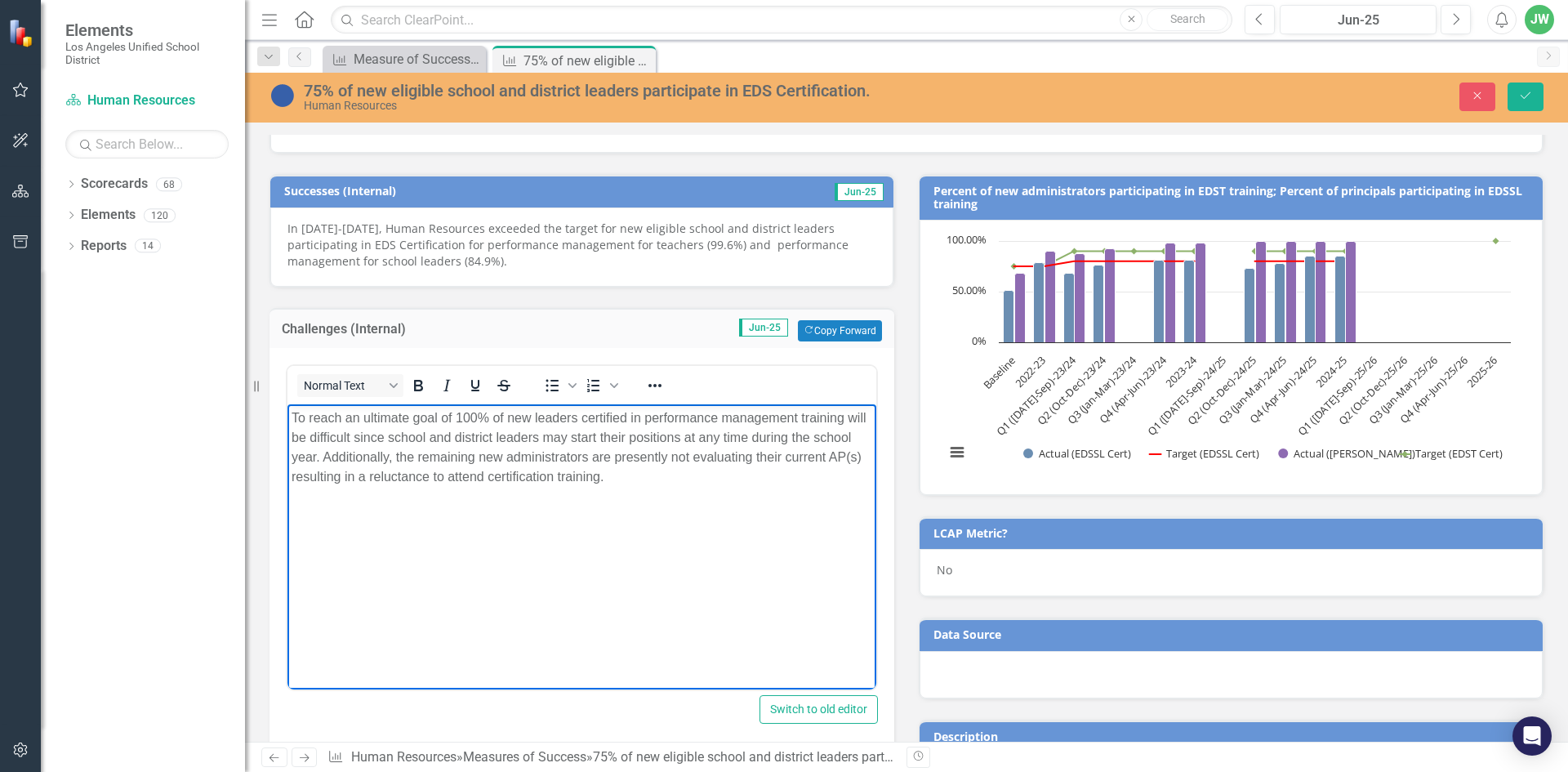 click on "To reach an ultimate goal of 100% of new leaders certified in performance management training will be difficult since school and district leaders may start their positions at any time during the school year. Additionally, the remaining new administrators are presently not evaluating their current AP(s) resulting in a reluctance to attend certification training." at bounding box center (581, 447) 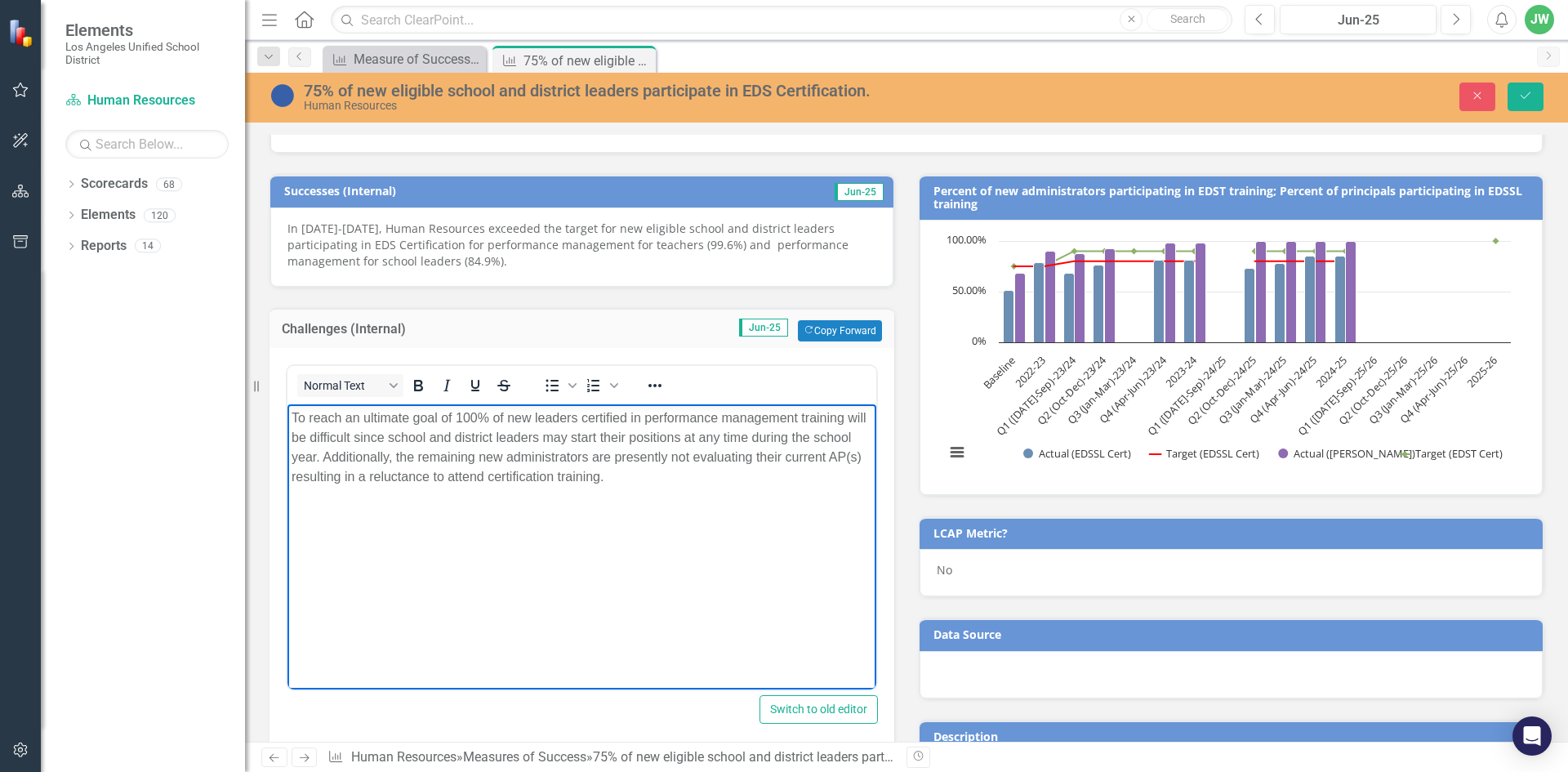 click on "To reach an ultimate goal of 100% of new leaders certified in performance management training will be difficult since school and district leaders may start their positions at any time during the school year. Additionally, the remaining new administrators are presently not evaluating their current AP(s) resulting in a reluctance to attend certification training." at bounding box center (581, 447) 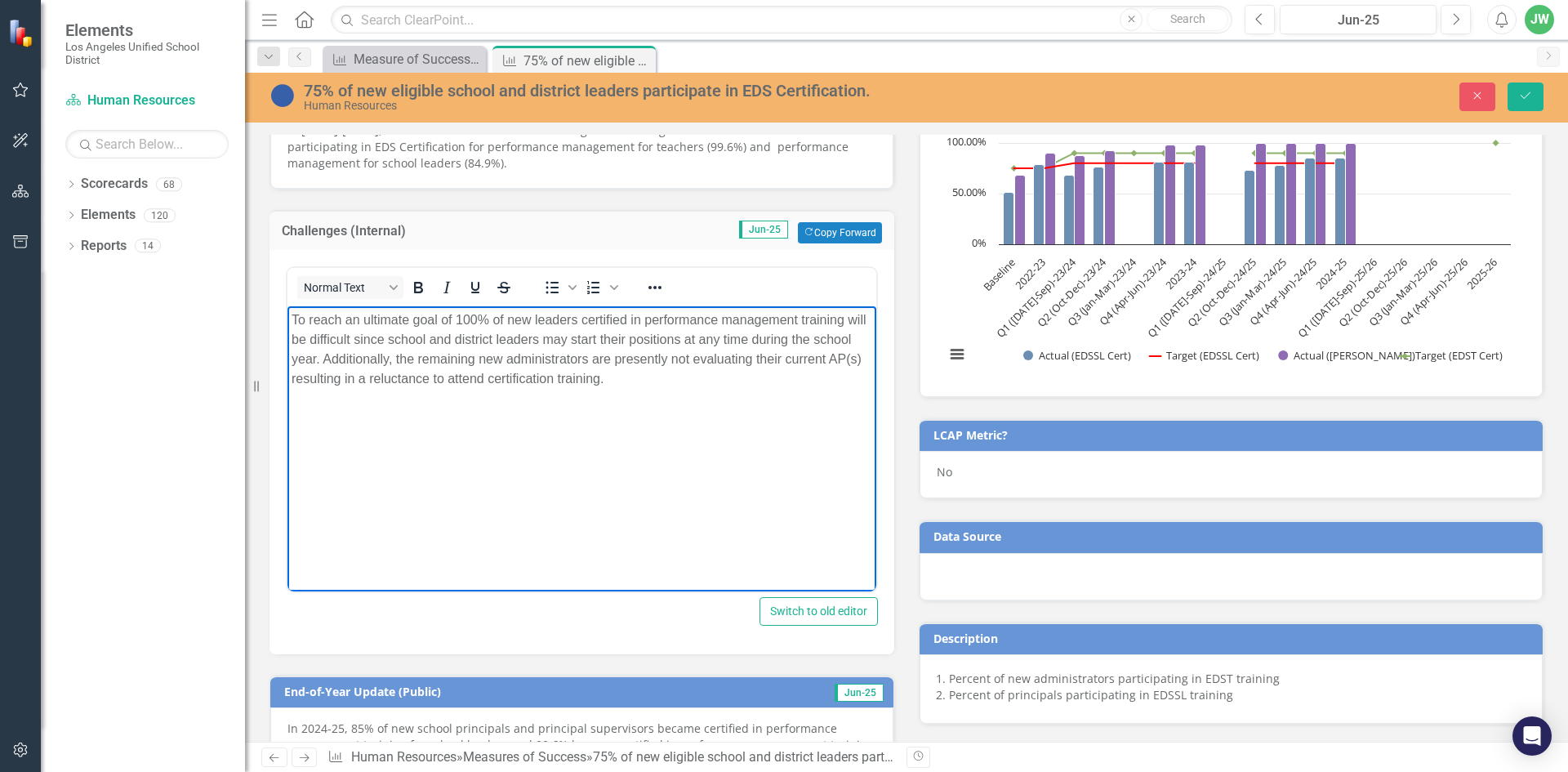 scroll, scrollTop: 408, scrollLeft: 0, axis: vertical 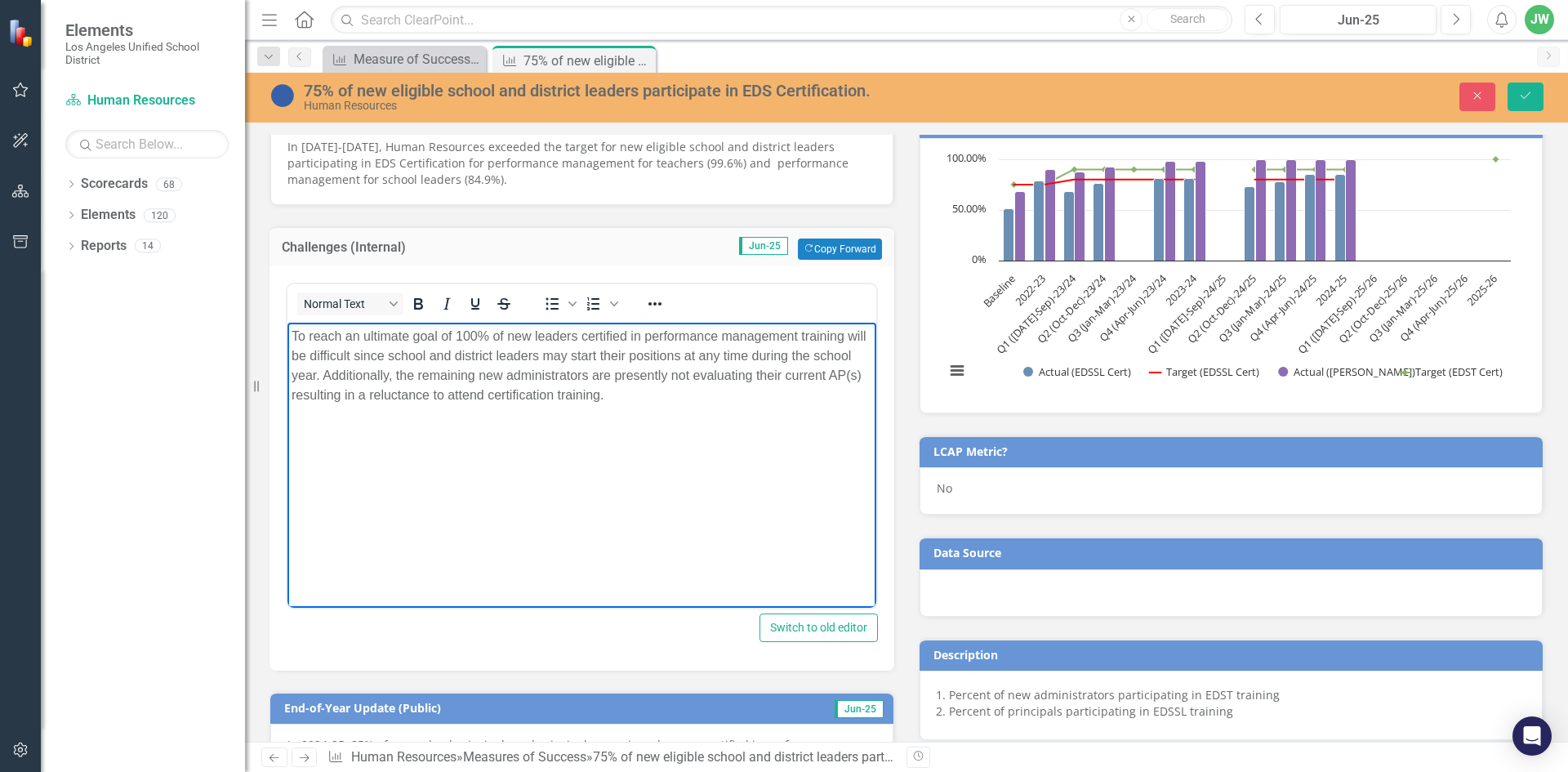 click on "To reach an ultimate goal of 100% of new leaders certified in performance management training will be difficult since school and district leaders may start their positions at any time during the school year. Additionally, the remaining new administrators are presently not evaluating their current AP(s) resulting in a reluctance to attend certification training." at bounding box center [581, 365] 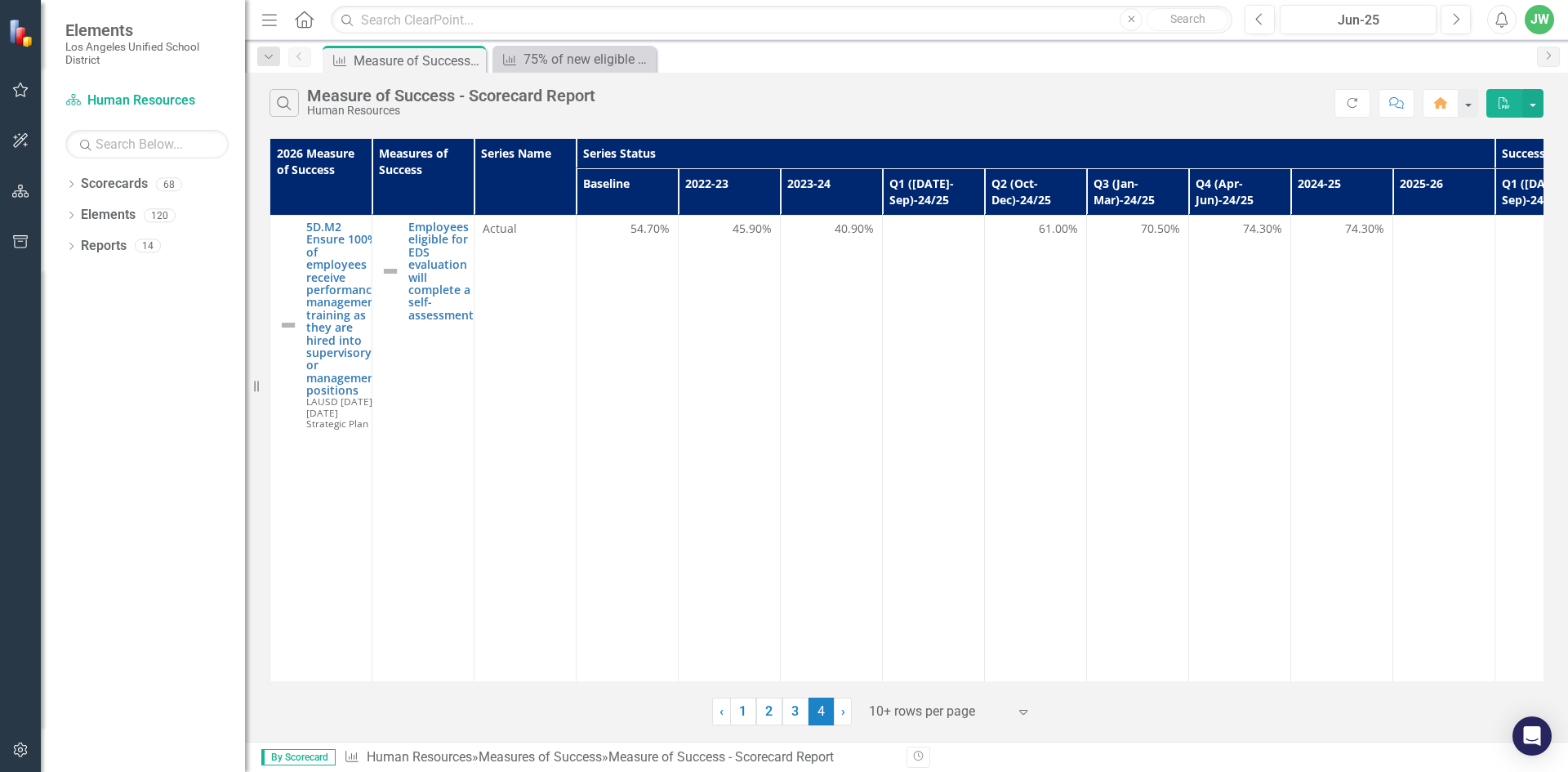 scroll, scrollTop: 0, scrollLeft: 0, axis: both 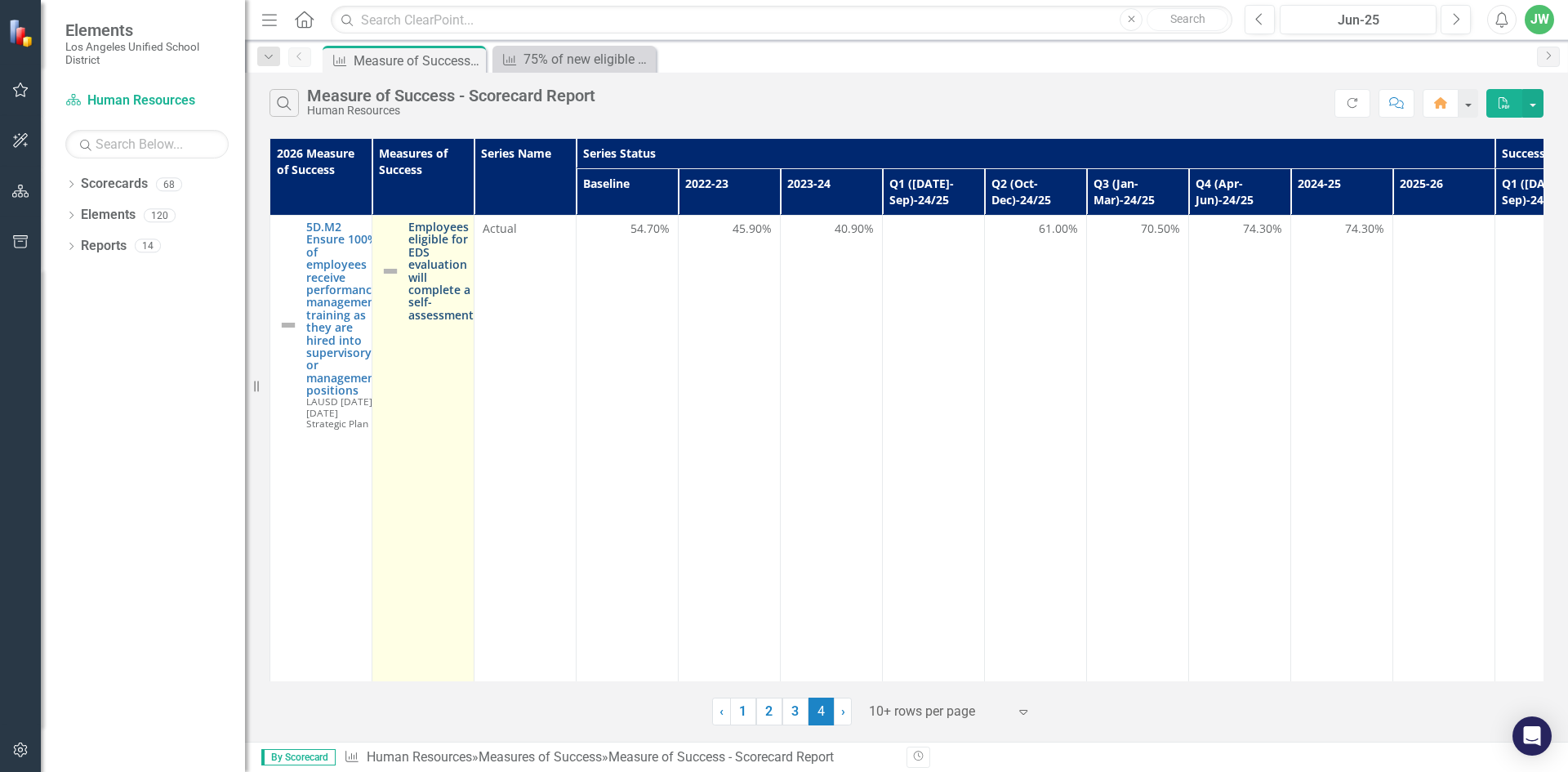click on "Employees eligible for EDS evaluation will complete a self-assessment" at bounding box center (441, 270) 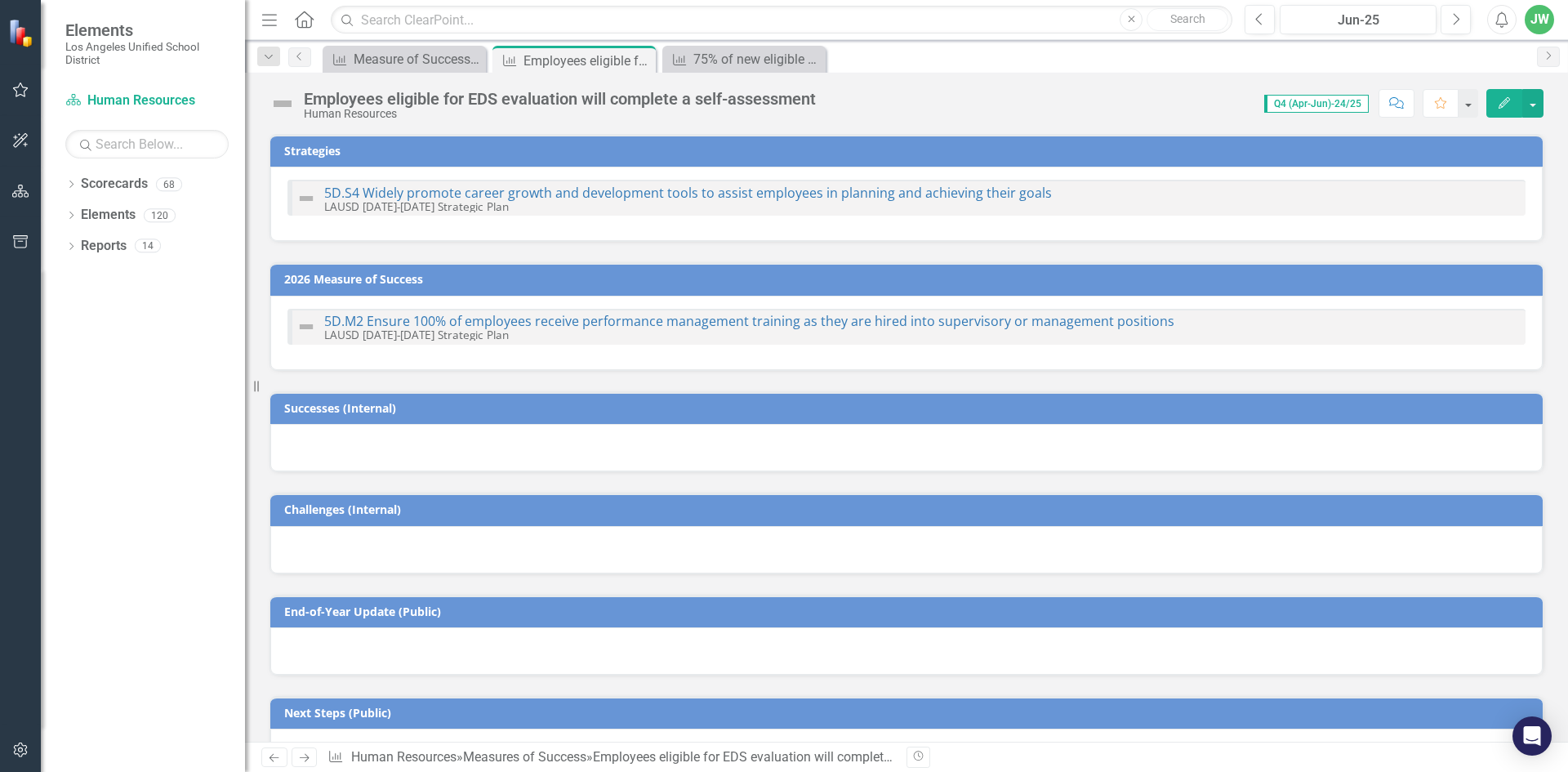 checkbox on "true" 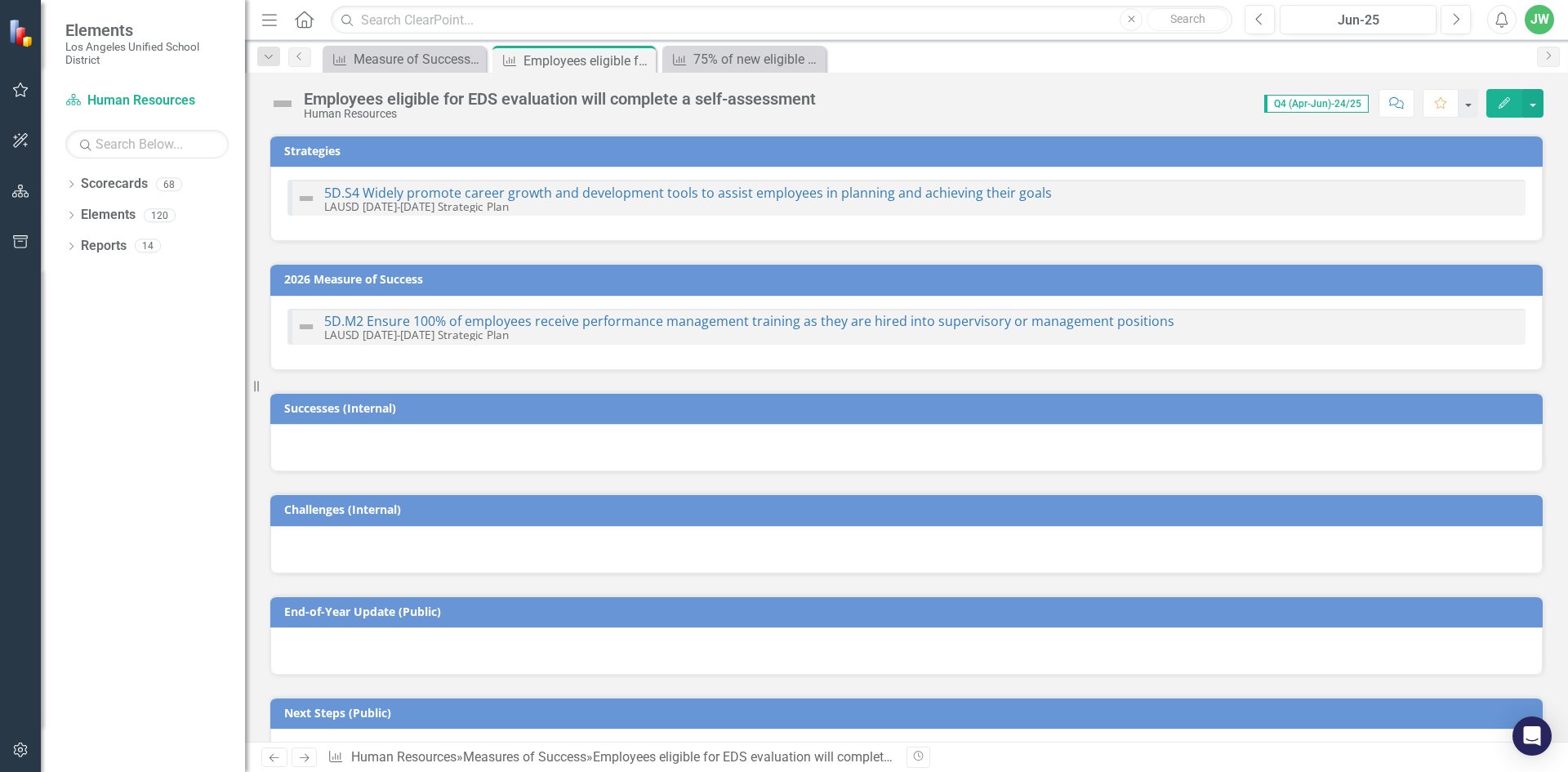checkbox on "true" 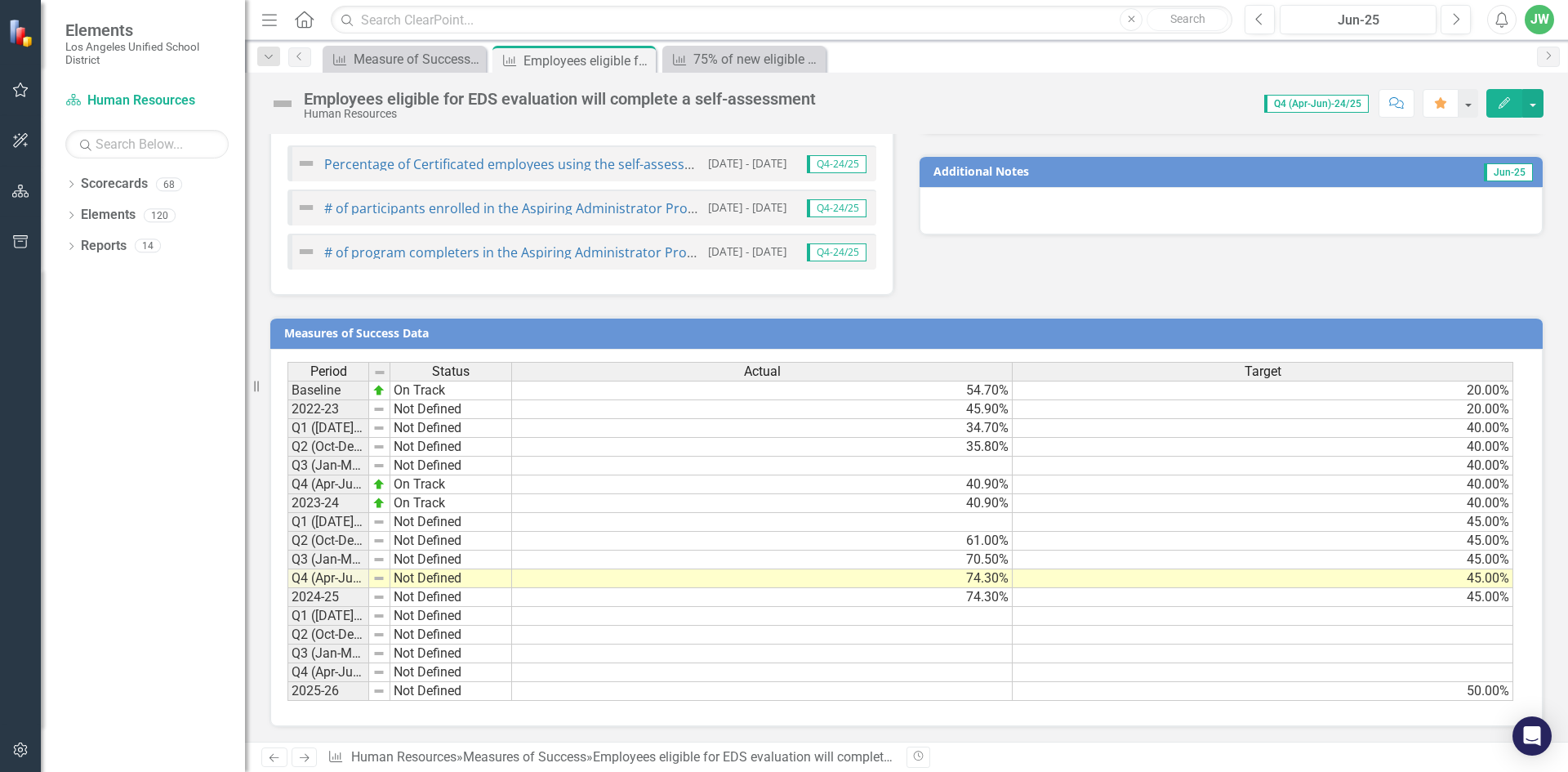 scroll, scrollTop: 975, scrollLeft: 0, axis: vertical 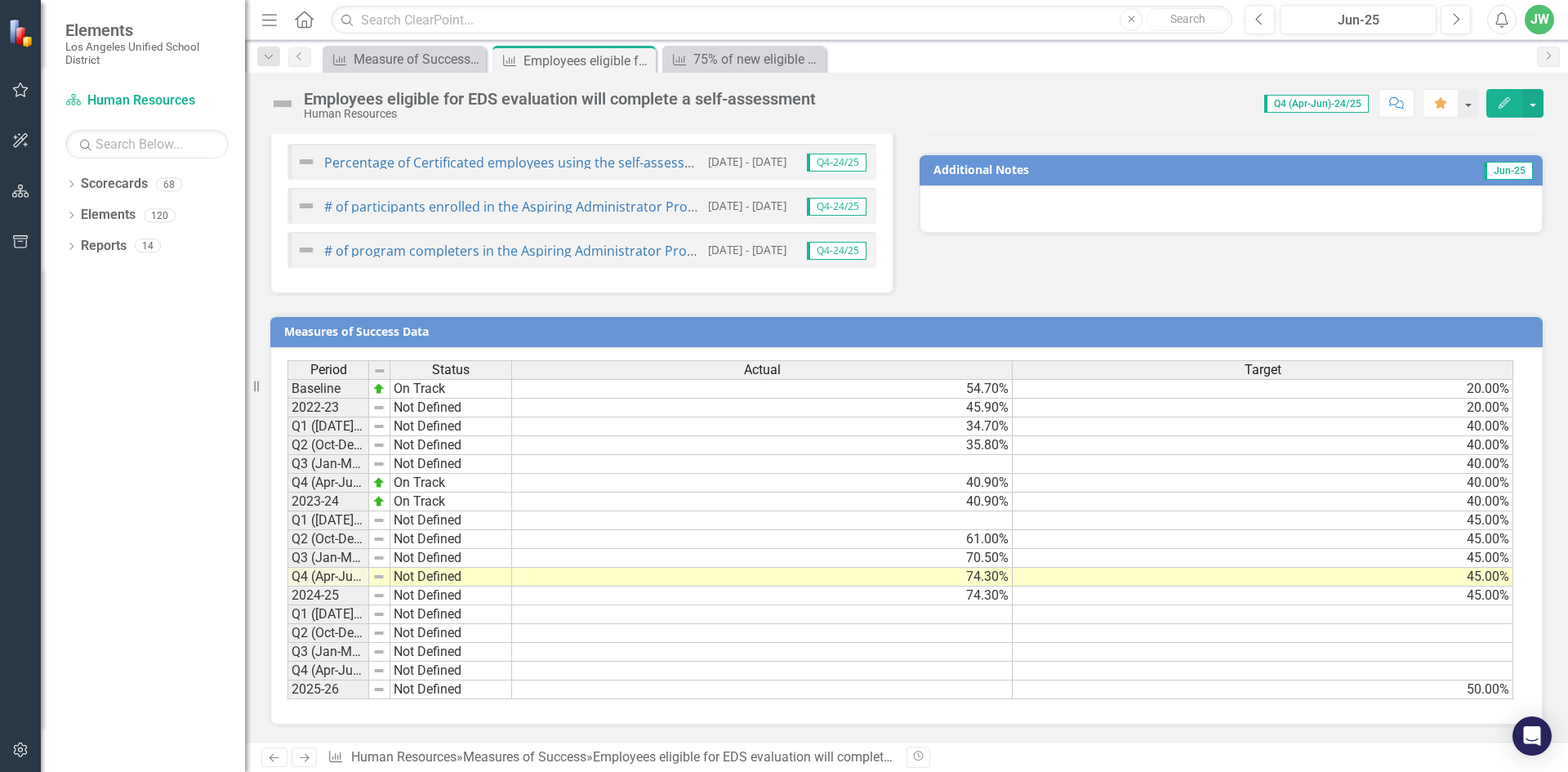 click on "74.30%" at bounding box center [762, 577] 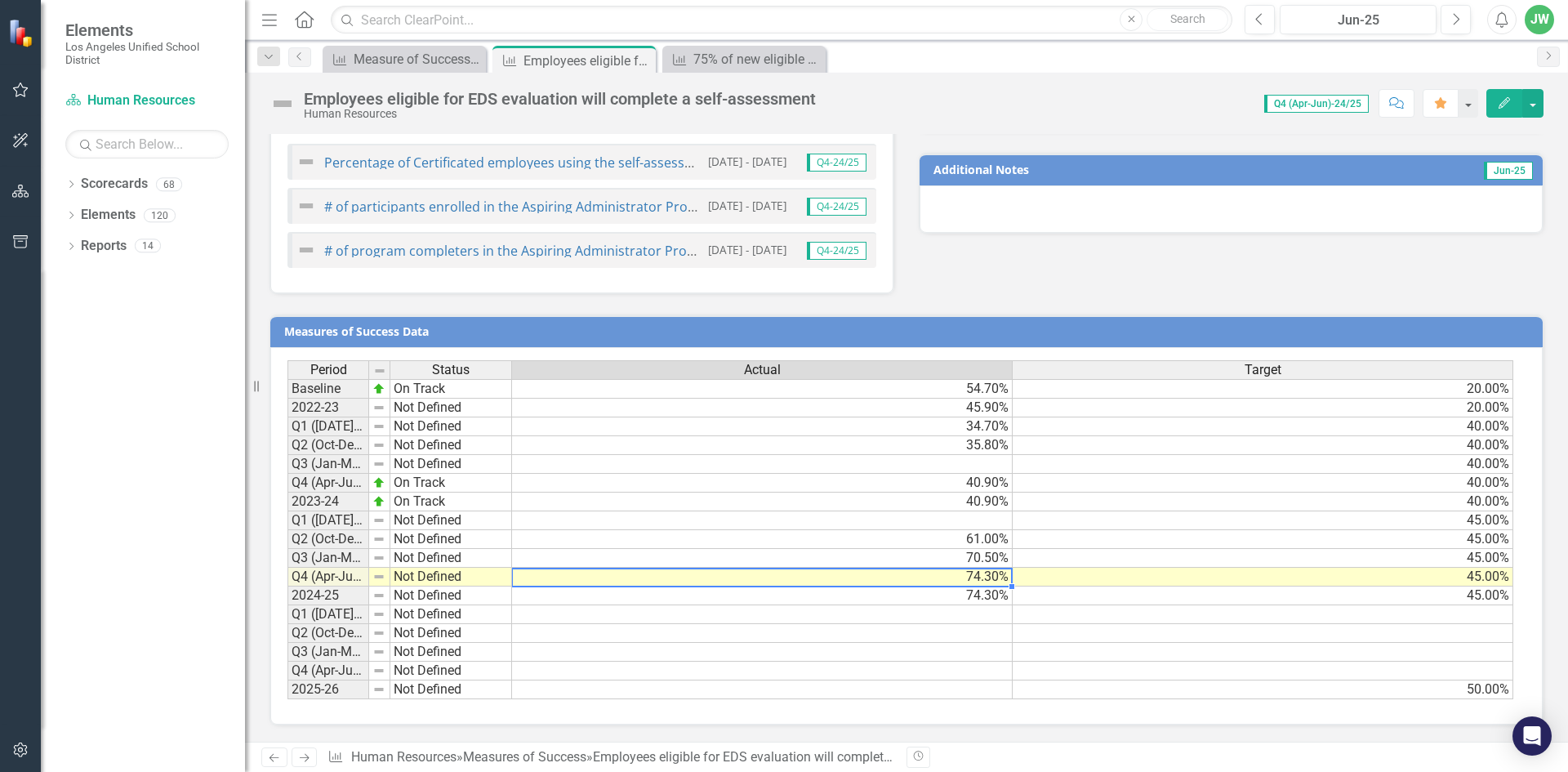 click on "74.30%" at bounding box center [762, 577] 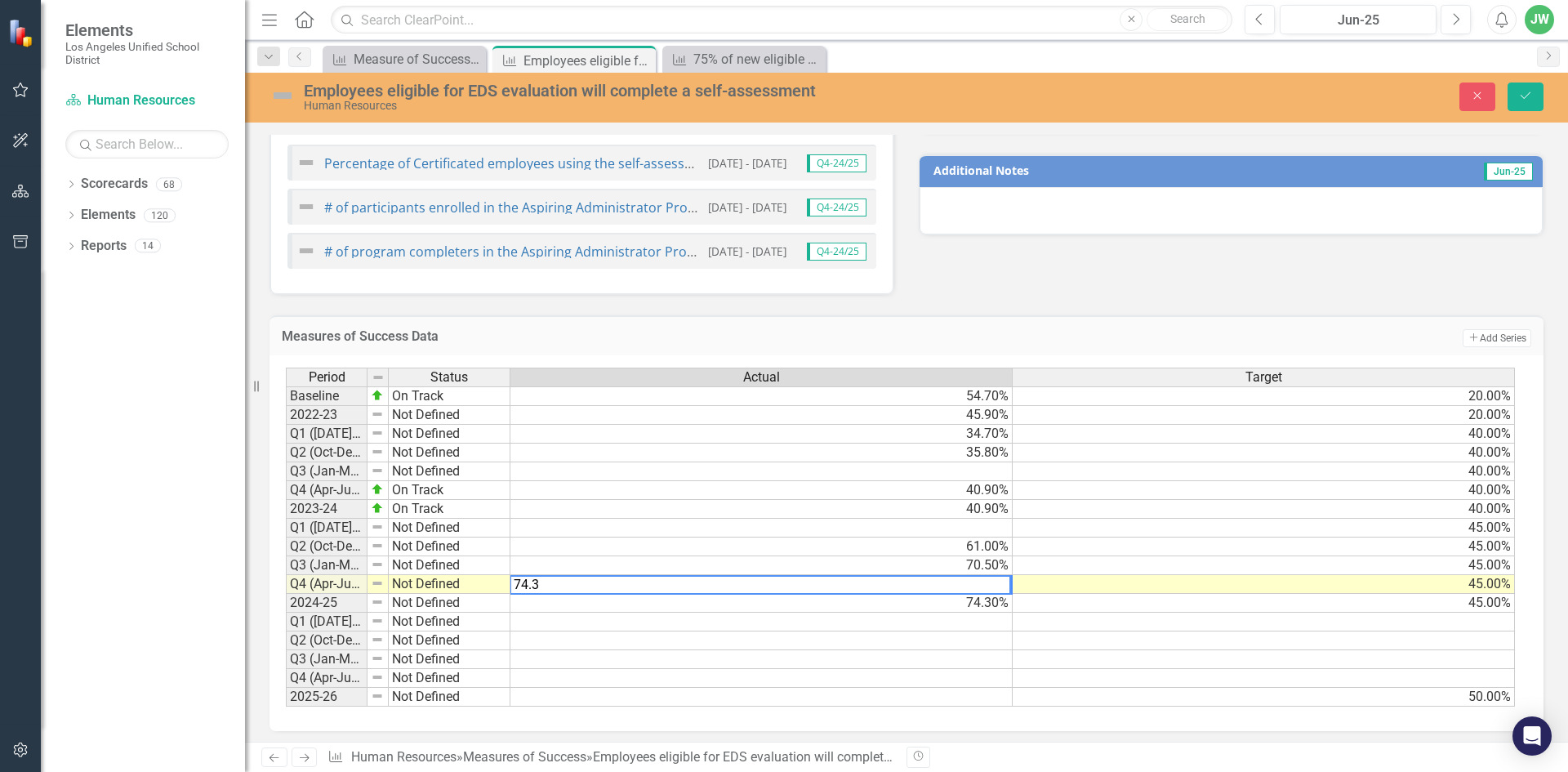 click on "74.3" at bounding box center [760, 585] 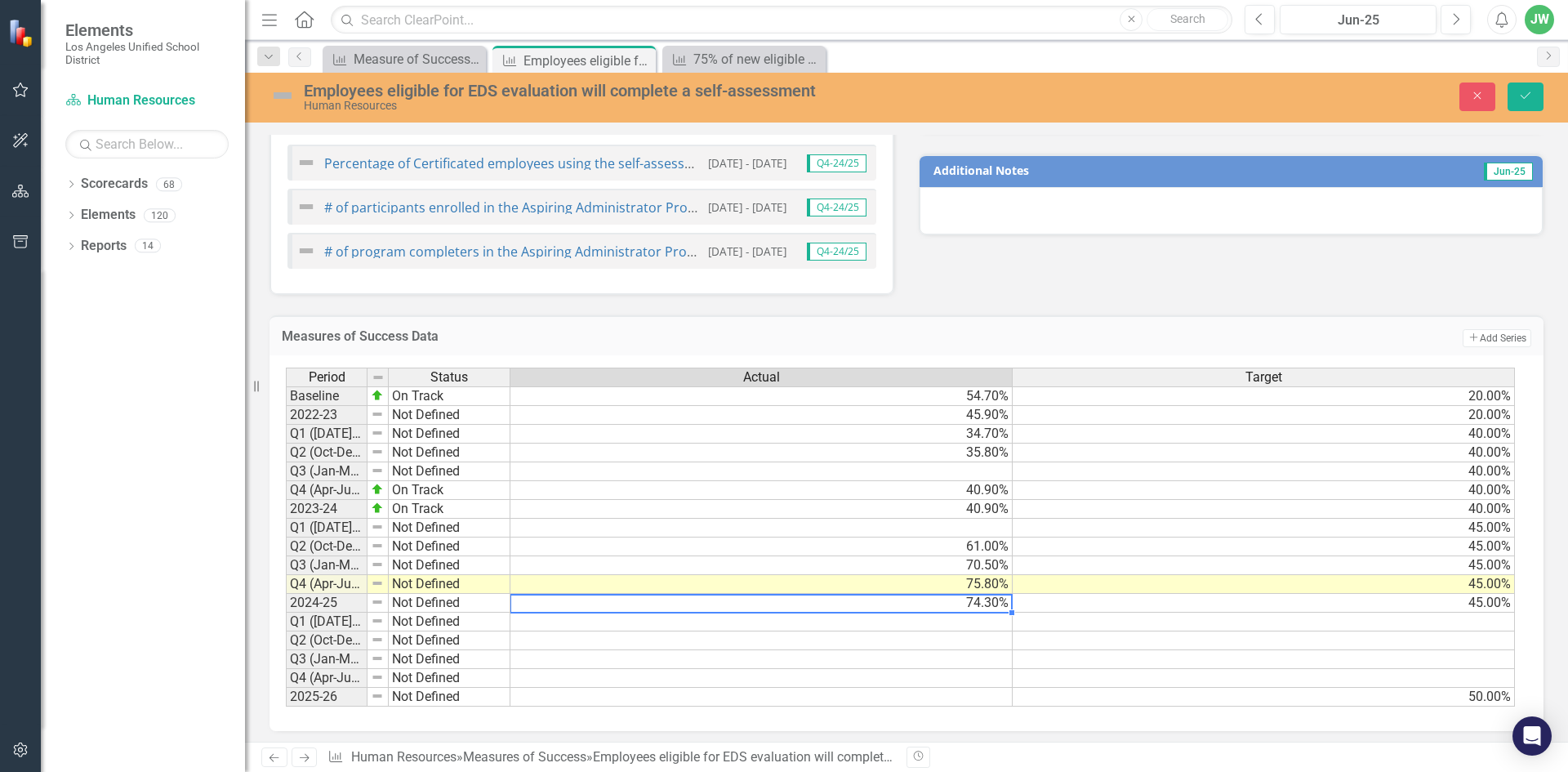 click on "74.30%" at bounding box center [761, 603] 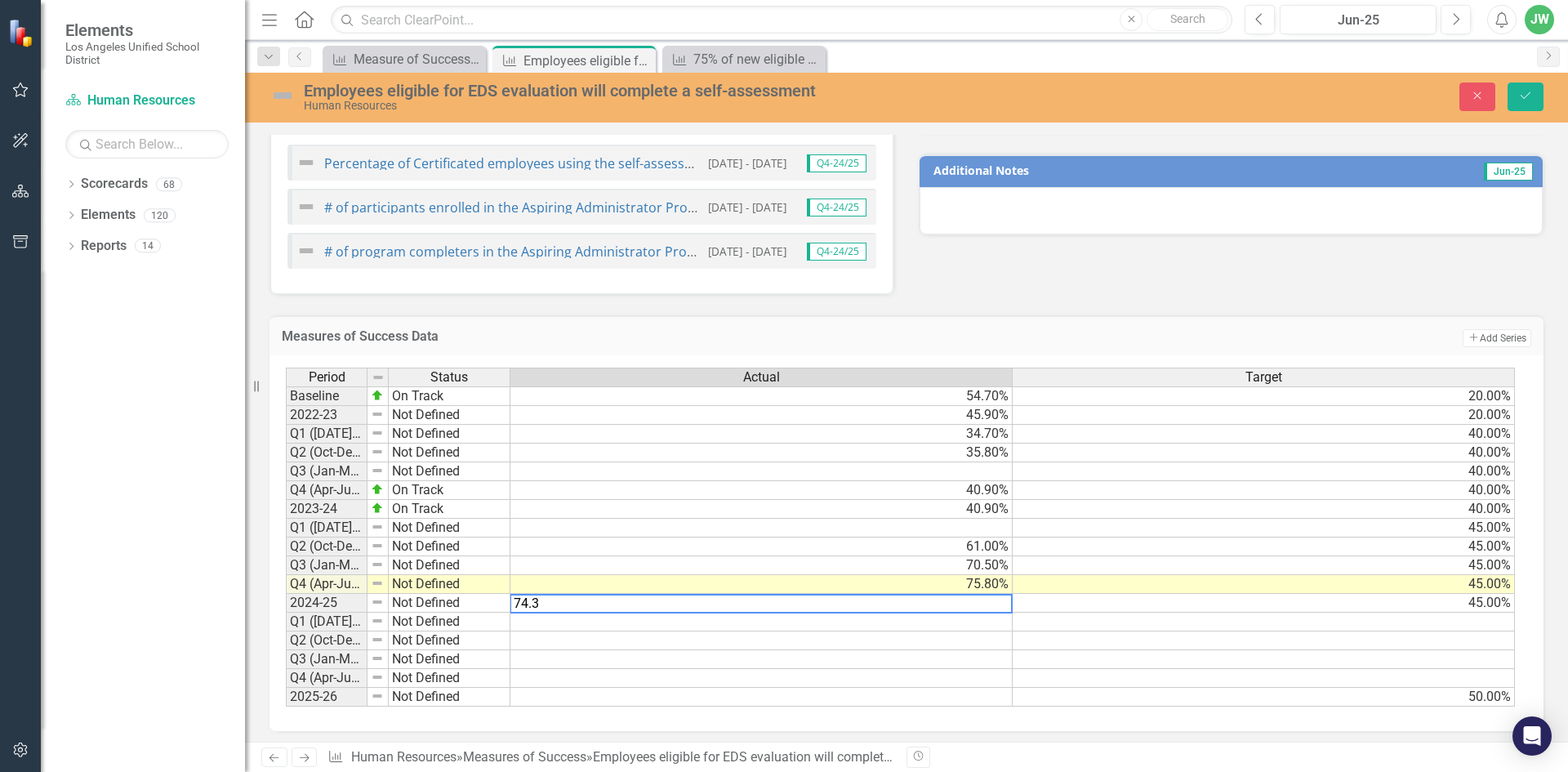 drag, startPoint x: 522, startPoint y: 603, endPoint x: 568, endPoint y: 596, distance: 46.52956 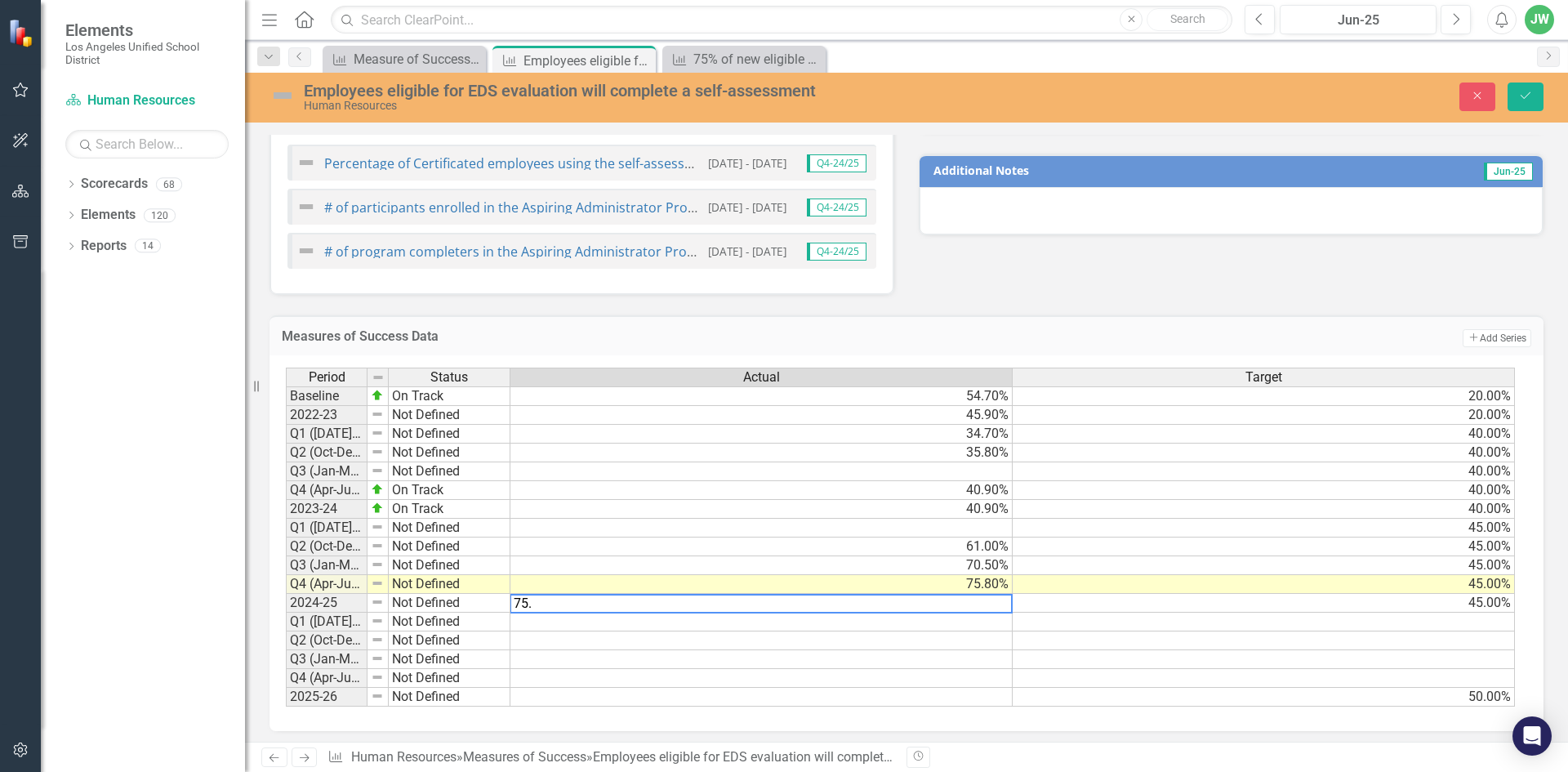 type on "75.8" 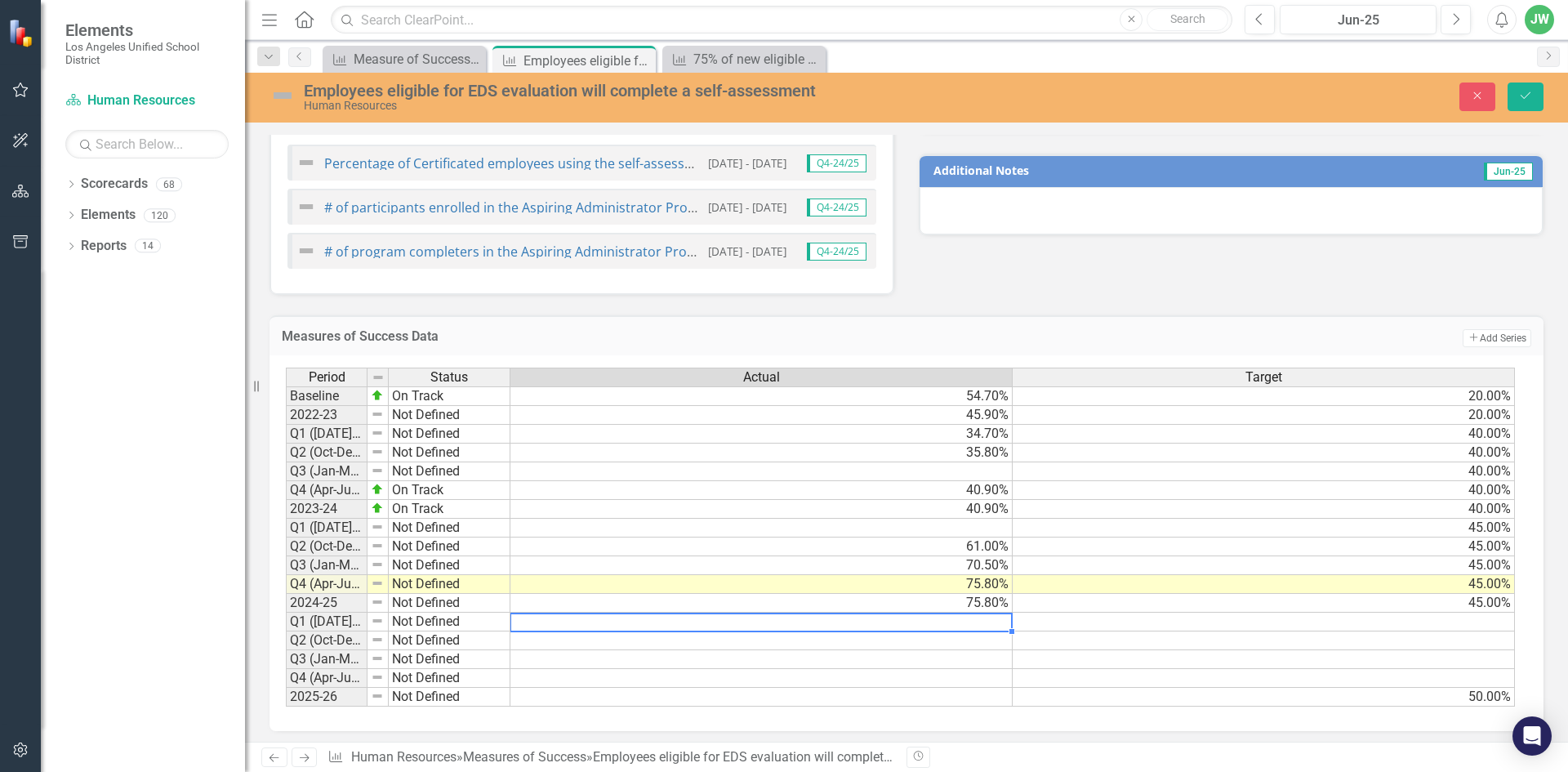 type 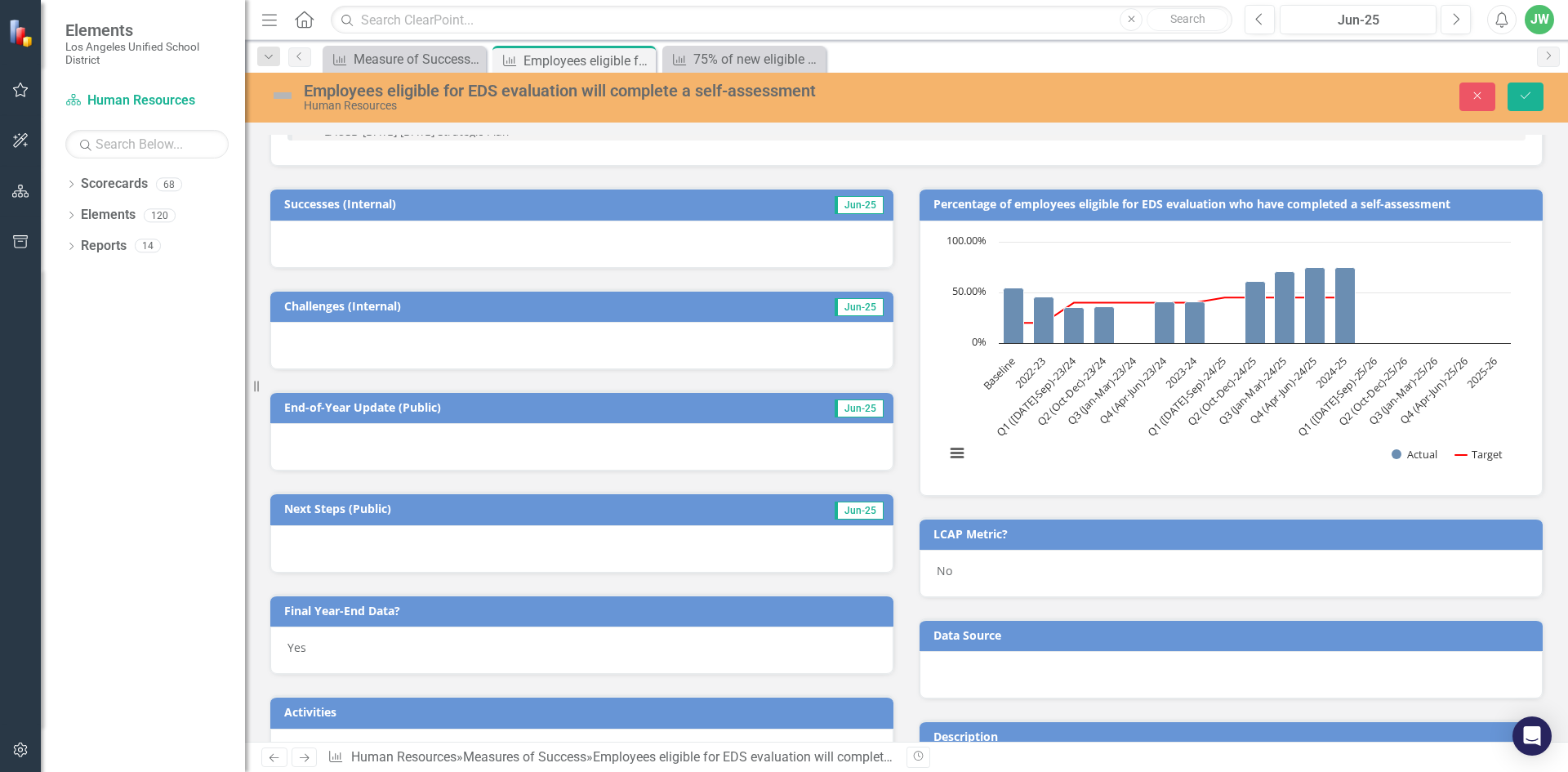 scroll, scrollTop: 82, scrollLeft: 0, axis: vertical 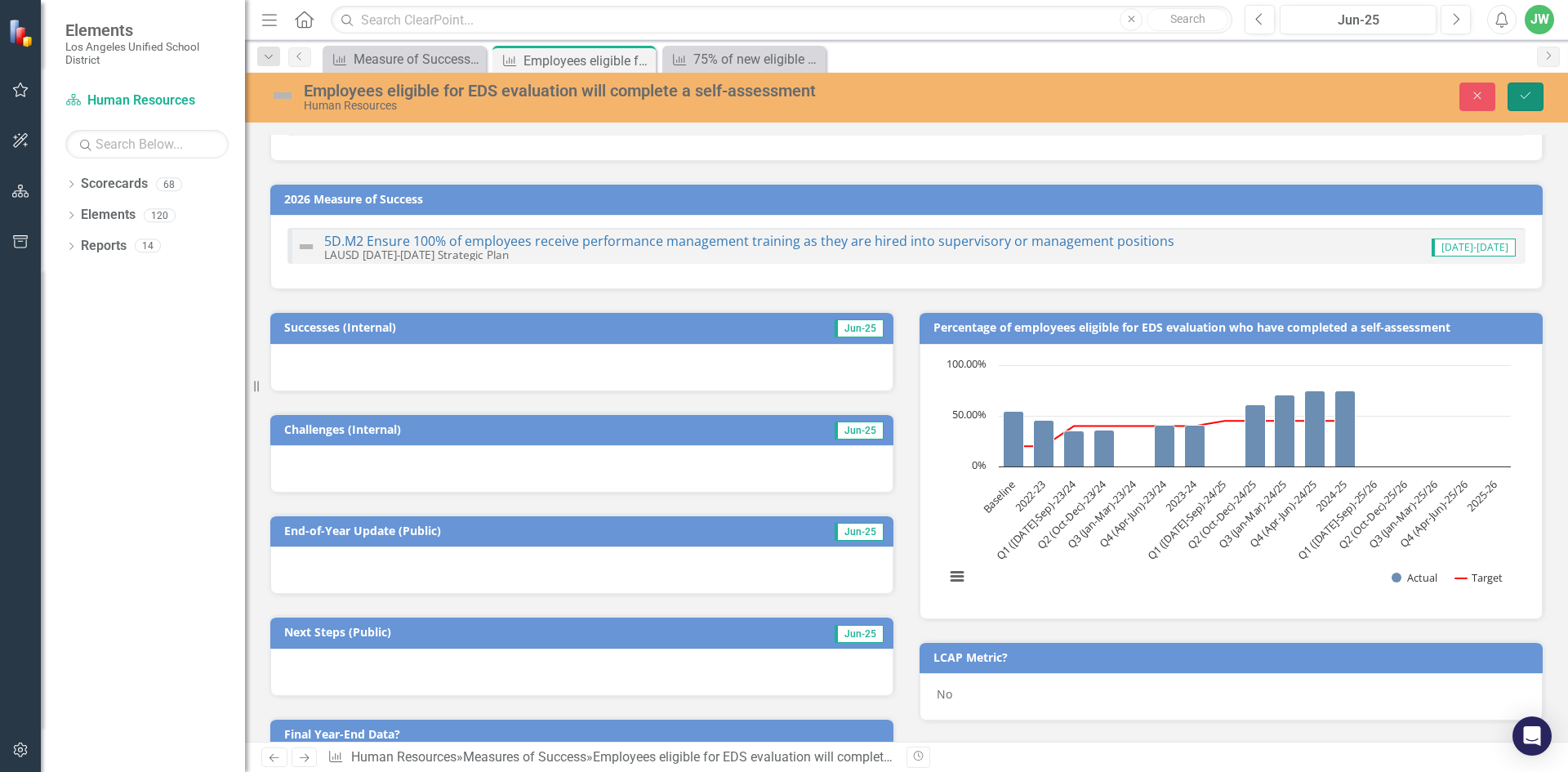 click on "Save" 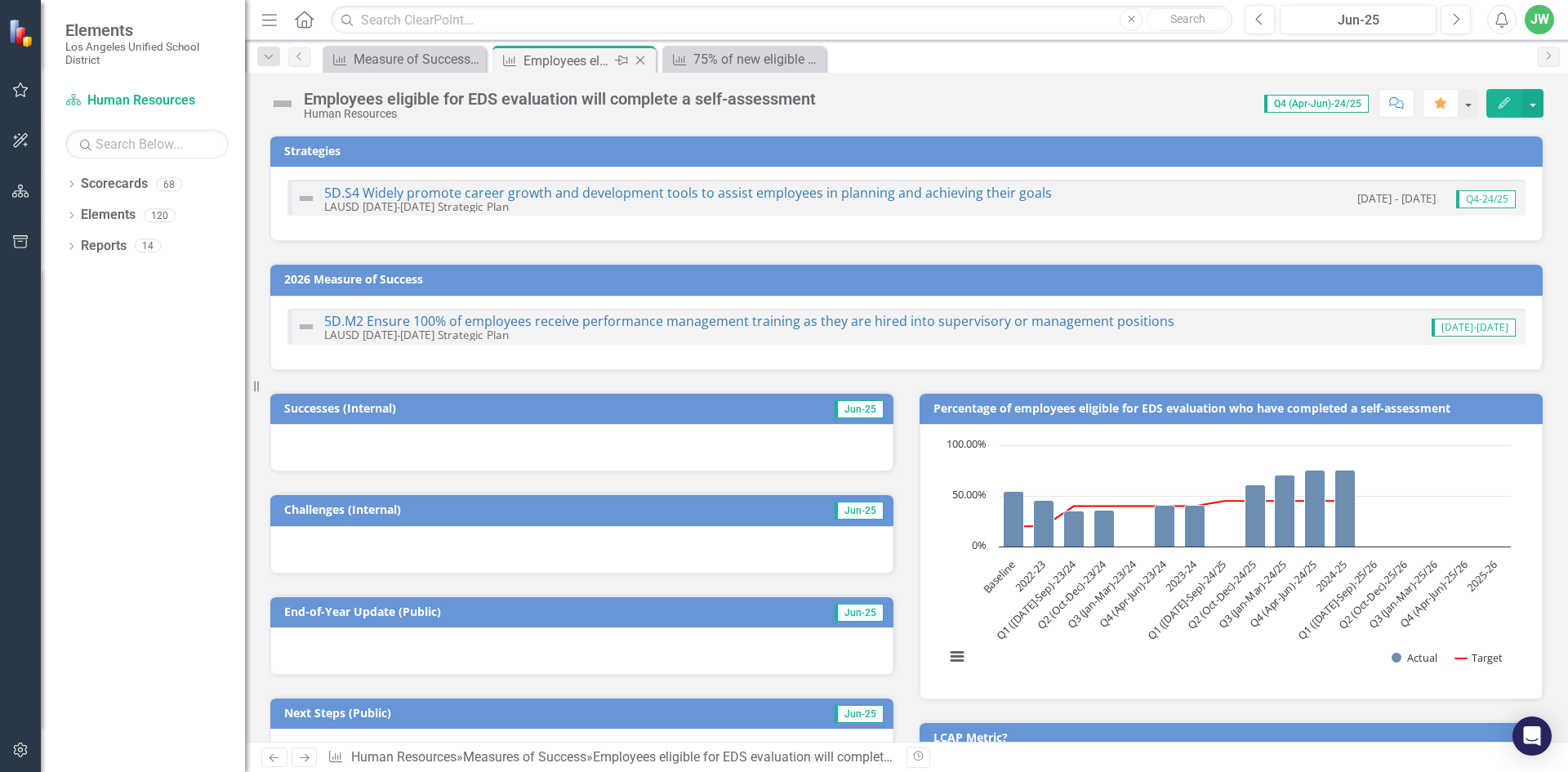 checkbox on "false" 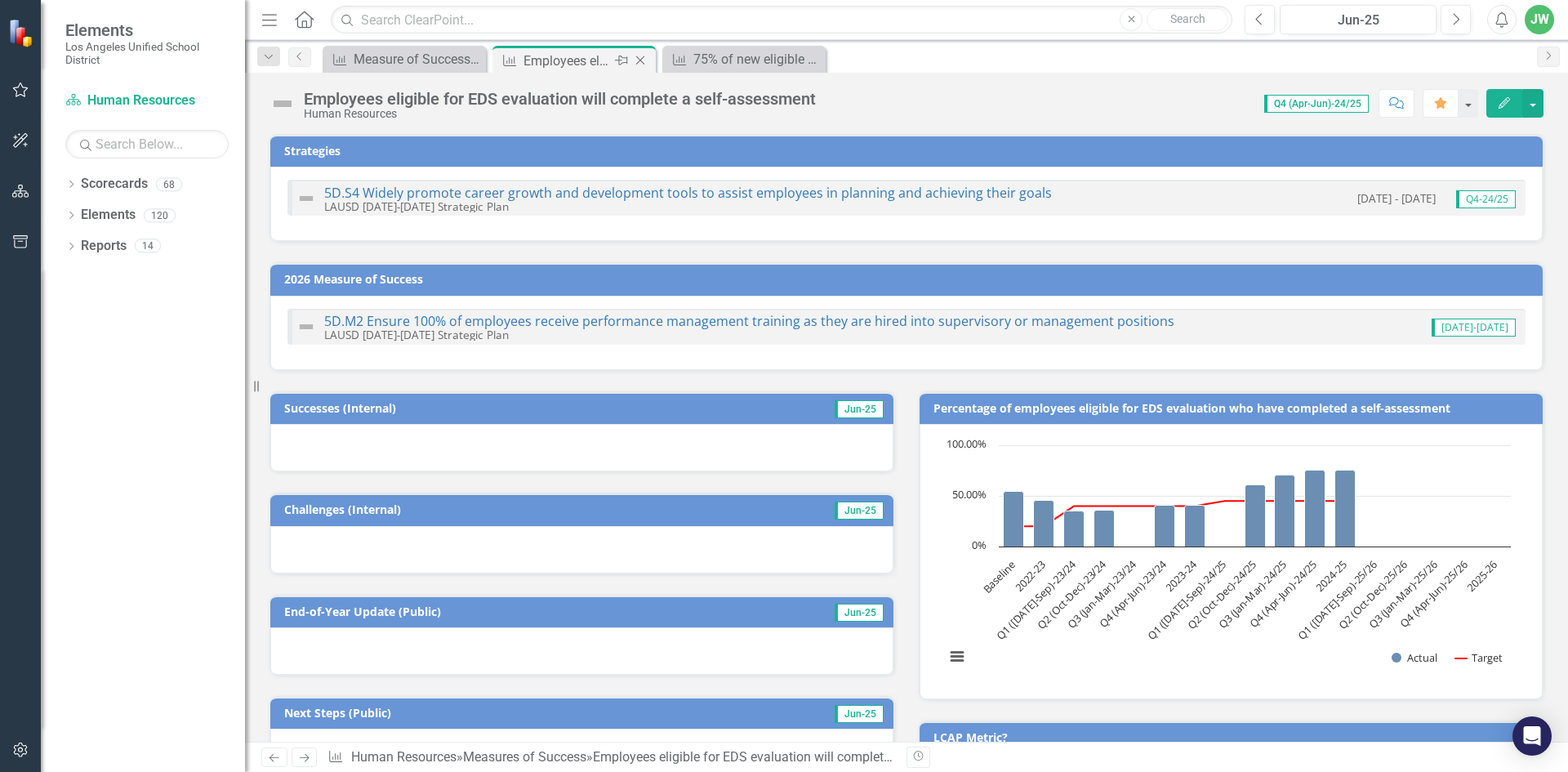 checkbox on "false" 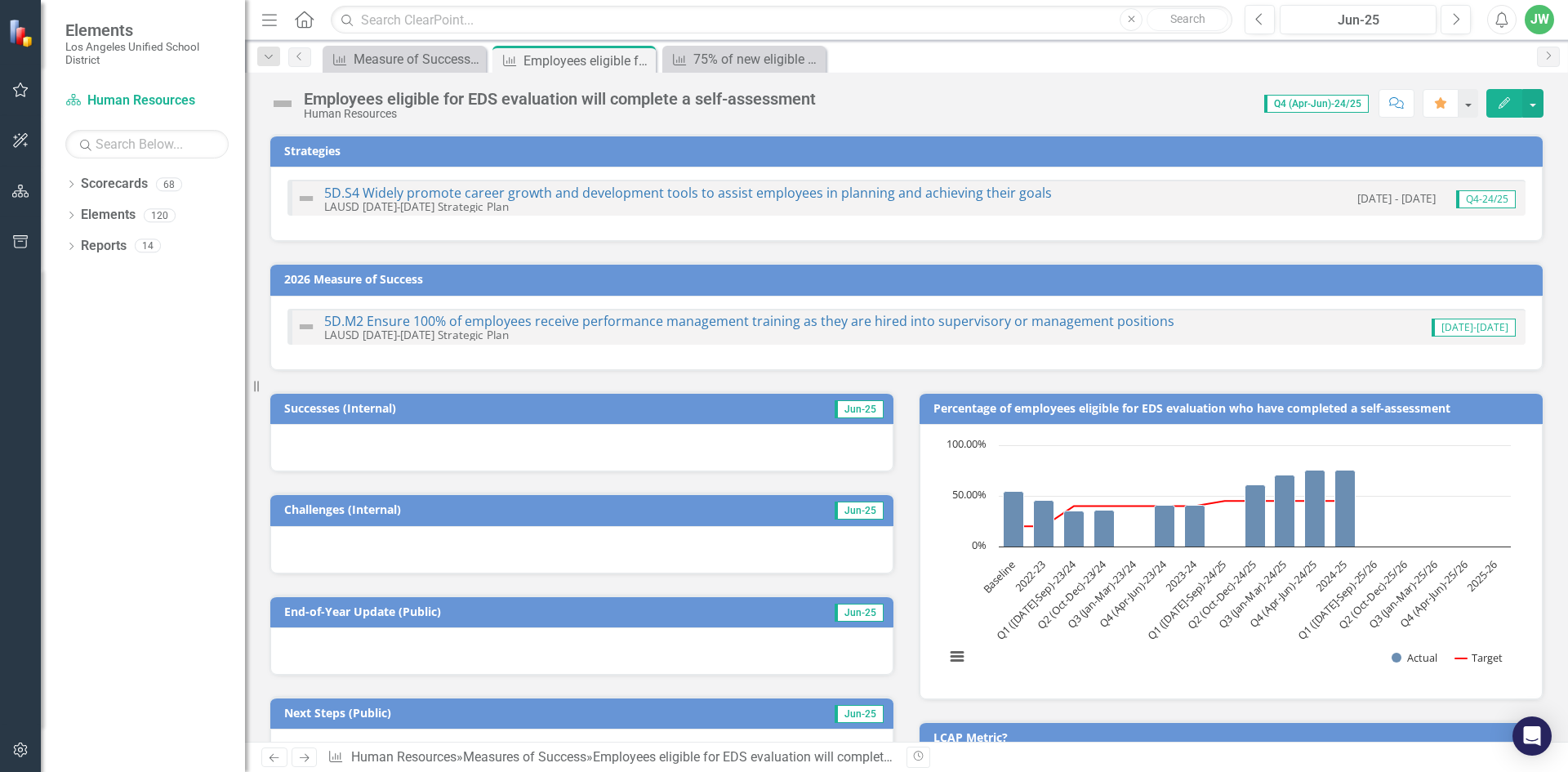 checkbox on "true" 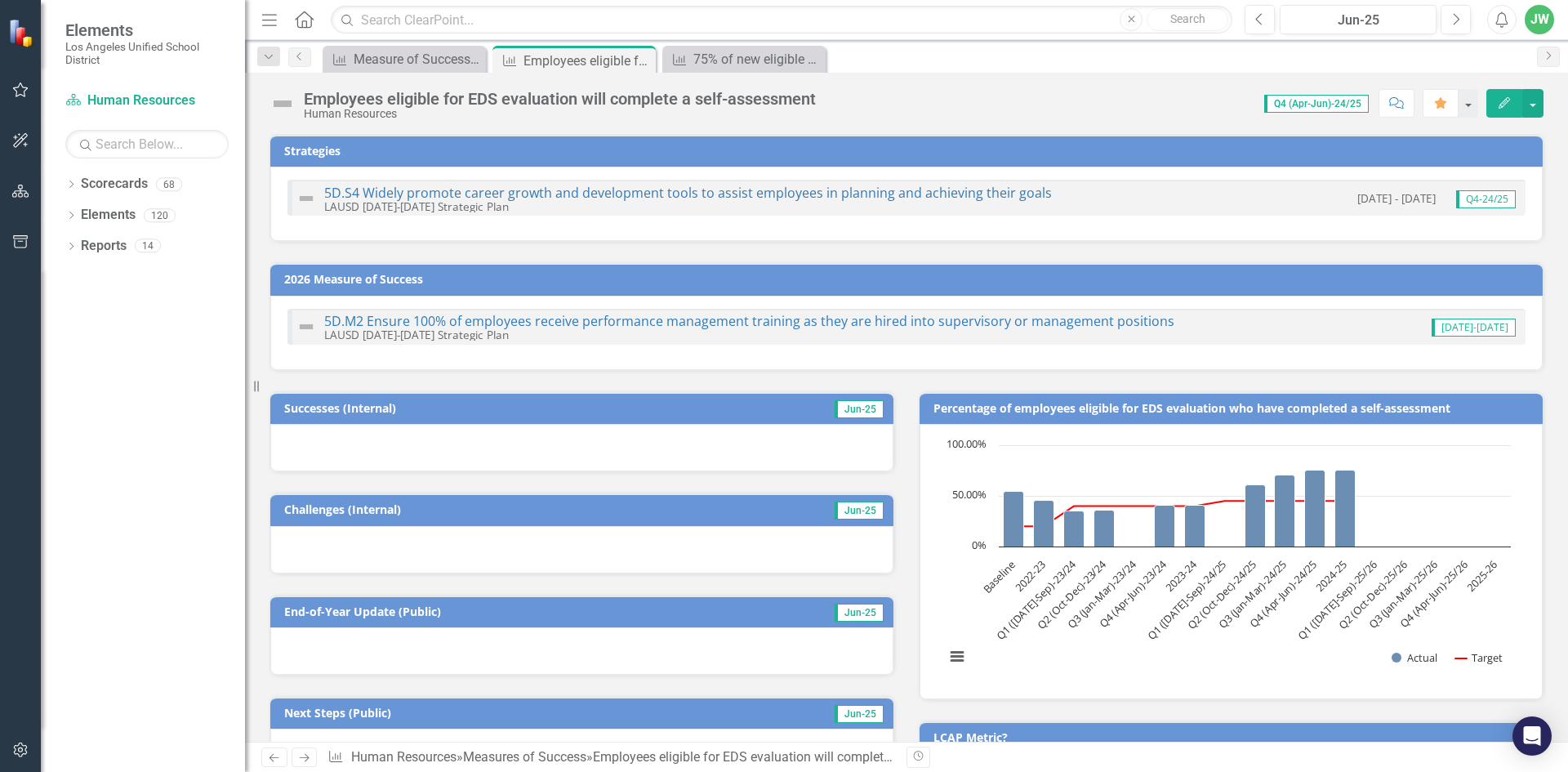 checkbox on "true" 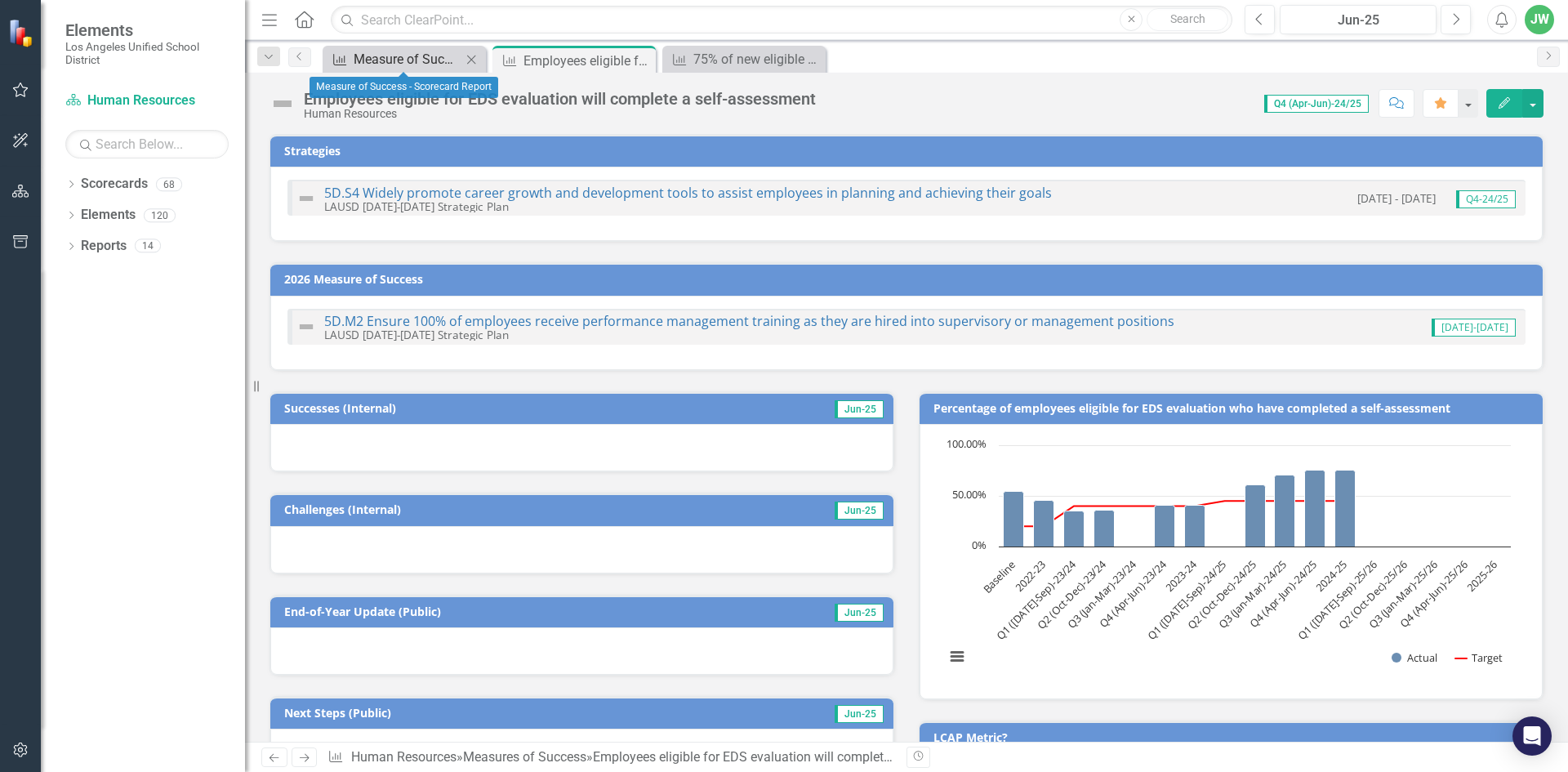click on "Measure of Success - Scorecard Report" at bounding box center [408, 59] 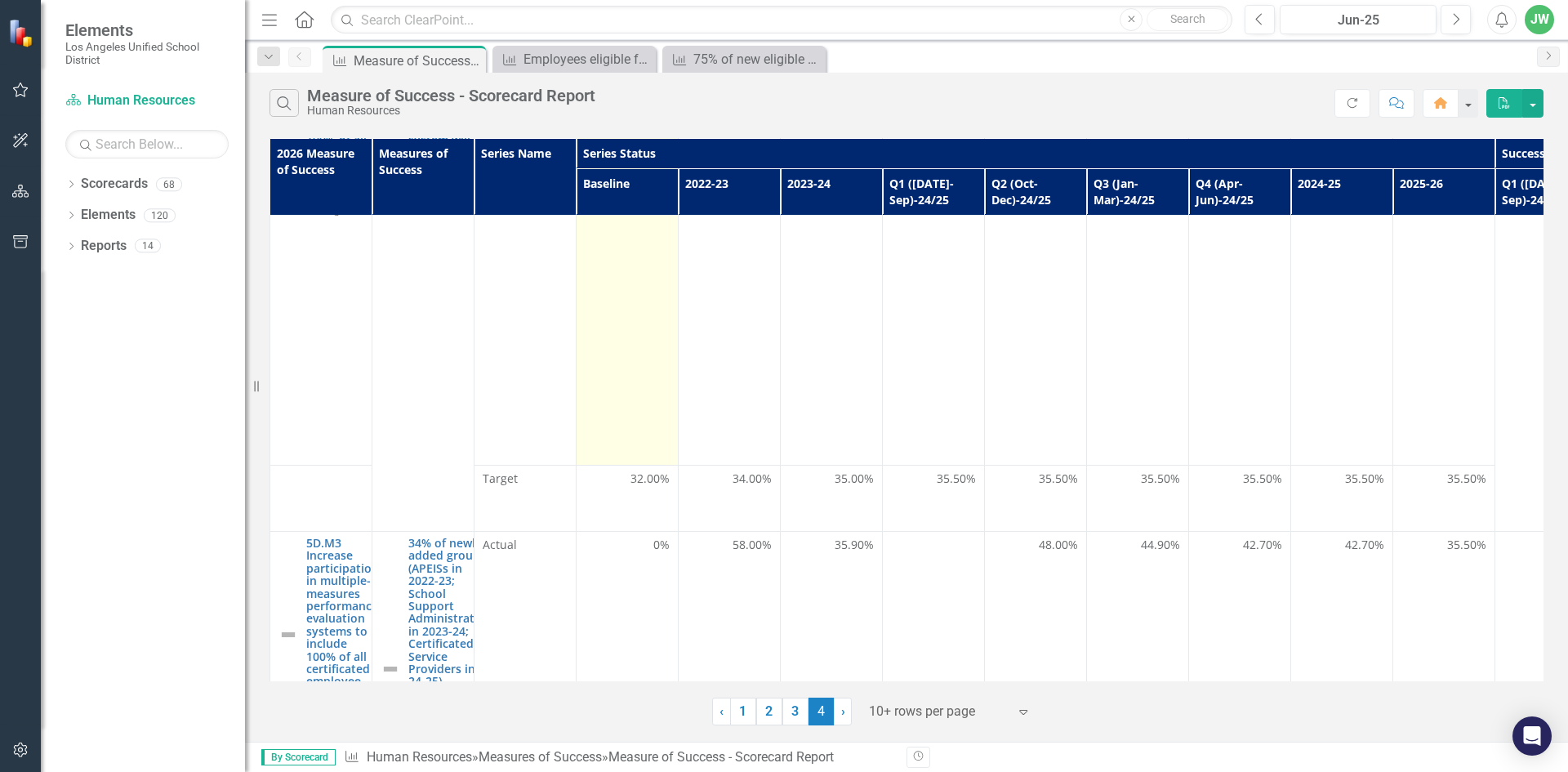 scroll, scrollTop: 567, scrollLeft: 0, axis: vertical 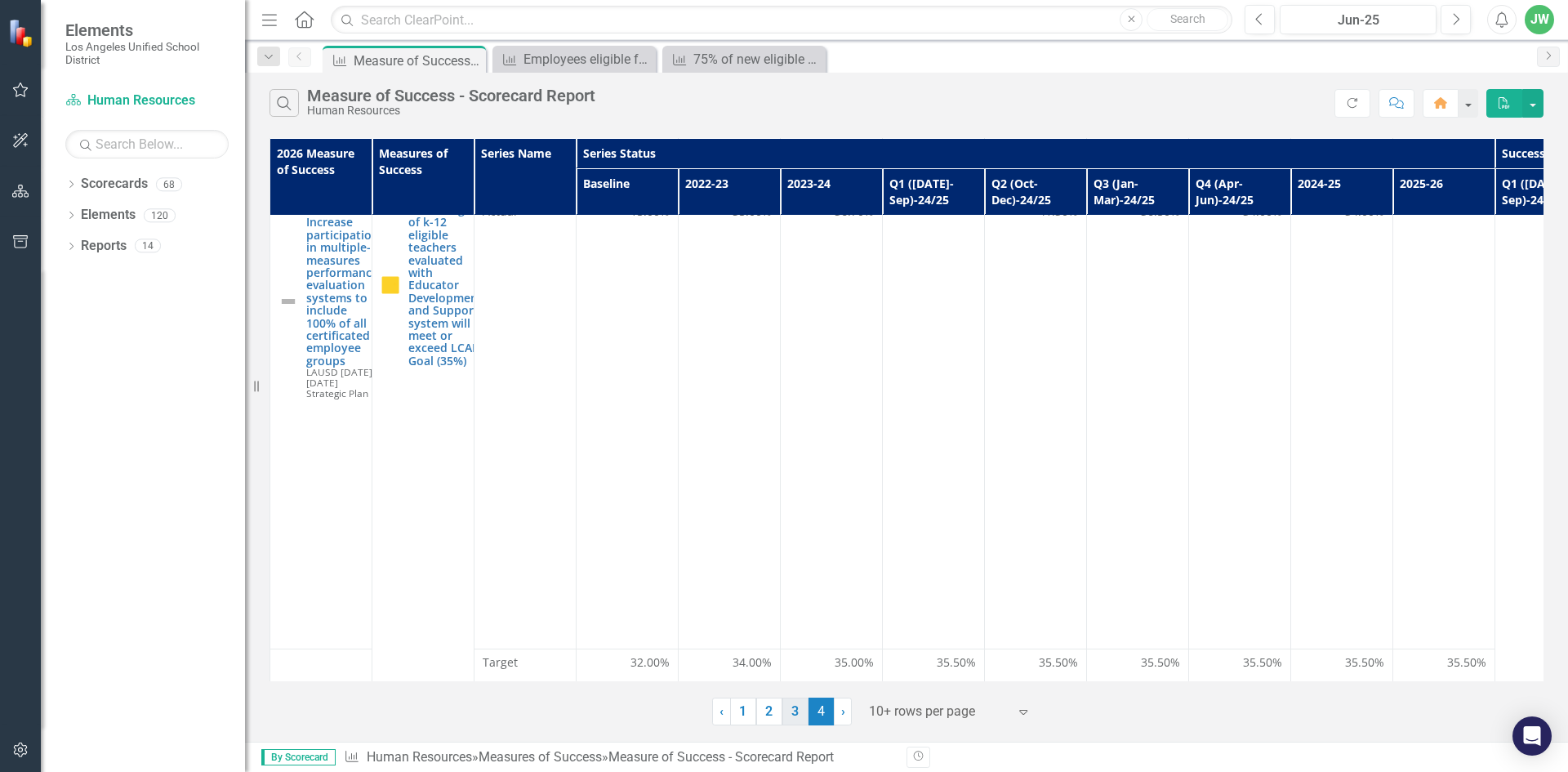 click on "3" at bounding box center (795, 712) 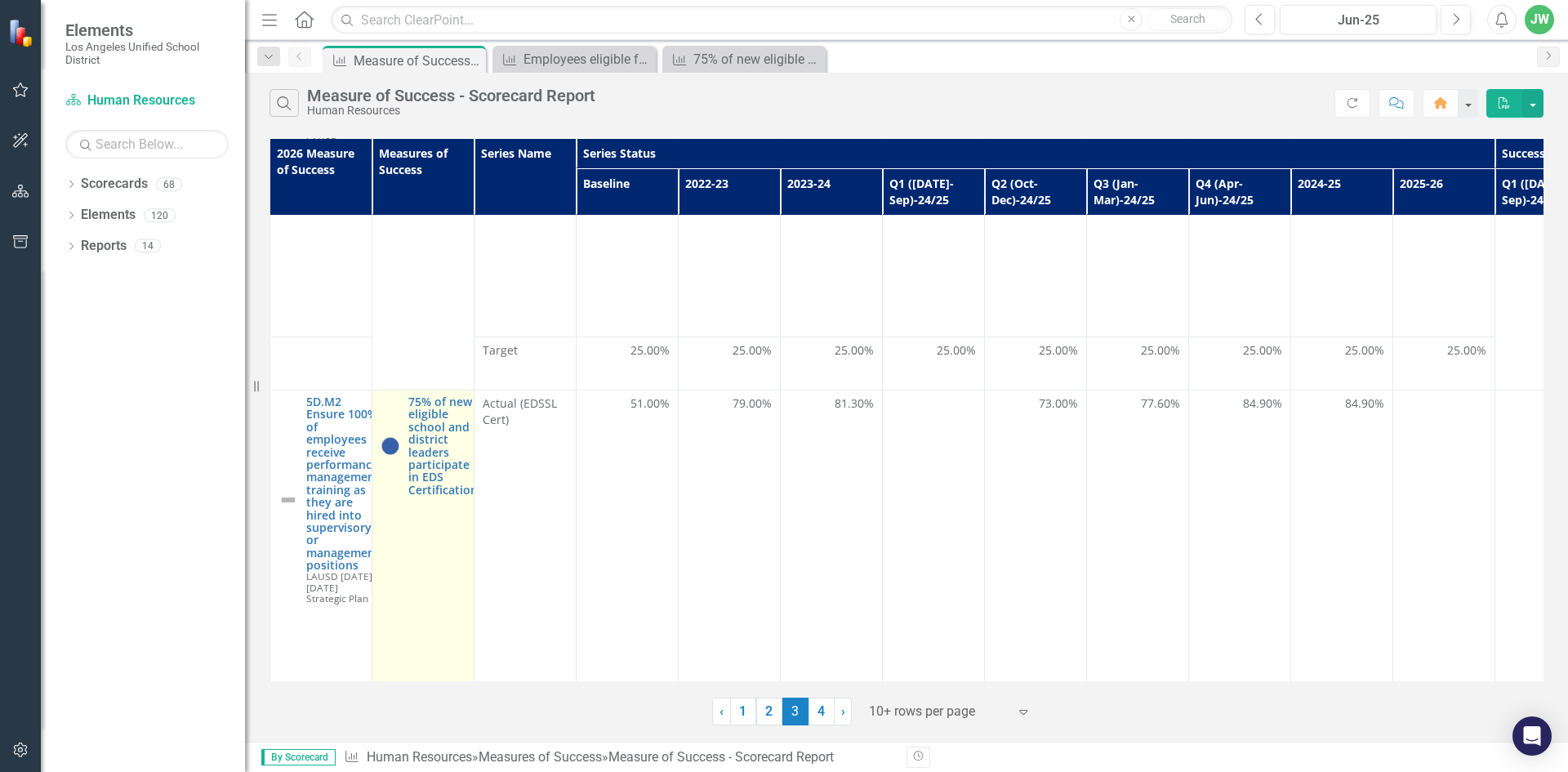 scroll, scrollTop: 1797, scrollLeft: 0, axis: vertical 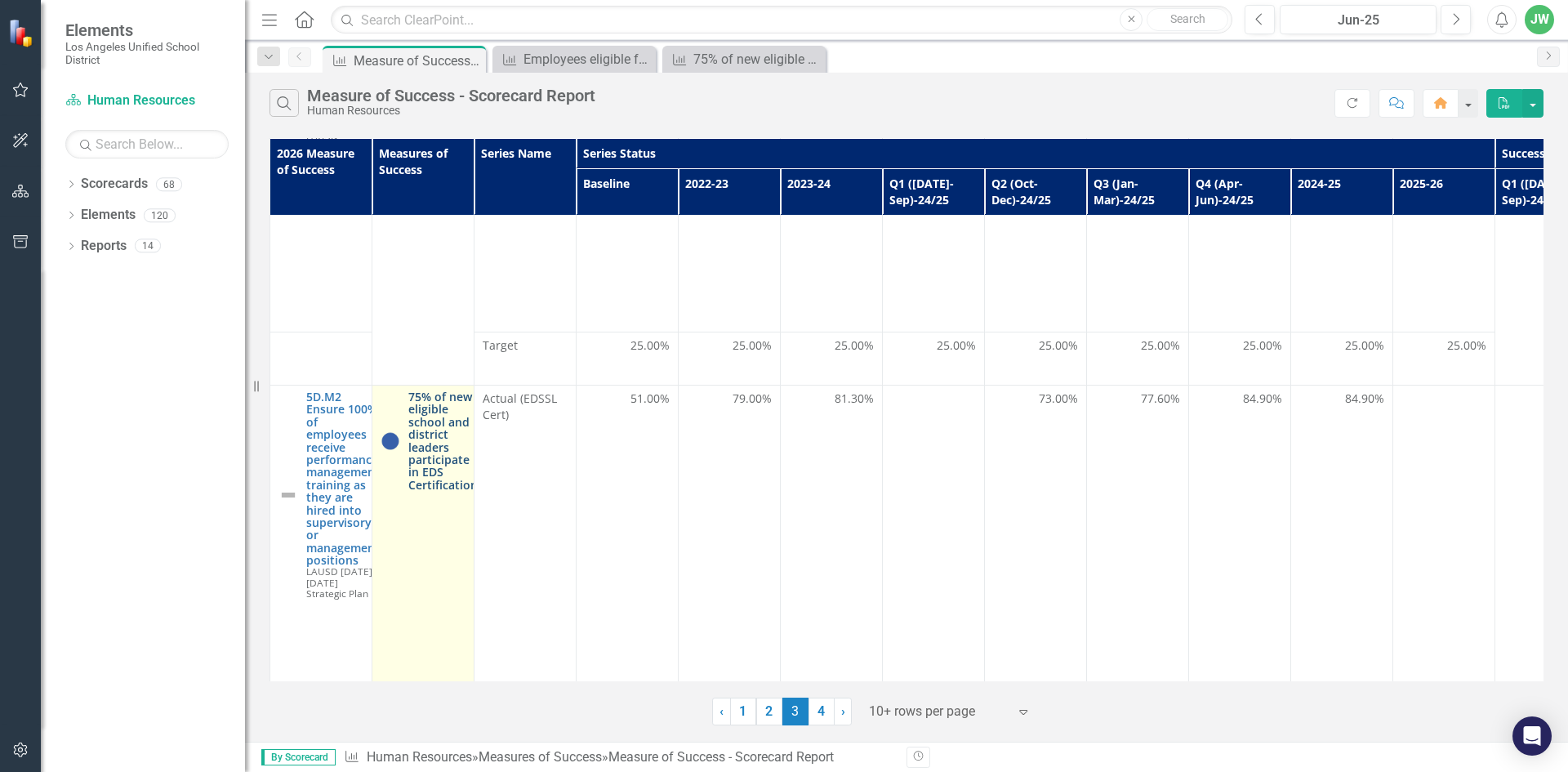 click on "75% of new eligible school and district leaders participate in EDS Certification." at bounding box center [444, 440] 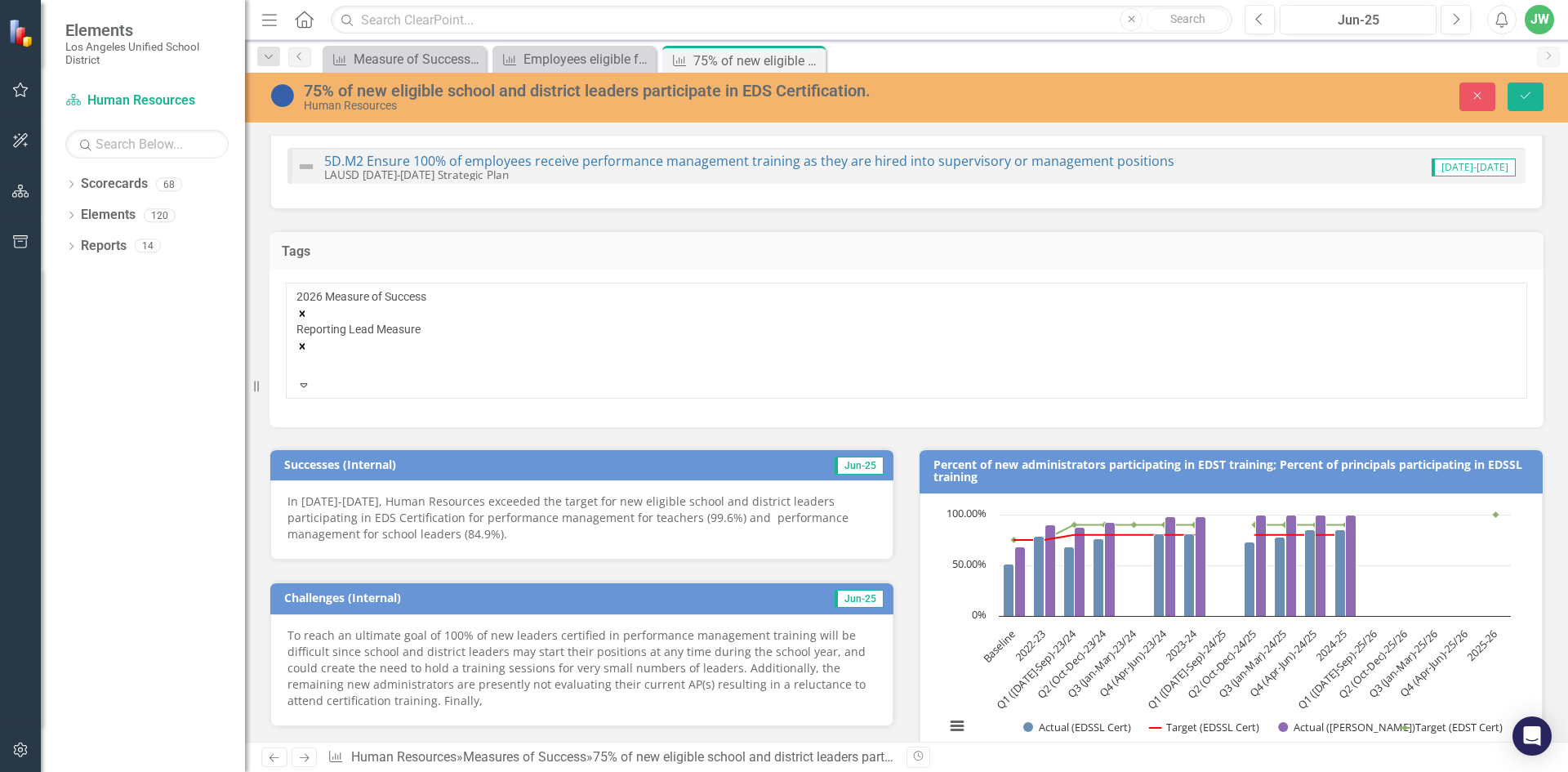 scroll, scrollTop: 163, scrollLeft: 0, axis: vertical 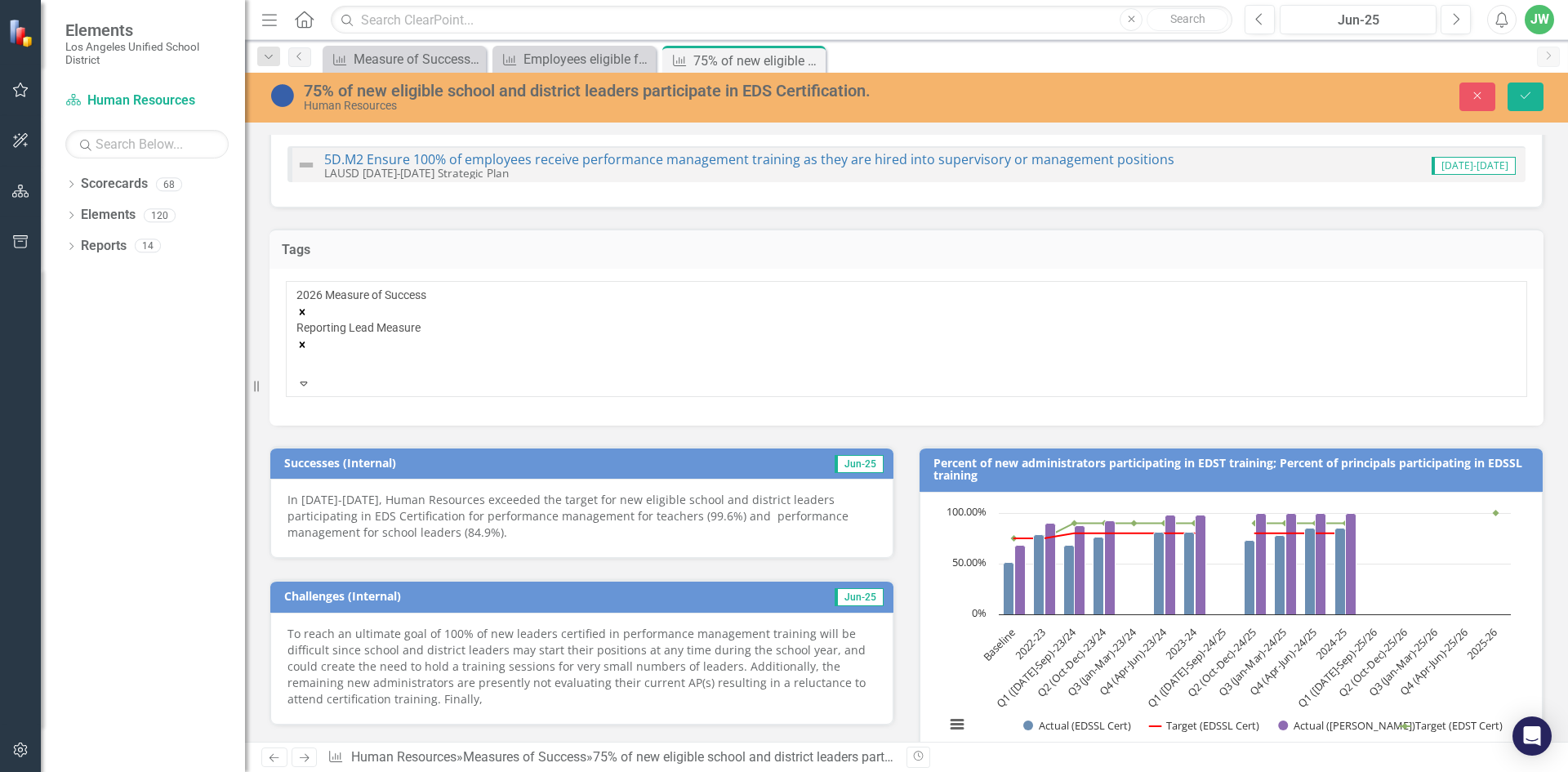 click on "To reach an ultimate goal of 100% of new leaders certified in performance management training will be difficult since school and district leaders may start their positions at any time during the school year, and could create the need to hold a training sessions for very small numbers of leaders. Additionally, the remaining new administrators are presently not evaluating their current AP(s) resulting in a reluctance to attend certification training. Finally," at bounding box center (581, 667) 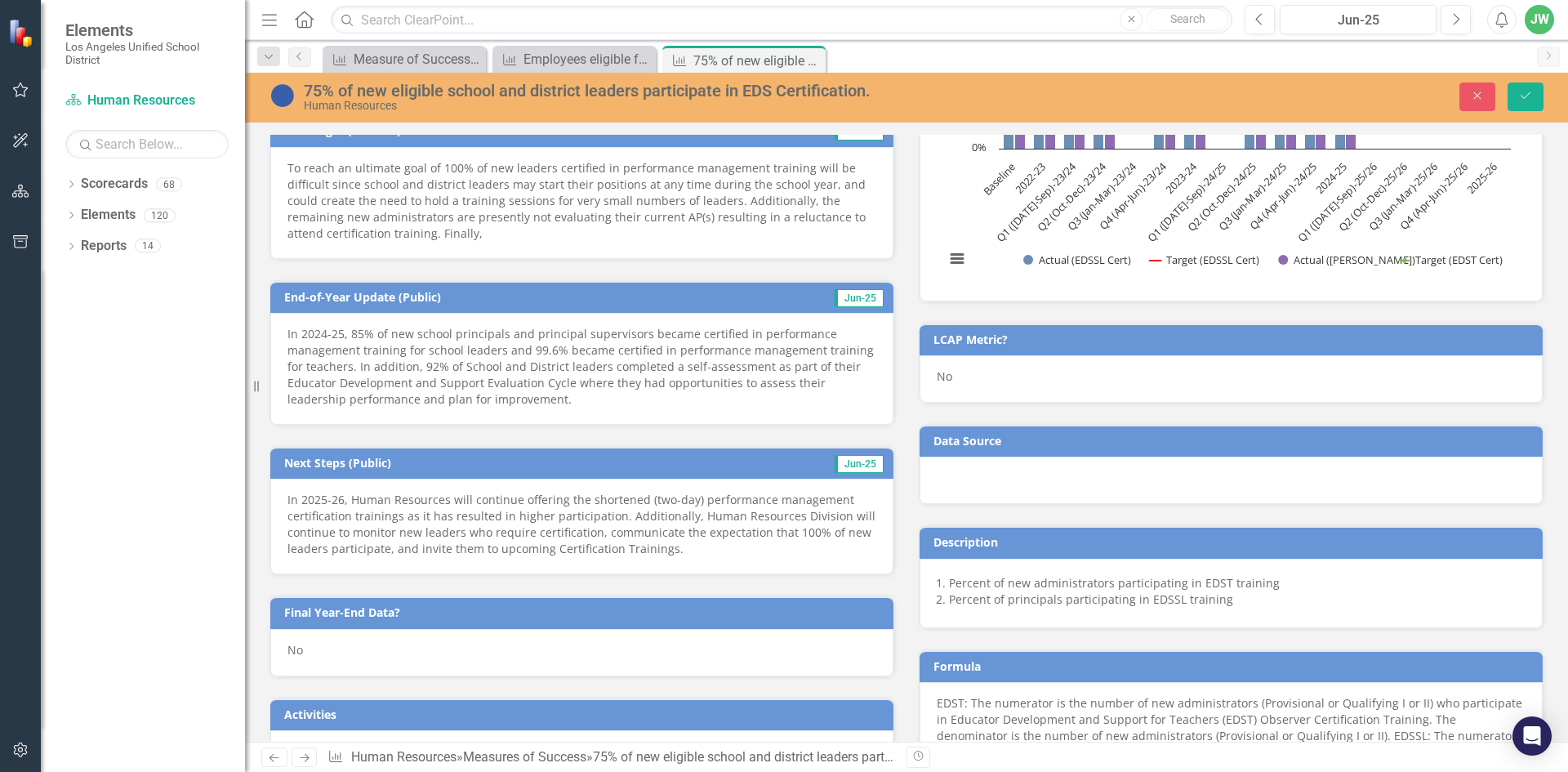 scroll, scrollTop: 654, scrollLeft: 0, axis: vertical 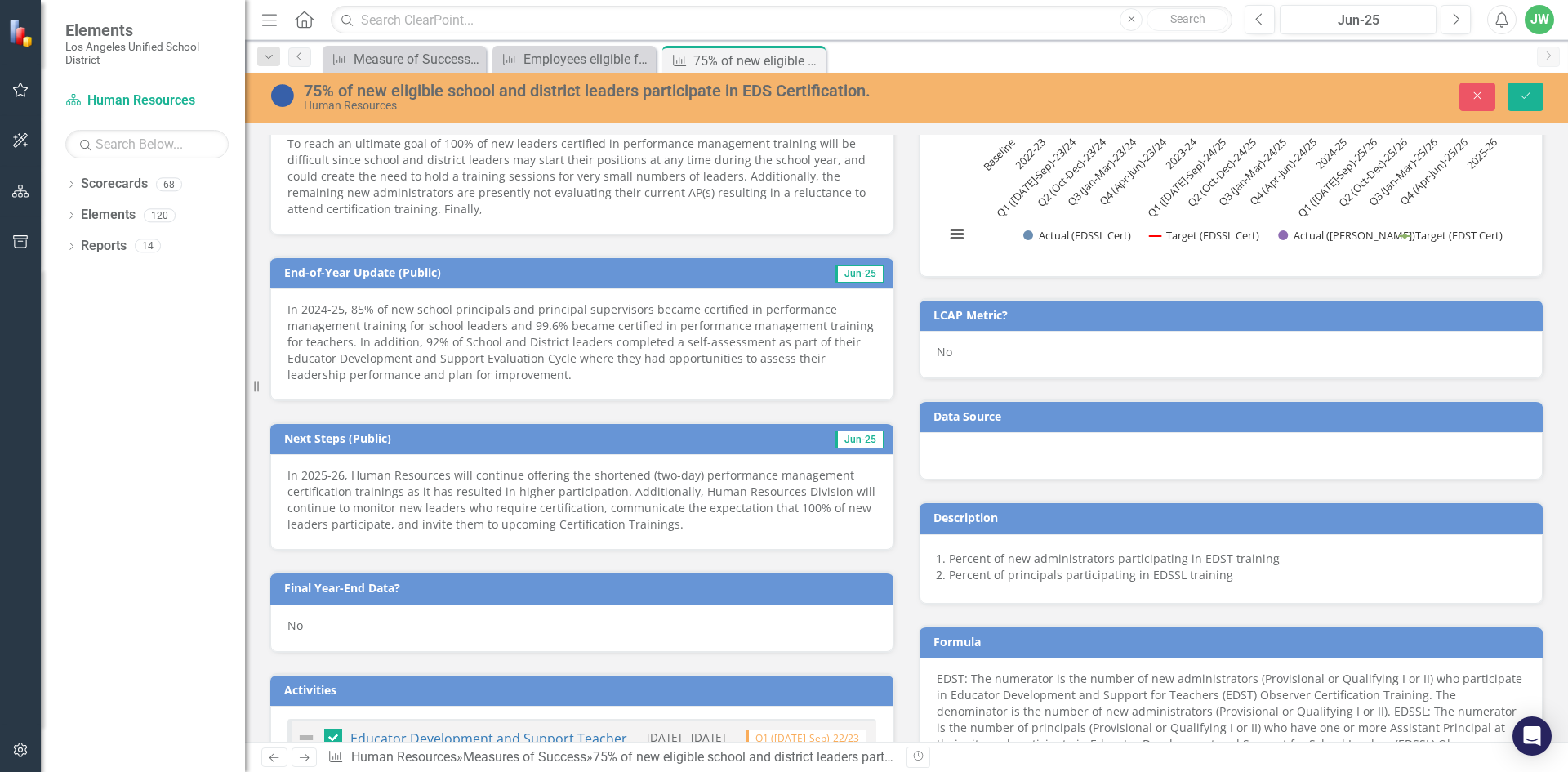 click on "In 2024-25, 85% of new school principals and principal supervisors became certified in performance management training for school leaders and 99.6% became certified in performance management training for teachers. In addition, 92% of School and District leaders completed a self-assessment as part of their Educator Development and Support Evaluation Cycle where they had opportunities to assess their leadership performance and plan for improvement." at bounding box center (581, 342) 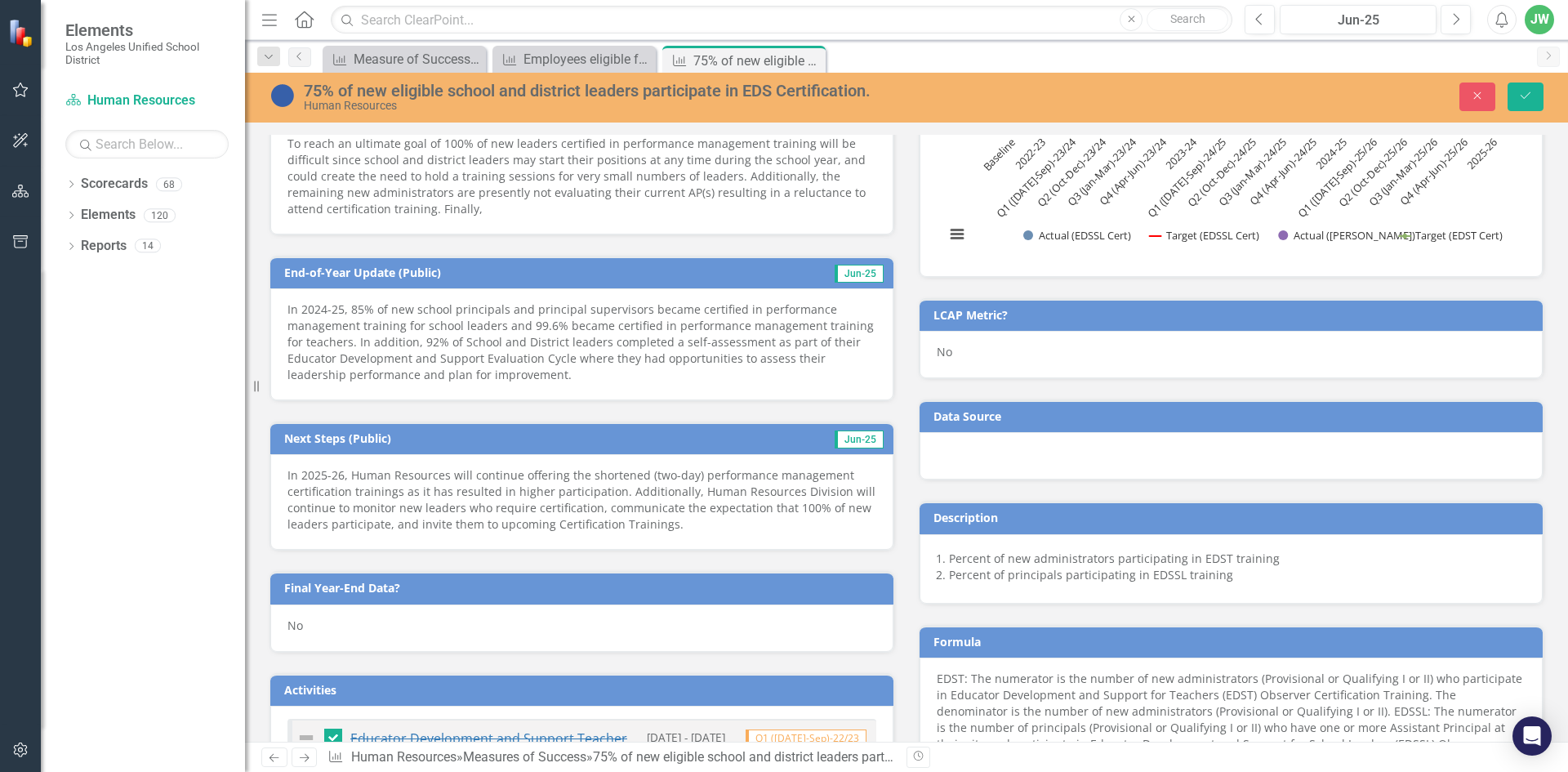 click on "In 2024-25, 85% of new school principals and principal supervisors became certified in performance management training for school leaders and 99.6% became certified in performance management training for teachers. In addition, 92% of School and District leaders completed a self-assessment as part of their Educator Development and Support Evaluation Cycle where they had opportunities to assess their leadership performance and plan for improvement." at bounding box center [581, 342] 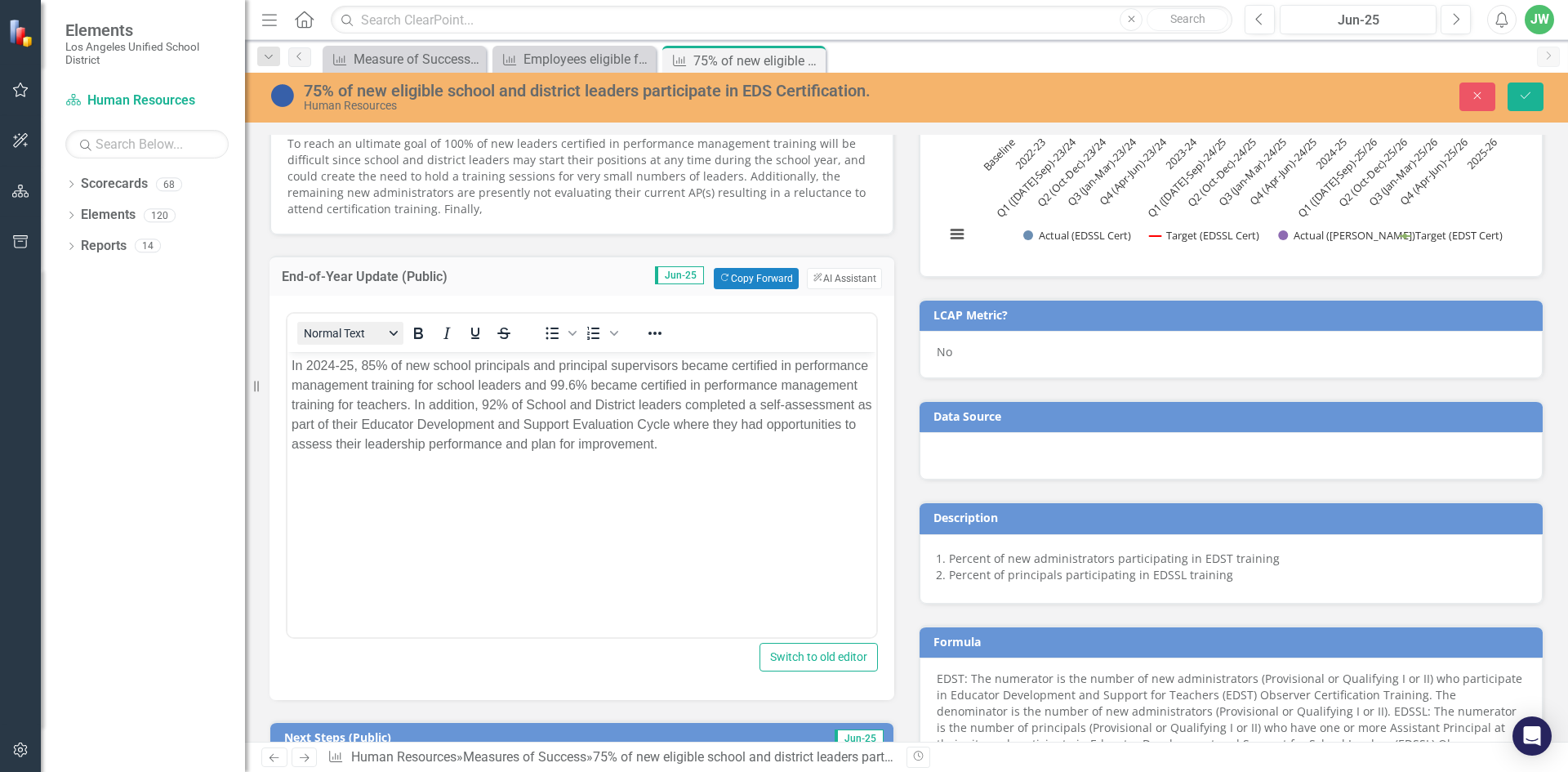 scroll, scrollTop: 0, scrollLeft: 0, axis: both 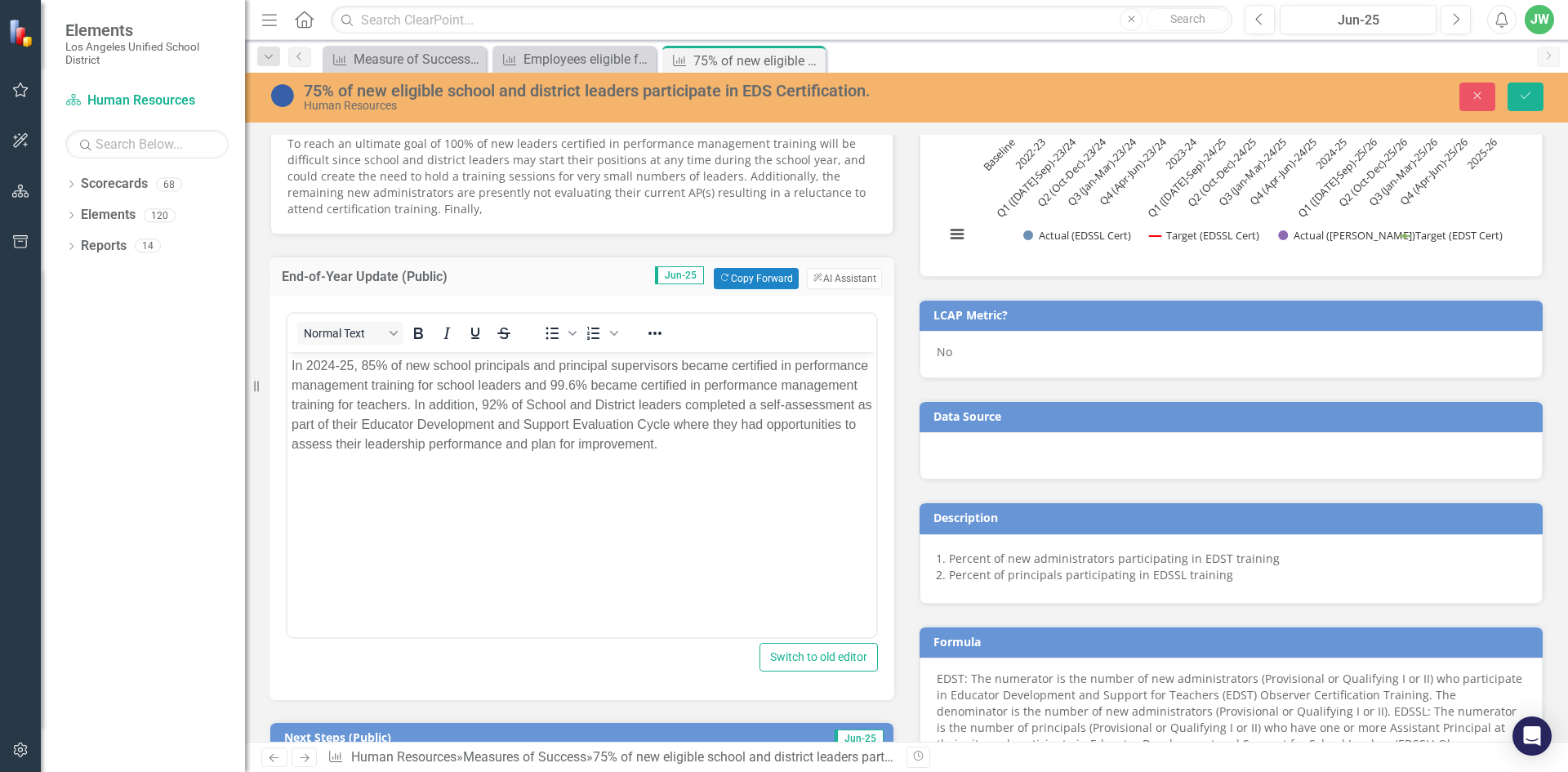 click on "In 2024-25, 85% of new school principals and principal supervisors became certified in performance management training for school leaders and 99.6% became certified in performance management training for teachers. In addition, 92% of School and District leaders completed a self-assessment as part of their Educator Development and Support Evaluation Cycle where they had opportunities to assess their leadership performance and plan for improvement." at bounding box center (581, 404) 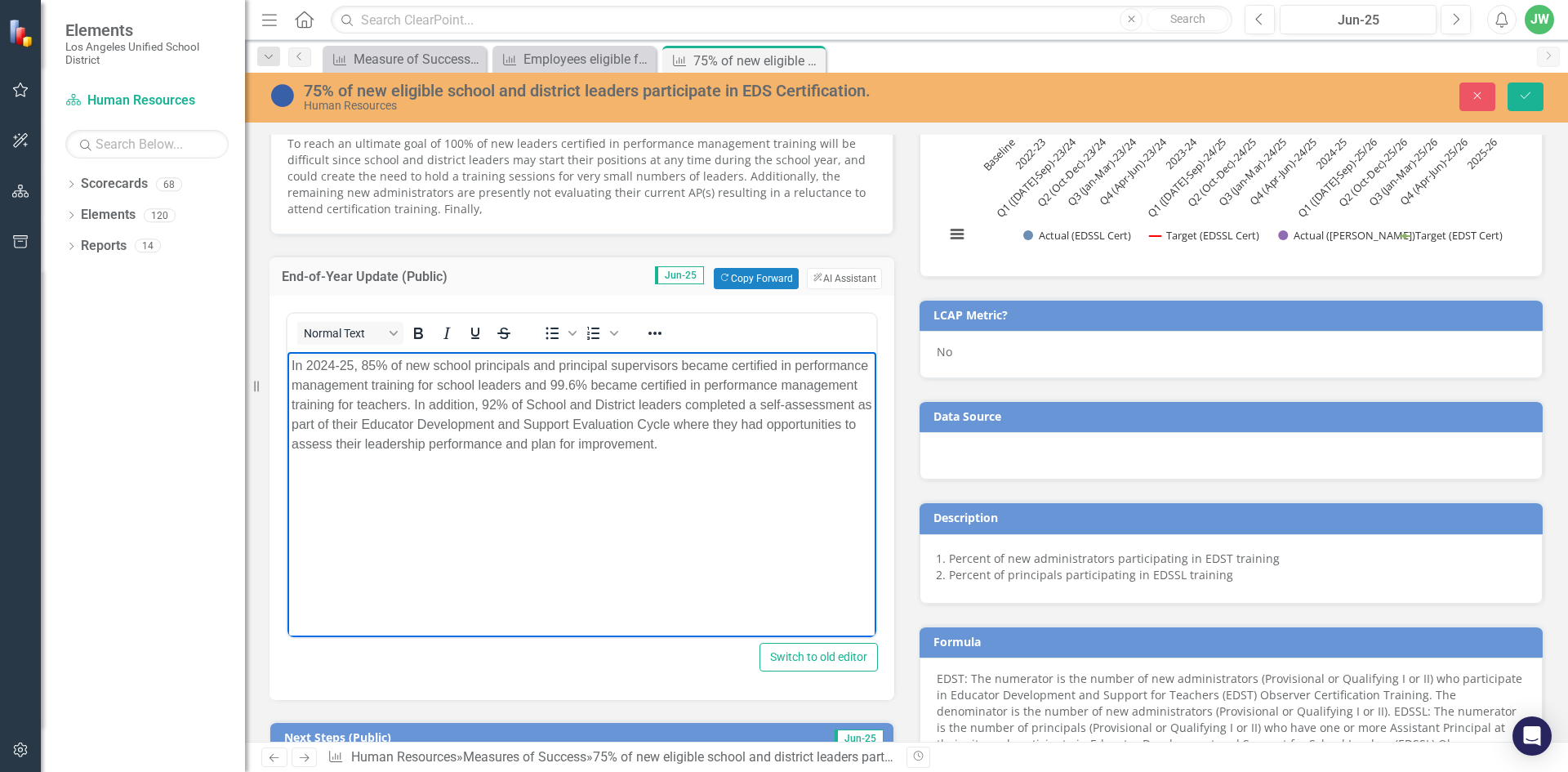 click on "In 2024-25, 85% of new school principals and principal supervisors became certified in performance management training for school leaders and 99.6% became certified in performance management training for teachers. In addition, 92% of School and District leaders completed a self-assessment as part of their Educator Development and Support Evaluation Cycle where they had opportunities to assess their leadership performance and plan for improvement." at bounding box center [581, 404] 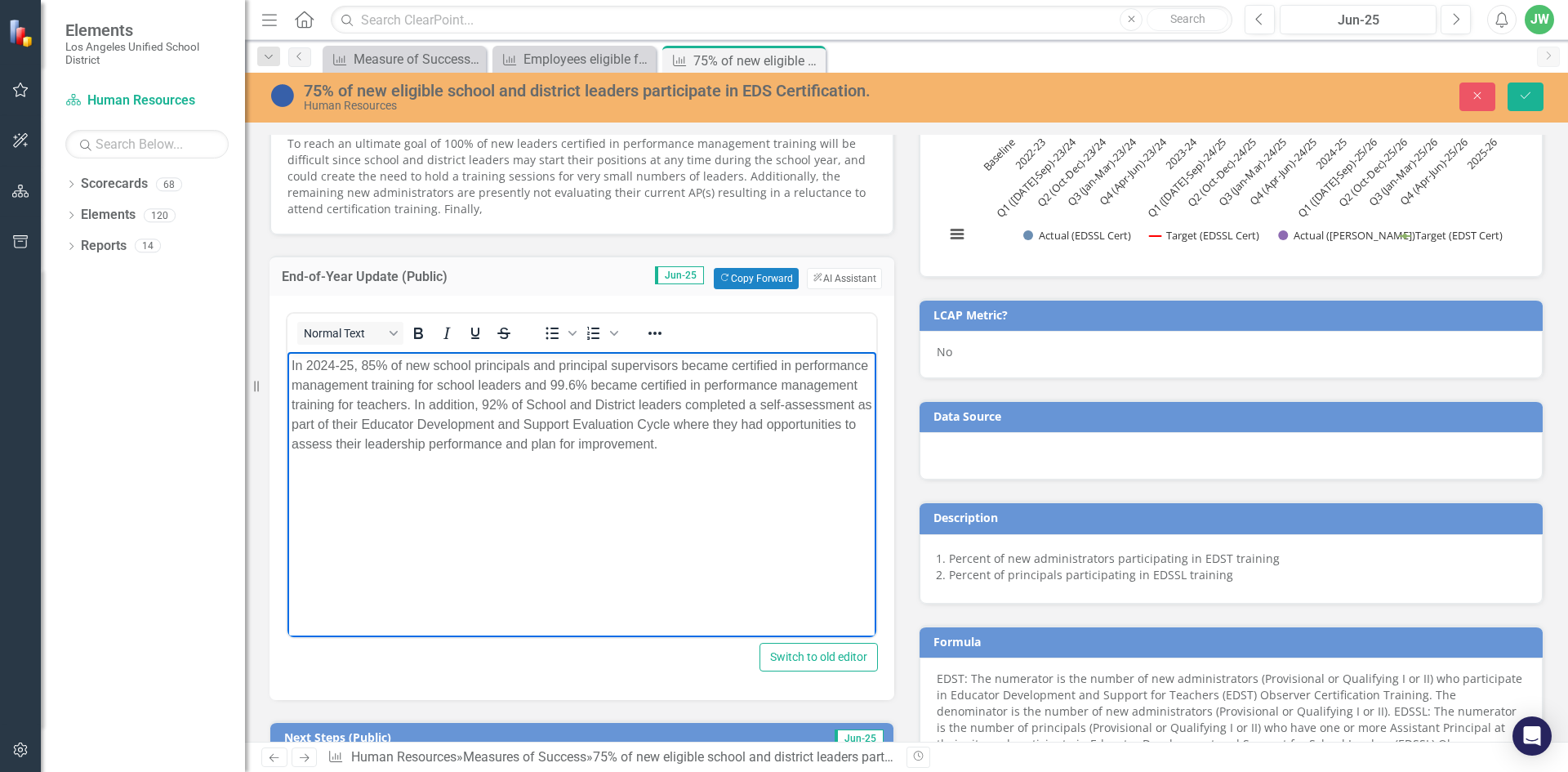 click on "In 2024-25, 85% of new school principals and principal supervisors became certified in performance management training for school leaders and 99.6% became certified in performance management training for teachers. In addition, 92% of School and District leaders completed a self-assessment as part of their Educator Development and Support Evaluation Cycle where they had opportunities to assess their leadership performance and plan for improvement." at bounding box center (581, 404) 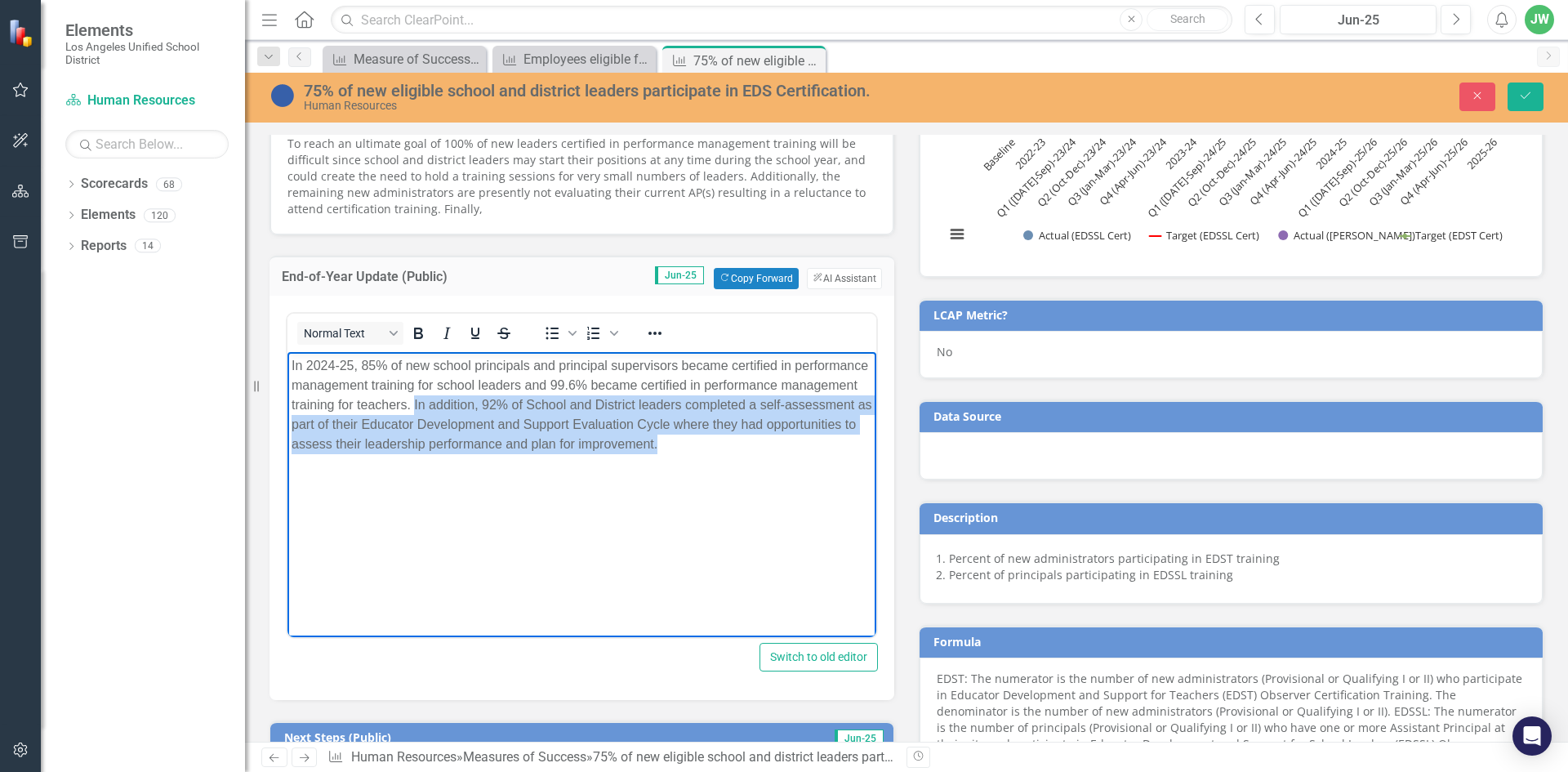 drag, startPoint x: 779, startPoint y: 446, endPoint x: 494, endPoint y: 406, distance: 287.79333 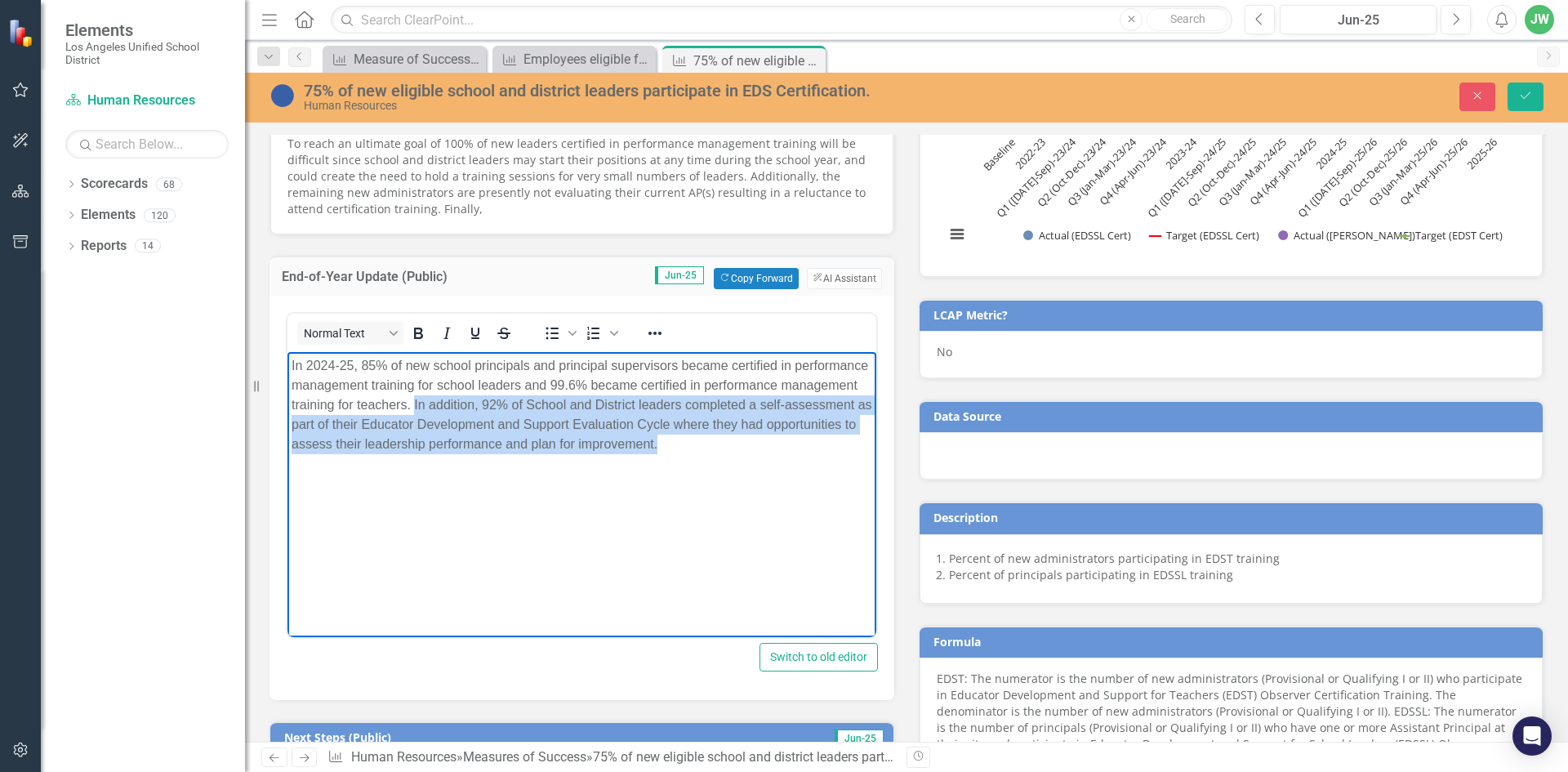 click on "In 2024-25, 85% of new school principals and principal supervisors became certified in performance management training for school leaders and 99.6% became certified in performance management training for teachers. In addition, 92% of School and District leaders completed a self-assessment as part of their Educator Development and Support Evaluation Cycle where they had opportunities to assess their leadership performance and plan for improvement." at bounding box center [581, 404] 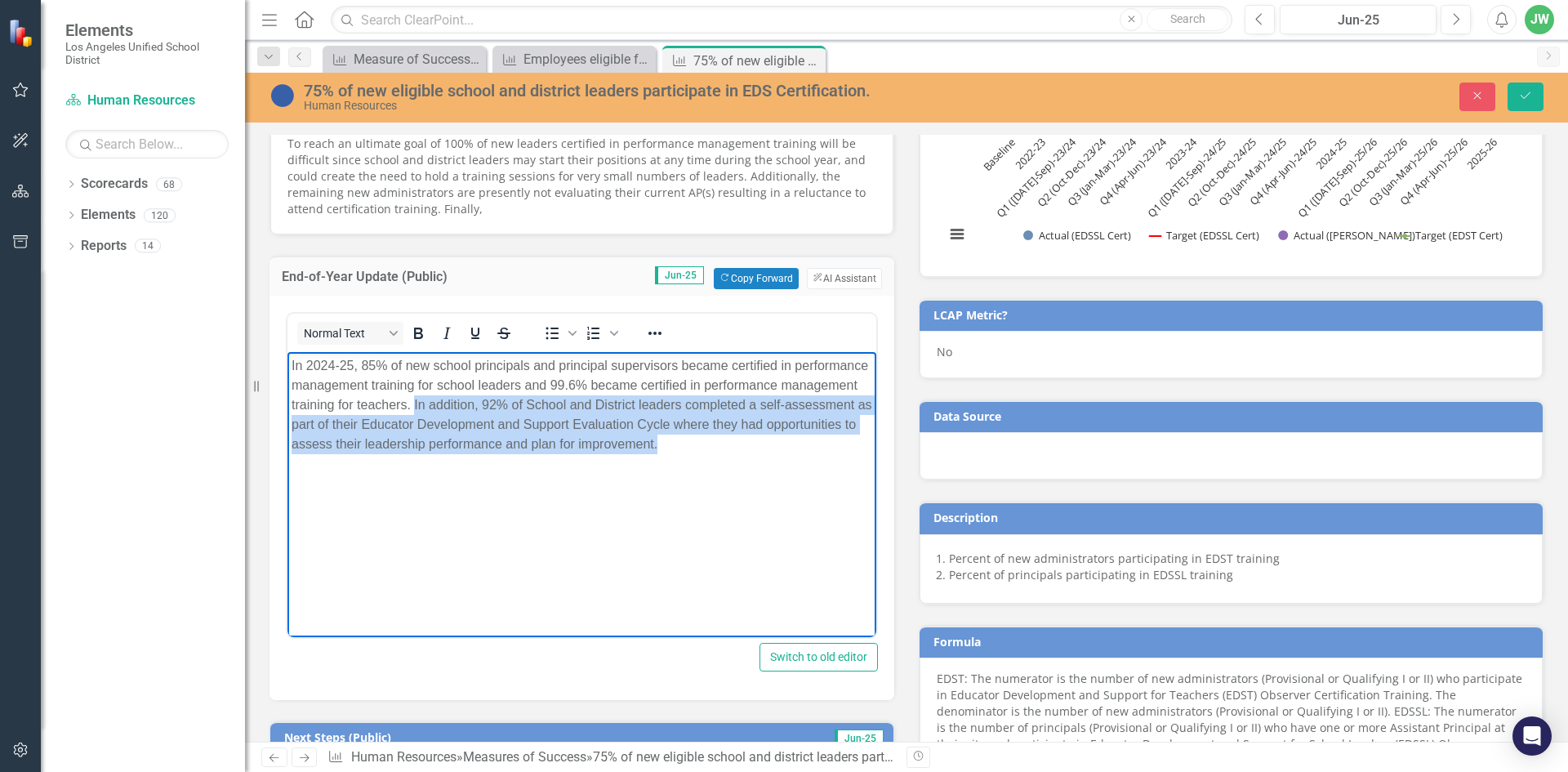copy on "In addition, 92% of School and District leaders completed a self-assessment as part of their Educator Development and Support Evaluation Cycle where they had opportunities to assess their leadership performance and plan for improvement." 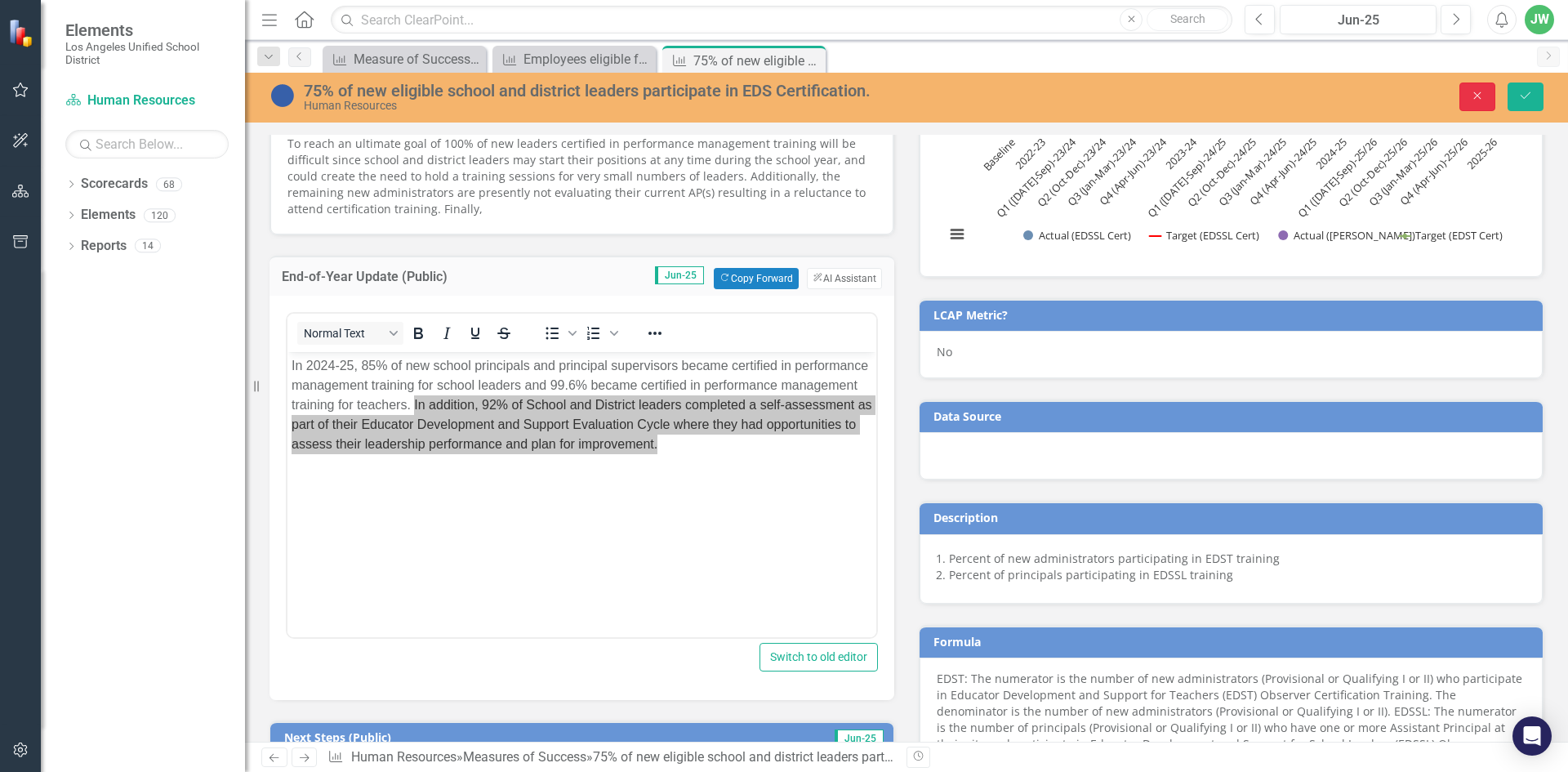 click on "Close" 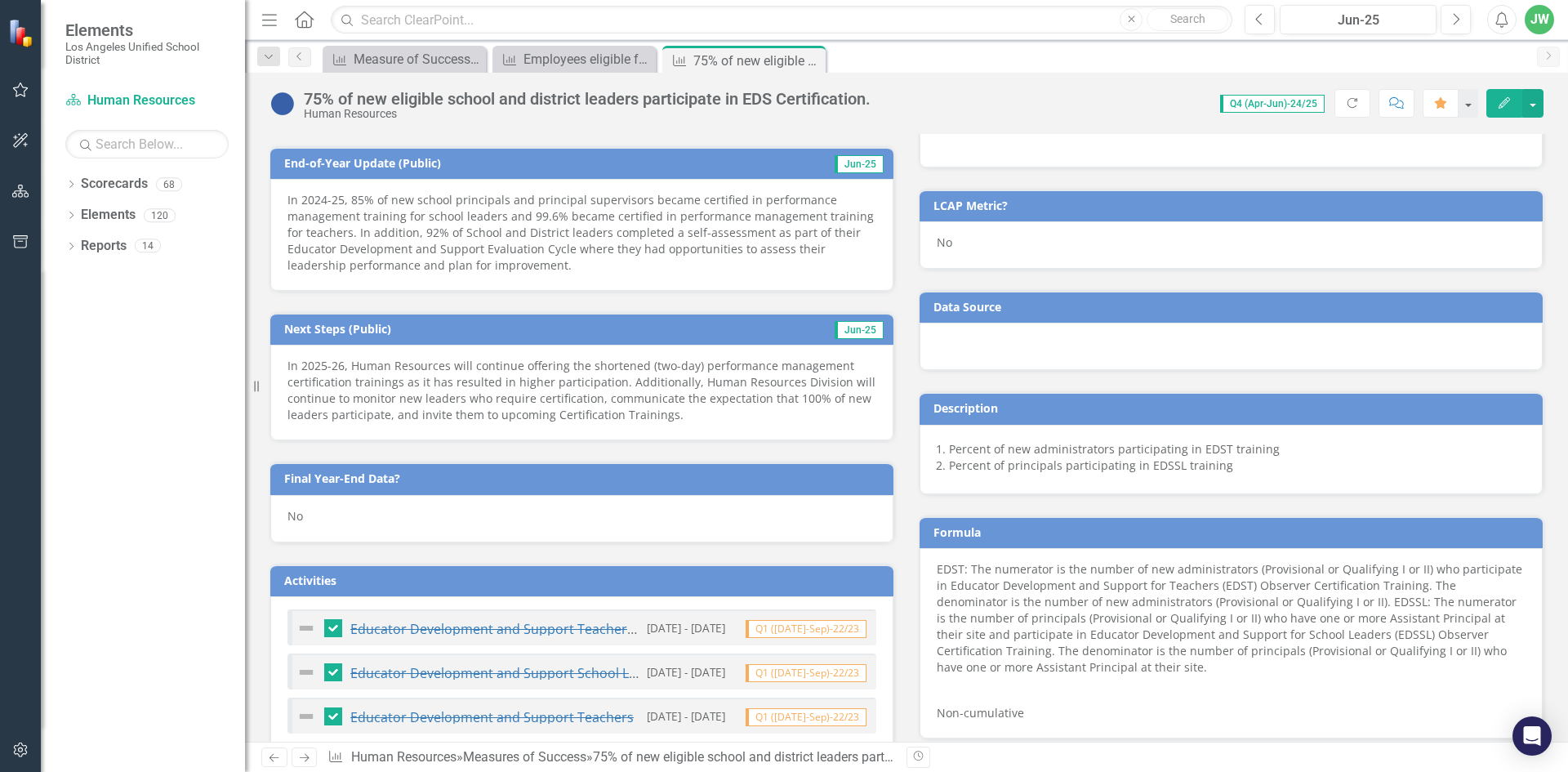 scroll, scrollTop: 605, scrollLeft: 0, axis: vertical 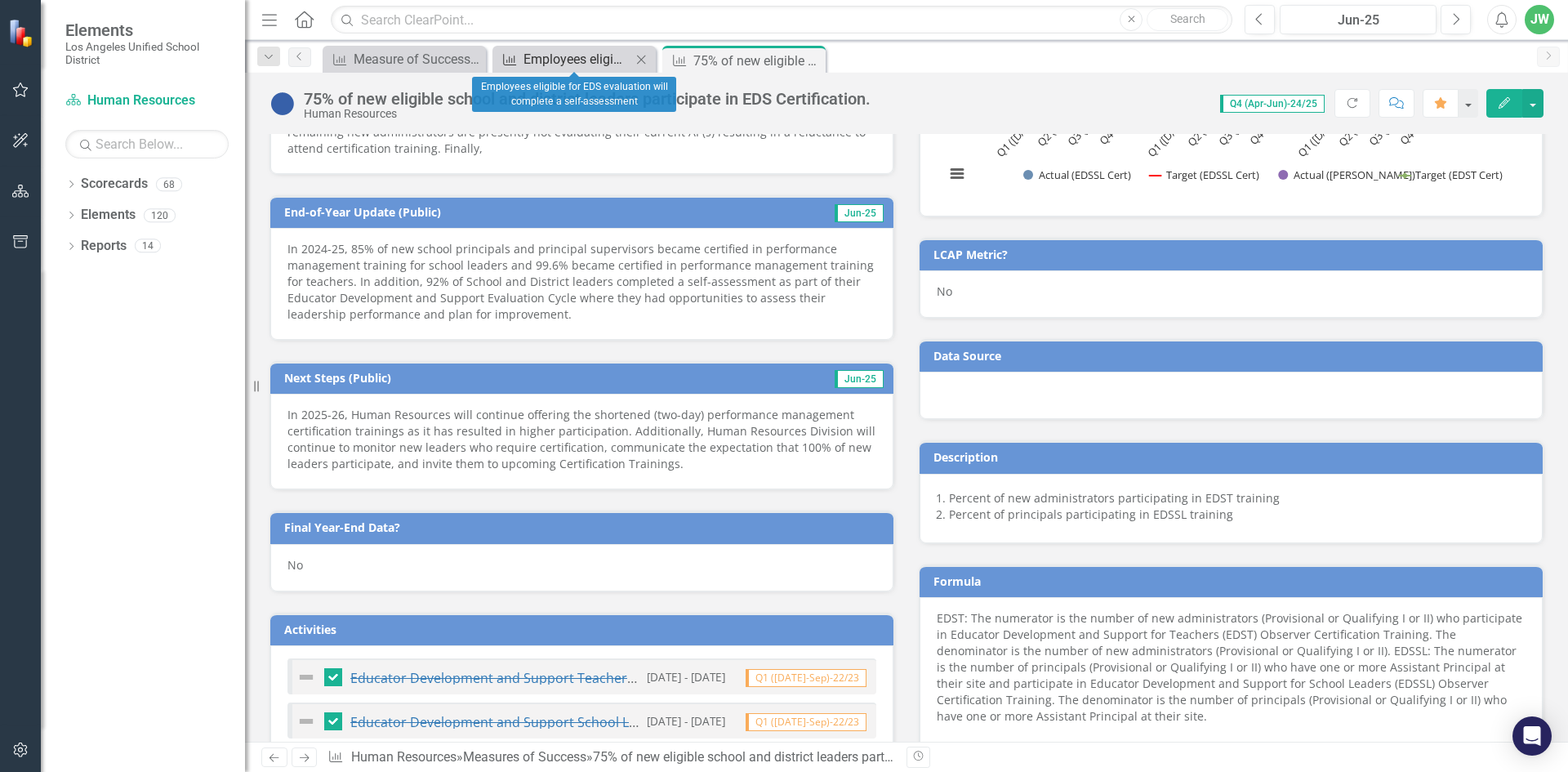 click on "Employees eligible for EDS evaluation will complete a self-assessment" at bounding box center [577, 59] 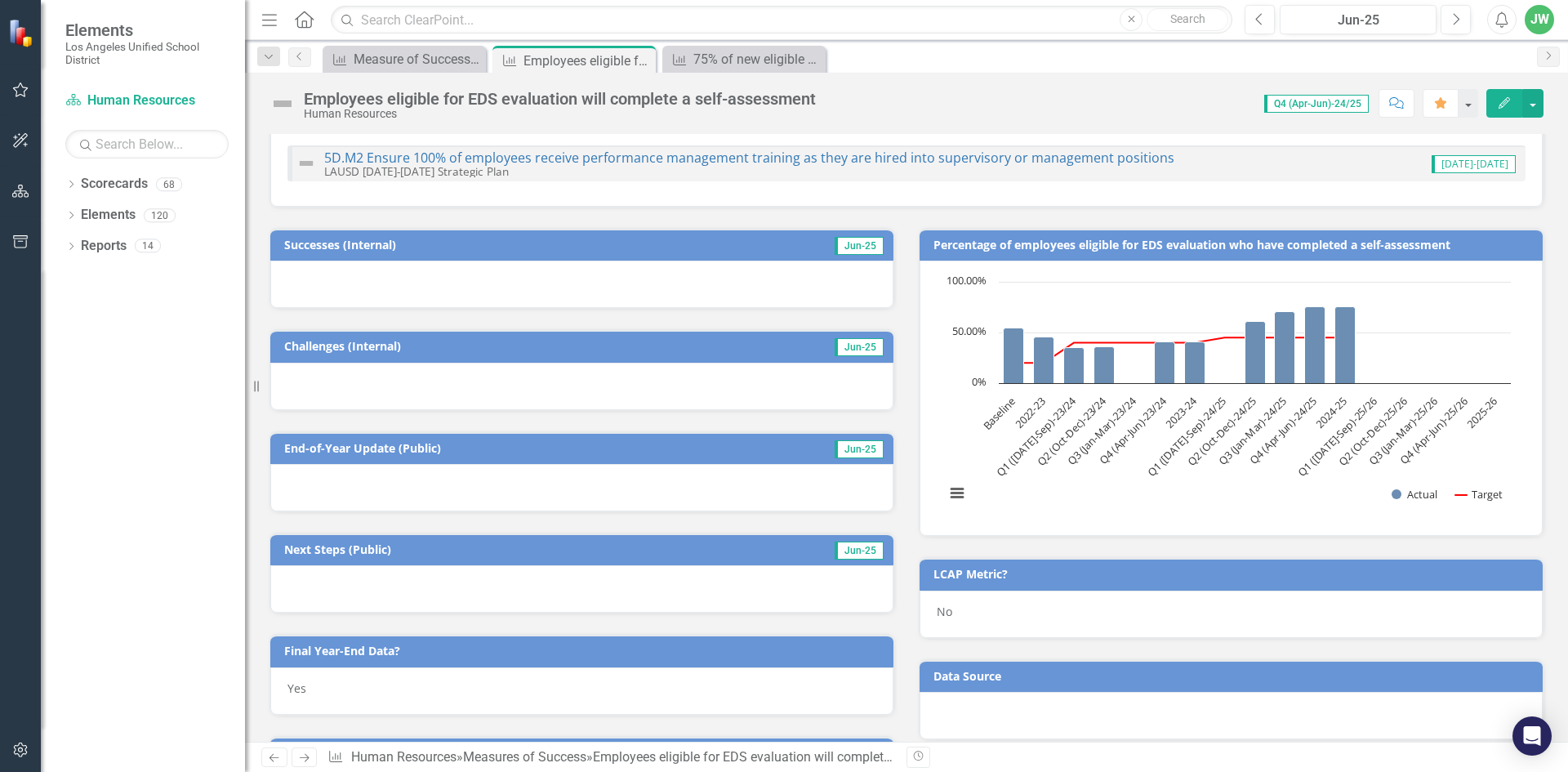 scroll, scrollTop: 245, scrollLeft: 0, axis: vertical 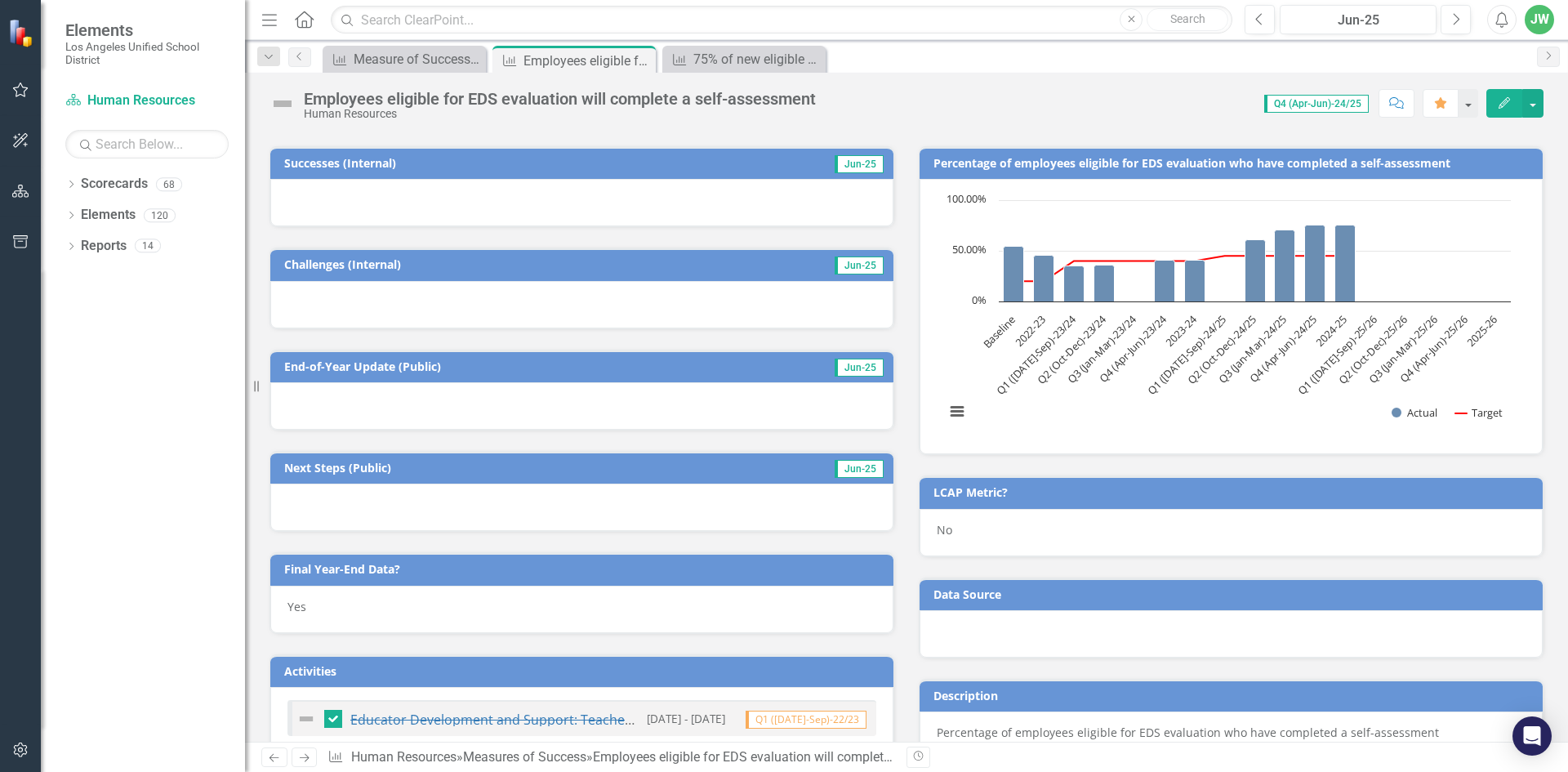 click at bounding box center (581, 406) 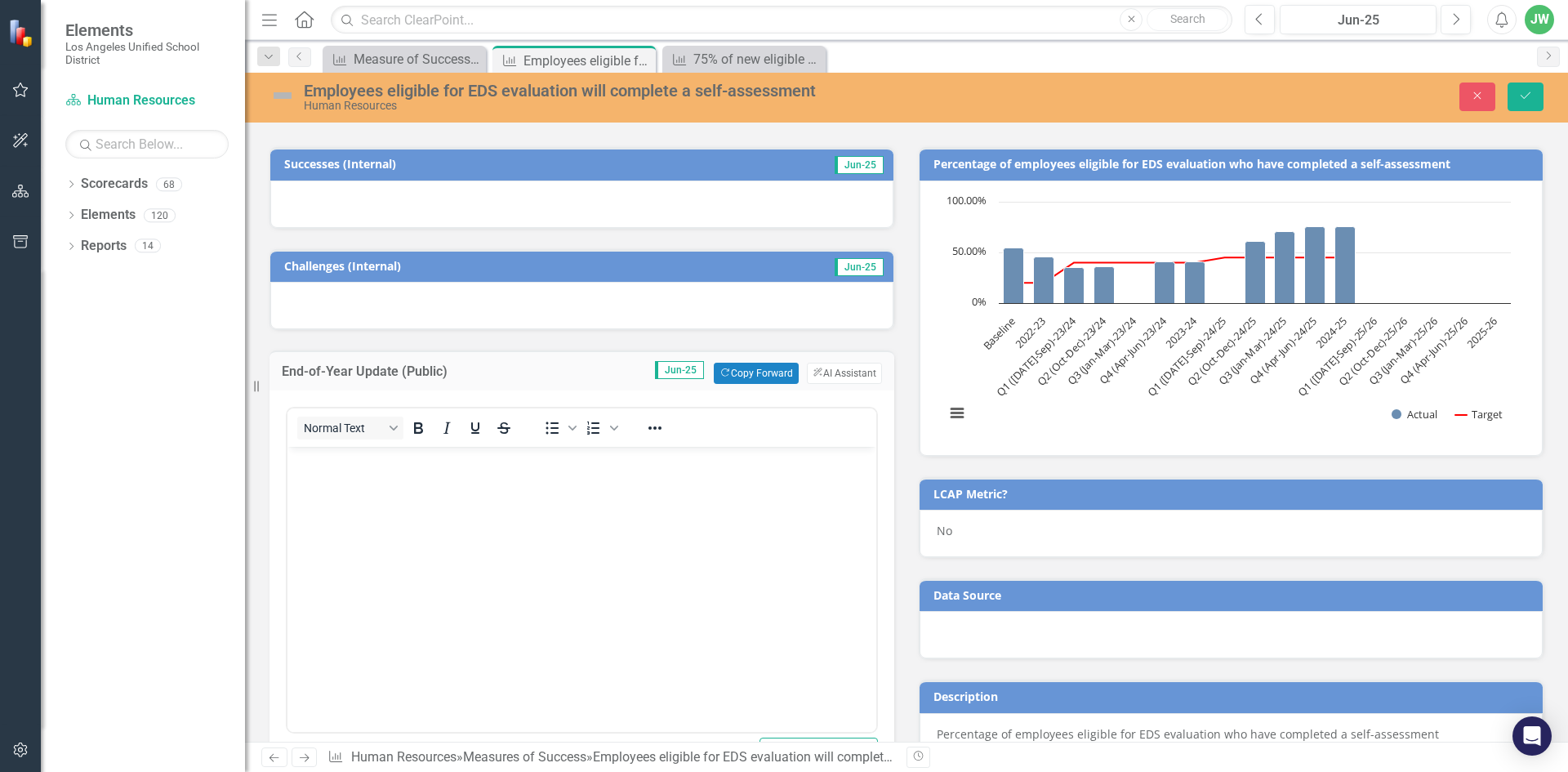 scroll, scrollTop: 0, scrollLeft: 0, axis: both 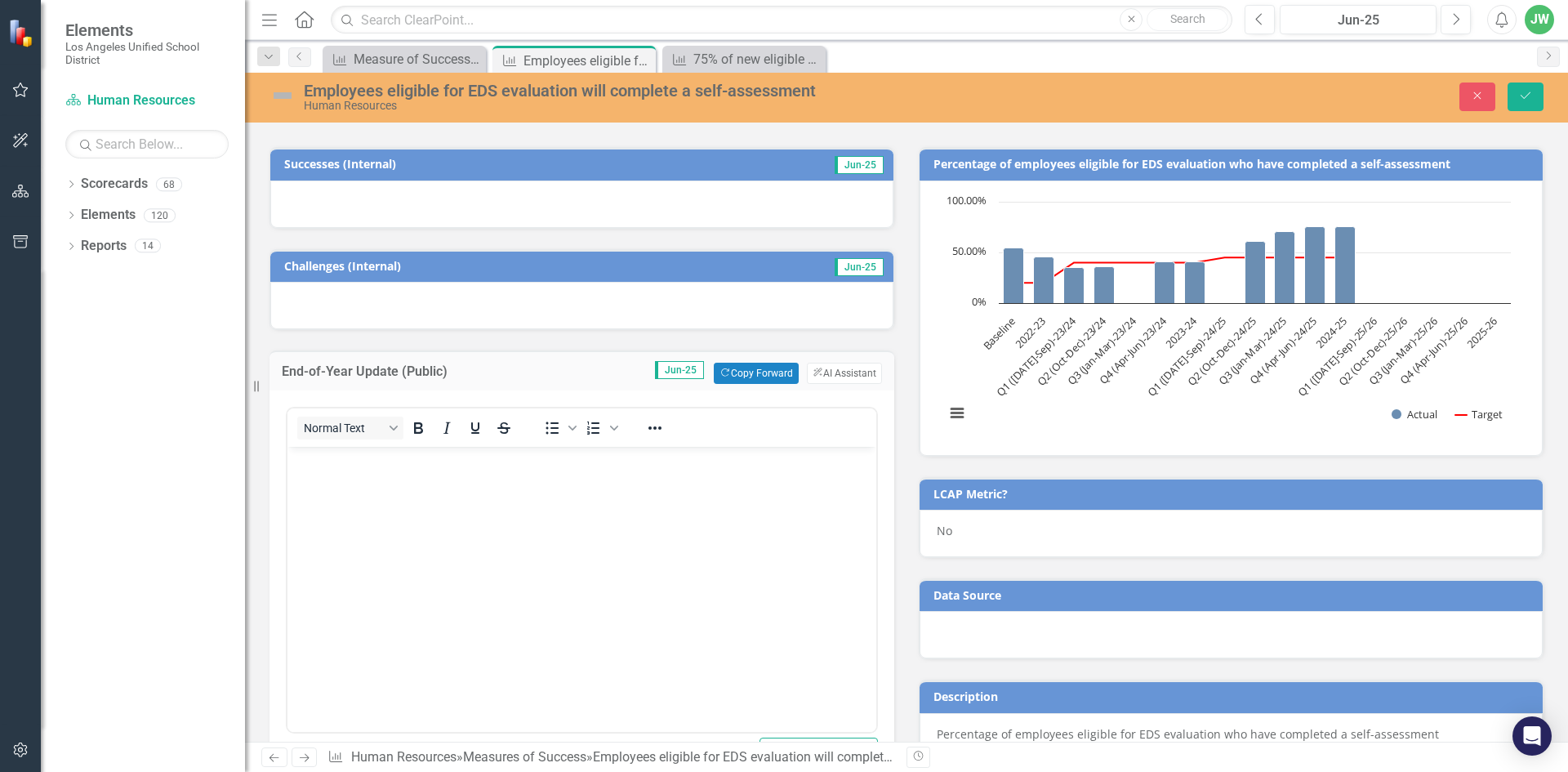 click at bounding box center (581, 569) 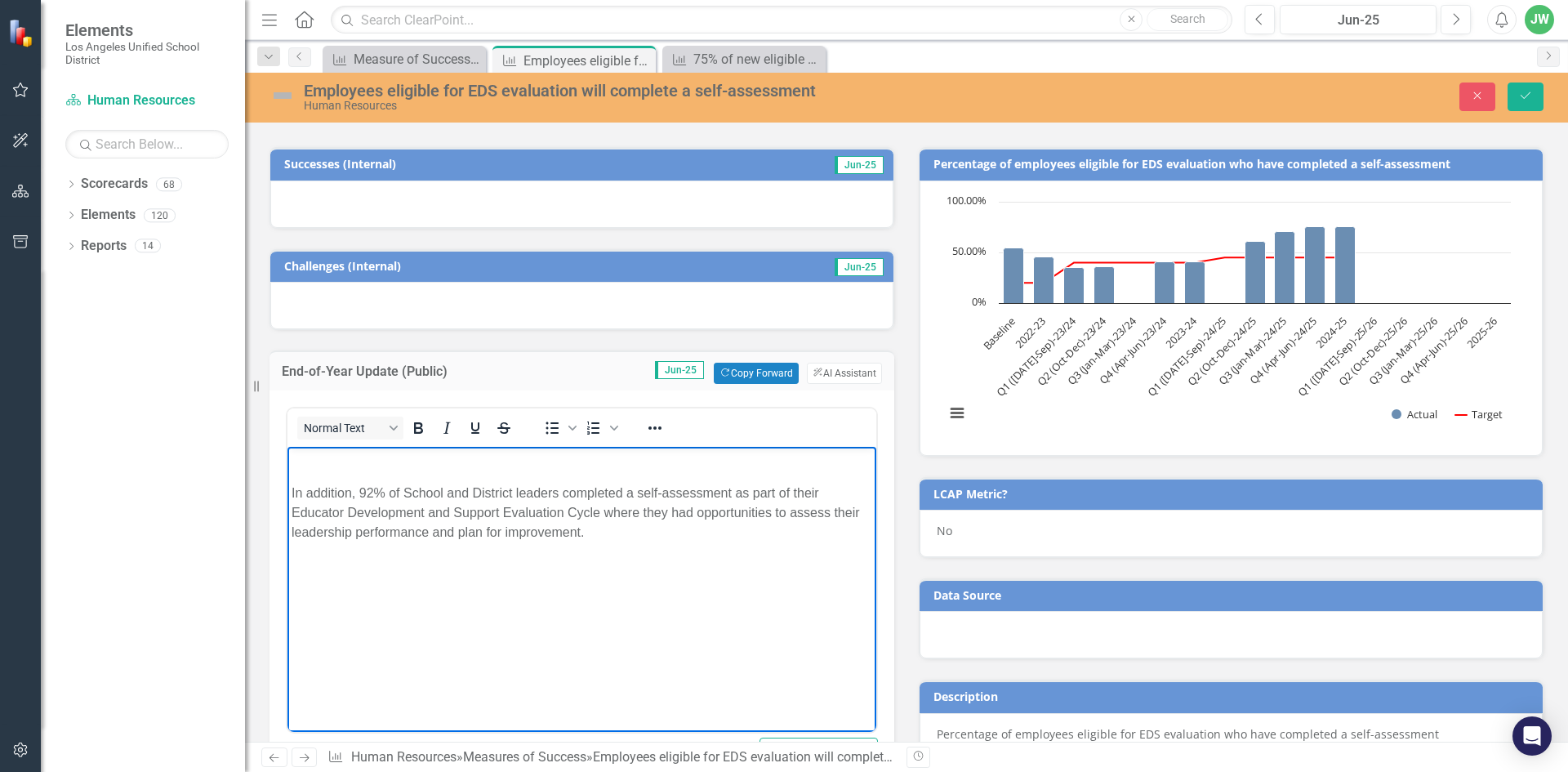 click on "In addition, 92% of School and District leaders completed a self-assessment as part of their Educator Development and Support Evaluation Cycle where they had opportunities to assess their leadership performance and plan for improvement." at bounding box center [581, 569] 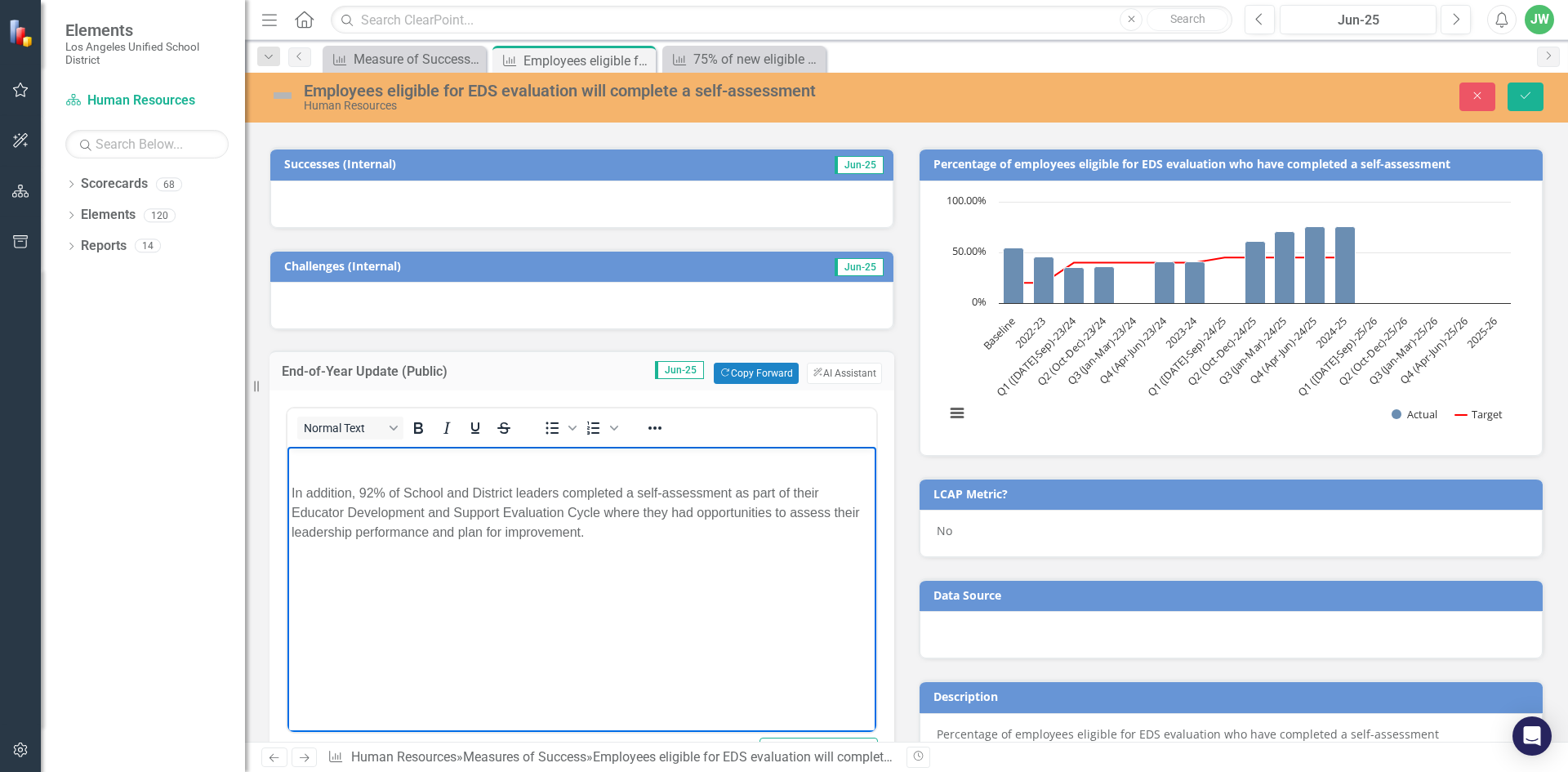 click at bounding box center [581, 461] 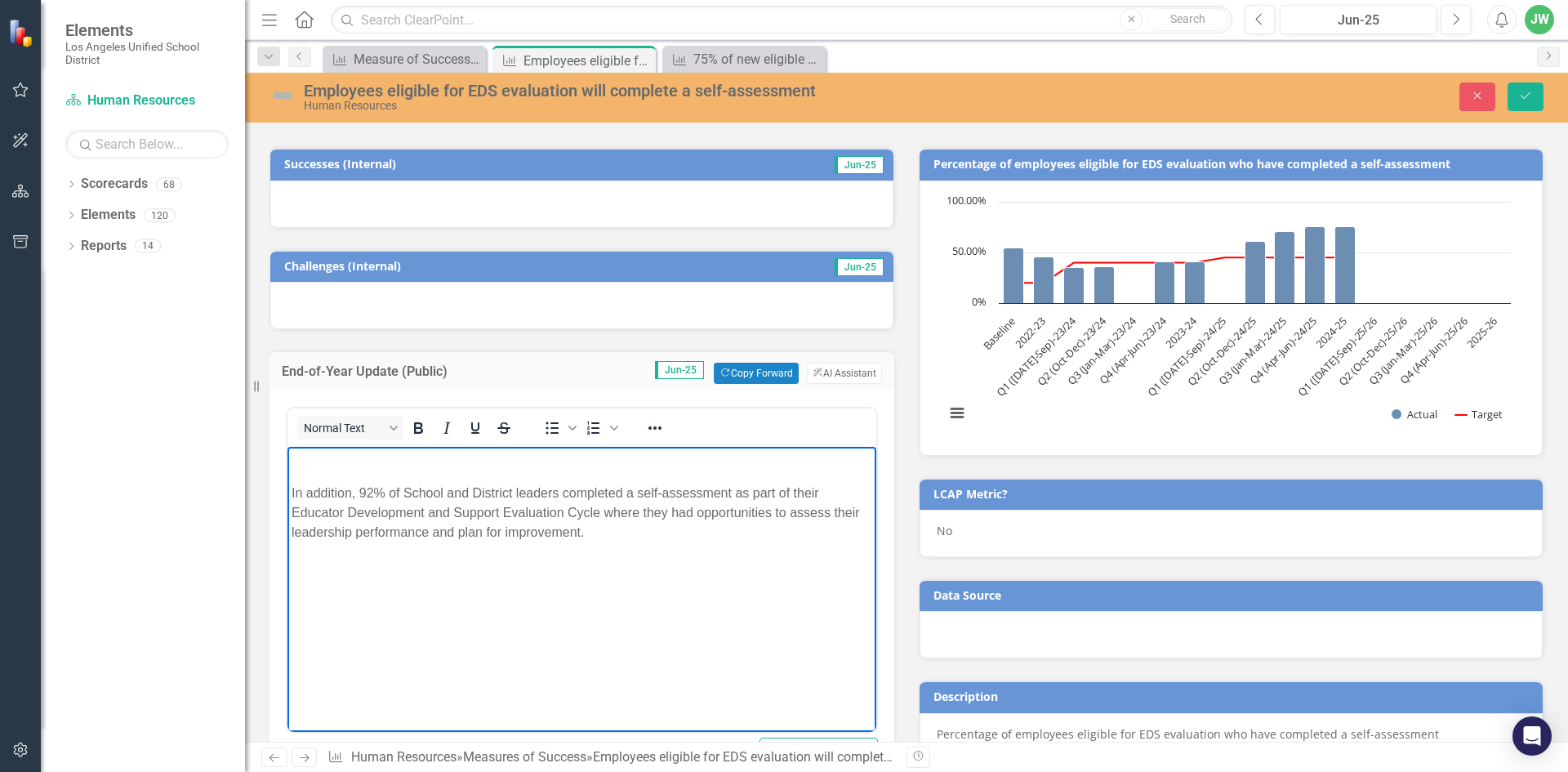 type 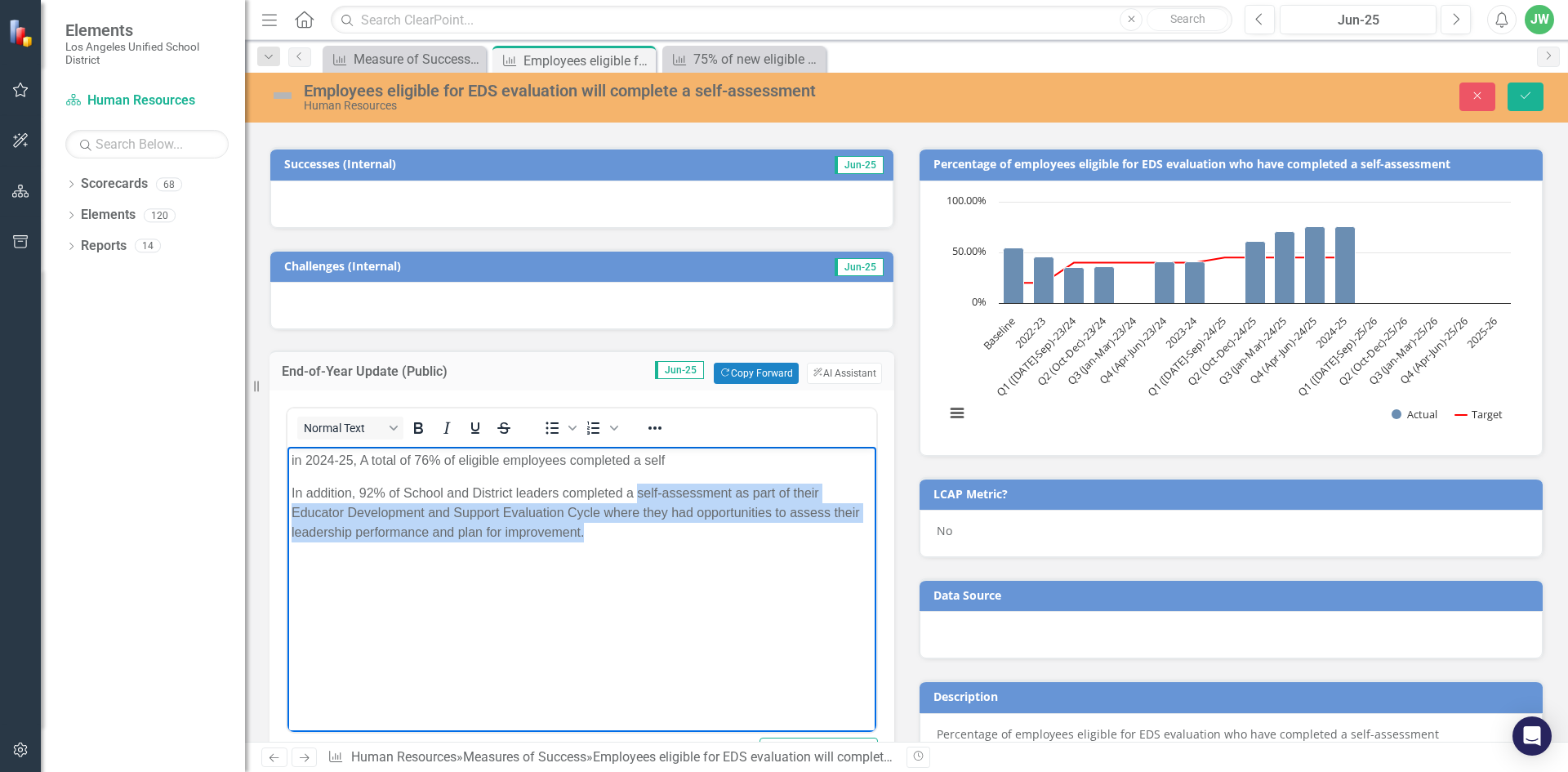 copy on "self-assessment as part of their Educator Development and Support Evaluation Cycle where they had opportunities to assess their leadership performance and plan for improvement." 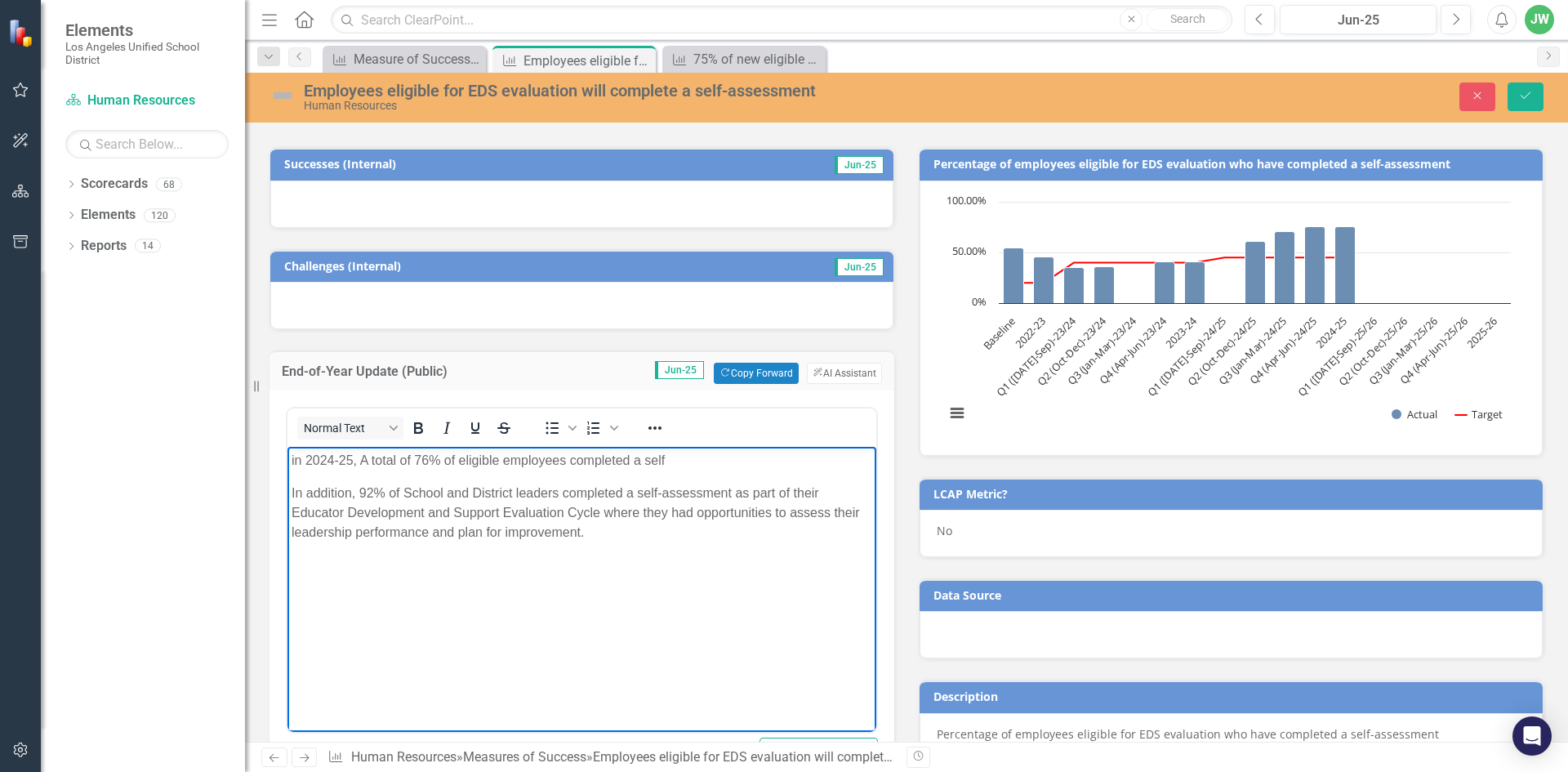 click on "in 2024-25, A total of 76% of eligible employees completed a self" at bounding box center (581, 461) 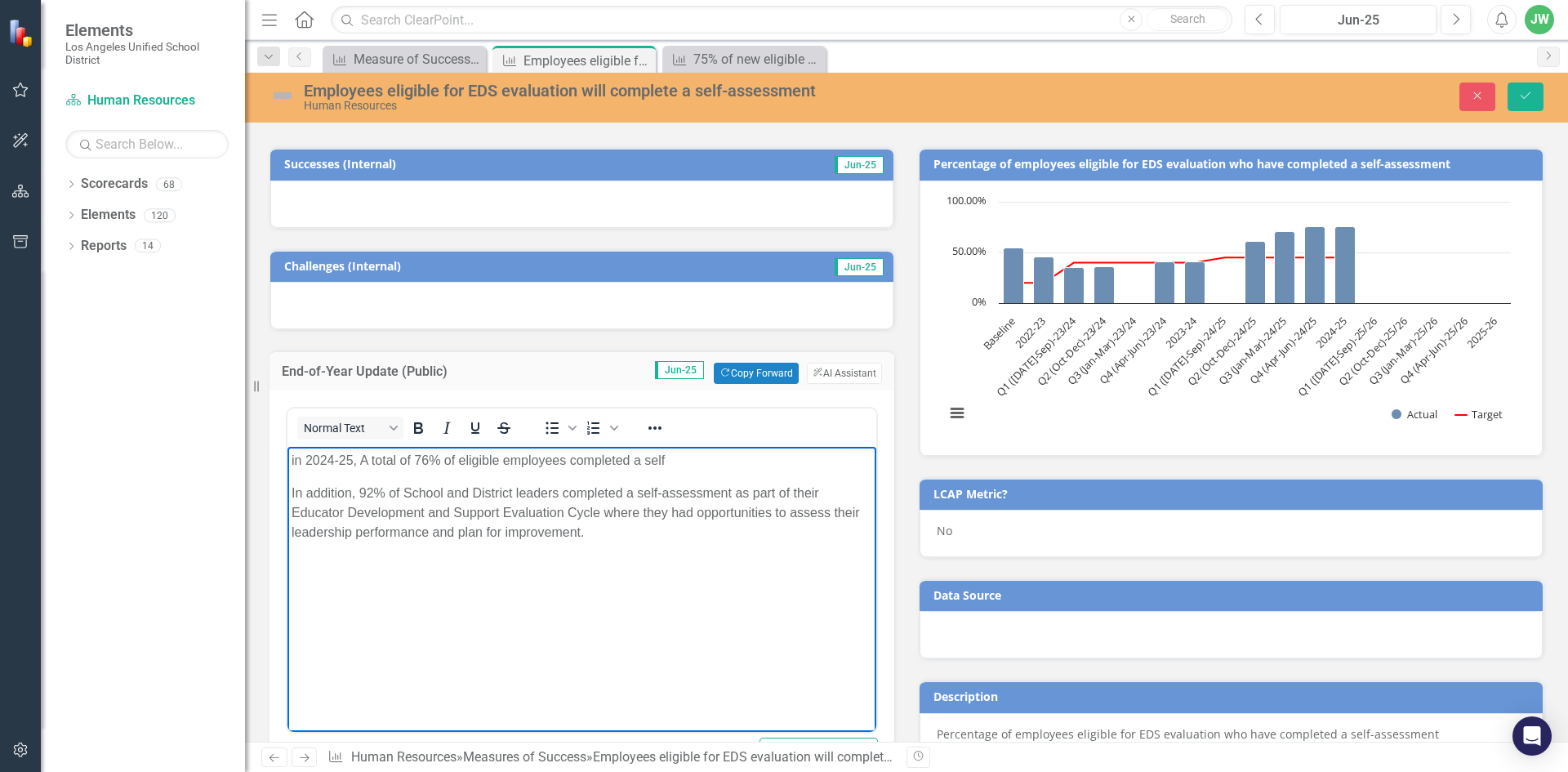 click on "in 2024-25, A total of 76% of eligible employees completed a self" at bounding box center (581, 461) 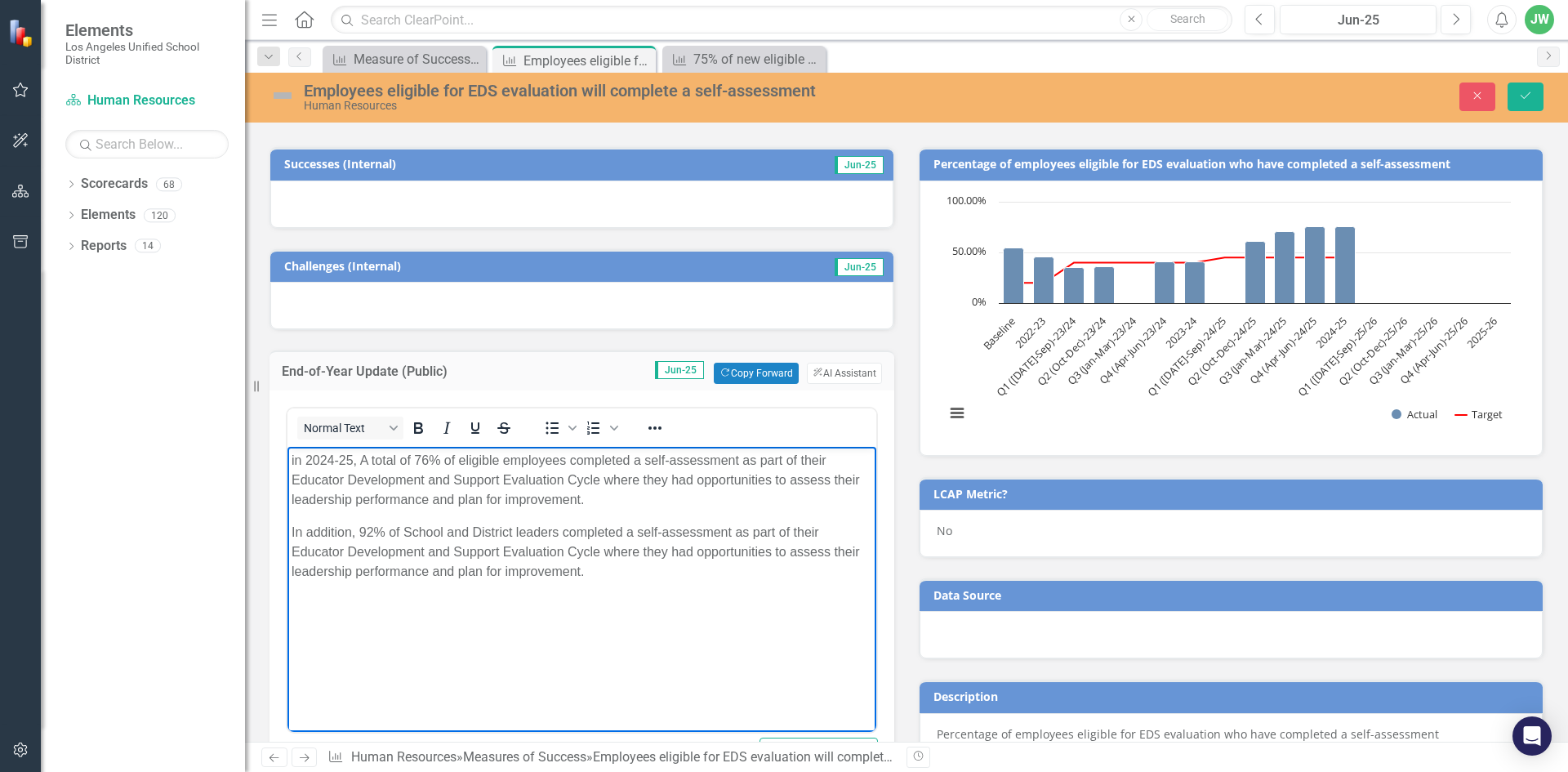 click on "in 2024-25, A total of 76% of eligible employees completed a self-assessment as part of their Educator Development and Support Evaluation Cycle where they had opportunities to assess their leadership performance and plan for improvement." at bounding box center (581, 480) 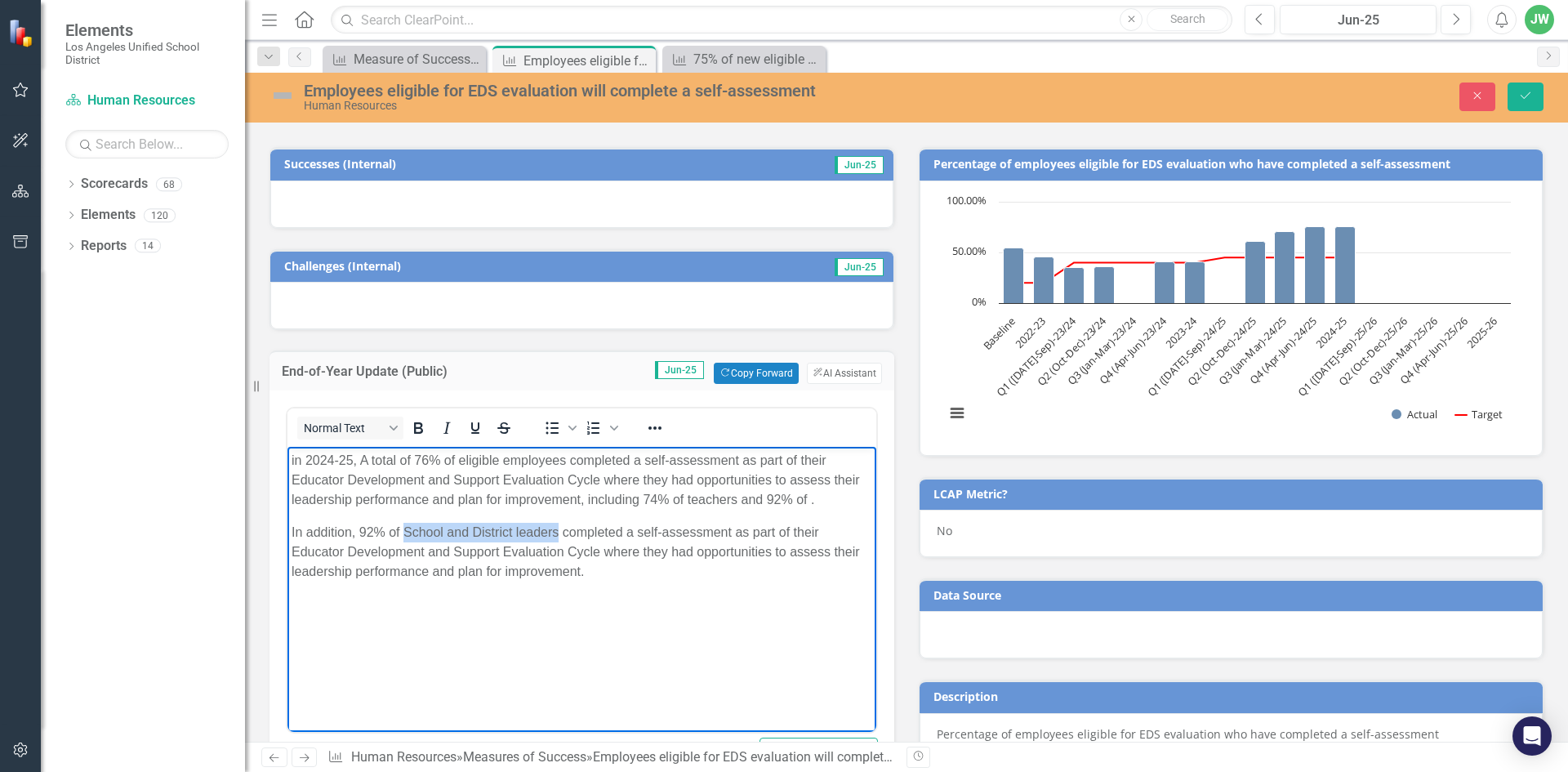 drag, startPoint x: 403, startPoint y: 533, endPoint x: 559, endPoint y: 536, distance: 156.02884 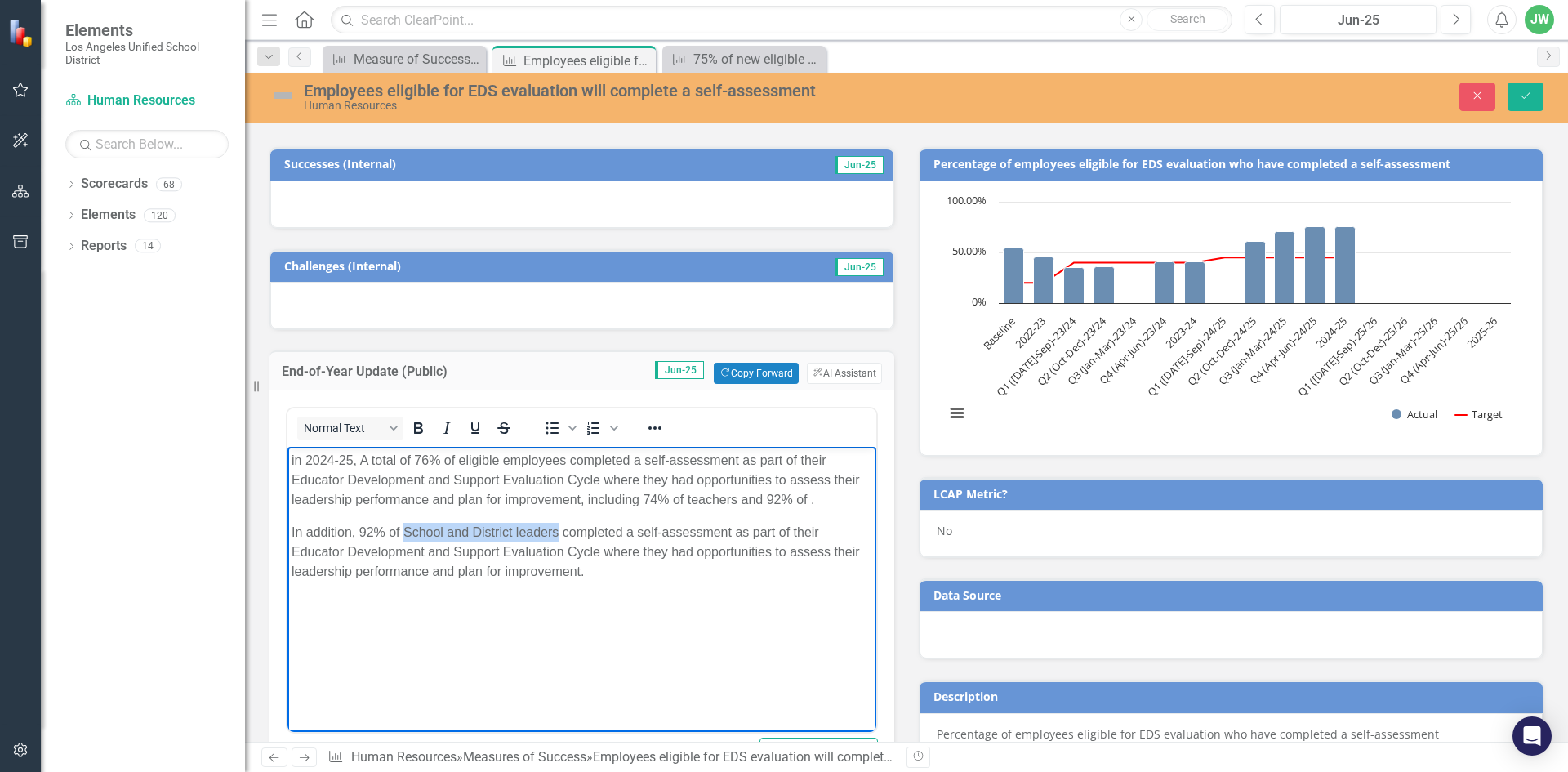 click on "In addition, 92% of School and District leaders completed a self-assessment as part of their Educator Development and Support Evaluation Cycle where they had opportunities to assess their leadership performance and plan for improvement." at bounding box center (581, 552) 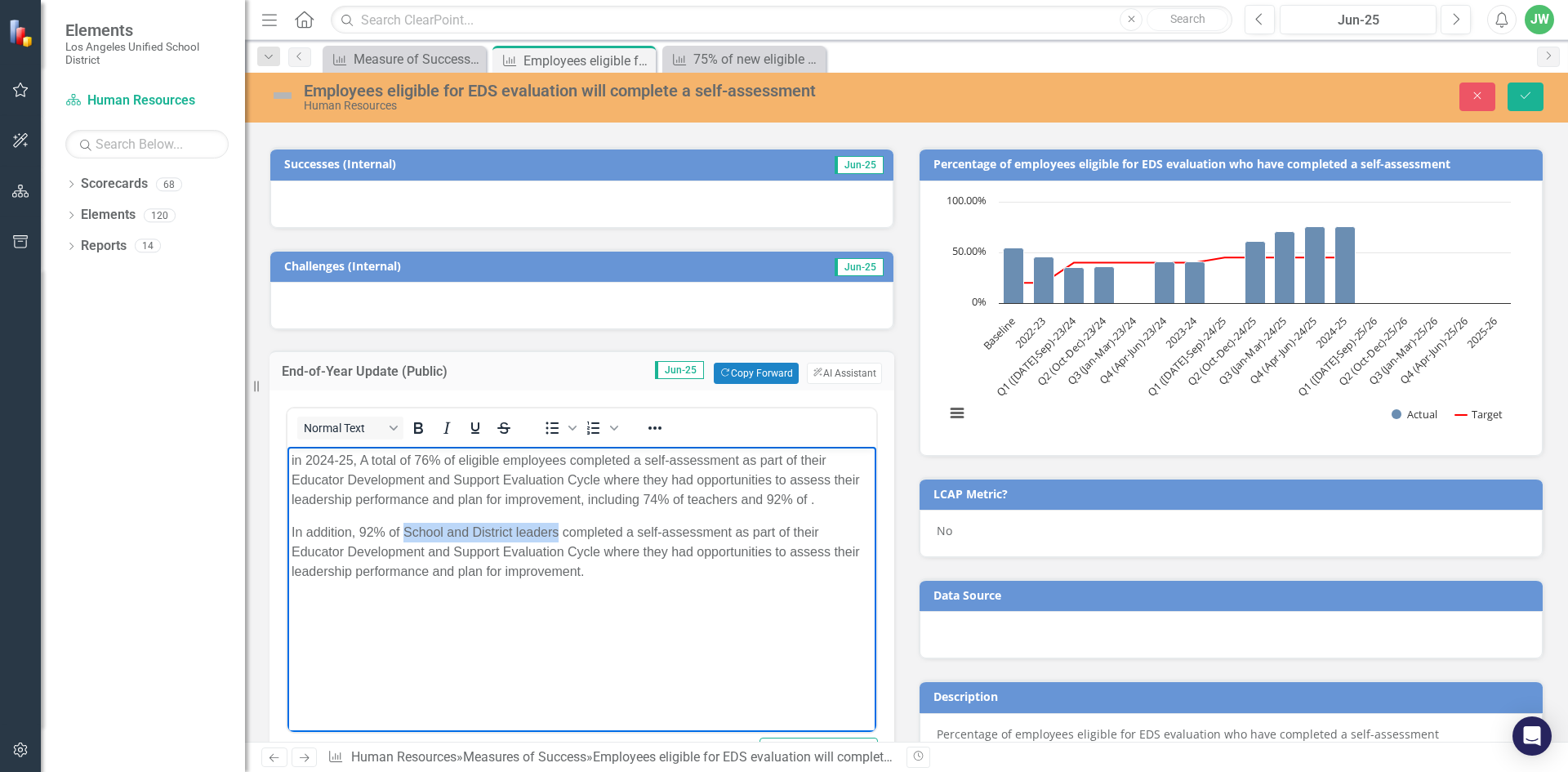 copy on "School and District leaders" 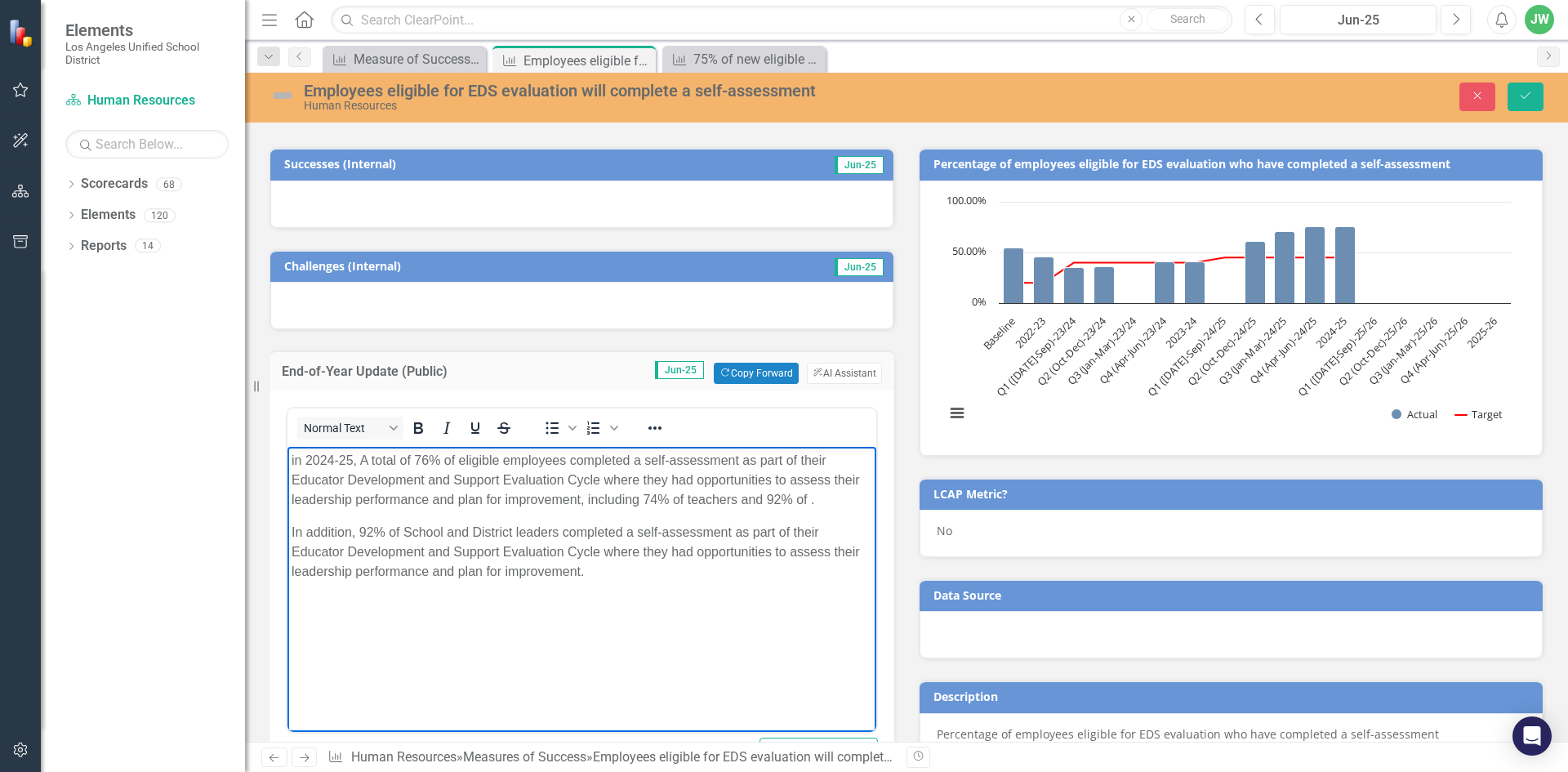 click on "in 2024-25, A total of 76% of eligible employees completed a self-assessment as part of their Educator Development and Support Evaluation Cycle where they had opportunities to assess their leadership performance and plan for improvement, including 74% of teachers and 92% of ." at bounding box center (581, 480) 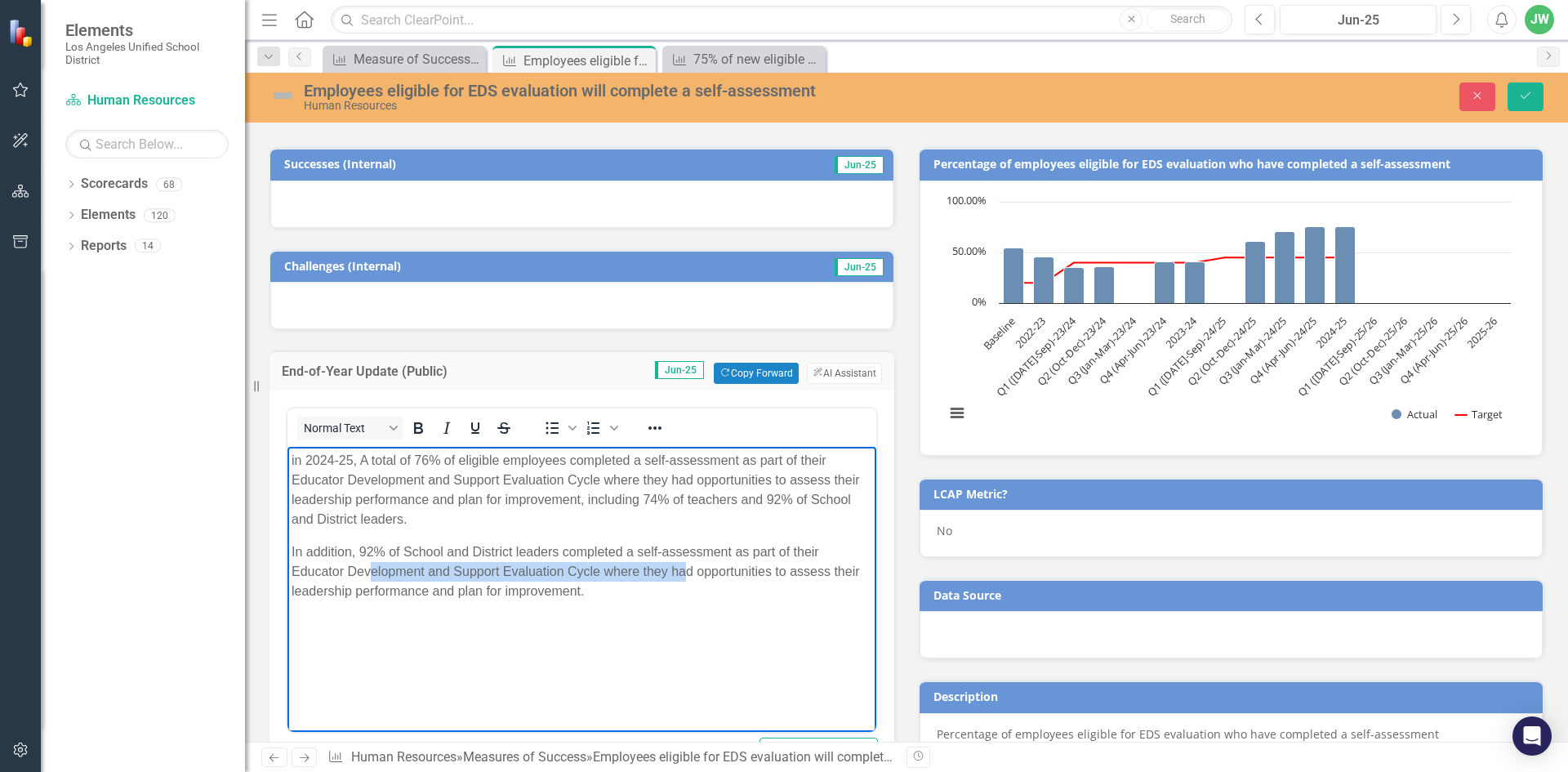drag, startPoint x: 688, startPoint y: 579, endPoint x: 373, endPoint y: 564, distance: 315.35694 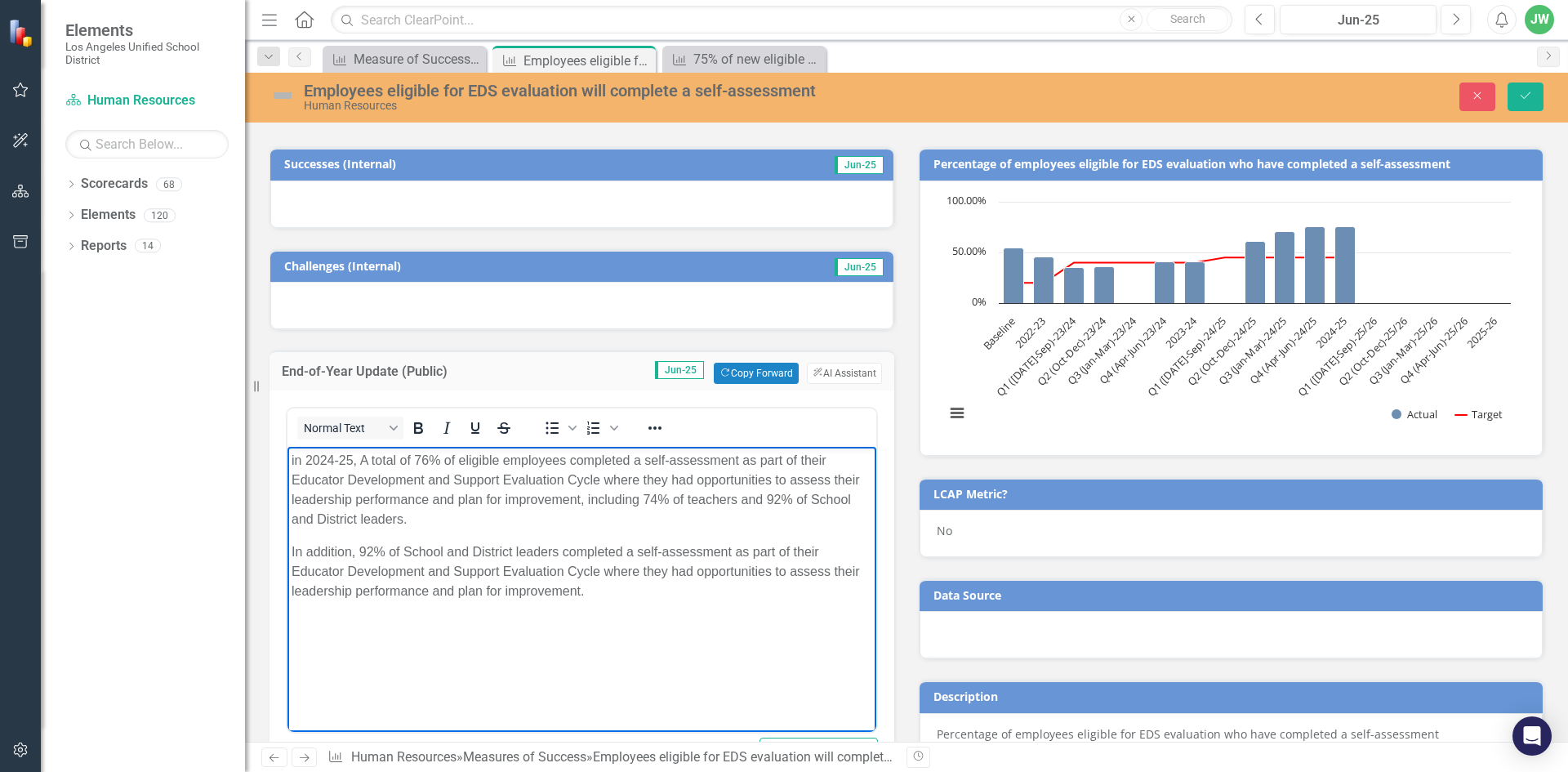 click on "in 2024-25, A total of 76% of eligible employees completed a self-assessment as part of their Educator Development and Support Evaluation Cycle where they had opportunities to assess their leadership performance and plan for improvement, including 74% of teachers and 92% of School and District leaders. In addition, 92% of School and District leaders completed a self-assessment as part of their Educator Development and Support Evaluation Cycle where they had opportunities to assess their leadership performance and plan for improvement." at bounding box center [581, 569] 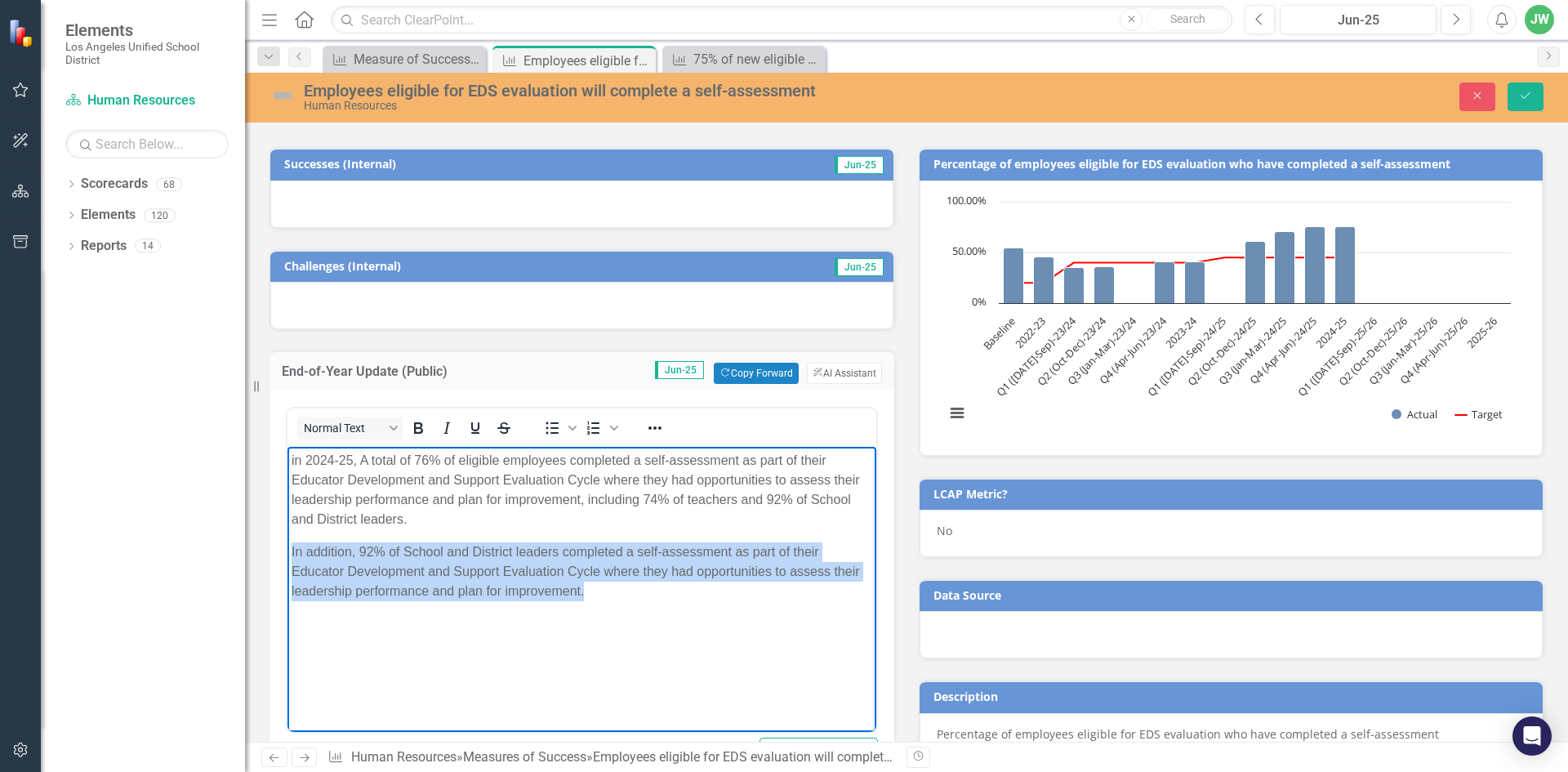 drag, startPoint x: 616, startPoint y: 594, endPoint x: 225, endPoint y: 548, distance: 393.69658 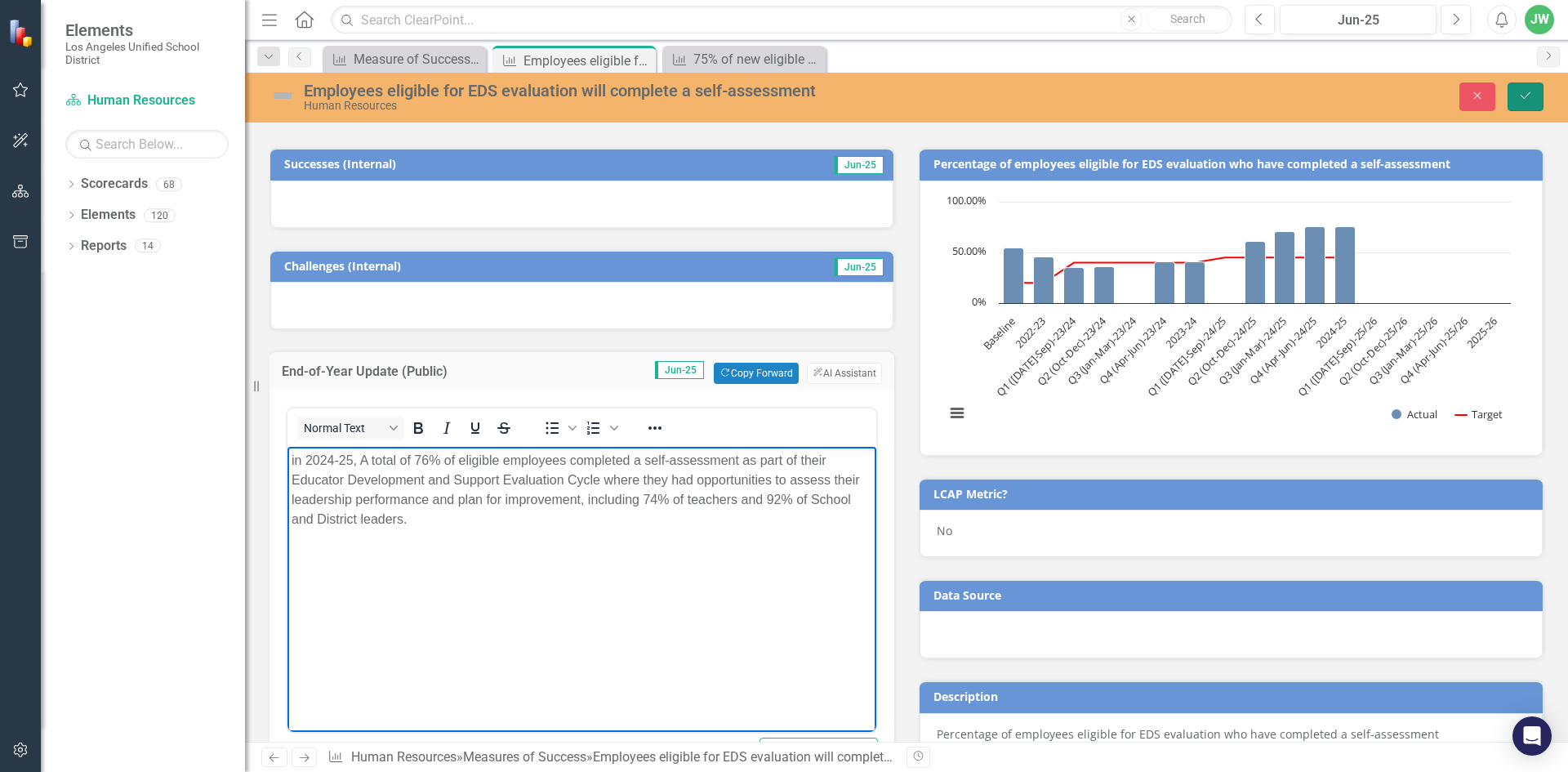 click on "Save" 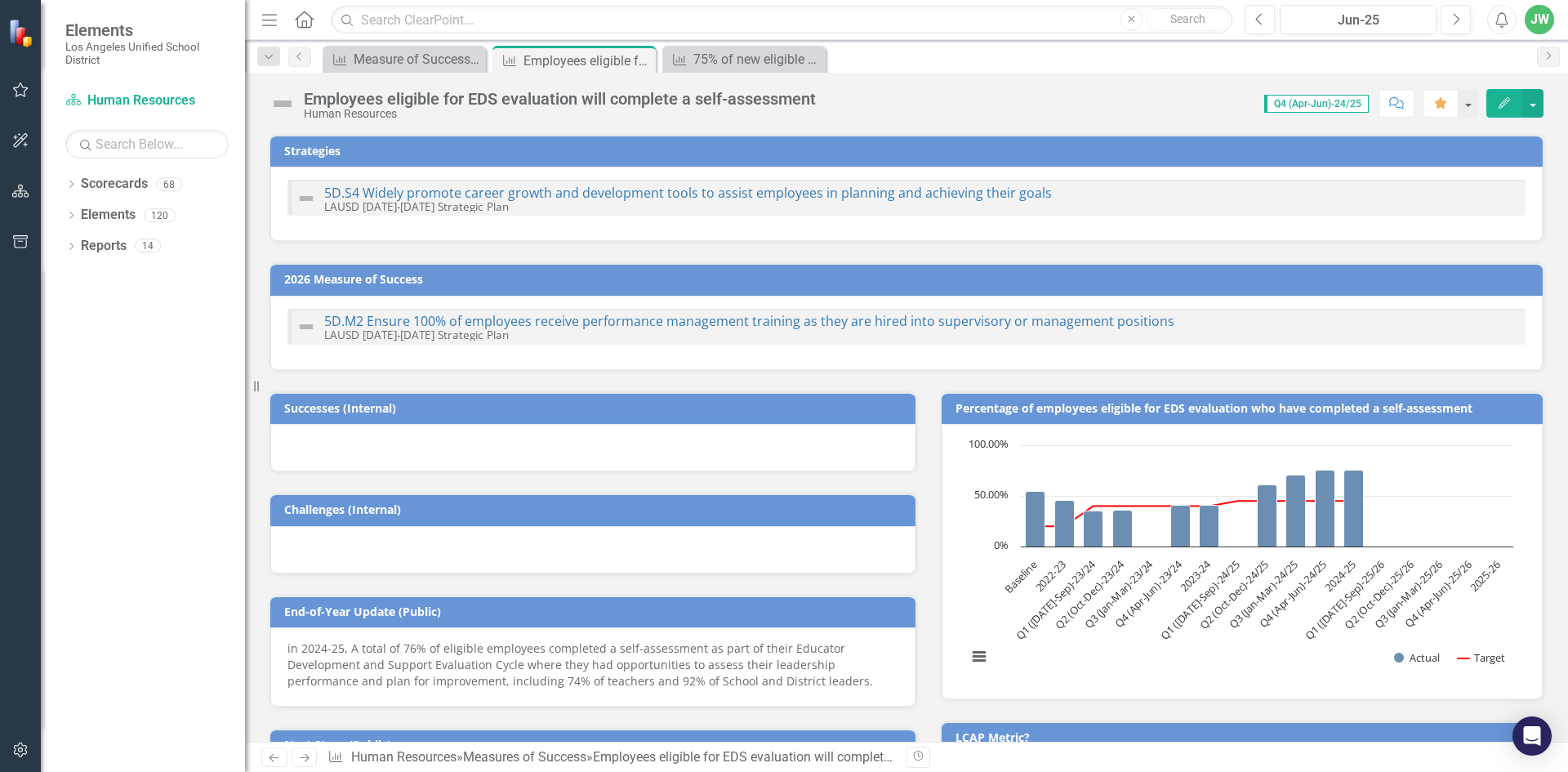 checkbox on "false" 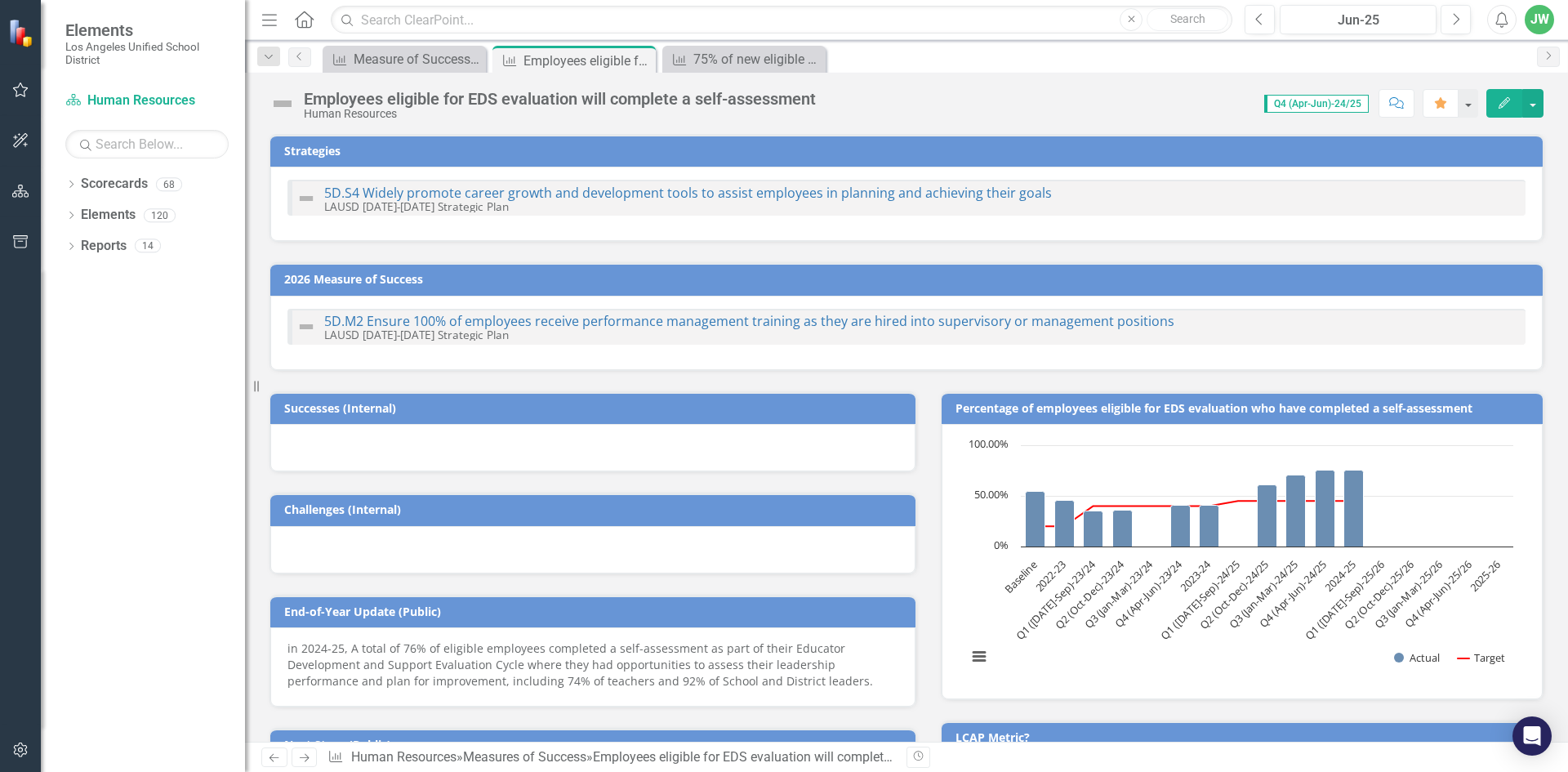 checkbox on "false" 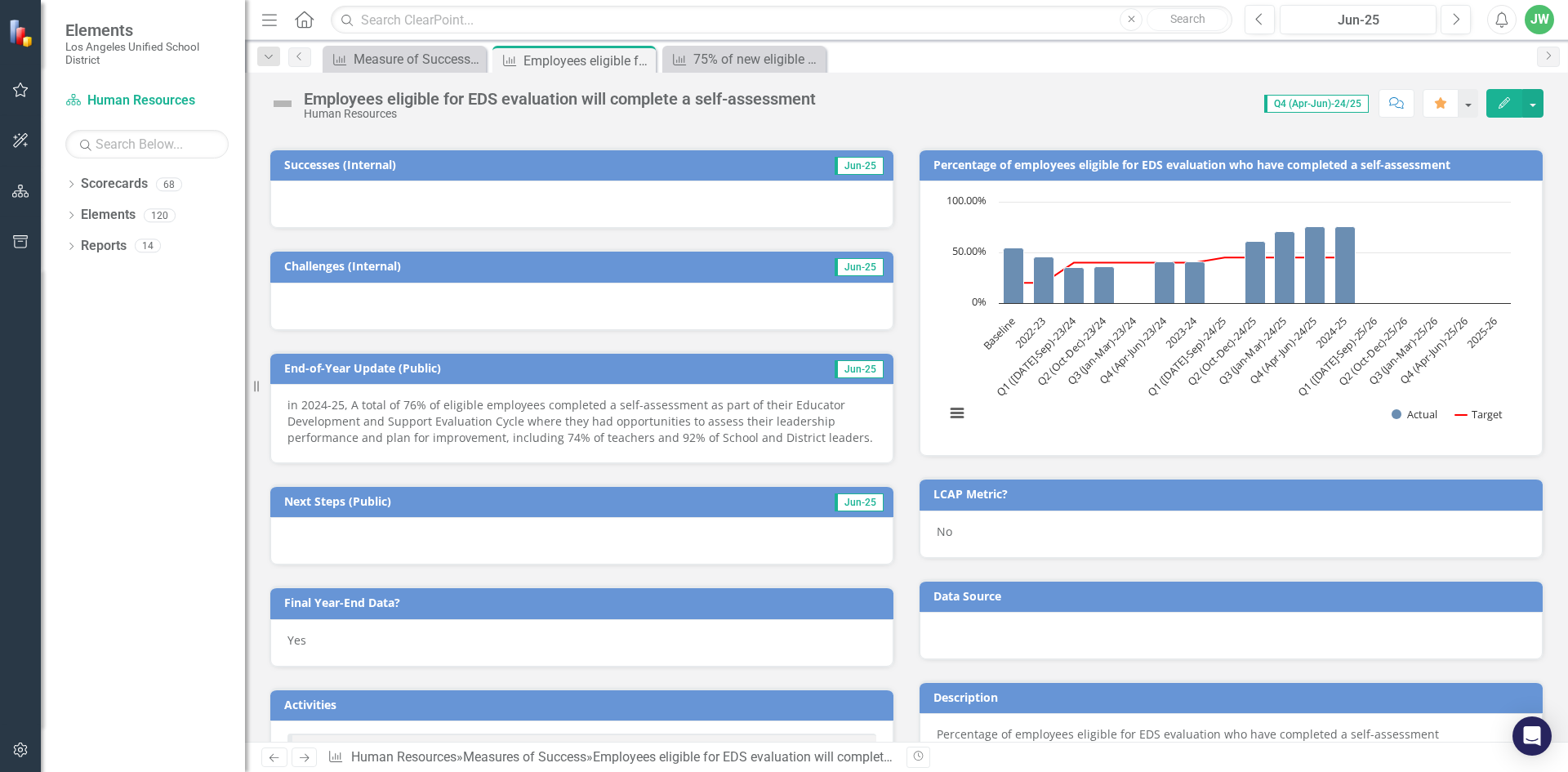 scroll, scrollTop: 245, scrollLeft: 0, axis: vertical 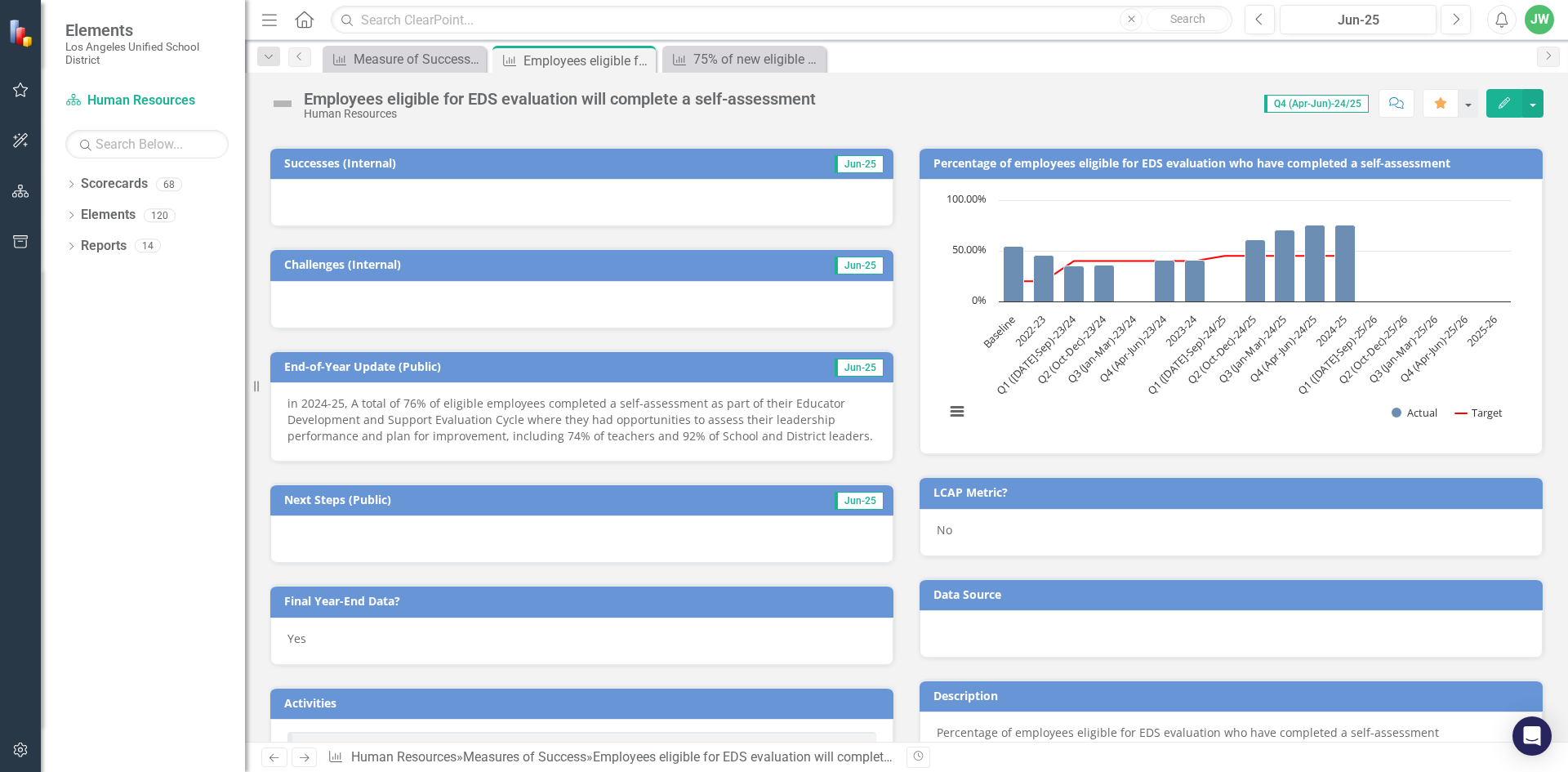 click at bounding box center [581, 539] 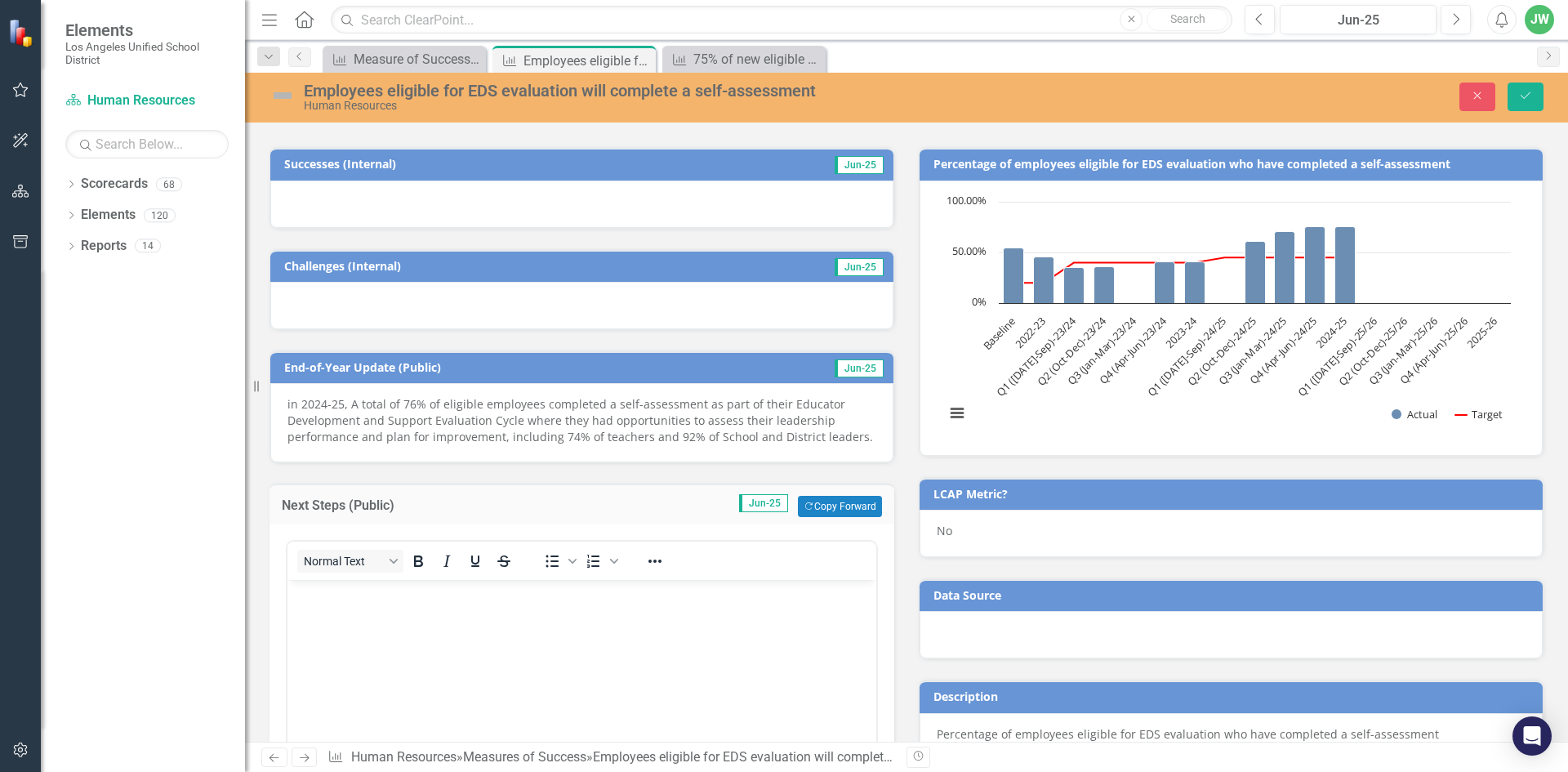 scroll, scrollTop: 0, scrollLeft: 0, axis: both 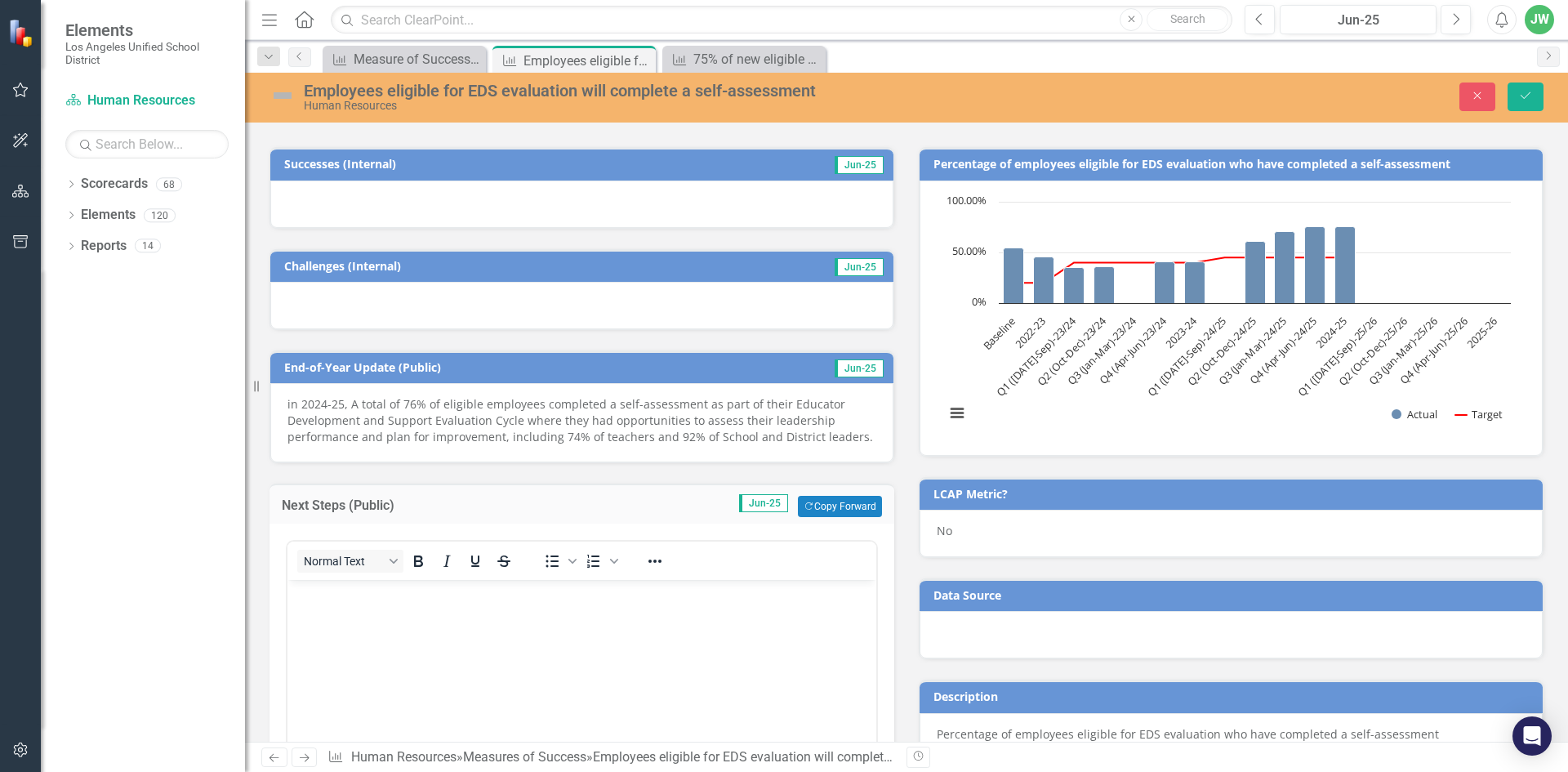 click at bounding box center [581, 594] 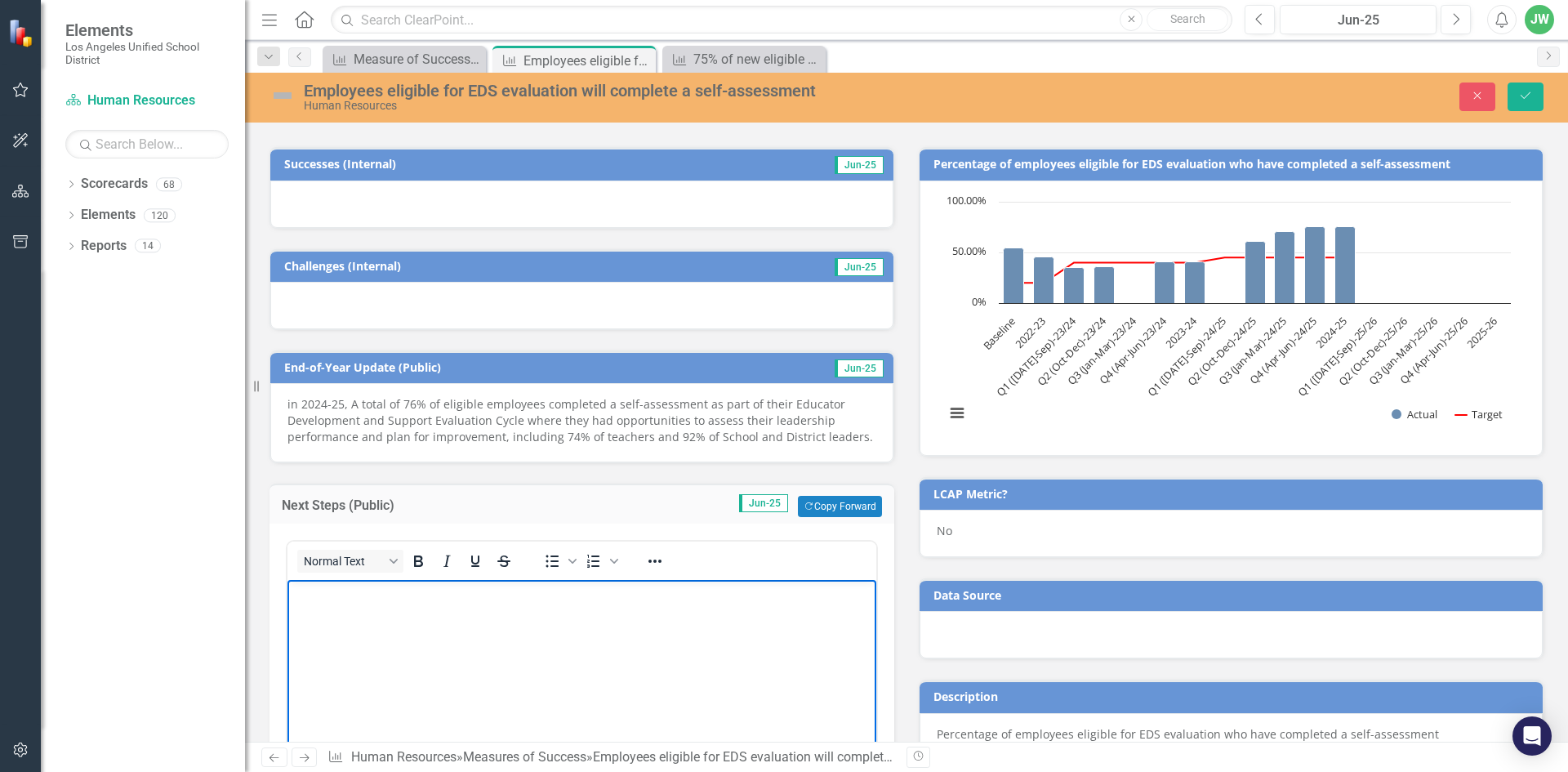 type 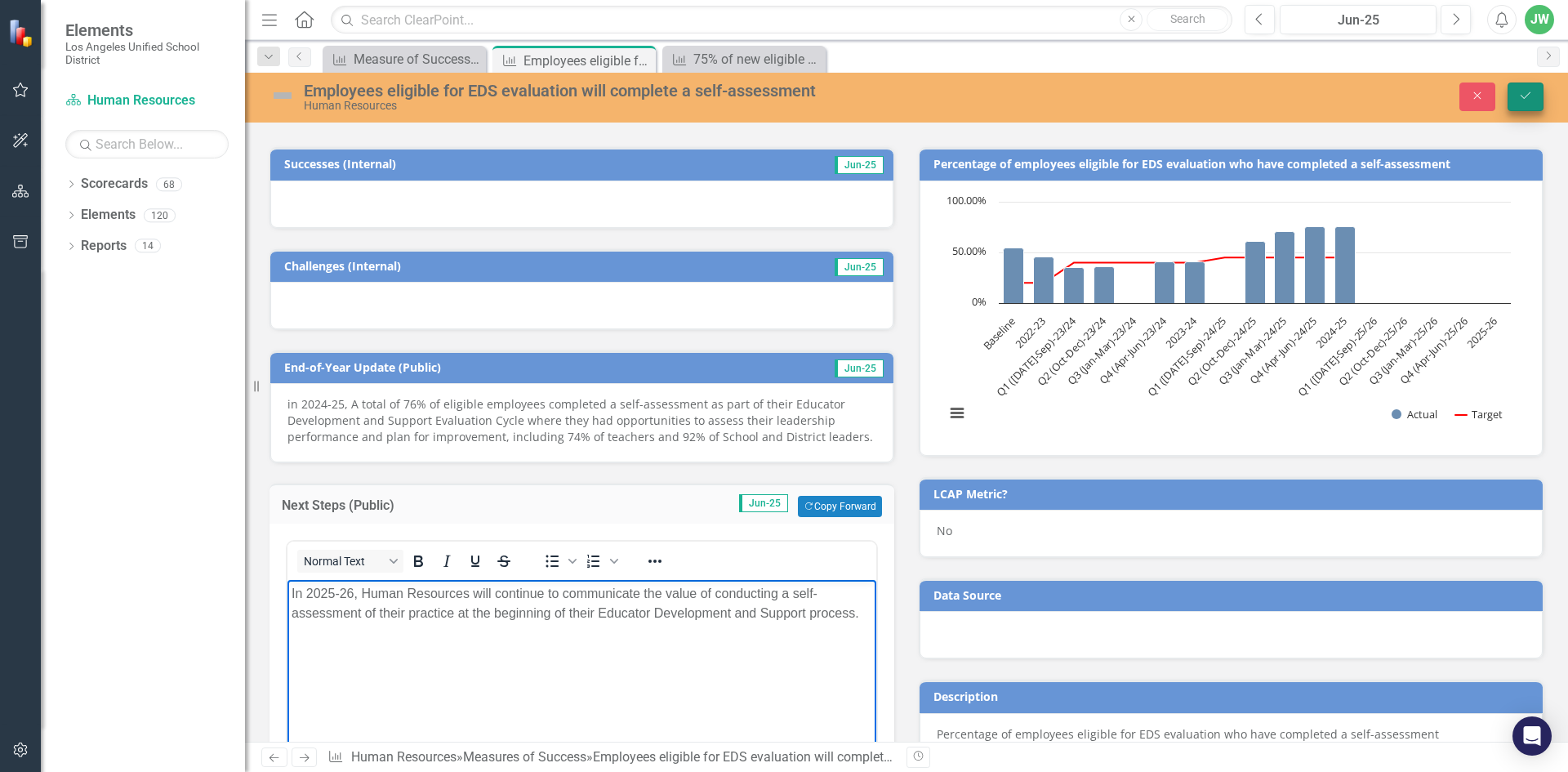 click on "Save" at bounding box center (1526, 96) 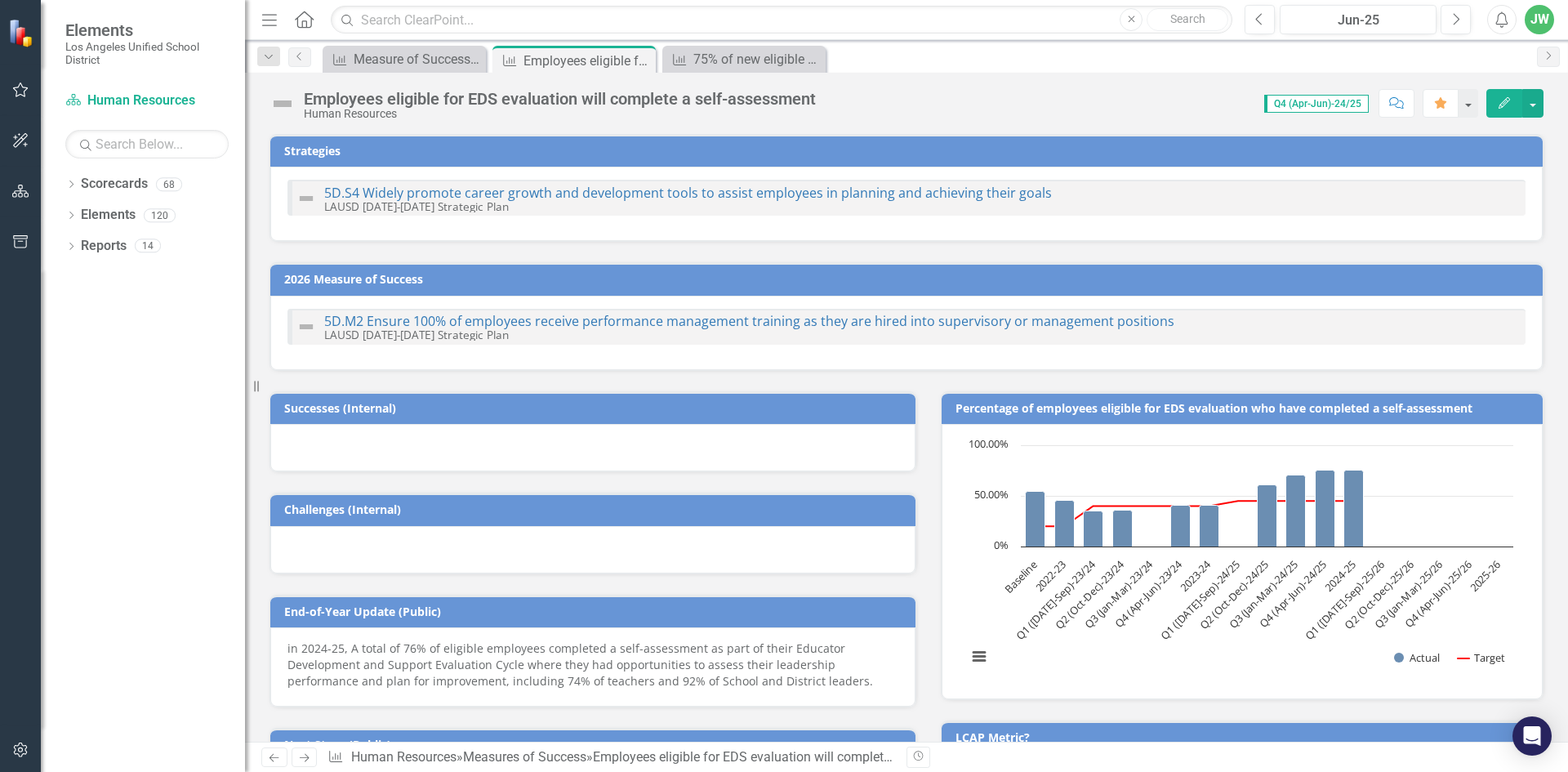 checkbox on "false" 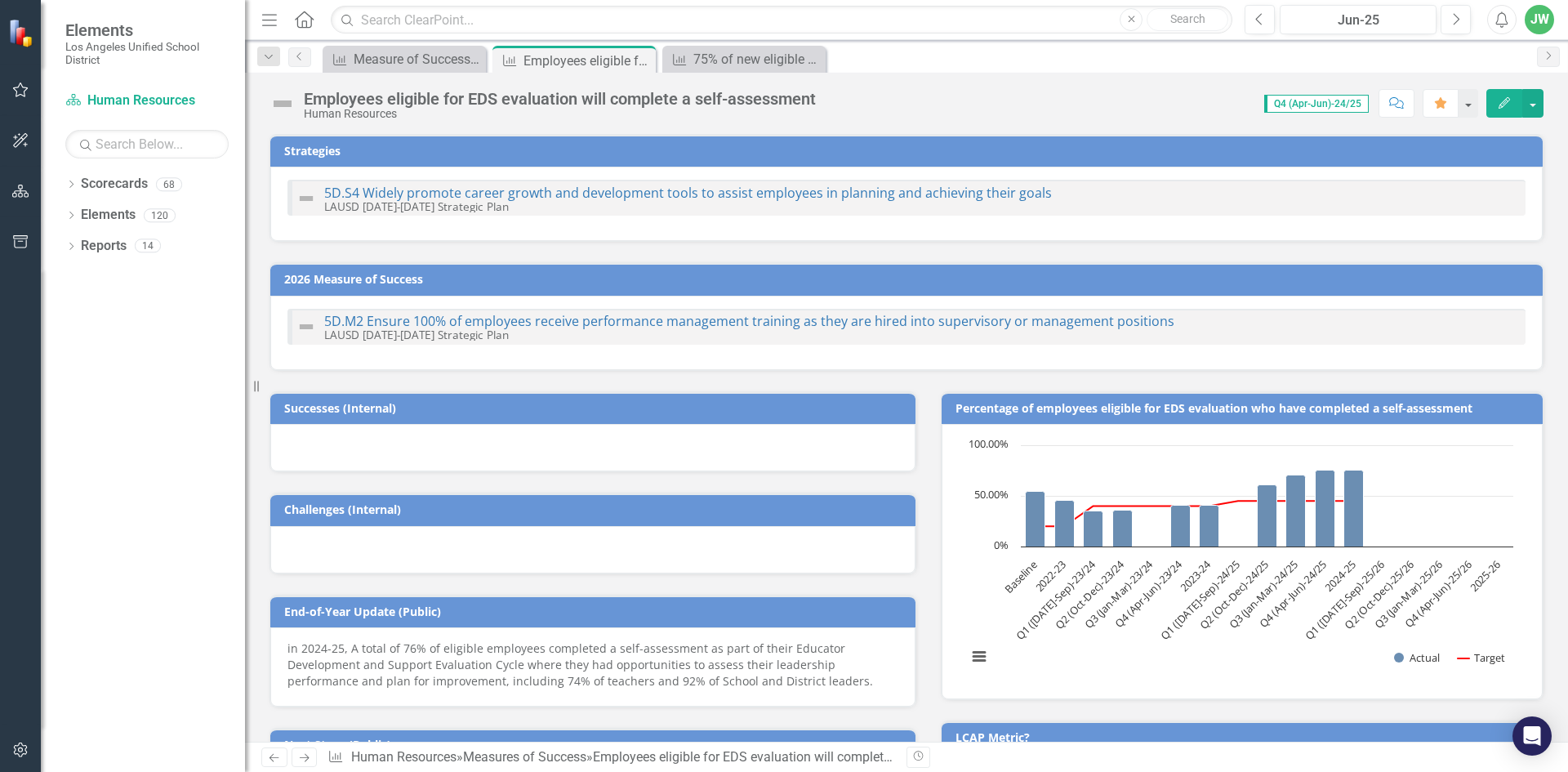 checkbox on "false" 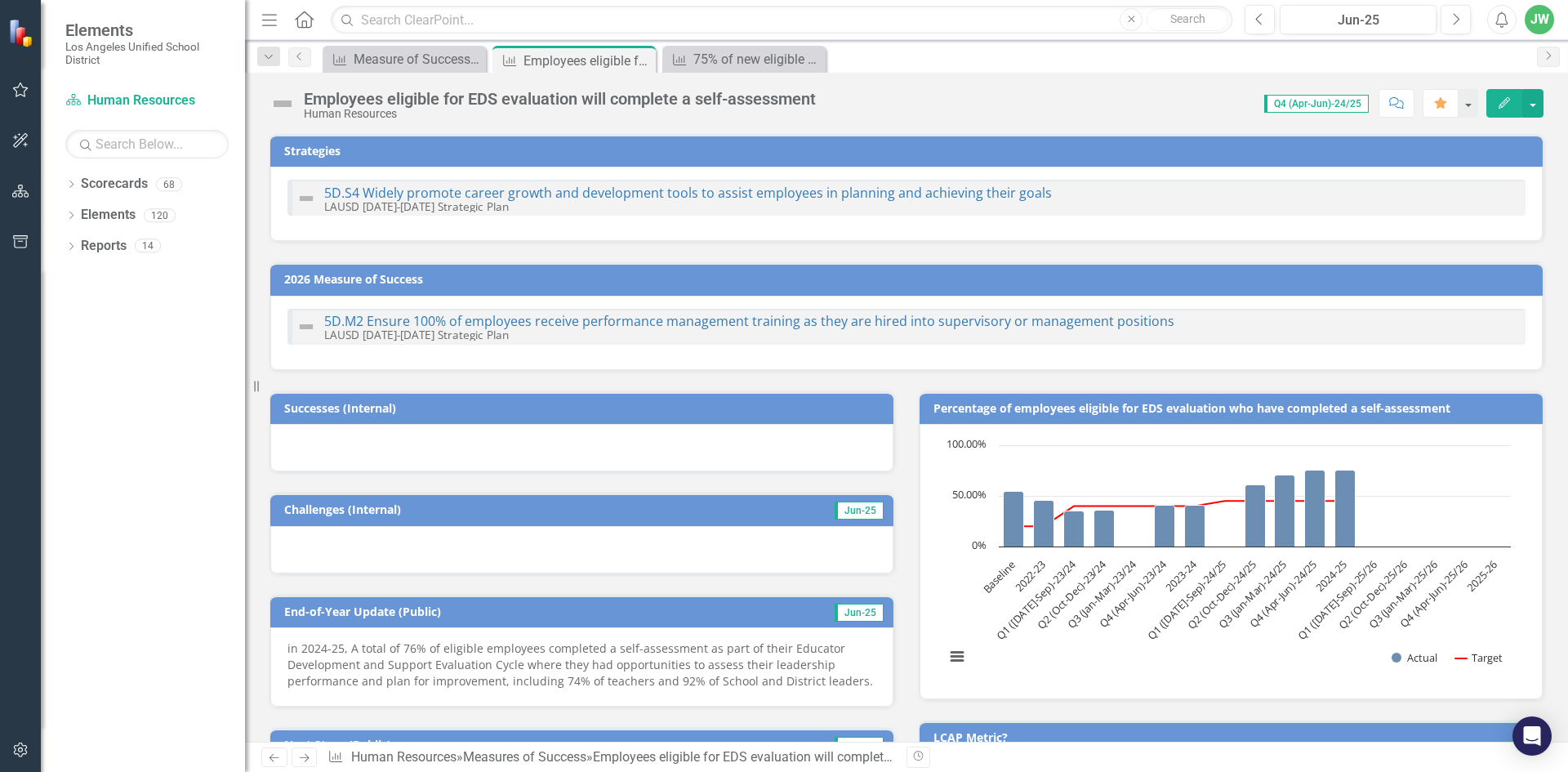 checkbox on "false" 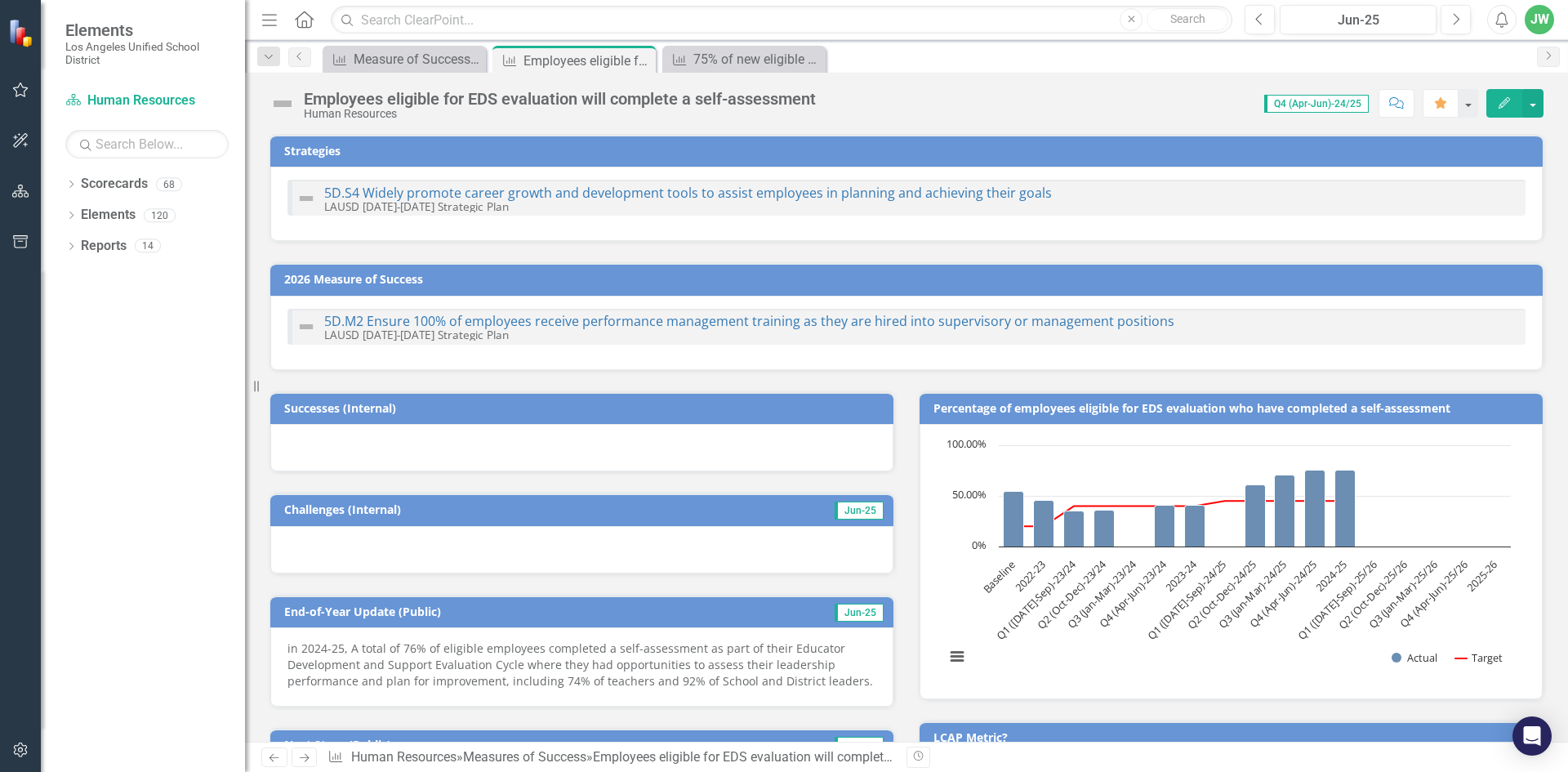 checkbox on "false" 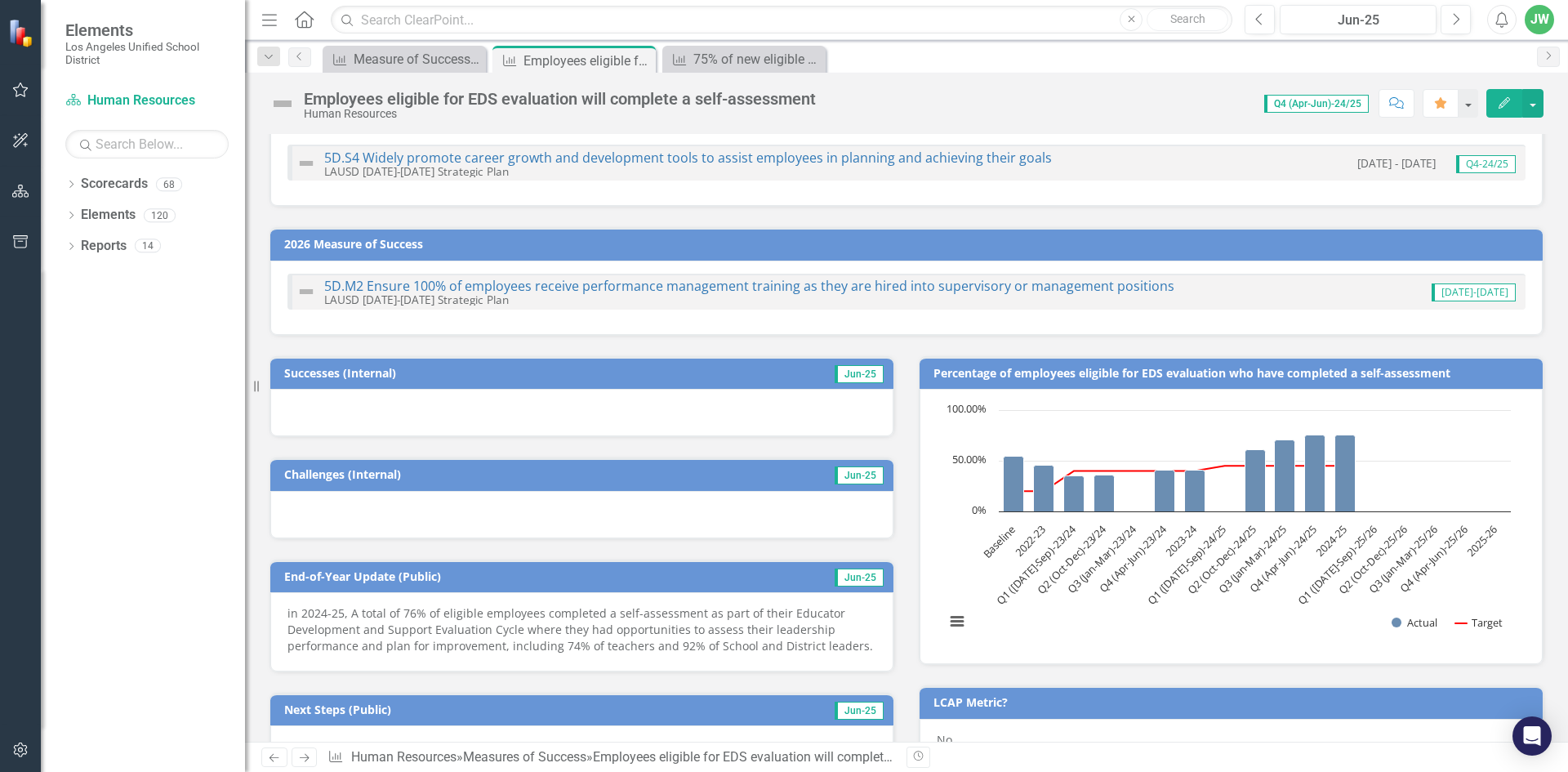 scroll, scrollTop: 0, scrollLeft: 0, axis: both 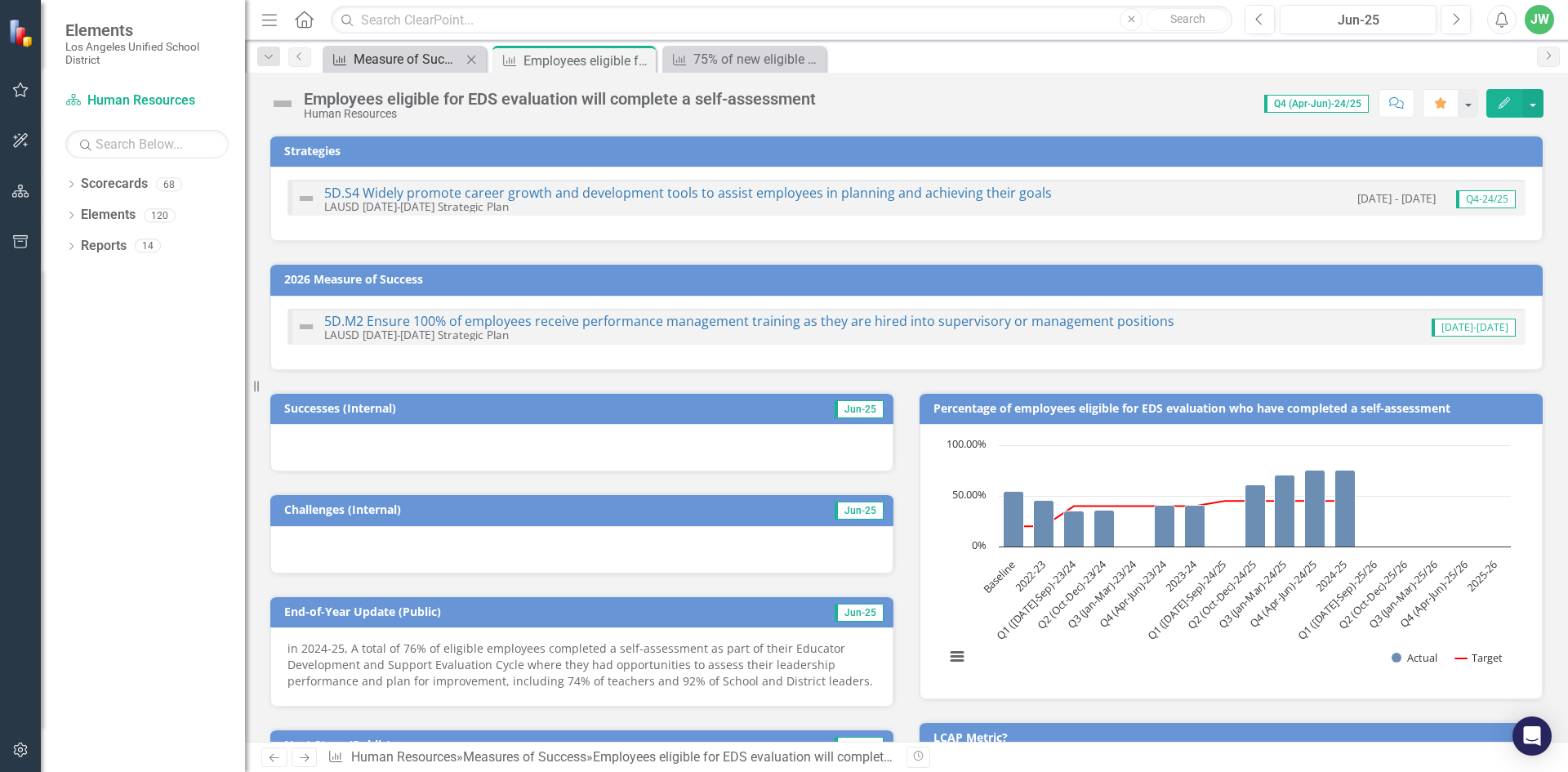 click on "Measure of Success - Scorecard Report" at bounding box center [408, 59] 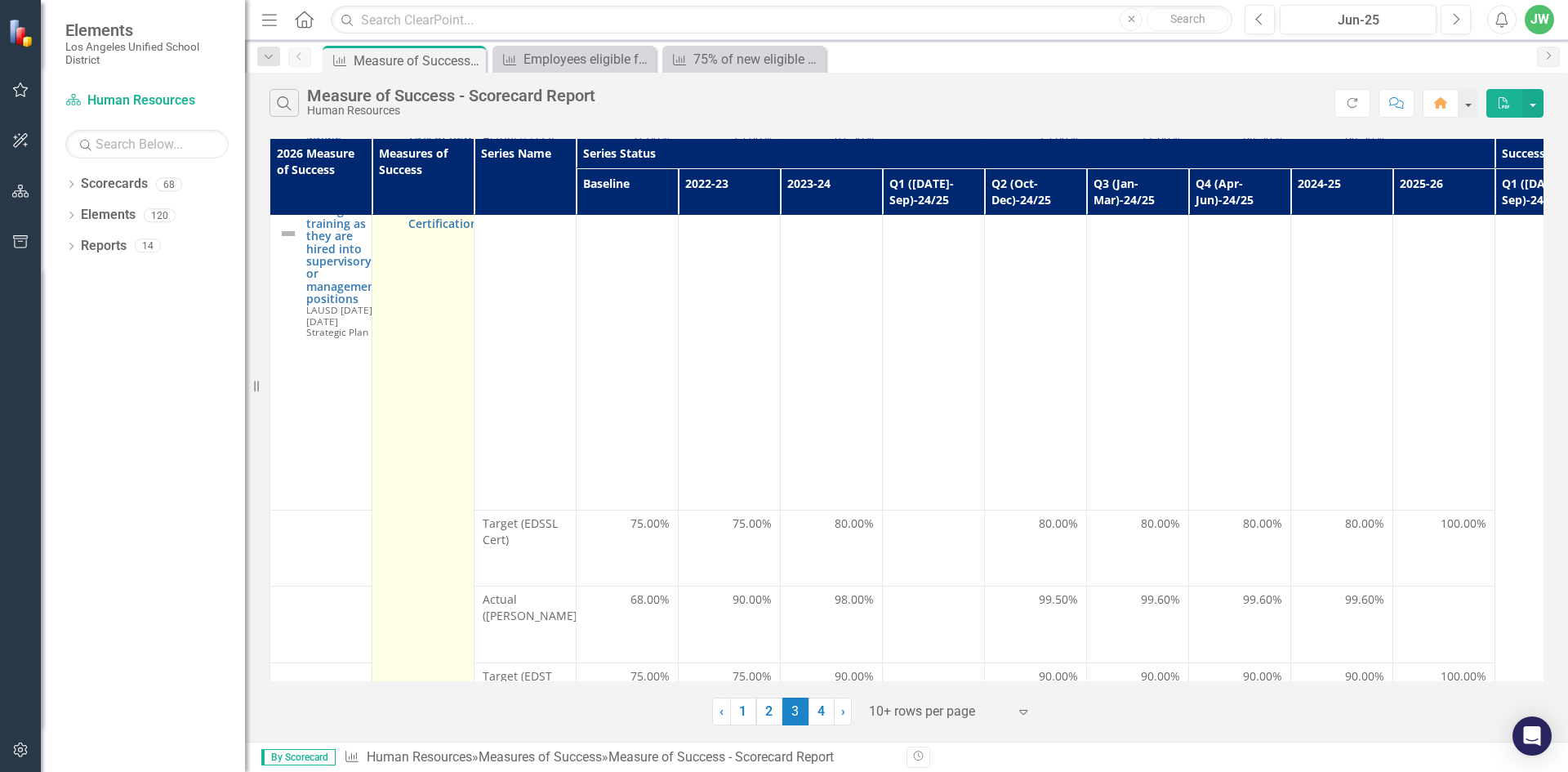 scroll, scrollTop: 2064, scrollLeft: 0, axis: vertical 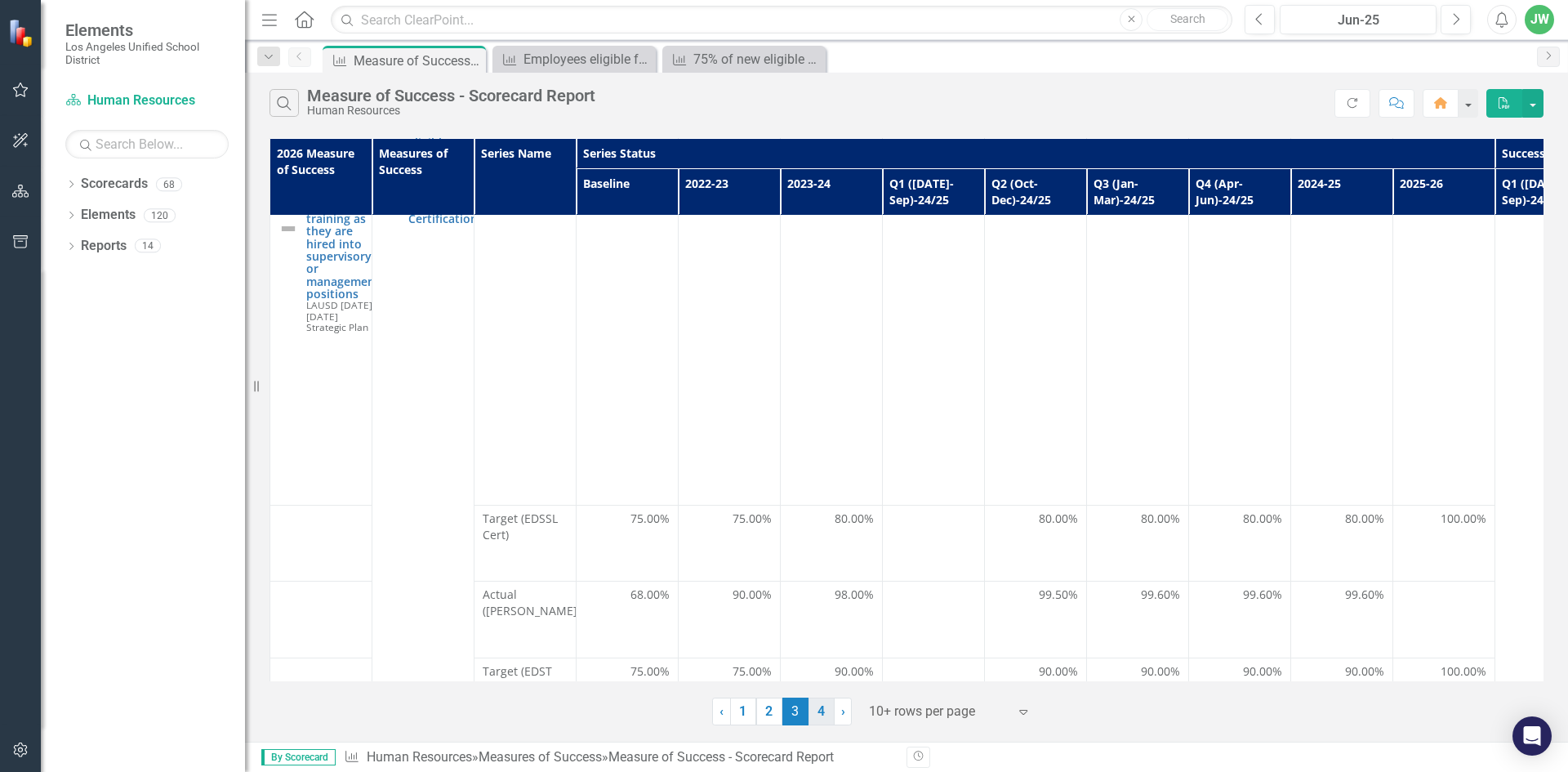 click on "4" at bounding box center (822, 712) 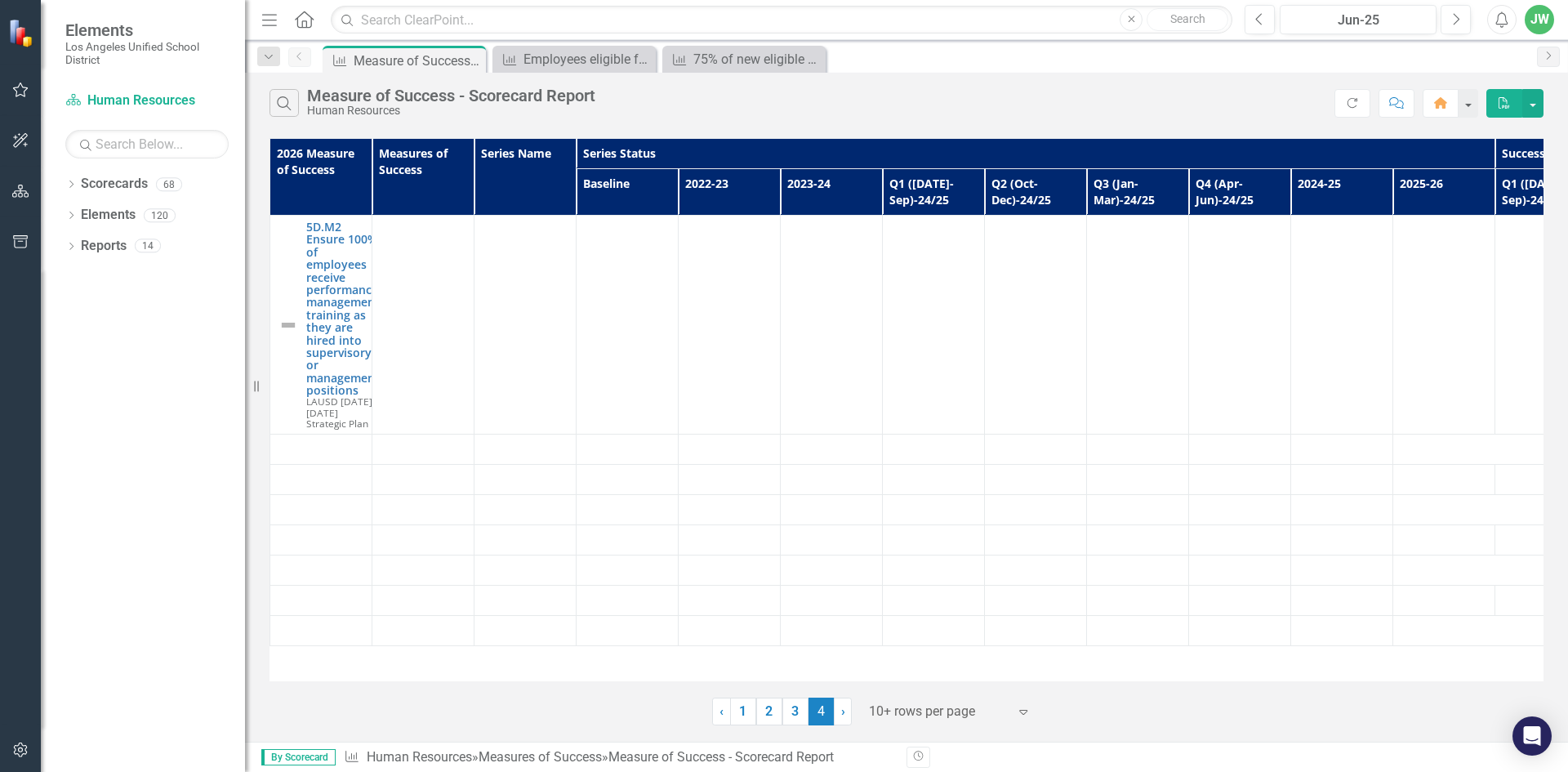 scroll, scrollTop: 0, scrollLeft: 0, axis: both 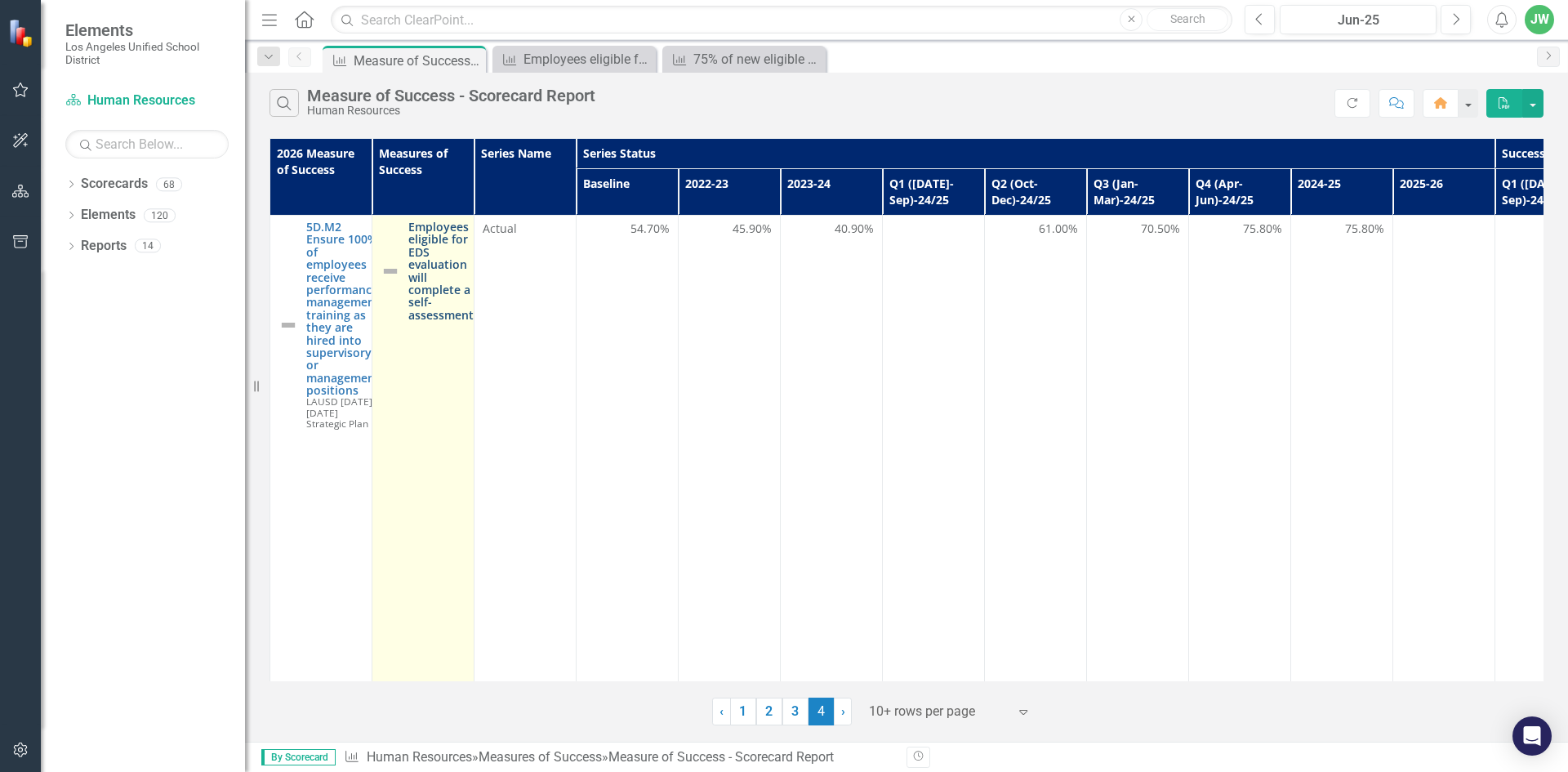click on "Employees eligible for EDS evaluation will complete a self-assessment" at bounding box center (441, 270) 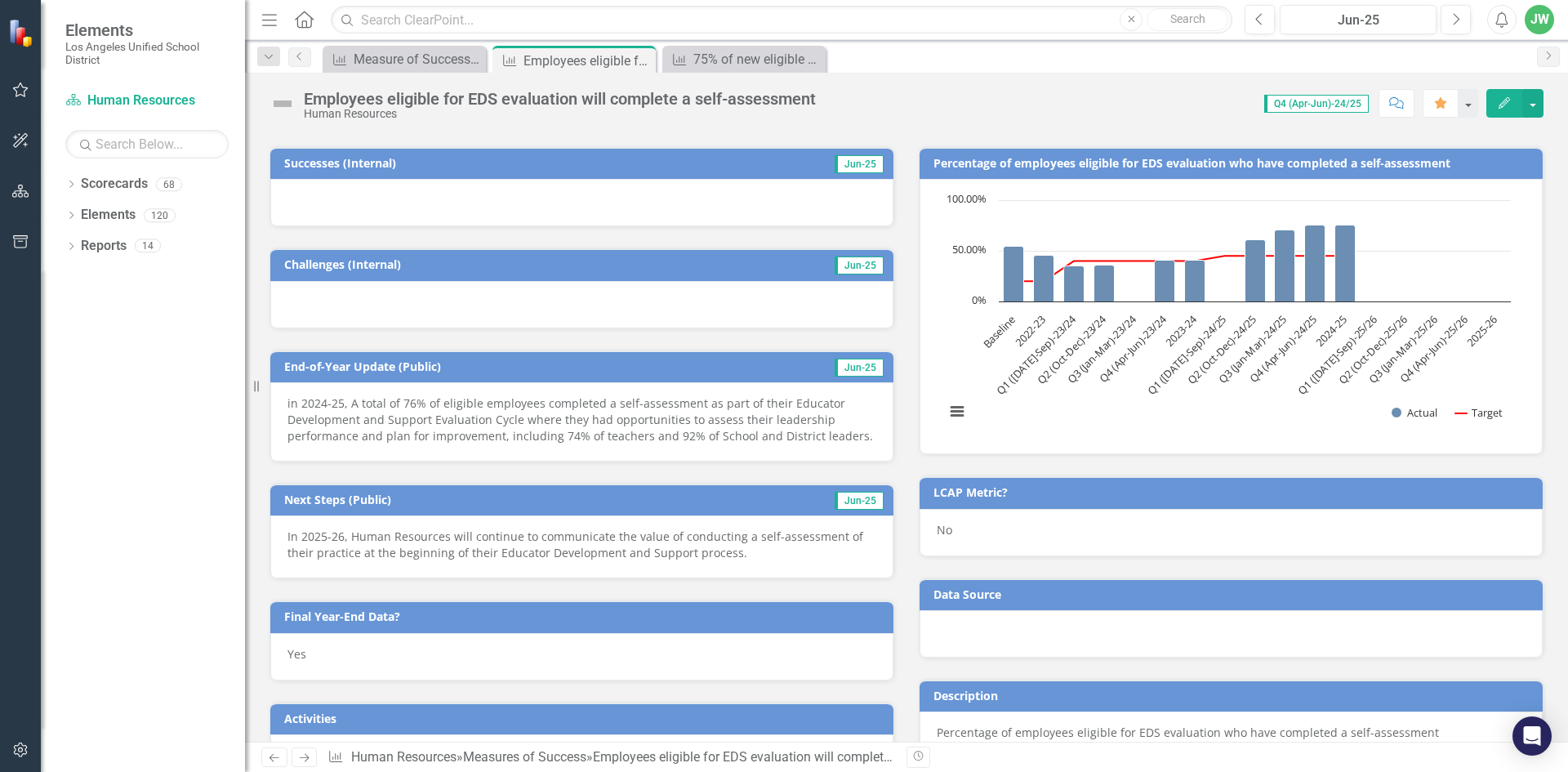 scroll, scrollTop: 0, scrollLeft: 0, axis: both 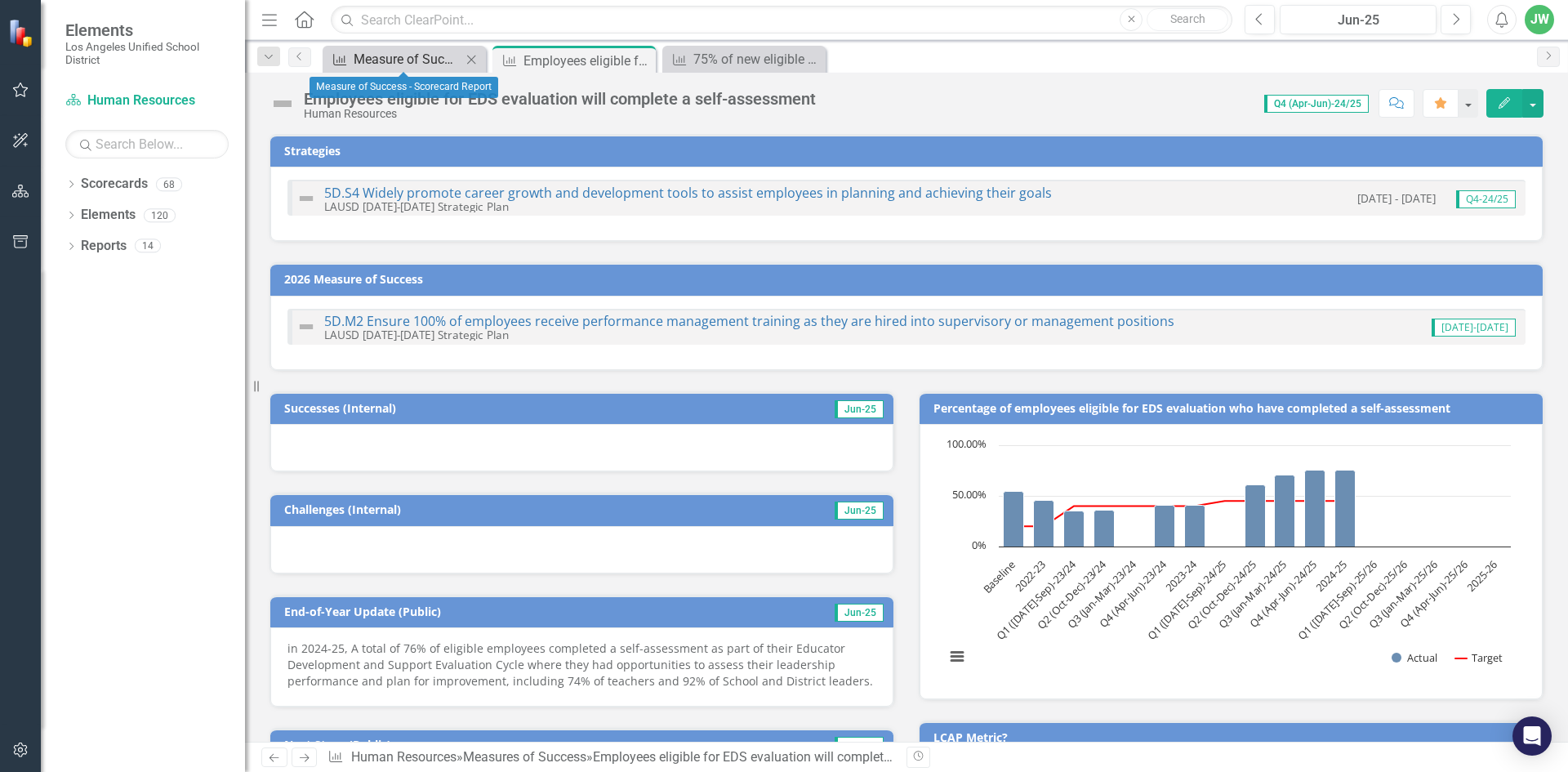 click on "Measure of Success - Scorecard Report" at bounding box center [408, 59] 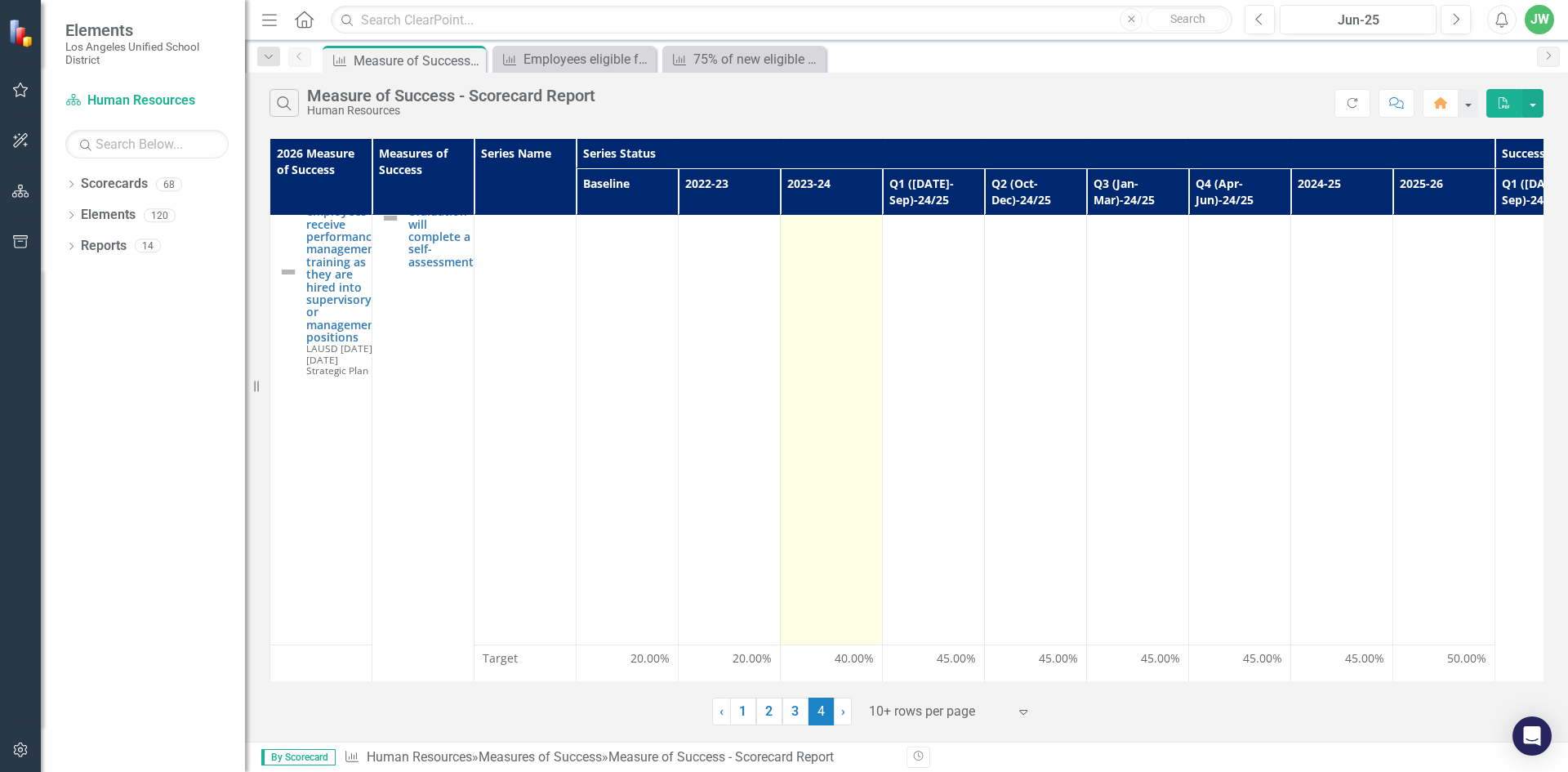 scroll, scrollTop: 82, scrollLeft: 0, axis: vertical 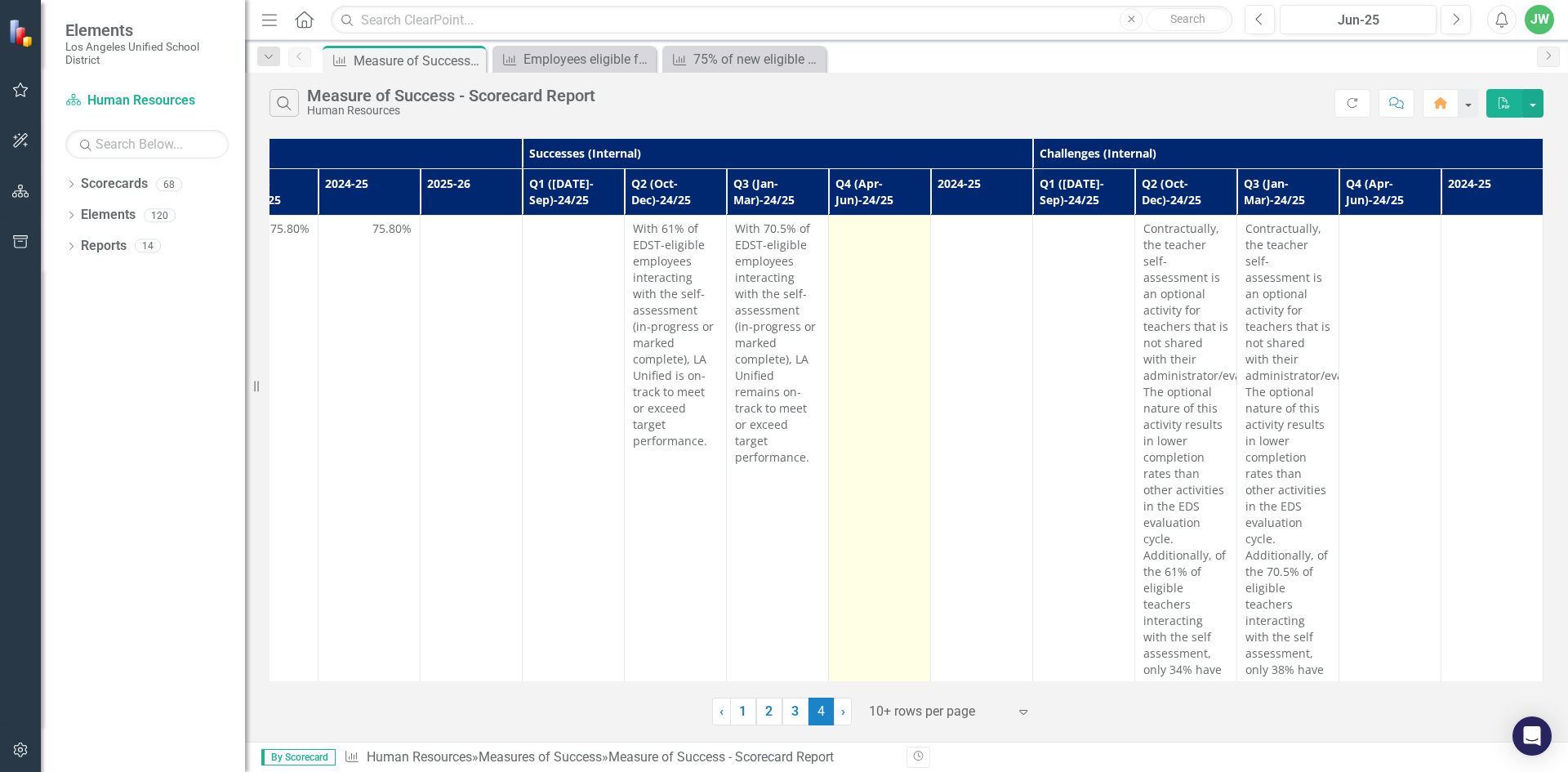 click at bounding box center [880, 490] 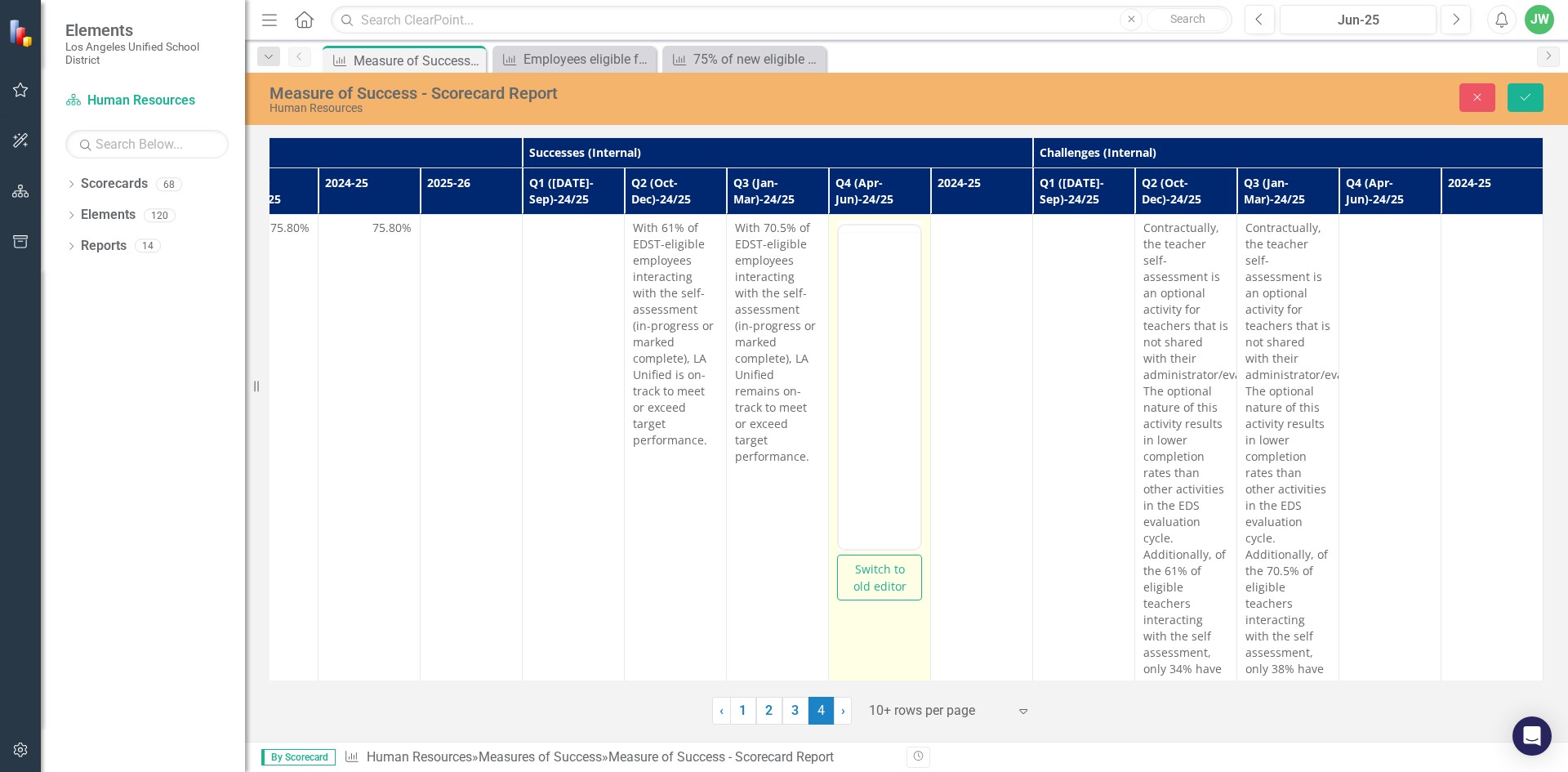 scroll, scrollTop: 0, scrollLeft: 0, axis: both 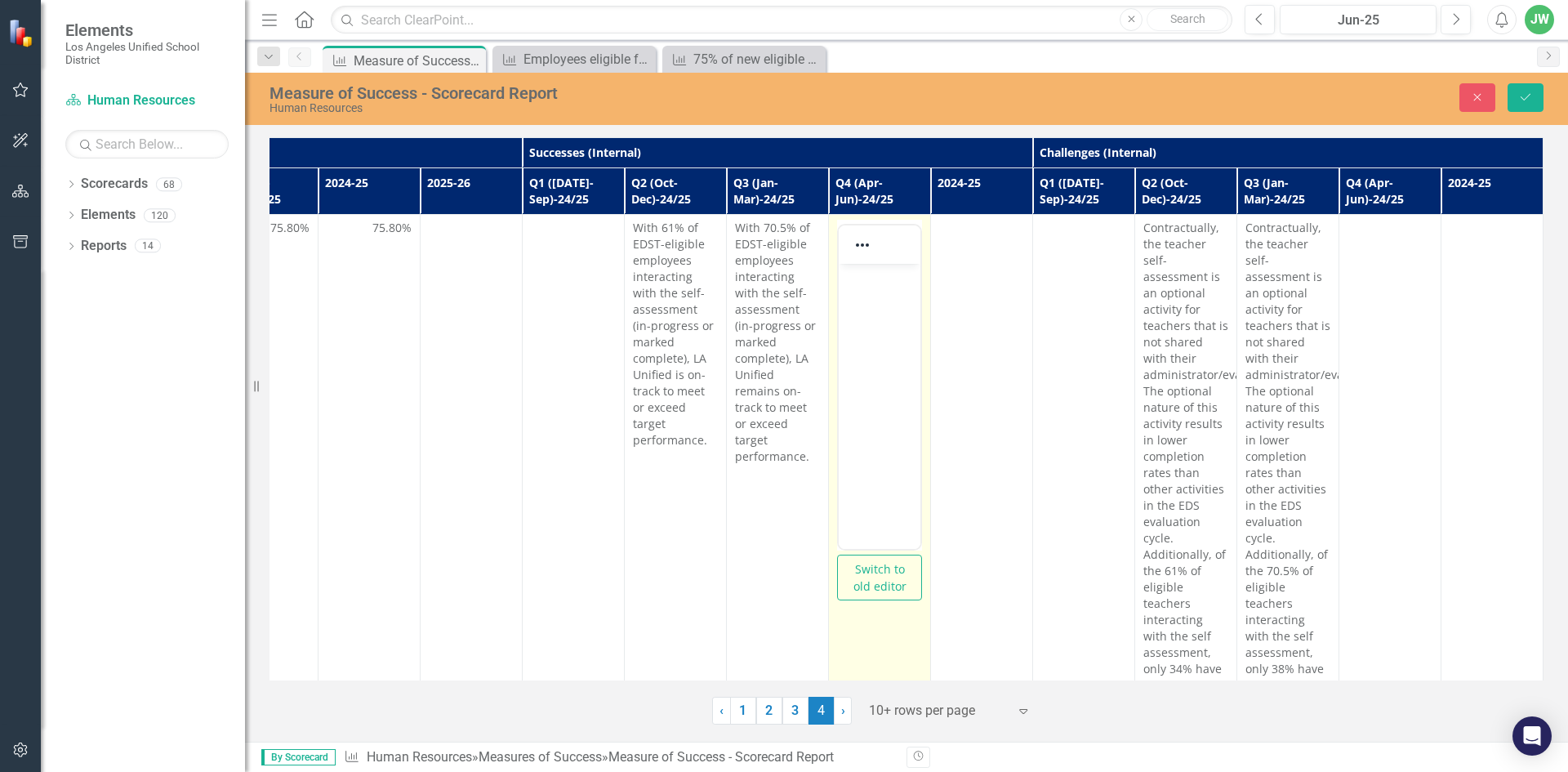 click at bounding box center [880, 386] 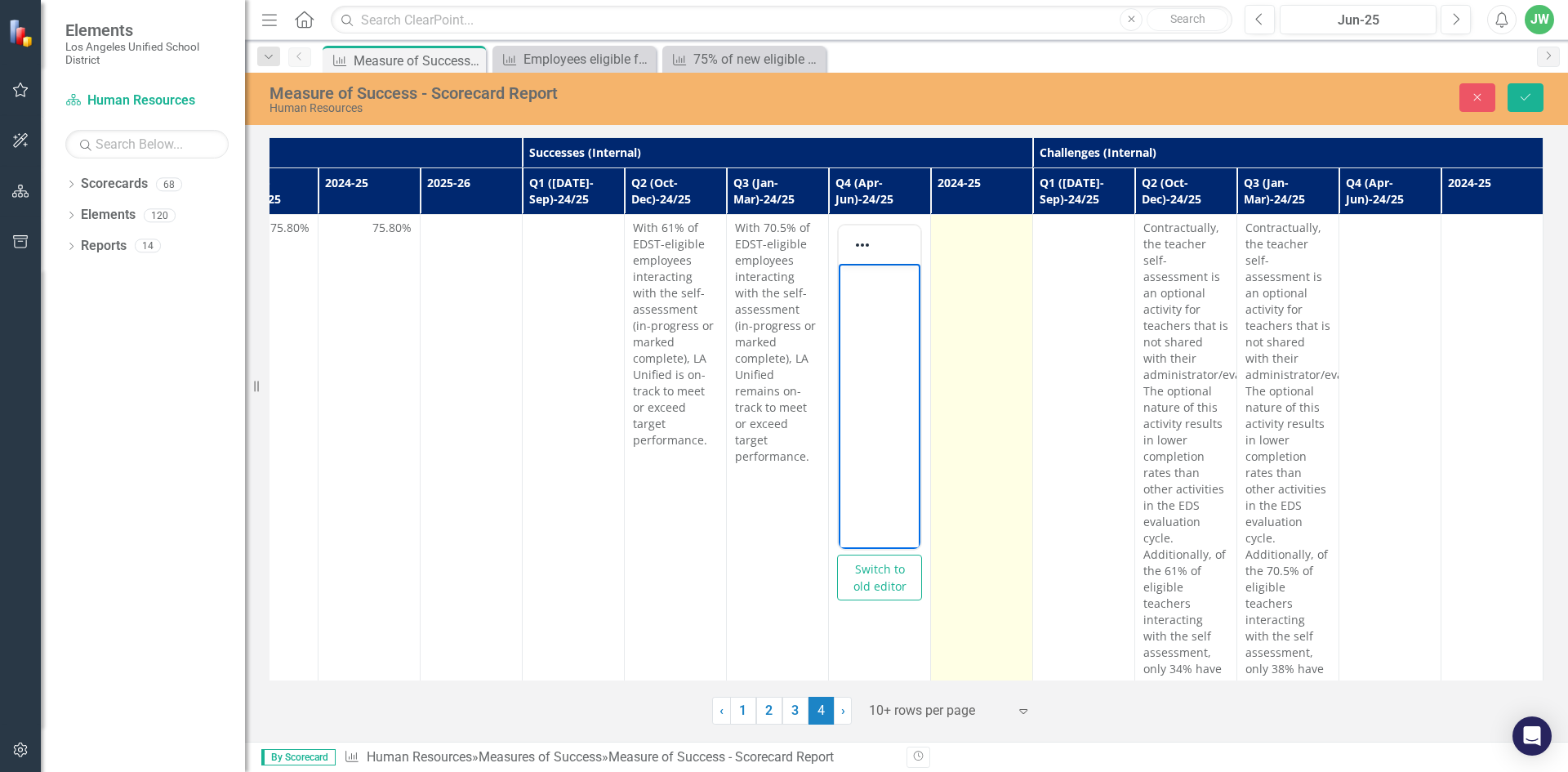 type 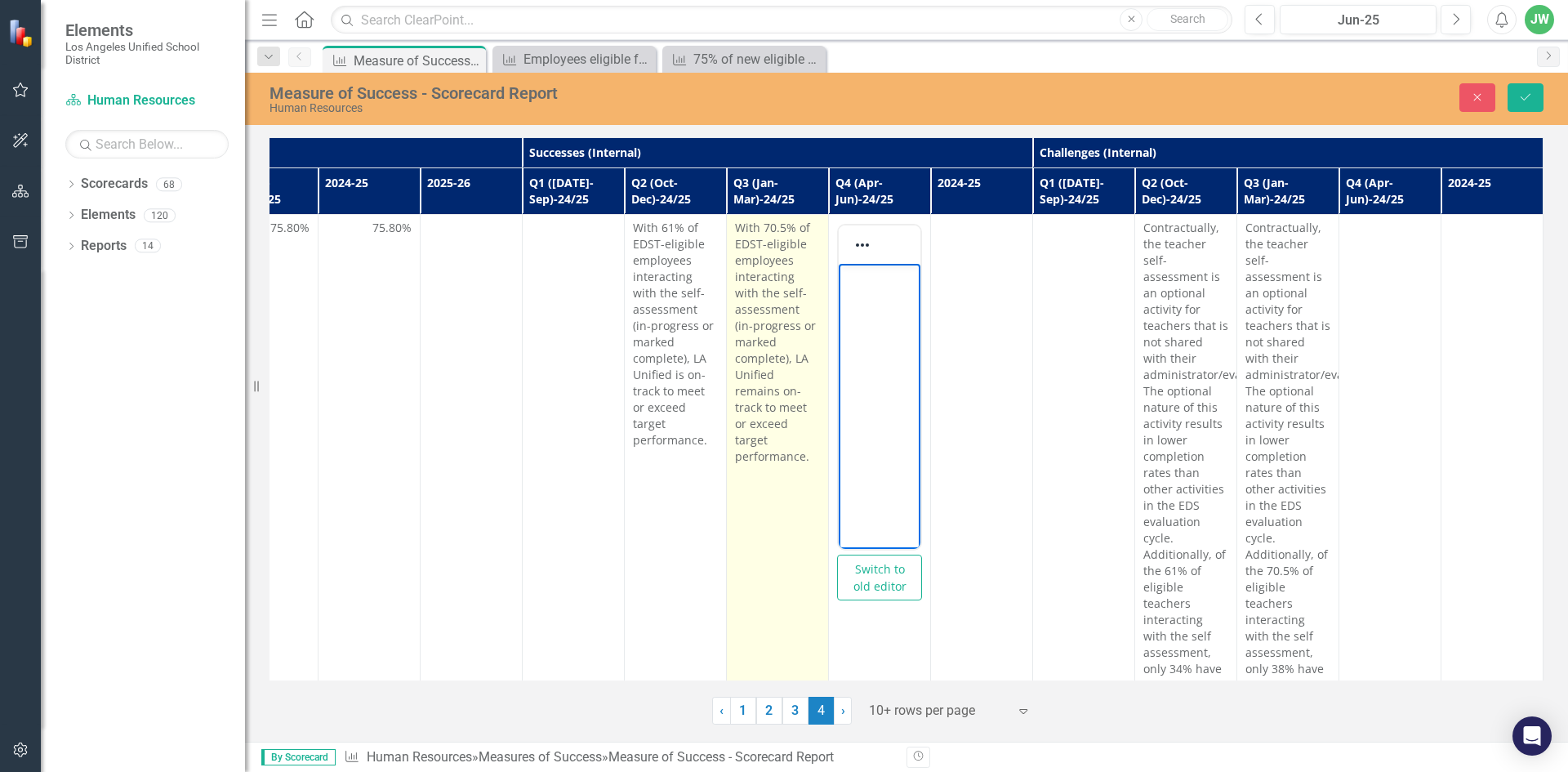 click on "With 70.5% of EDST-eligible employees interacting with the self-assessment (in-progress or marked complete), LA Unified remains on-track to meet or exceed target performance." at bounding box center (777, 342) 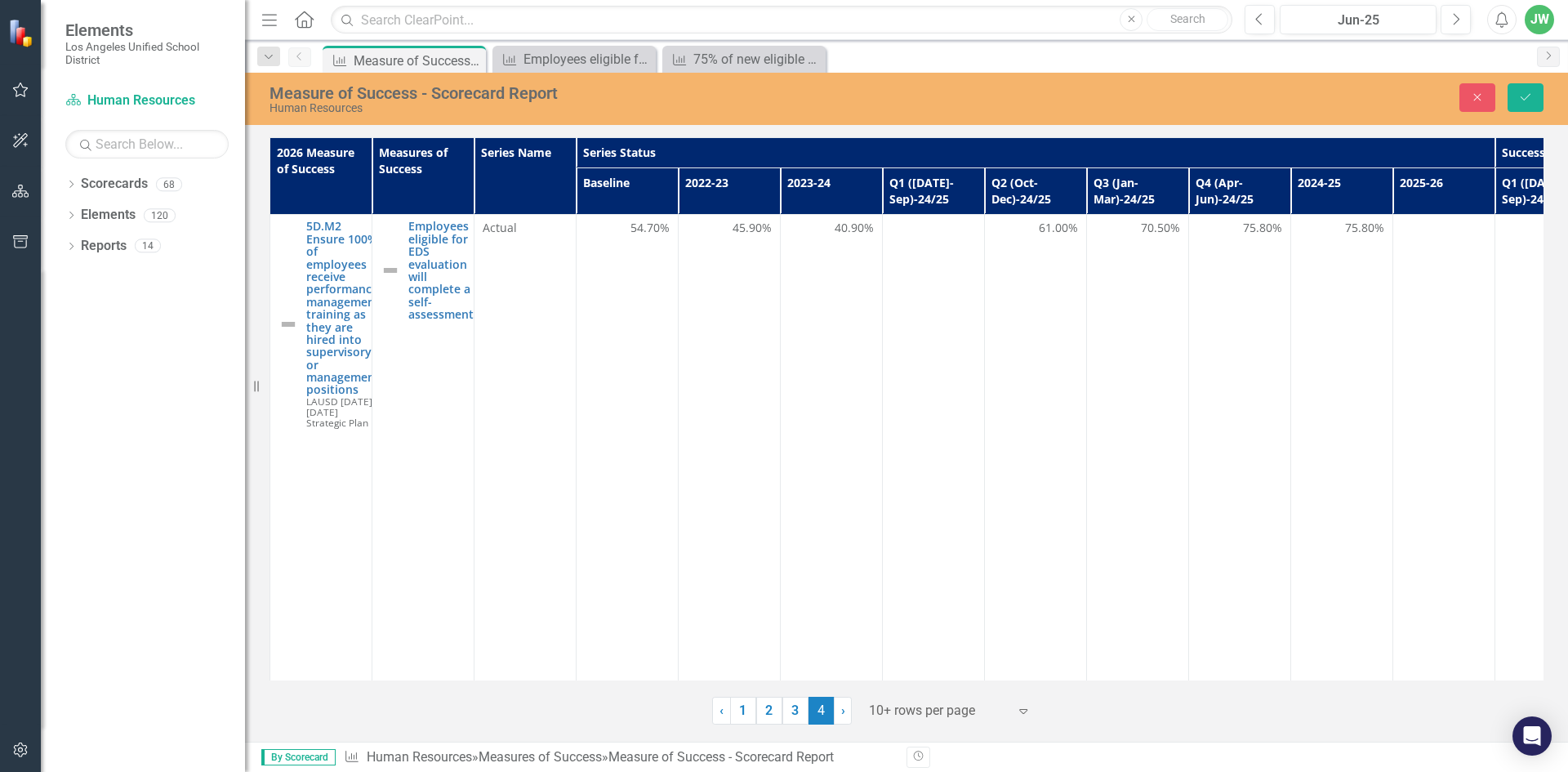 scroll, scrollTop: 0, scrollLeft: 0, axis: both 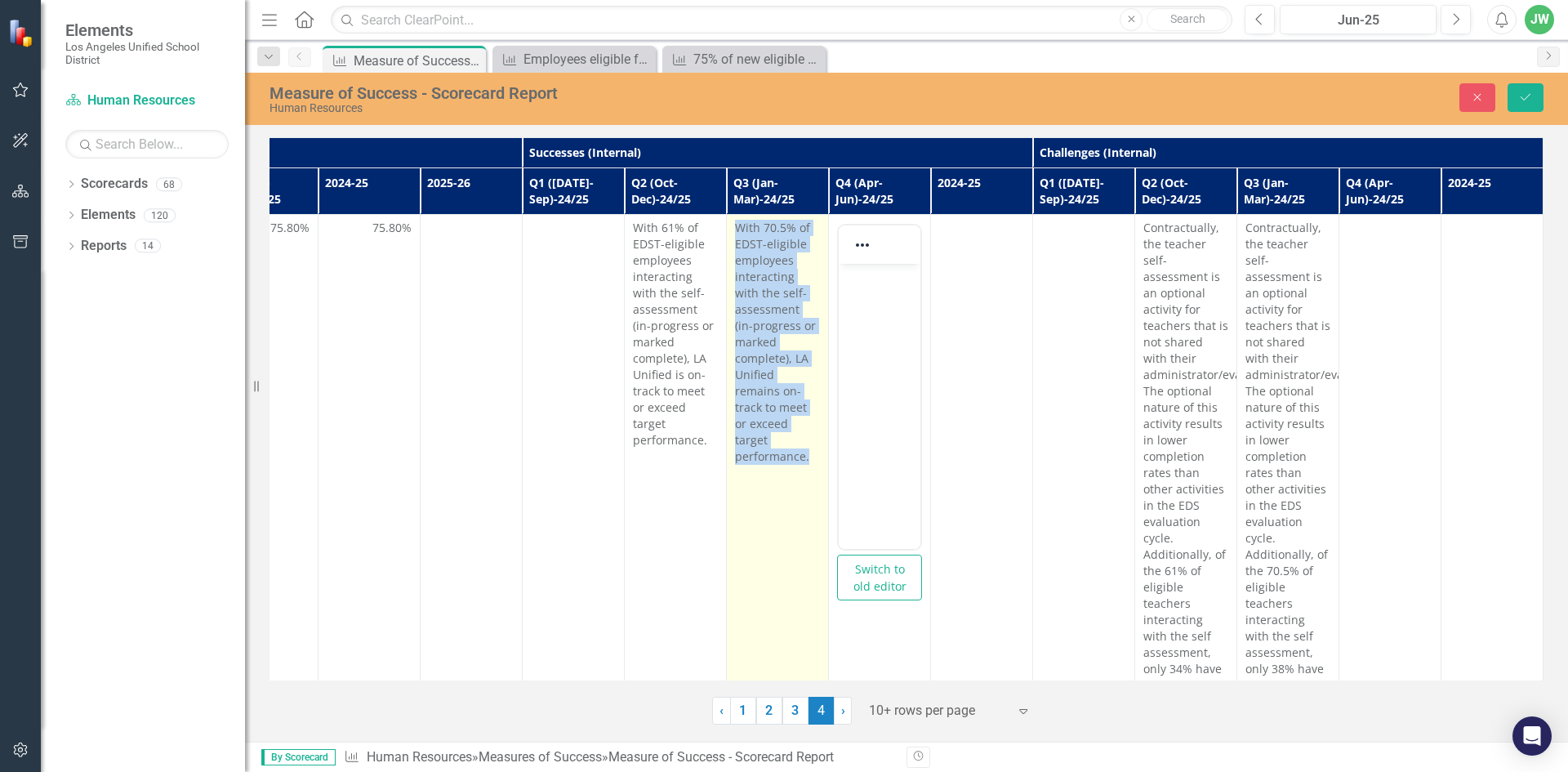 click on "With 70.5% of EDST-eligible employees interacting with the self-assessment (in-progress or marked complete), LA Unified remains on-track to meet or exceed target performance." at bounding box center [777, 489] 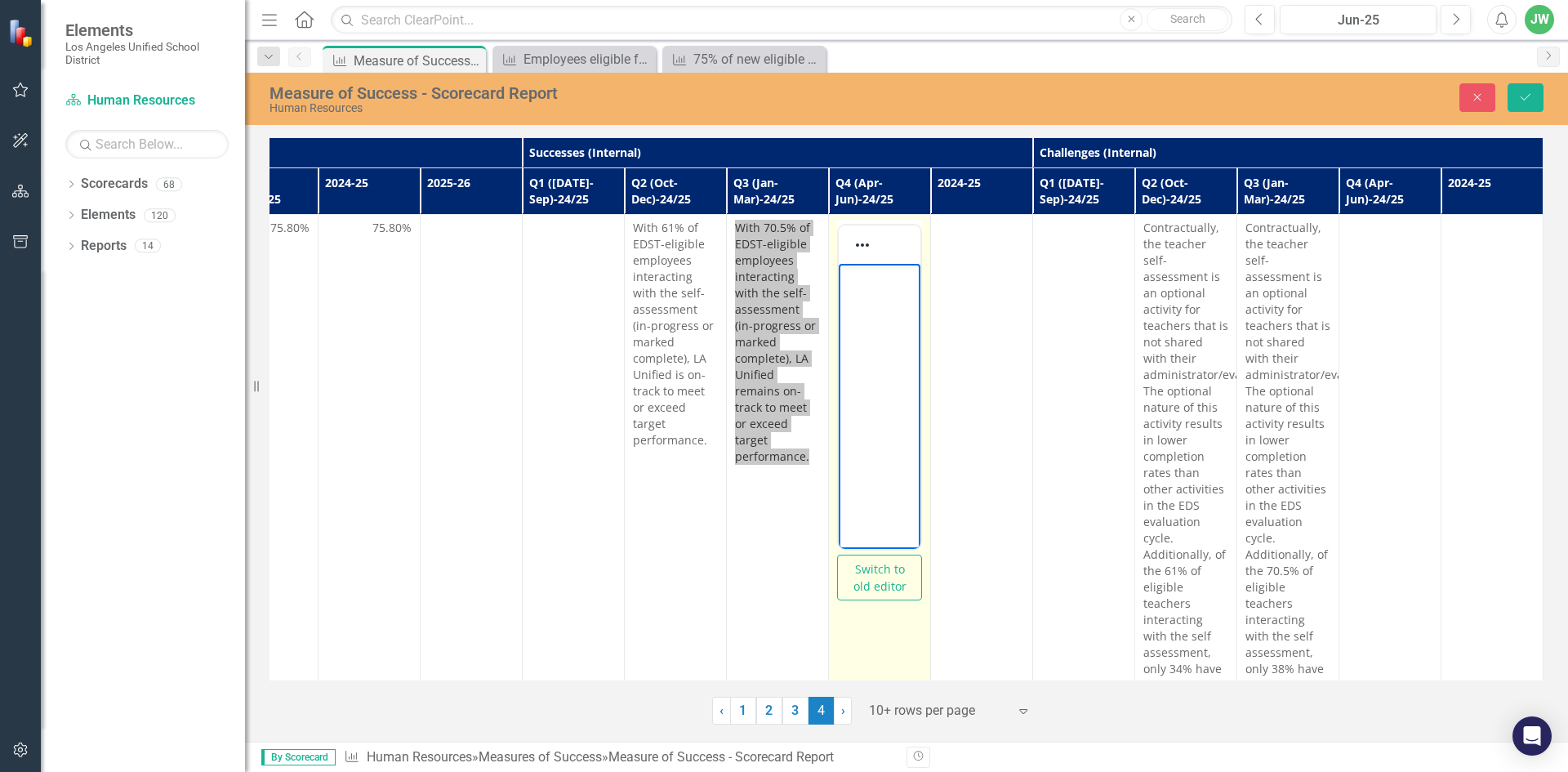 click at bounding box center [880, 278] 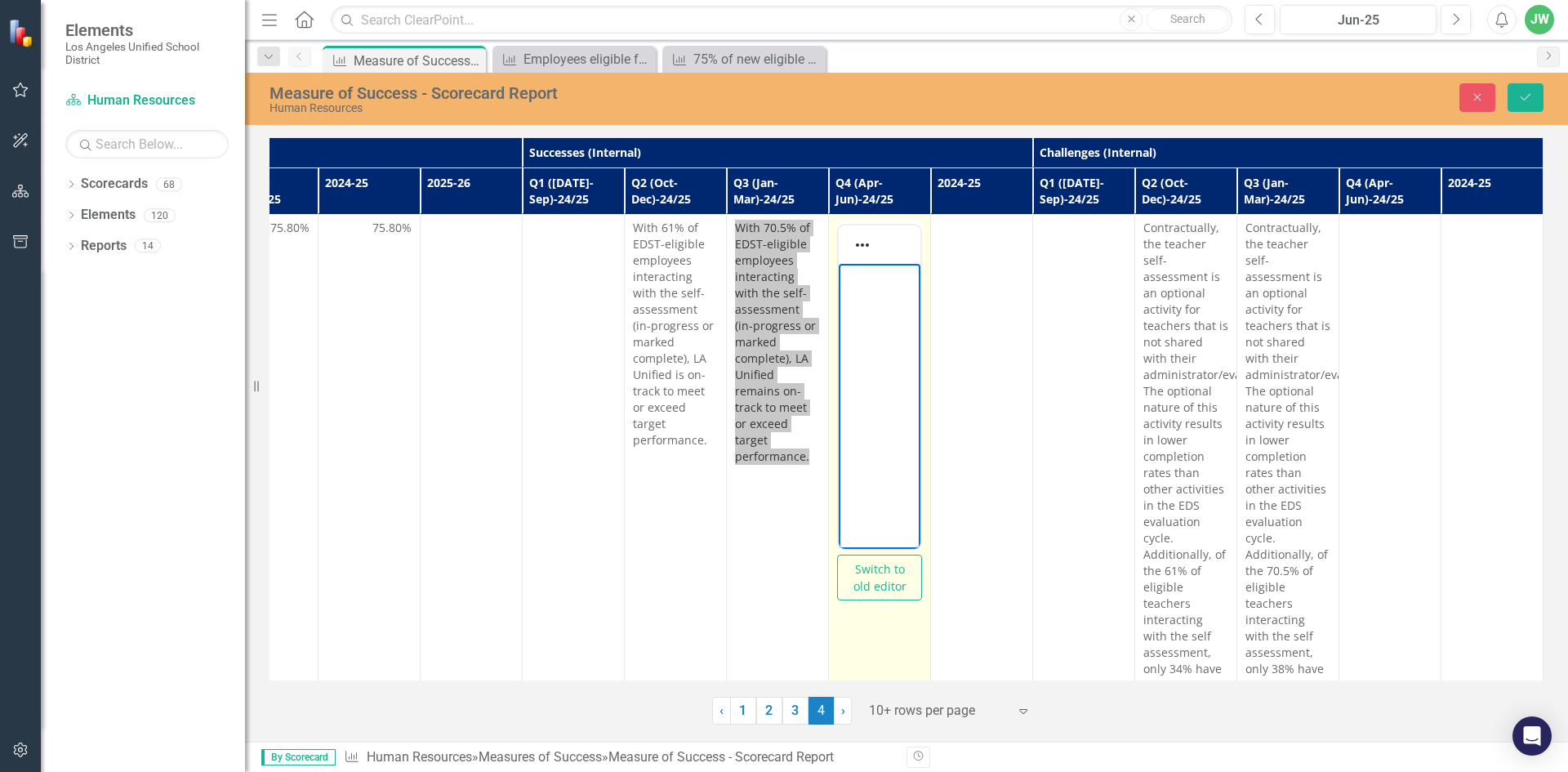 type 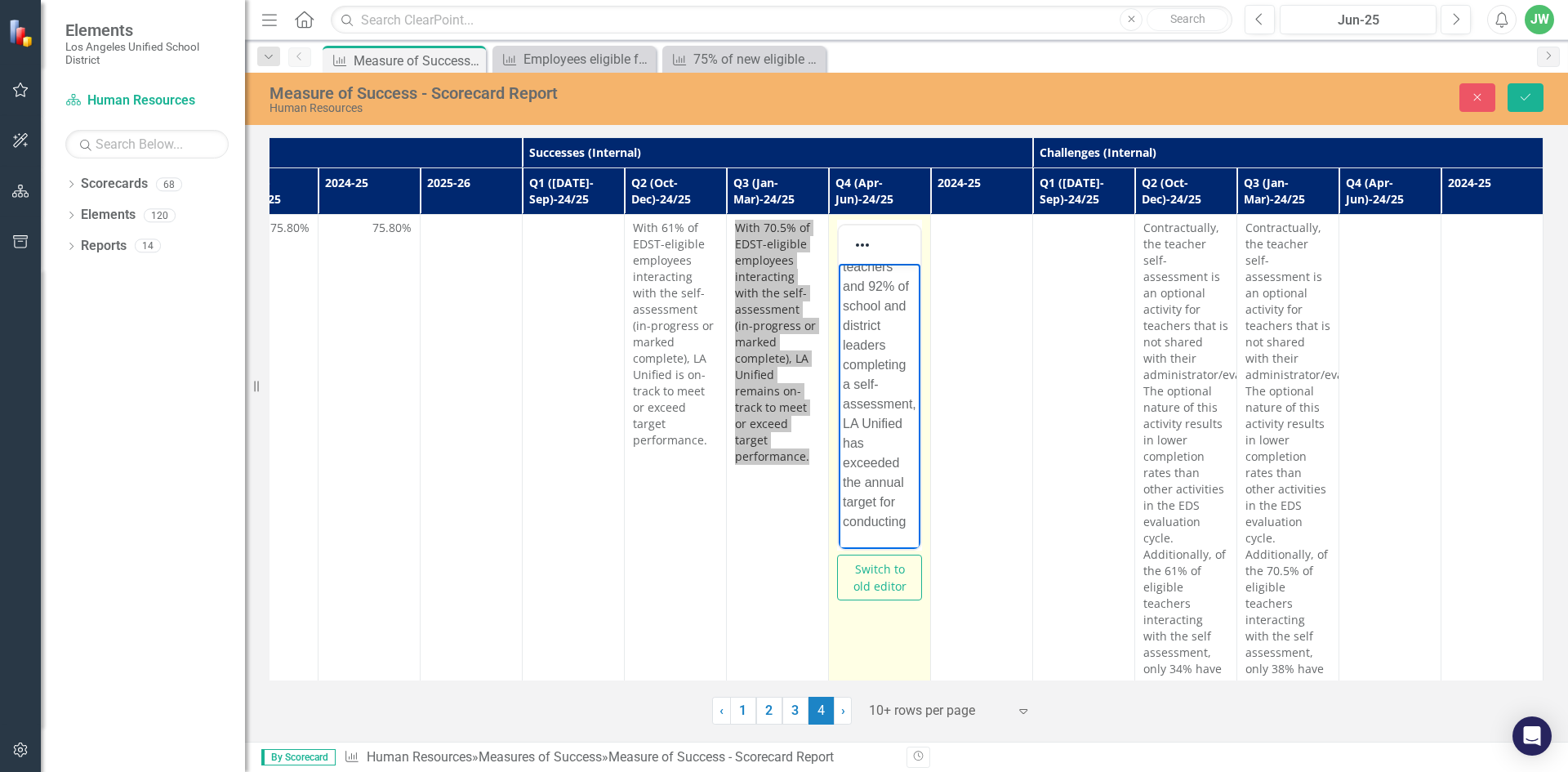 scroll, scrollTop: 69, scrollLeft: 0, axis: vertical 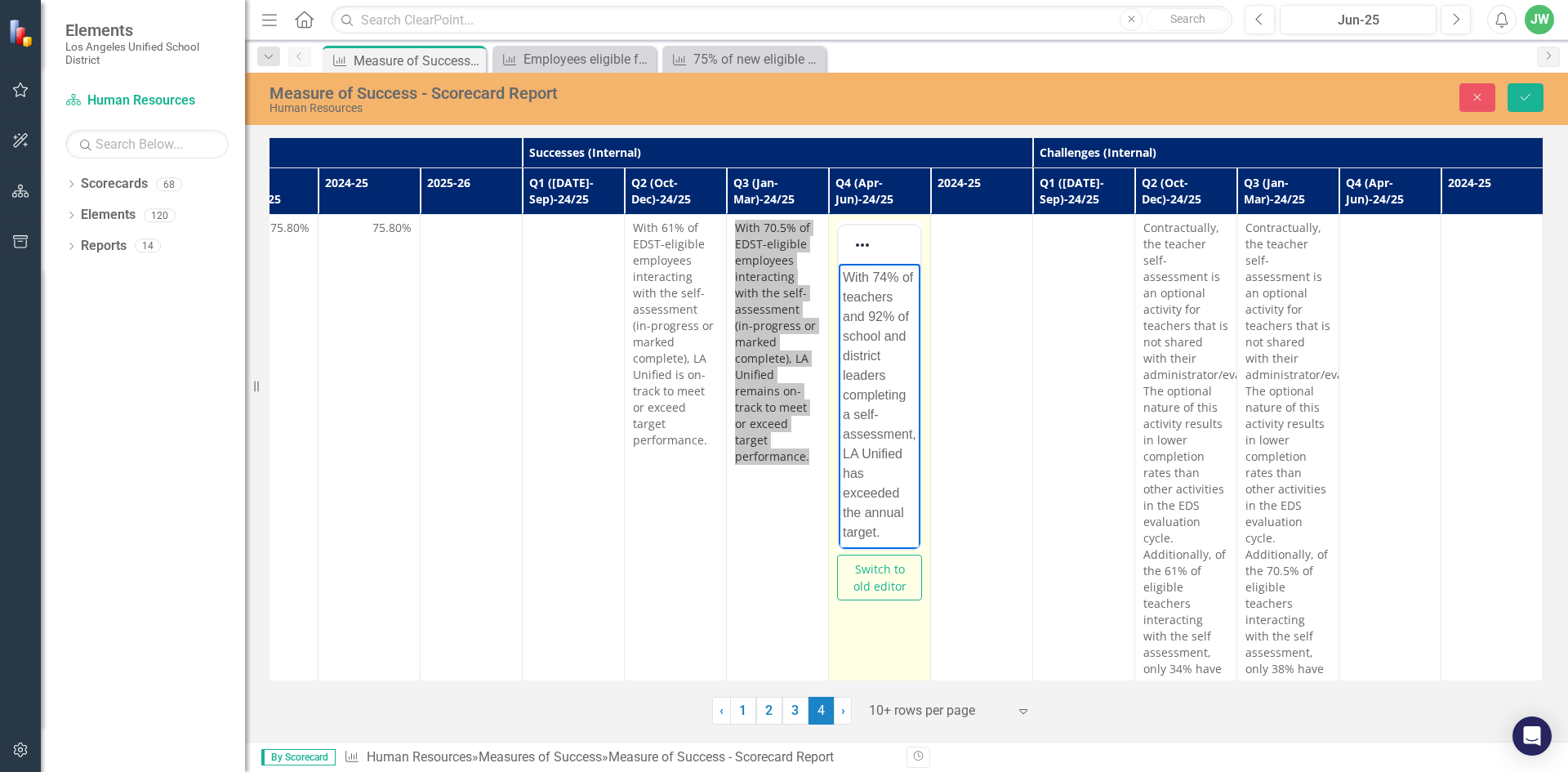 drag, startPoint x: 884, startPoint y: 517, endPoint x: 1654, endPoint y: 471, distance: 771.3728 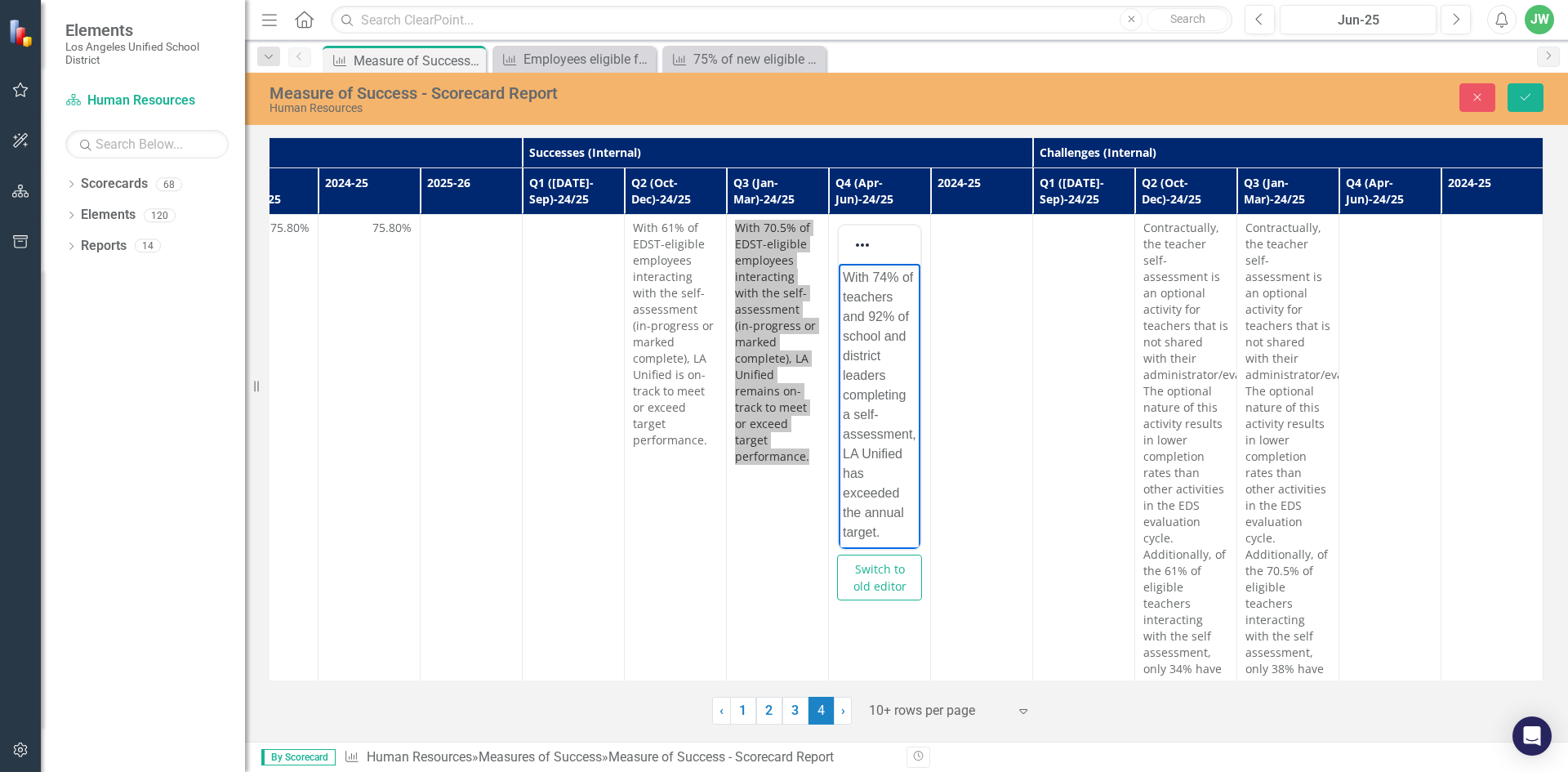 copy on "With 74% of teachers and 92% of school and district leaders completing a self-assessment, LA Unified has exceeded the annual target." 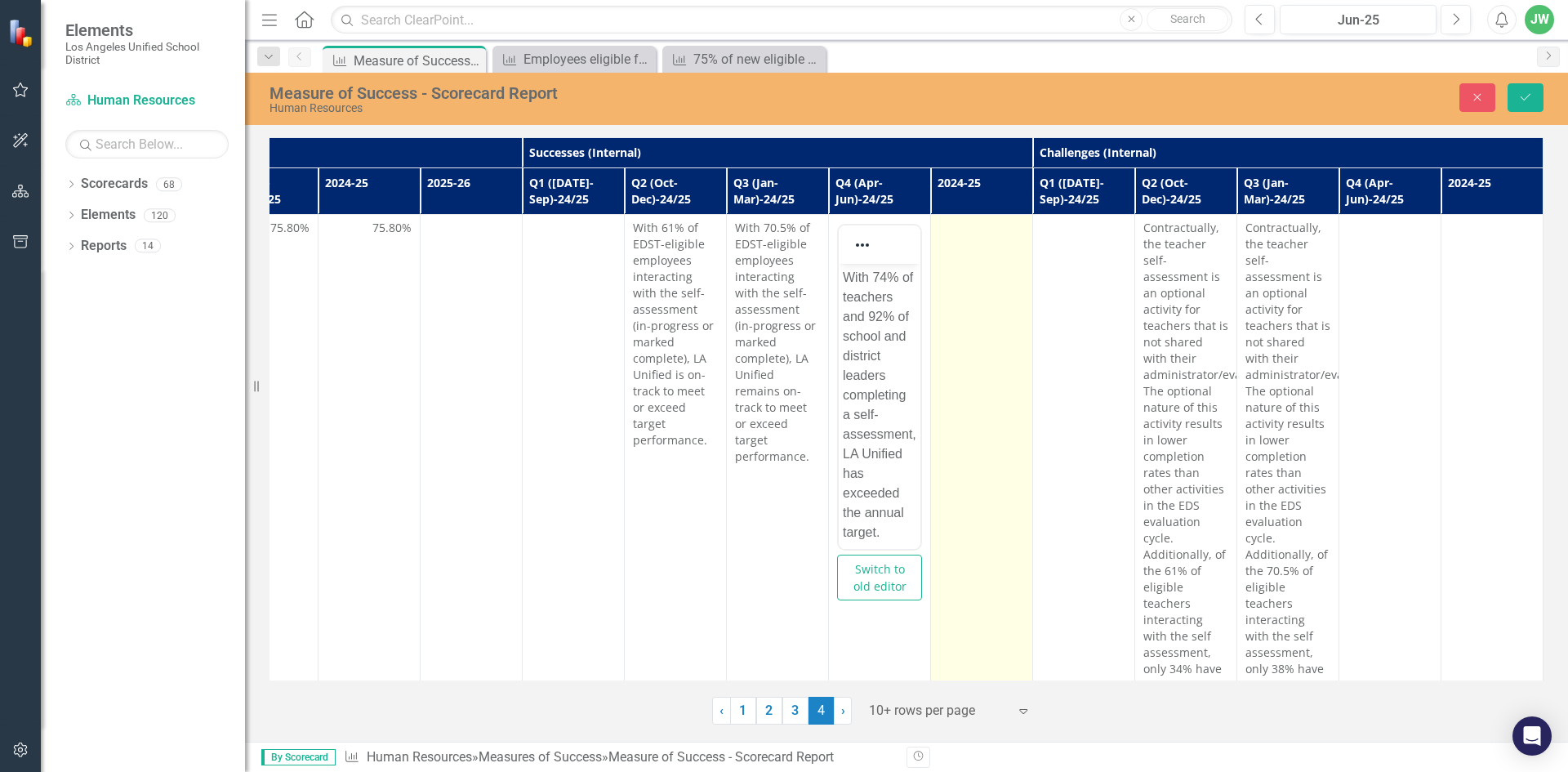 click at bounding box center (982, 489) 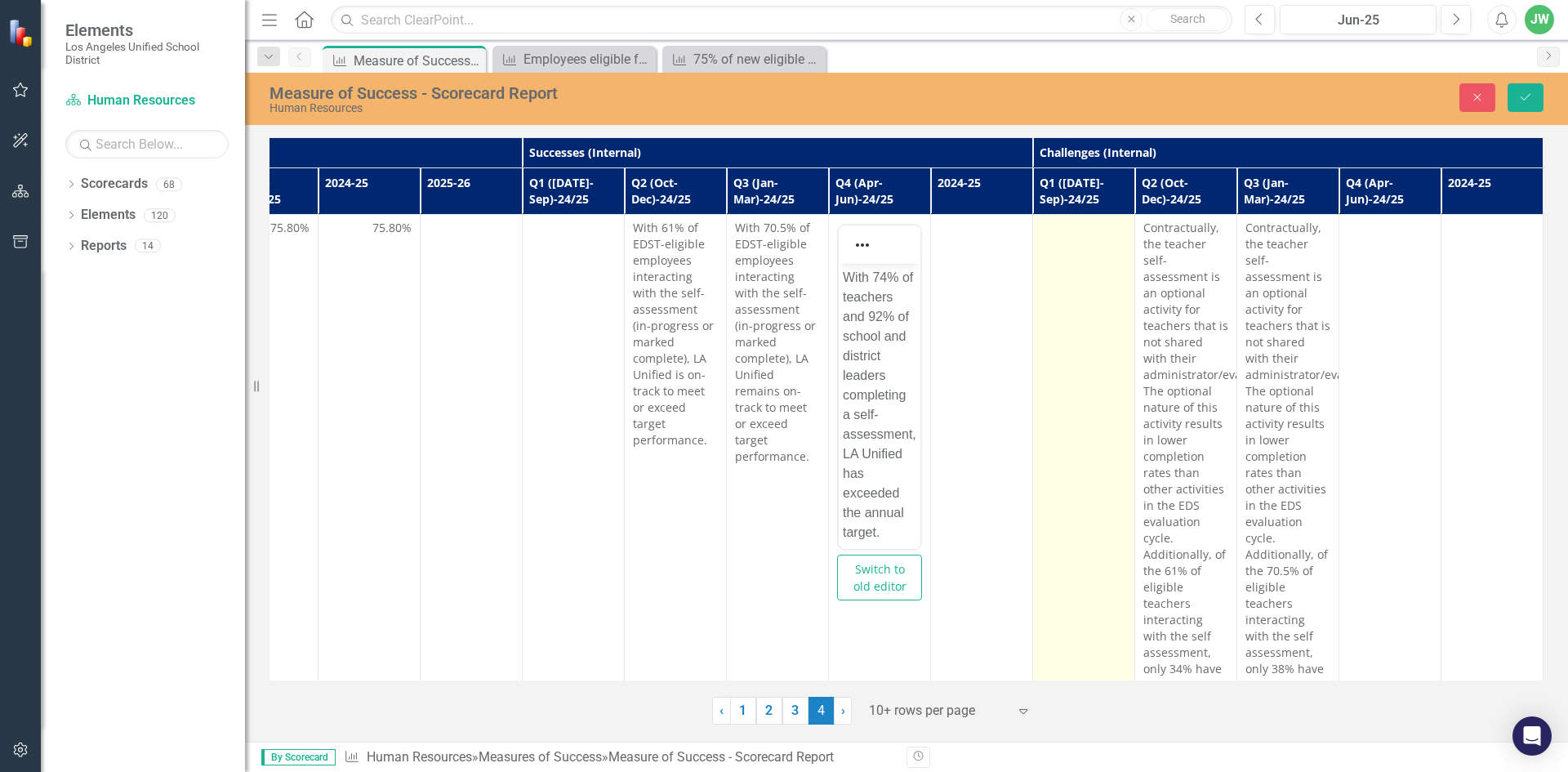 click at bounding box center (1084, 489) 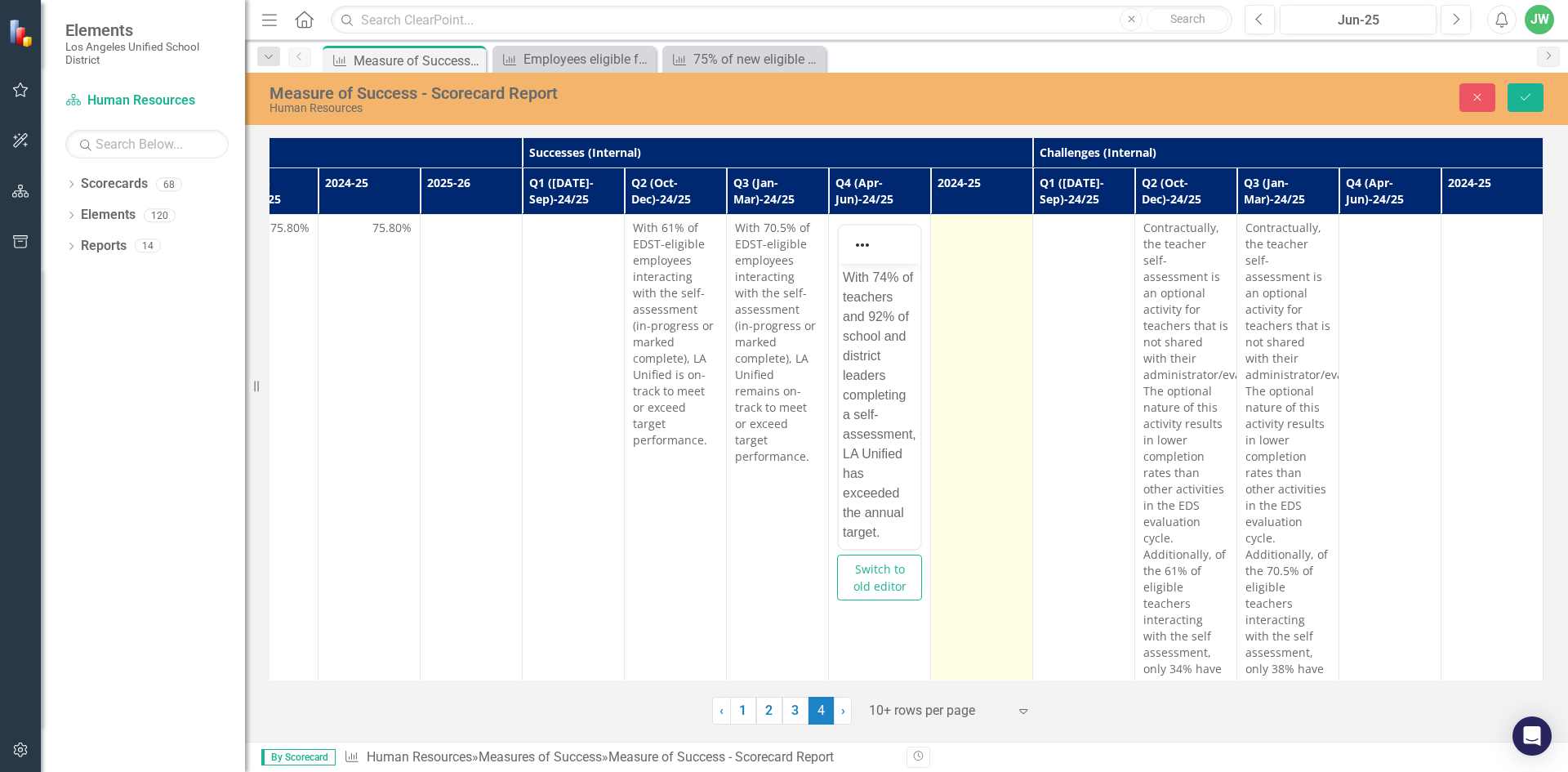 click at bounding box center [982, 489] 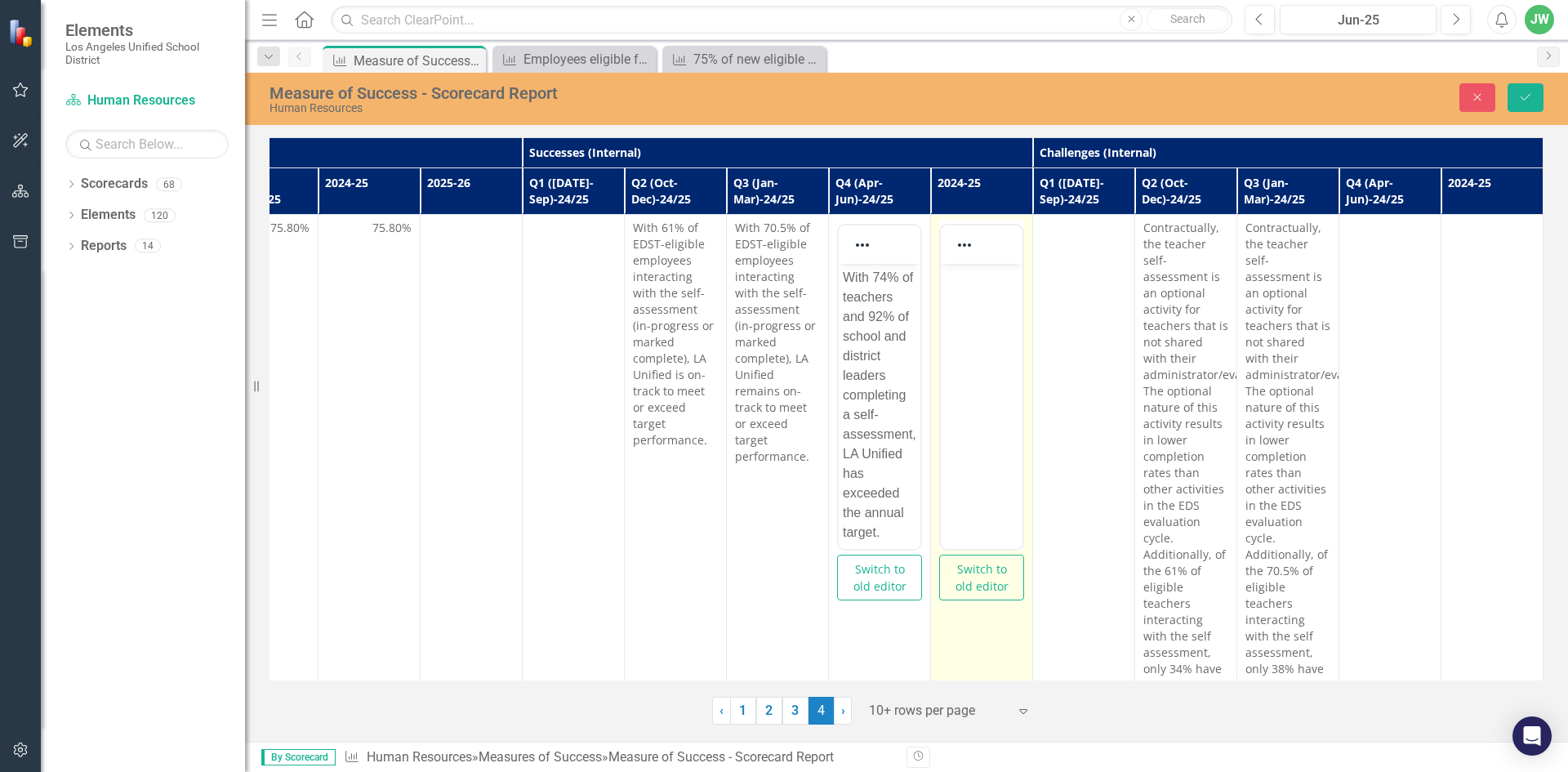 scroll, scrollTop: 0, scrollLeft: 0, axis: both 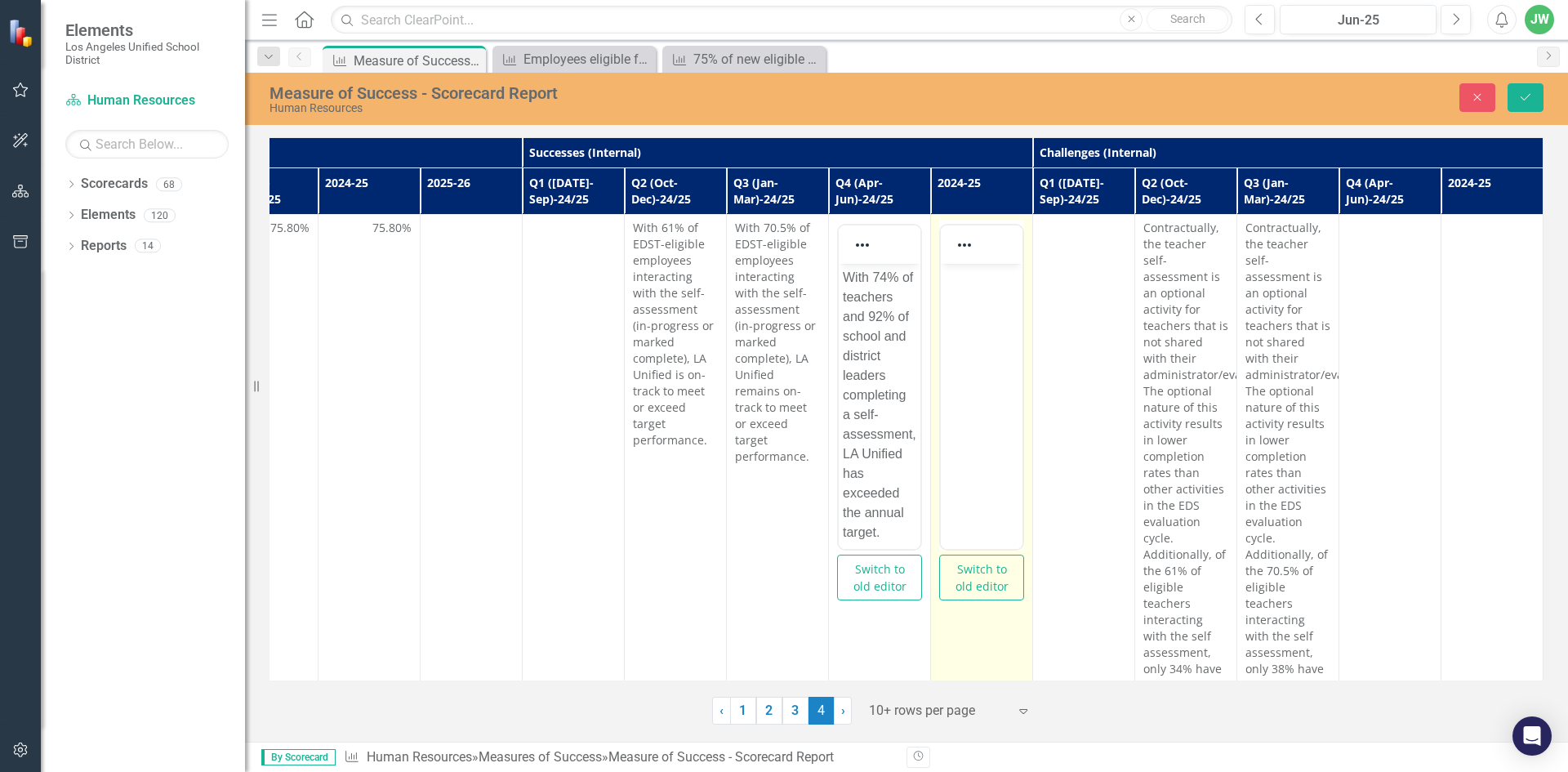 click at bounding box center (982, 386) 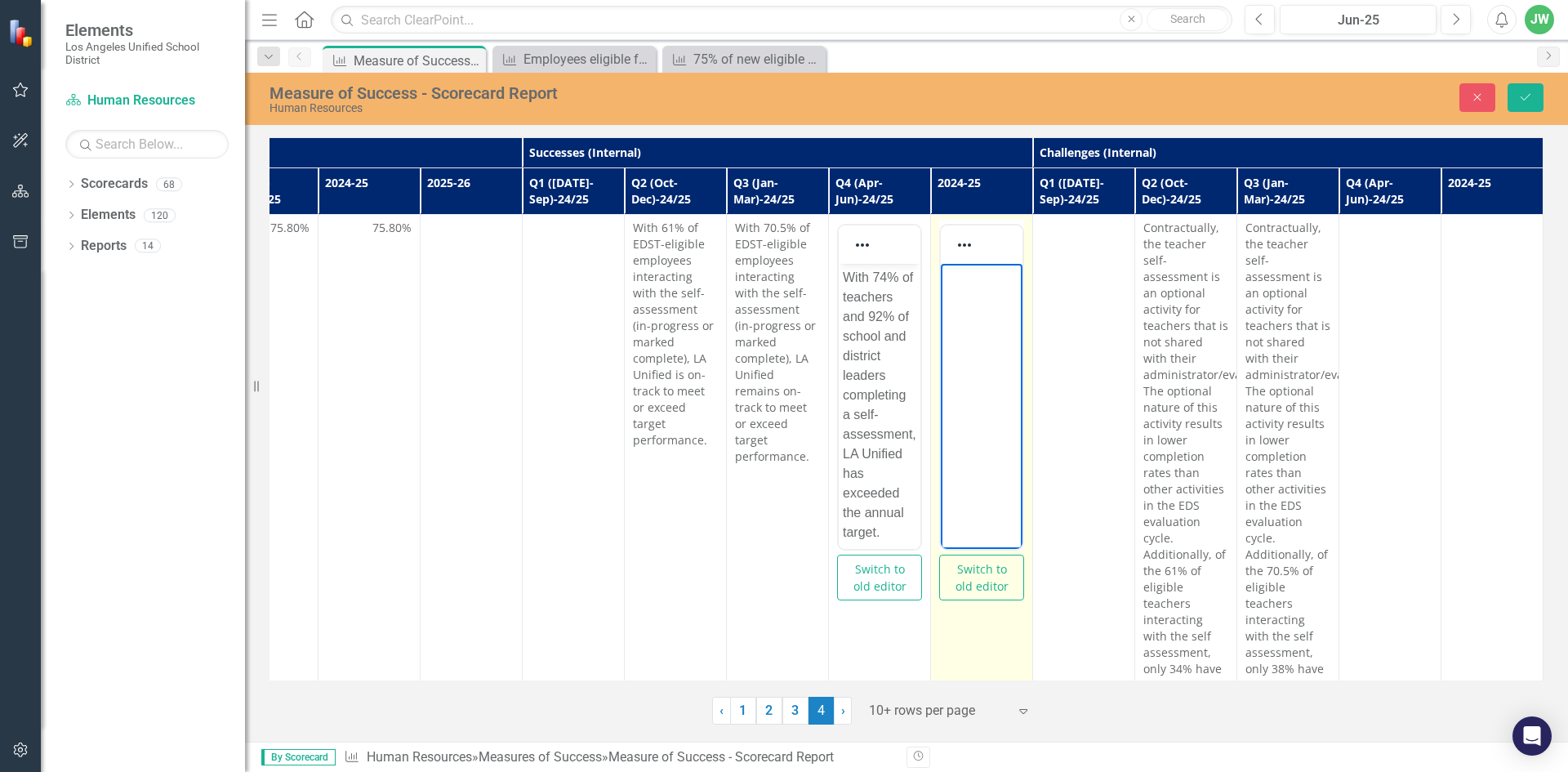 scroll, scrollTop: 49, scrollLeft: 0, axis: vertical 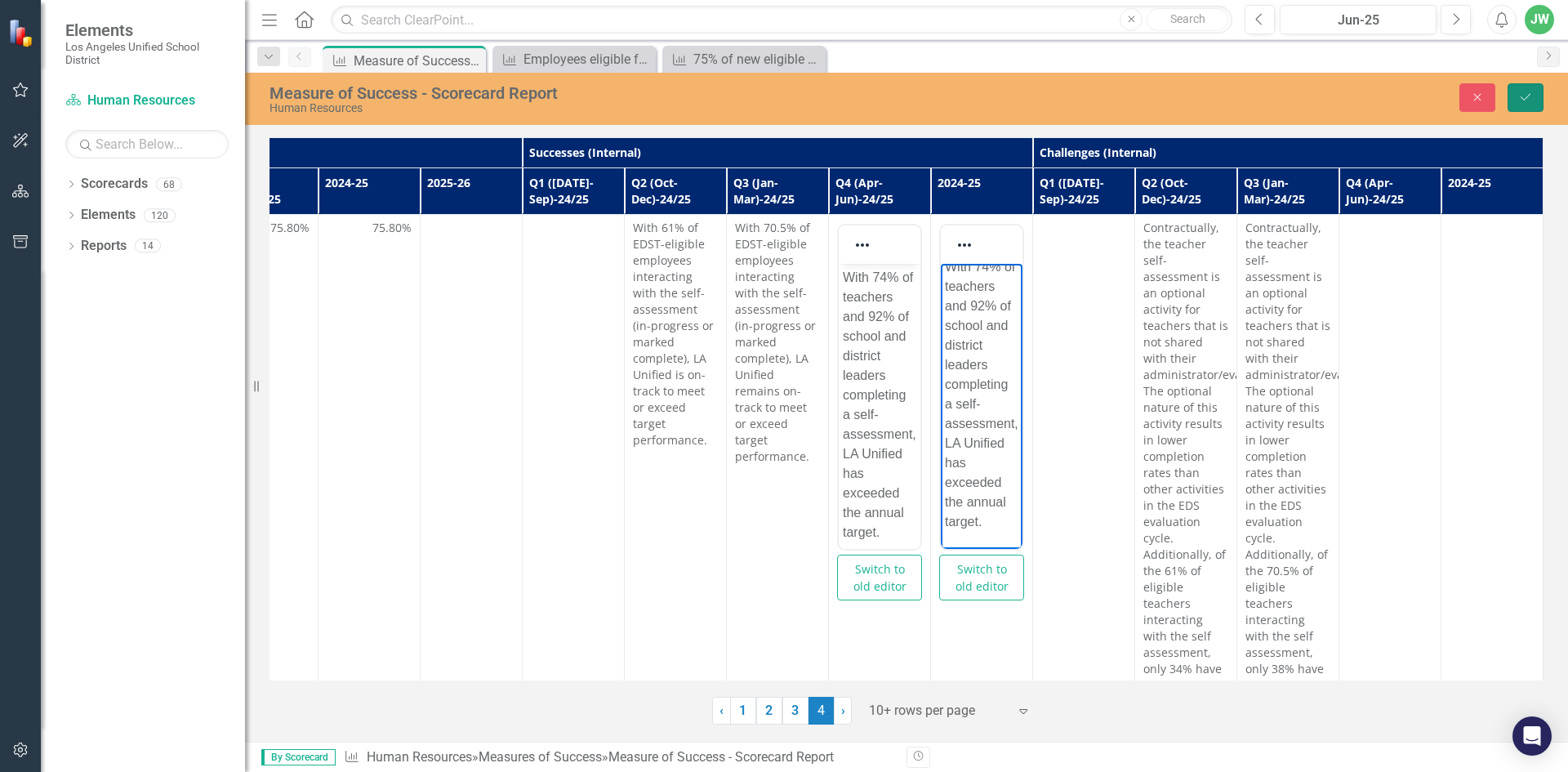 click on "Save" at bounding box center (1526, 97) 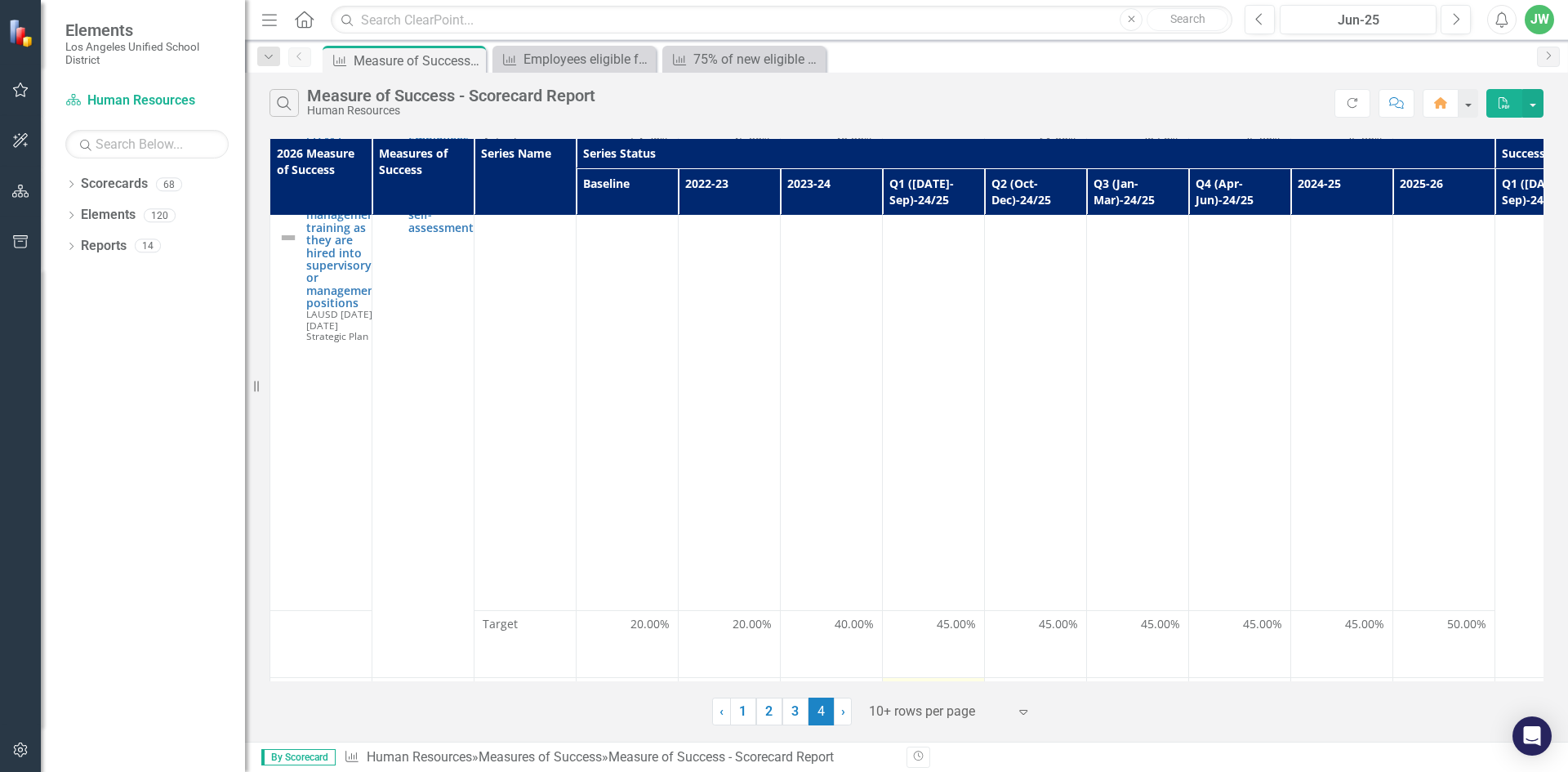 scroll, scrollTop: 245, scrollLeft: 0, axis: vertical 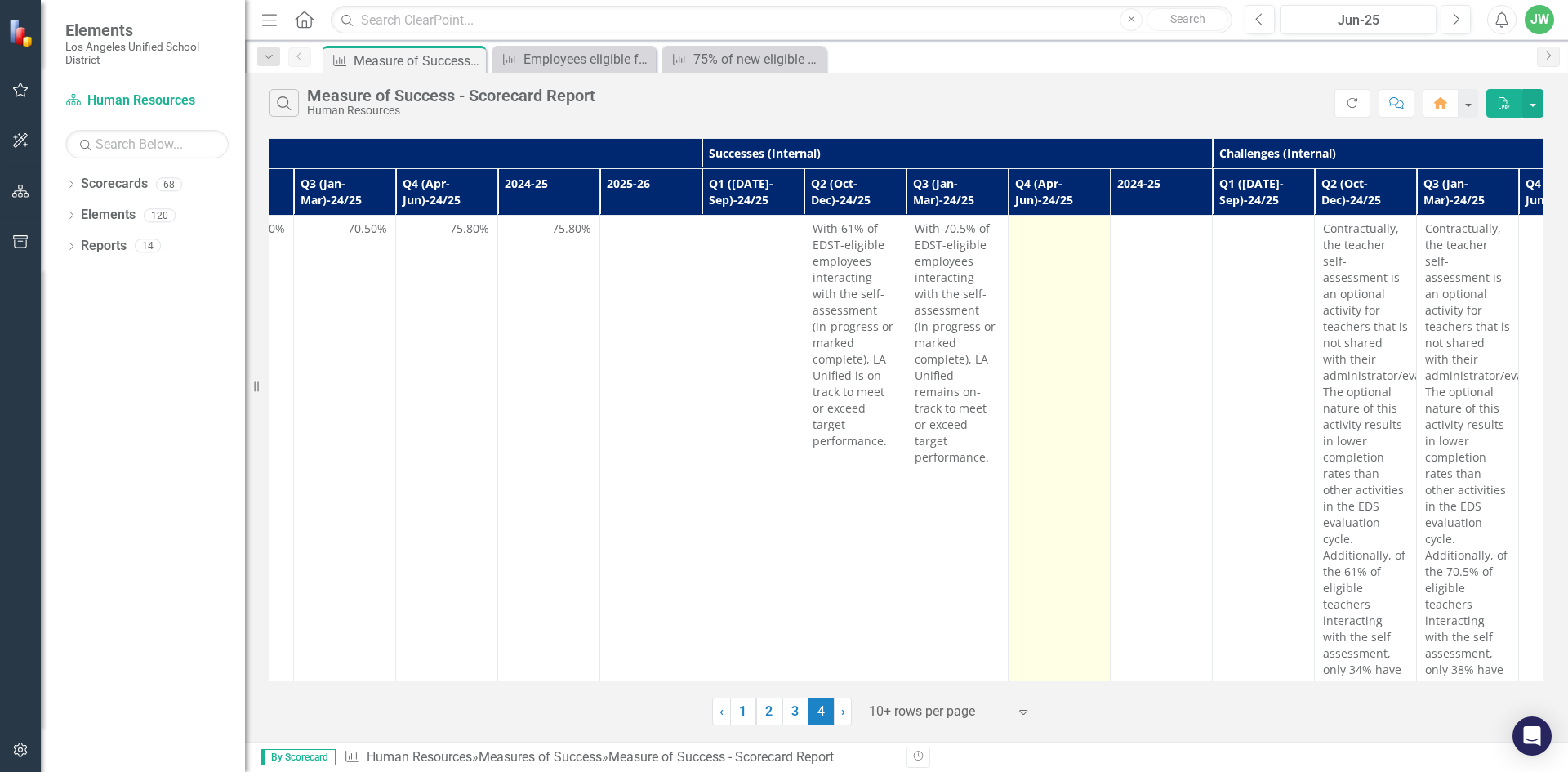 click at bounding box center (1059, 490) 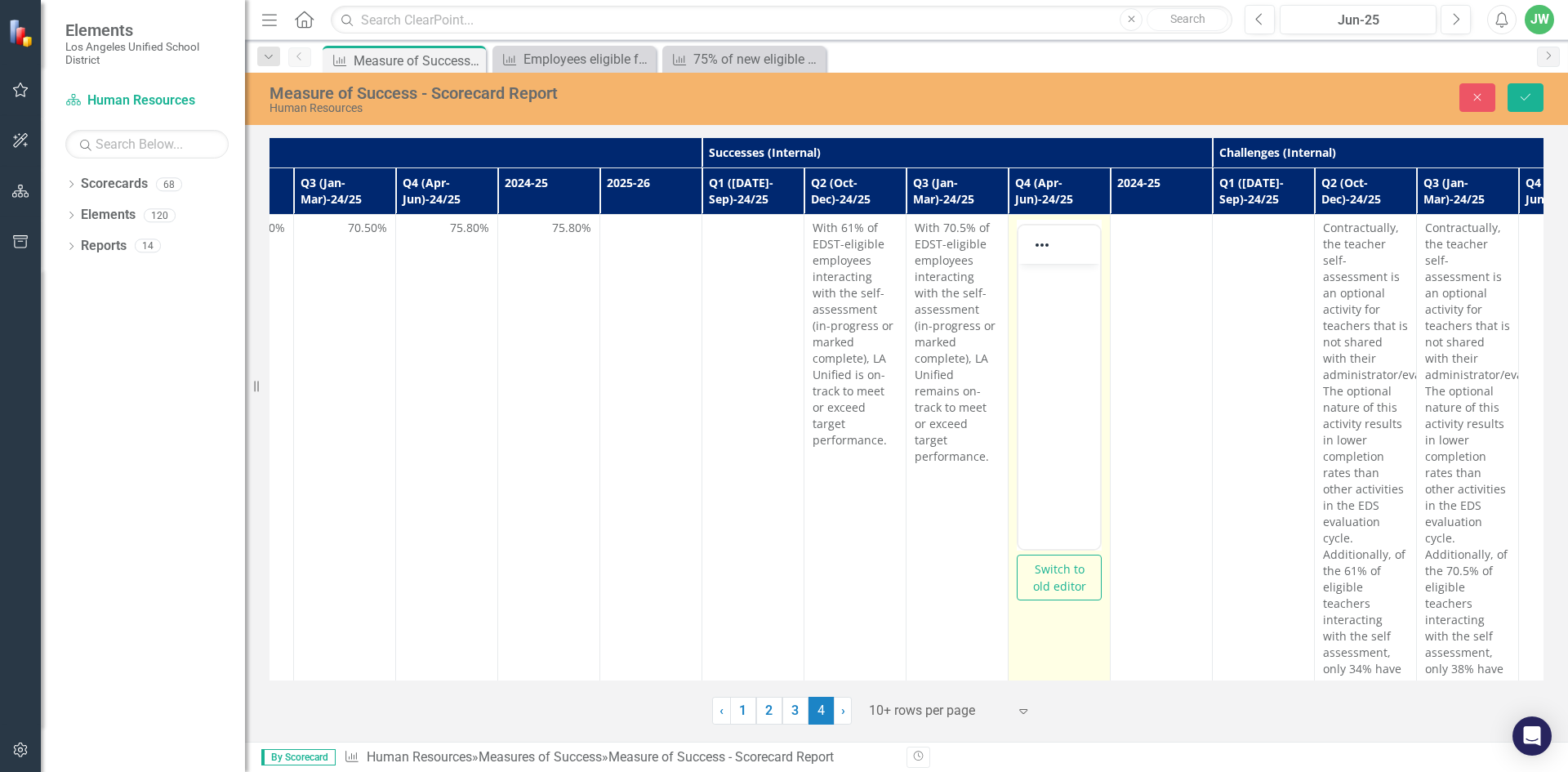 scroll, scrollTop: 0, scrollLeft: 0, axis: both 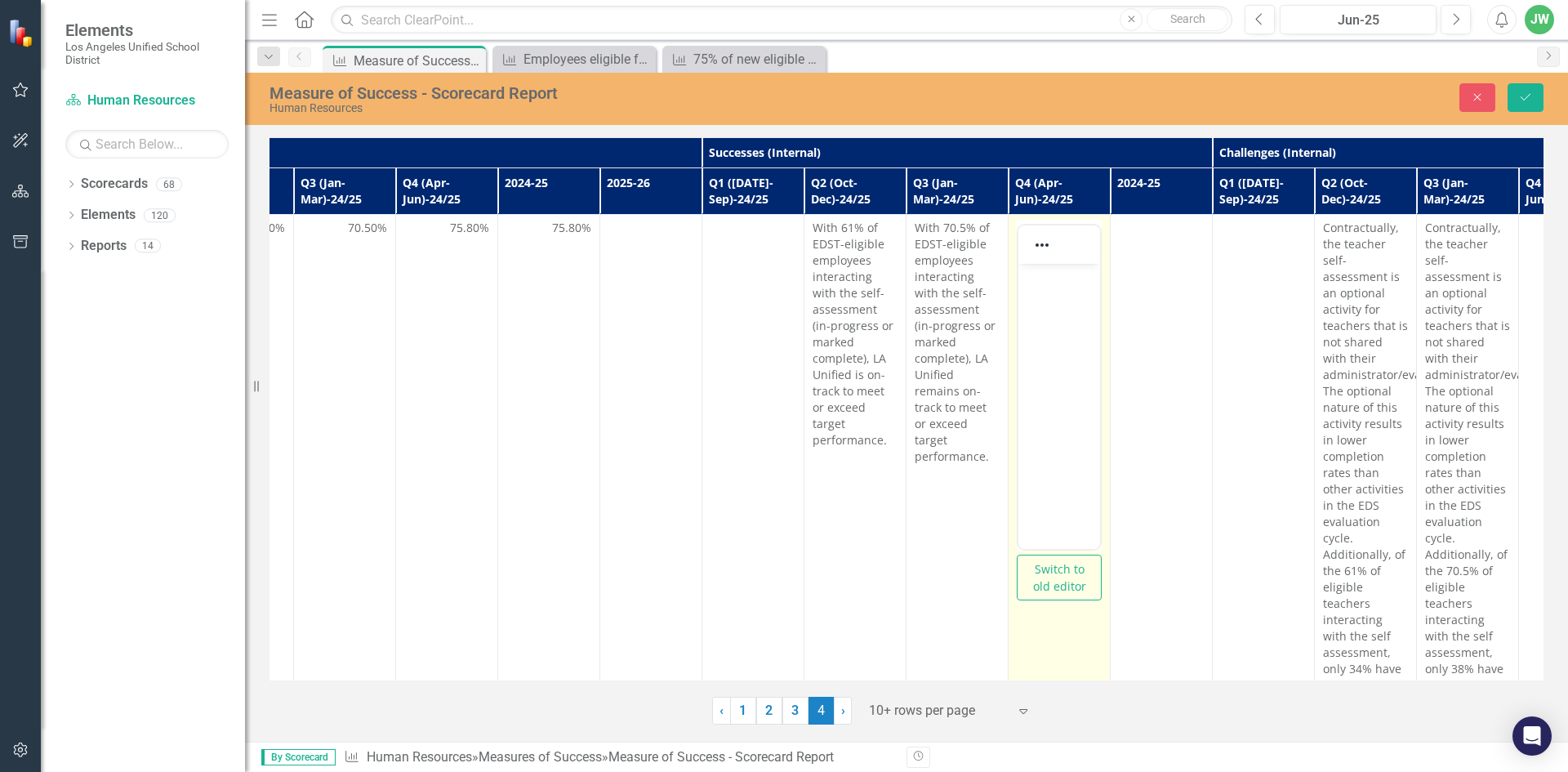 click at bounding box center [1059, 278] 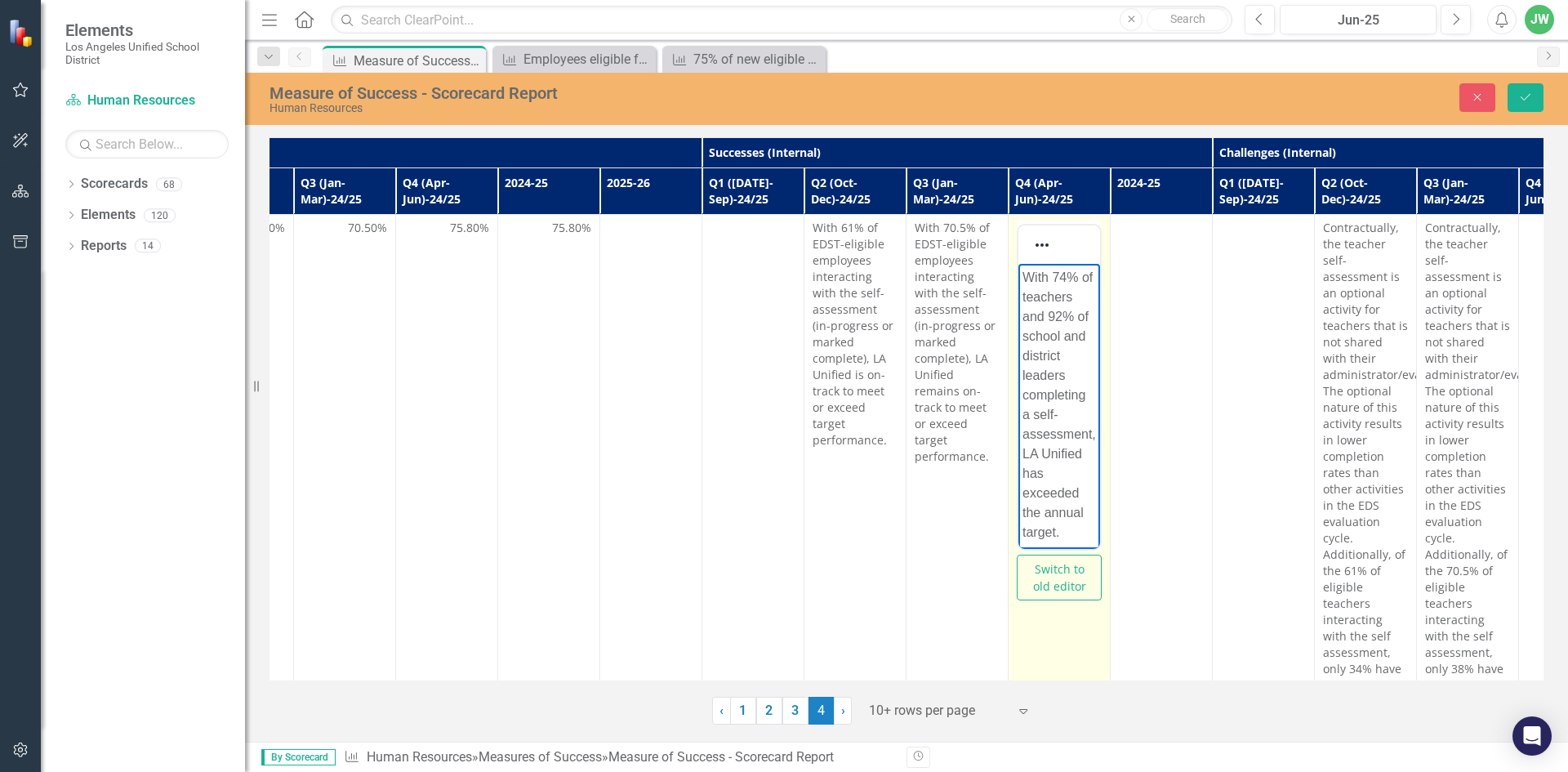 scroll, scrollTop: 49, scrollLeft: 0, axis: vertical 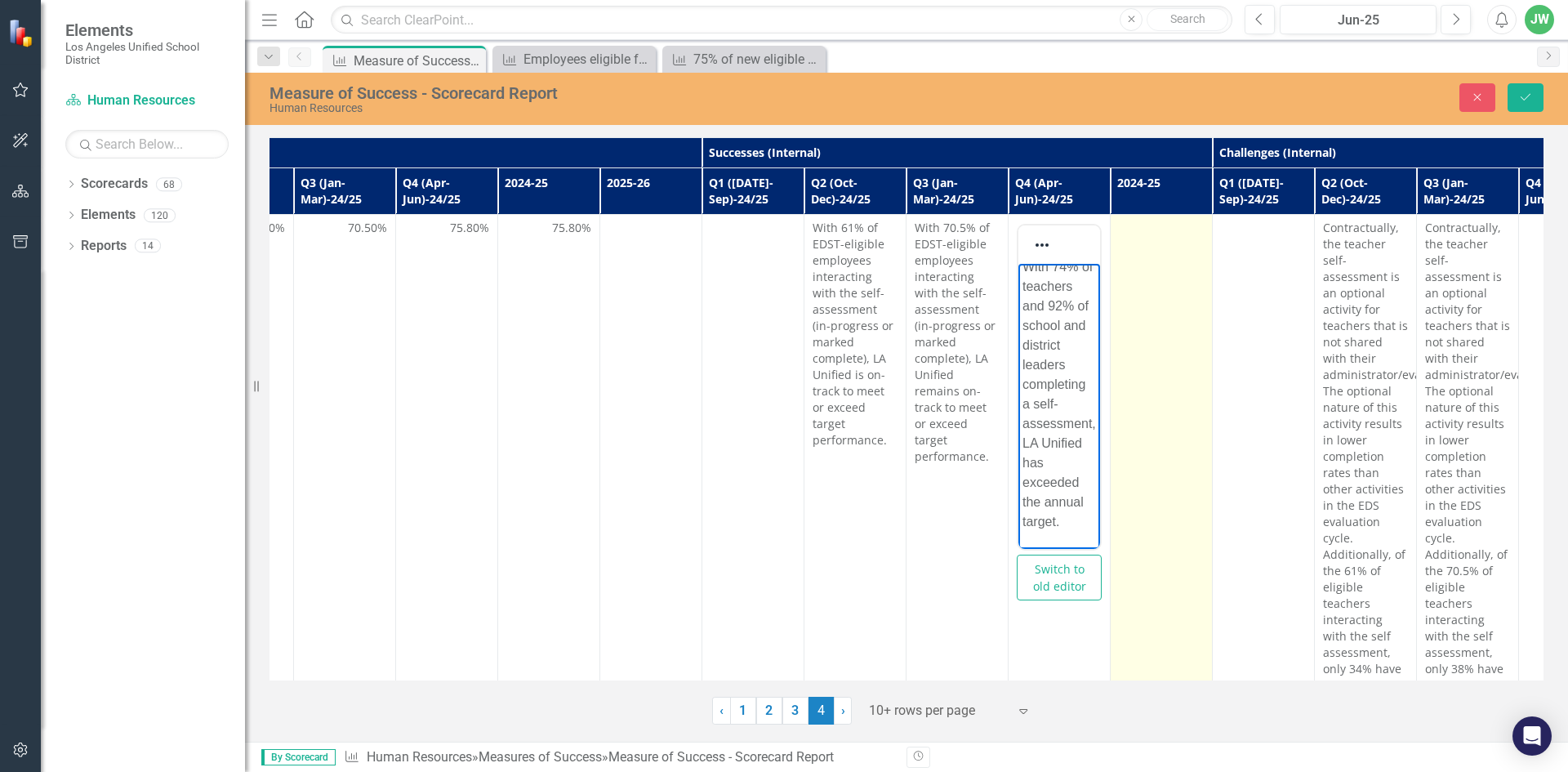 click at bounding box center (1161, 489) 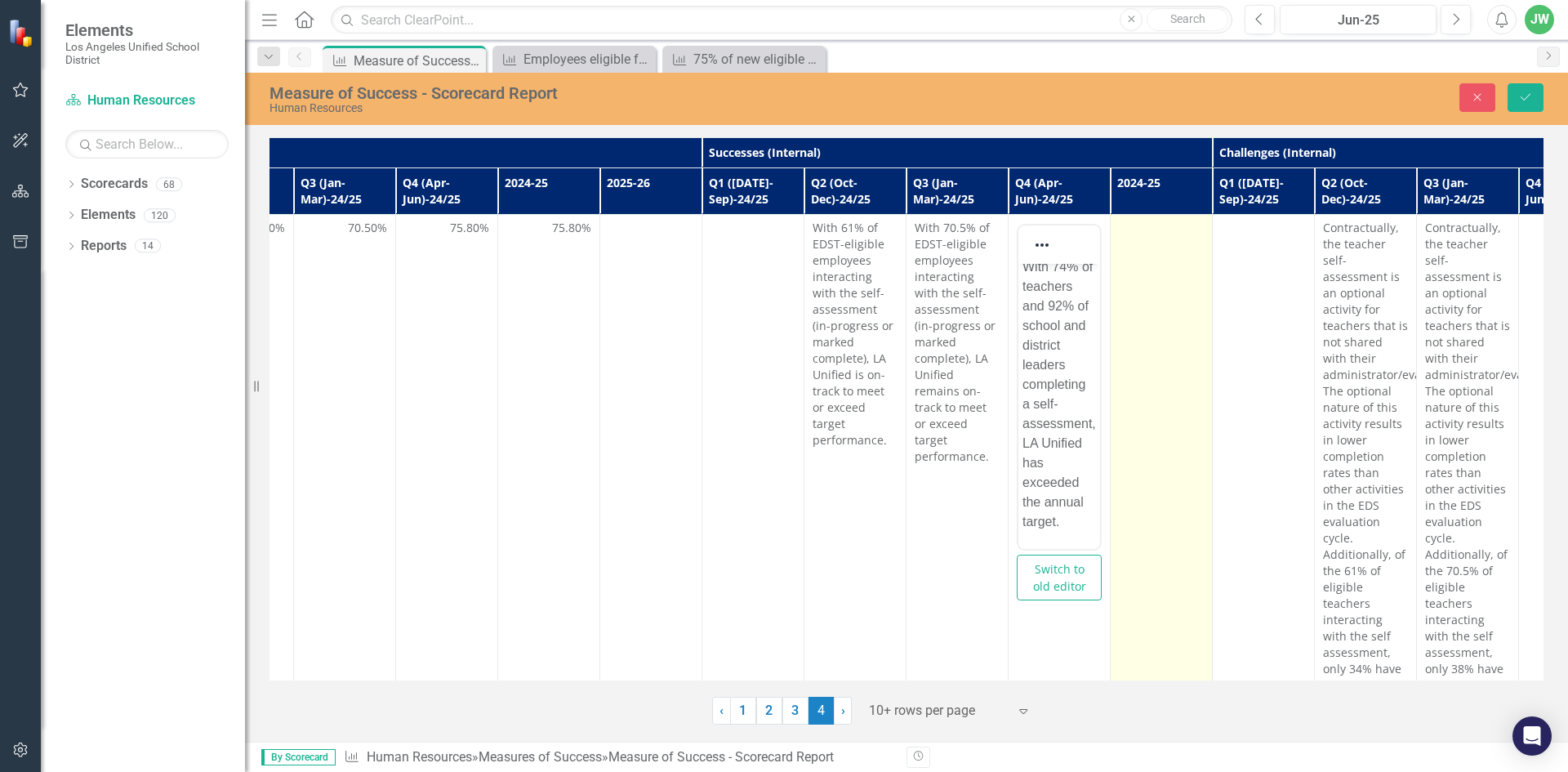 click at bounding box center (1161, 489) 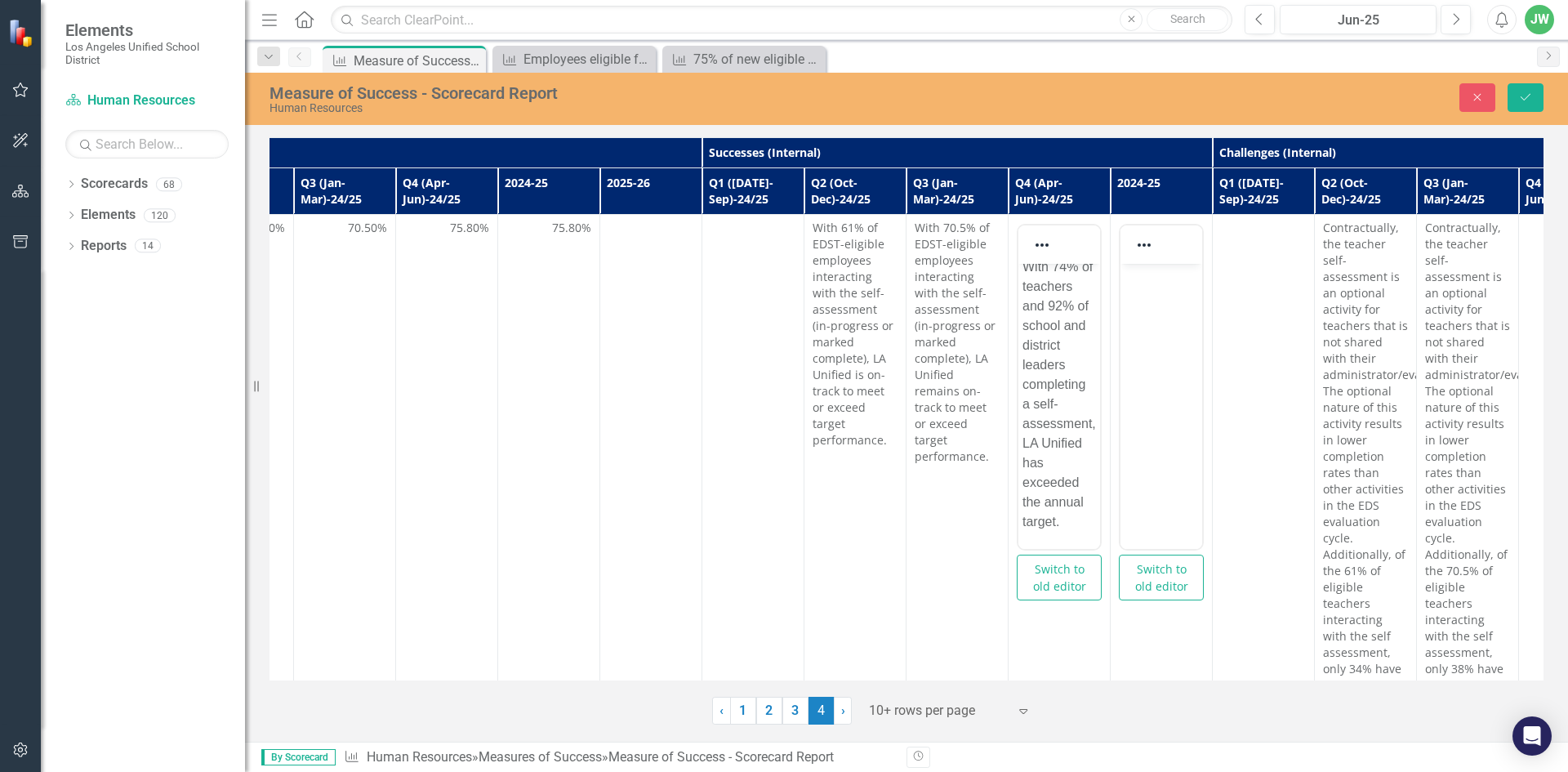 scroll, scrollTop: 0, scrollLeft: 0, axis: both 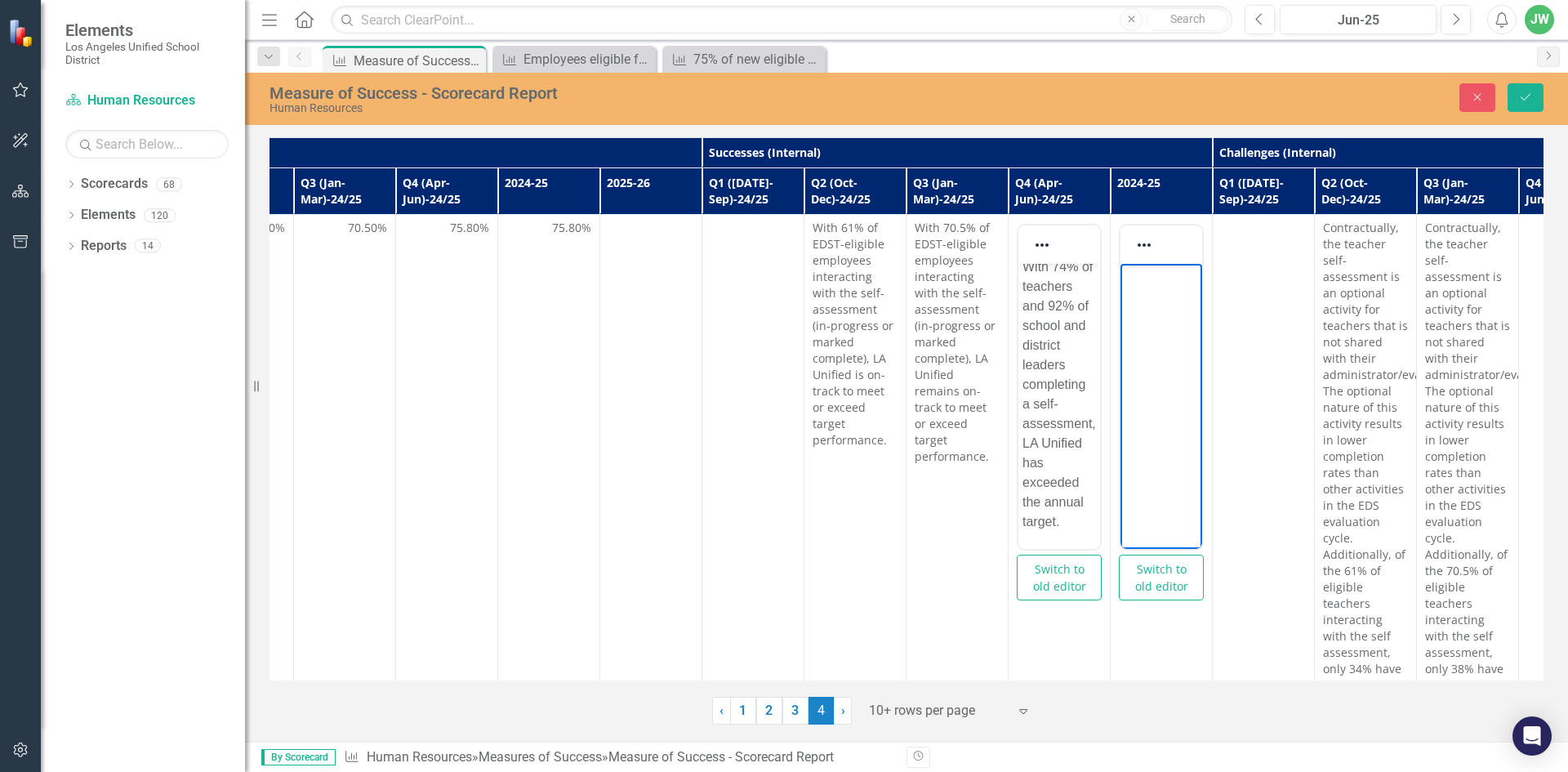 click at bounding box center (1161, 386) 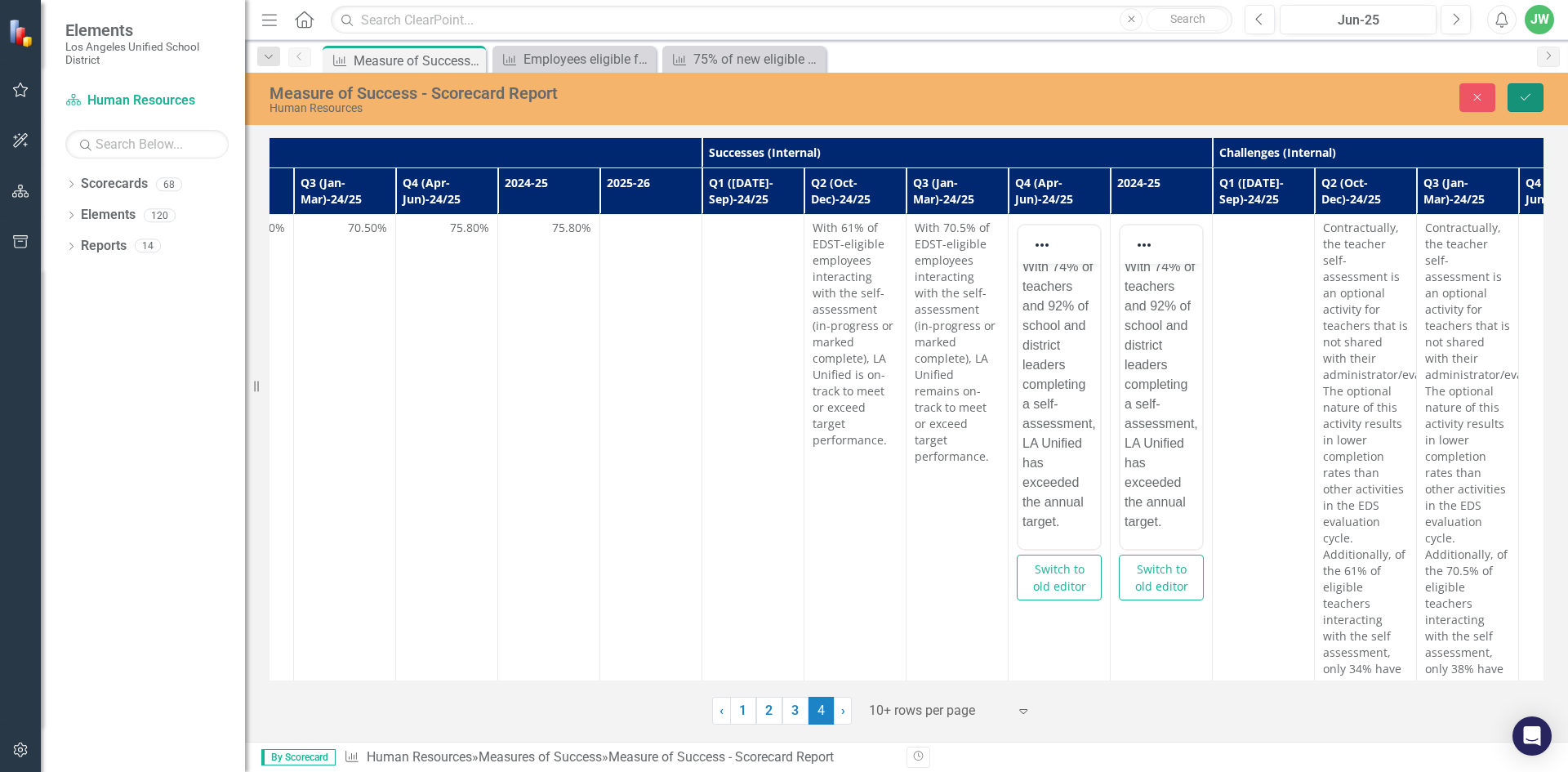 click on "Save" 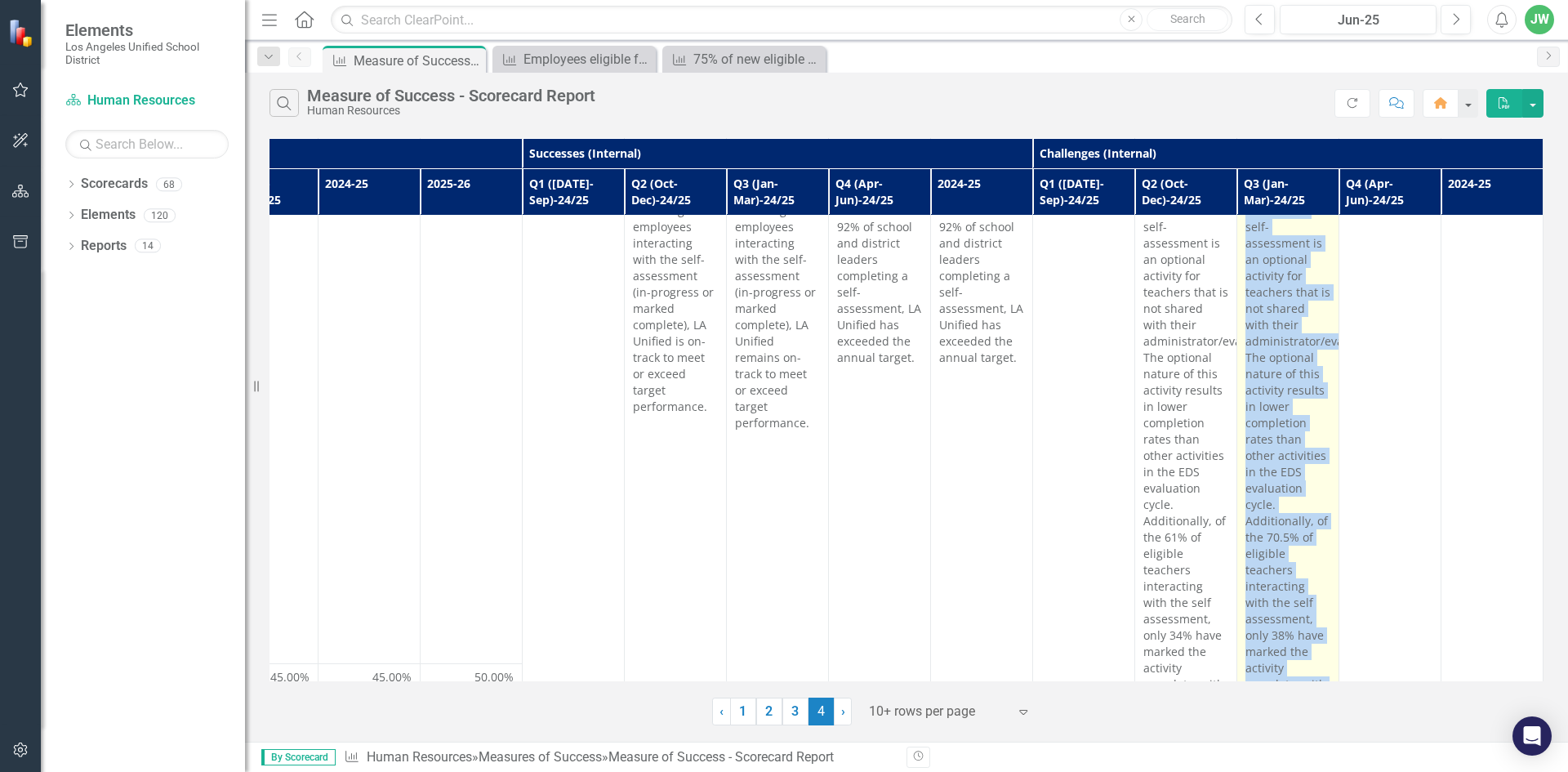 scroll, scrollTop: 124, scrollLeft: 985, axis: both 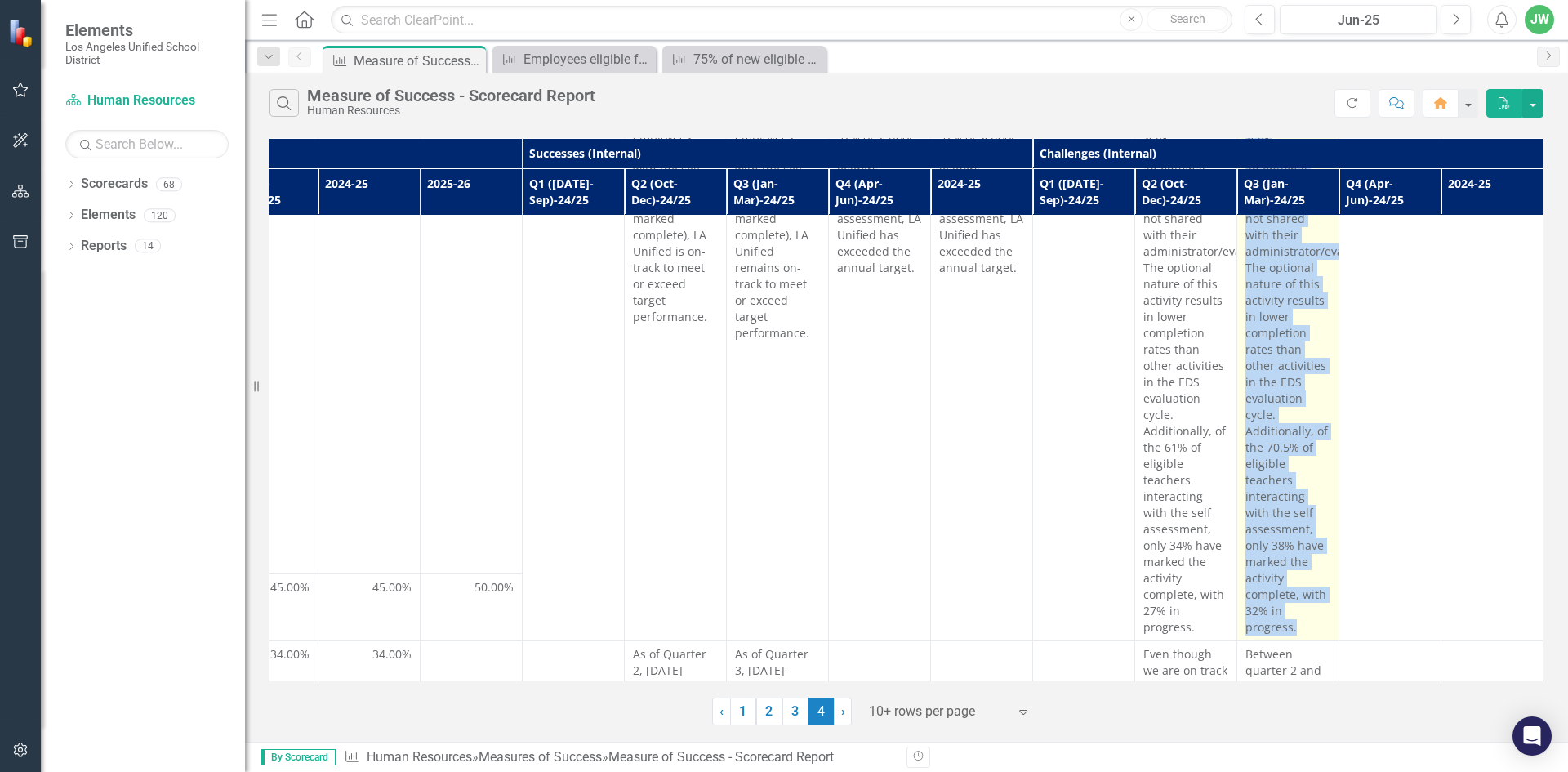 drag, startPoint x: 1236, startPoint y: 229, endPoint x: 1288, endPoint y: 613, distance: 387.50484 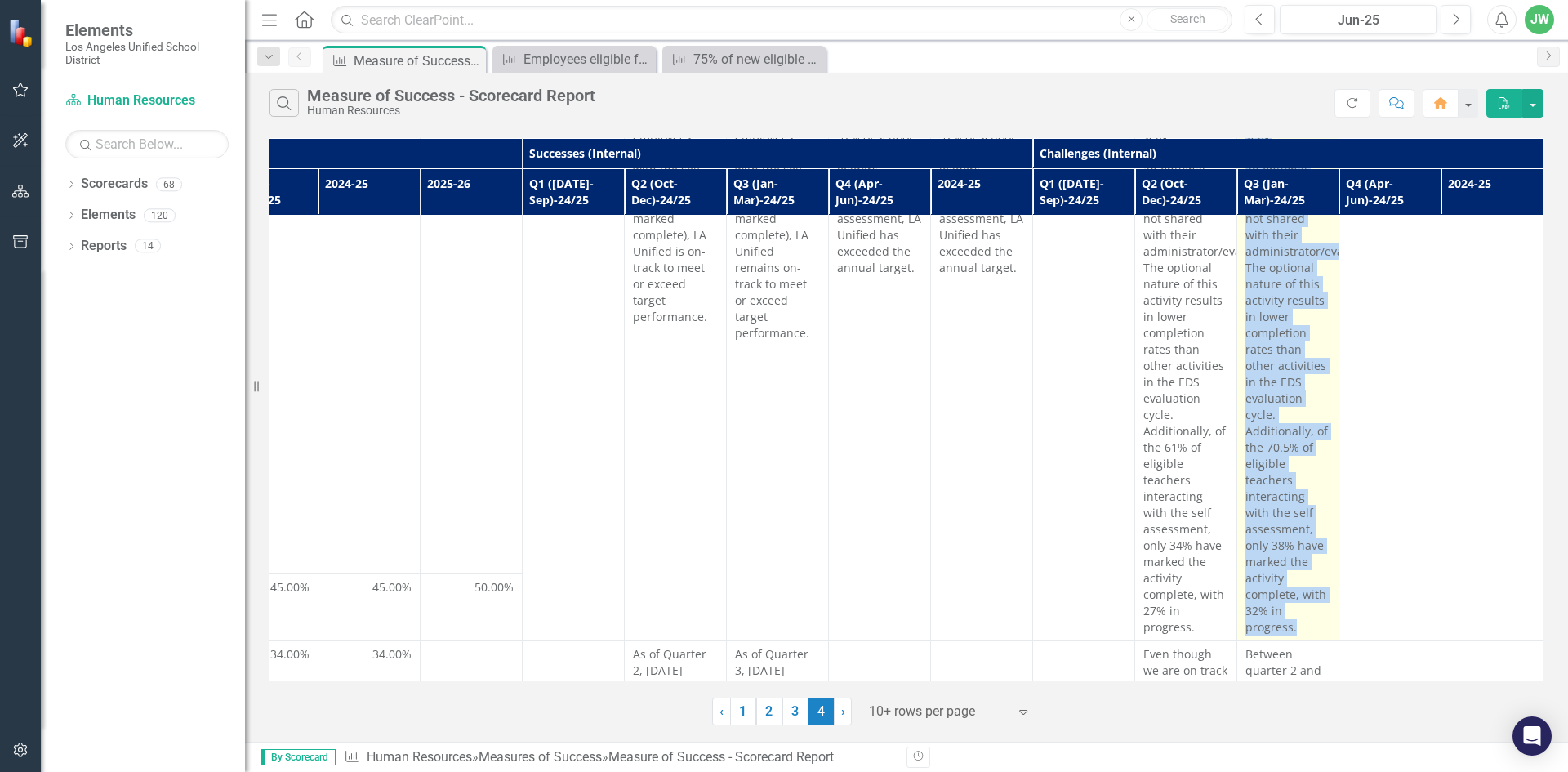 click on "Contractually, the teacher self-assessment is an optional activity for teachers that is not shared with their administrator/evaluator. The optional nature of this activity results in lower completion rates than other activities in the EDS evaluation cycle. Additionally, of the 70.5% of eligible teachers interacting with the self assessment, only 38% have marked the activity complete, with 32% in progress." at bounding box center (1288, 366) 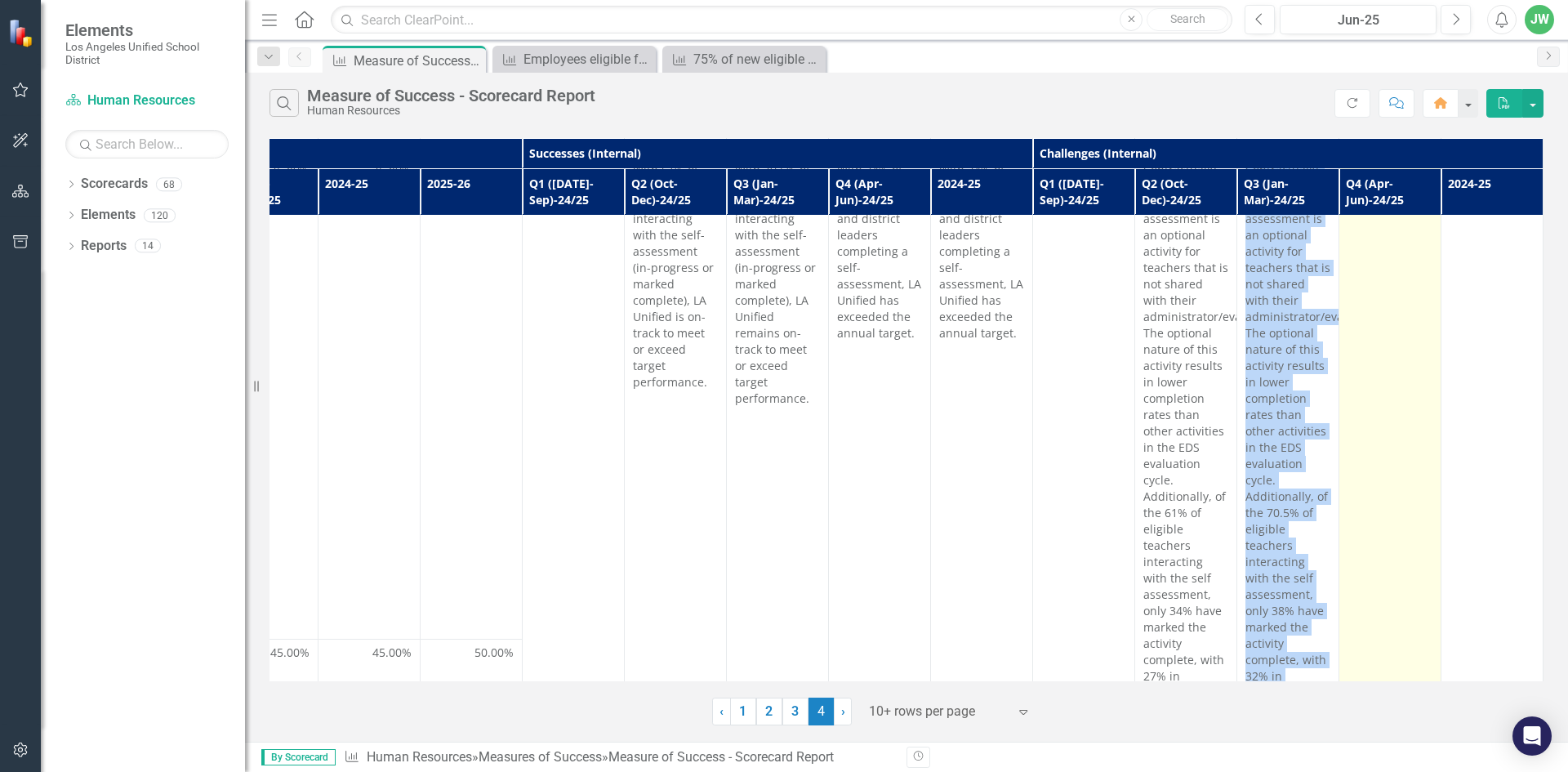 scroll, scrollTop: 0, scrollLeft: 985, axis: horizontal 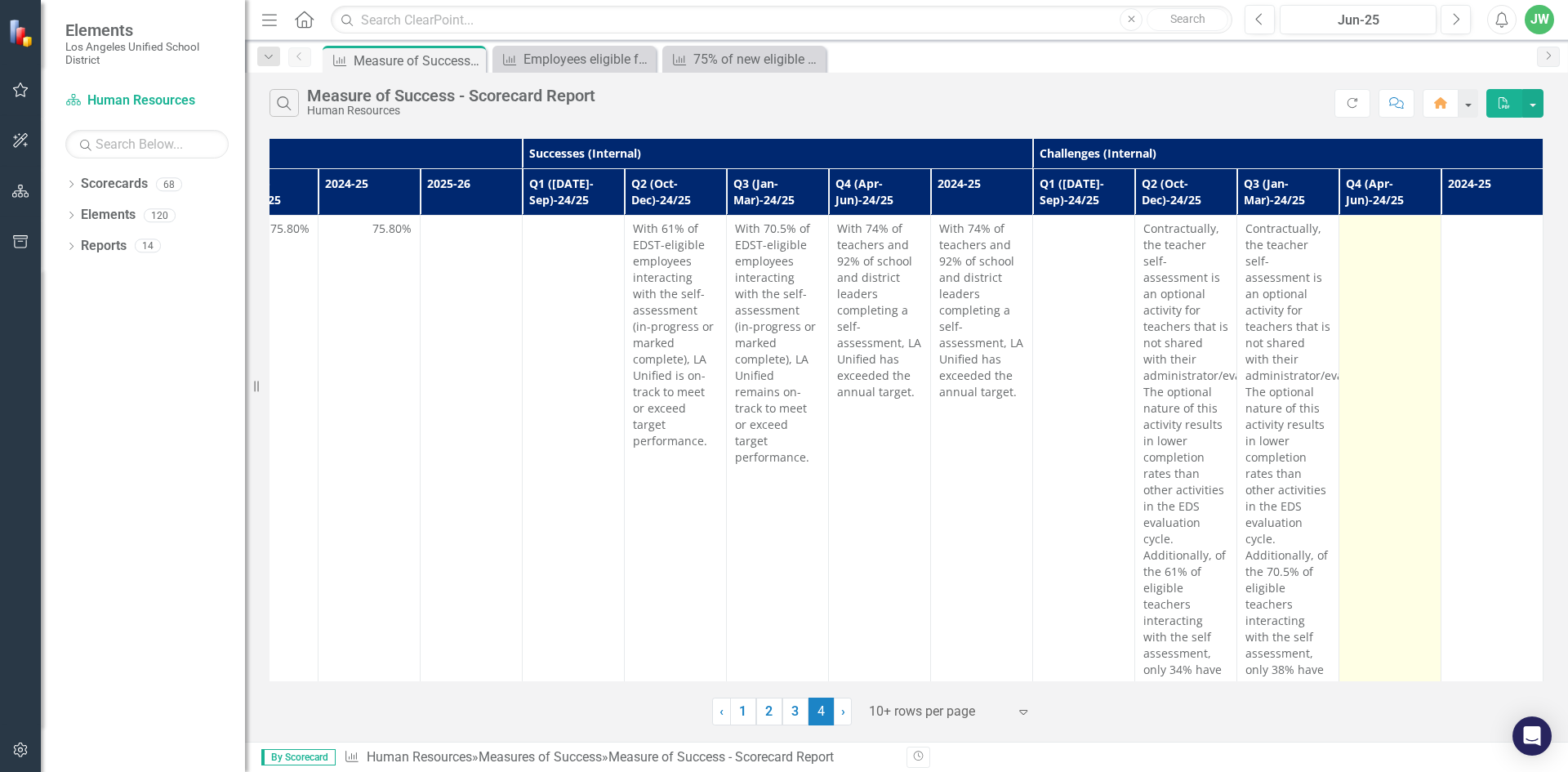 click at bounding box center (1390, 490) 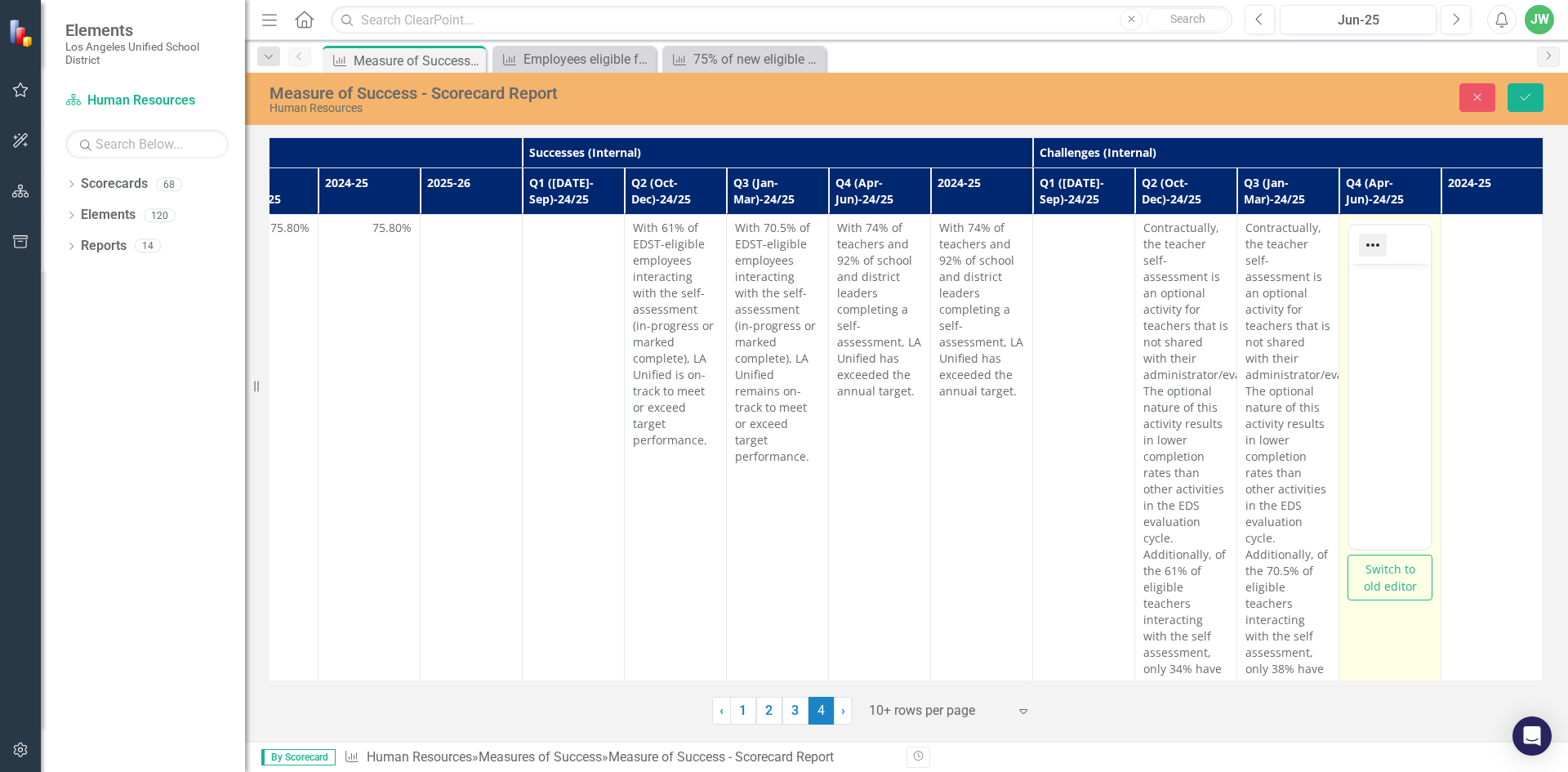scroll, scrollTop: 0, scrollLeft: 0, axis: both 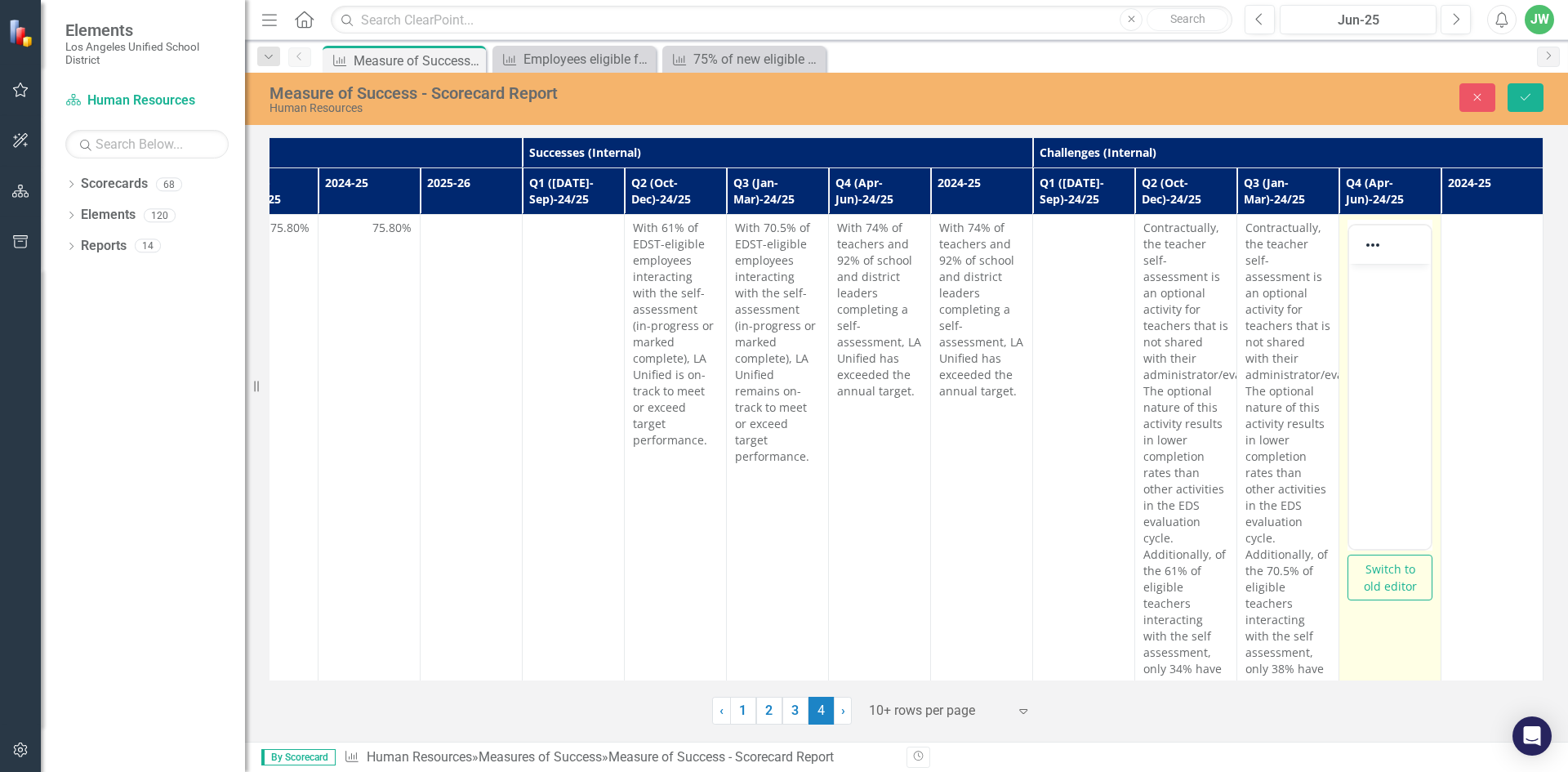 click at bounding box center (1390, 386) 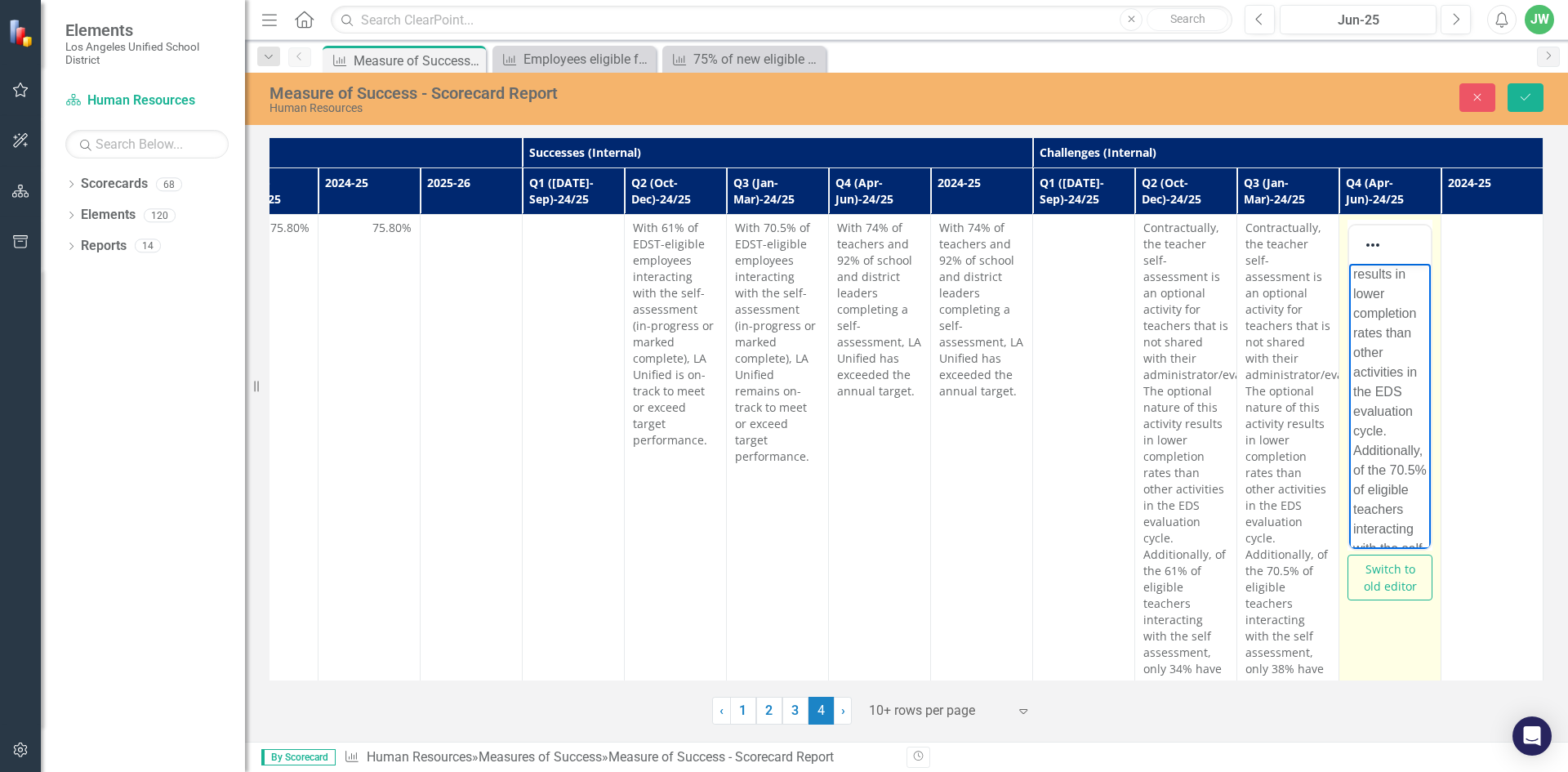scroll, scrollTop: 0, scrollLeft: 0, axis: both 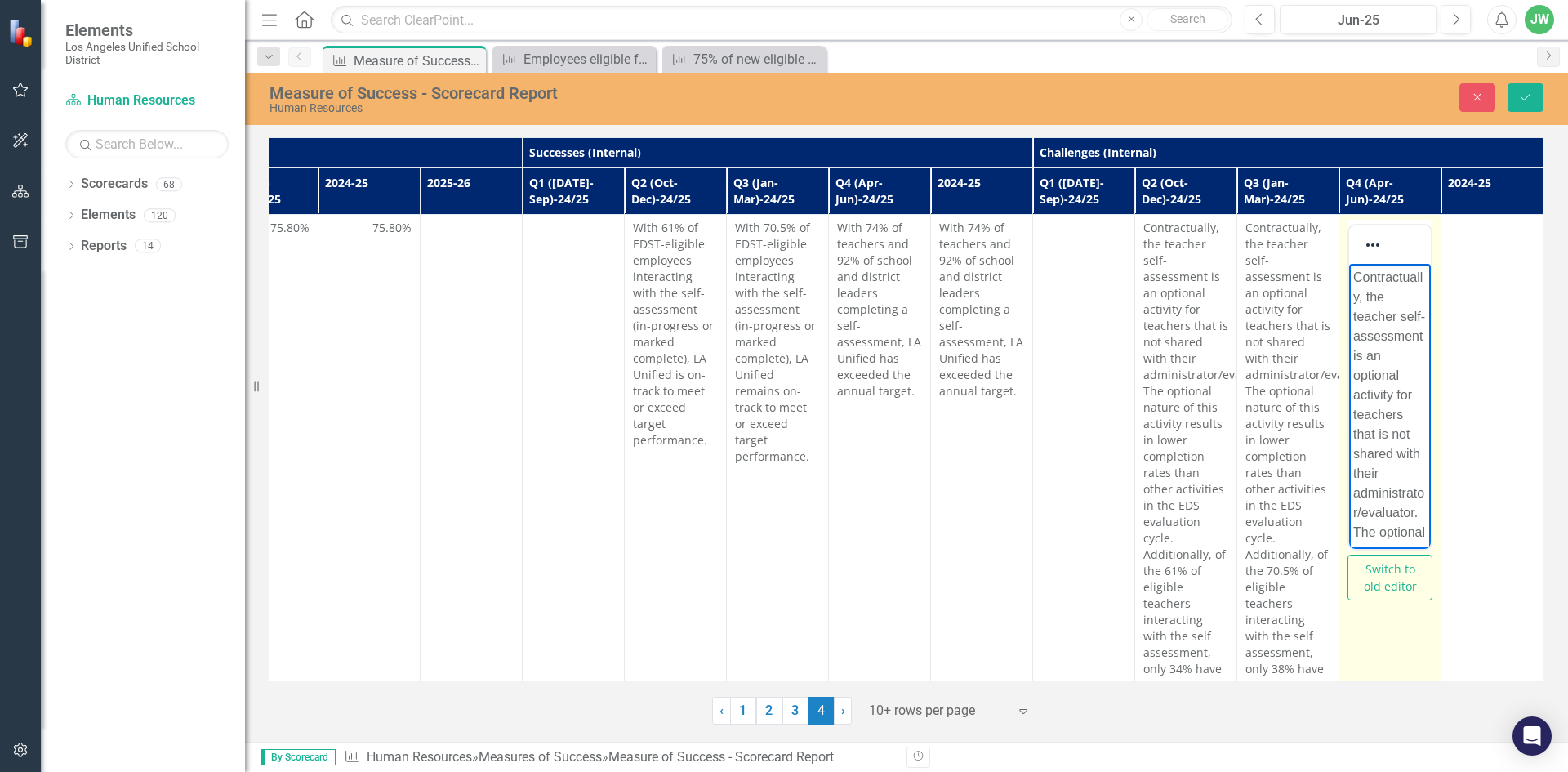 drag, startPoint x: 1352, startPoint y: 275, endPoint x: 2749, endPoint y: 512, distance: 1416.9608 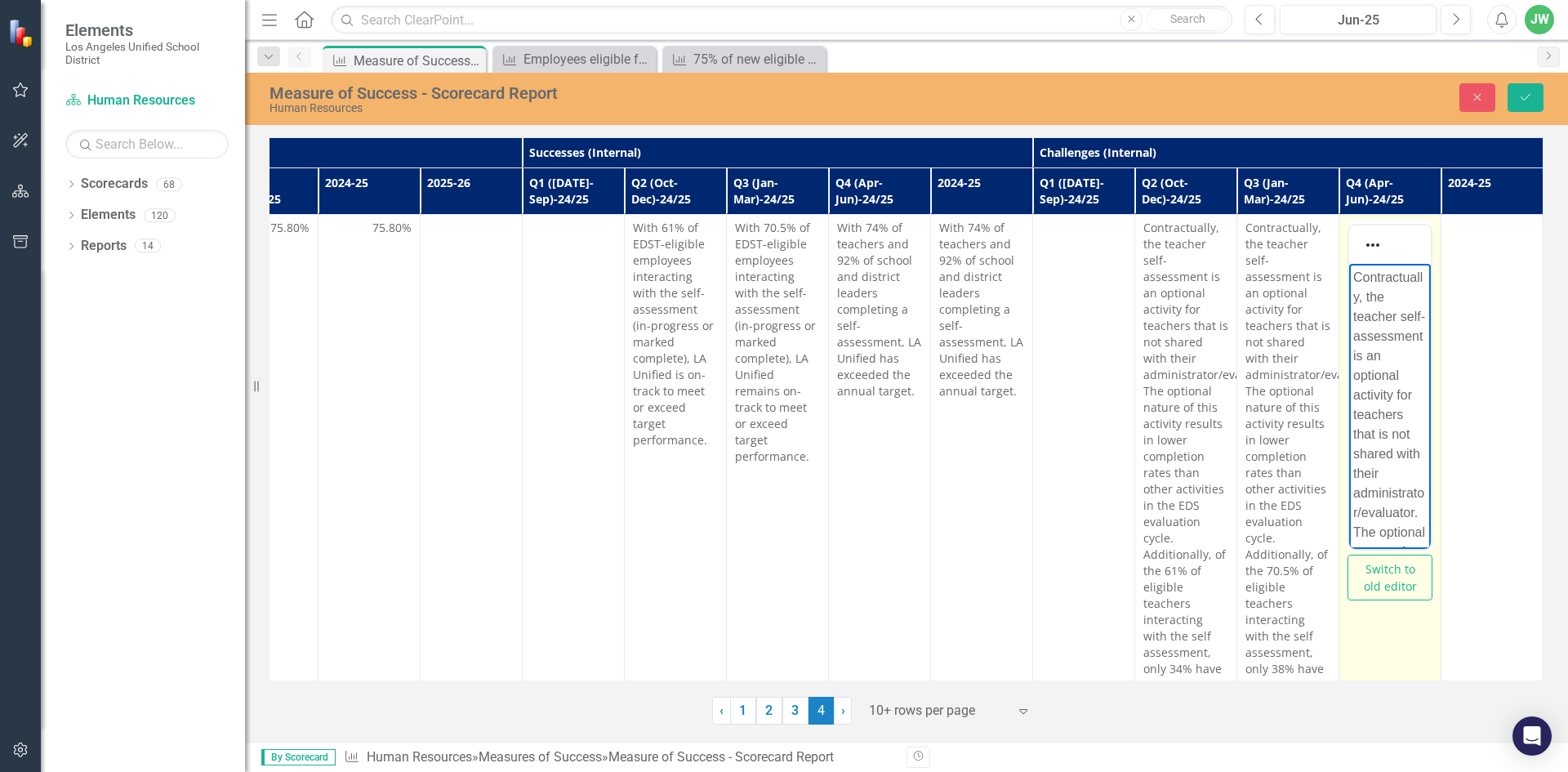 click on "Contractually, the teacher self-assessment is an optional activity for teachers that is not shared with their administrator/evaluator. The optional nature of this activity results in lower completion rates than other activities in the EDS evaluation cycle. Additionally, of the 70.5% of eligible teachers interacting with the self assessment, only 38% have marked the activity complete, with 32% in progress." at bounding box center [1390, 657] 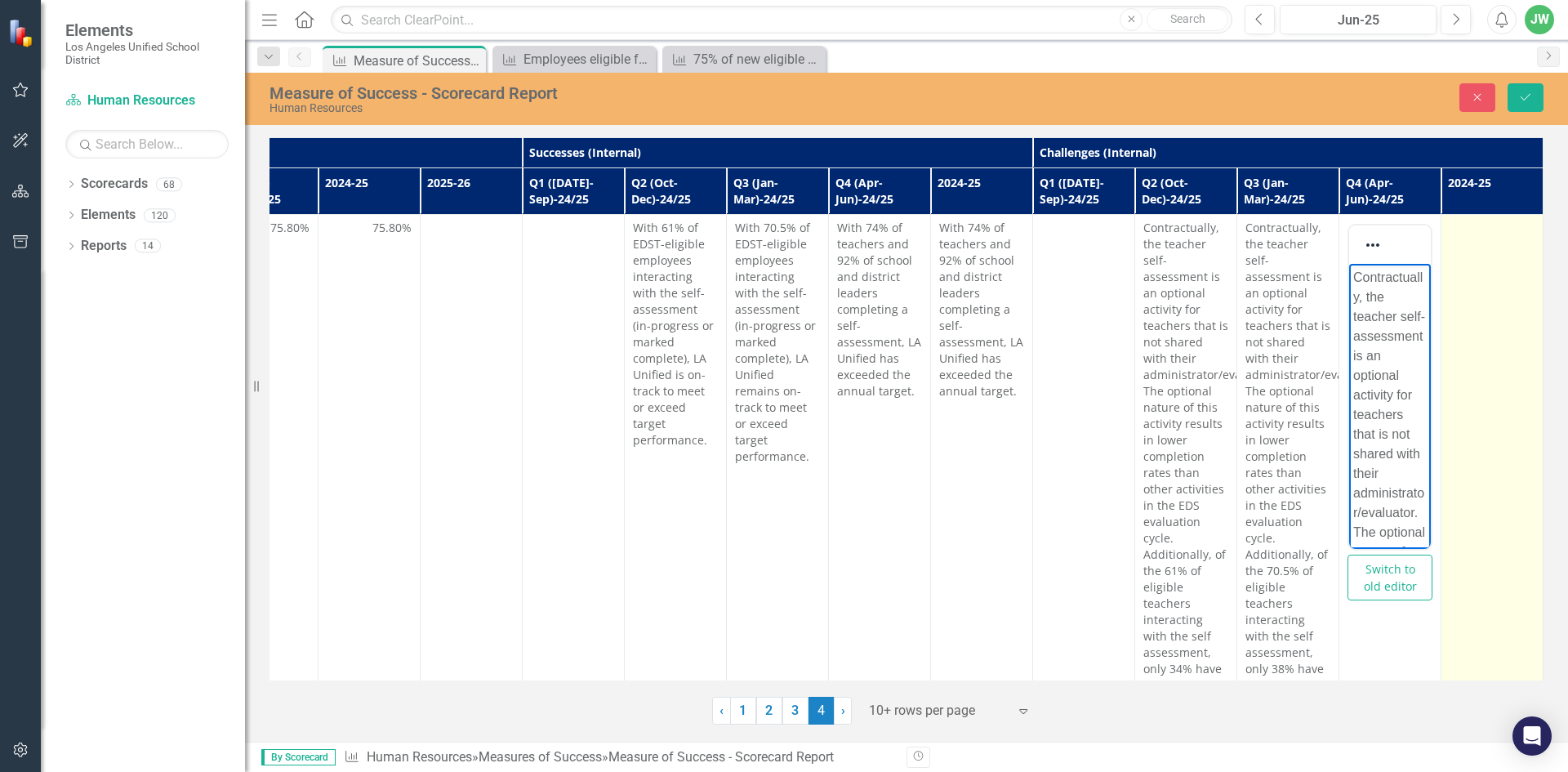 type 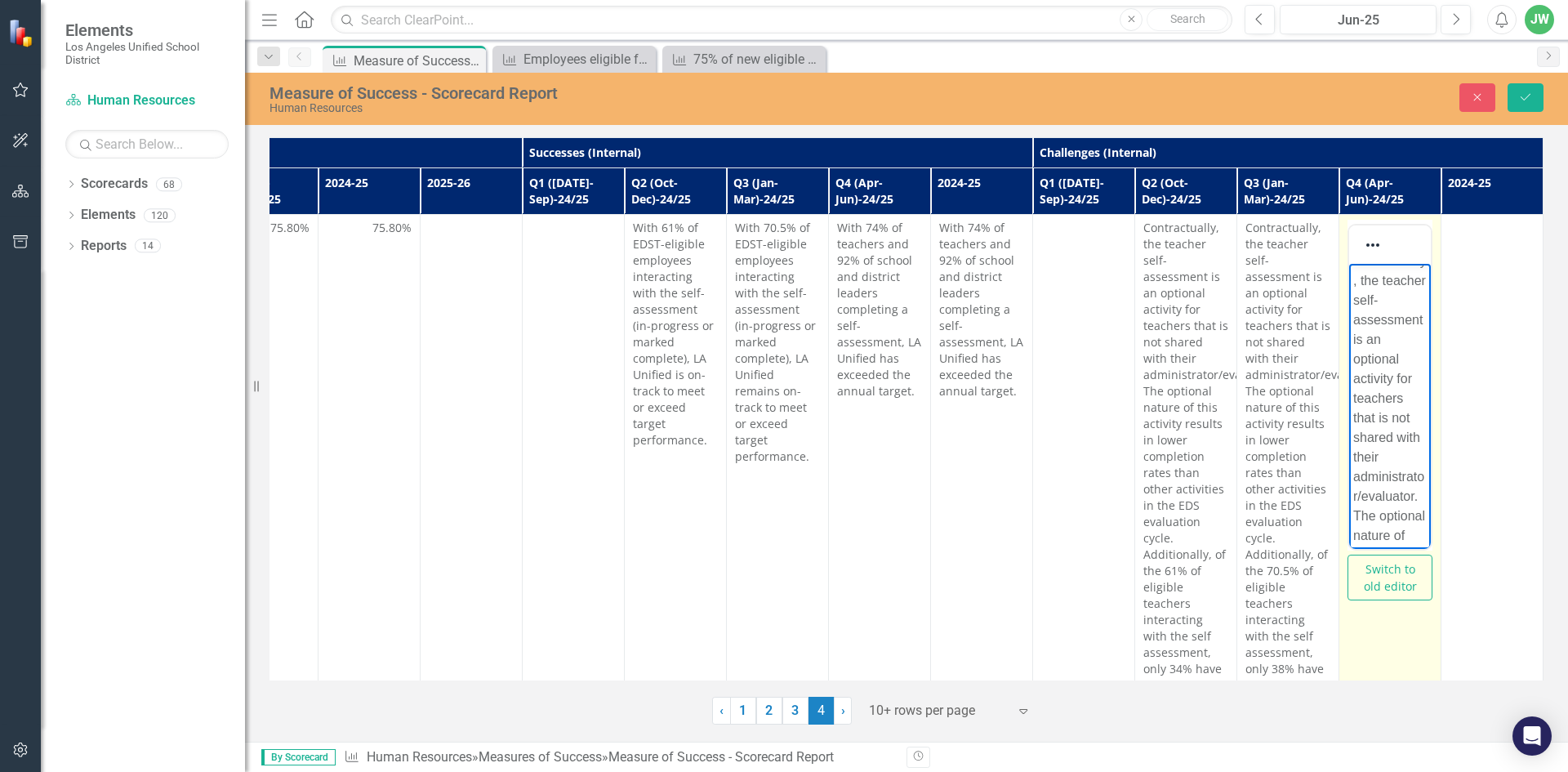 scroll, scrollTop: 245, scrollLeft: 0, axis: vertical 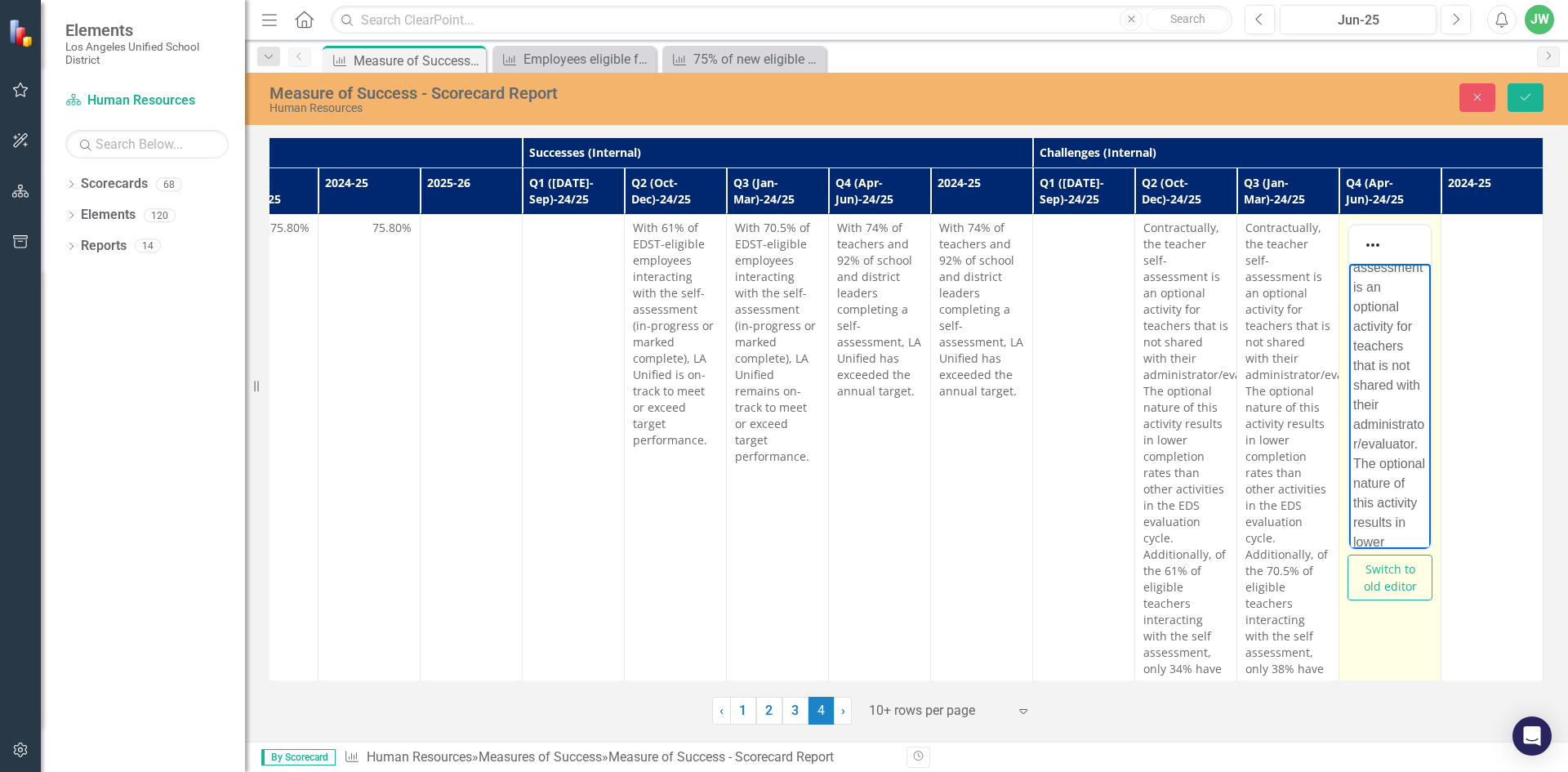 click on "While nearly all school and district leaders complete a self-assessment of theri practice, contractually, the teacher self-assessment is an optional activity for teachers that is not shared with their administrator/evaluator. The optional nature of this activity results in lower completion rates than other activities in the EDS evaluation cycle. Additionally, of the 70.5% of eligible teachers interacting with the self assessment, only 38% have marked the activity complete, with 32% in progress." at bounding box center [1390, 493] 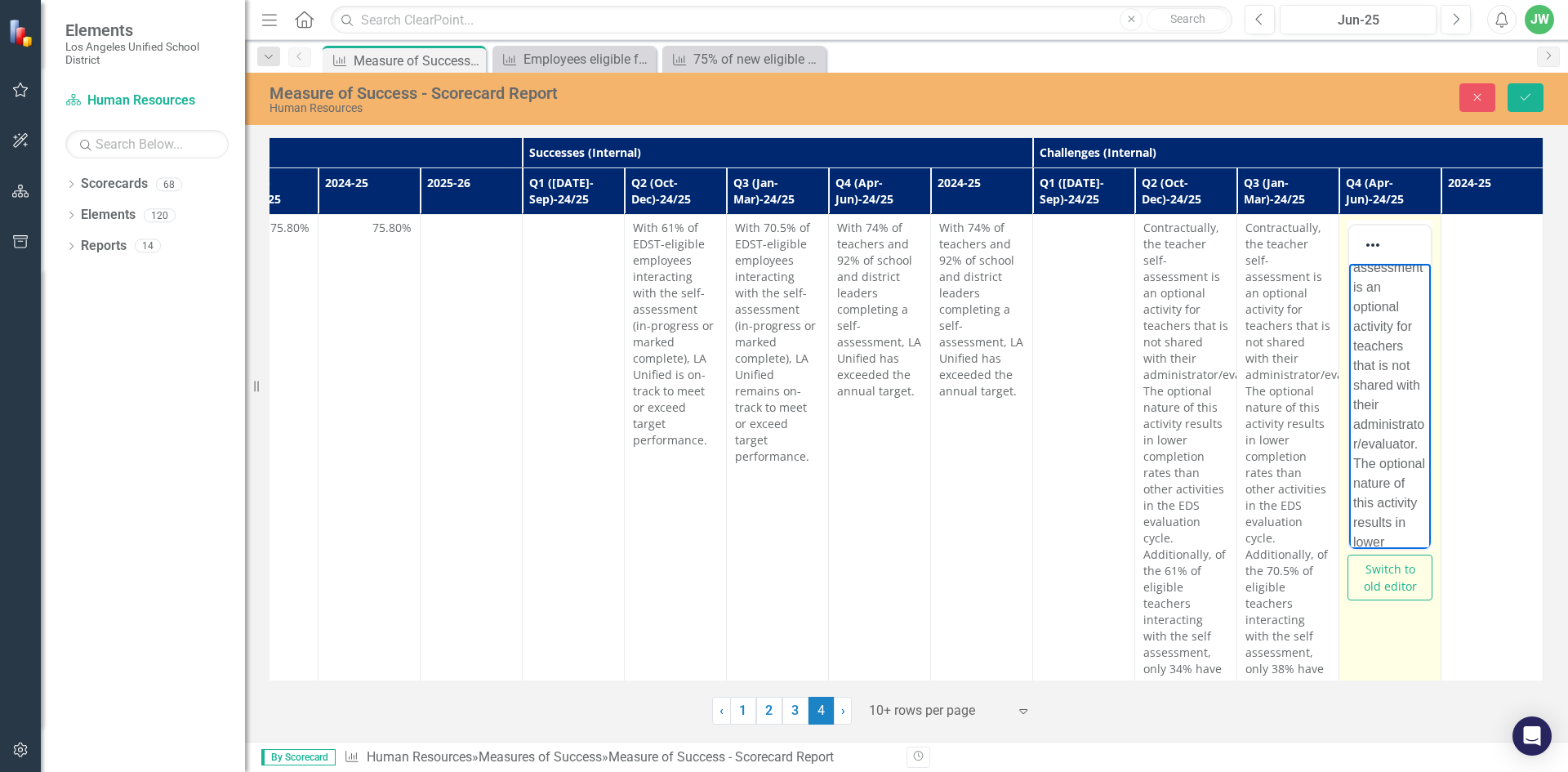 scroll, scrollTop: 327, scrollLeft: 0, axis: vertical 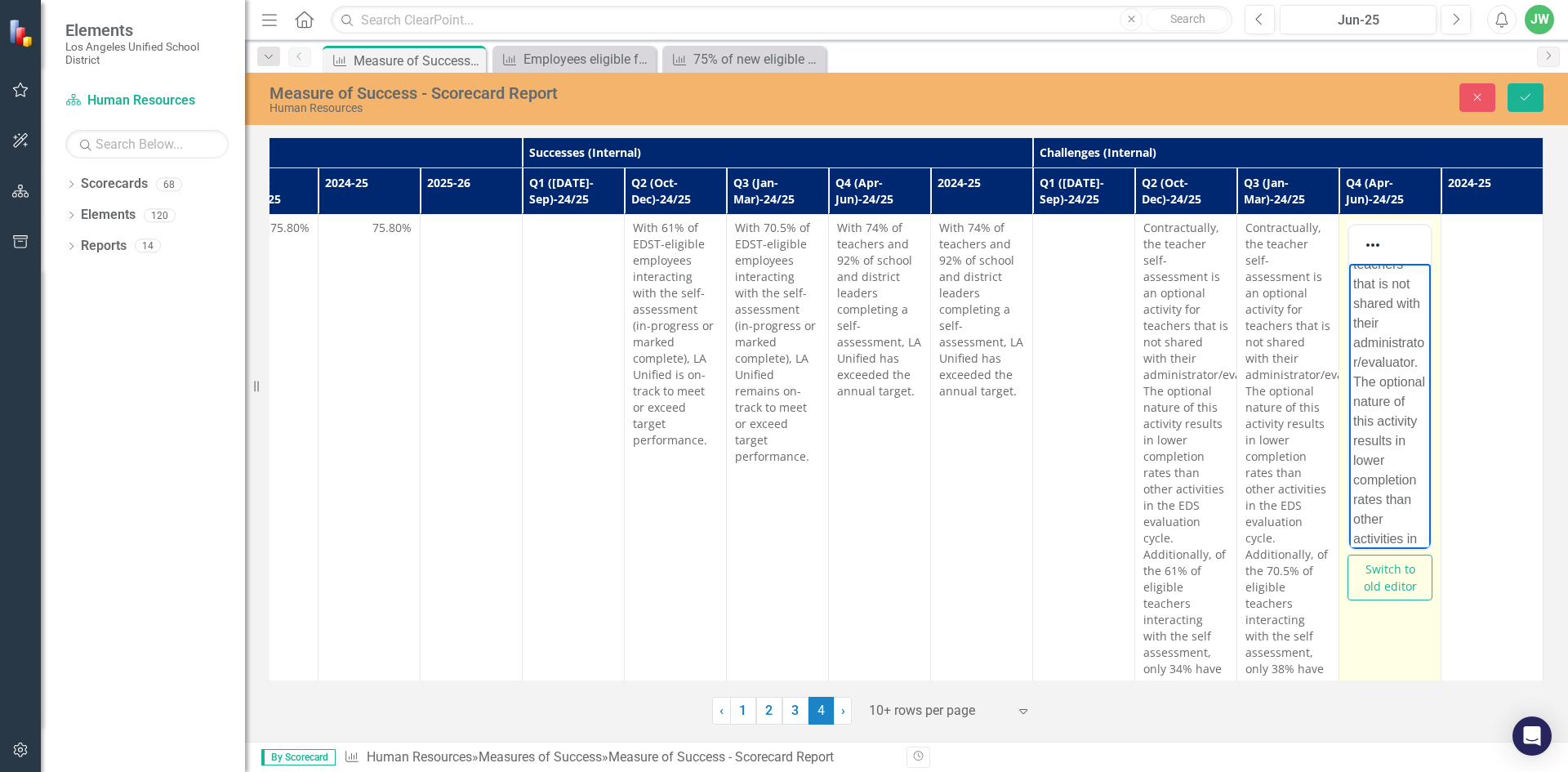 click on "While nearly all school and district leaders complete a self-assessment of theri practice, contractually, the teacher self-assessment is an optional activity for teachers that is not shared with their administrator/evaluator. The optional nature of this activity results in lower completion rates than other activities in the EDS evaluation cycle. Additionally, of the 70.5% of eligible teachers interacting with the self assessment, only 38% have marked the activity complete, with 32% in progress." at bounding box center [1390, 412] 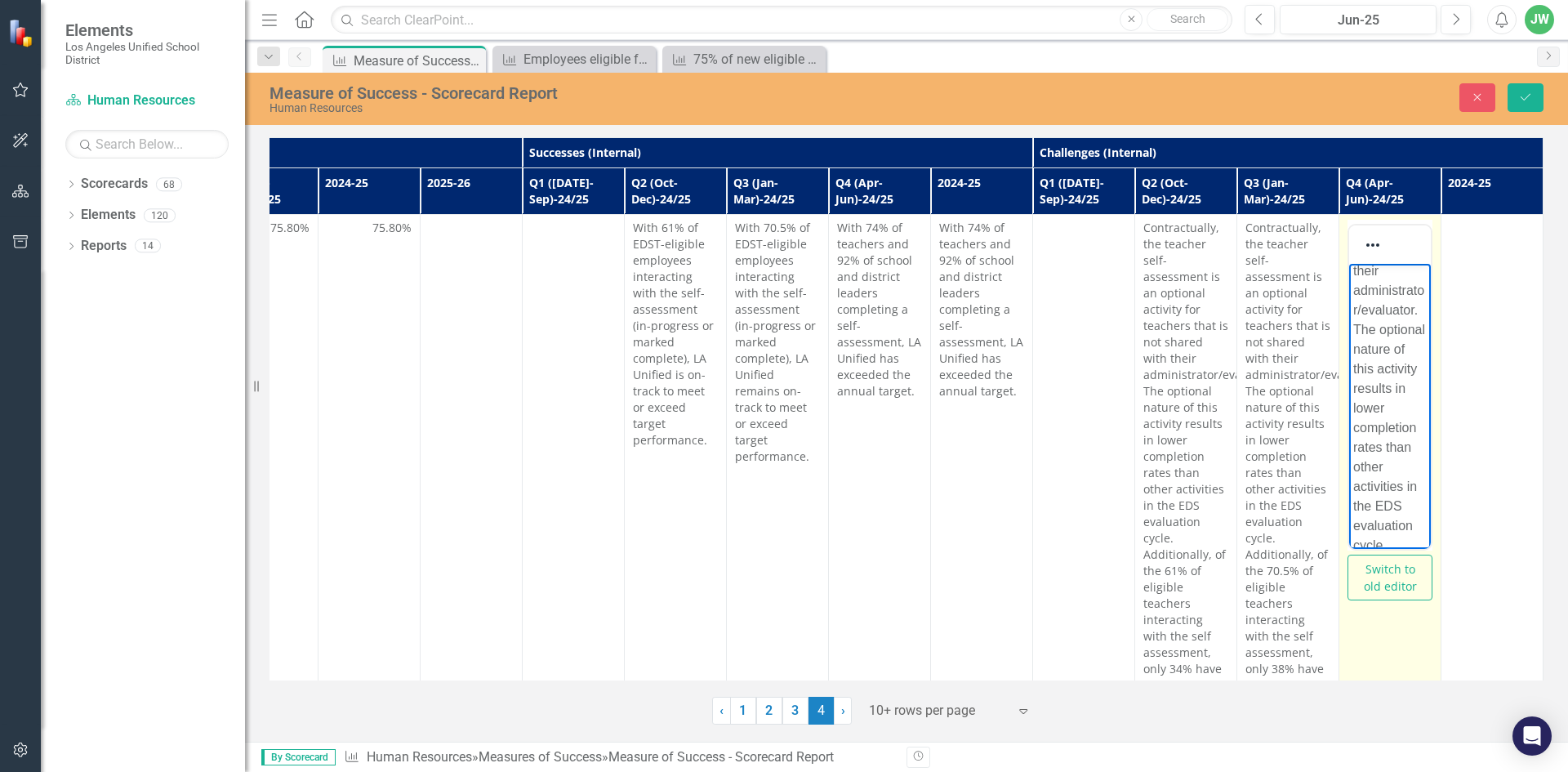 scroll, scrollTop: 408, scrollLeft: 0, axis: vertical 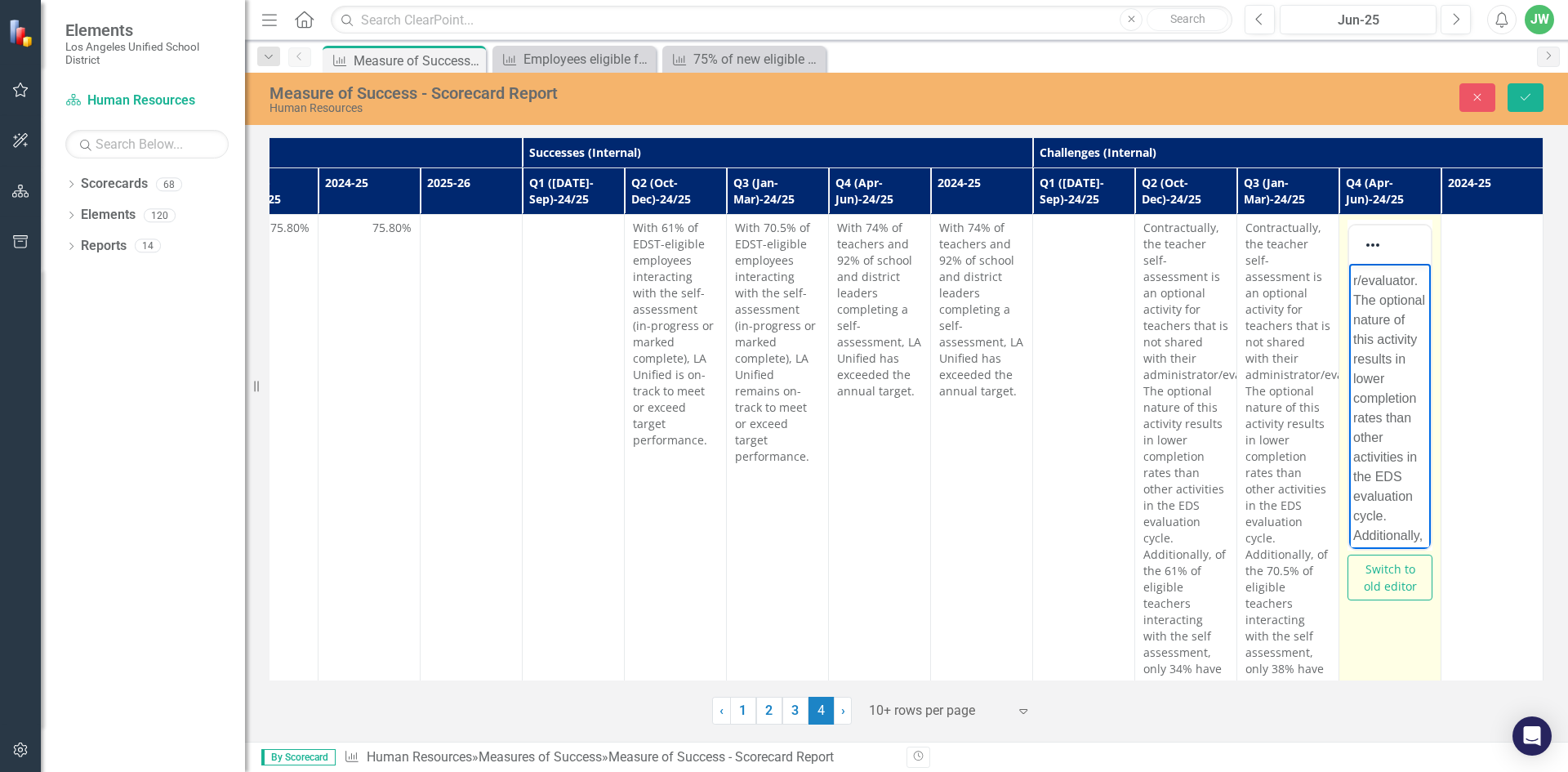 drag, startPoint x: 1409, startPoint y: 395, endPoint x: 2841, endPoint y: 586, distance: 1444.6816 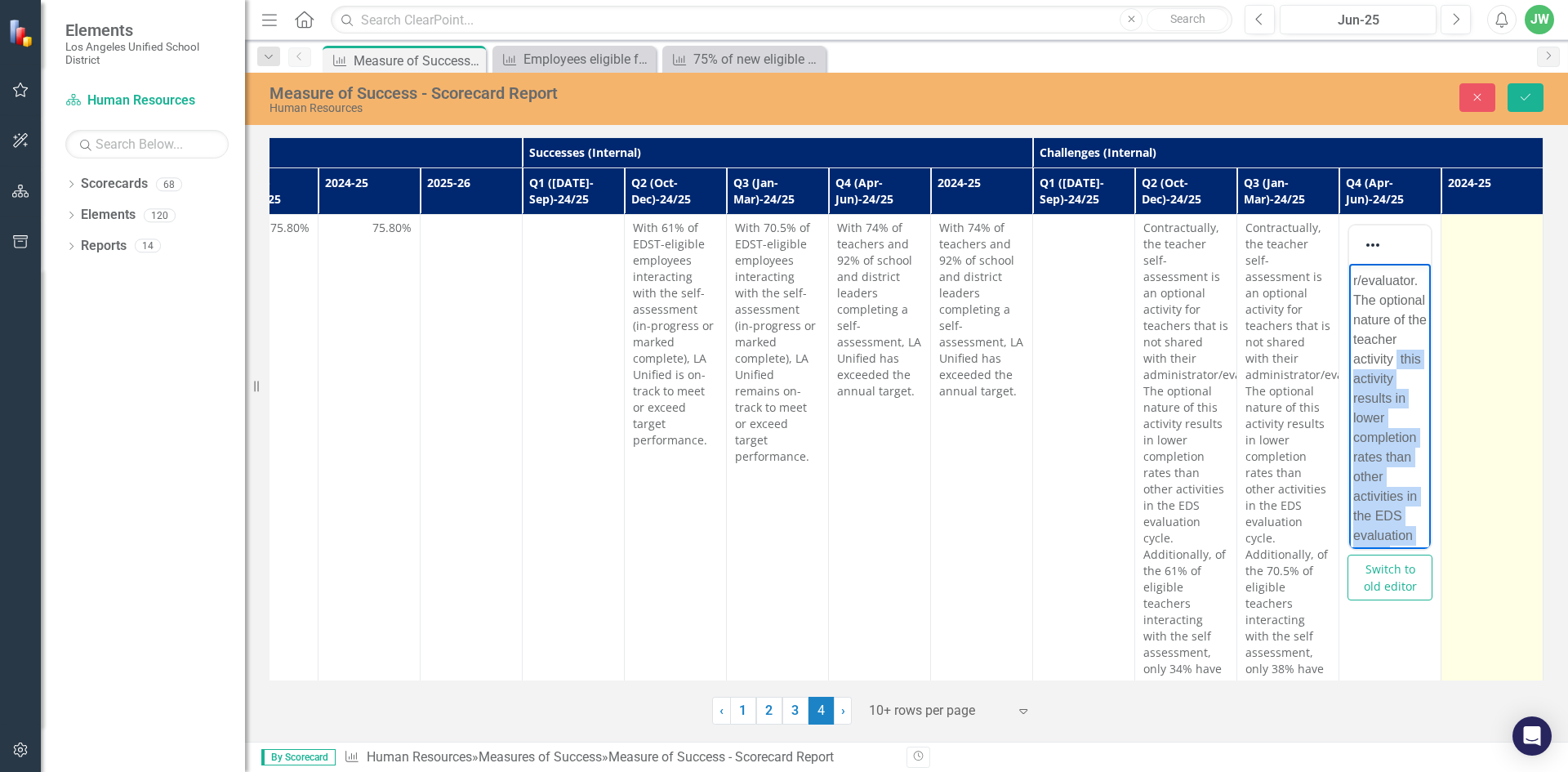 scroll, scrollTop: 912, scrollLeft: 0, axis: vertical 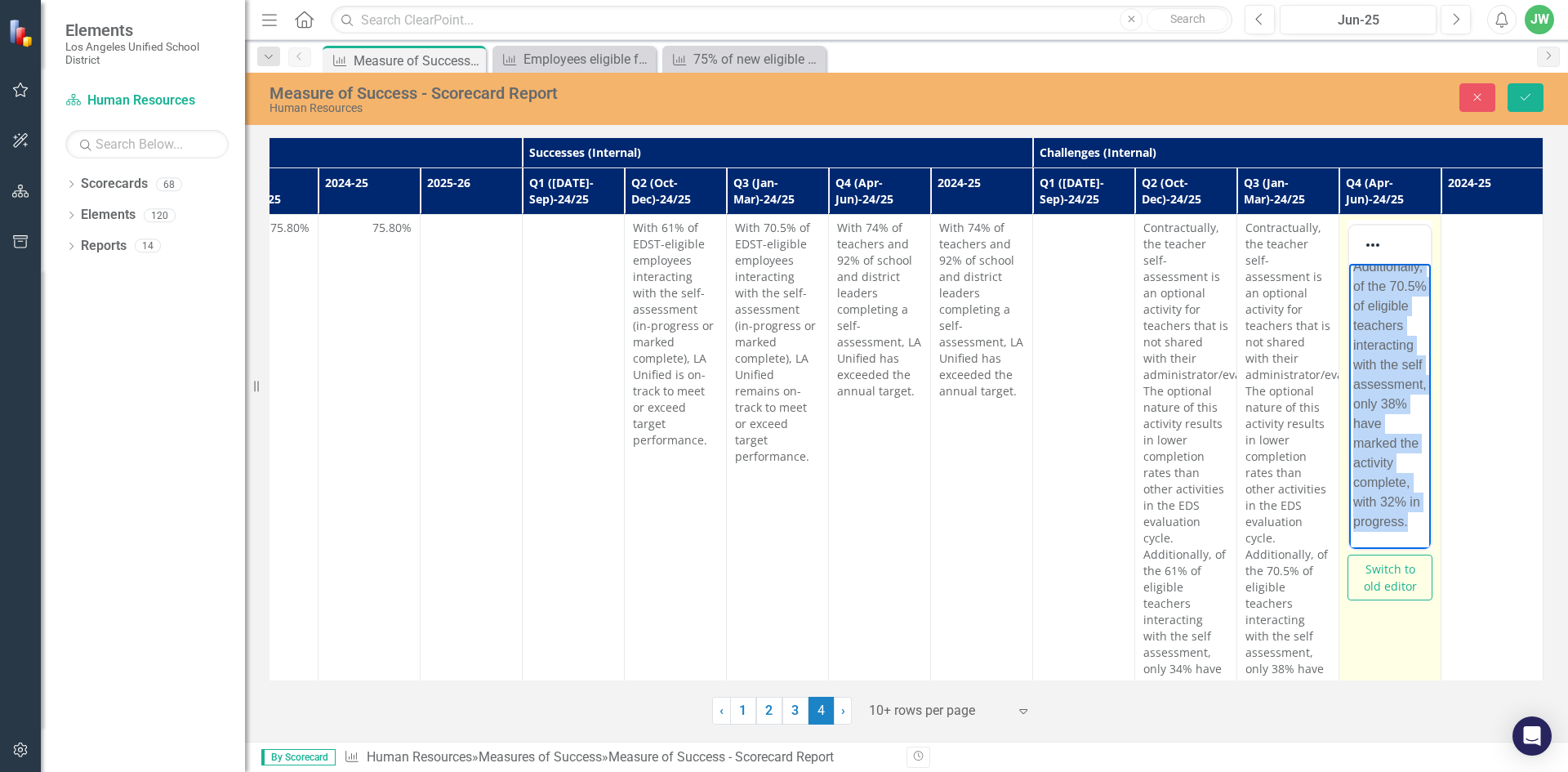 click on "While nearly all school and district leaders complete a self-assessment of theri practice, contractually, the teacher self-assessment is an optional activity for teachers that is not shared with their administrator/evaluator. The optional nature of the teacher activity  this activity results in lower completion rates than other activities in the EDS evaluation cycle. Additionally, of the 70.5% of eligible teachers interacting with the self assessment, only 38% have marked the activity complete, with 32% in progress." at bounding box center [1390, 42] 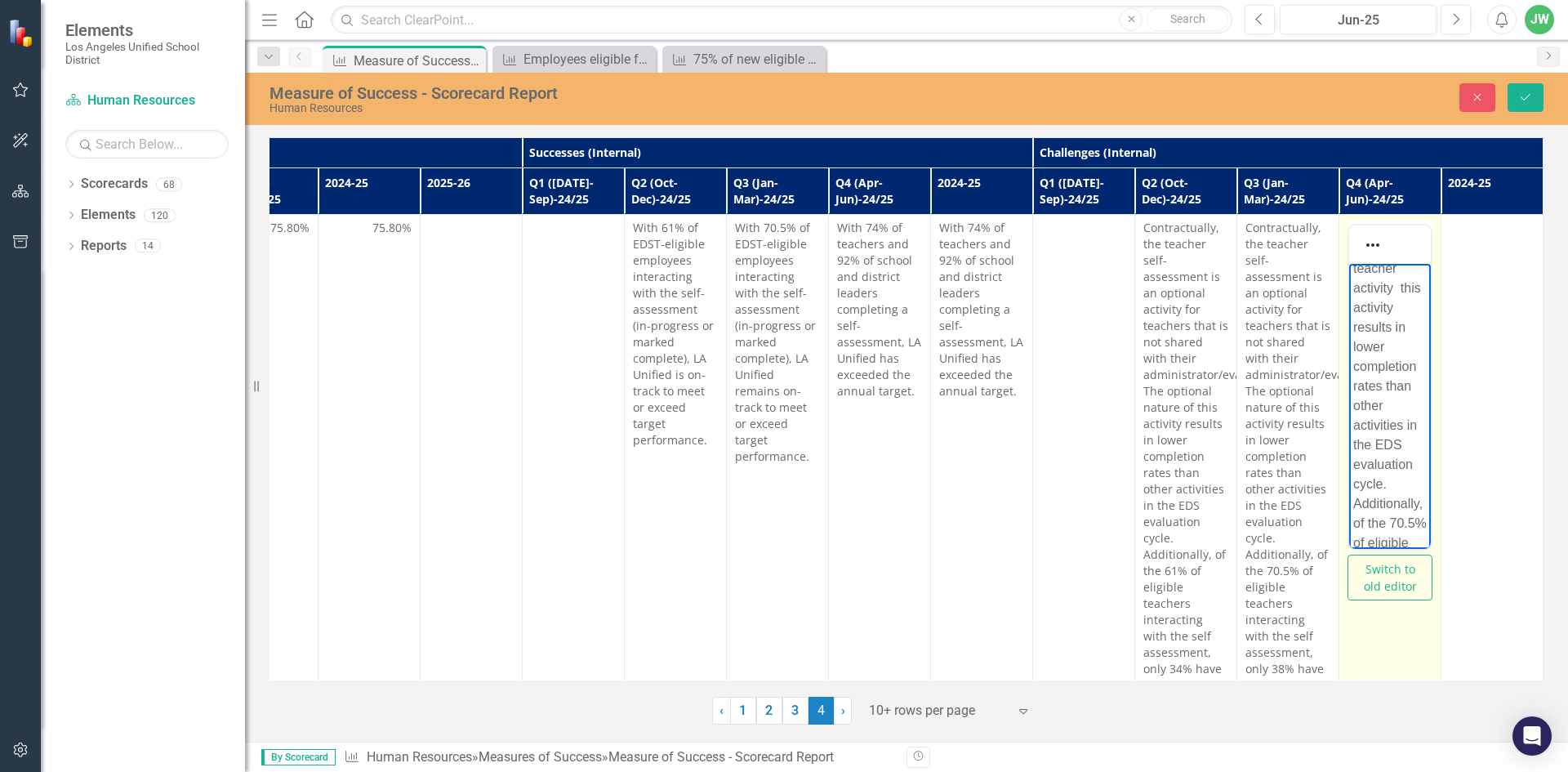 scroll, scrollTop: 503, scrollLeft: 0, axis: vertical 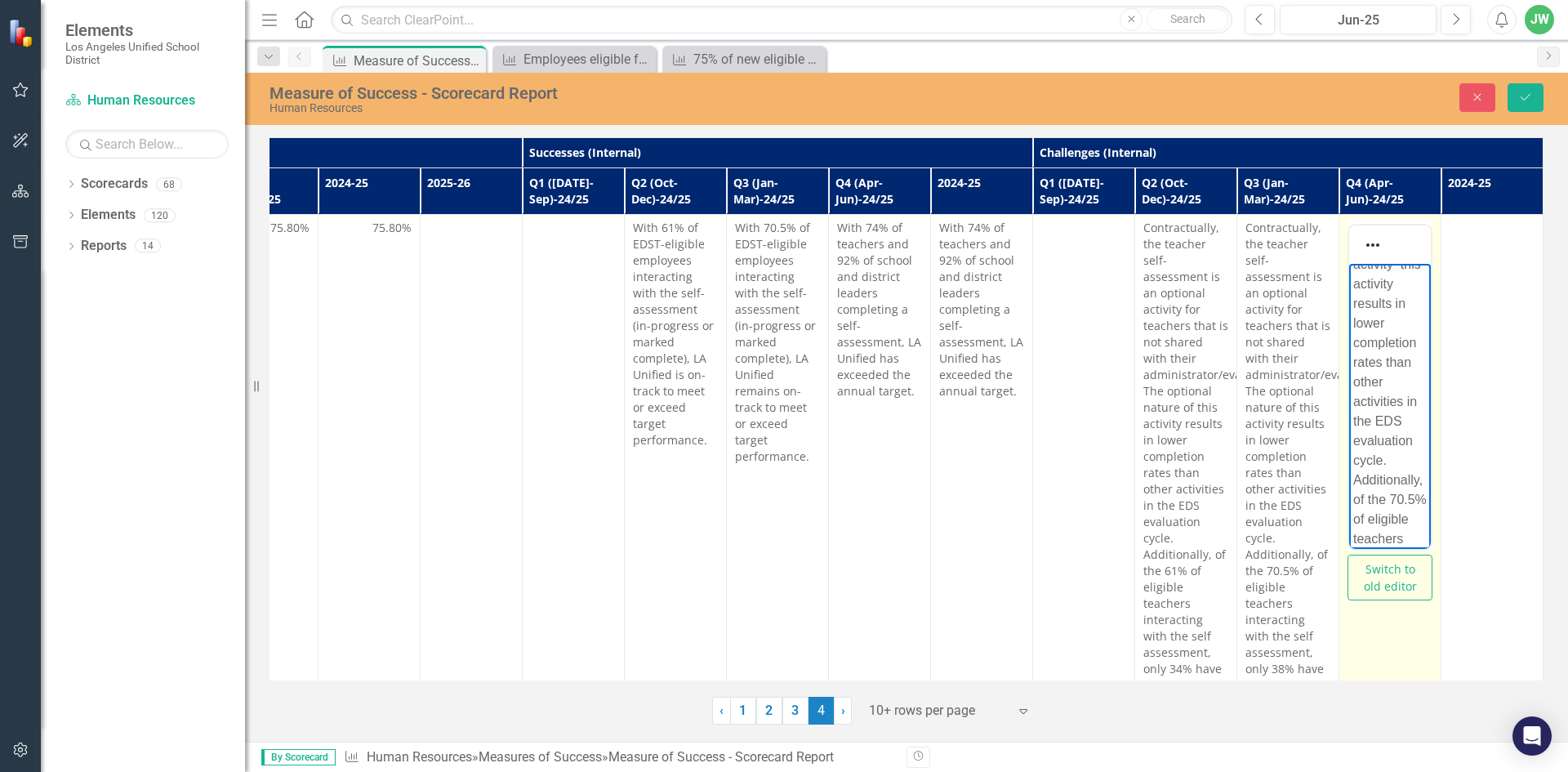 click on "While nearly all school and district leaders complete a self-assessment of theri practice, contractually, the teacher self-assessment is an optional activity for teachers that is not shared with their administrator/evaluator. The optional nature of the teacher activity  this activity results in lower completion rates than other activities in the EDS evaluation cycle. Additionally, of the 70.5% of eligible teachers interacting with the self assessment, only 38% have marked the activity complete, with 32% in progress." at bounding box center (1390, 255) 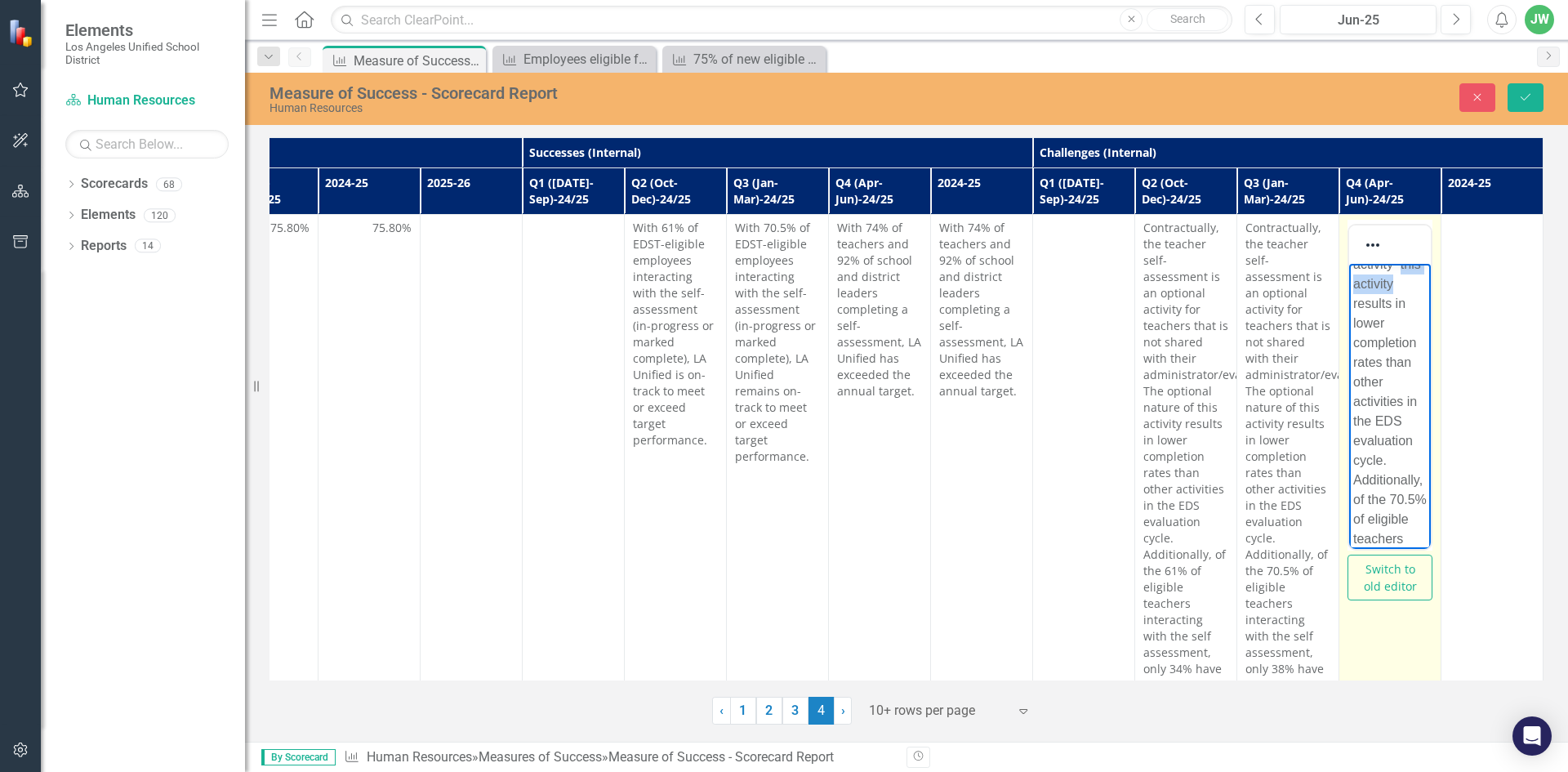 drag, startPoint x: 1353, startPoint y: 381, endPoint x: 1388, endPoint y: 406, distance: 43.011626 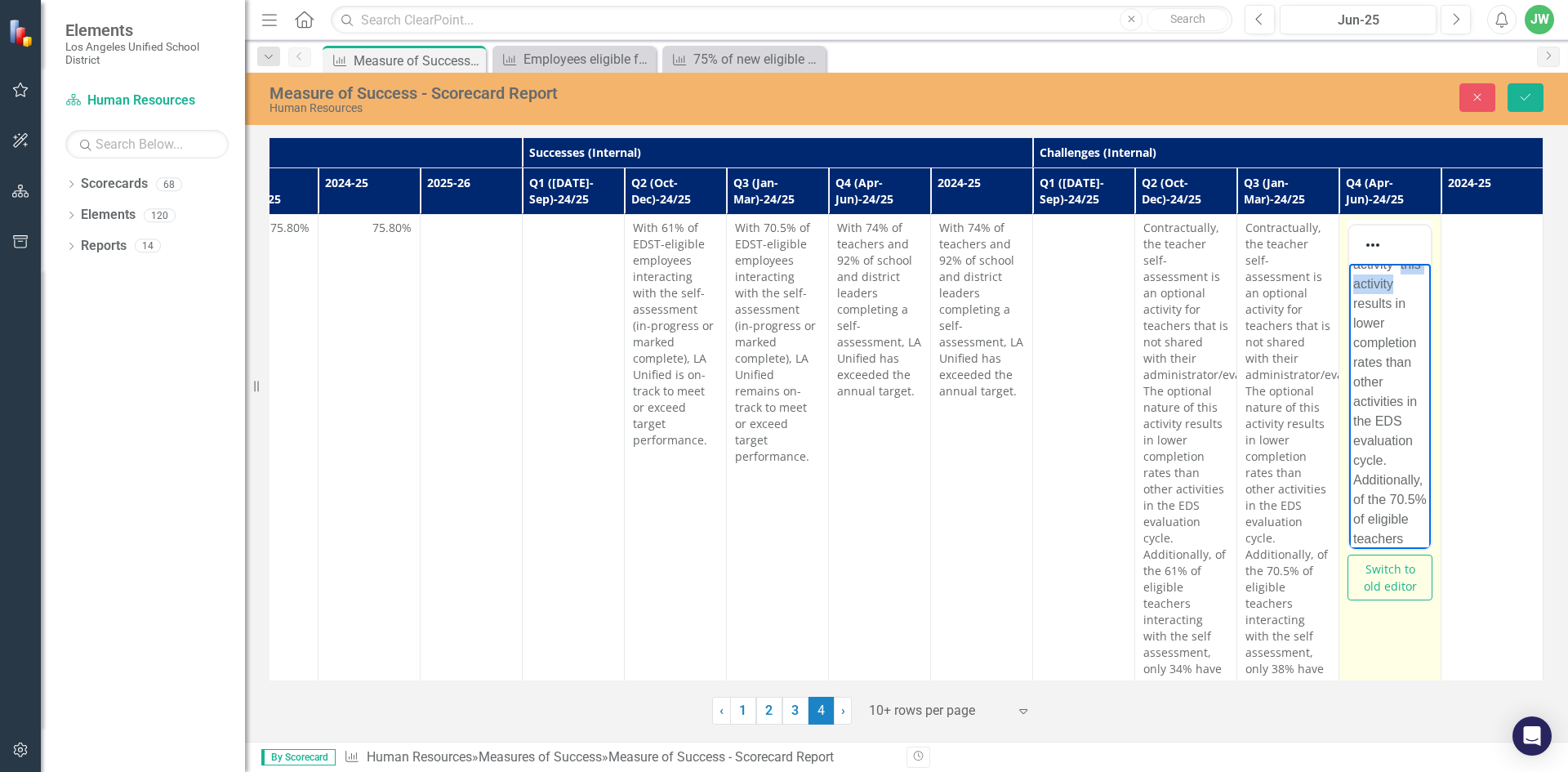 click on "While nearly all school and district leaders complete a self-assessment of theri practice, contractually, the teacher self-assessment is an optional activity for teachers that is not shared with their administrator/evaluator. The optional nature of the teacher activity  this activity results in lower completion rates than other activities in the EDS evaluation cycle. Additionally, of the 70.5% of eligible teachers interacting with the self assessment, only 38% have marked the activity complete, with 32% in progress." at bounding box center (1390, 255) 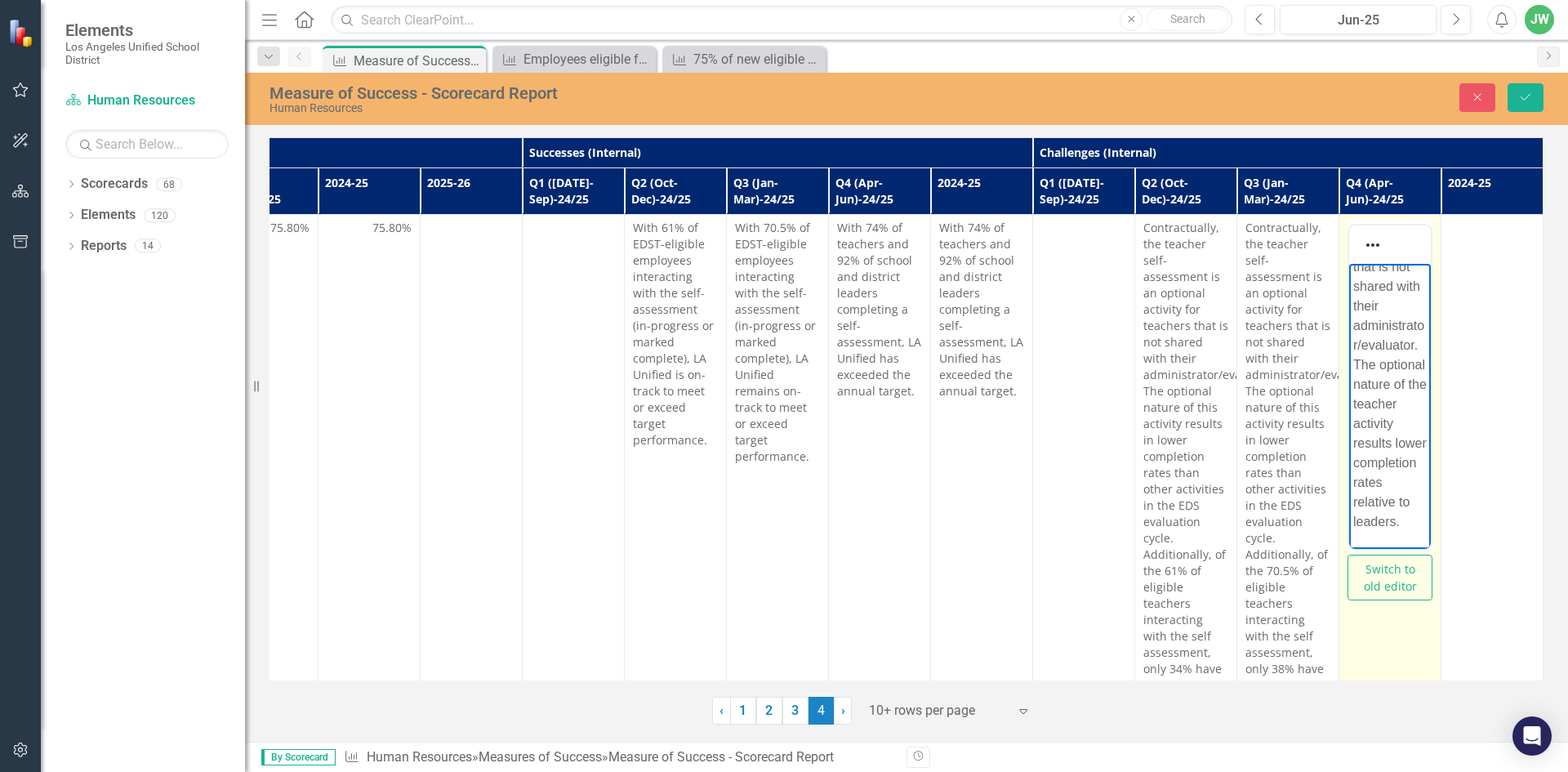 scroll, scrollTop: 462, scrollLeft: 0, axis: vertical 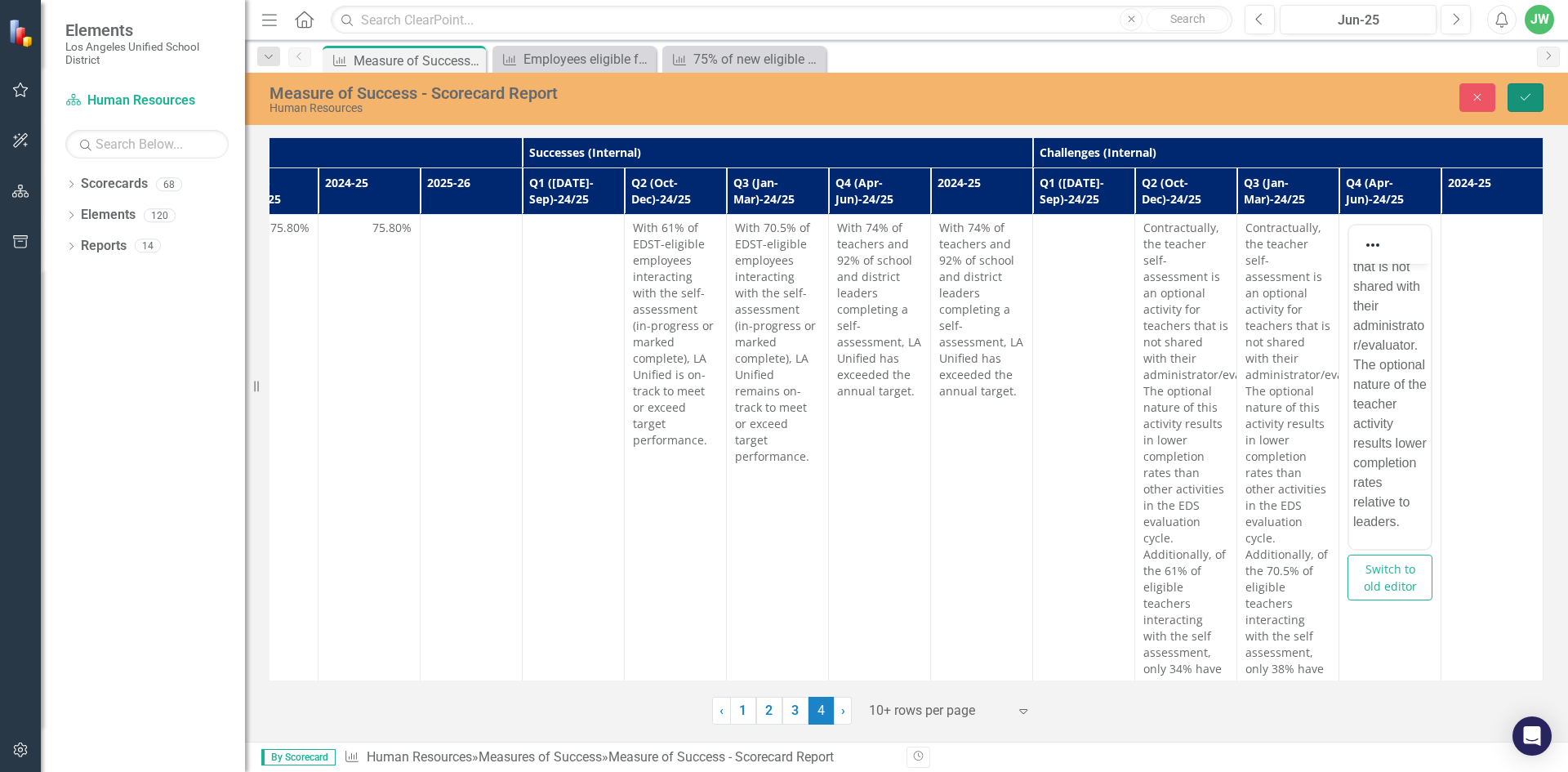 click on "Save" 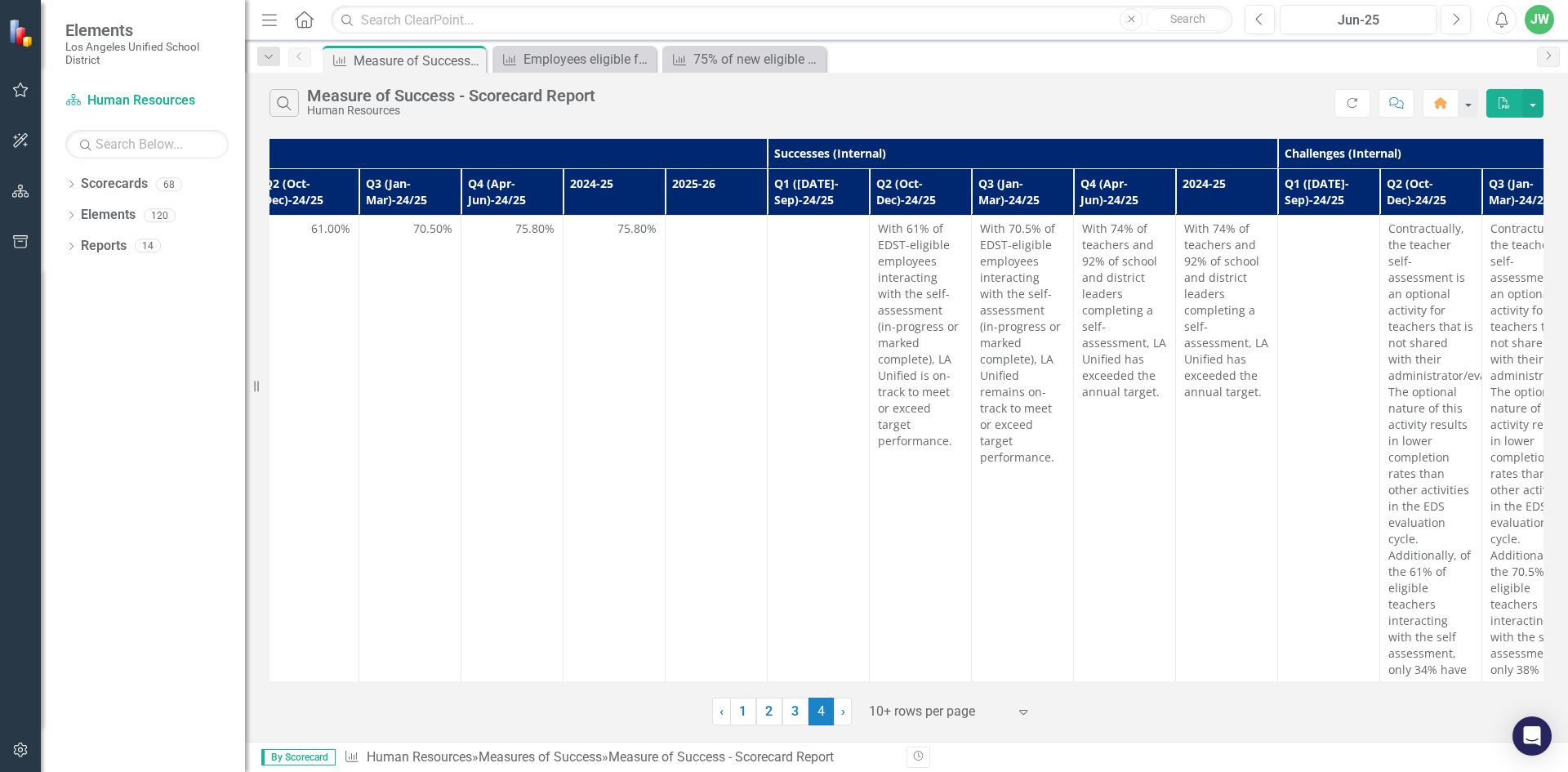 scroll, scrollTop: 0, scrollLeft: 985, axis: horizontal 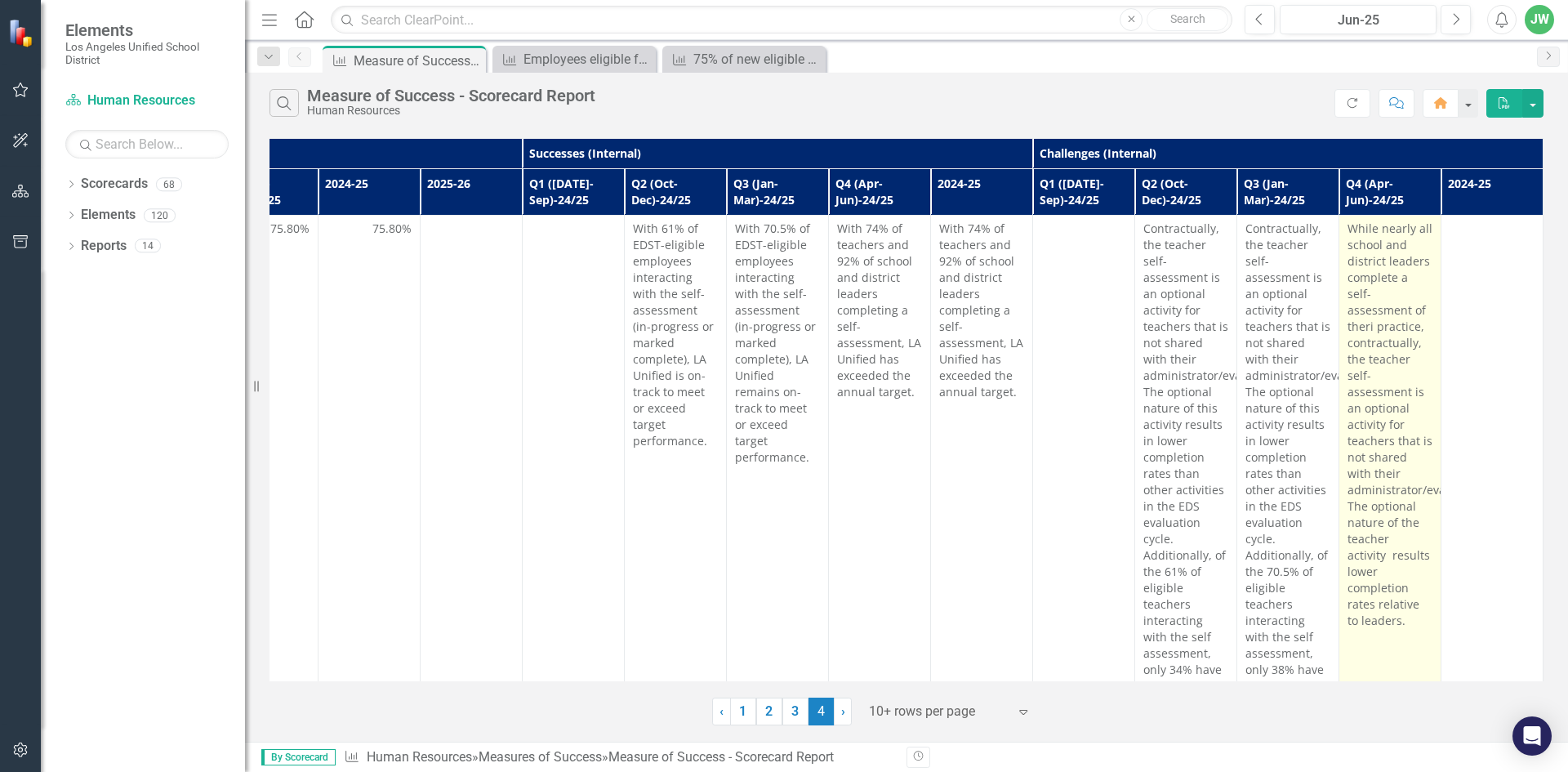 click on "While nearly all school and district leaders complete a self-assessment of theri practice, contractually, the teacher self-assessment is an optional activity for teachers that is not shared with their administrator/evaluator. The optional nature of the teacher activity  results lower completion rates relative to leaders." at bounding box center (1390, 425) 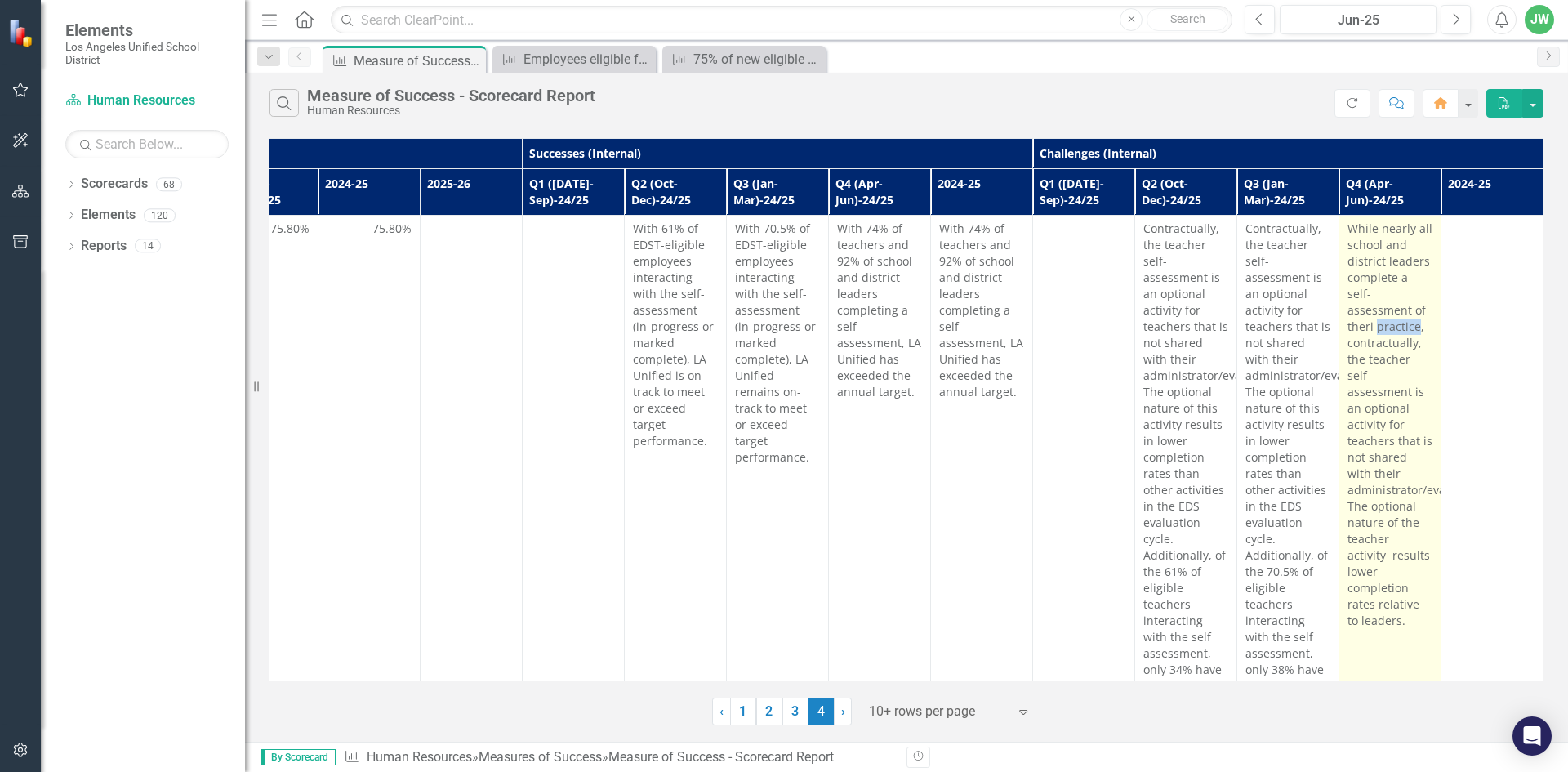 click on "While nearly all school and district leaders complete a self-assessment of theri practice, contractually, the teacher self-assessment is an optional activity for teachers that is not shared with their administrator/evaluator. The optional nature of the teacher activity  results lower completion rates relative to leaders." at bounding box center (1390, 425) 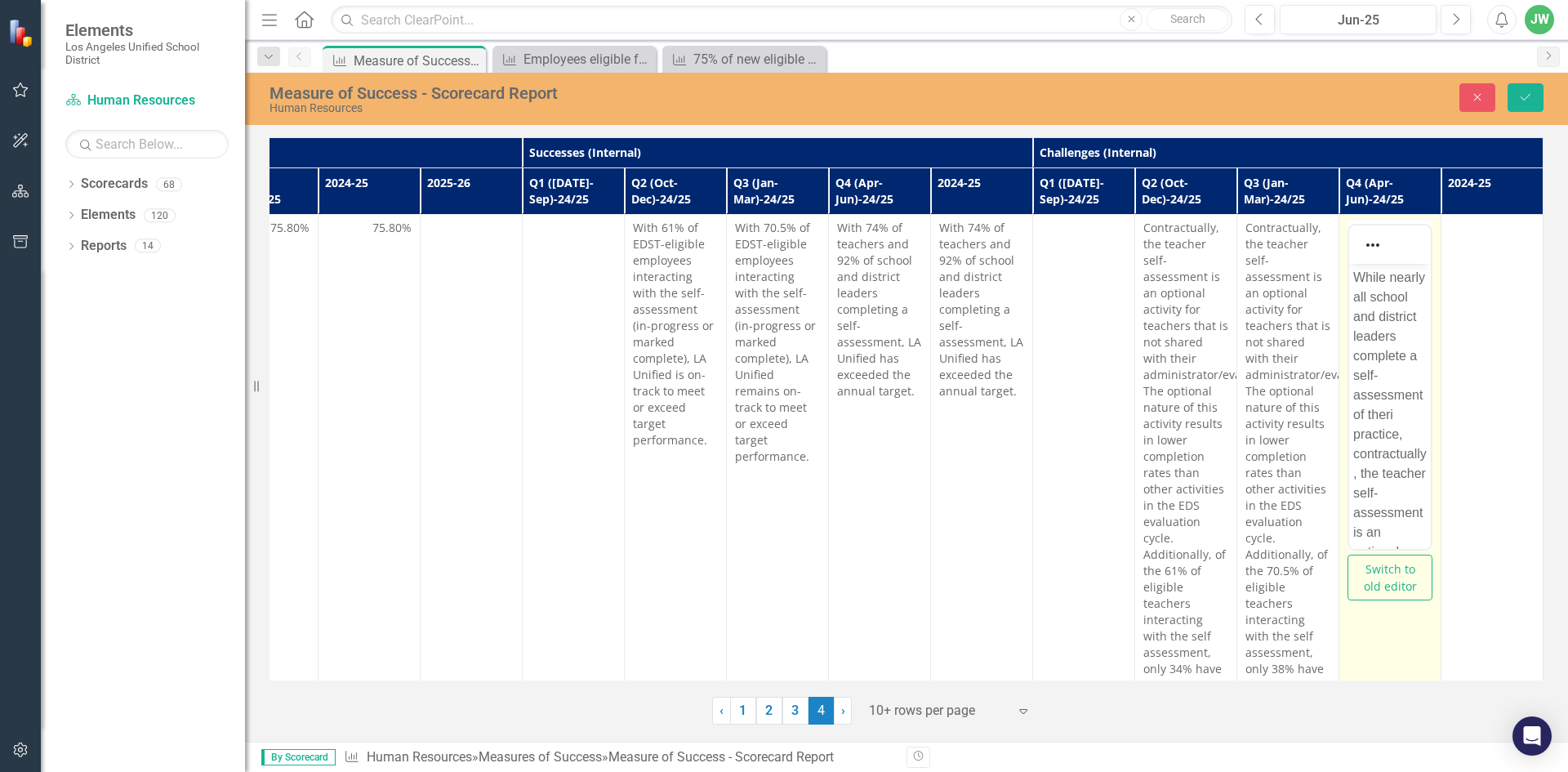 scroll, scrollTop: 0, scrollLeft: 0, axis: both 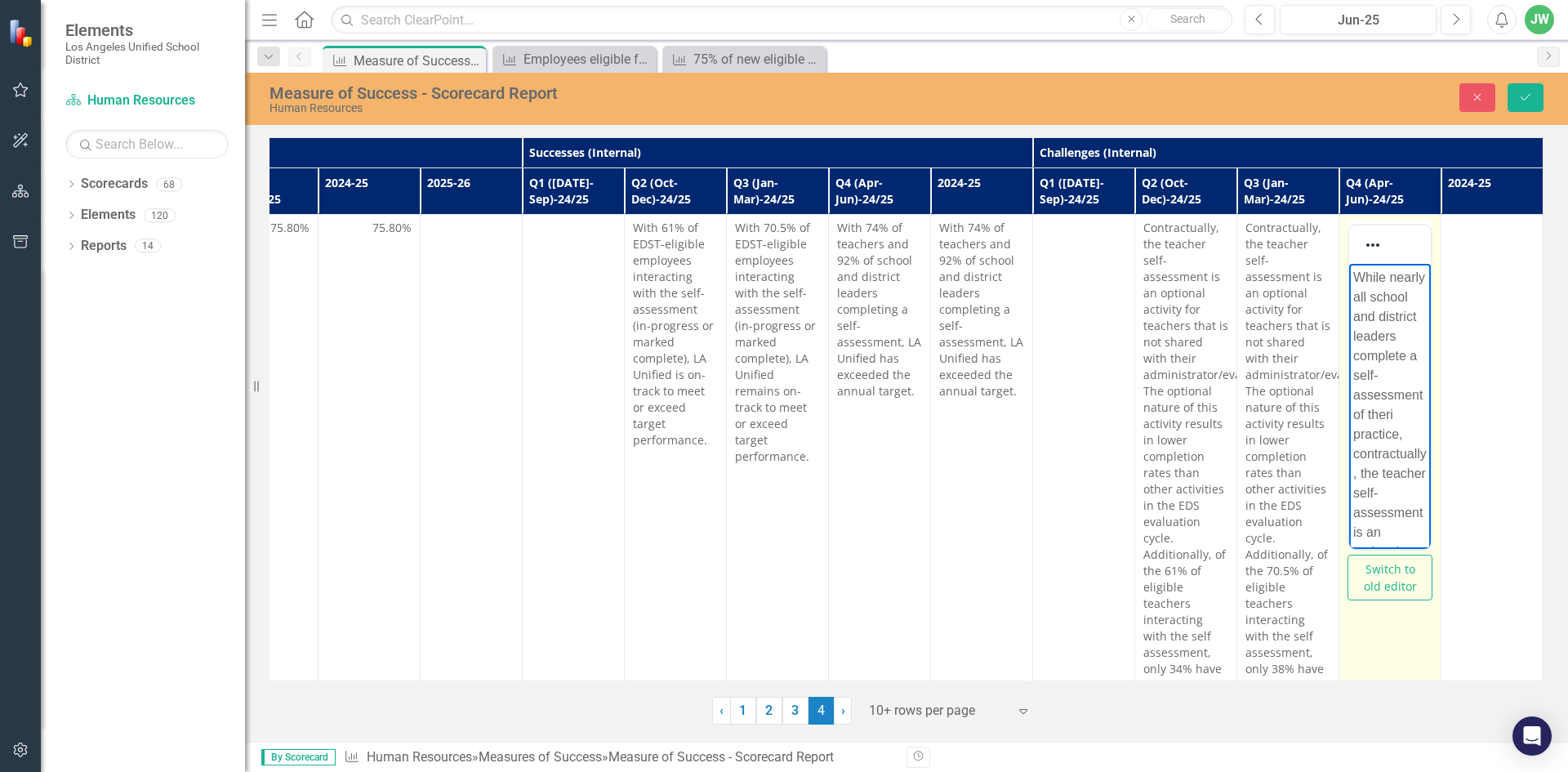 click on "While nearly all school and district leaders complete a self-assessment of theri practice, contractually, the teacher self-assessment is an optional activity for teachers that is not shared with their administrator/evaluator. The optional nature of the teacher activity  results lower completion rates relative to leaders." at bounding box center [1390, 572] 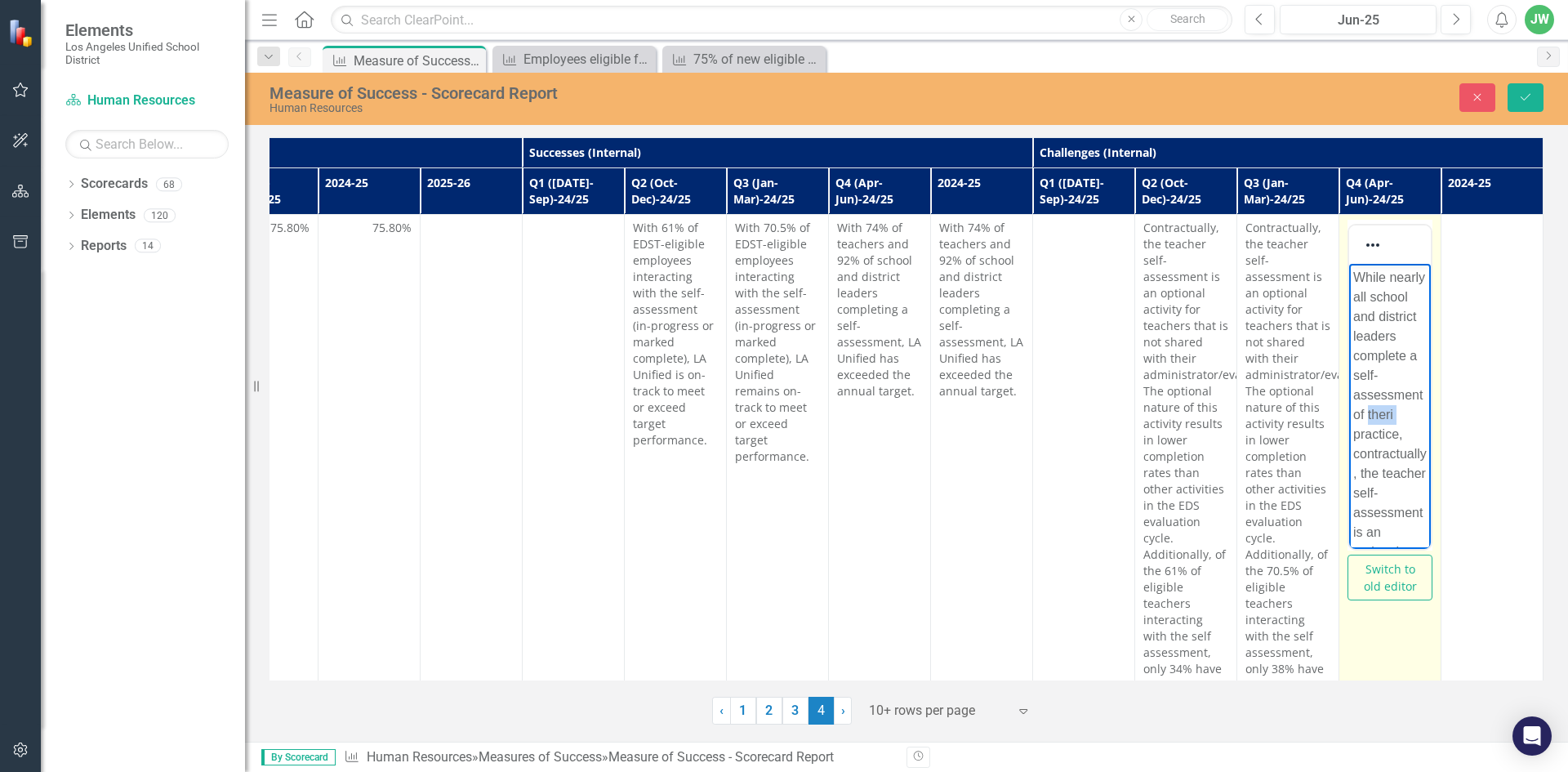 click on "While nearly all school and district leaders complete a self-assessment of theri practice, contractually, the teacher self-assessment is an optional activity for teachers that is not shared with their administrator/evaluator. The optional nature of the teacher activity  results lower completion rates relative to leaders." at bounding box center [1390, 572] 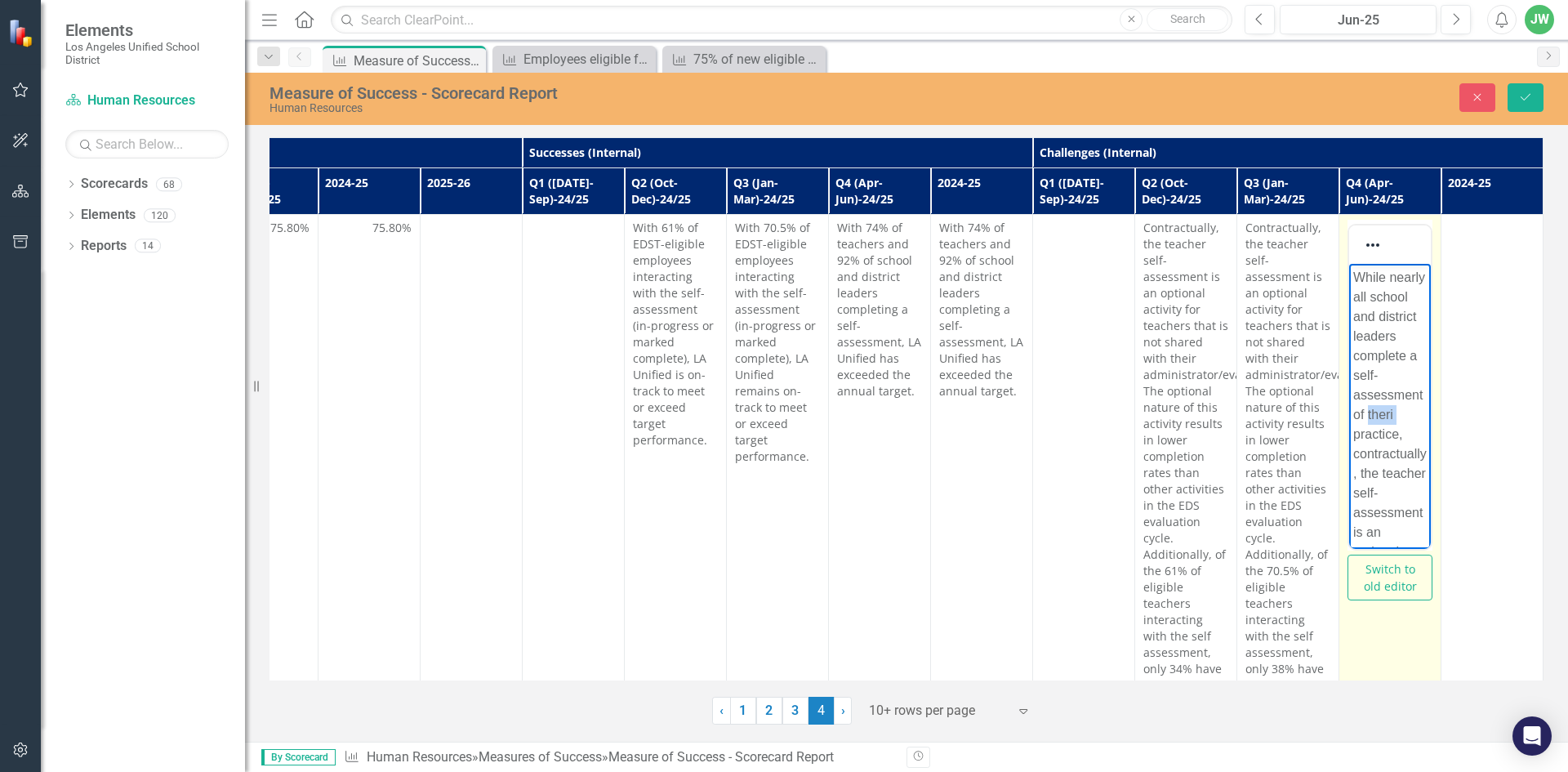 type 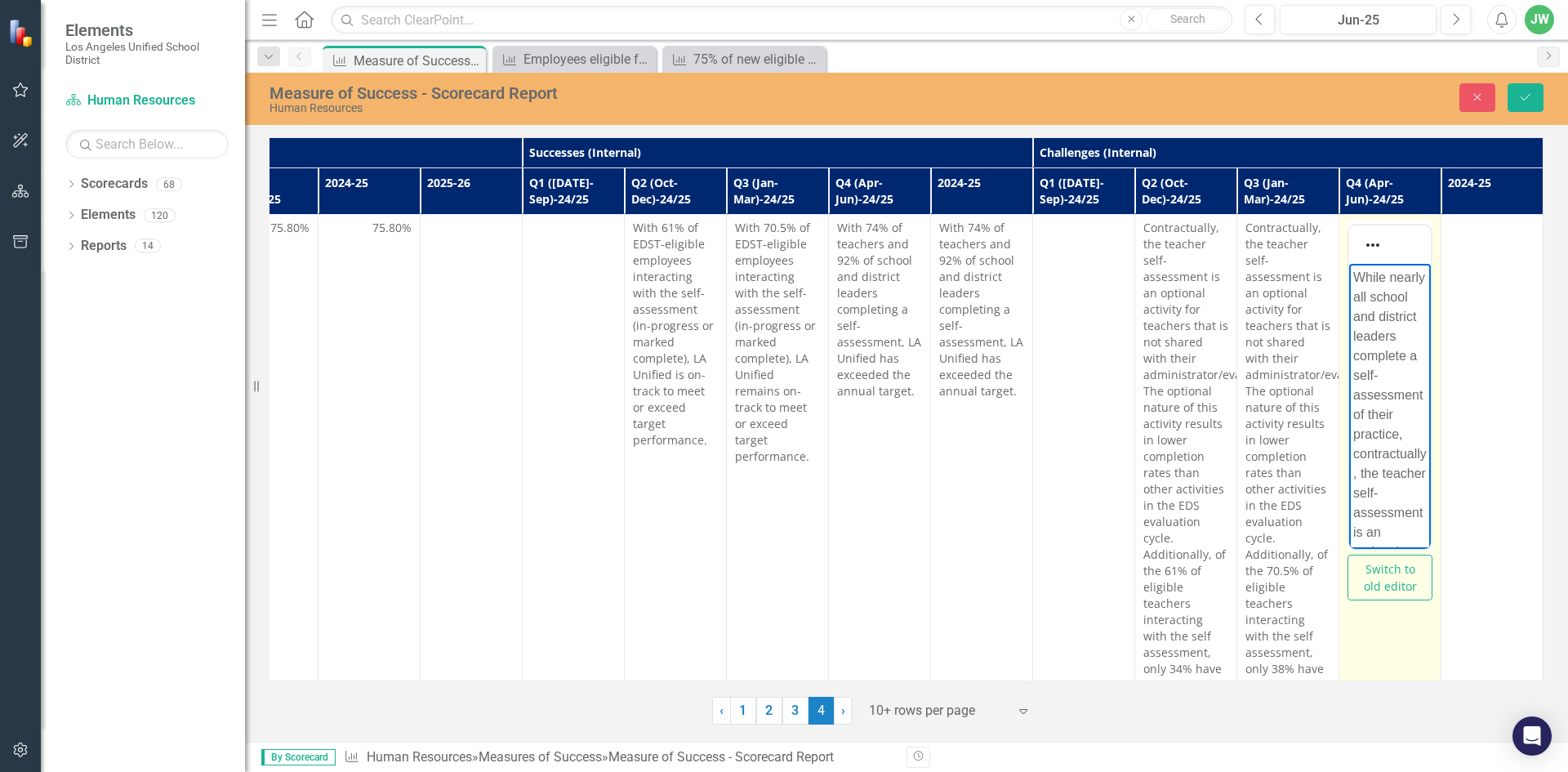 click on "While nearly all school and district leaders complete a self-assessment of their practice, contractually, the teacher self-assessment is an optional activity for teachers that is not shared with their administrator/evaluator. The optional nature of the teacher activity  results lower completion rates relative to leaders." at bounding box center [1390, 572] 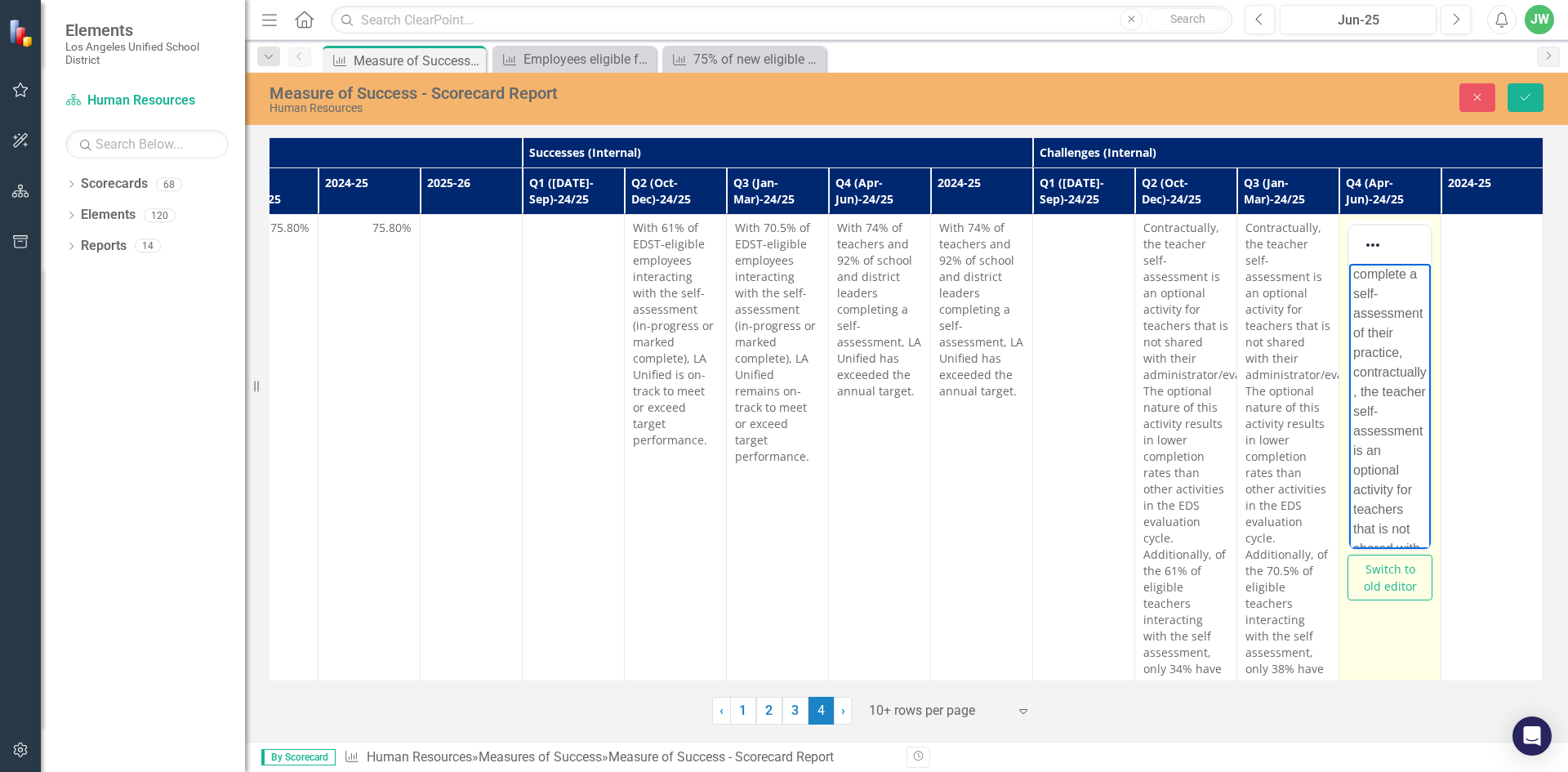 scroll, scrollTop: 163, scrollLeft: 0, axis: vertical 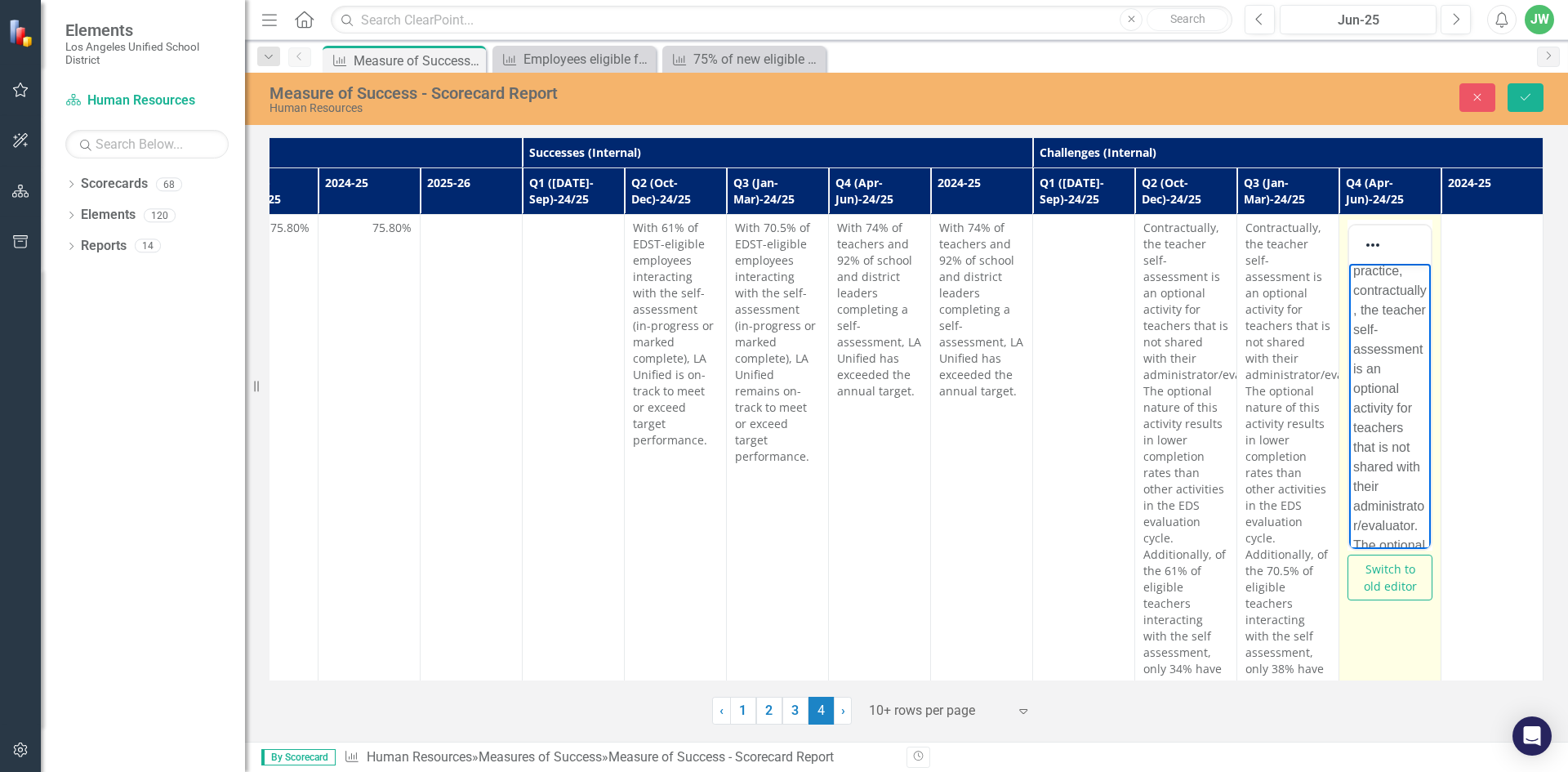 click on "While nearly all school and district leaders complete a self-assessment of their practice, contractually, the teacher self-assessment is an optional activity for teachers that is not shared with their administrator/evaluator. The optional nature of the teacher activity  results lower completion rates relative to leaders." at bounding box center [1390, 408] 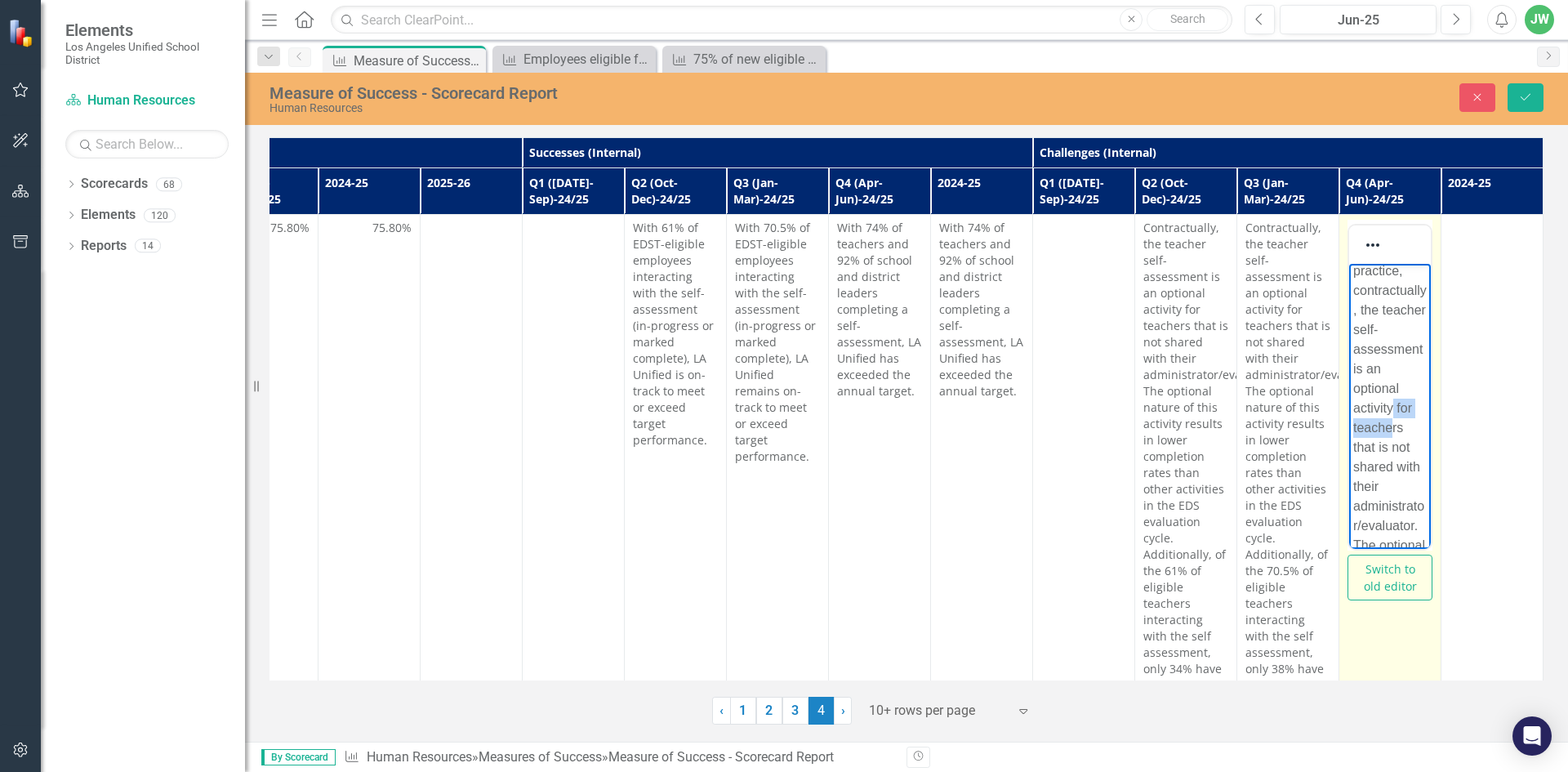 drag, startPoint x: 1394, startPoint y: 466, endPoint x: 1391, endPoint y: 485, distance: 19.23538 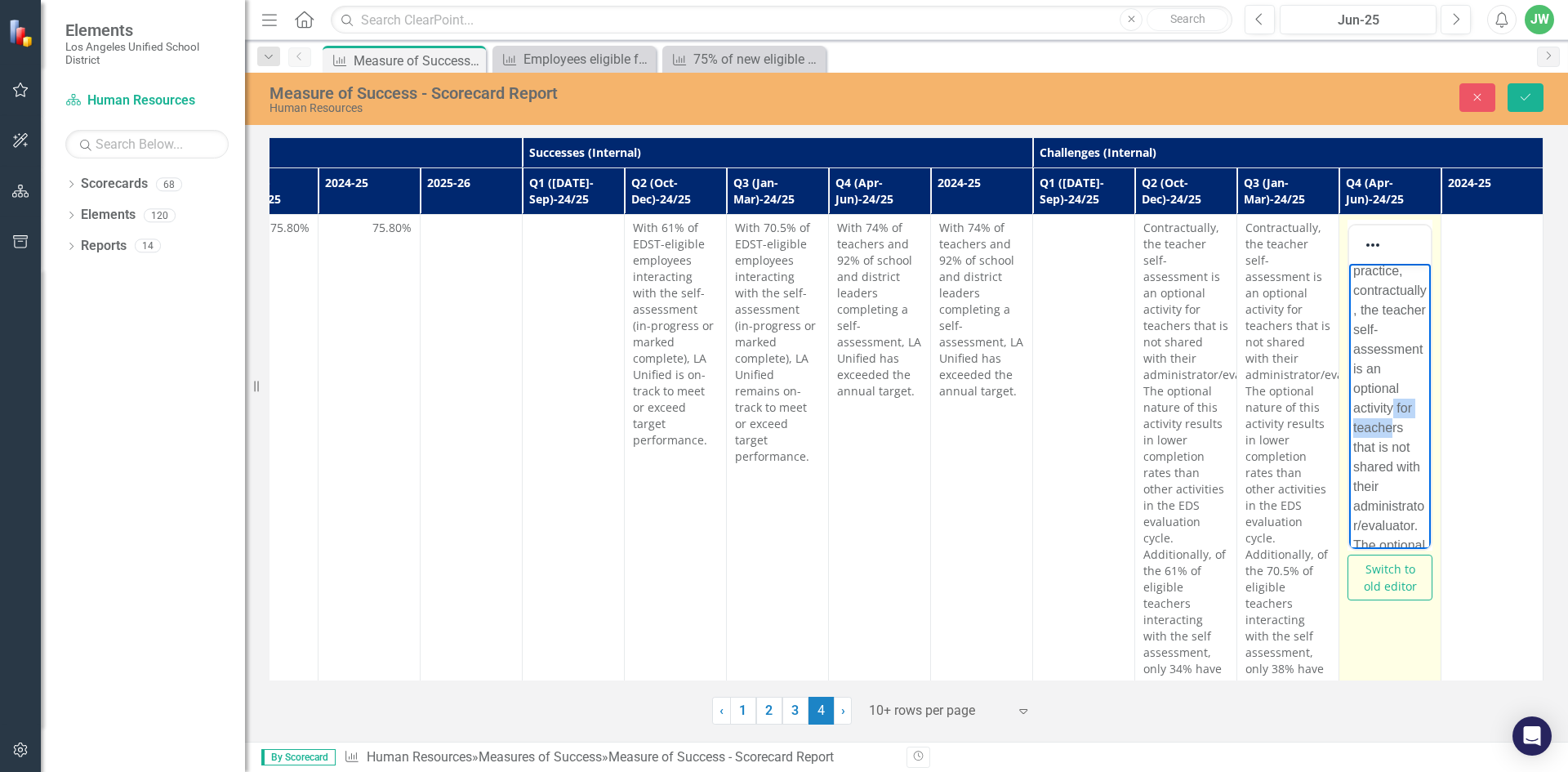 click on "While nearly all school and district leaders complete a self-assessment of their practice, contractually, the teacher self-assessment is an optional activity for teachers that is not shared with their administrator/evaluator. The optional nature of the teacher activity  results lower completion rates relative to leaders." at bounding box center [1390, 408] 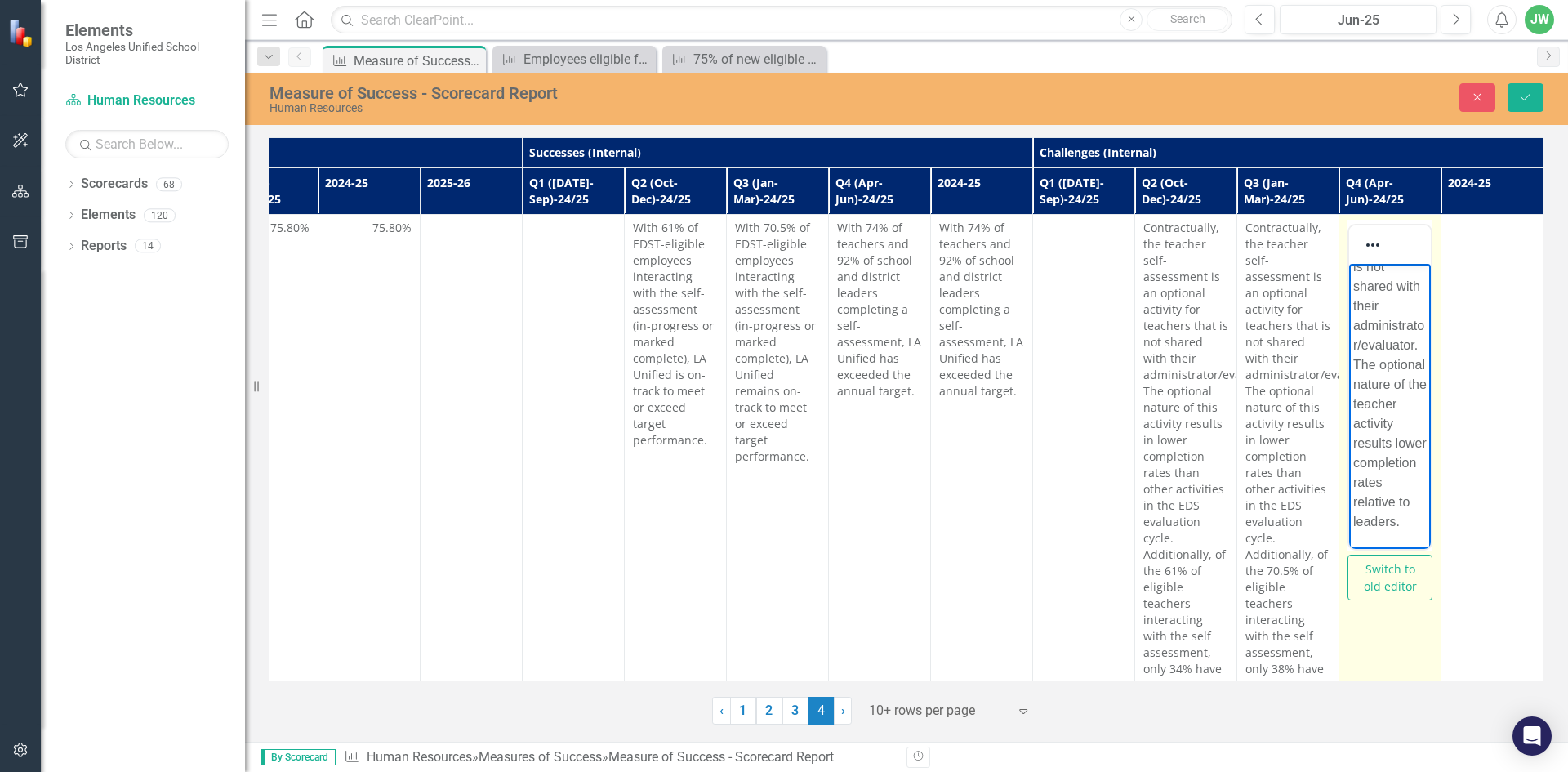 scroll, scrollTop: 7, scrollLeft: 0, axis: vertical 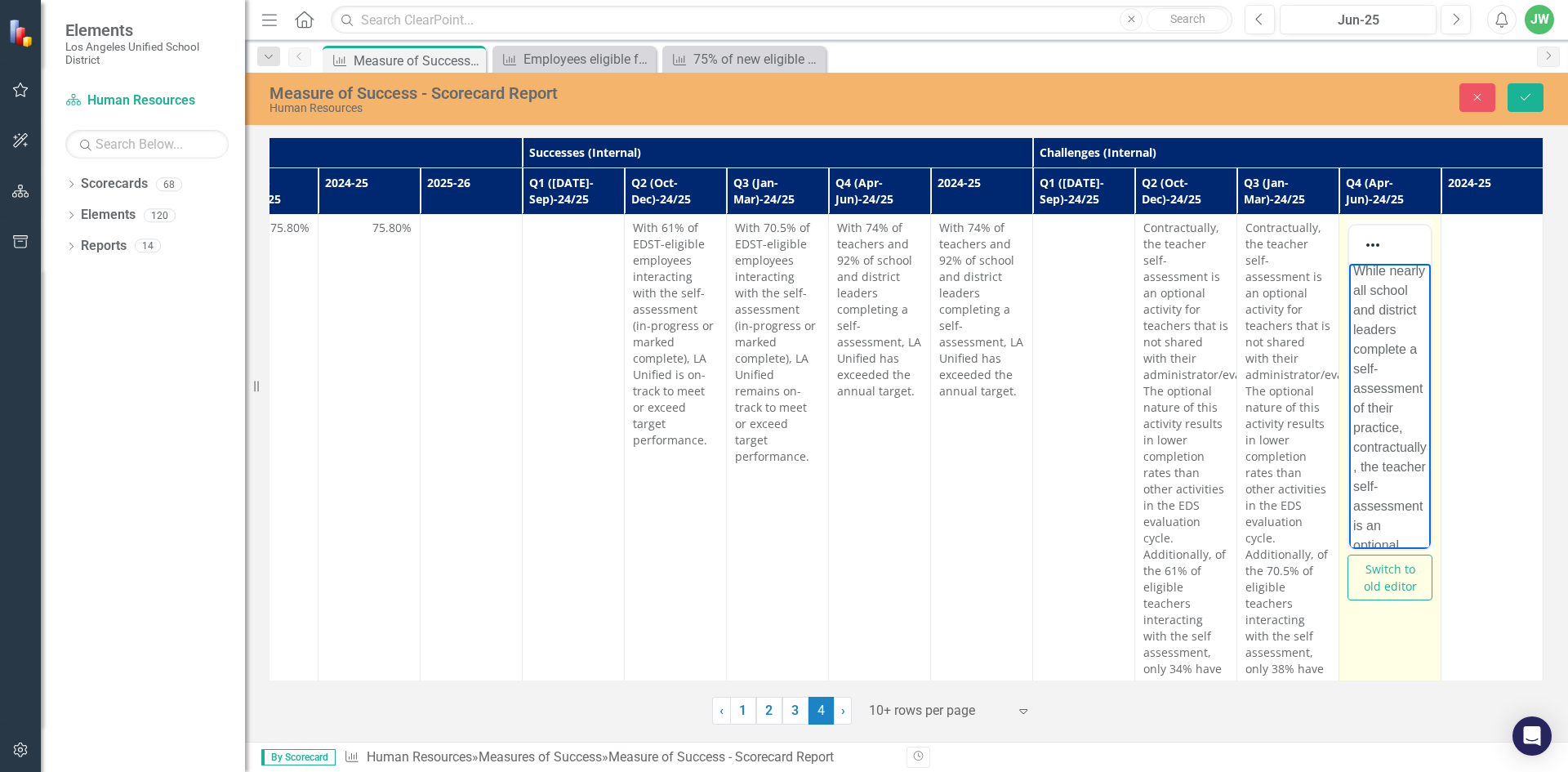 copy on "While nearly all school and district leaders complete a self-assessment of their practice, contractually, the teacher self-assessment is an optional activity that is not shared with their administrator/evaluator. The optional nature of the teacher activity  results lower completion rates relative to leaders." 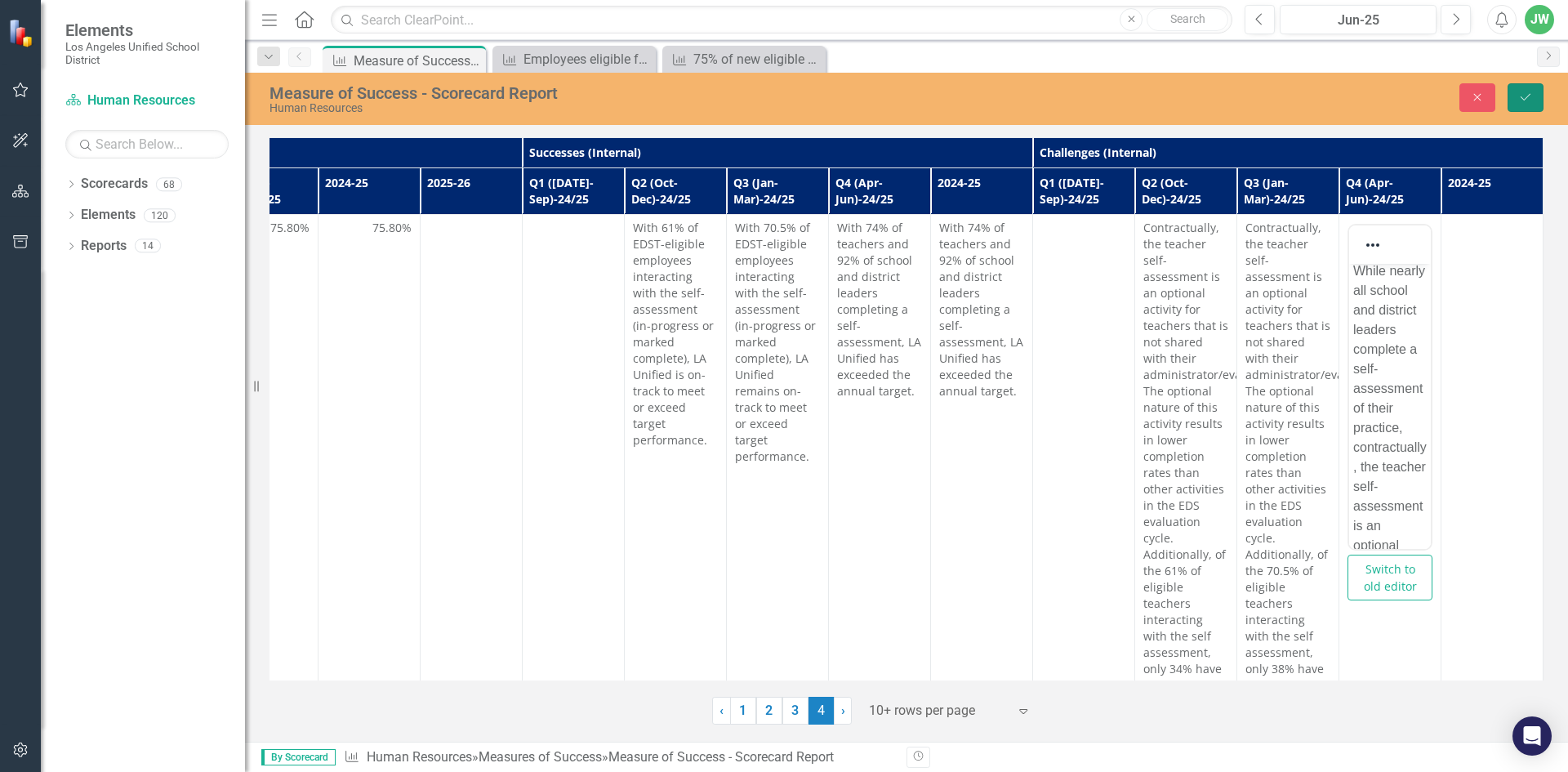 click 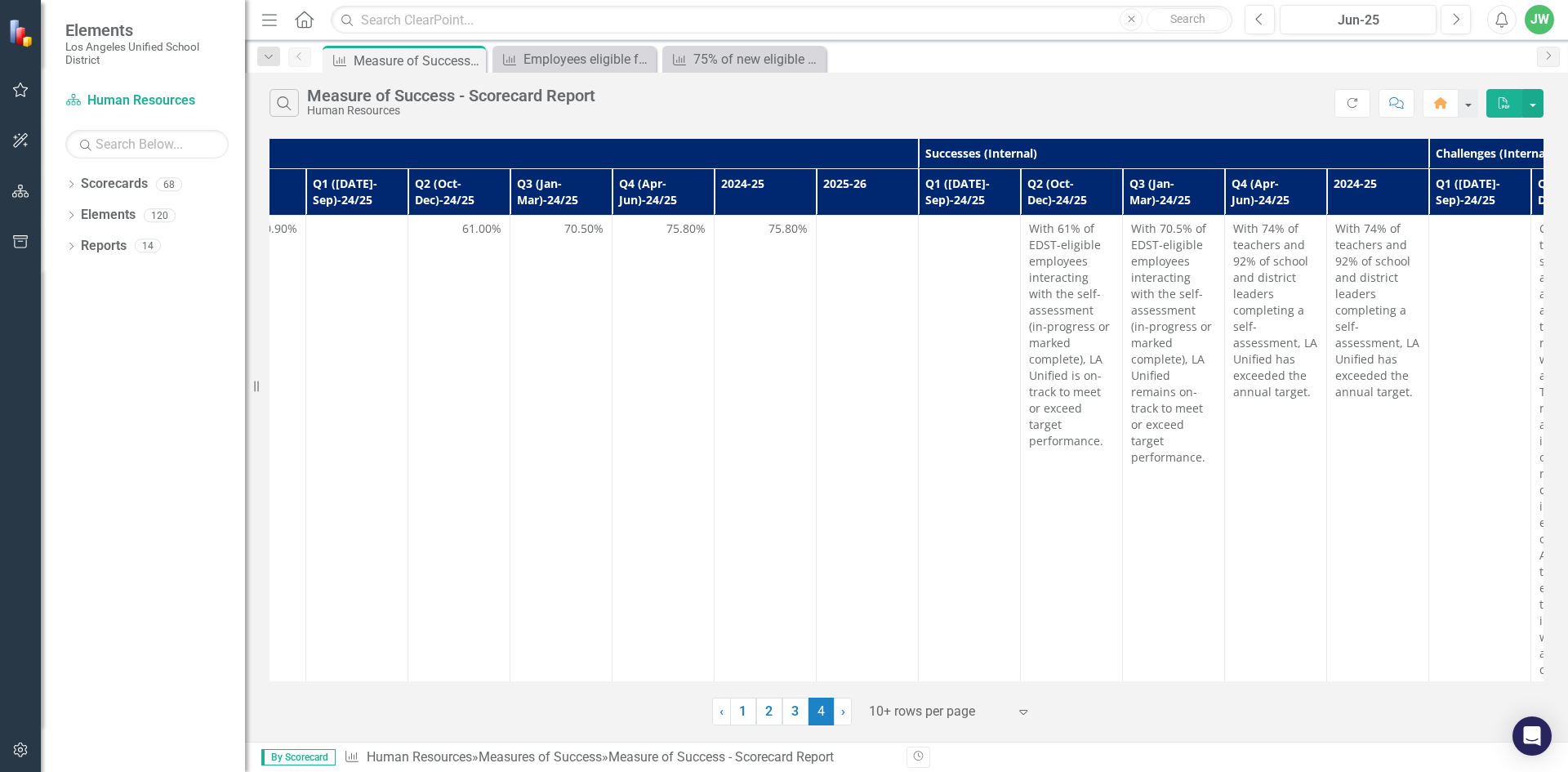 scroll, scrollTop: 0, scrollLeft: 985, axis: horizontal 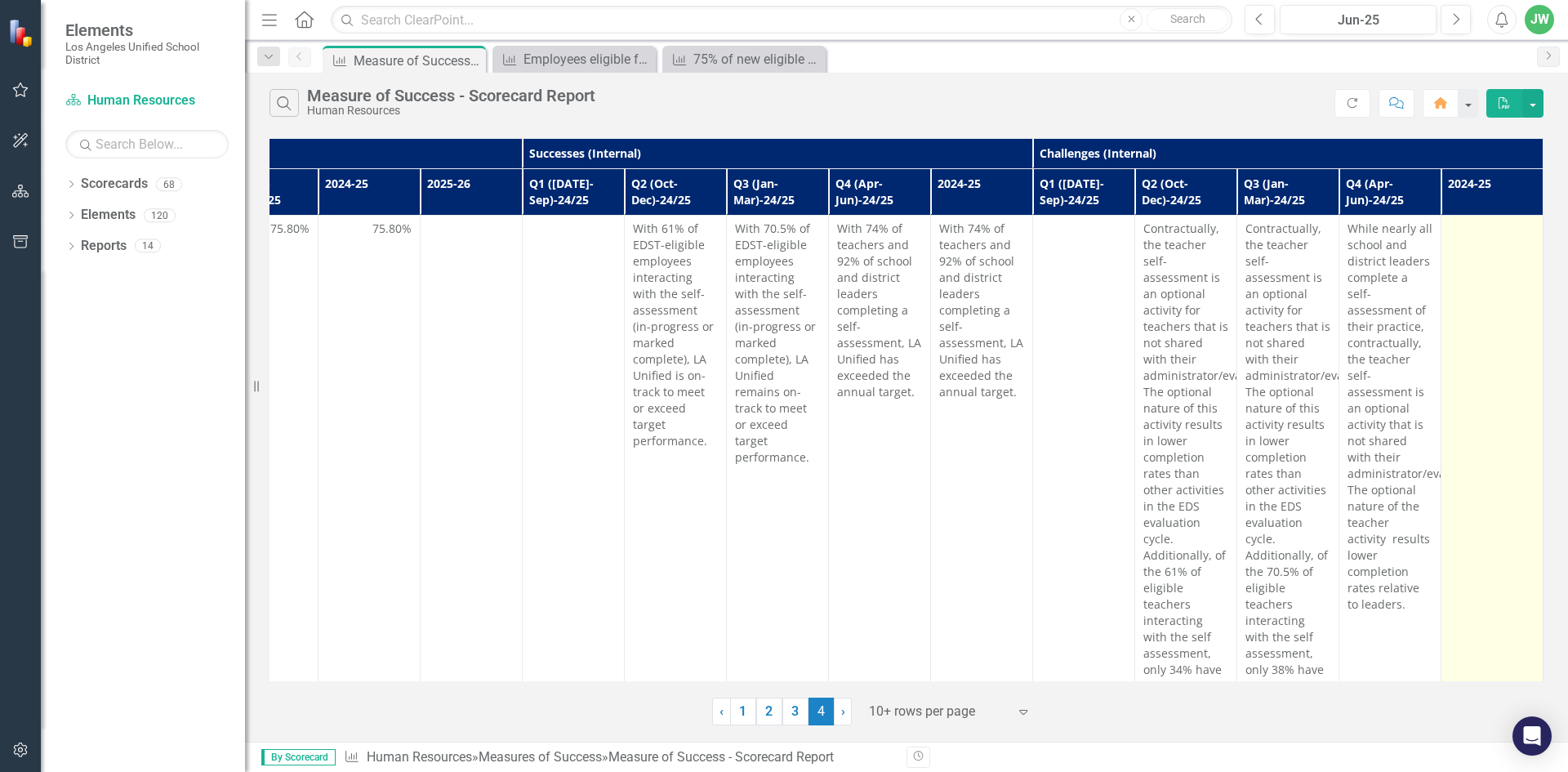 click at bounding box center (1492, 490) 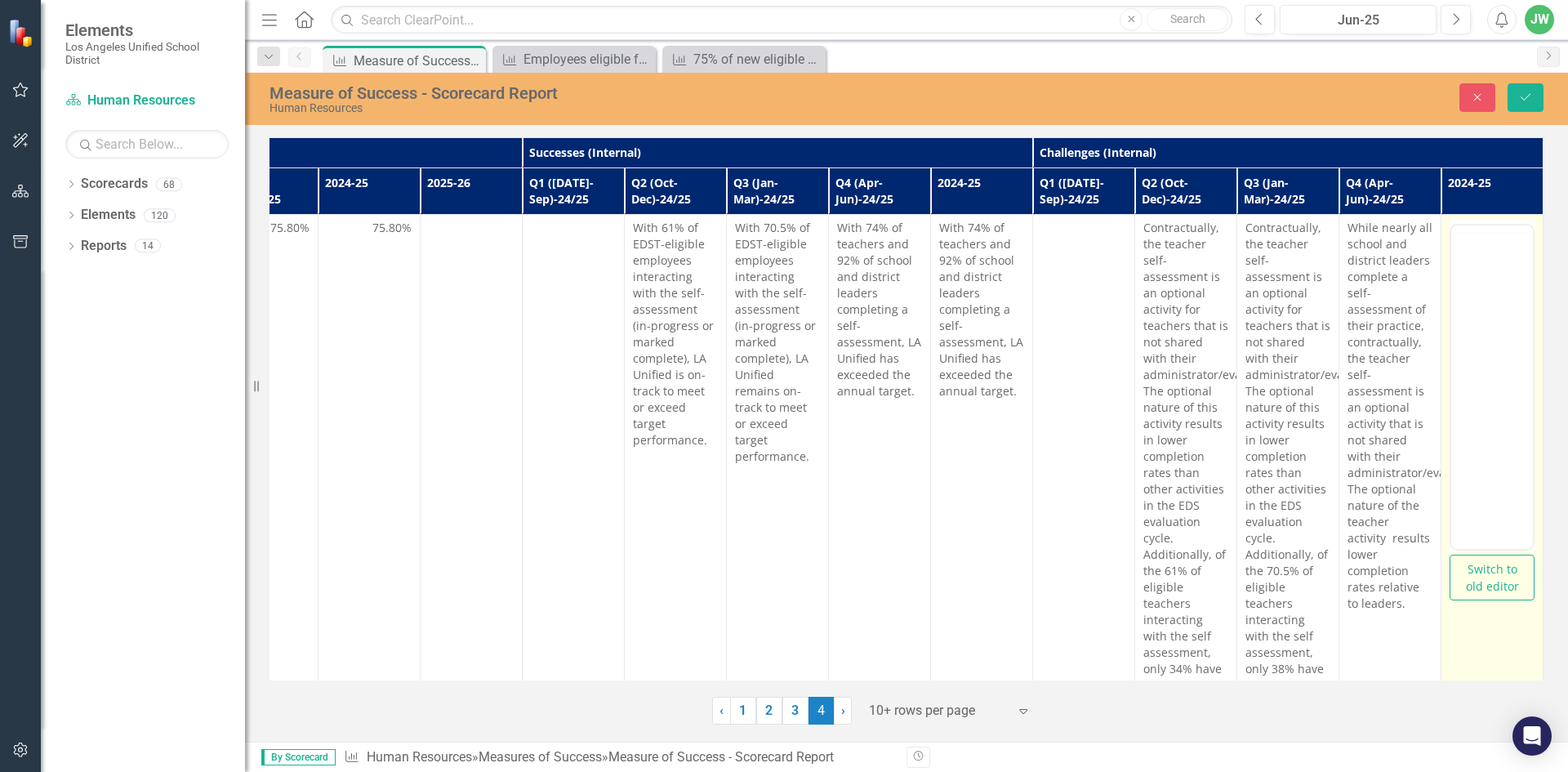 scroll, scrollTop: 0, scrollLeft: 0, axis: both 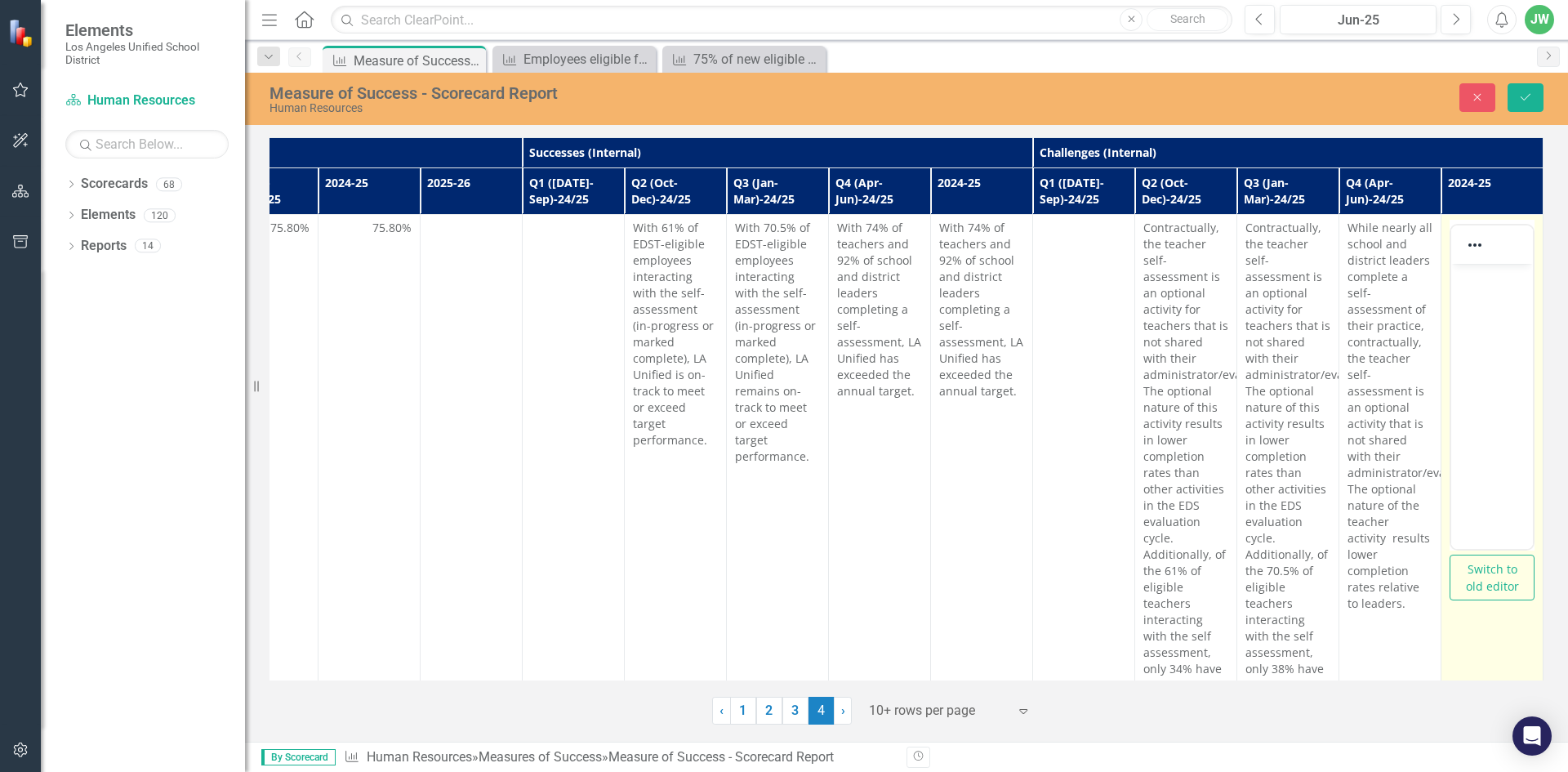 click at bounding box center (1492, 278) 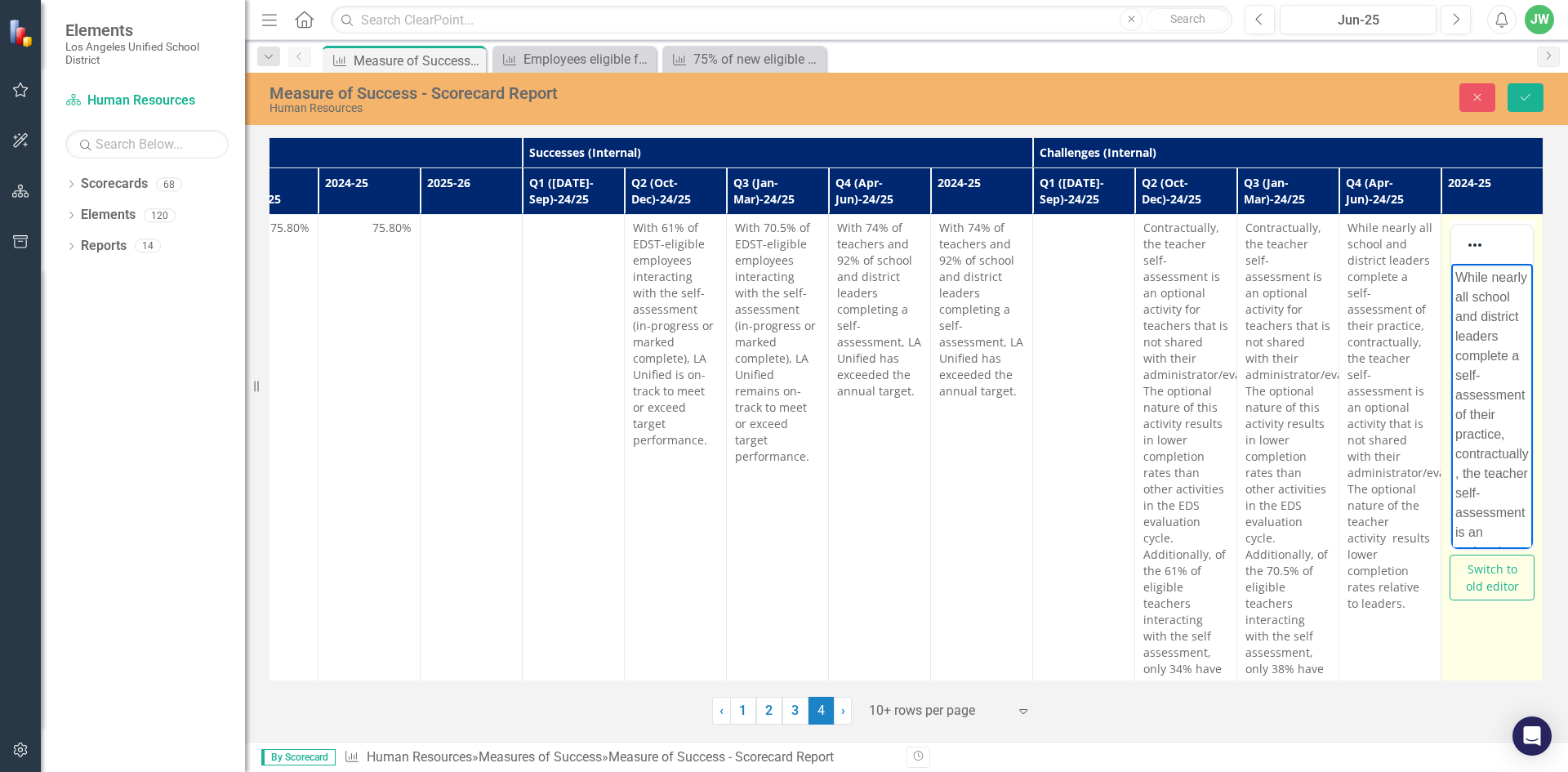 scroll, scrollTop: 422, scrollLeft: 0, axis: vertical 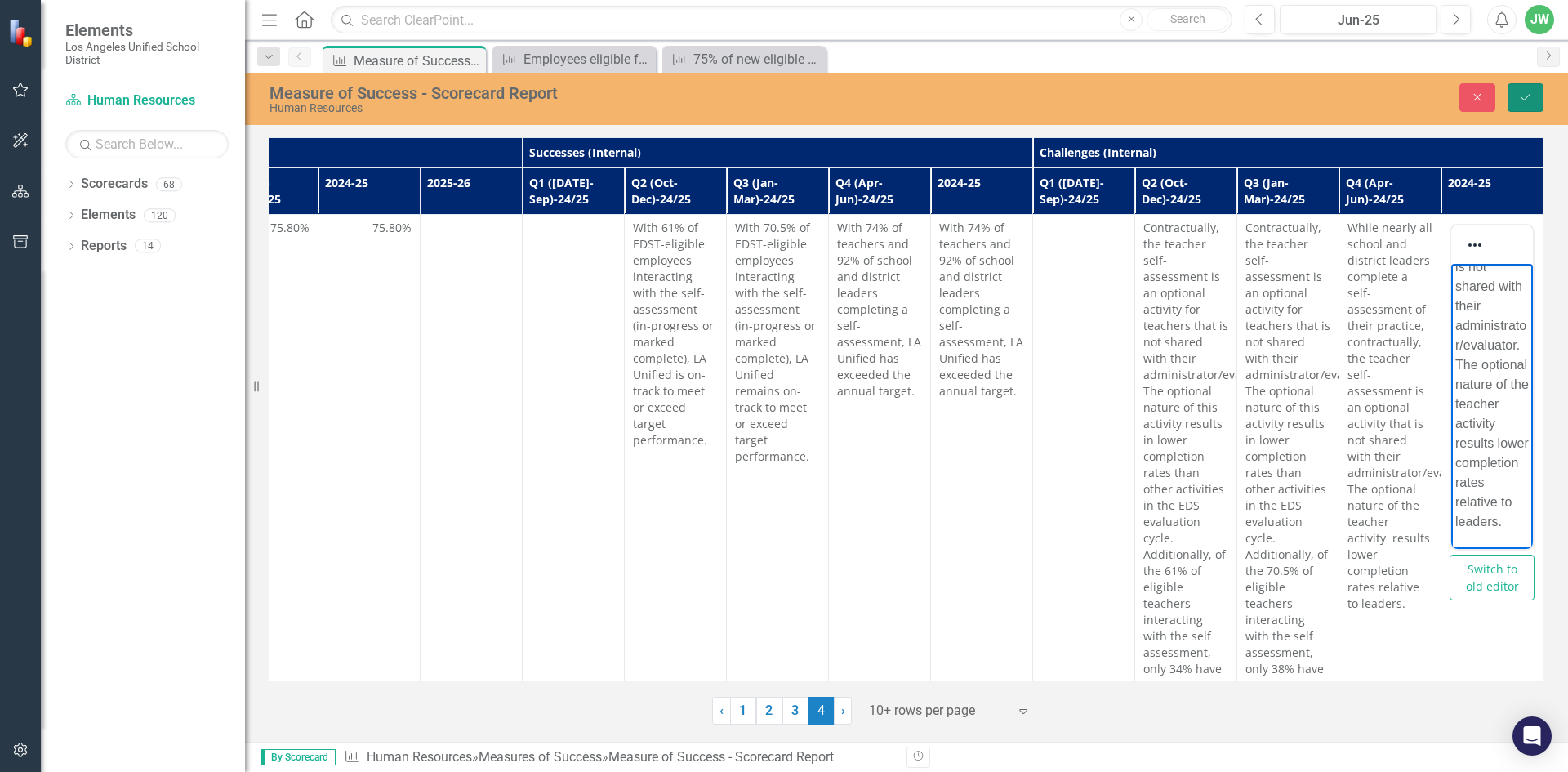 click on "Save" at bounding box center [1526, 97] 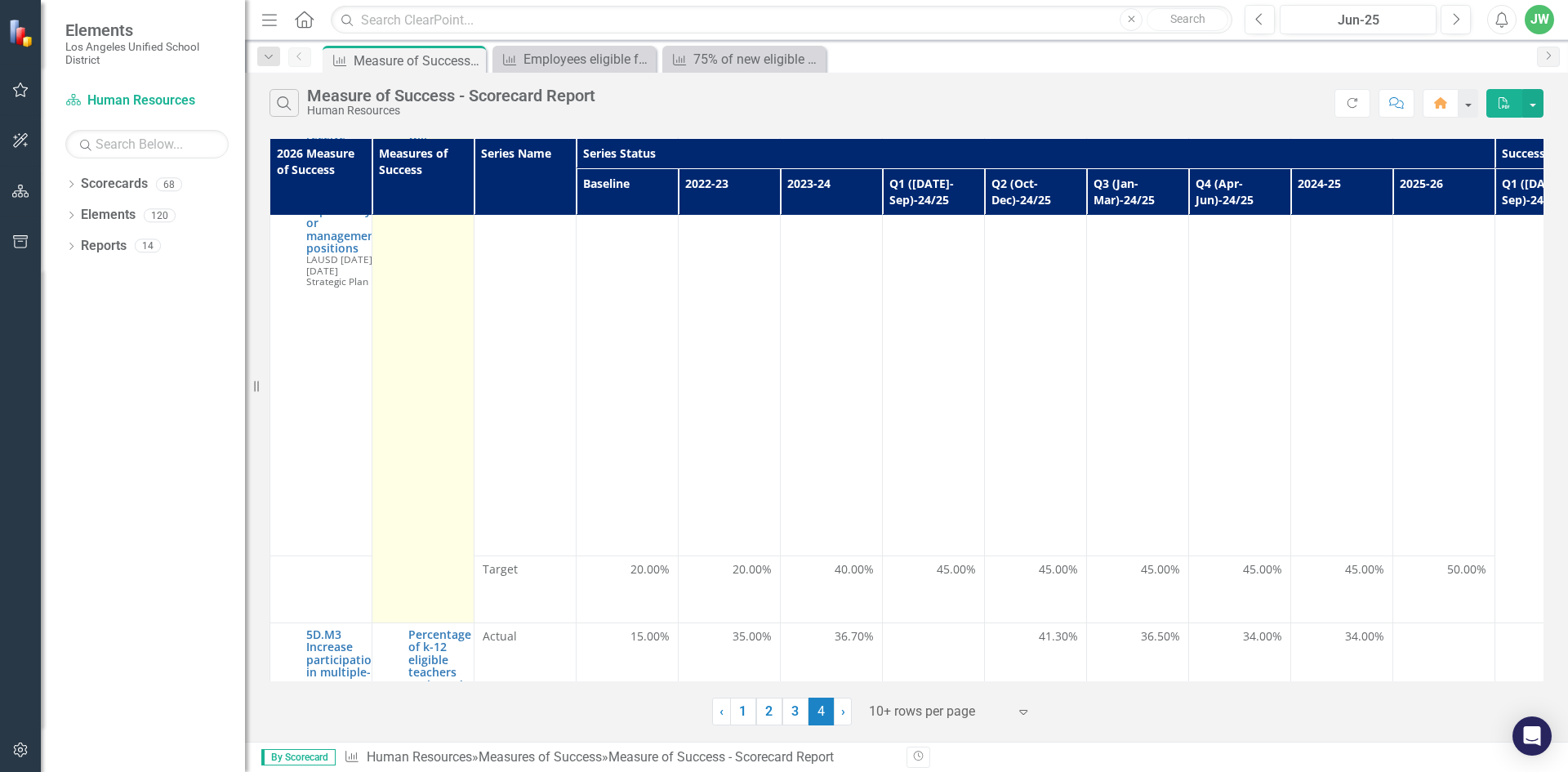 scroll, scrollTop: 0, scrollLeft: 0, axis: both 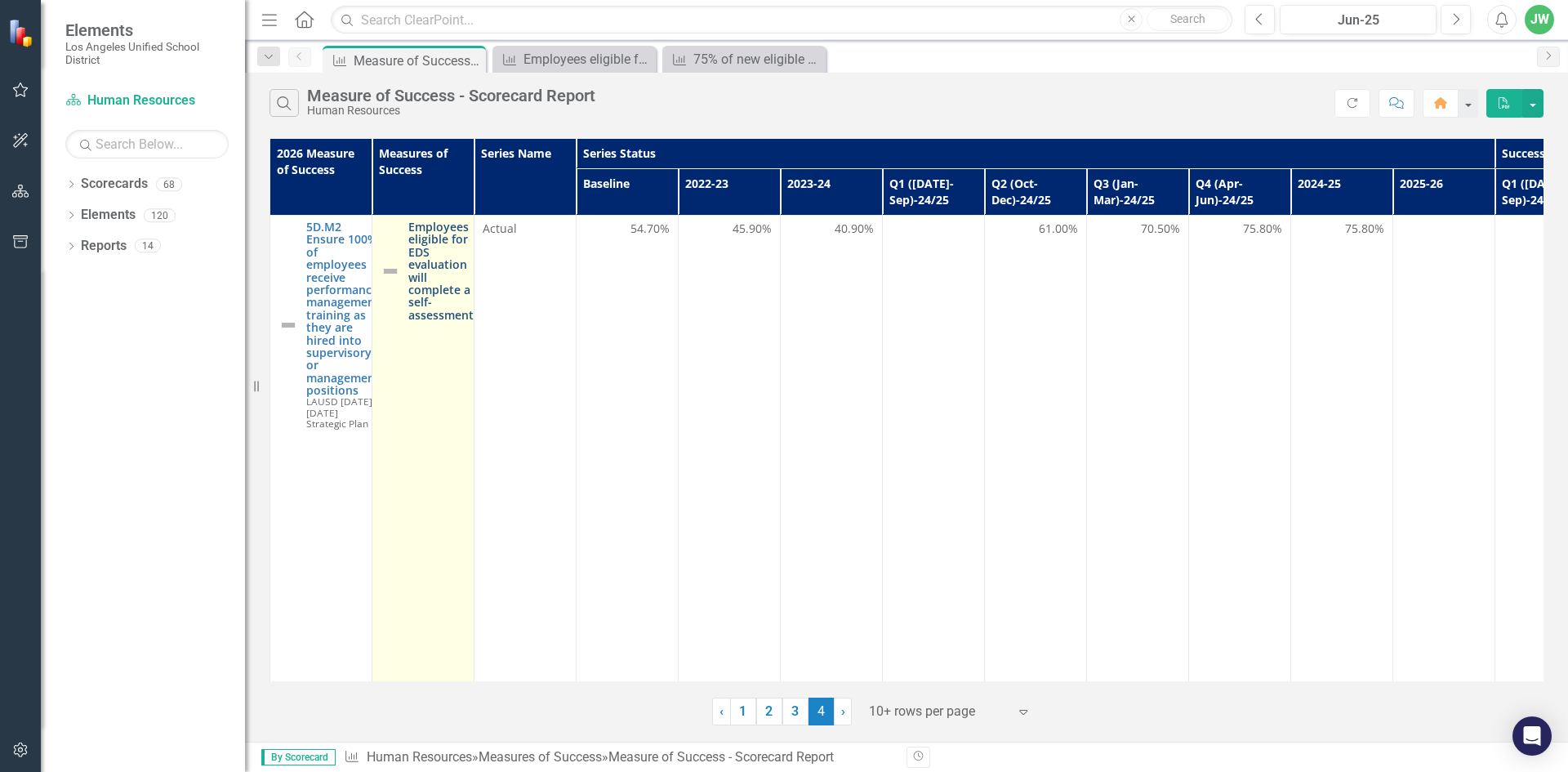 click on "Employees eligible for EDS evaluation will complete a self-assessment" at bounding box center [441, 270] 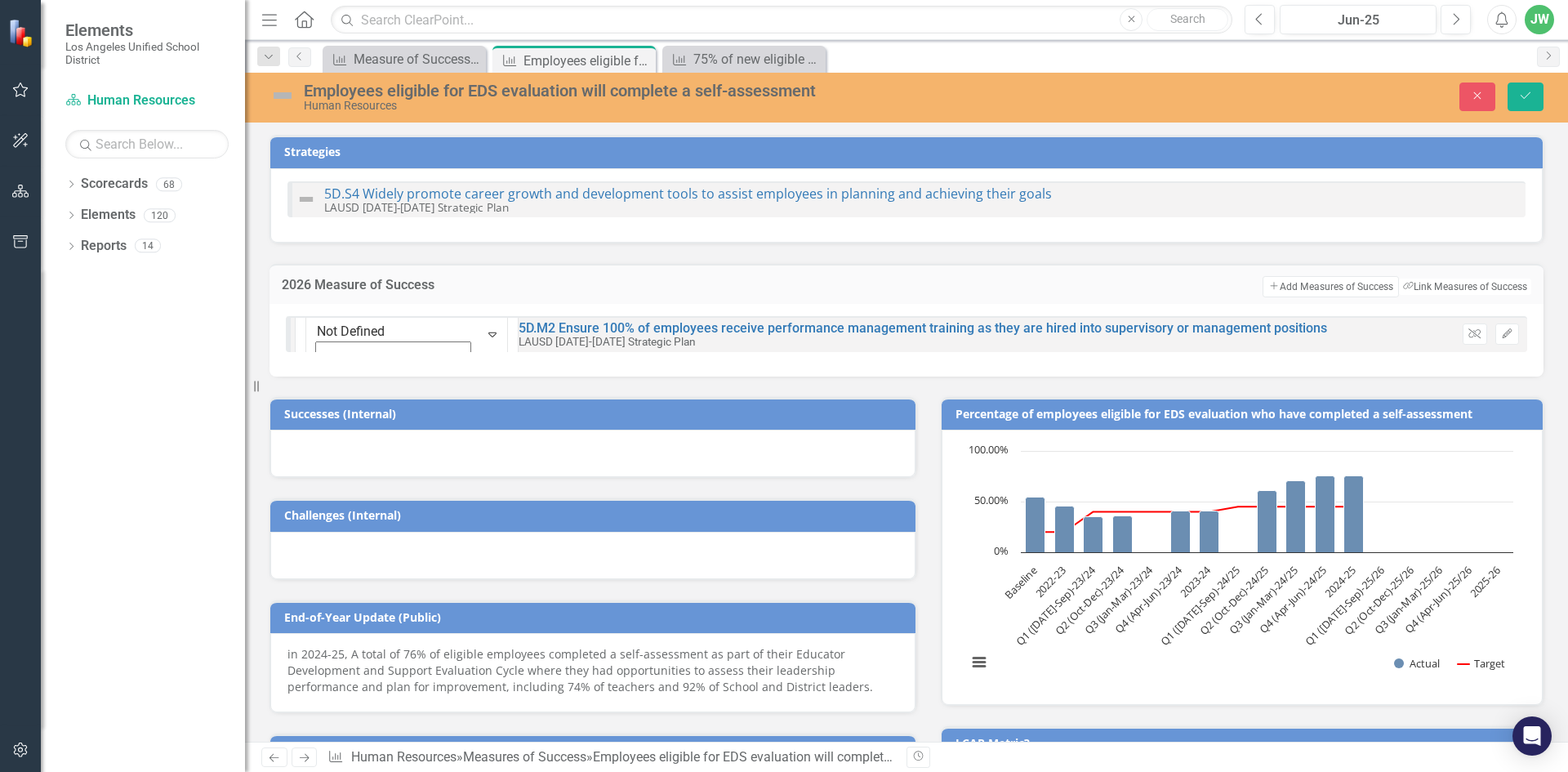 checkbox on "false" 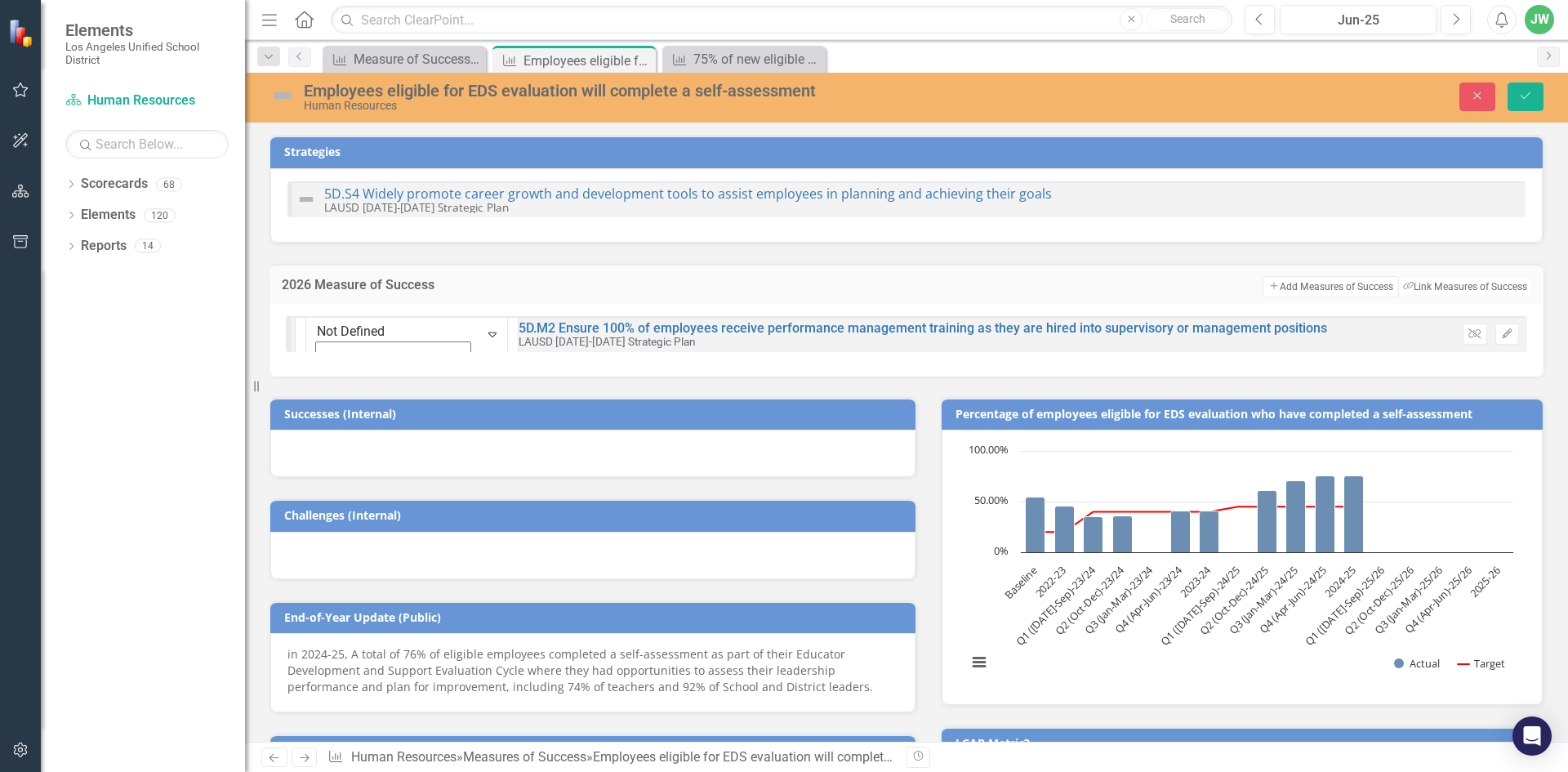 checkbox on "false" 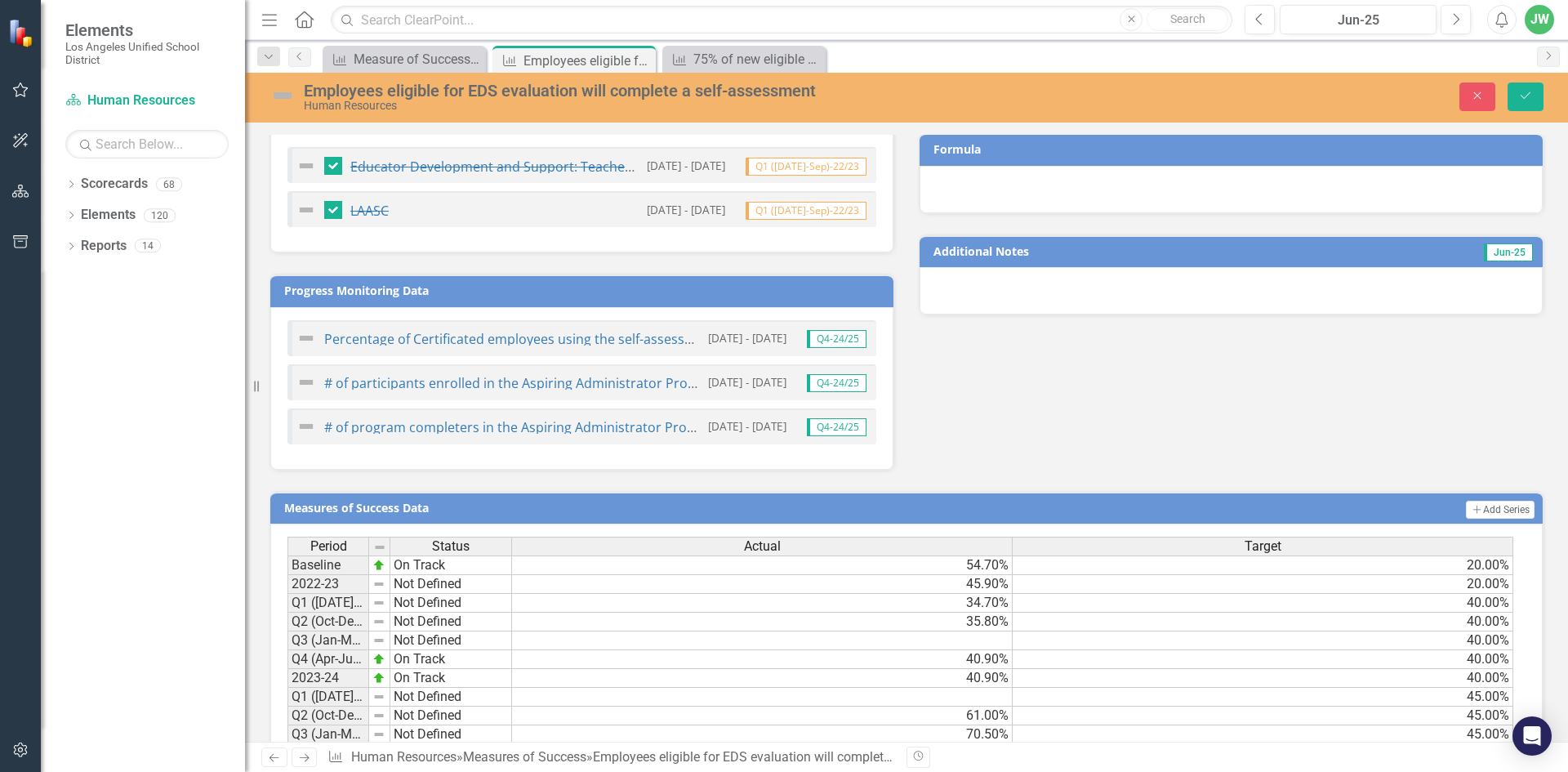 scroll, scrollTop: 1075, scrollLeft: 0, axis: vertical 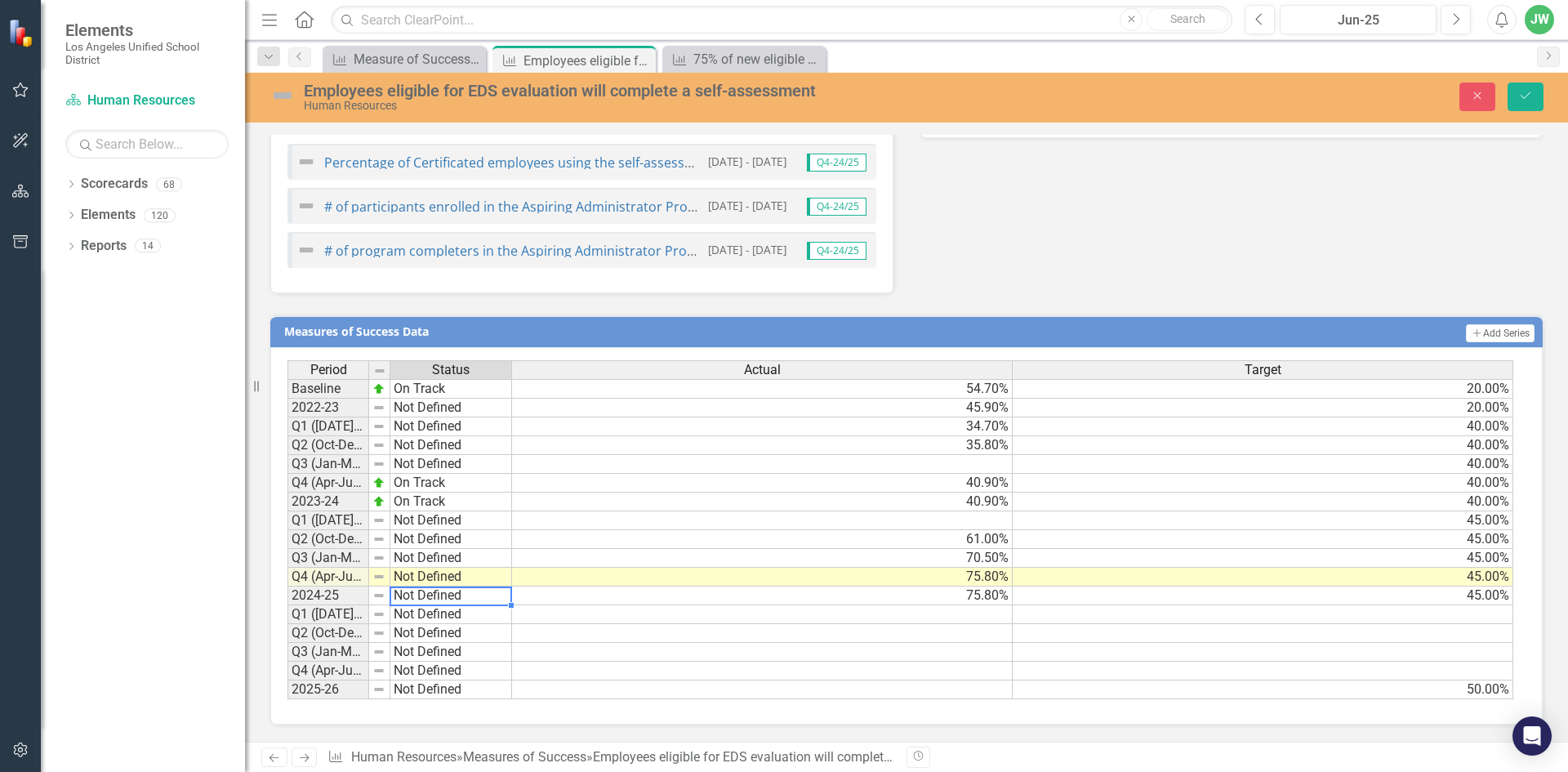 click on "Not Defined" at bounding box center (451, 596) 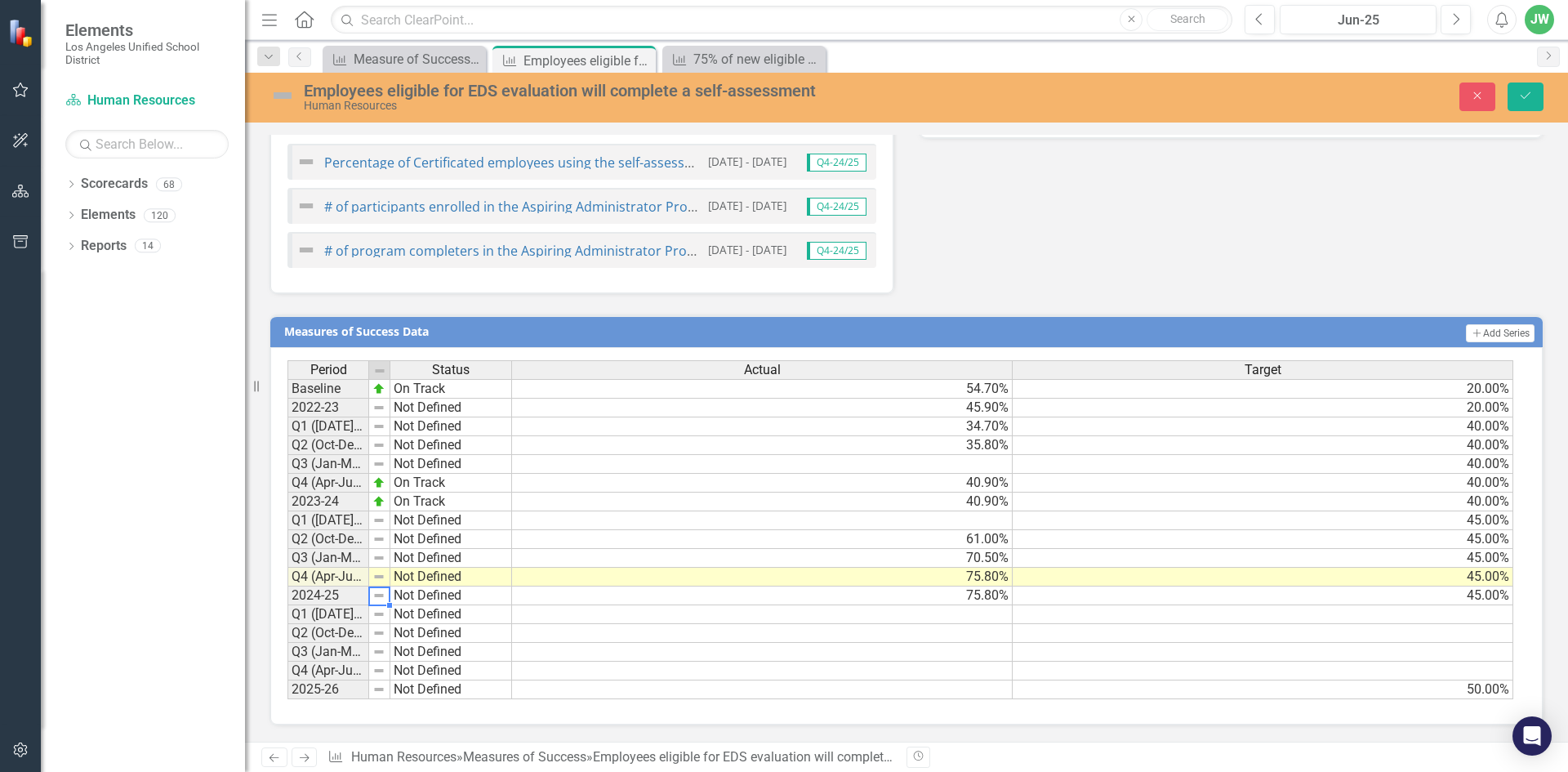 click at bounding box center [379, 596] 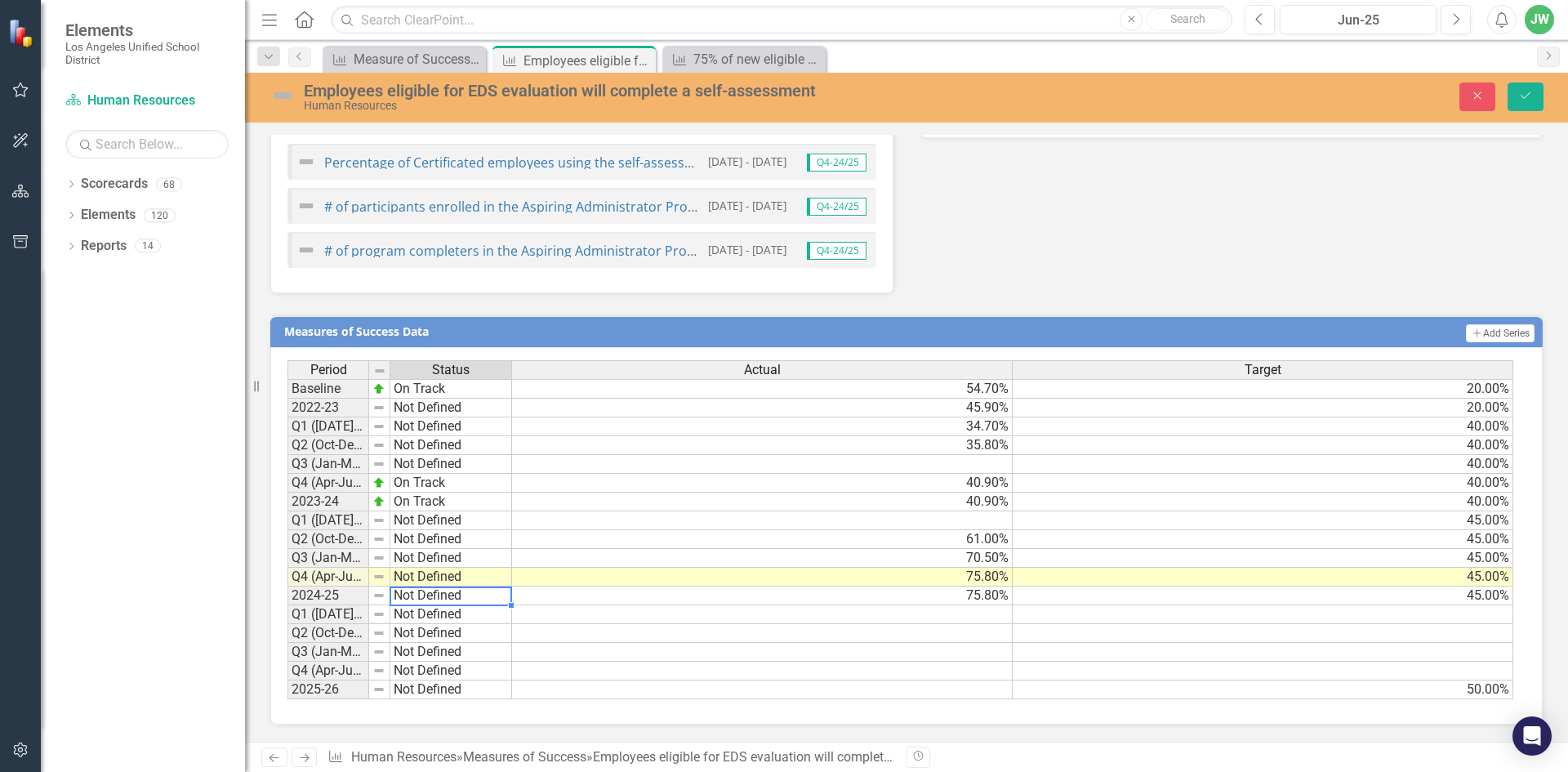 click on "Not Defined" at bounding box center (451, 596) 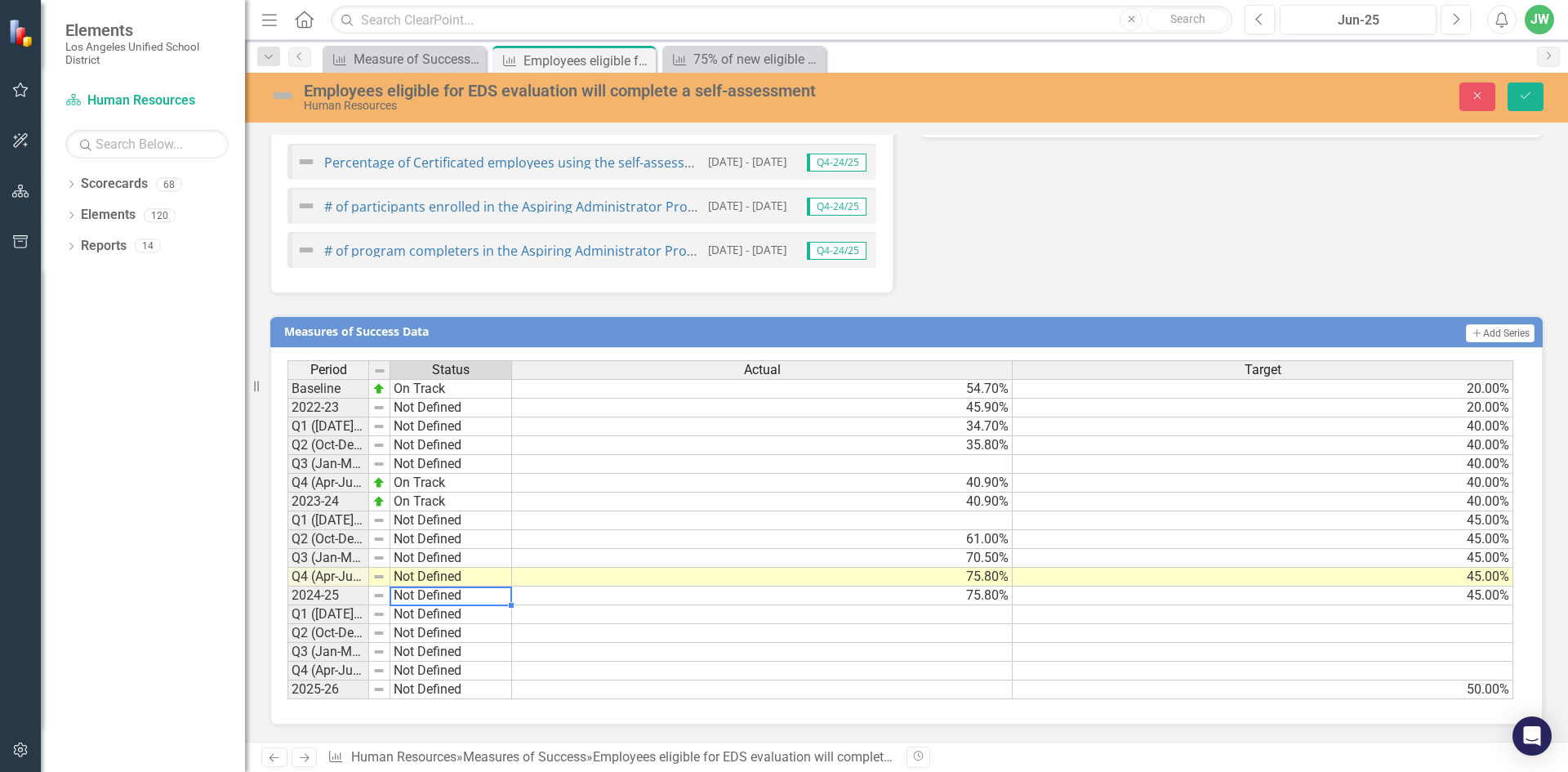 click on "Not Defined" at bounding box center (451, 596) 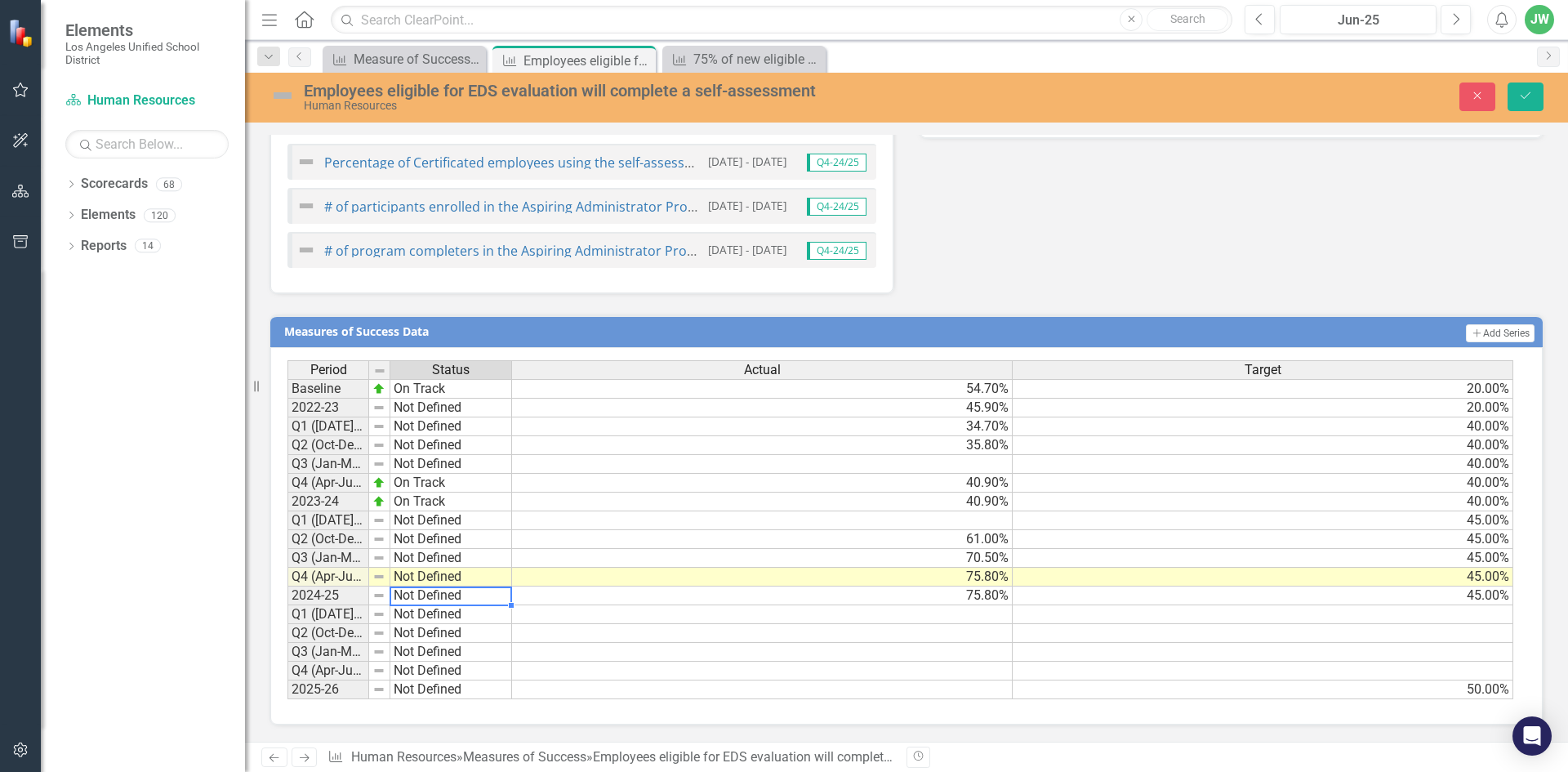 click on "Not Defined" at bounding box center [451, 596] 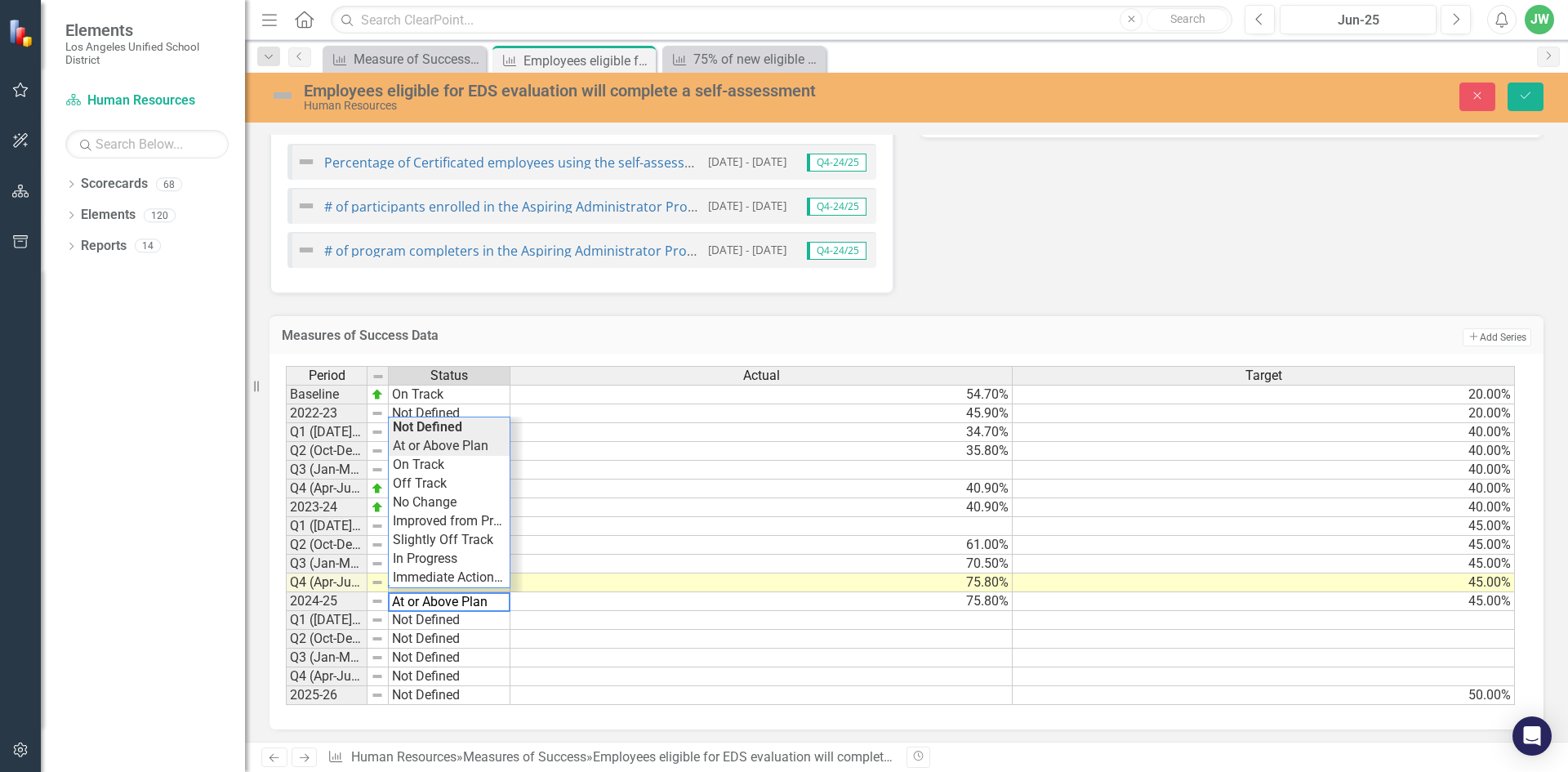 click on "Period Status Actual Target Baseline On Track 54.70% 20.00% 2022-23 Not Defined 45.90% 20.00% Q1 (Jul-Sep)-23/24 Not Defined 34.70% 40.00% Q2 (Oct-Dec)-23/24 Not Defined 35.80% 40.00% Q3 (Jan-Mar)-23/24 Not Defined 40.00% Q4 (Apr-Jun)-23/24 On Track 40.90% 40.00% 2023-24 On Track 40.90% 40.00% Q1 (Jul-Sep)-24/25 Not Defined 45.00% Q2 (Oct-Dec)-24/25 Not Defined 61.00% 45.00% Q3 (Jan-Mar)-24/25 Not Defined 70.50% 45.00% Q4 (Apr-Jun)-24/25 Not Defined 75.80% 45.00% 2024-25 Not Defined 75.80% 45.00% Q1 (Jul-Sep)-25/26 Not Defined Q2 (Oct-Dec)-25/26 Not Defined Q3 (Jan-Mar)-25/26 Not Defined Q4 (Apr-Jun)-25/26 Not Defined 2025-26 Not Defined 50.00% Period Status Actual Target Period Status Baseline On Track 2022-23 Not Defined Q1 (Jul-Sep)-23/24 Not Defined Q2 (Oct-Dec)-23/24 Not Defined Q3 (Jan-Mar)-23/24 Not Defined Q4 (Apr-Jun)-23/24 On Track 2023-24 On Track Q1 (Jul-Sep)-24/25 Not Defined Q2 (Oct-Dec)-24/25 Not Defined Q3 (Jan-Mar)-24/25 Not Defined Q4 (Apr-Jun)-24/25 Not Defined 2024-25 Not Defined 2025-26" at bounding box center [900, 536] 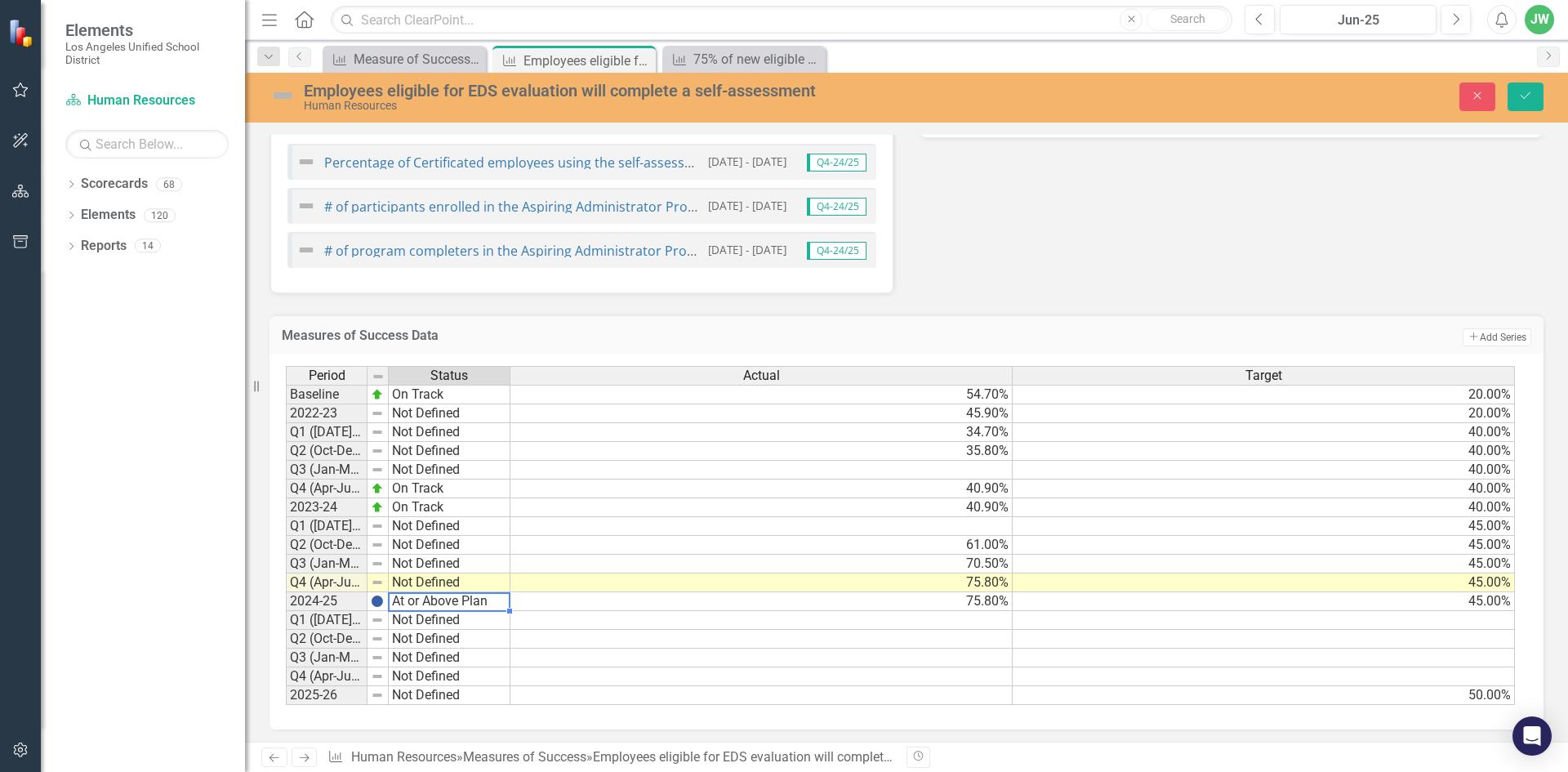 click on "Not Defined" at bounding box center [449, 582] 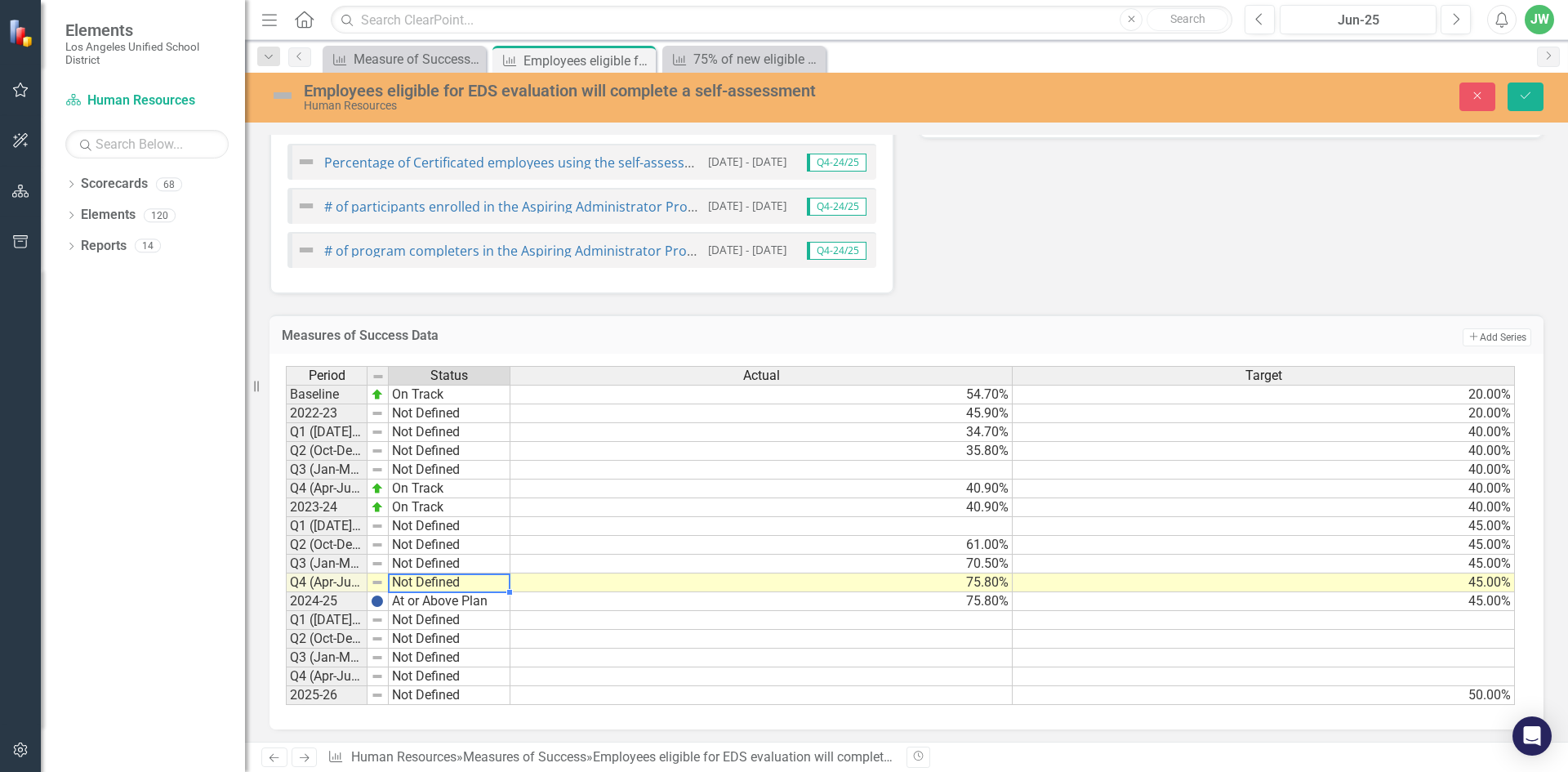 click on "Not Defined" at bounding box center (449, 582) 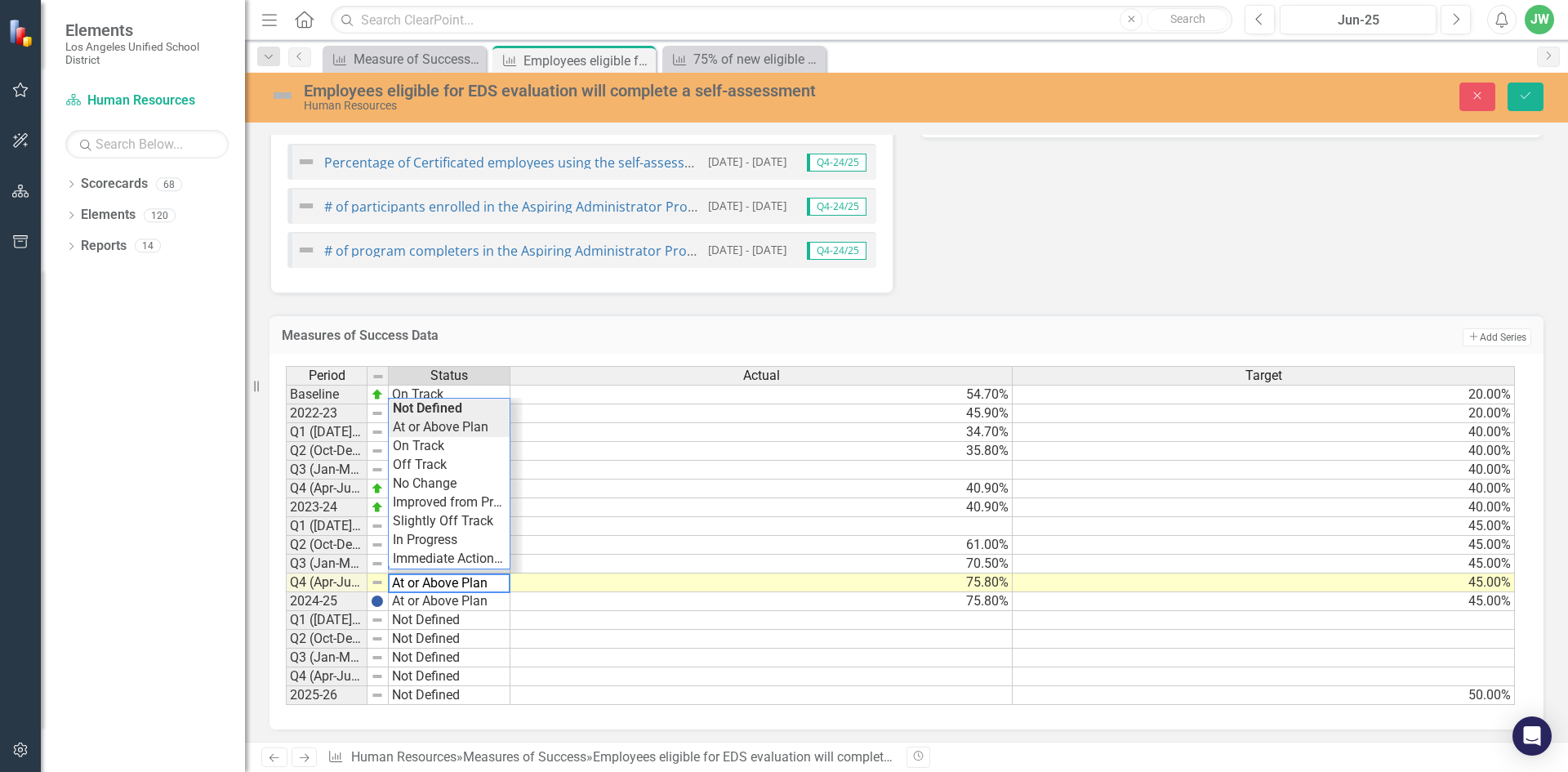 click on "Period Status Actual Target Baseline On Track 54.70% 20.00% 2022-23 Not Defined 45.90% 20.00% Q1 (Jul-Sep)-23/24 Not Defined 34.70% 40.00% Q2 (Oct-Dec)-23/24 Not Defined 35.80% 40.00% Q3 (Jan-Mar)-23/24 Not Defined 40.00% Q4 (Apr-Jun)-23/24 On Track 40.90% 40.00% 2023-24 On Track 40.90% 40.00% Q1 (Jul-Sep)-24/25 Not Defined 45.00% Q2 (Oct-Dec)-24/25 Not Defined 61.00% 45.00% Q3 (Jan-Mar)-24/25 Not Defined 70.50% 45.00% Q4 (Apr-Jun)-24/25 Not Defined 75.80% 45.00% 2024-25 At or Above Plan 75.80% 45.00% Q1 (Jul-Sep)-25/26 Not Defined Q2 (Oct-Dec)-25/26 Not Defined Q3 (Jan-Mar)-25/26 Not Defined Q4 (Apr-Jun)-25/26 Not Defined 2025-26 Not Defined 50.00% Period Status Actual Target Period Status Baseline On Track 2022-23 Not Defined Q1 (Jul-Sep)-23/24 Not Defined Q2 (Oct-Dec)-23/24 Not Defined Q3 (Jan-Mar)-23/24 Not Defined Q4 (Apr-Jun)-23/24 On Track 2023-24 On Track Q1 (Jul-Sep)-24/25 Not Defined Q2 (Oct-Dec)-24/25 Not Defined Q3 (Jan-Mar)-24/25 Not Defined Q4 (Apr-Jun)-24/25 Not Defined 2024-25 At or Above Plan" at bounding box center [900, 536] 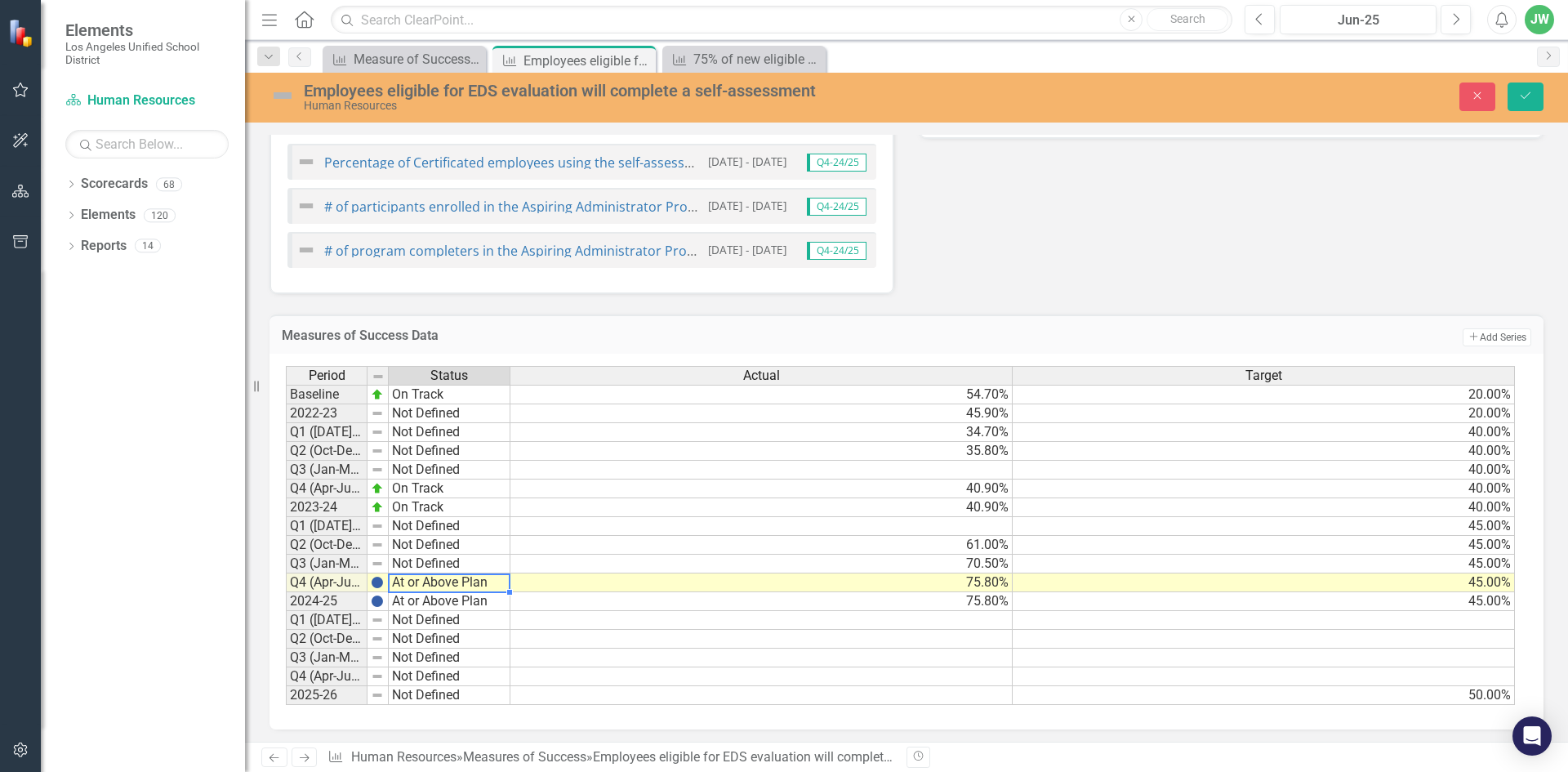 click on "Not Defined" at bounding box center (449, 564) 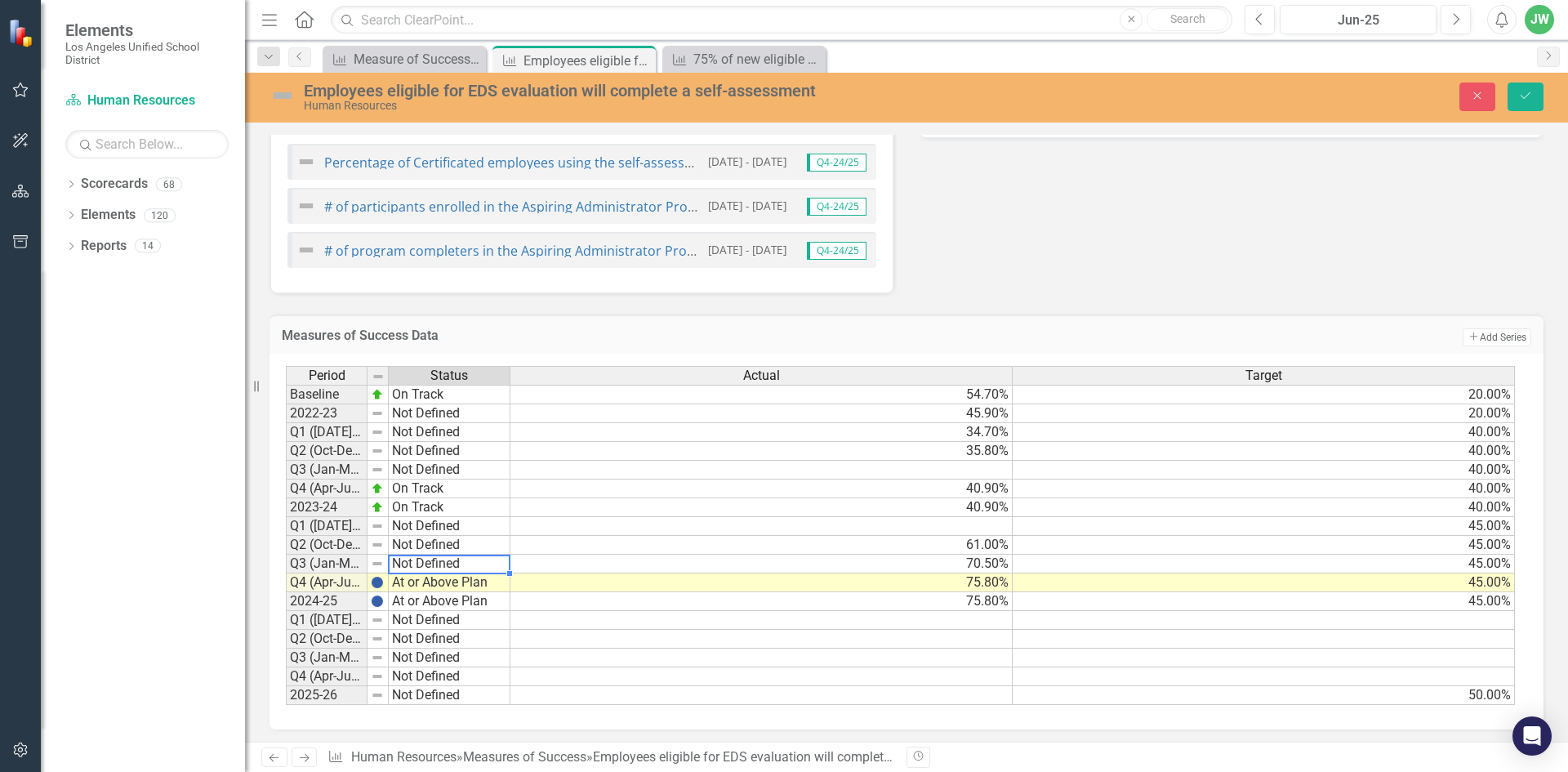 click on "Not Defined" at bounding box center (449, 564) 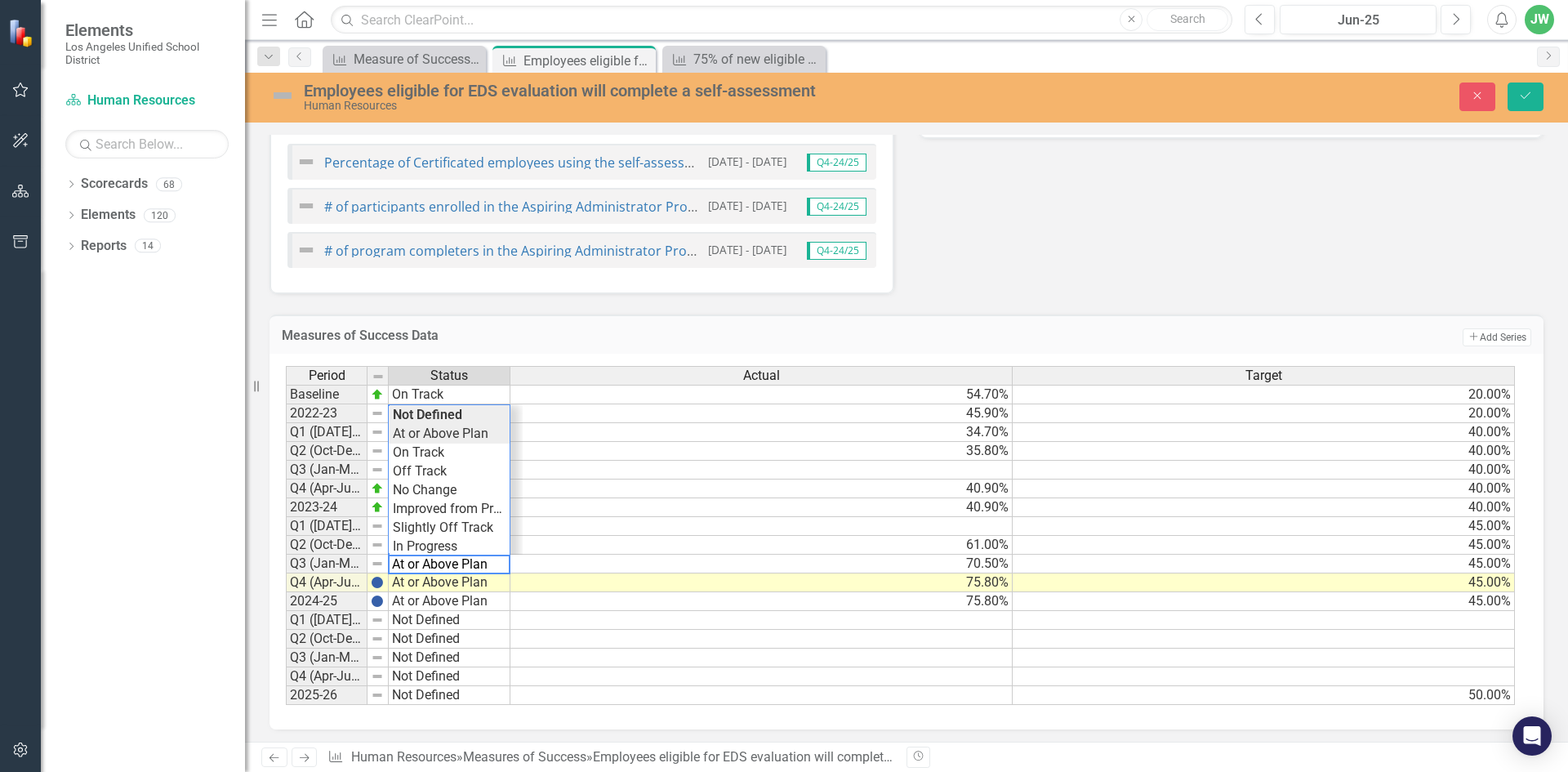 click on "Period Status Actual Target Baseline On Track 54.70% 20.00% 2022-23 Not Defined 45.90% 20.00% Q1 (Jul-Sep)-23/24 Not Defined 34.70% 40.00% Q2 (Oct-Dec)-23/24 Not Defined 35.80% 40.00% Q3 (Jan-Mar)-23/24 Not Defined 40.00% Q4 (Apr-Jun)-23/24 On Track 40.90% 40.00% 2023-24 On Track 40.90% 40.00% Q1 (Jul-Sep)-24/25 Not Defined 45.00% Q2 (Oct-Dec)-24/25 Not Defined 61.00% 45.00% Q3 (Jan-Mar)-24/25 Not Defined 70.50% 45.00% Q4 (Apr-Jun)-24/25 At or Above Plan 75.80% 45.00% 2024-25 At or Above Plan 75.80% 45.00% Q1 (Jul-Sep)-25/26 Not Defined Q2 (Oct-Dec)-25/26 Not Defined Q3 (Jan-Mar)-25/26 Not Defined Q4 (Apr-Jun)-25/26 Not Defined 2025-26 Not Defined 50.00% Period Status Actual Target Period Status Baseline On Track 2022-23 Not Defined Q1 (Jul-Sep)-23/24 Not Defined Q2 (Oct-Dec)-23/24 Not Defined Q3 (Jan-Mar)-23/24 Not Defined Q4 (Apr-Jun)-23/24 On Track 2023-24 On Track Q1 (Jul-Sep)-24/25 Not Defined Q2 (Oct-Dec)-24/25 Not Defined Q3 (Jan-Mar)-24/25 Not Defined Q4 (Apr-Jun)-24/25 At or Above Plan 2024-25 Period" at bounding box center [900, 536] 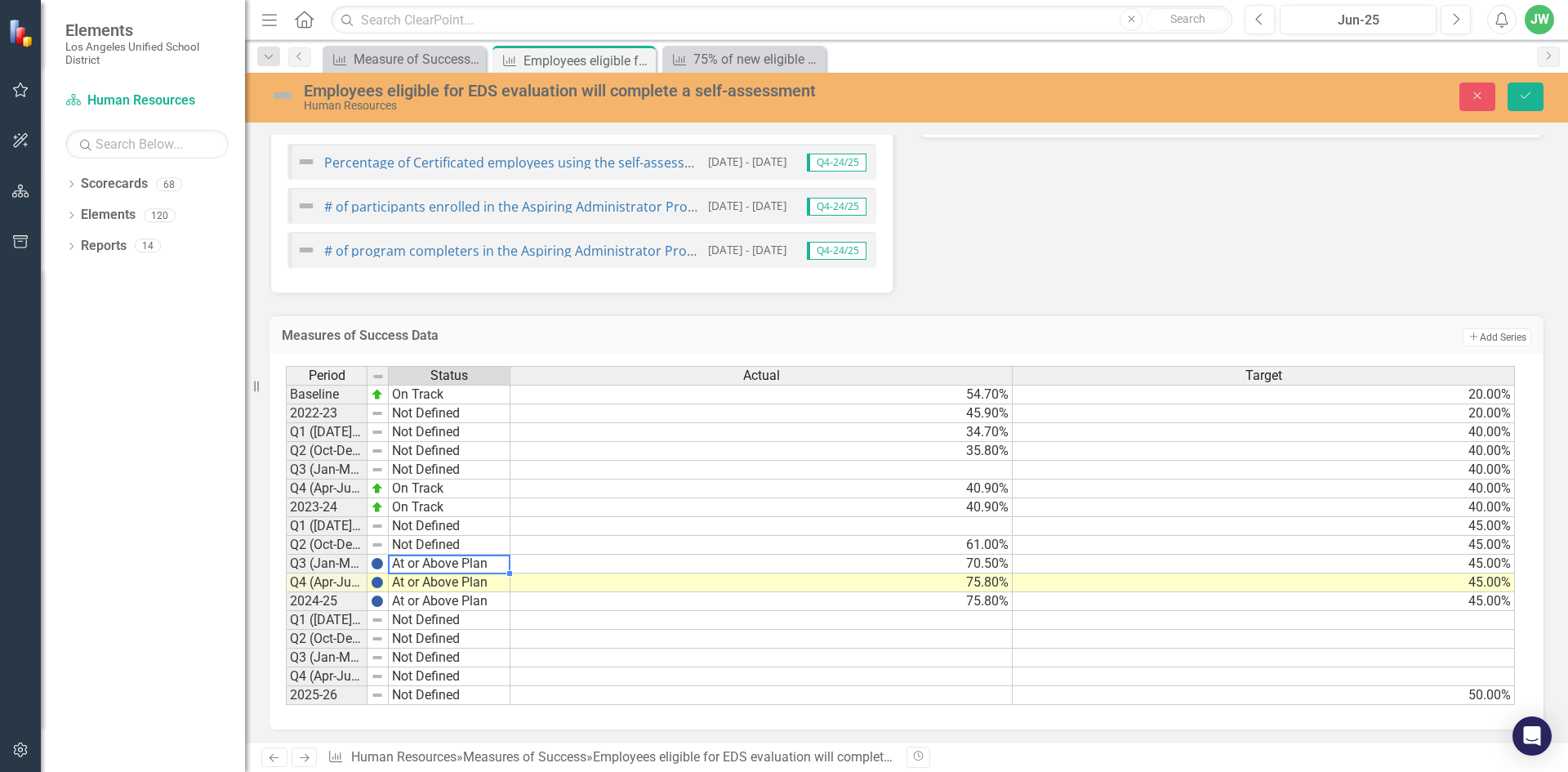 click on "Not Defined" at bounding box center [449, 545] 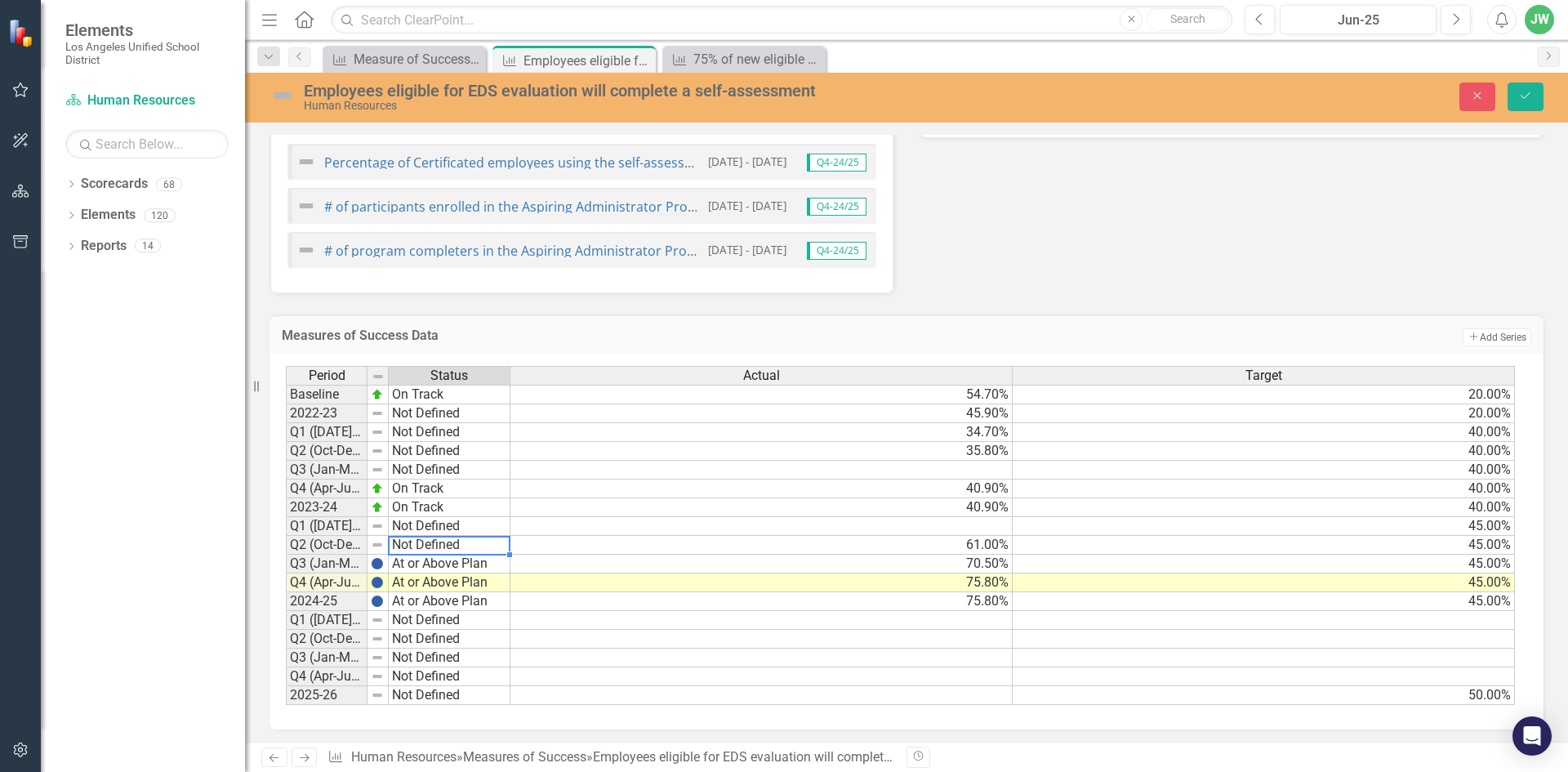 click on "Not Defined" at bounding box center [449, 545] 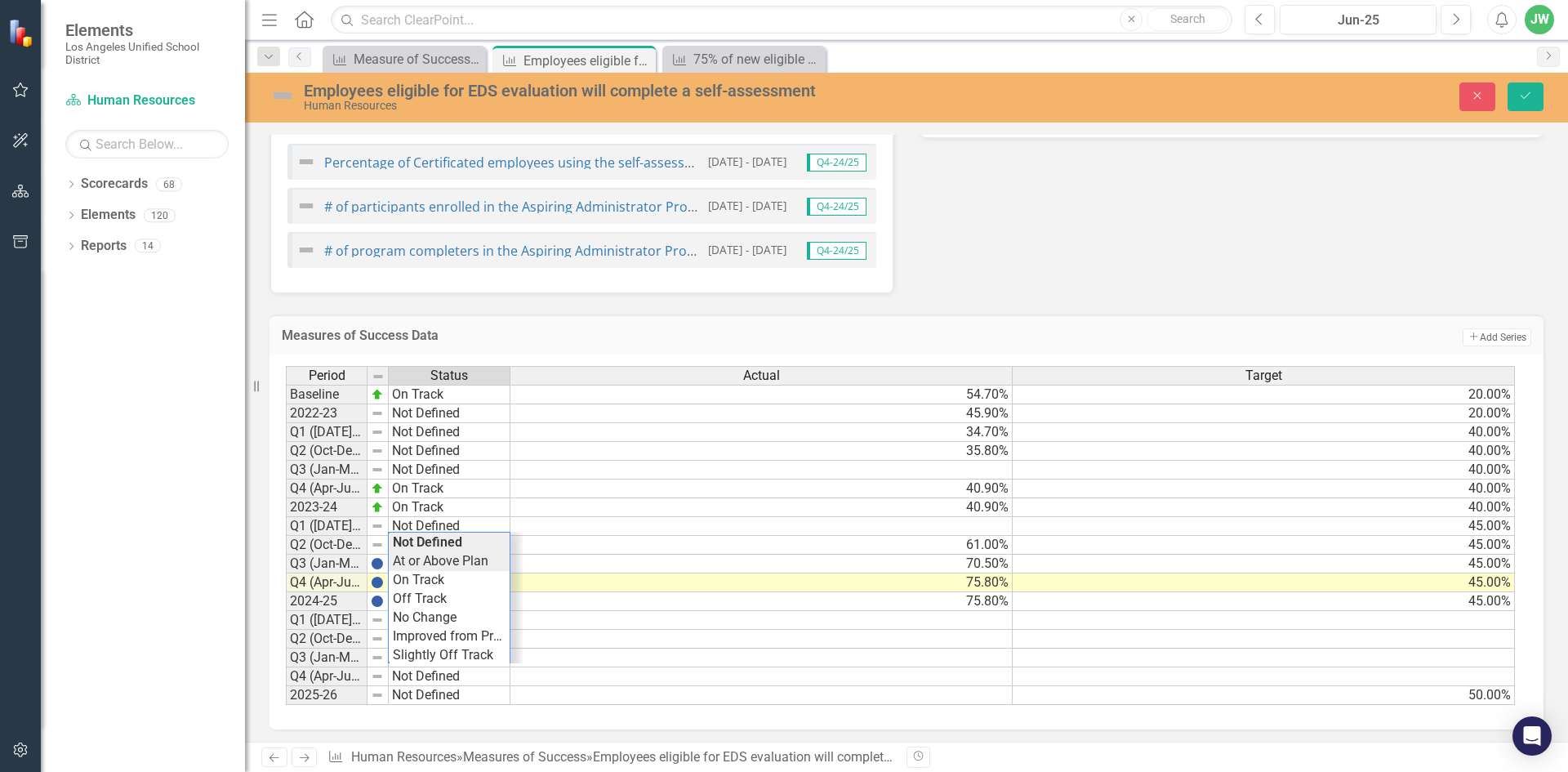 click on "Period Status Actual Target Baseline On Track 54.70% 20.00% 2022-23 Not Defined 45.90% 20.00% Q1 (Jul-Sep)-23/24 Not Defined 34.70% 40.00% Q2 (Oct-Dec)-23/24 Not Defined 35.80% 40.00% Q3 (Jan-Mar)-23/24 Not Defined 40.00% Q4 (Apr-Jun)-23/24 On Track 40.90% 40.00% 2023-24 On Track 40.90% 40.00% Q1 (Jul-Sep)-24/25 Not Defined 45.00% Q2 (Oct-Dec)-24/25 Not Defined 61.00% 45.00% Q3 (Jan-Mar)-24/25 At or Above Plan 70.50% 45.00% Q4 (Apr-Jun)-24/25 At or Above Plan 75.80% 45.00% 2024-25 At or Above Plan 75.80% 45.00% Q1 (Jul-Sep)-25/26 Not Defined Q2 (Oct-Dec)-25/26 Not Defined Q3 (Jan-Mar)-25/26 Not Defined Q4 (Apr-Jun)-25/26 Not Defined 2025-26 Not Defined 50.00% Period Status Actual Target Period Status Baseline On Track 2022-23 Not Defined Q1 (Jul-Sep)-23/24 Not Defined Q2 (Oct-Dec)-23/24 Not Defined Q3 (Jan-Mar)-23/24 Not Defined Q4 (Apr-Jun)-23/24 On Track 2023-24 On Track Q1 (Jul-Sep)-24/25 Not Defined Q2 (Oct-Dec)-24/25 Not Defined Q3 (Jan-Mar)-24/25 At or Above Plan Q4 (Apr-Jun)-24/25 At or Above Plan" at bounding box center [900, 536] 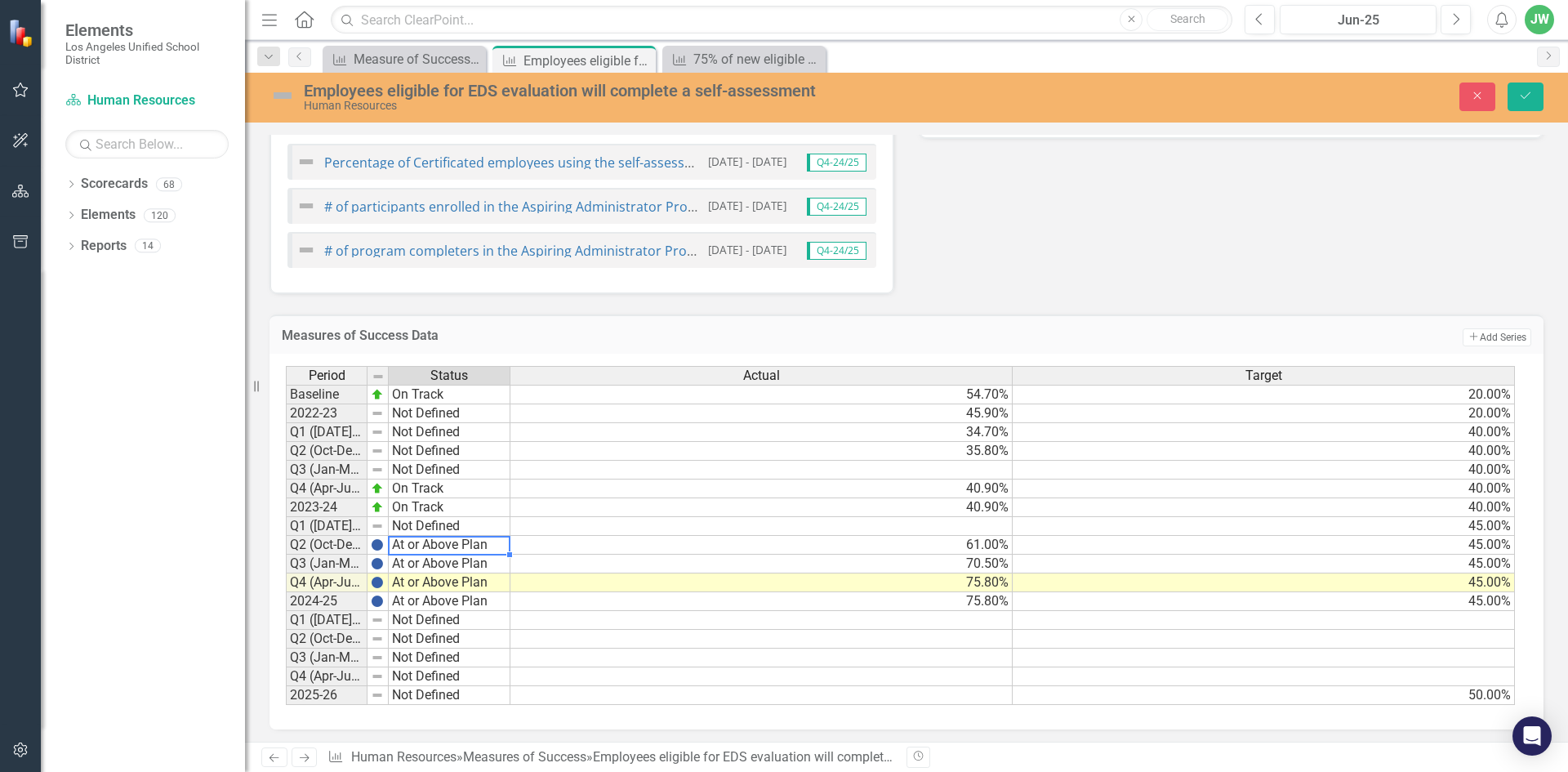 click on "Not Defined" at bounding box center [449, 526] 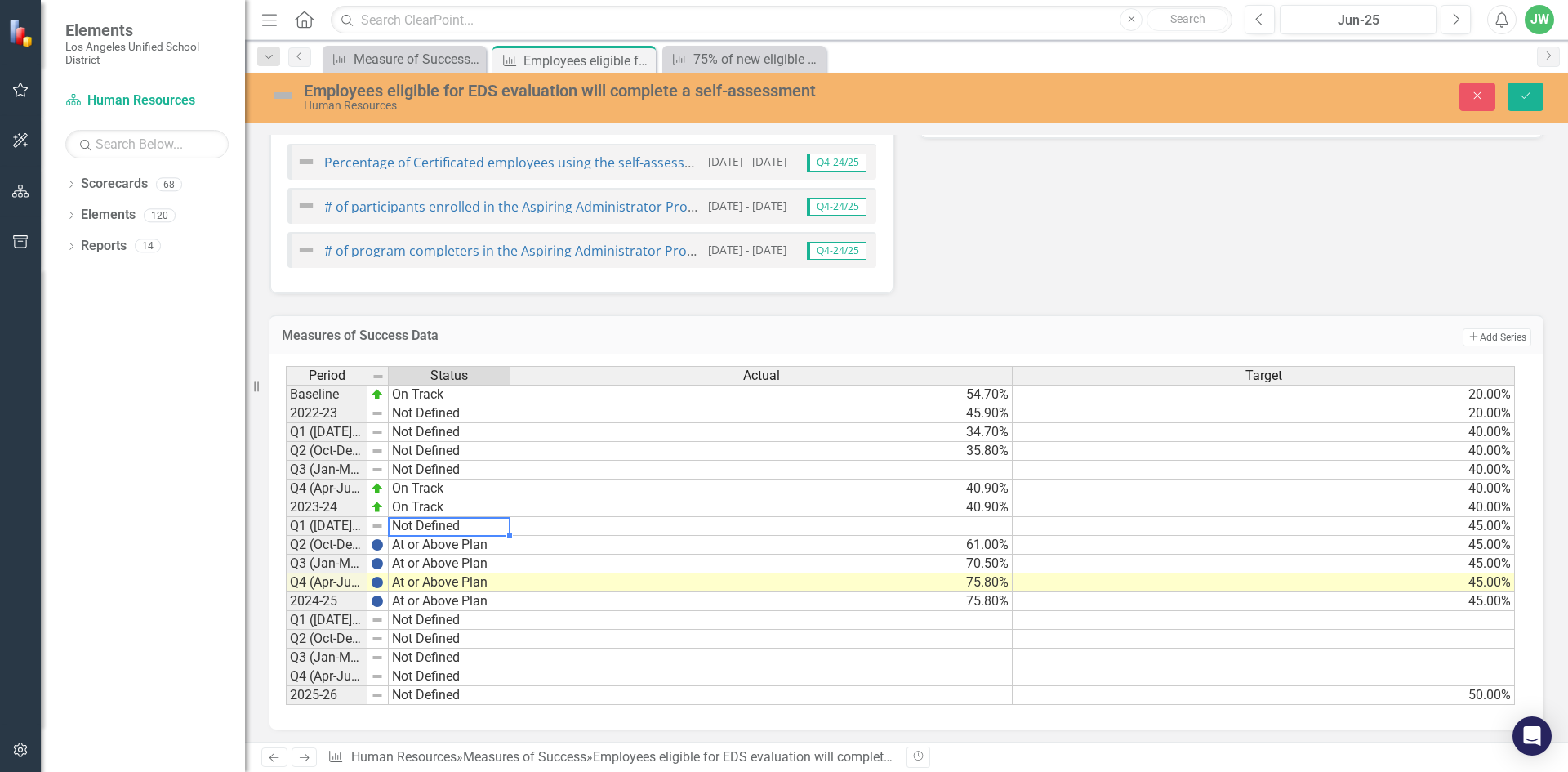 click on "Not Defined" at bounding box center [449, 526] 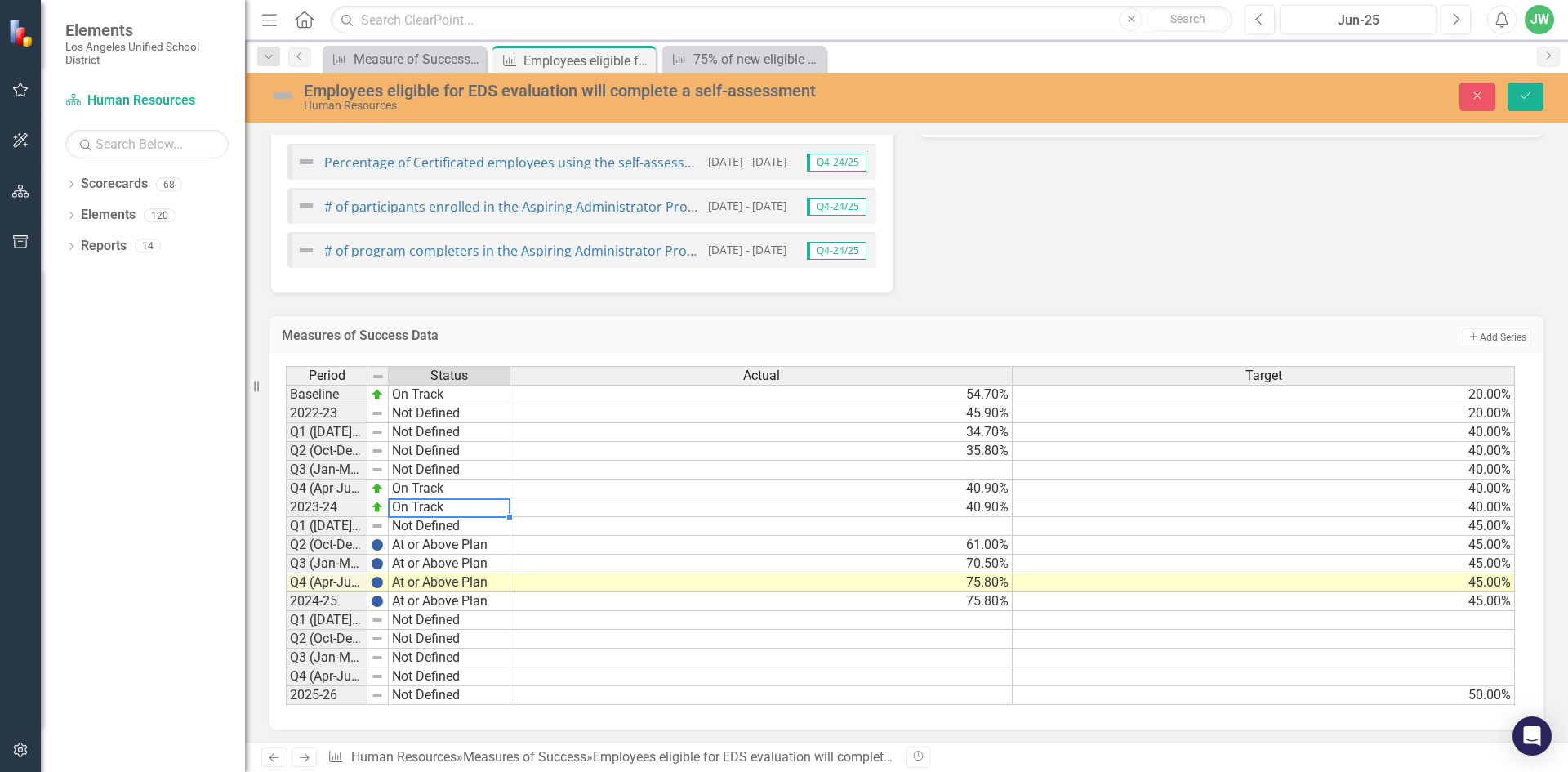 click on "On Track" at bounding box center (449, 507) 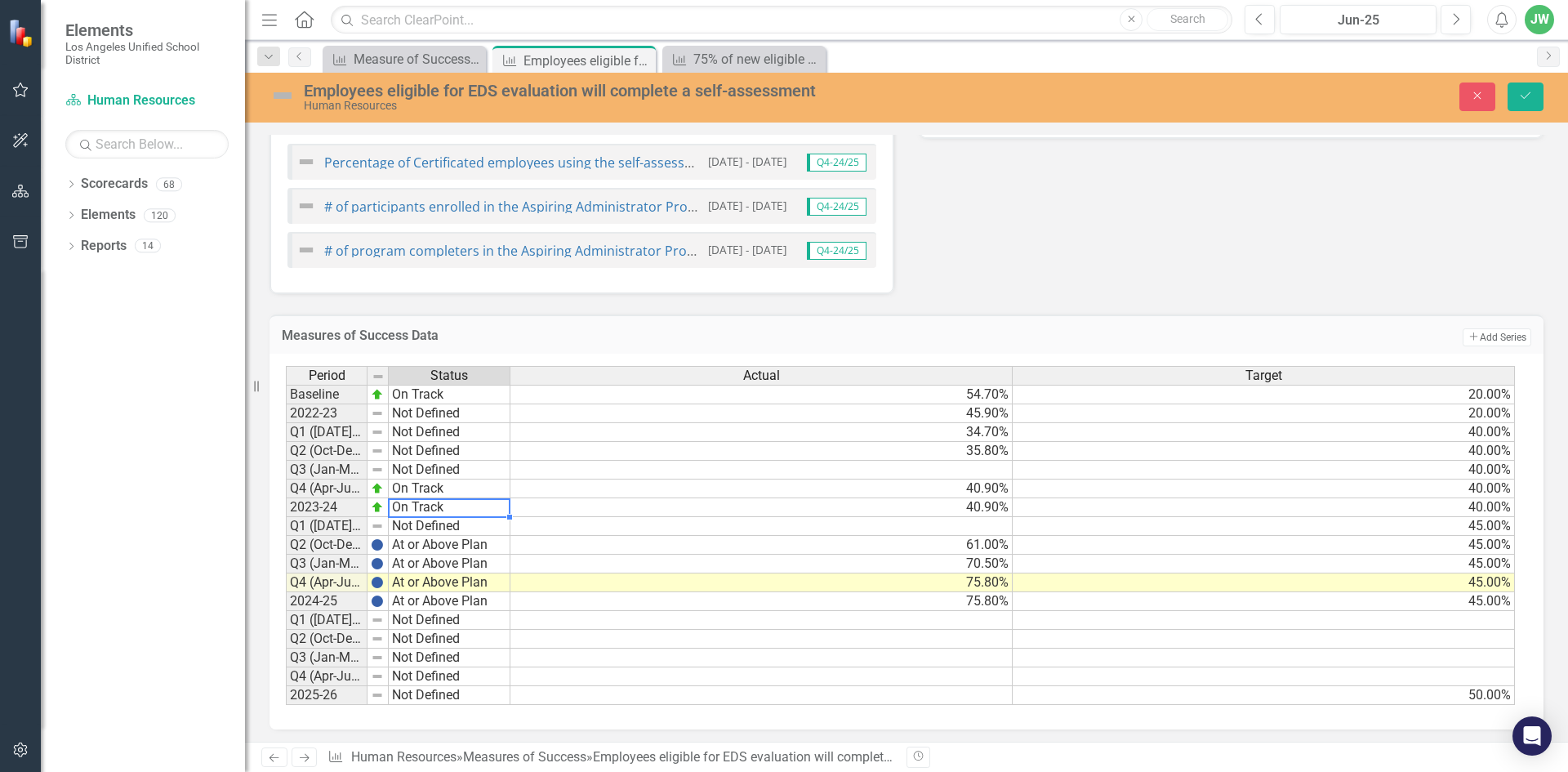 click on "At or Above Plan" at bounding box center (449, 545) 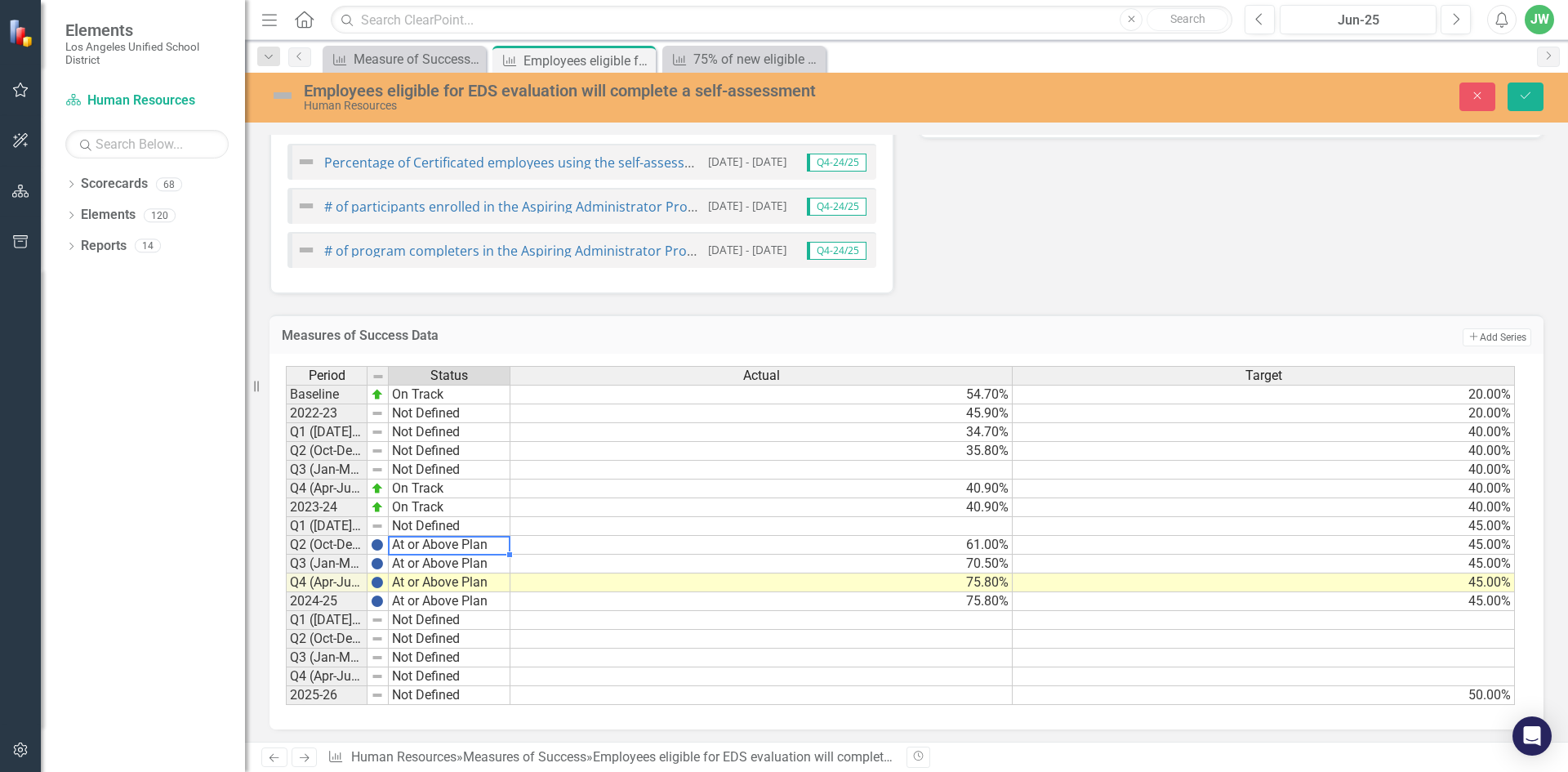 click on "At or Above Plan" at bounding box center [449, 545] 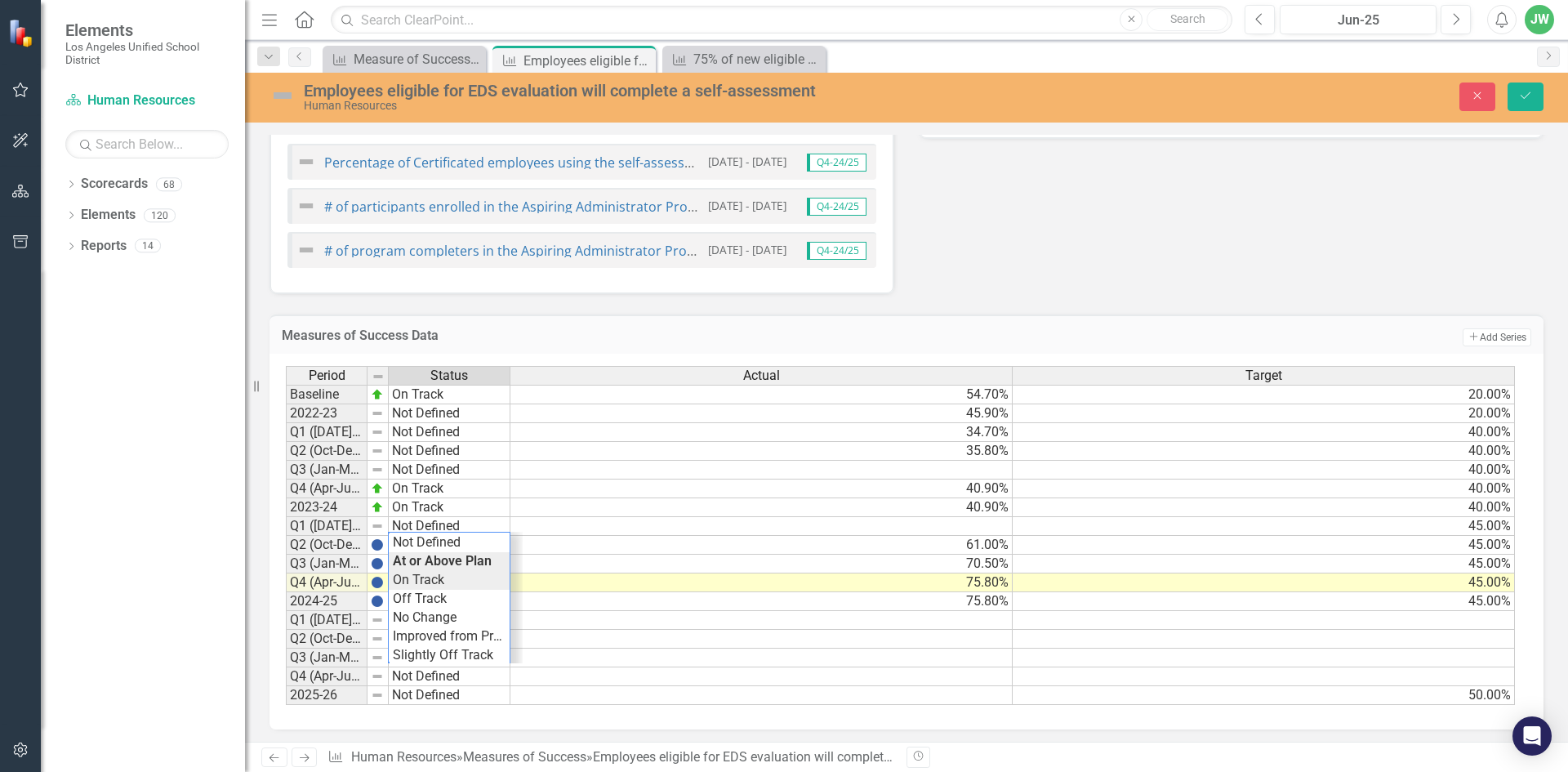 click on "Period Status Actual Target Baseline On Track 54.70% 20.00% 2022-23 Not Defined 45.90% 20.00% Q1 (Jul-Sep)-23/24 Not Defined 34.70% 40.00% Q2 (Oct-Dec)-23/24 Not Defined 35.80% 40.00% Q3 (Jan-Mar)-23/24 Not Defined 40.00% Q4 (Apr-Jun)-23/24 On Track 40.90% 40.00% 2023-24 On Track 40.90% 40.00% Q1 (Jul-Sep)-24/25 Not Defined 45.00% Q2 (Oct-Dec)-24/25 At or Above Plan 61.00% 45.00% Q3 (Jan-Mar)-24/25 At or Above Plan 70.50% 45.00% Q4 (Apr-Jun)-24/25 At or Above Plan 75.80% 45.00% 2024-25 At or Above Plan 75.80% 45.00% Q1 (Jul-Sep)-25/26 Not Defined Q2 (Oct-Dec)-25/26 Not Defined Q3 (Jan-Mar)-25/26 Not Defined Q4 (Apr-Jun)-25/26 Not Defined 2025-26 Not Defined 50.00% Period Status Actual Target Period Status Baseline On Track 2022-23 Not Defined Q1 (Jul-Sep)-23/24 Not Defined Q2 (Oct-Dec)-23/24 Not Defined Q3 (Jan-Mar)-23/24 Not Defined Q4 (Apr-Jun)-23/24 On Track 2023-24 On Track Q1 (Jul-Sep)-24/25 Not Defined Q2 (Oct-Dec)-24/25 At or Above Plan Q3 (Jan-Mar)-24/25 At or Above Plan Q4 (Apr-Jun)-24/25 2024-25" at bounding box center (900, 536) 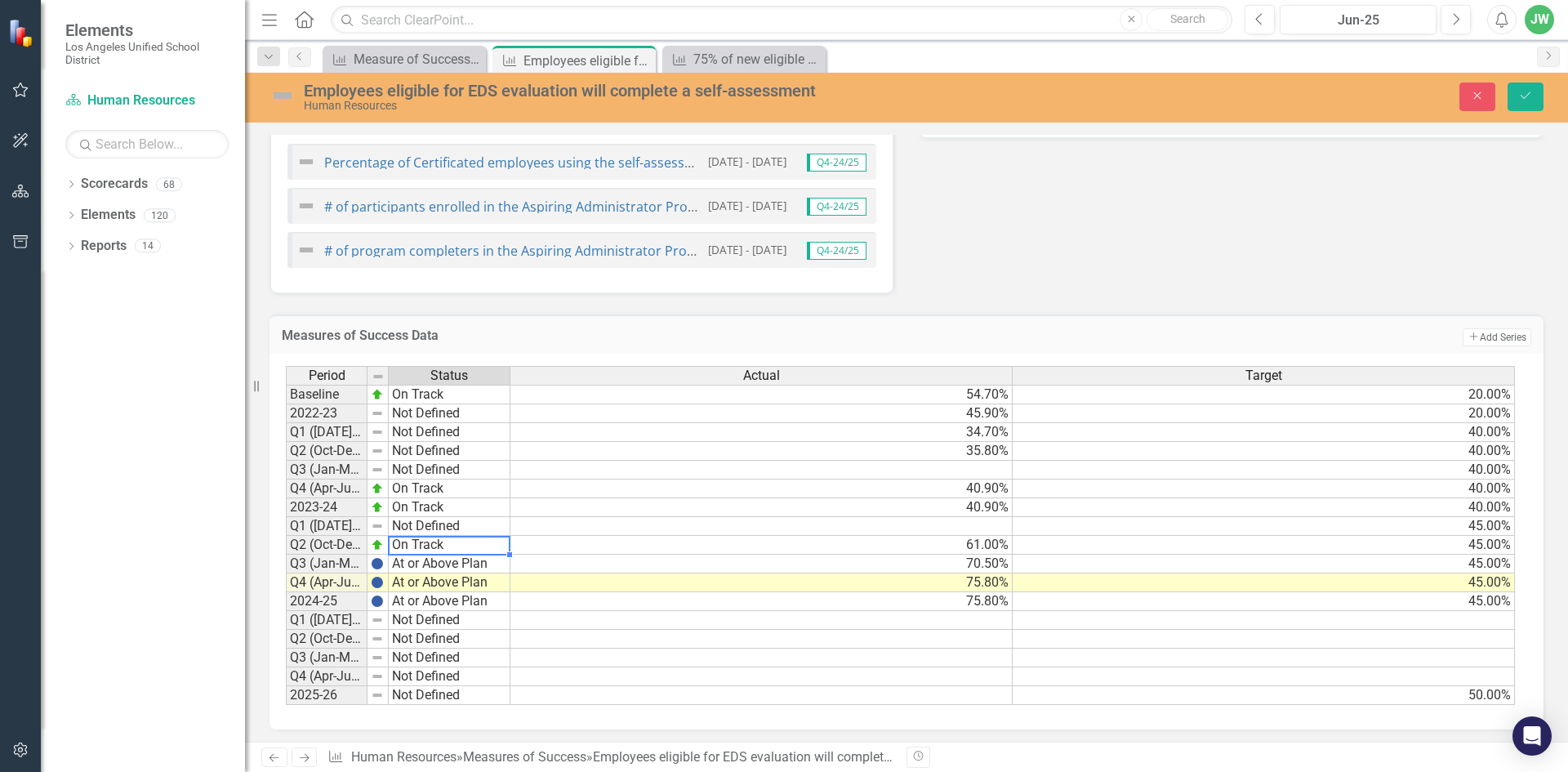 click on "At or Above Plan" at bounding box center (449, 564) 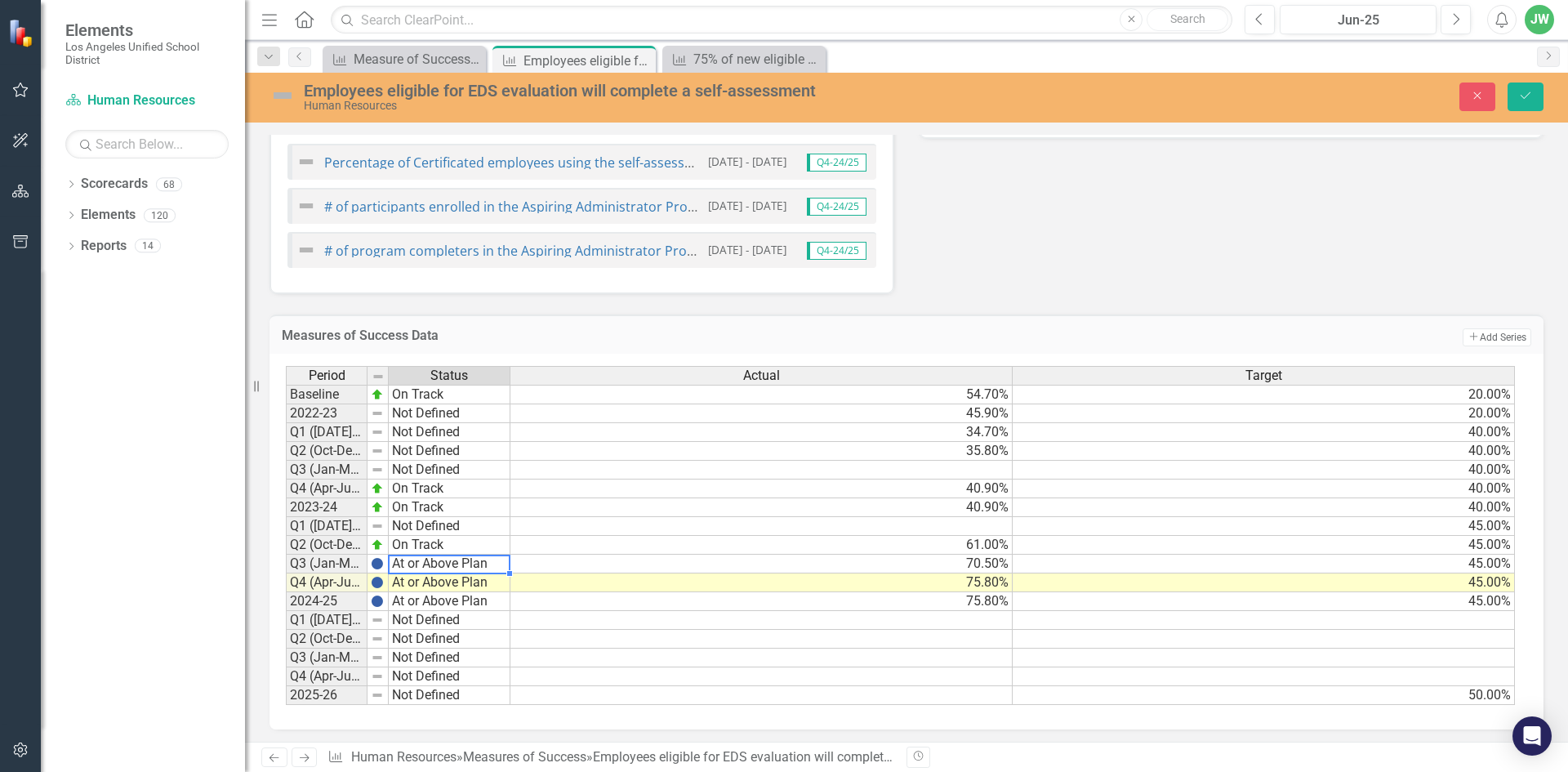 click on "At or Above Plan" at bounding box center [449, 564] 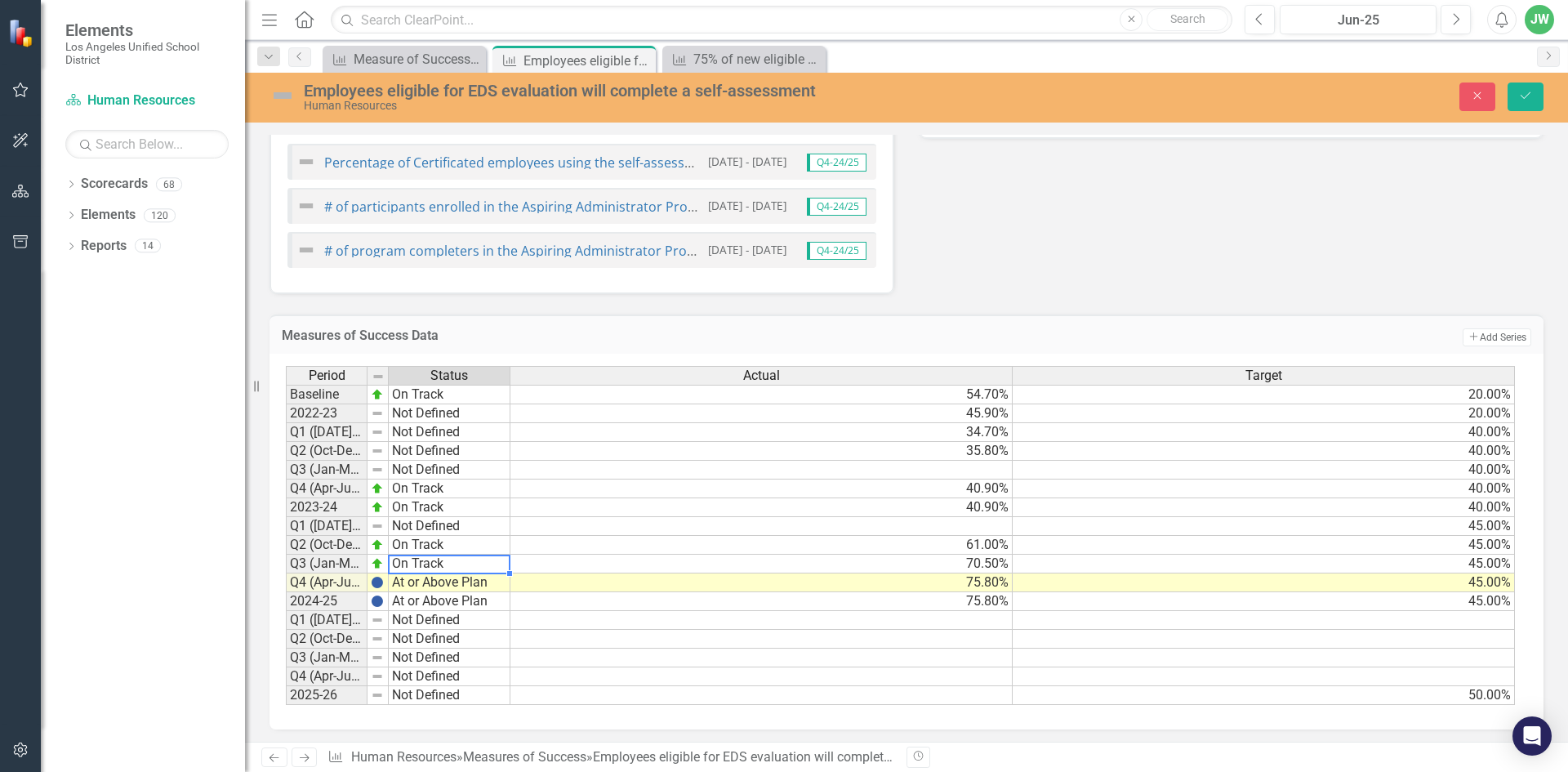 click on "Period Status Actual Target Baseline On Track 54.70% 20.00% 2022-23 Not Defined 45.90% 20.00% Q1 (Jul-Sep)-23/24 Not Defined 34.70% 40.00% Q2 (Oct-Dec)-23/24 Not Defined 35.80% 40.00% Q3 (Jan-Mar)-23/24 Not Defined 40.00% Q4 (Apr-Jun)-23/24 On Track 40.90% 40.00% 2023-24 On Track 40.90% 40.00% Q1 (Jul-Sep)-24/25 Not Defined 45.00% Q2 (Oct-Dec)-24/25 On Track 61.00% 45.00% Q3 (Jan-Mar)-24/25 On Track 70.50% 45.00% Q4 (Apr-Jun)-24/25 At or Above Plan 75.80% 45.00% 2024-25 At or Above Plan 75.80% 45.00% Q1 (Jul-Sep)-25/26 Not Defined Q2 (Oct-Dec)-25/26 Not Defined Q3 (Jan-Mar)-25/26 Not Defined Q4 (Apr-Jun)-25/26 Not Defined 2025-26 Not Defined 50.00% Period Status Actual Target Period Status Baseline On Track 2022-23 Not Defined Q1 (Jul-Sep)-23/24 Not Defined Q2 (Oct-Dec)-23/24 Not Defined Q3 (Jan-Mar)-23/24 Not Defined Q4 (Apr-Jun)-23/24 On Track 2023-24 On Track Q1 (Jul-Sep)-24/25 Not Defined Q2 (Oct-Dec)-24/25 On Track Q3 (Jan-Mar)-24/25 On Track Q4 (Apr-Jun)-24/25 At or Above Plan 2024-25 At or Above Plan" at bounding box center [900, 536] 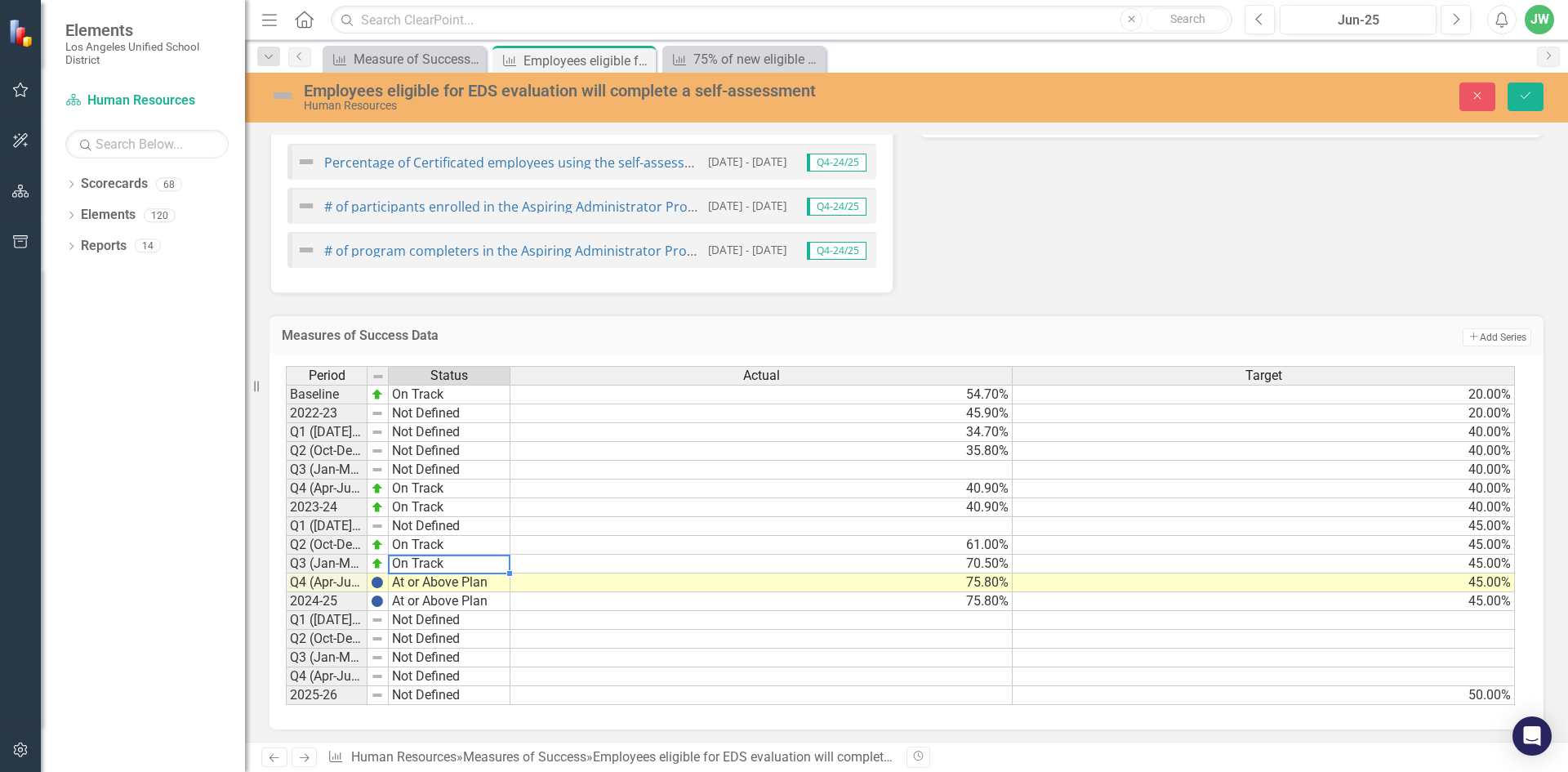 click on "Not Defined" at bounding box center [449, 526] 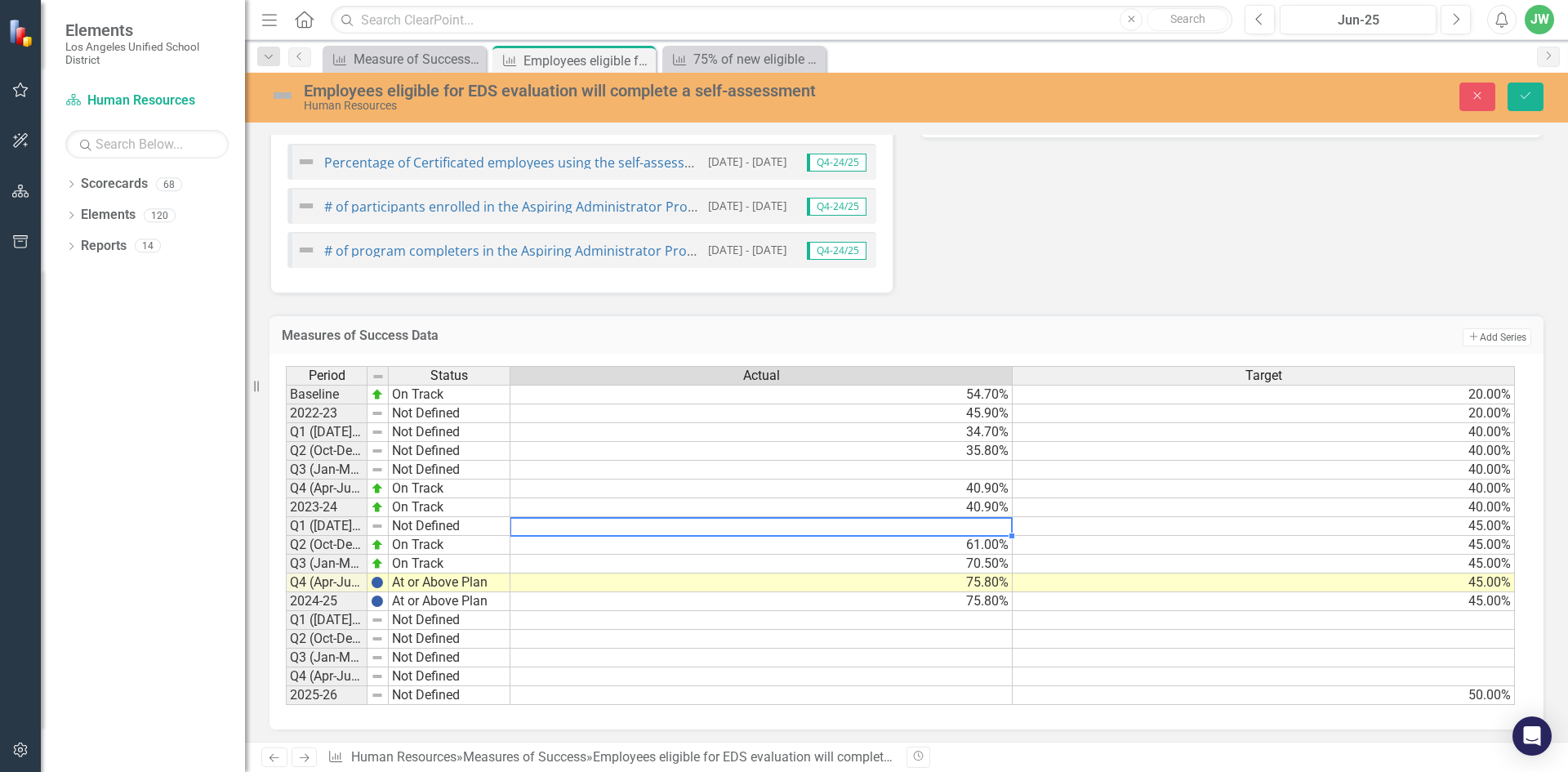 click at bounding box center (761, 526) 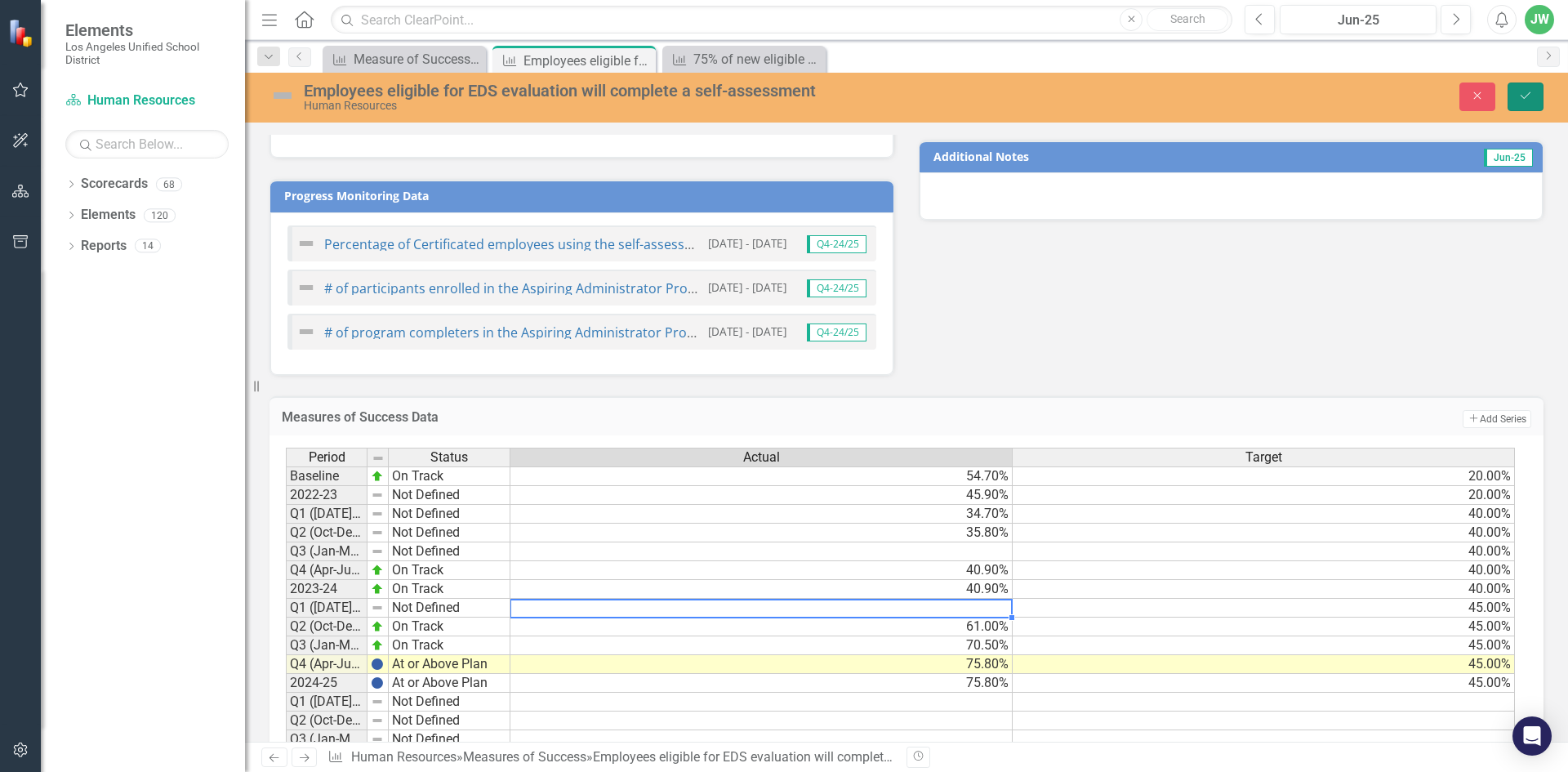 click on "Save" at bounding box center [1526, 96] 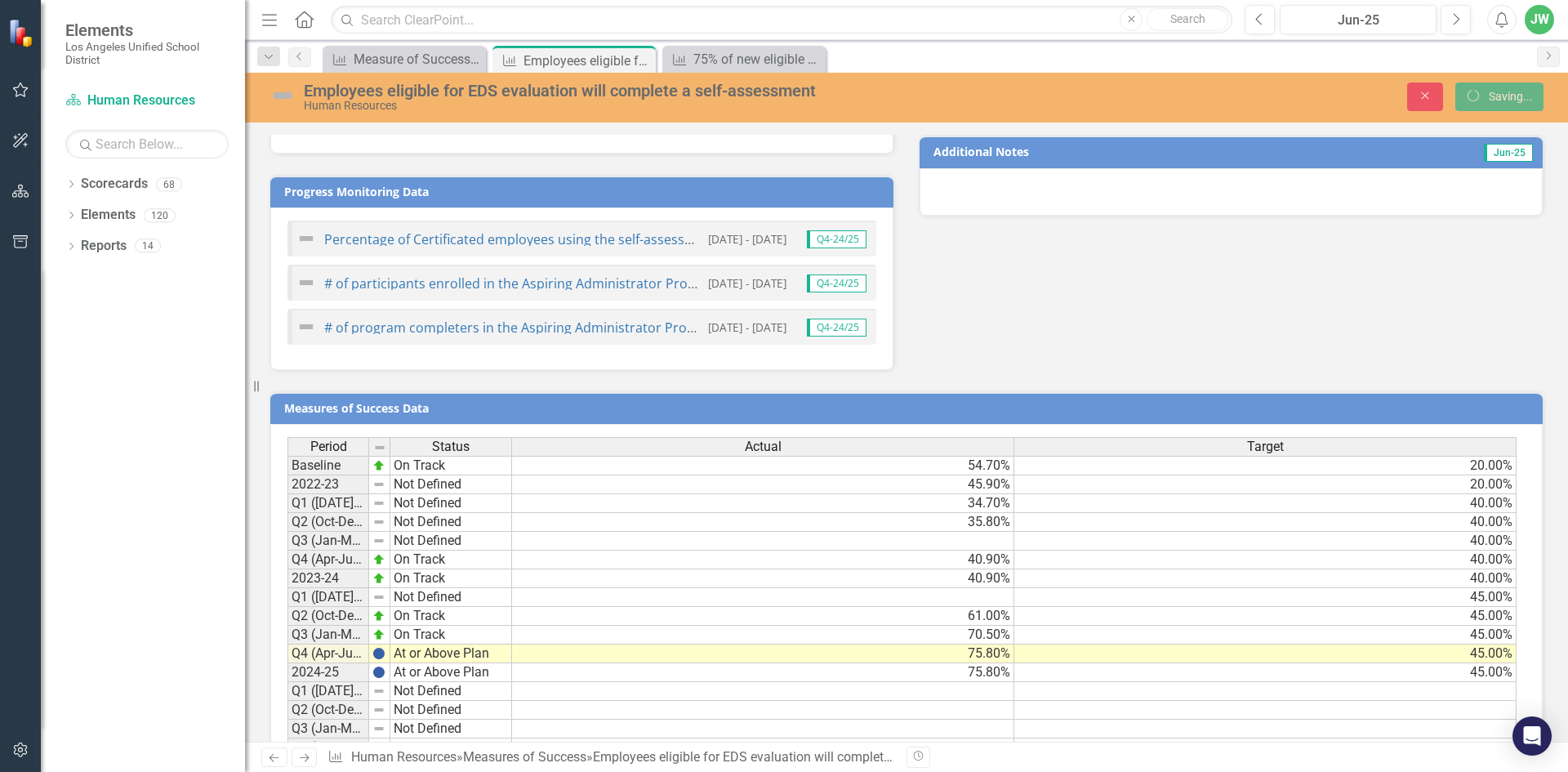 scroll, scrollTop: 988, scrollLeft: 0, axis: vertical 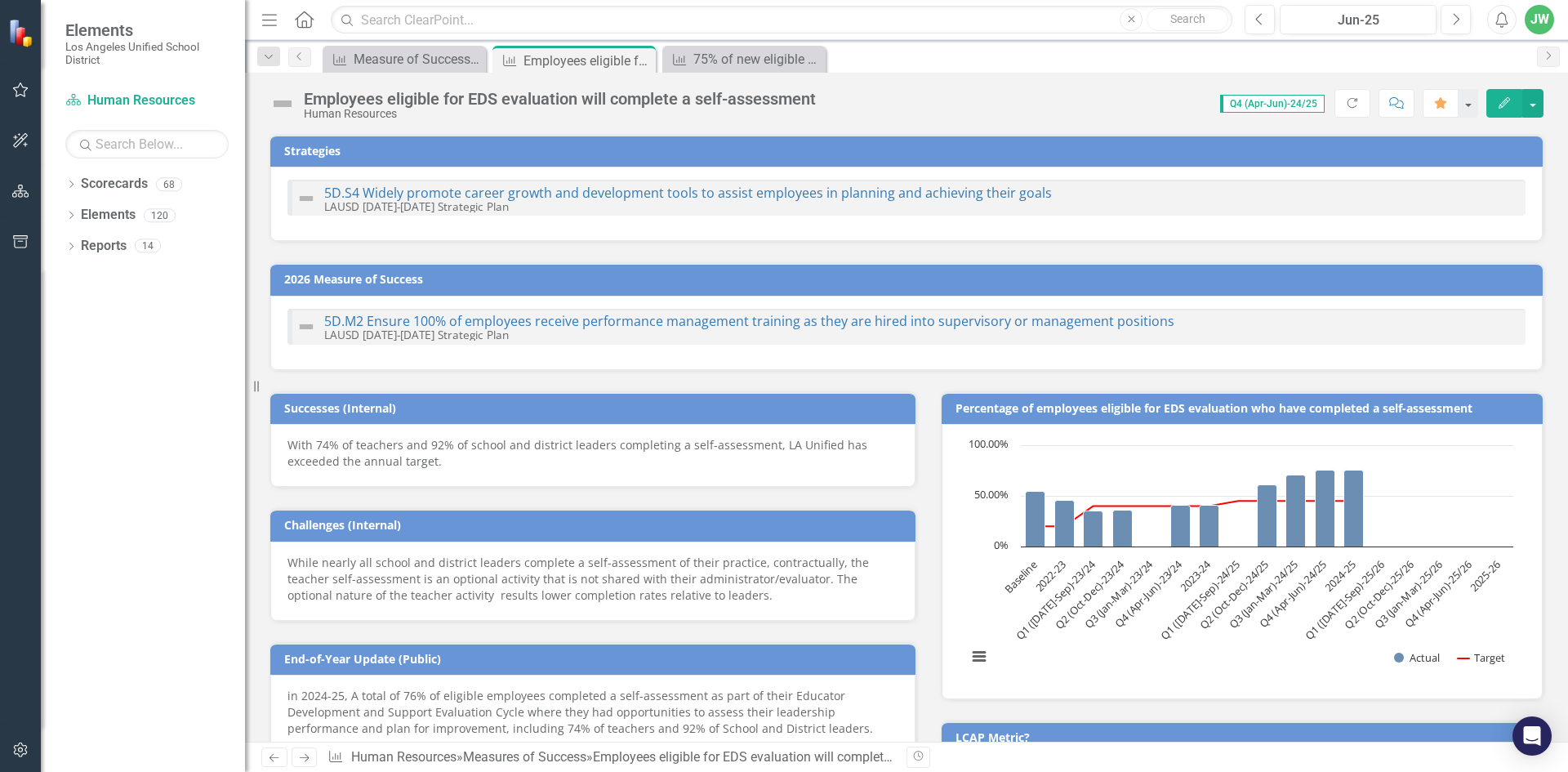 checkbox on "false" 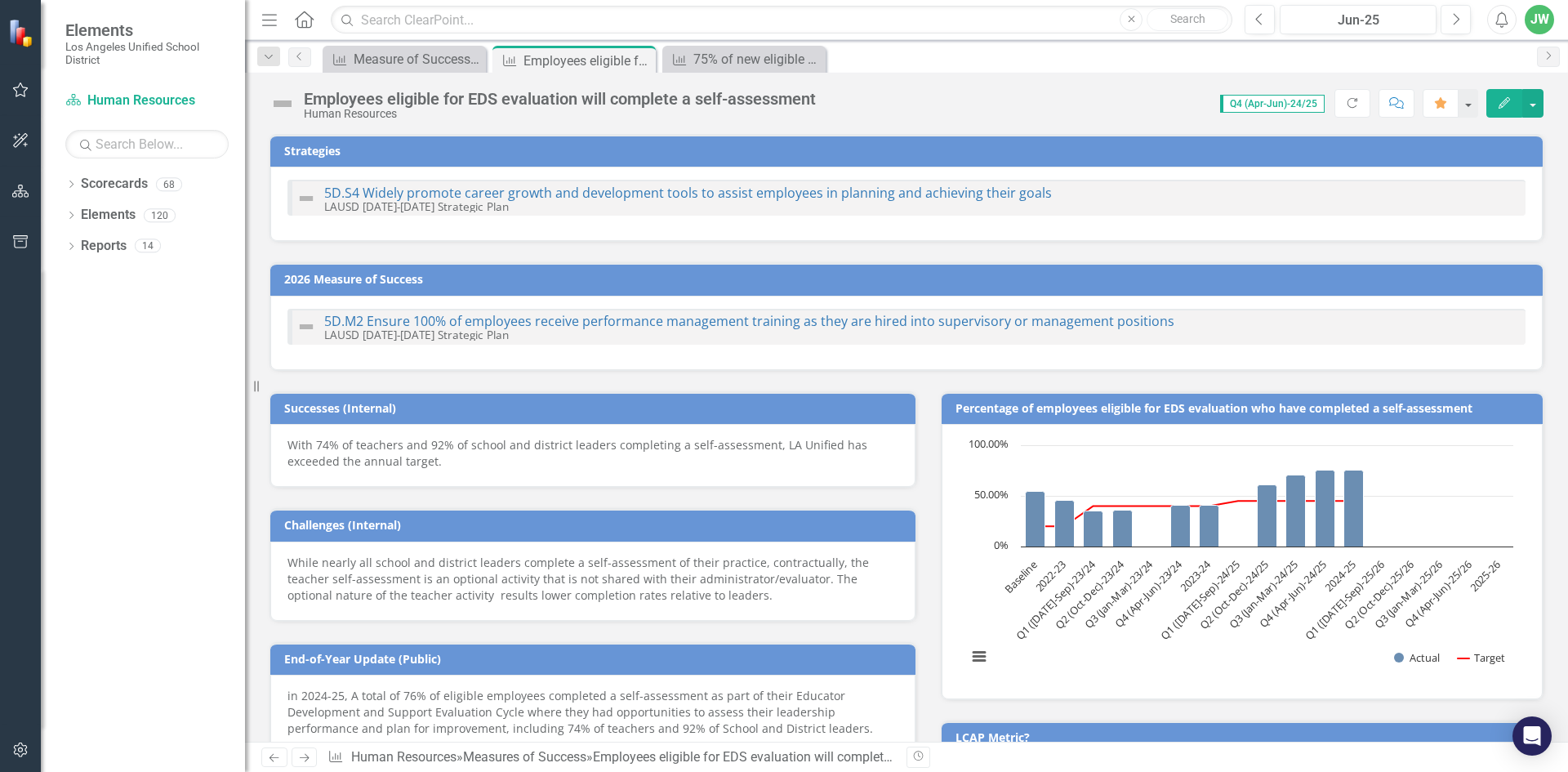 checkbox on "false" 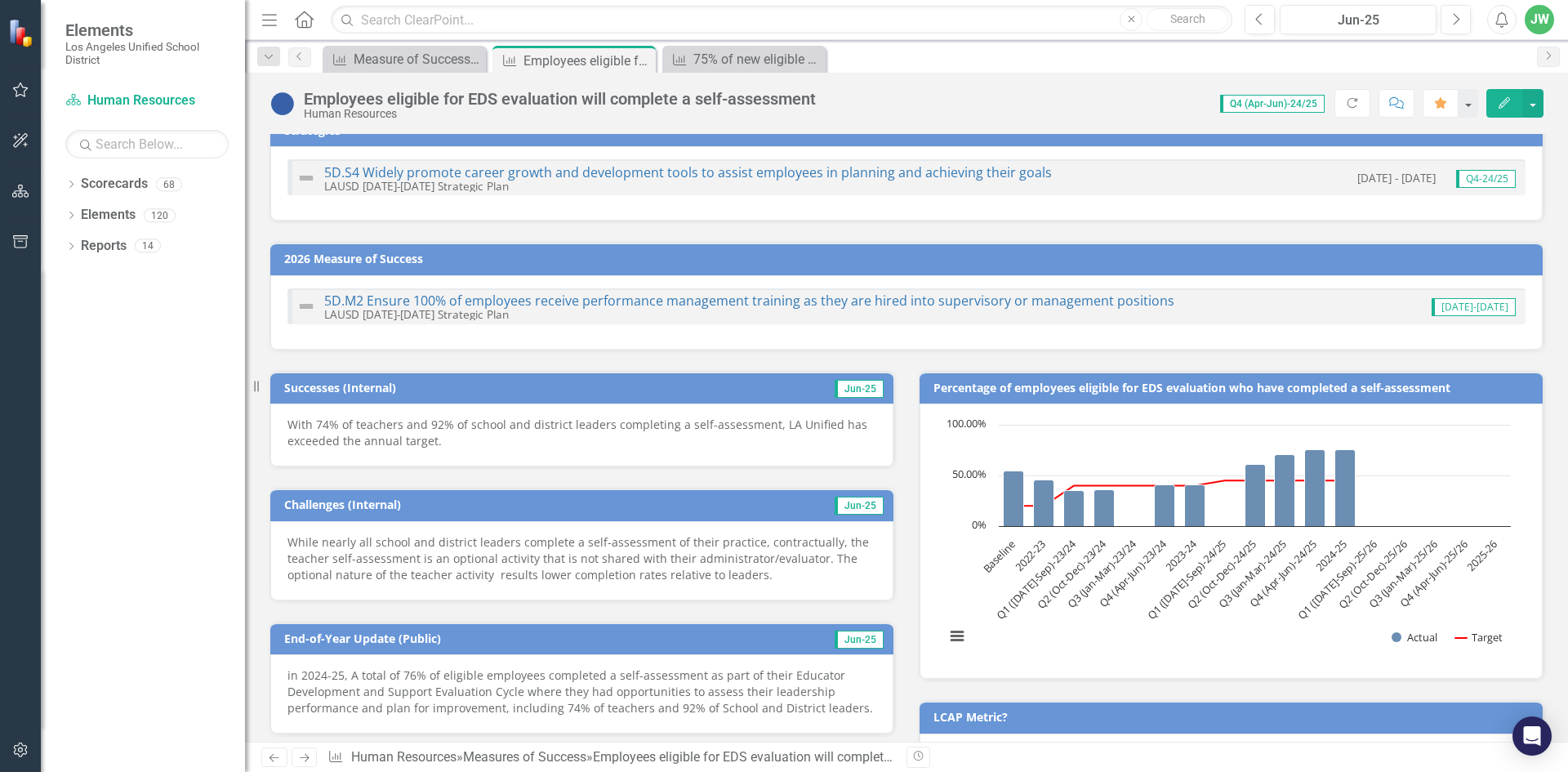 scroll, scrollTop: 0, scrollLeft: 0, axis: both 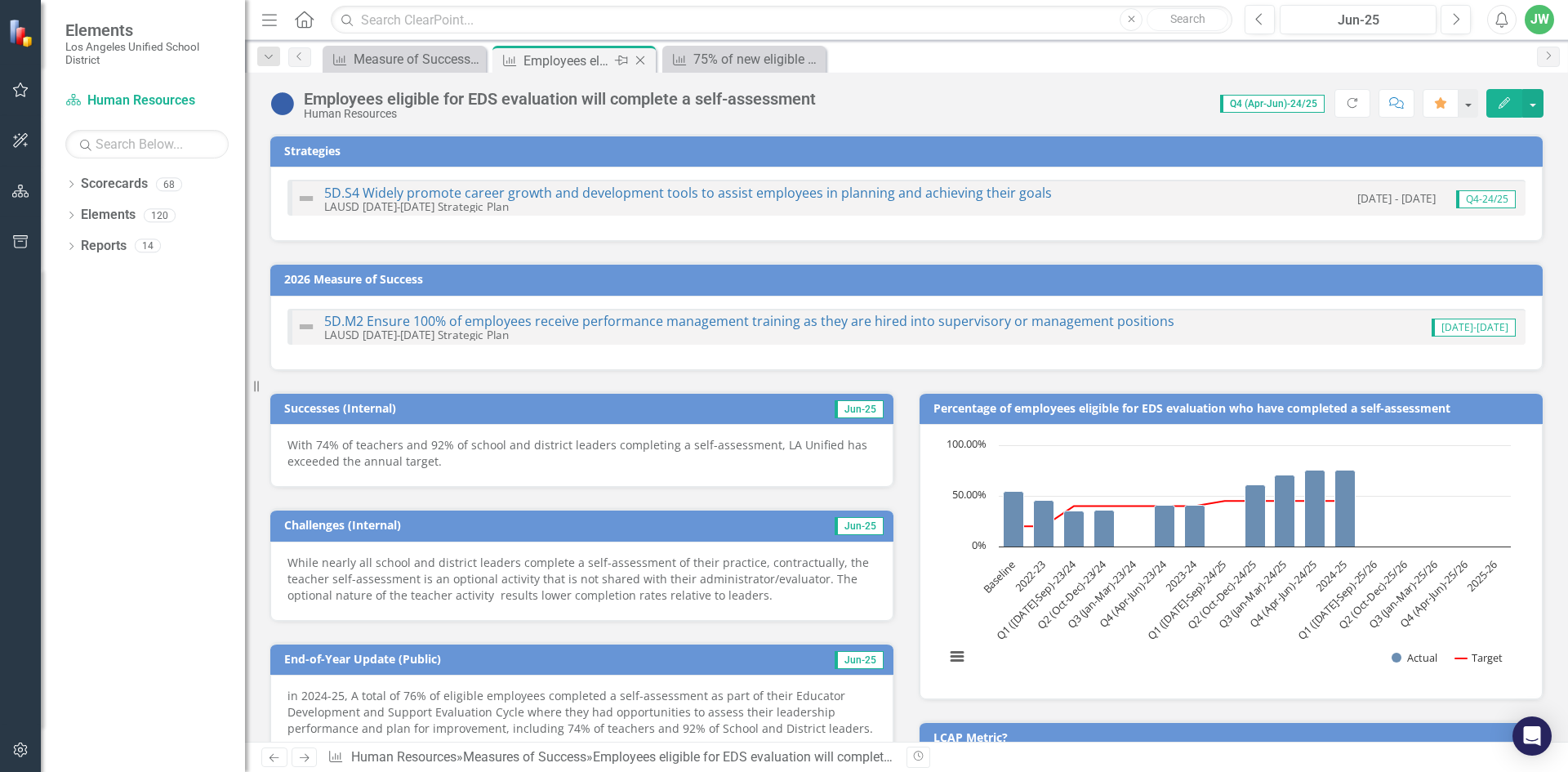 click on "Employees eligible for EDS evaluation will complete a self-assessment" at bounding box center (567, 60) 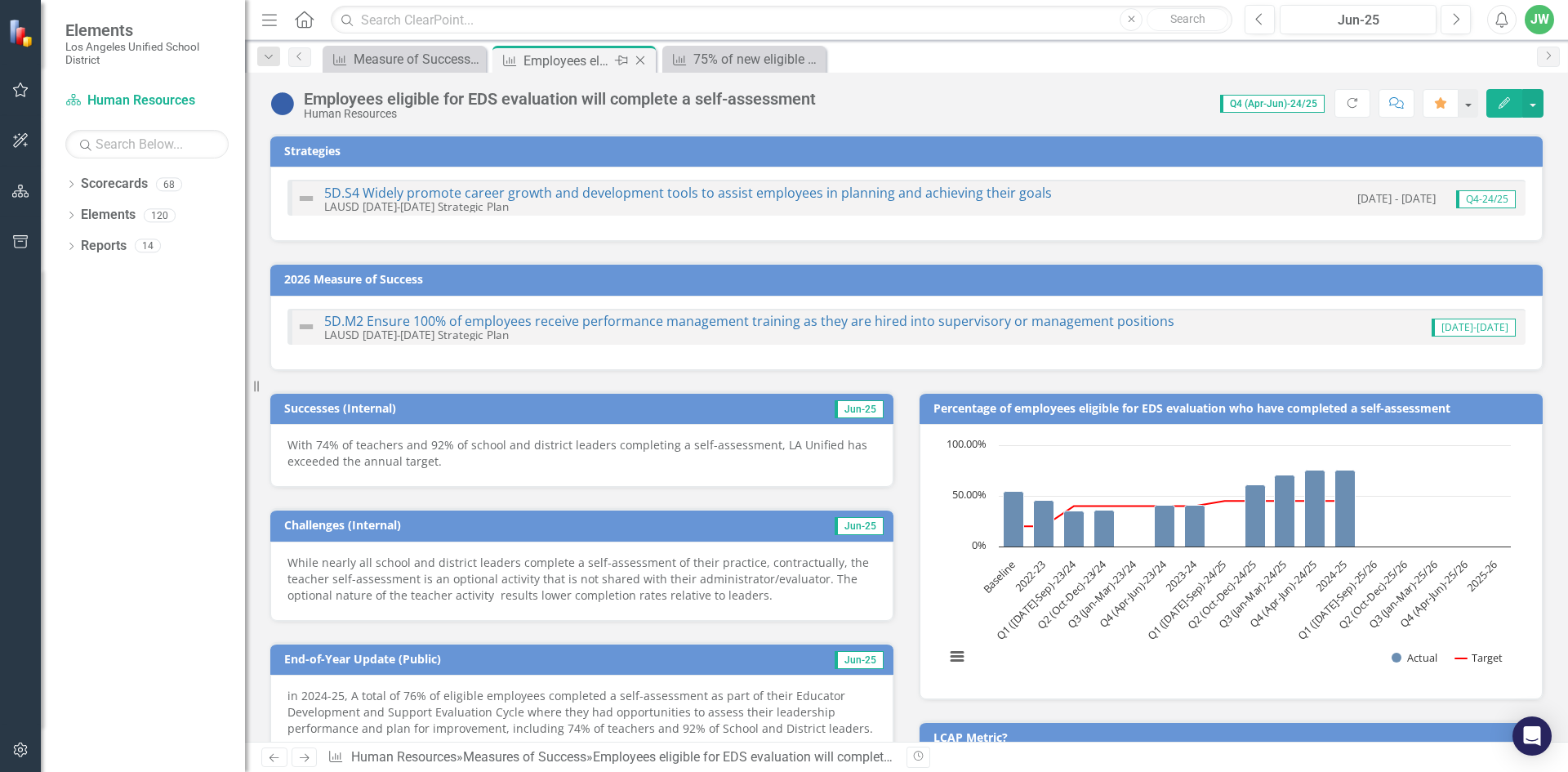 click on "Close" 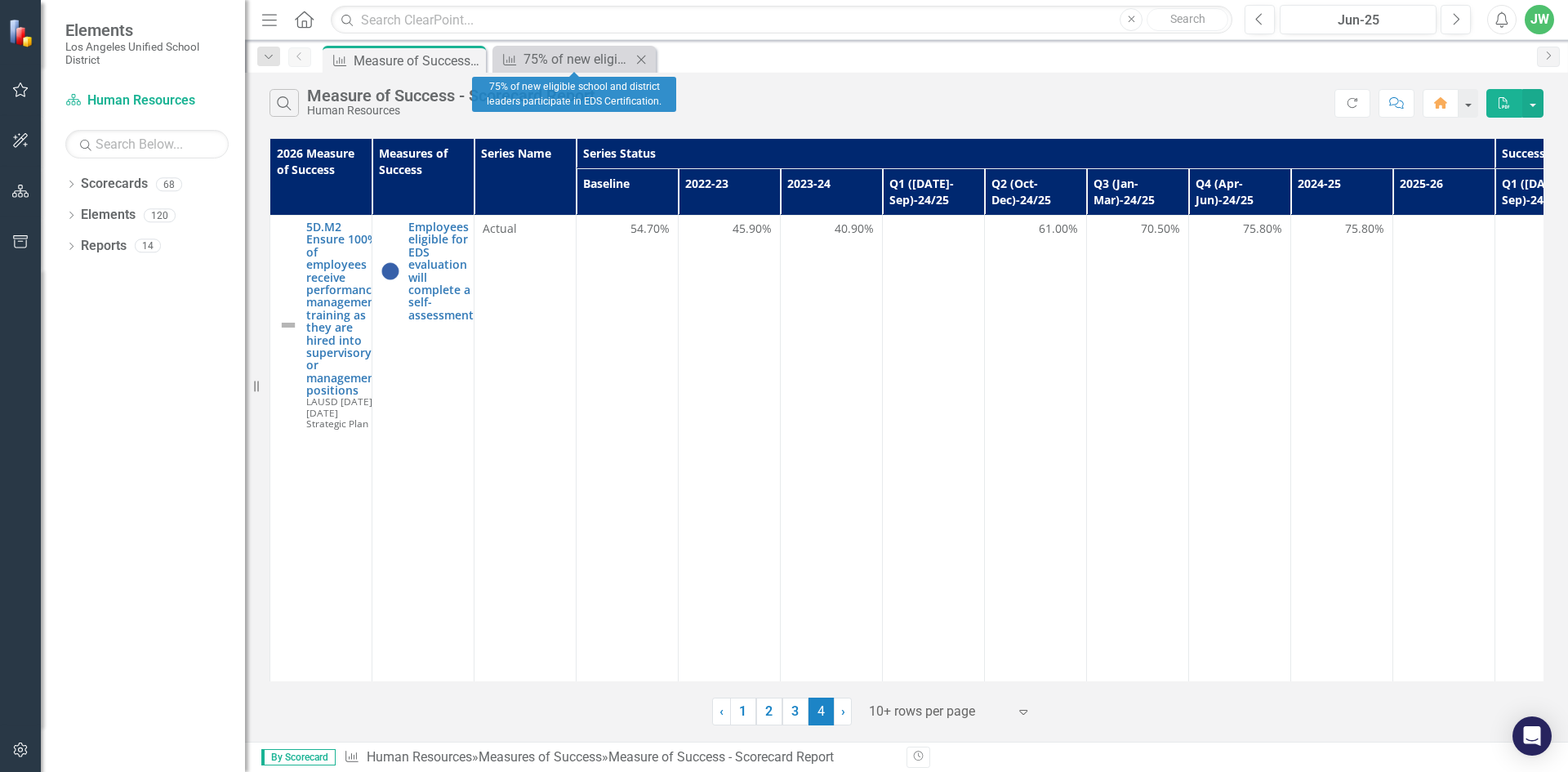 click 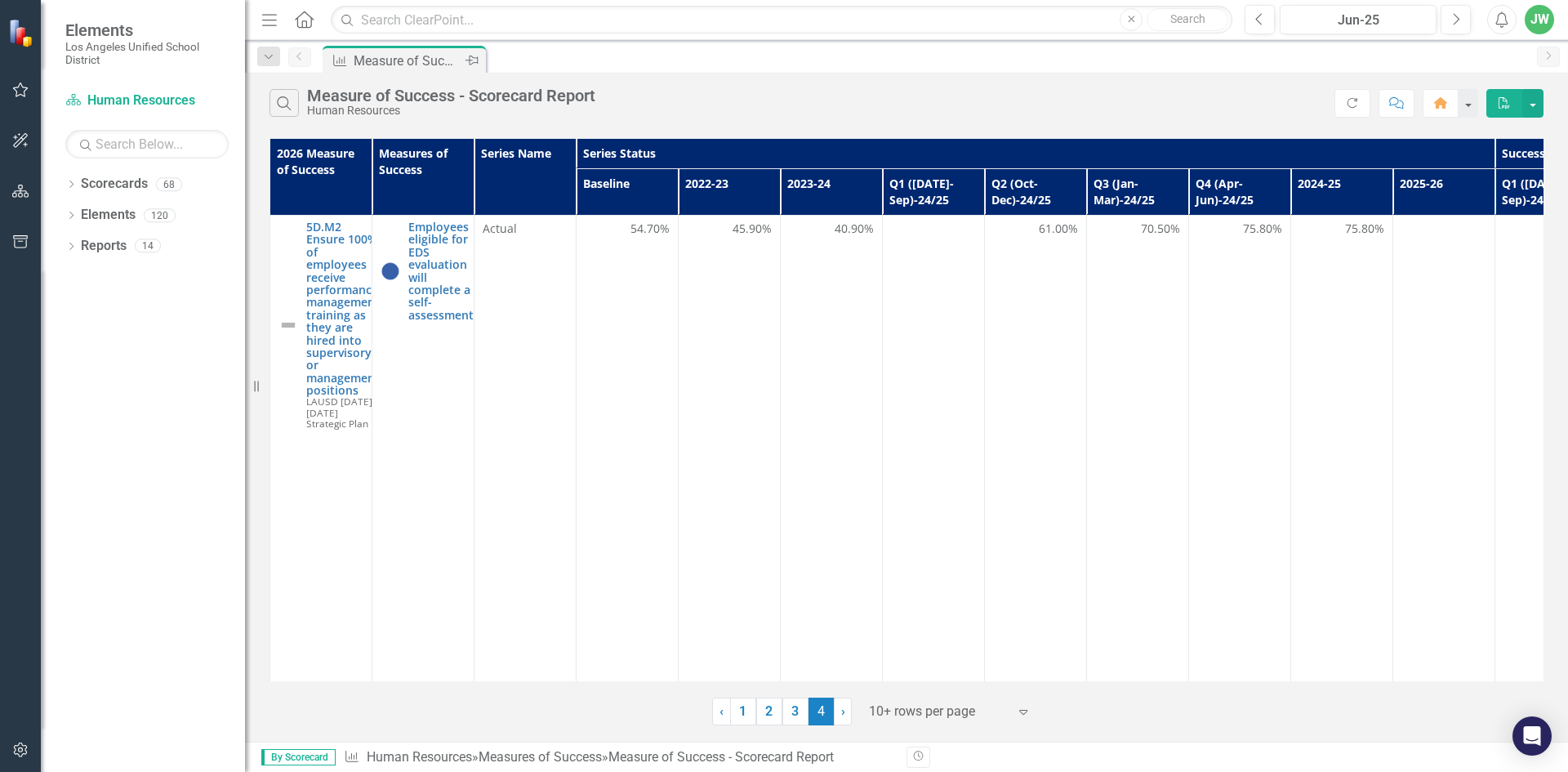 click on "Measure of Success - Scorecard Report" at bounding box center (408, 60) 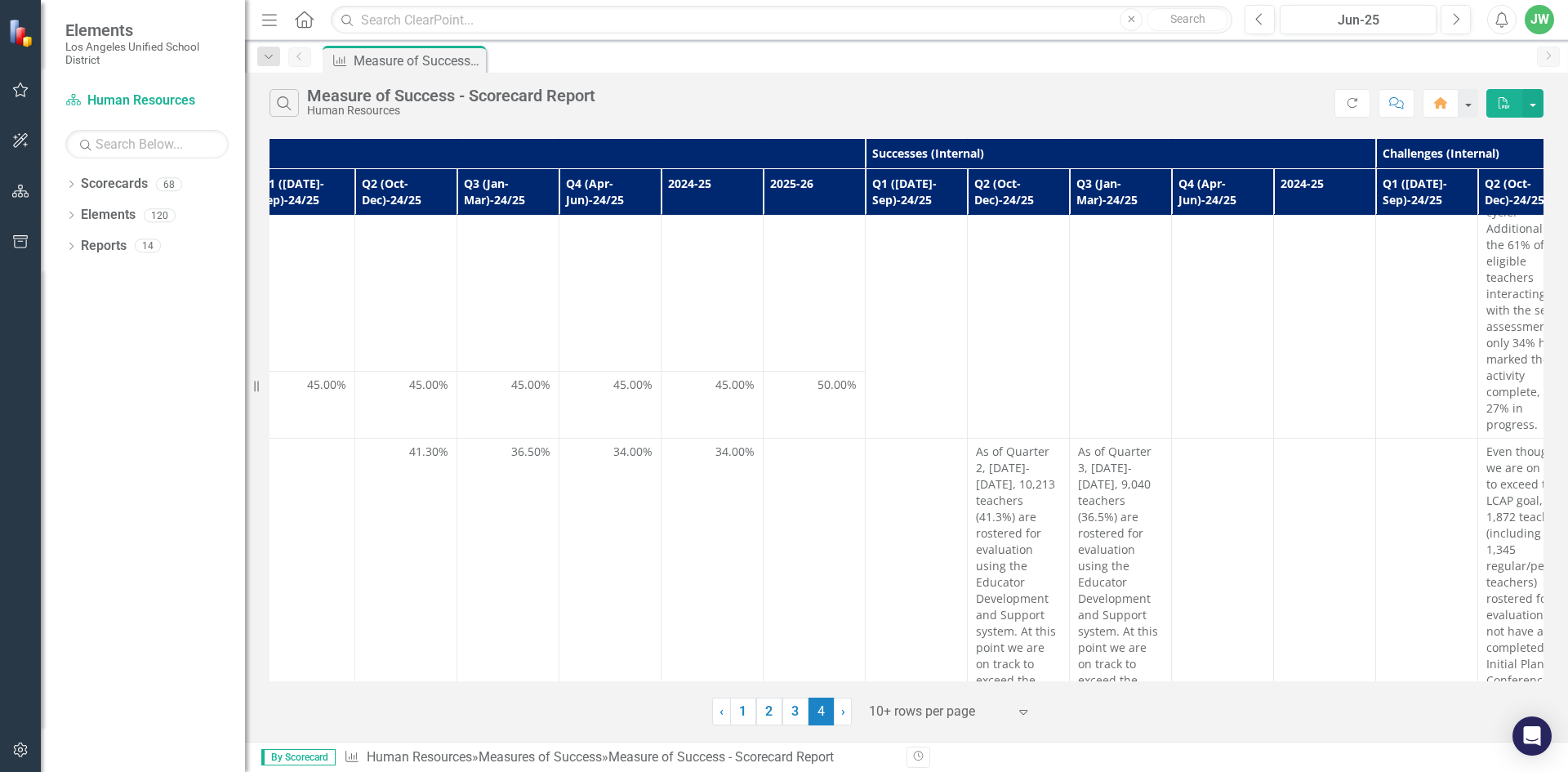 scroll, scrollTop: 327, scrollLeft: 590, axis: both 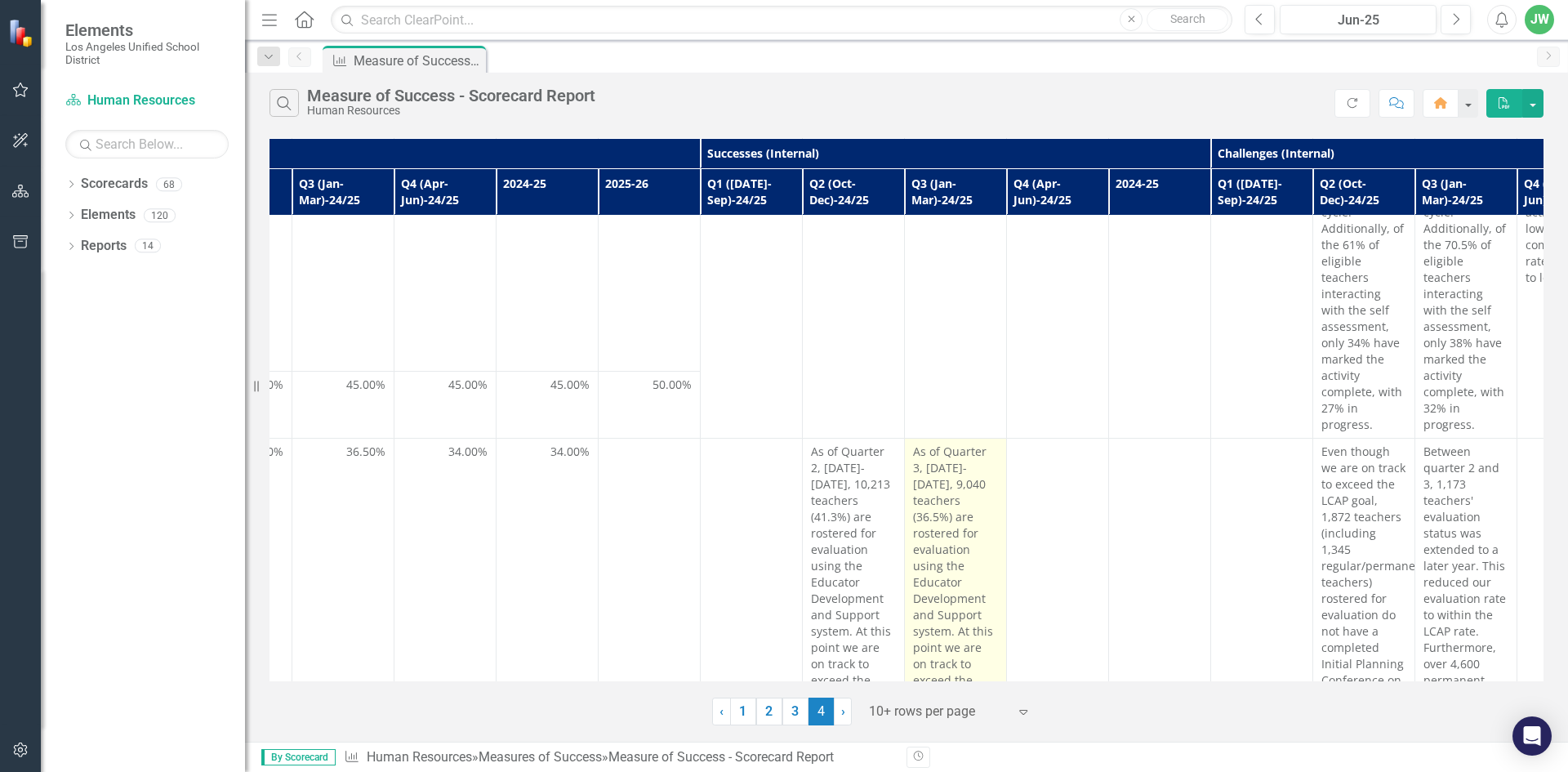 click on "As of Quarter 3, 2024-2025, 9,040 teachers (36.5%) are rostered for evaluation using the Educator Development and Support system. At this point we are on track to exceed the LCAP goal of 35.5%." at bounding box center (956, 582) 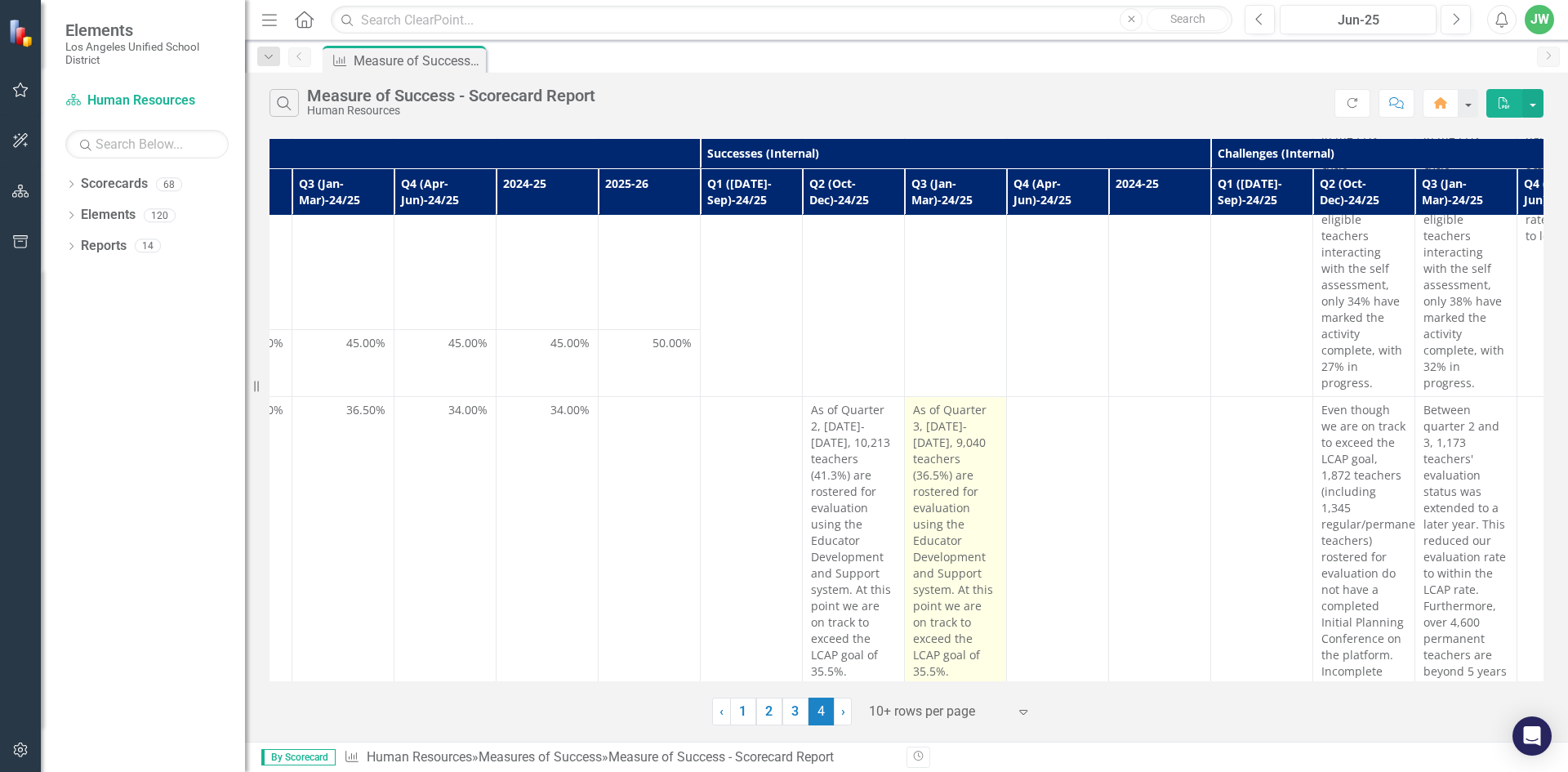 scroll, scrollTop: 408, scrollLeft: 795, axis: both 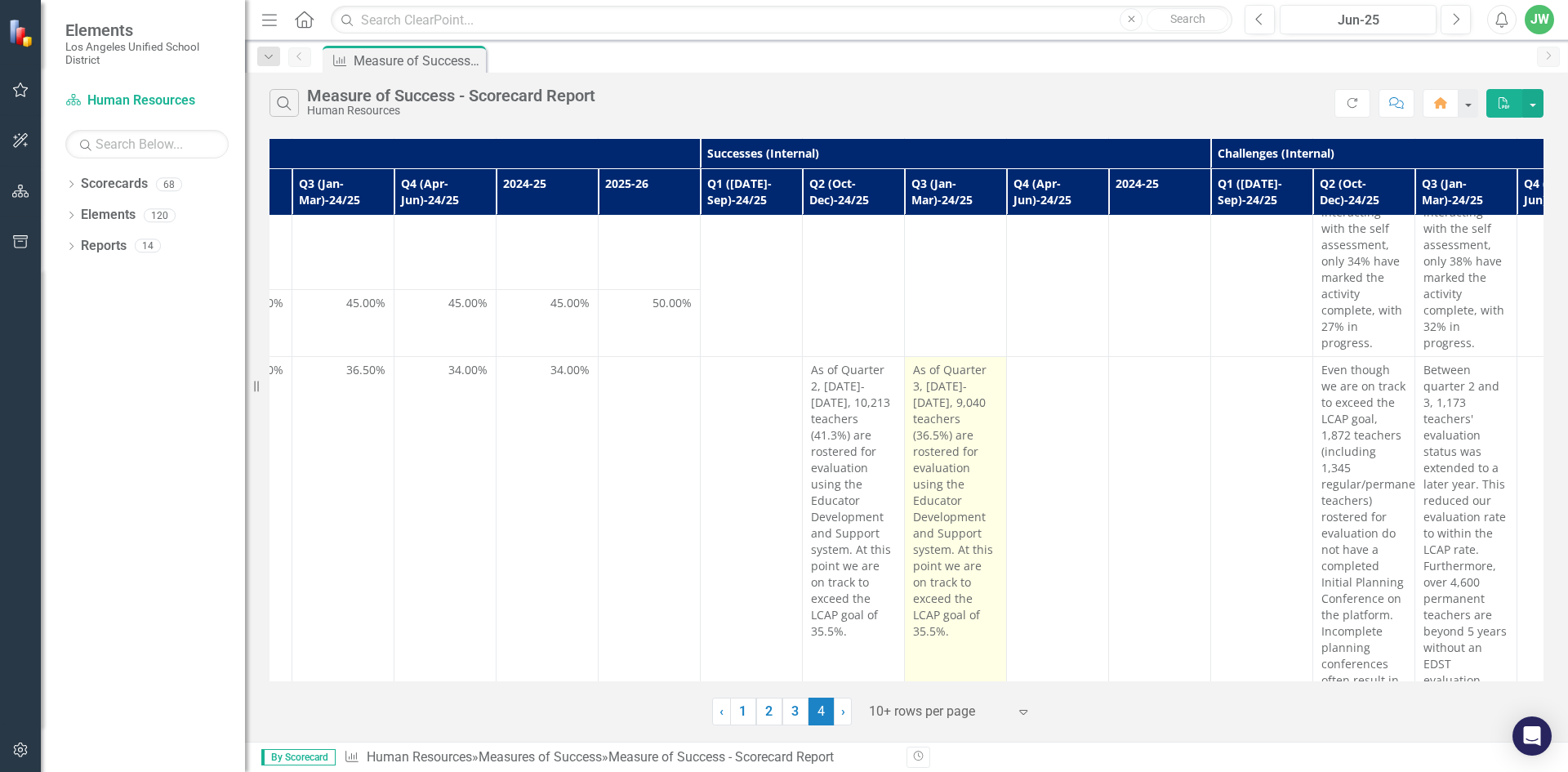 click on "As of Quarter 3, 2024-2025, 9,040 teachers (36.5%) are rostered for evaluation using the Educator Development and Support system. At this point we are on track to exceed the LCAP goal of 35.5%." at bounding box center [956, 615] 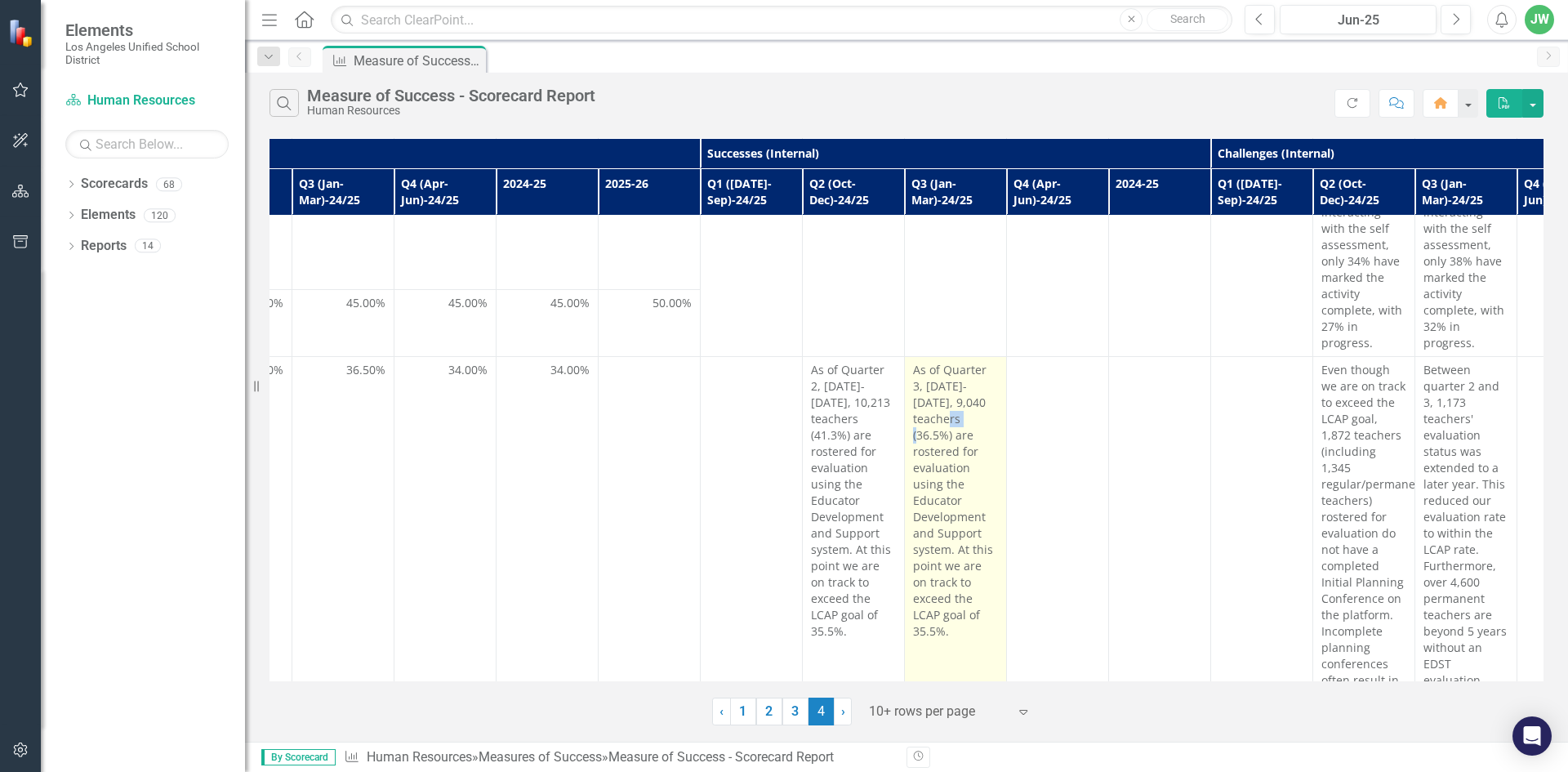 click on "As of Quarter 3, 2024-2025, 9,040 teachers (36.5%) are rostered for evaluation using the Educator Development and Support system. At this point we are on track to exceed the LCAP goal of 35.5%." at bounding box center [956, 501] 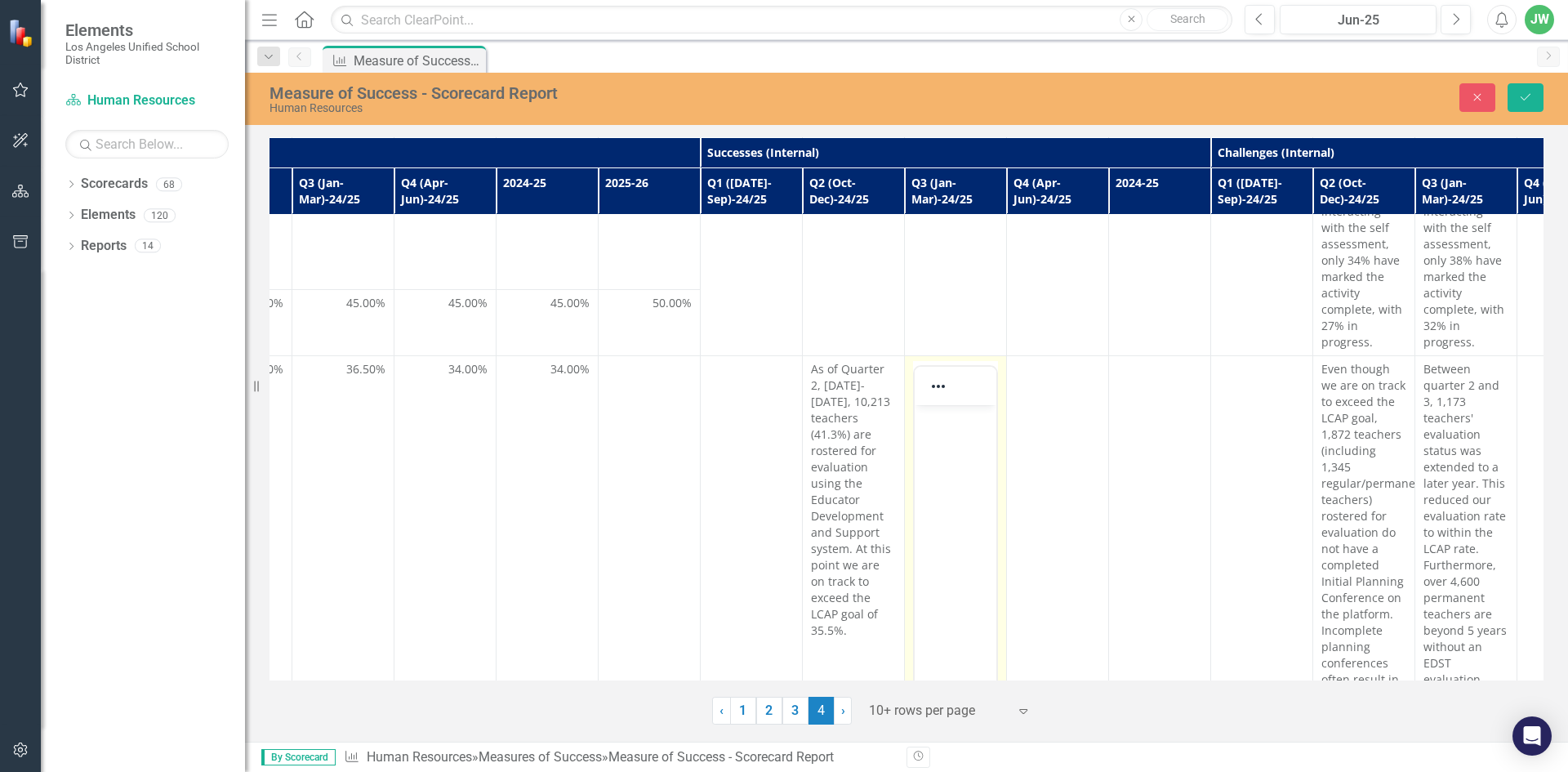 scroll, scrollTop: 0, scrollLeft: 0, axis: both 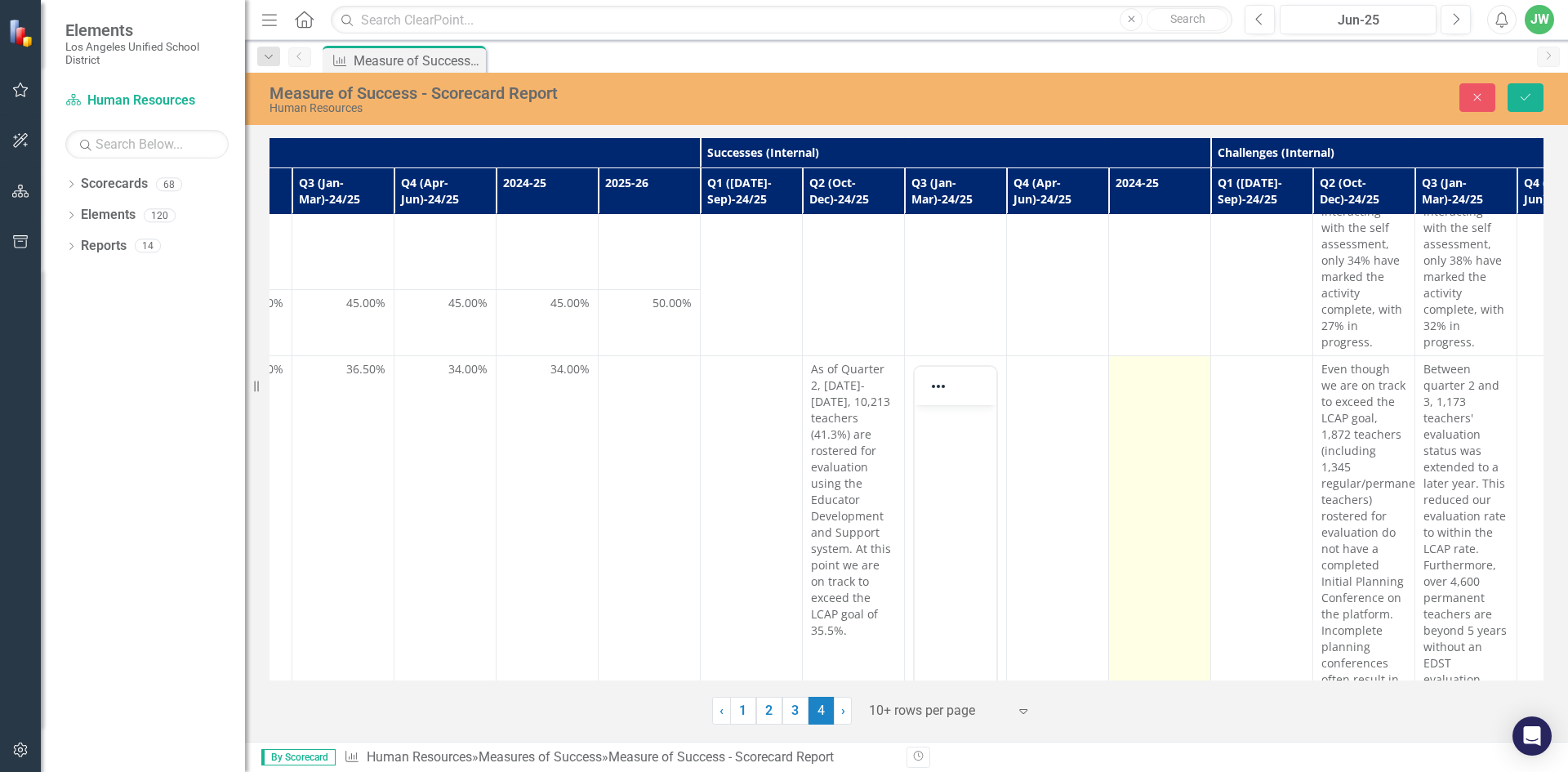 click at bounding box center [1160, 614] 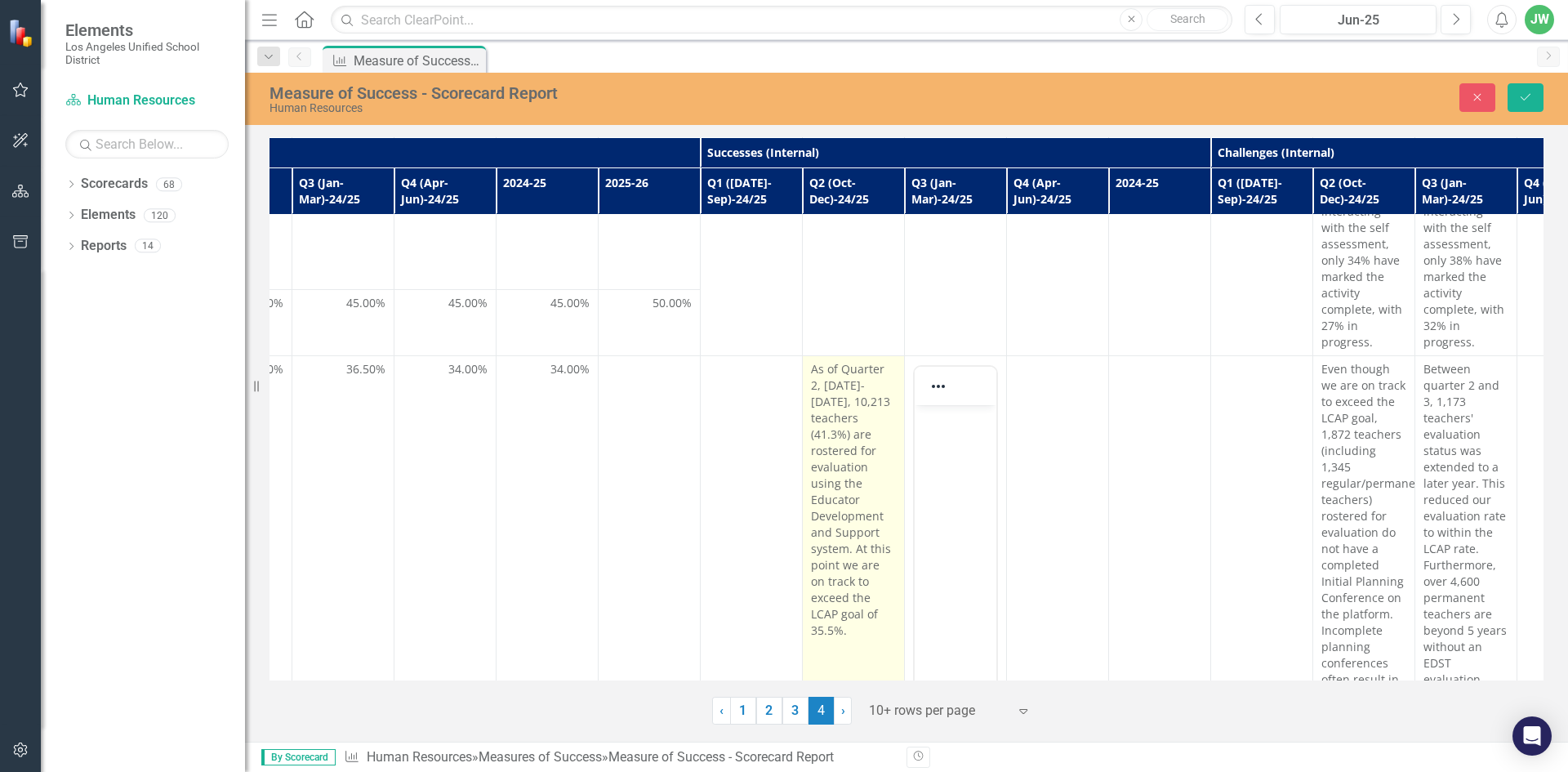 click on "As of Quarter 2, 2024-2025, 10,213 teachers (41.3%) are rostered for evaluation using the Educator Development and Support system. At this point we are on track to exceed the LCAP goal of 35.5%." at bounding box center [853, 500] 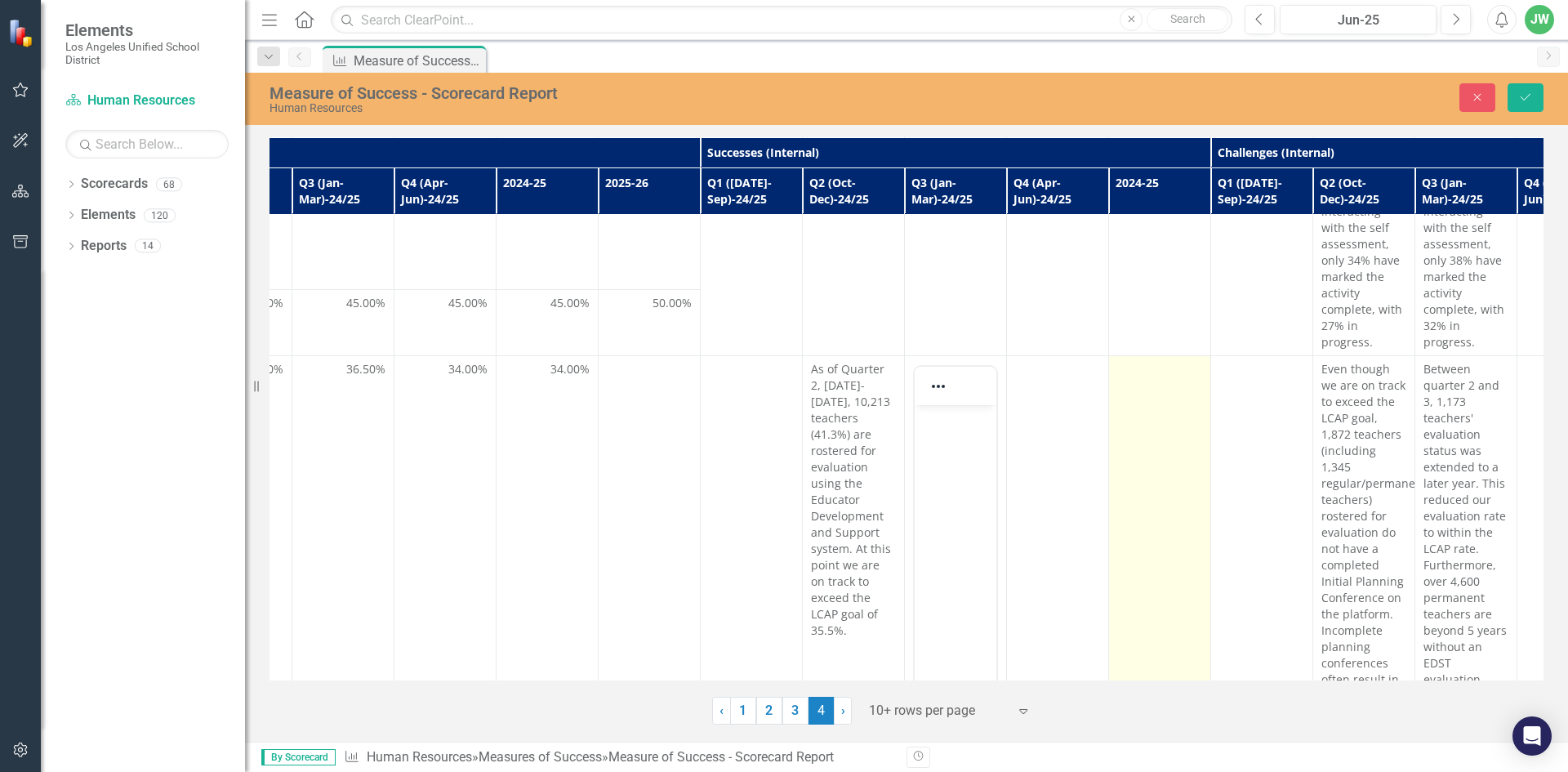 click at bounding box center [1160, 614] 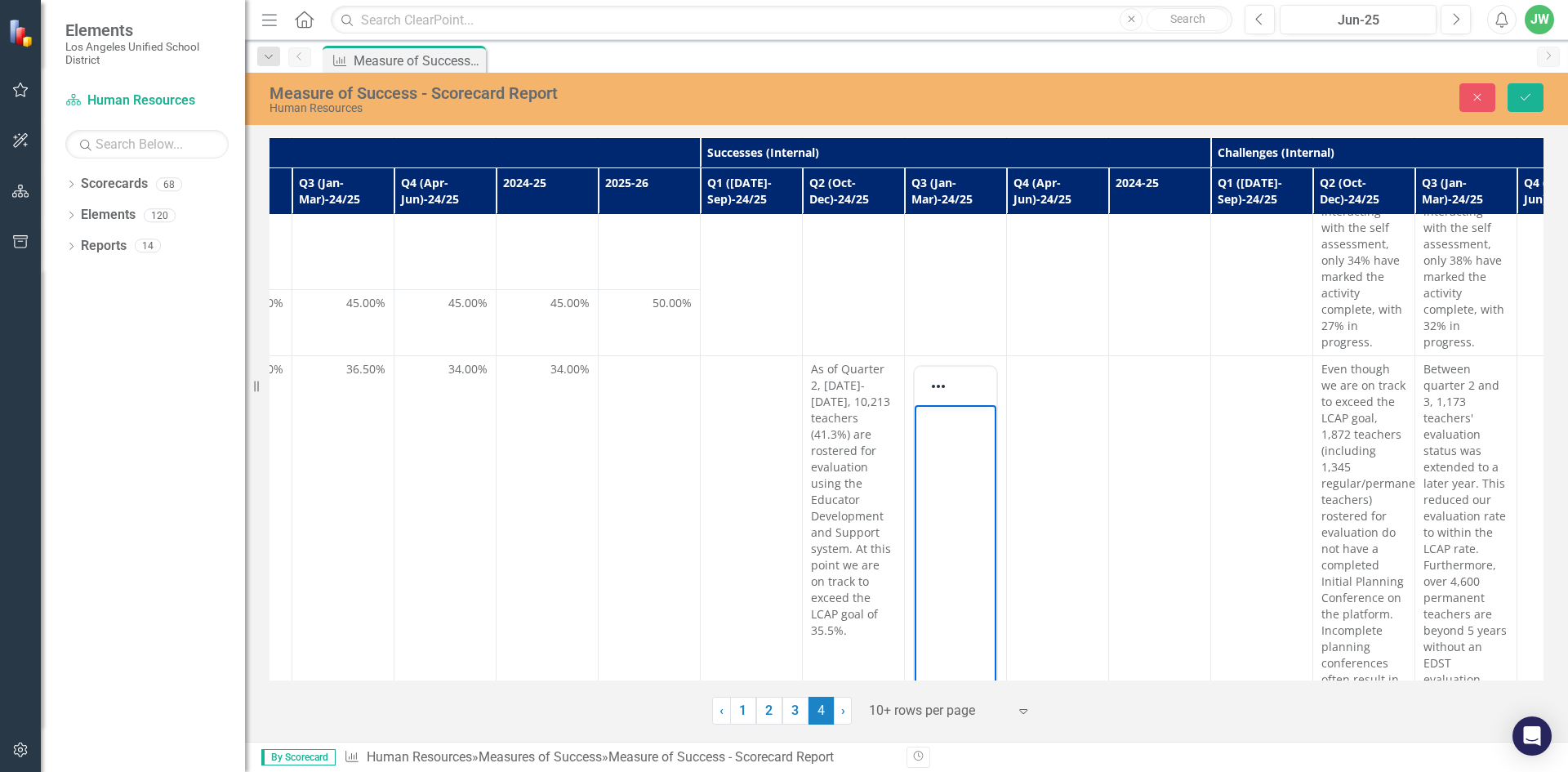 click at bounding box center [956, 419] 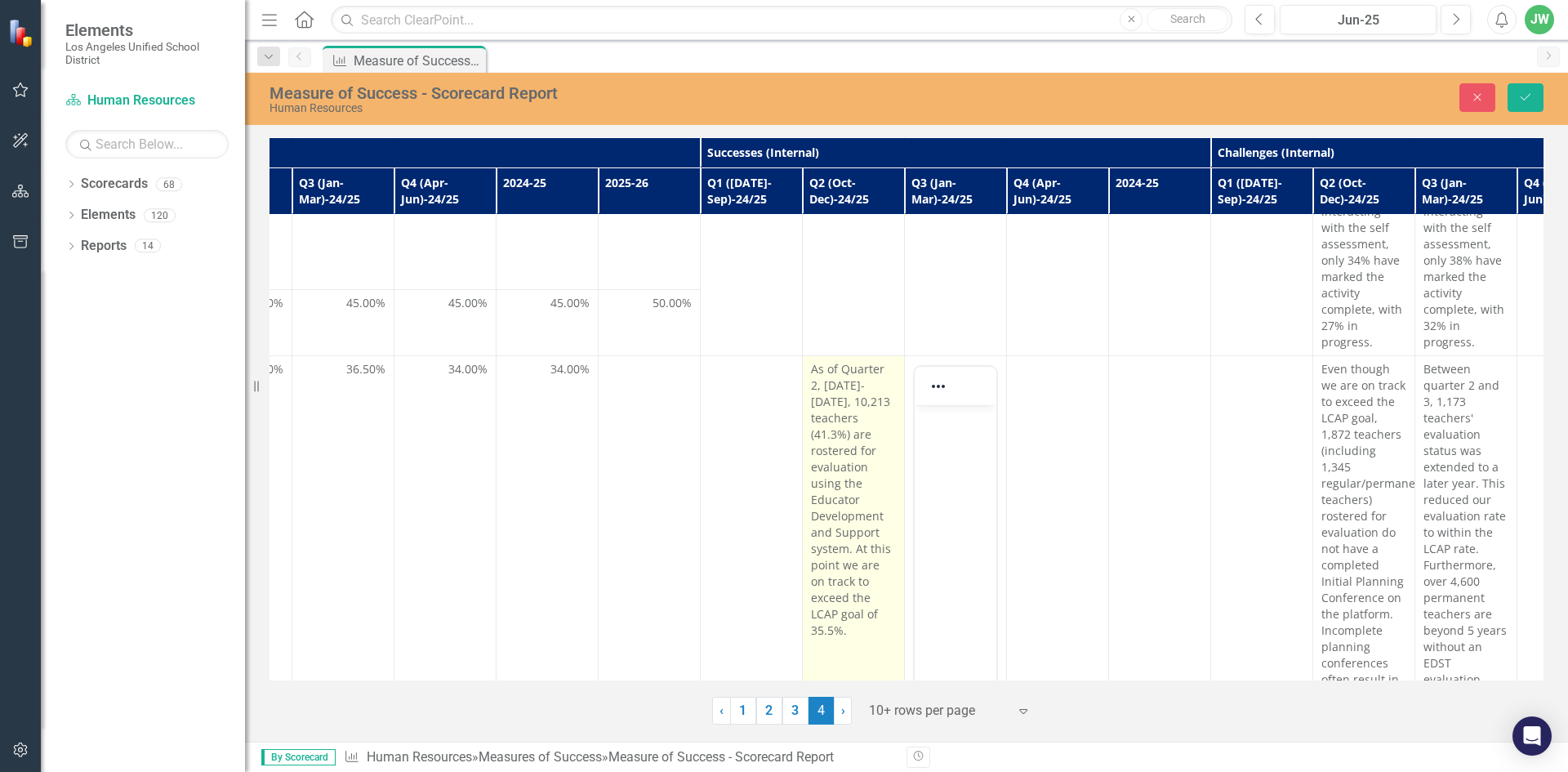 click on "As of Quarter 2, 2024-2025, 10,213 teachers (41.3%) are rostered for evaluation using the Educator Development and Support system. At this point we are on track to exceed the LCAP goal of 35.5%." at bounding box center [853, 500] 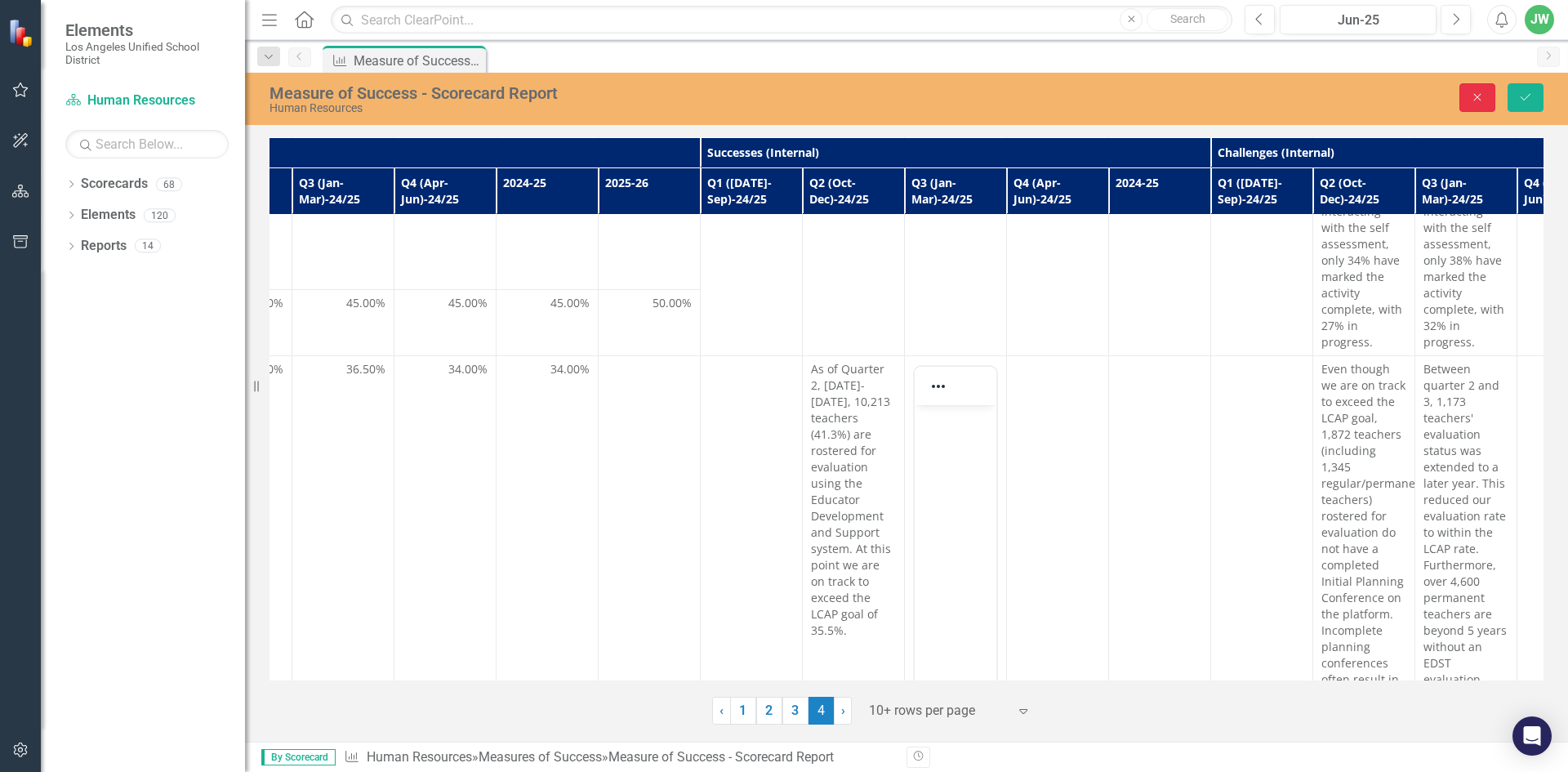 click on "Close" 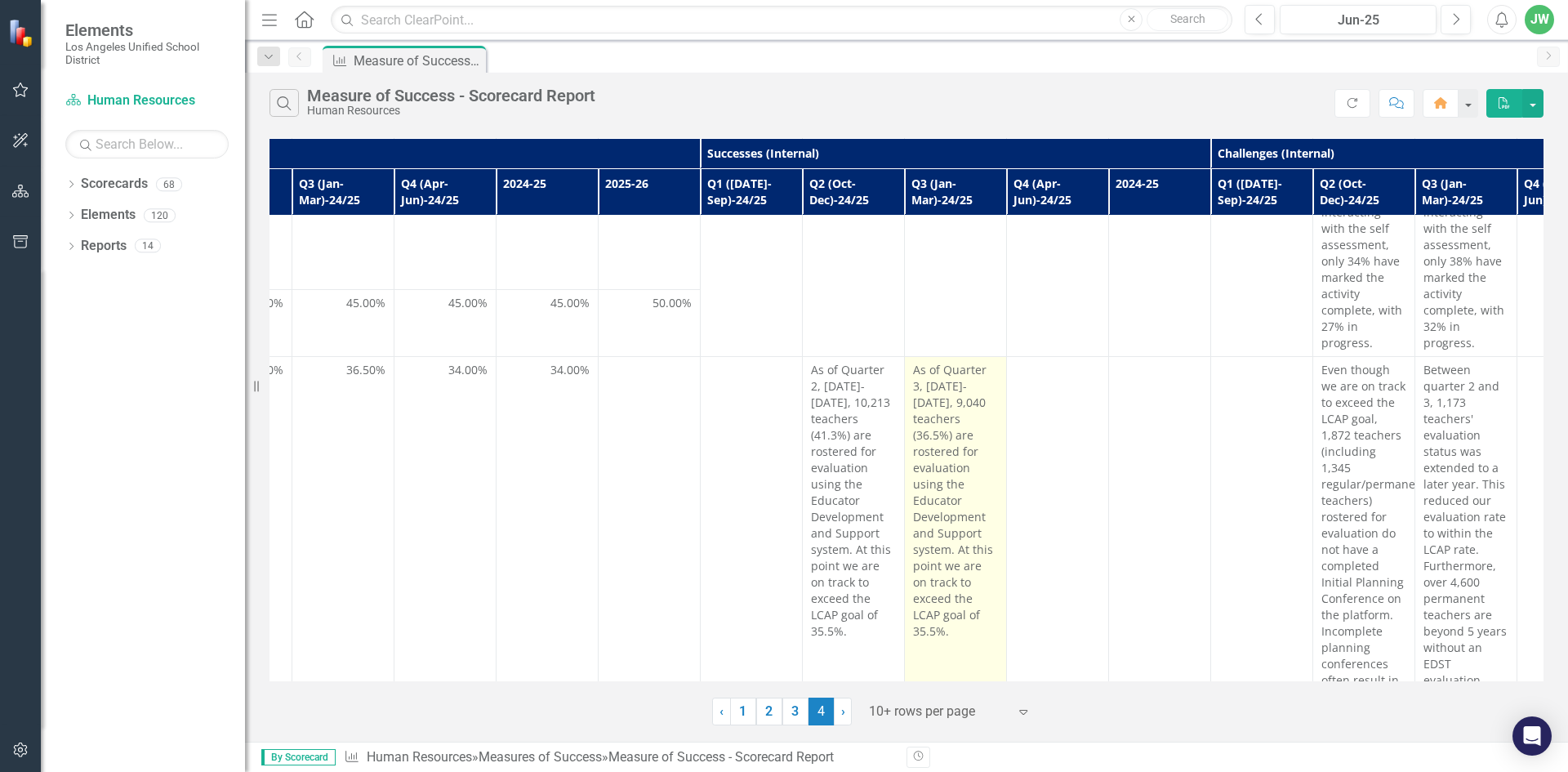 click on "As of Quarter 3, 2024-2025, 9,040 teachers (36.5%) are rostered for evaluation using the Educator Development and Support system. At this point we are on track to exceed the LCAP goal of 35.5%." at bounding box center [956, 615] 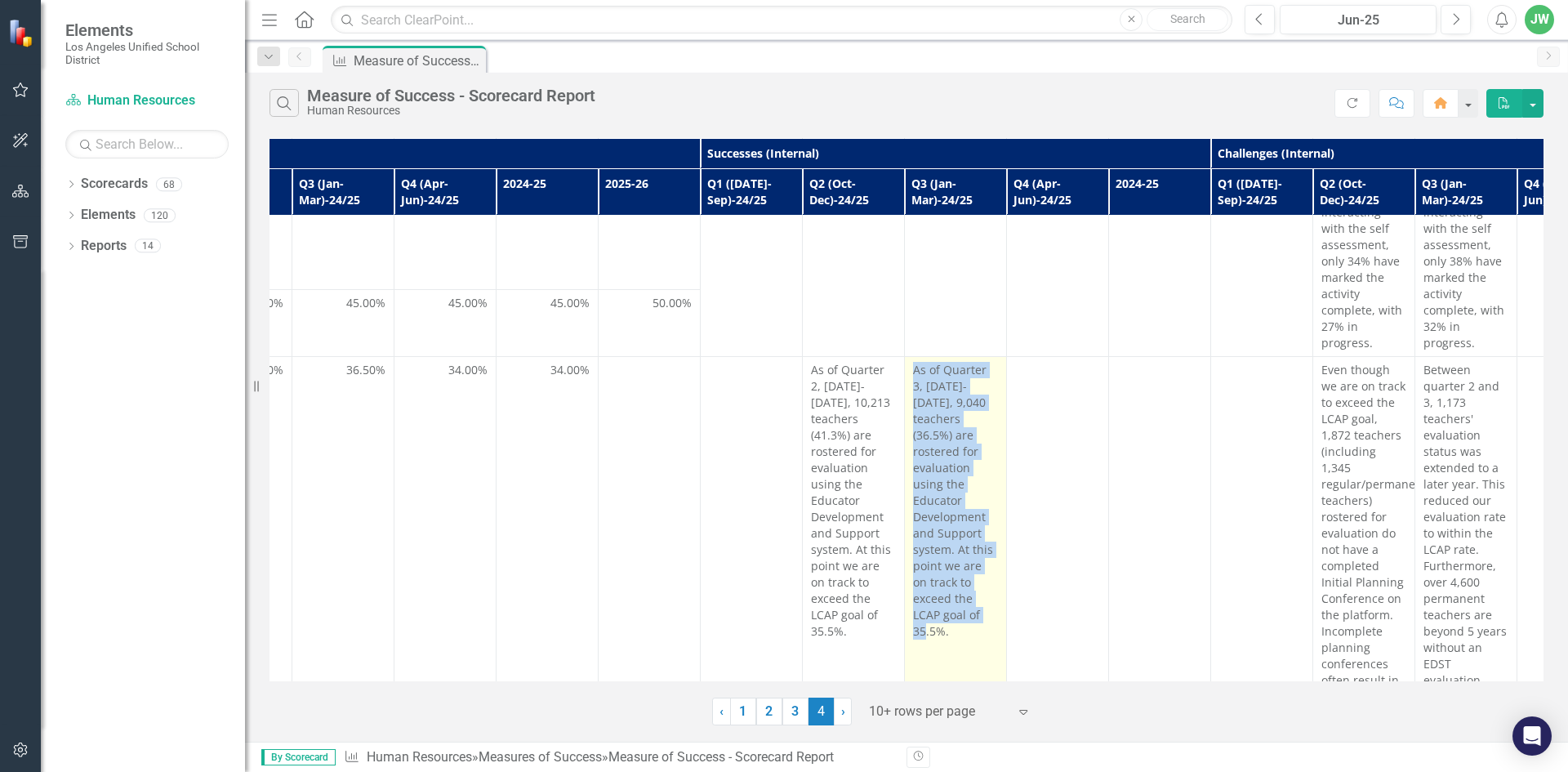 drag, startPoint x: 915, startPoint y: 351, endPoint x: 974, endPoint y: 582, distance: 238.4156 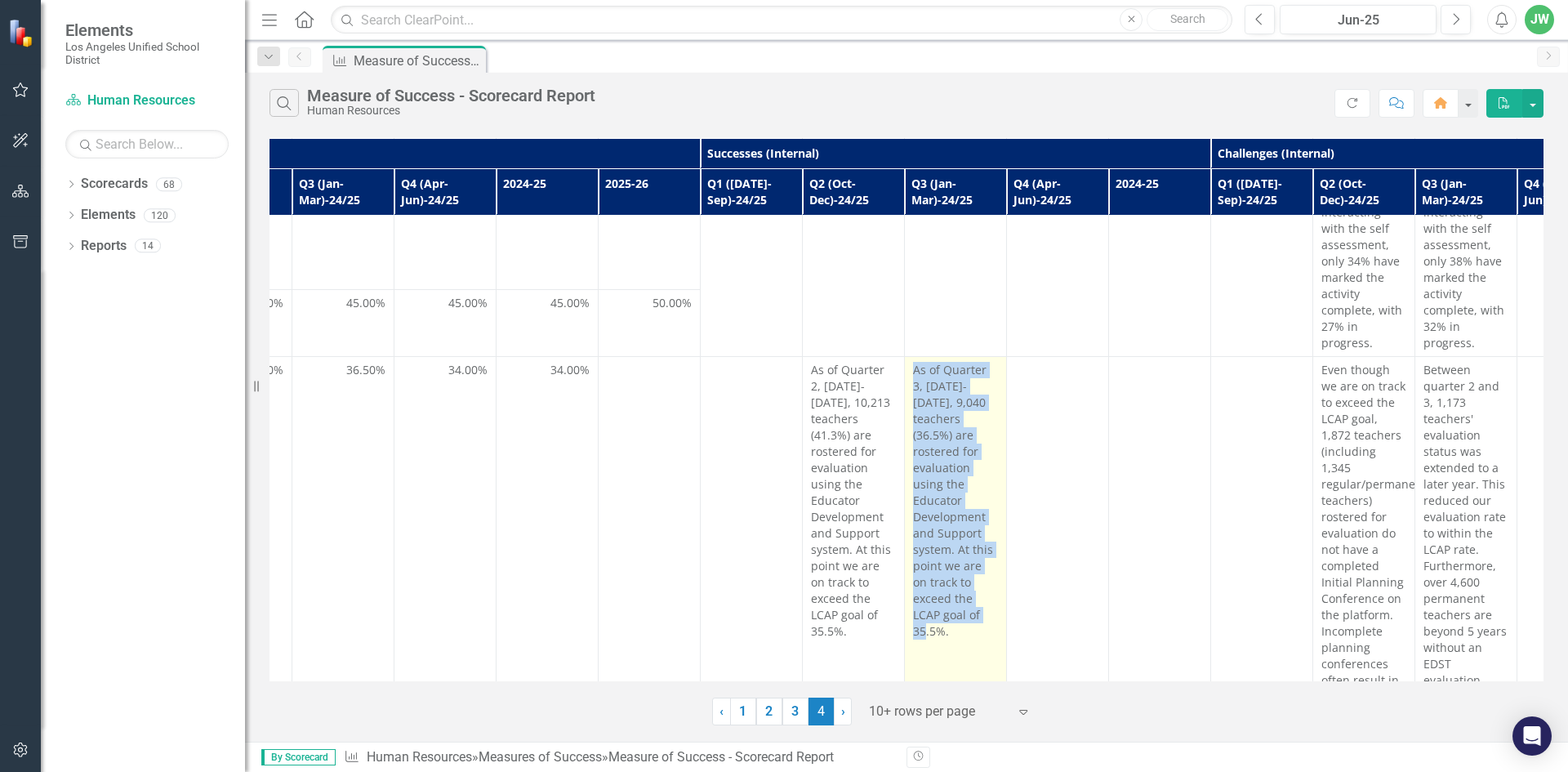 click on "As of Quarter 3, 2024-2025, 9,040 teachers (36.5%) are rostered for evaluation using the Educator Development and Support system. At this point we are on track to exceed the LCAP goal of 35.5%." at bounding box center [956, 501] 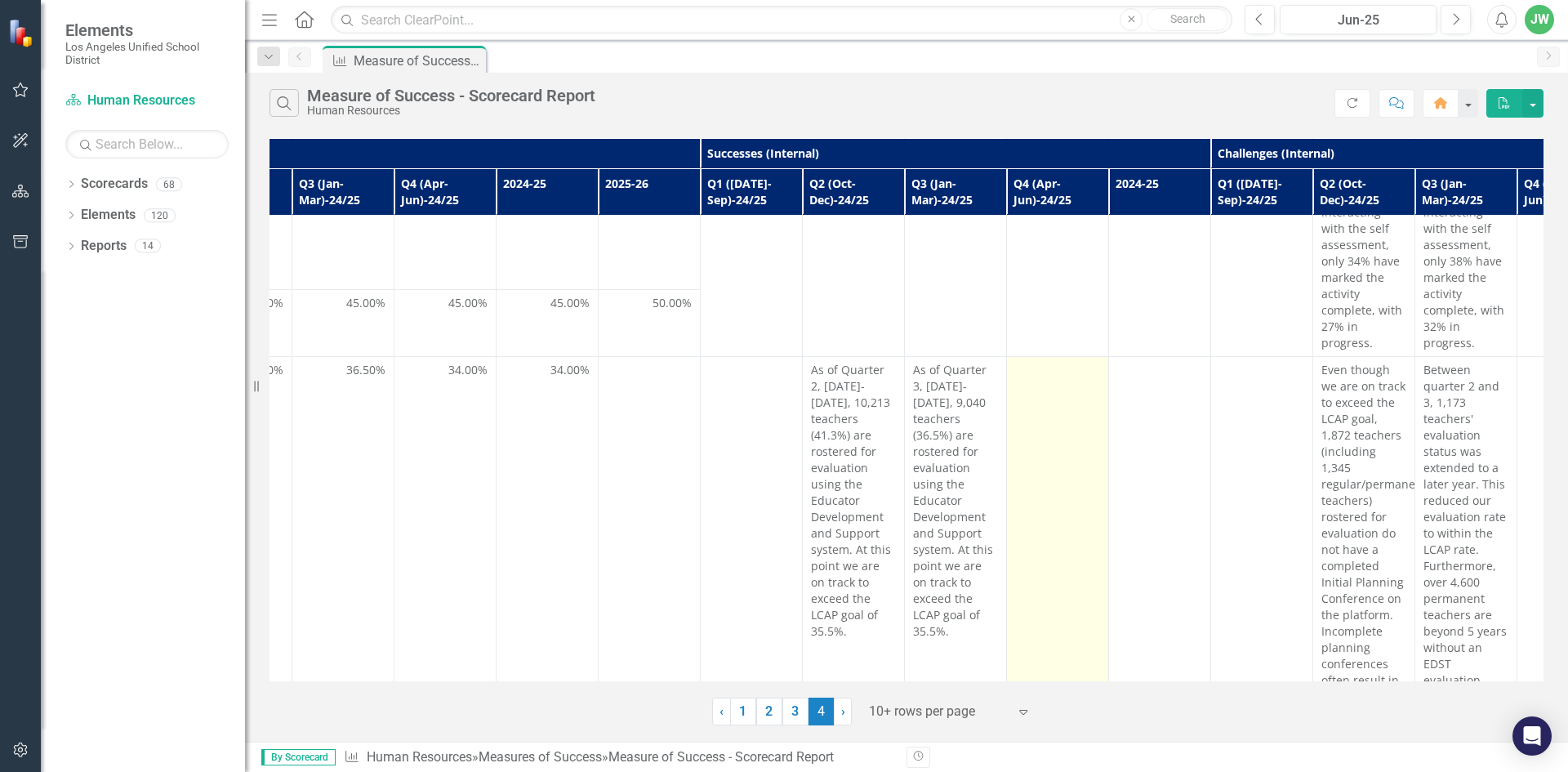 click at bounding box center (1058, 372) 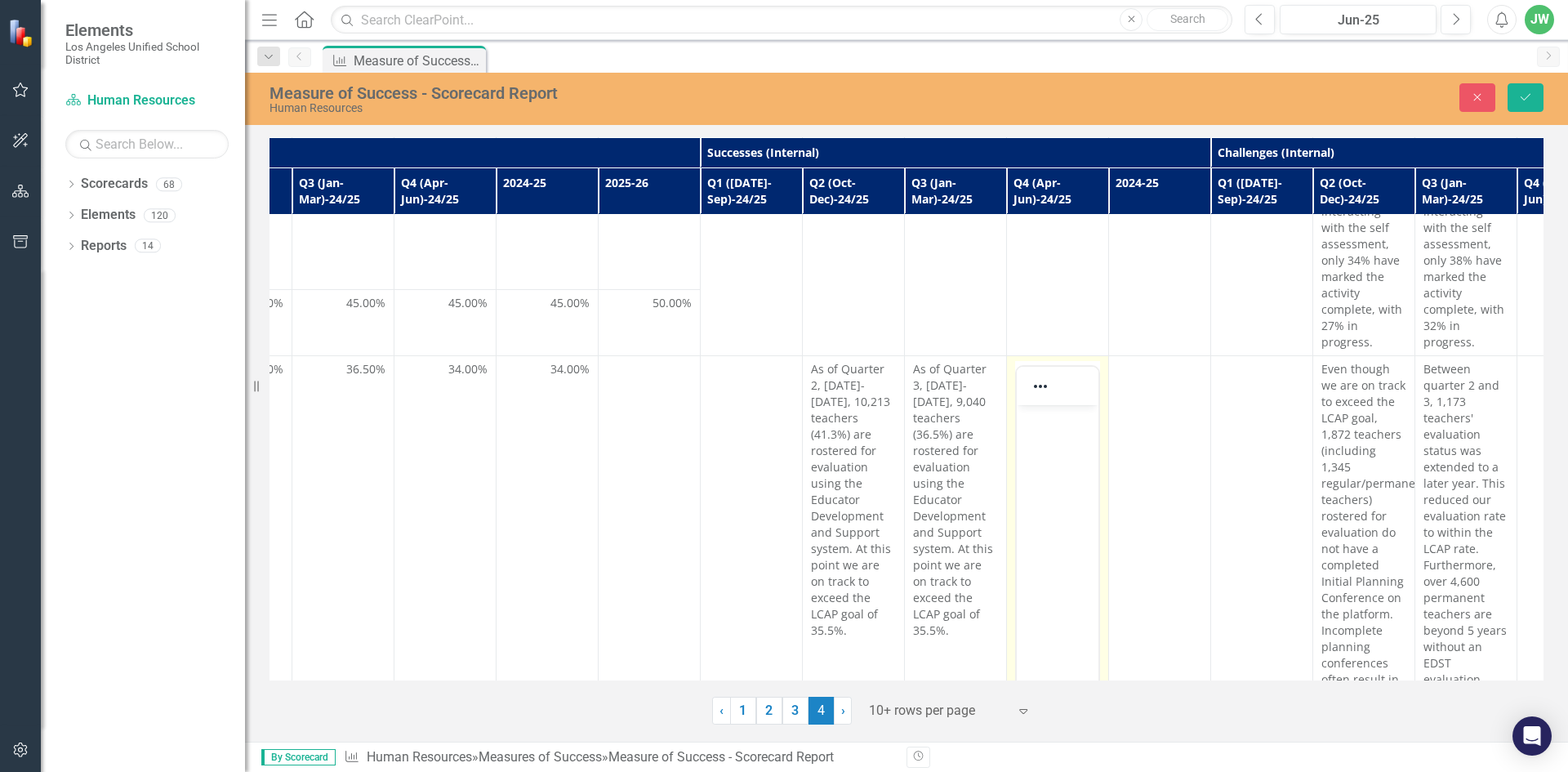 scroll, scrollTop: 0, scrollLeft: 0, axis: both 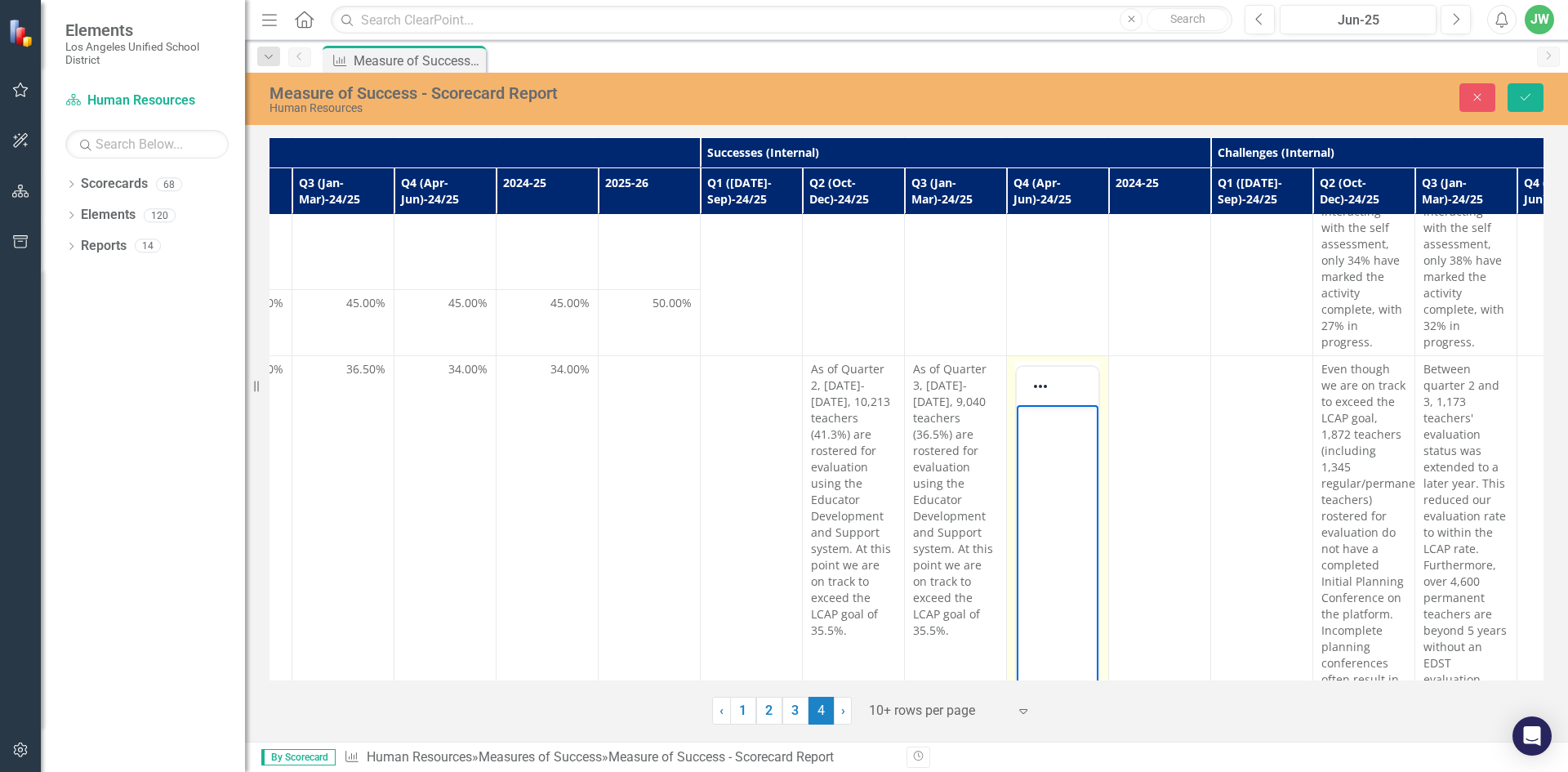click at bounding box center (1058, 528) 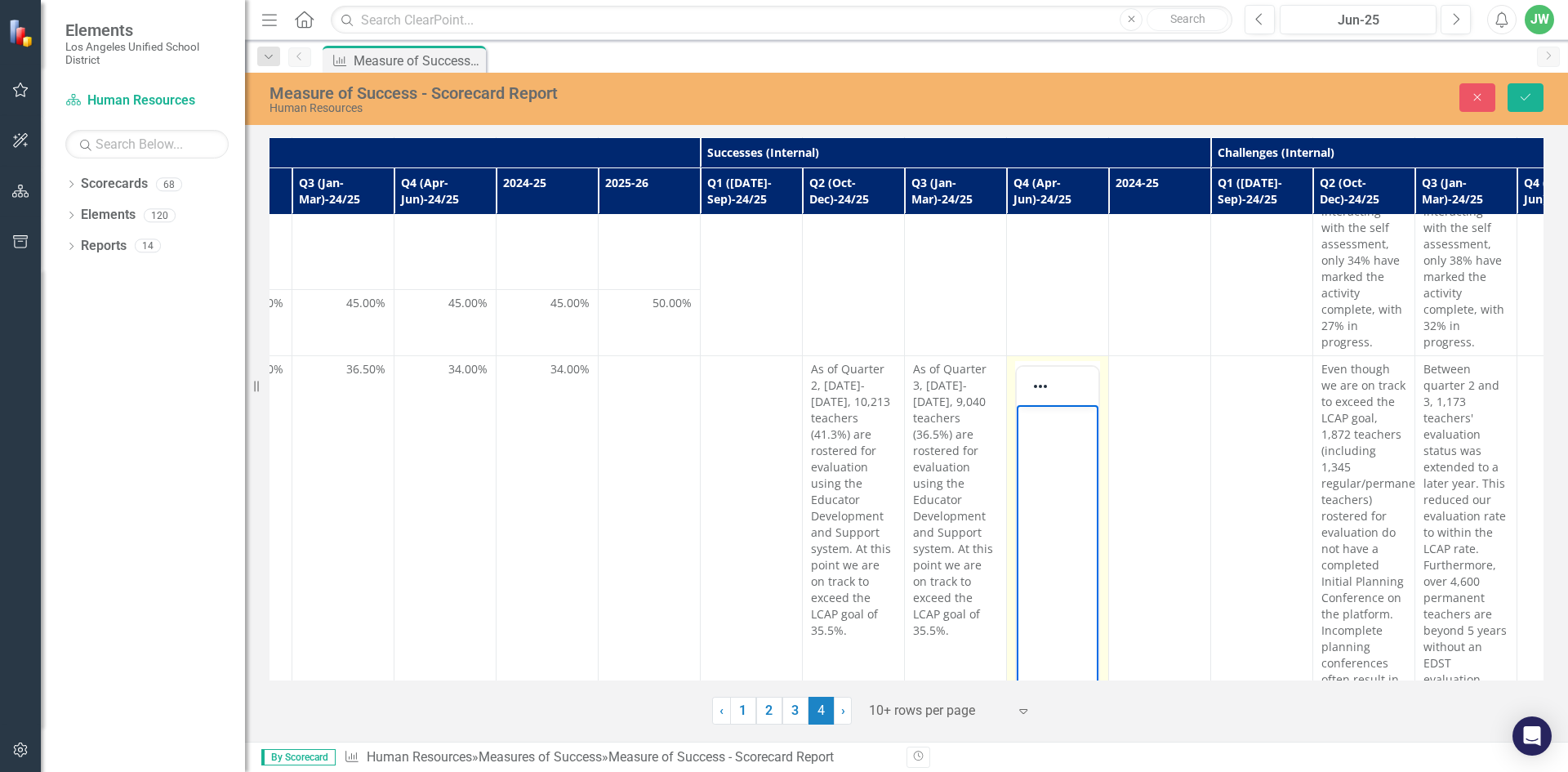 scroll, scrollTop: 186, scrollLeft: 0, axis: vertical 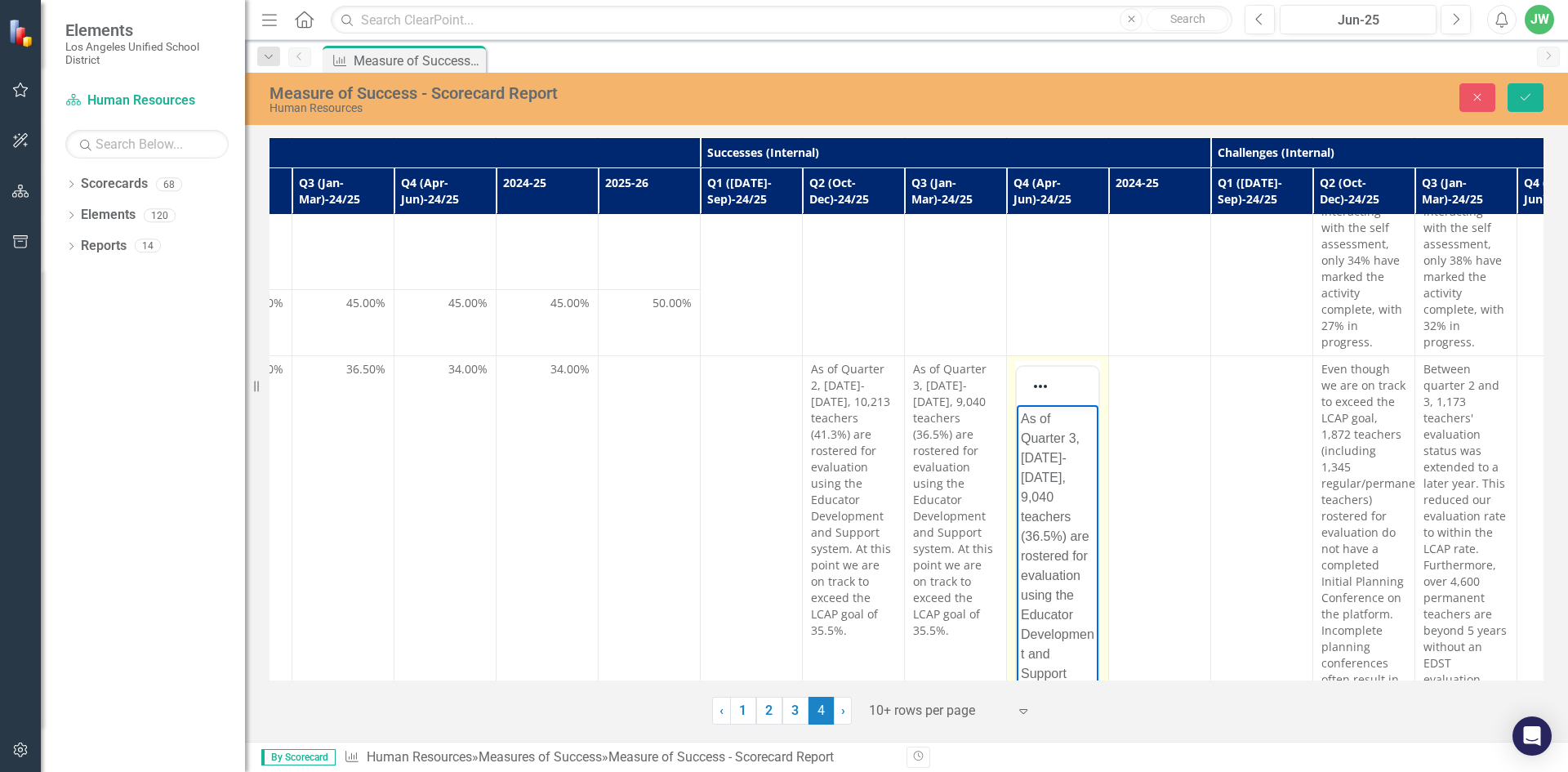 click on "As of Quarter 3, 2024-2025, 9,040 teachers (36.5%) are rostered for evaluation using the Educator Development and Support system. At this point we are on track to exceed the LCAP goal of 35.5%." at bounding box center [1058, 615] 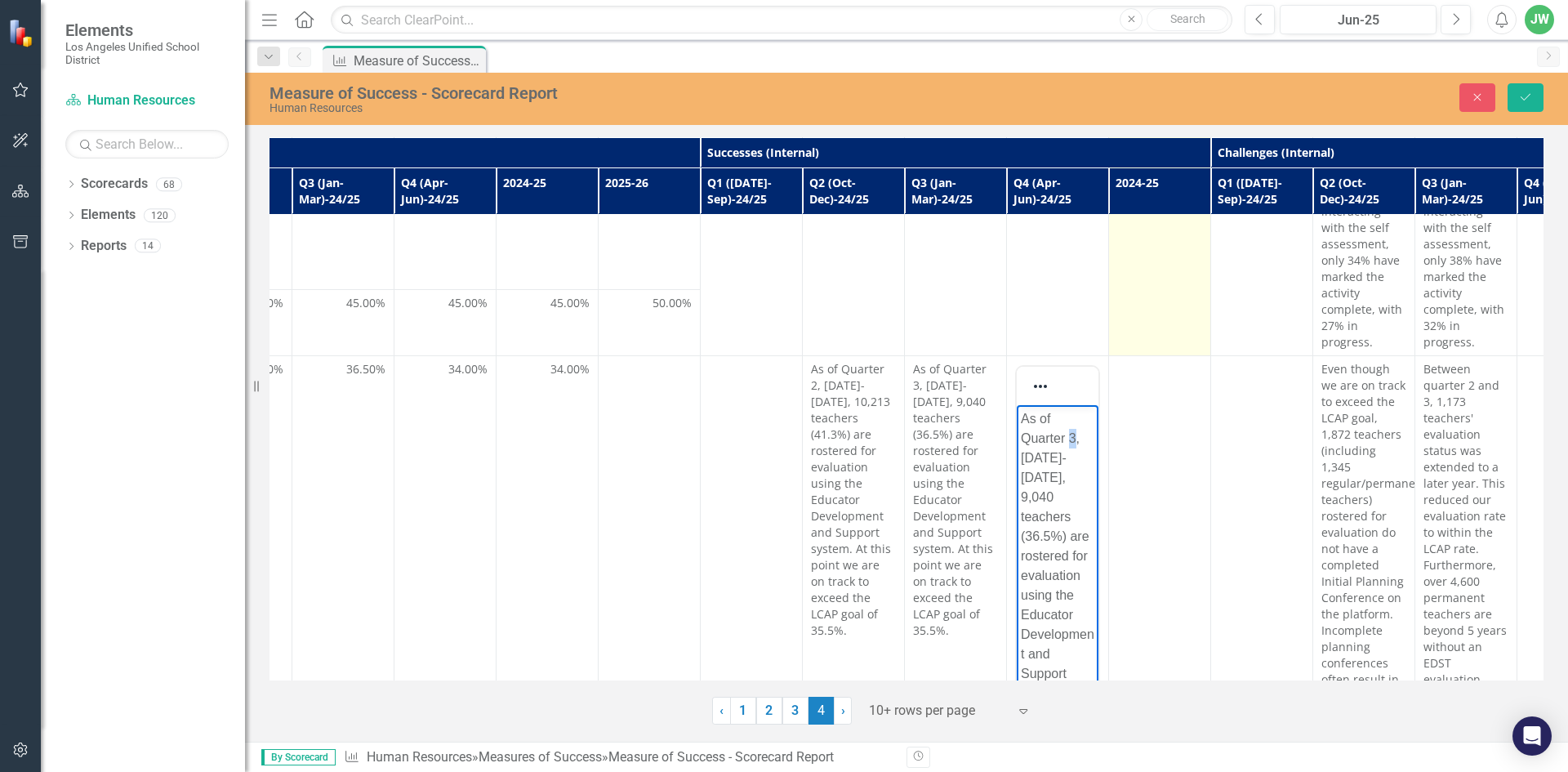 type 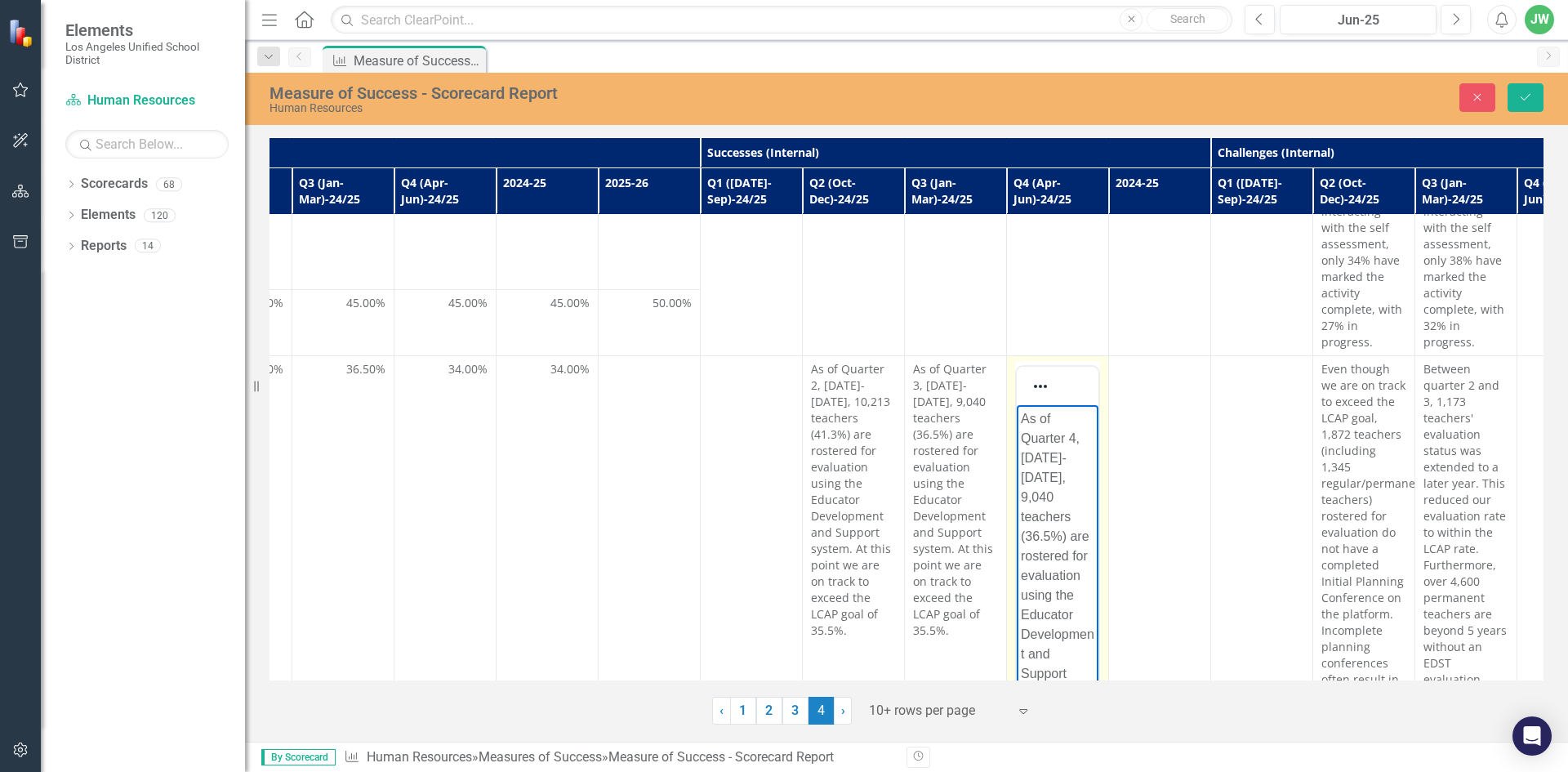 click on "As of Quarter 4, 2024-2025, 9,040 teachers (36.5%) are rostered for evaluation using the Educator Development and Support system. At this point we are on track to exceed the LCAP goal of 35.5%." at bounding box center [1058, 615] 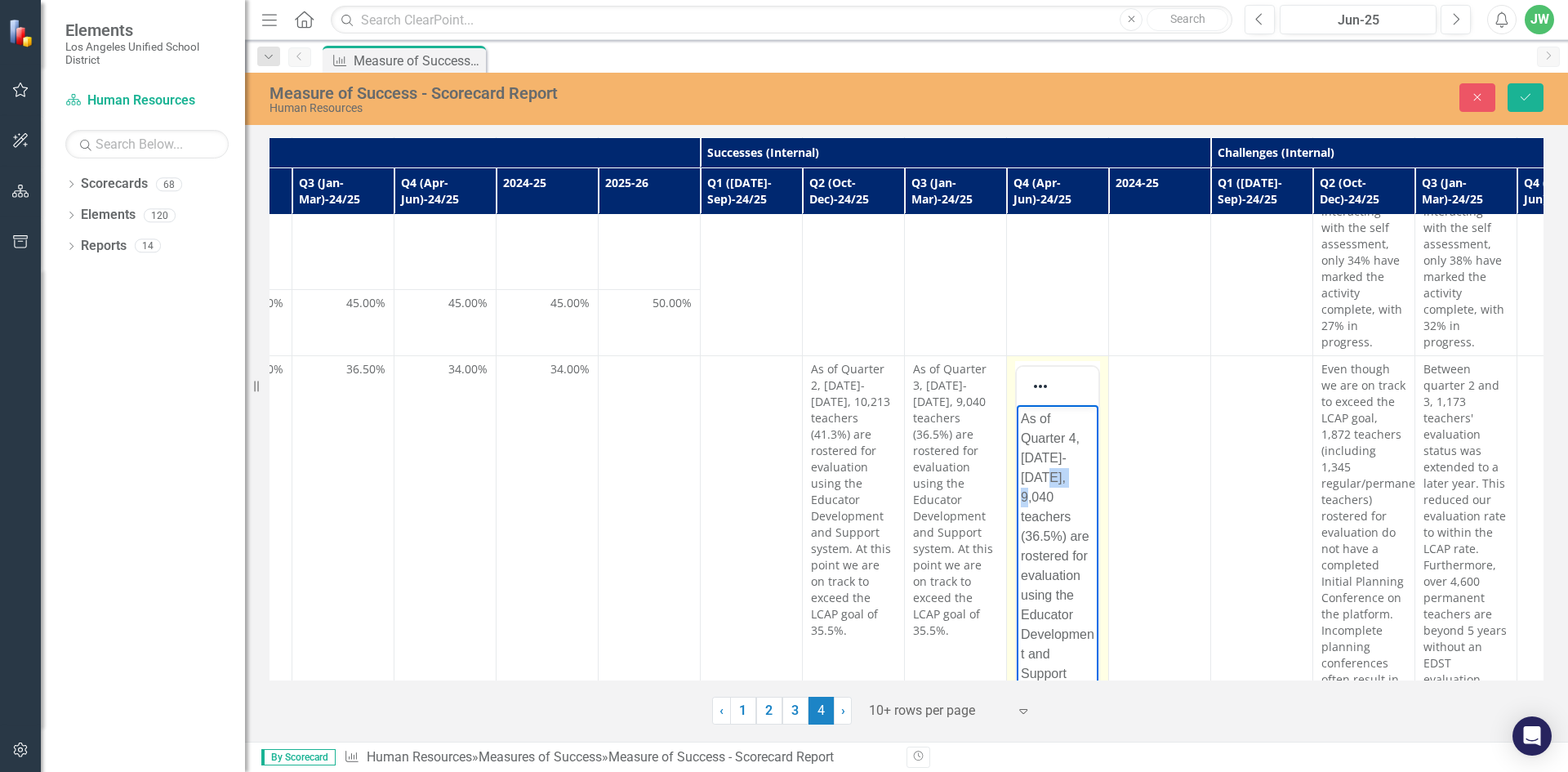 drag, startPoint x: 1062, startPoint y: 497, endPoint x: 2031, endPoint y: 886, distance: 1044.1657 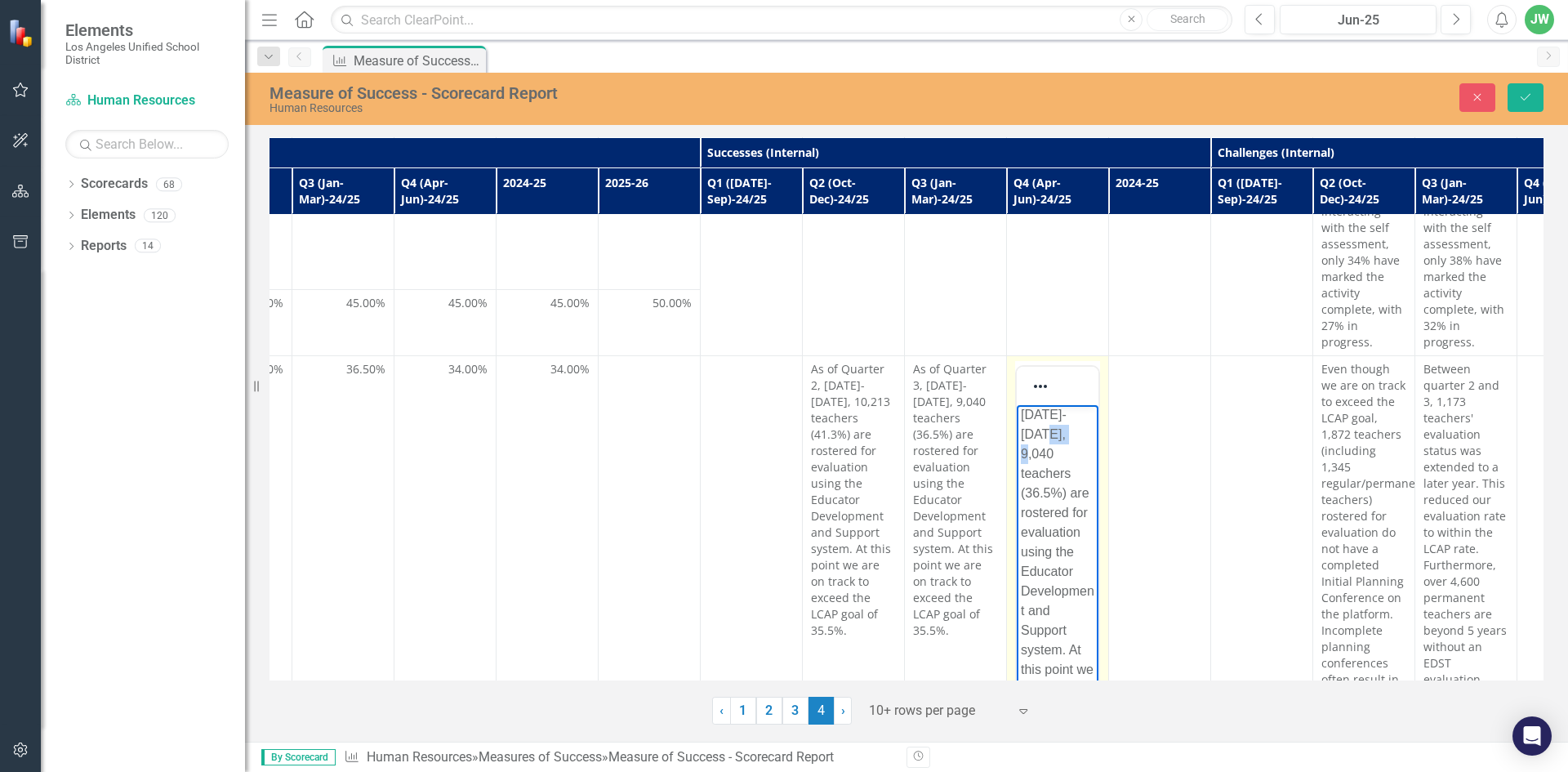 scroll, scrollTop: 0, scrollLeft: 0, axis: both 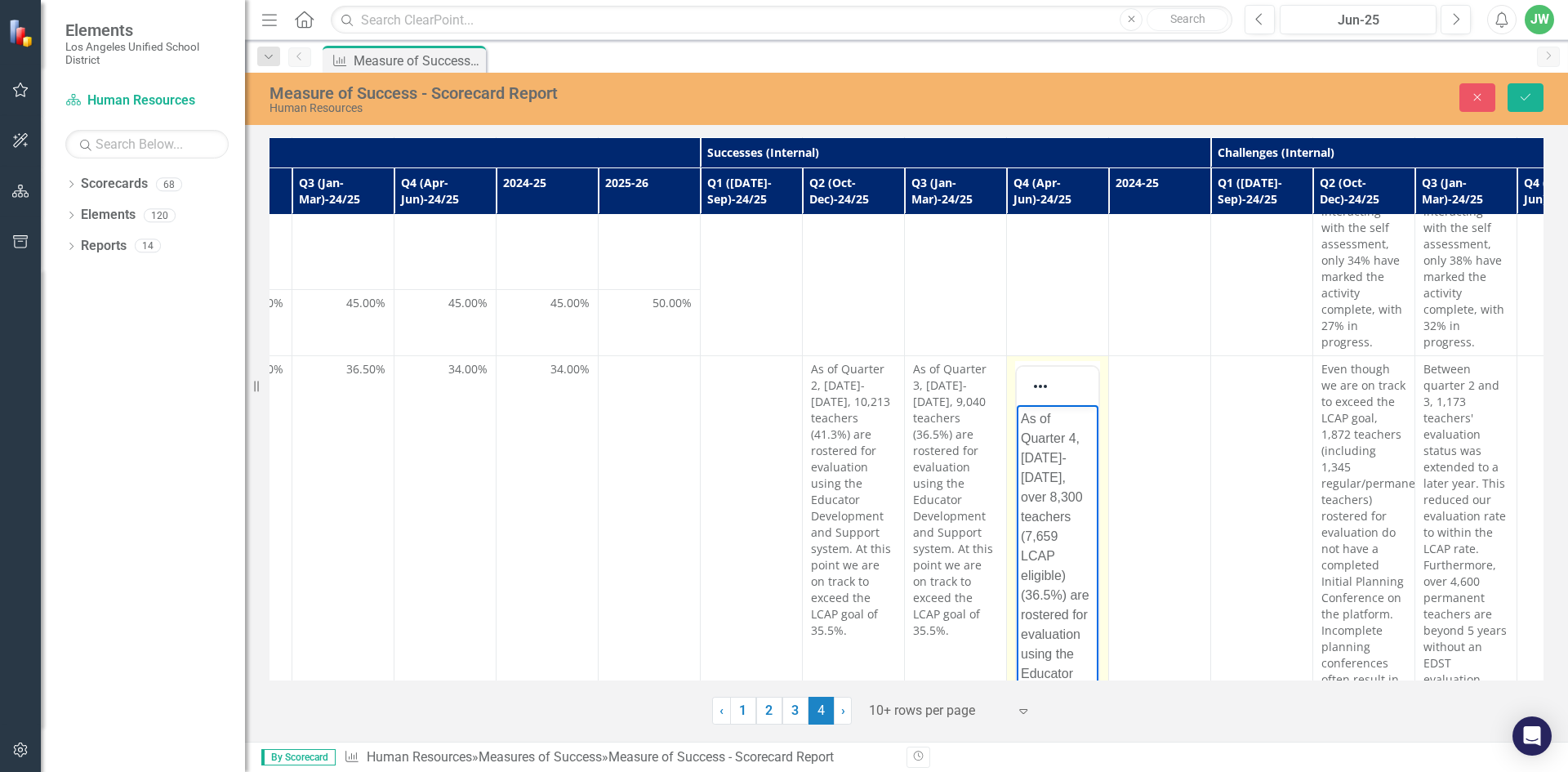 click on "As of Quarter 4, 2024-2025, over 8,300 teachers (7,659 LCAP eligible) (36.5%) are rostered for evaluation using the Educator Development and Support system. At this point we are on track to exceed the LCAP goal of 35.5%." at bounding box center (1058, 645) 